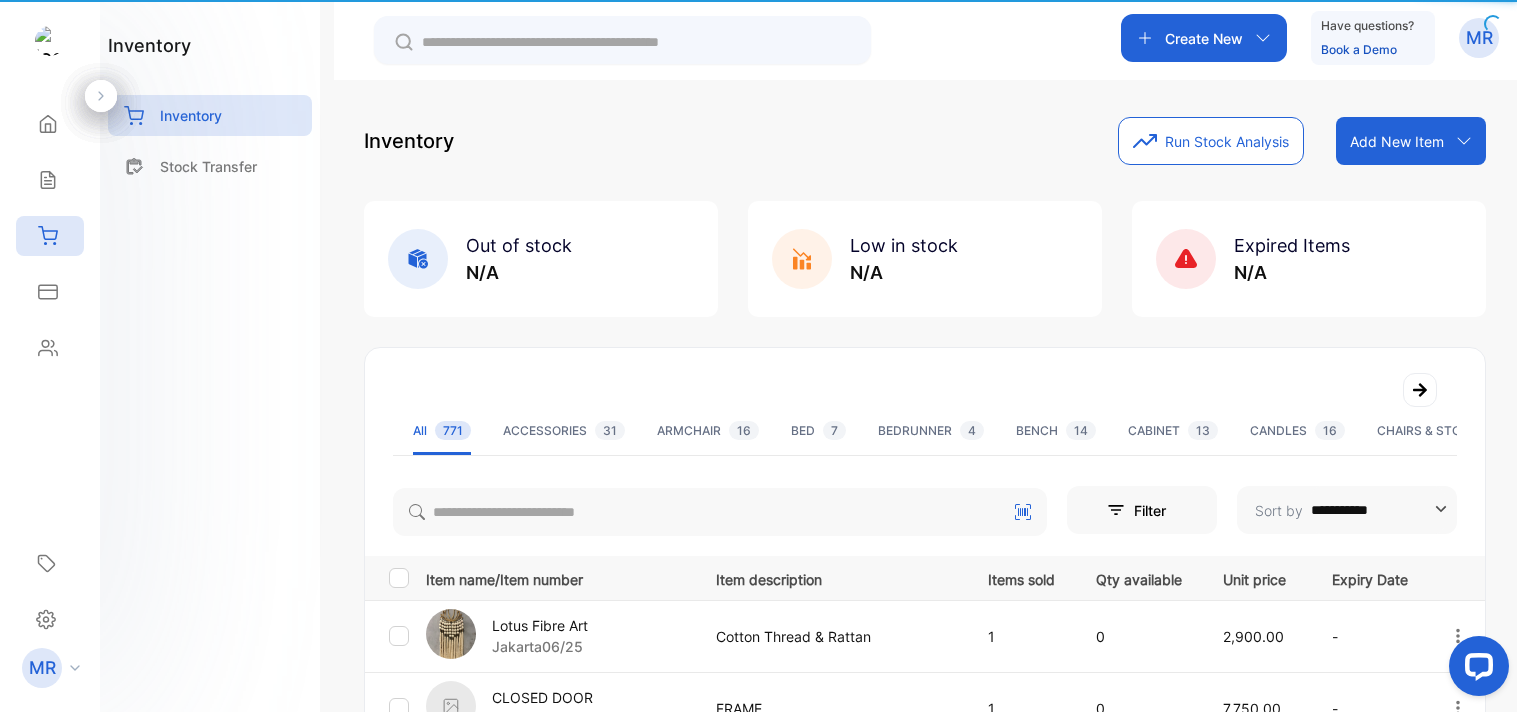 scroll, scrollTop: 0, scrollLeft: 0, axis: both 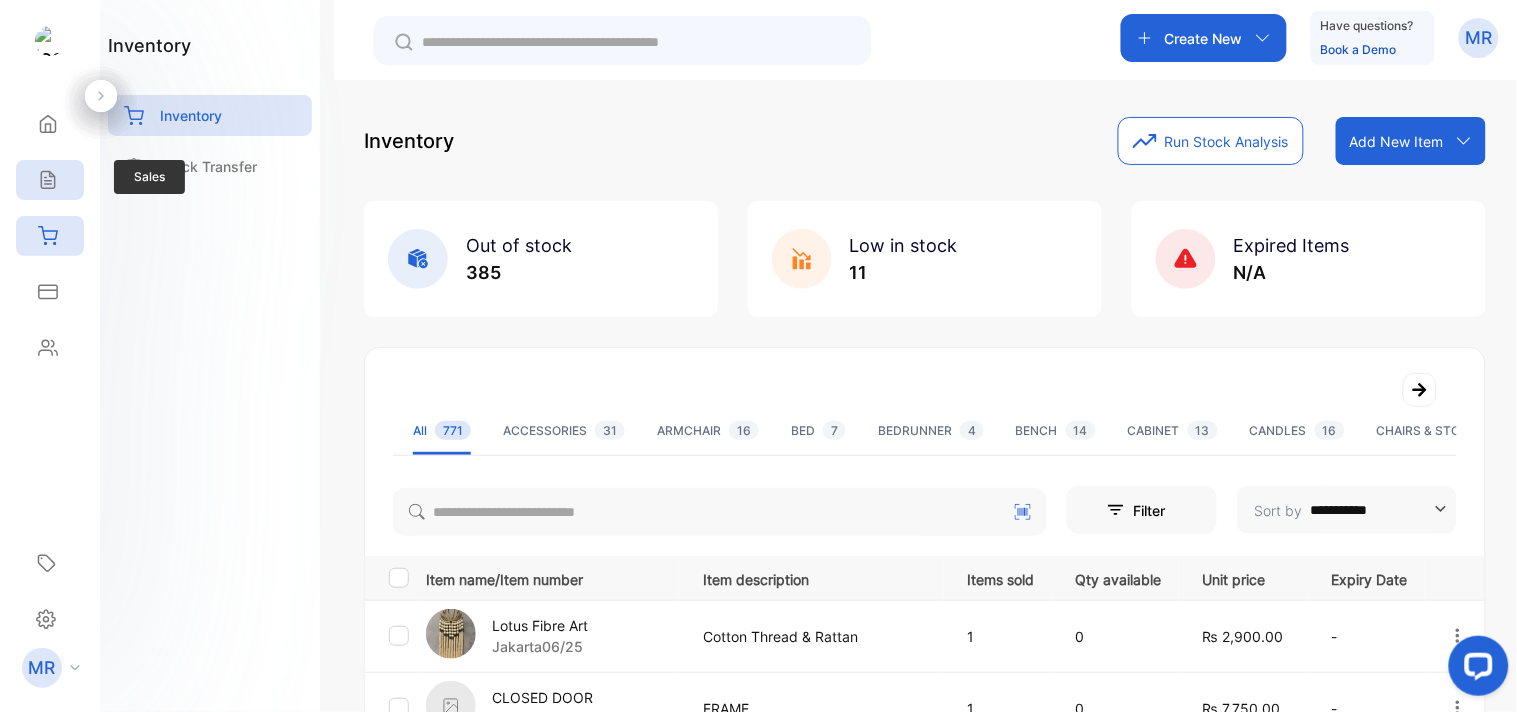 click on "Sales" at bounding box center [50, 180] 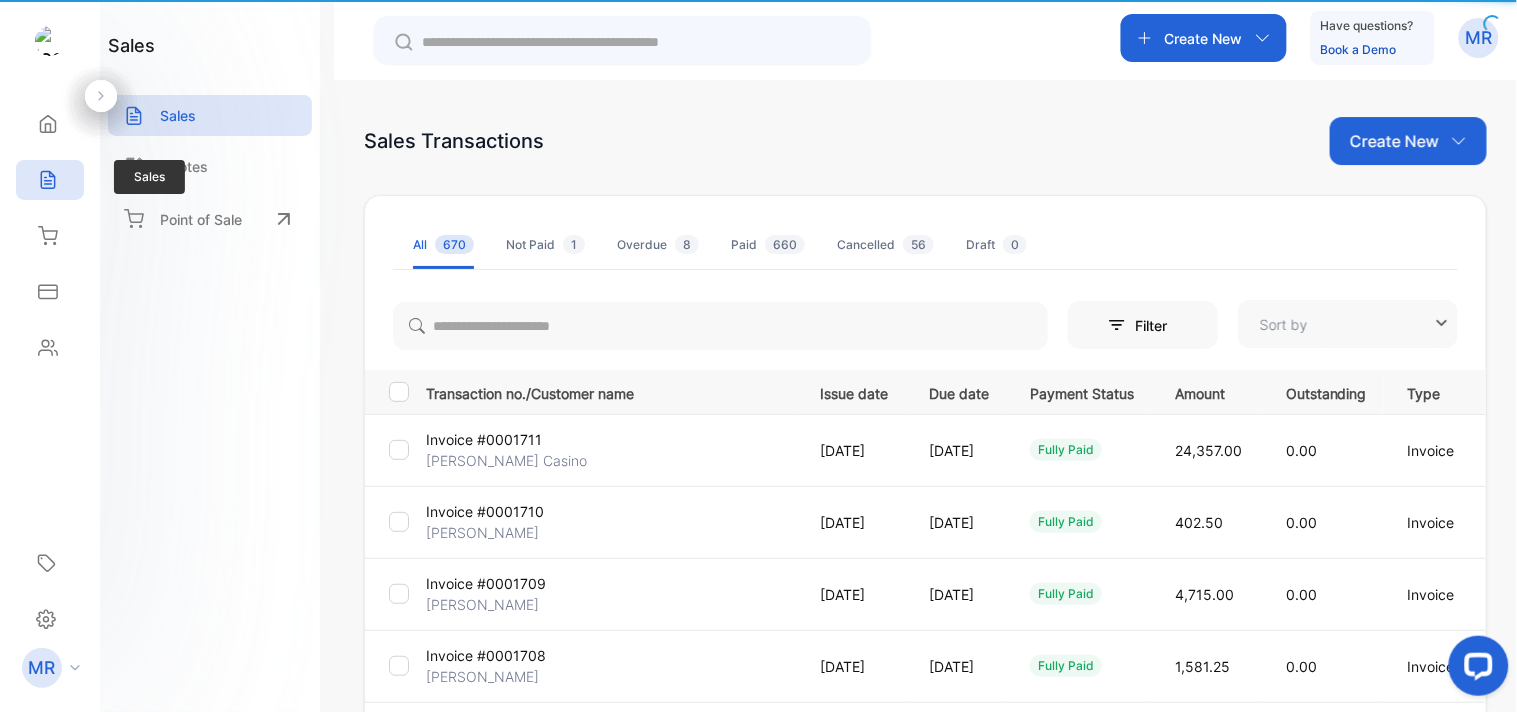 type on "**********" 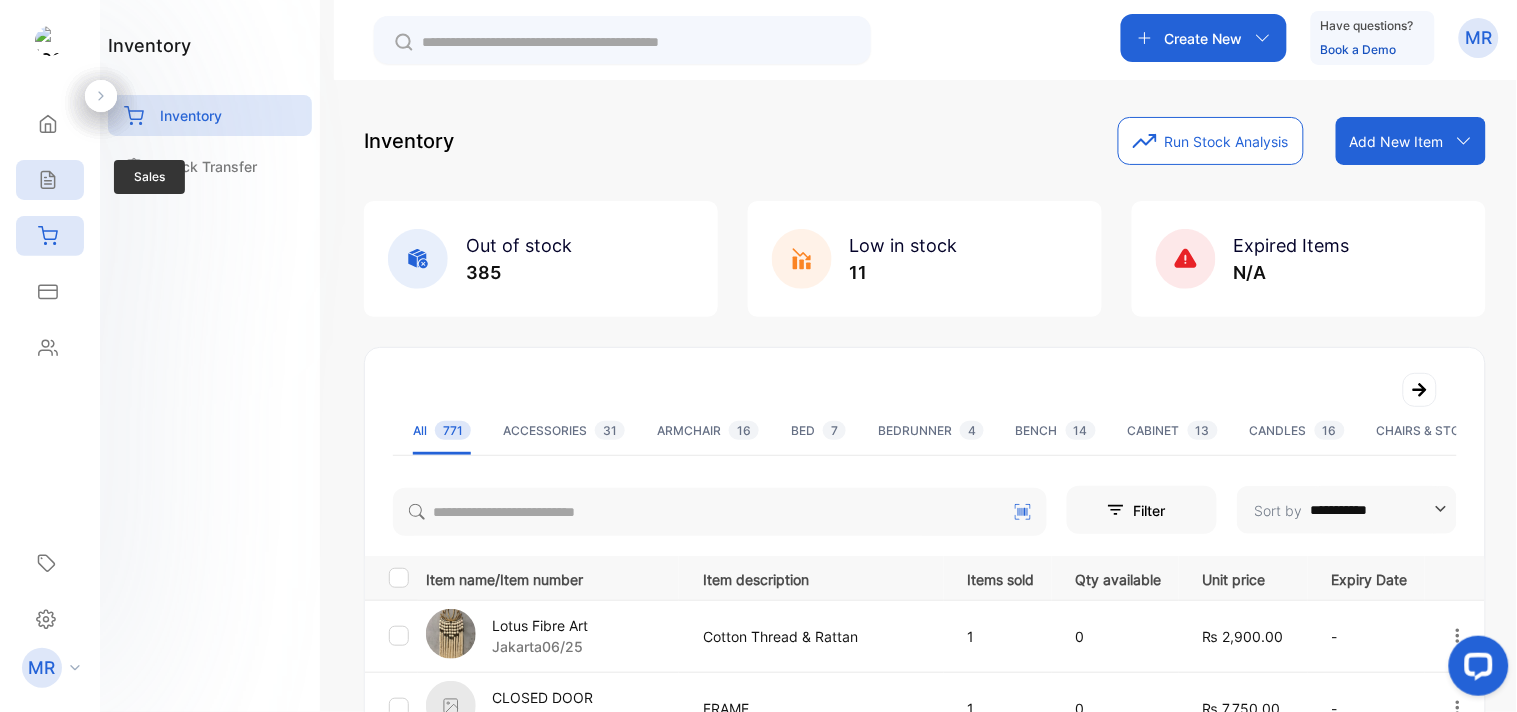 click 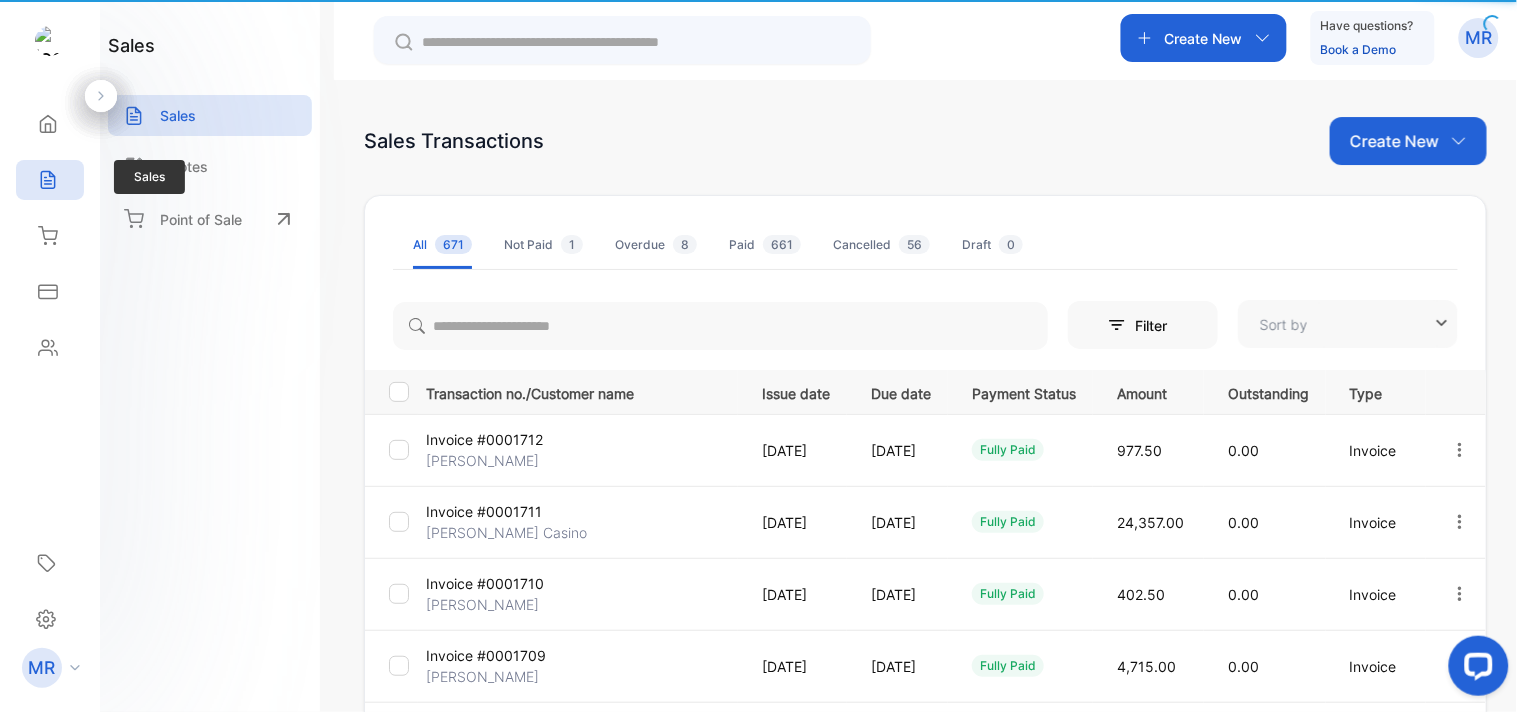 type on "**********" 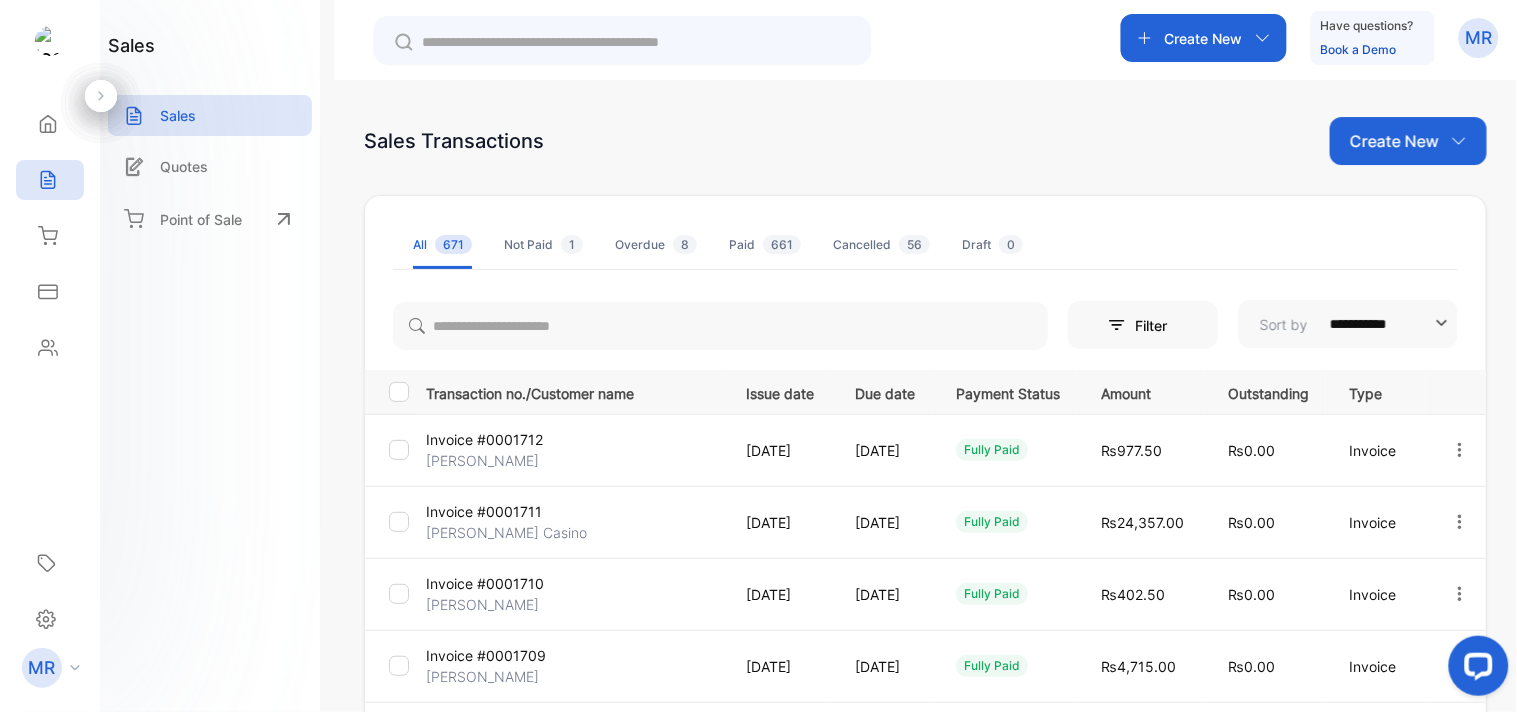 click 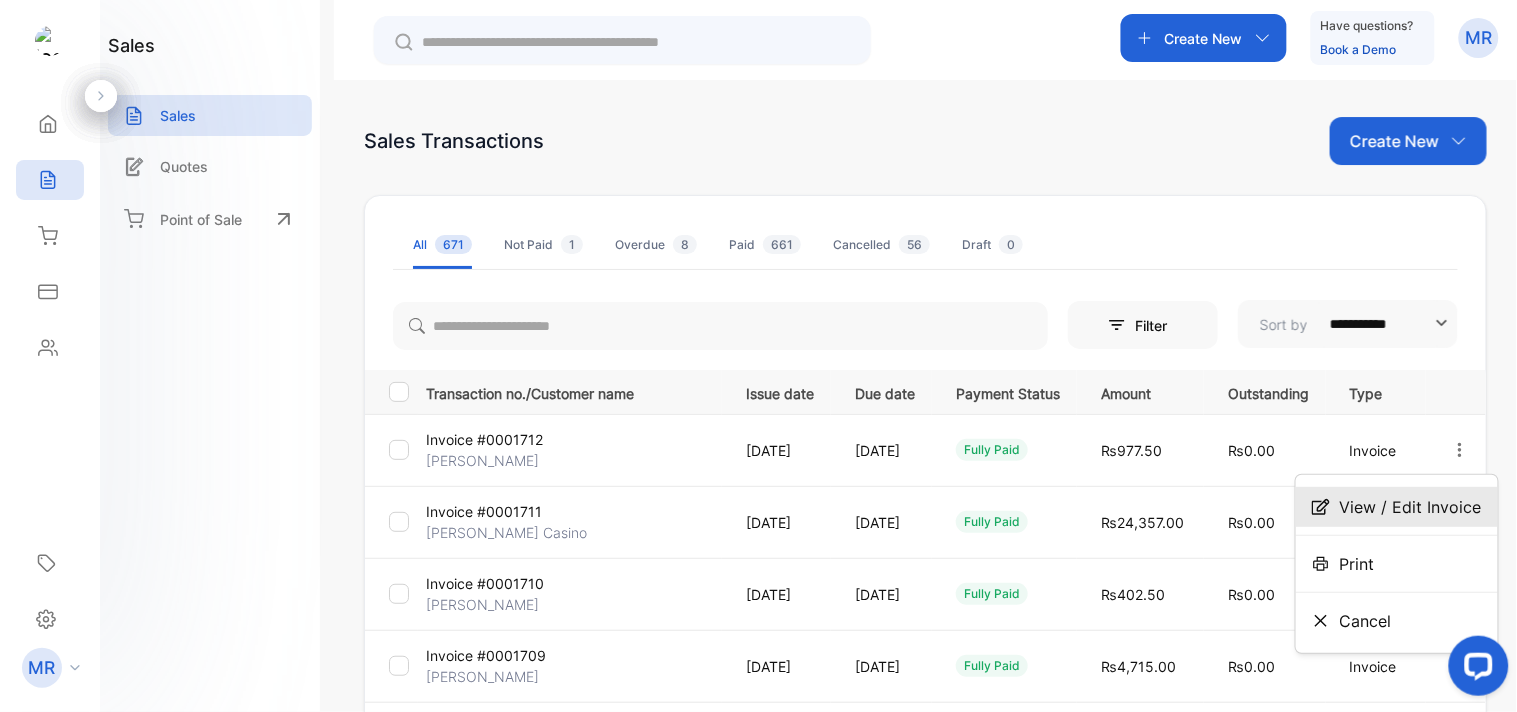 click on "View / Edit Invoice" at bounding box center [1411, 507] 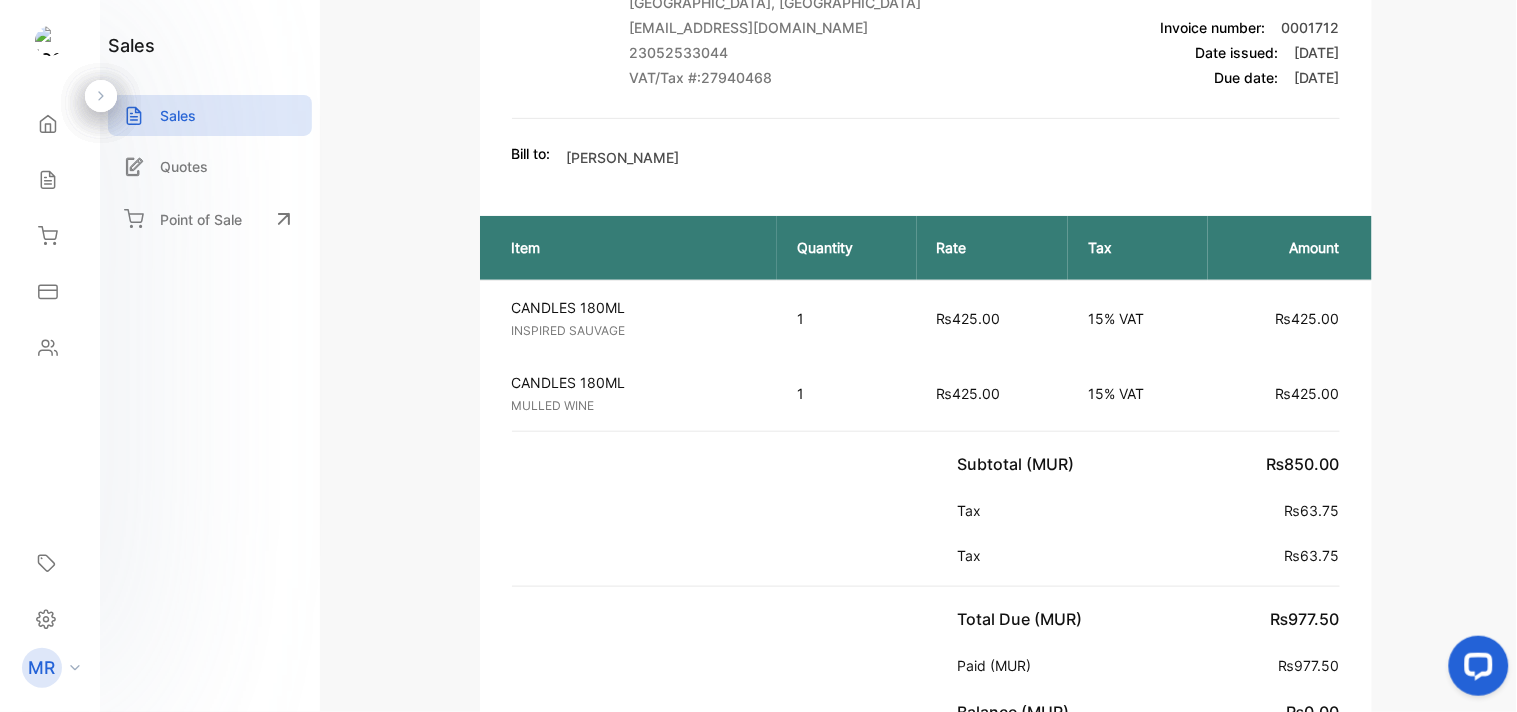 scroll, scrollTop: 0, scrollLeft: 0, axis: both 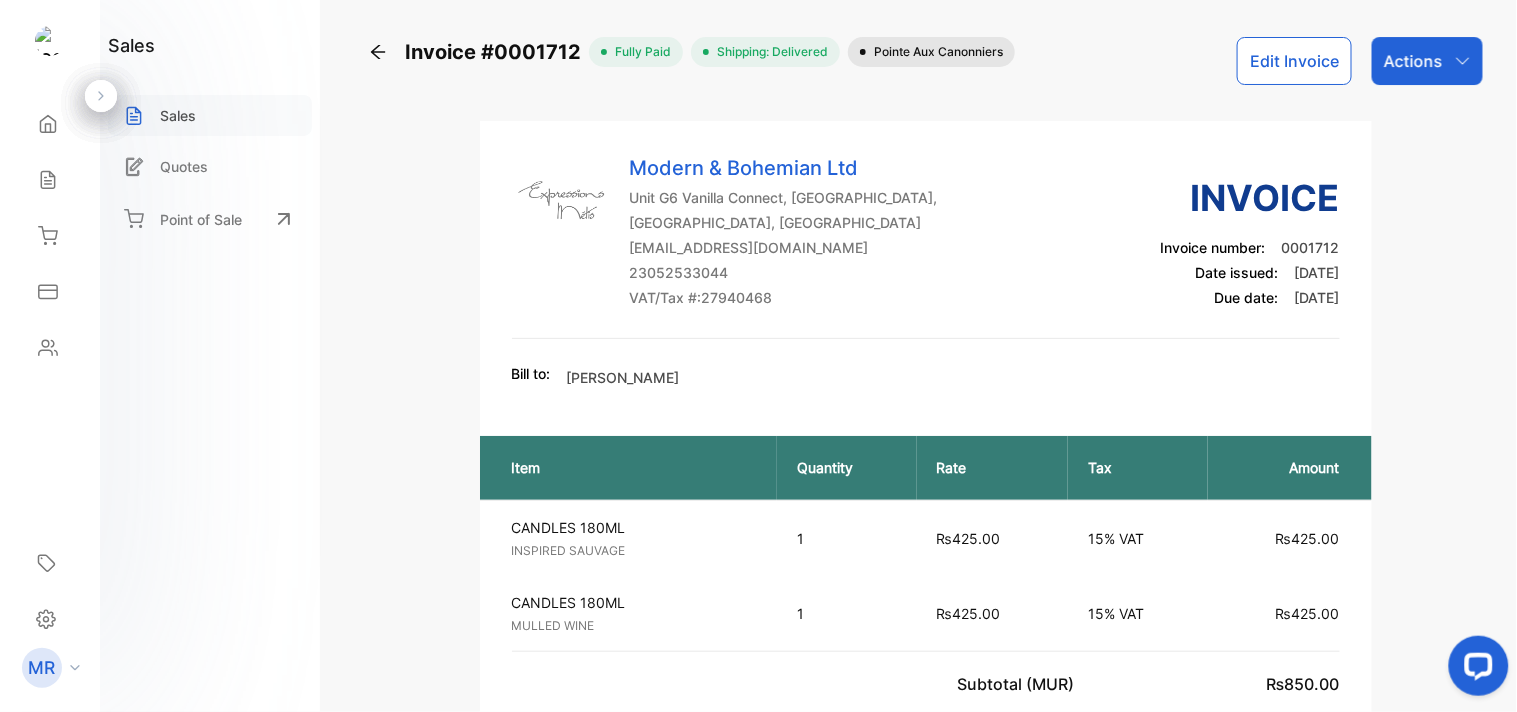 click on "Sales" at bounding box center (178, 115) 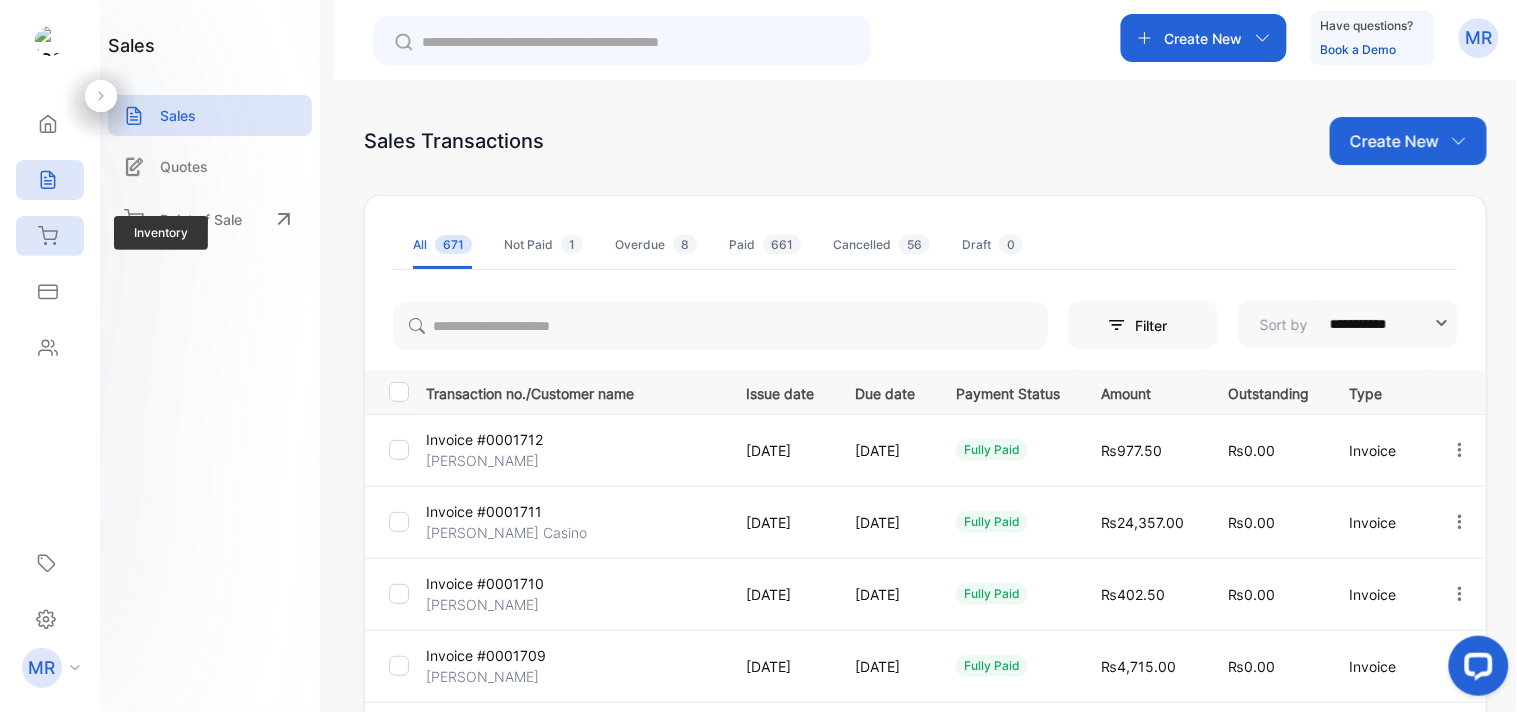 click 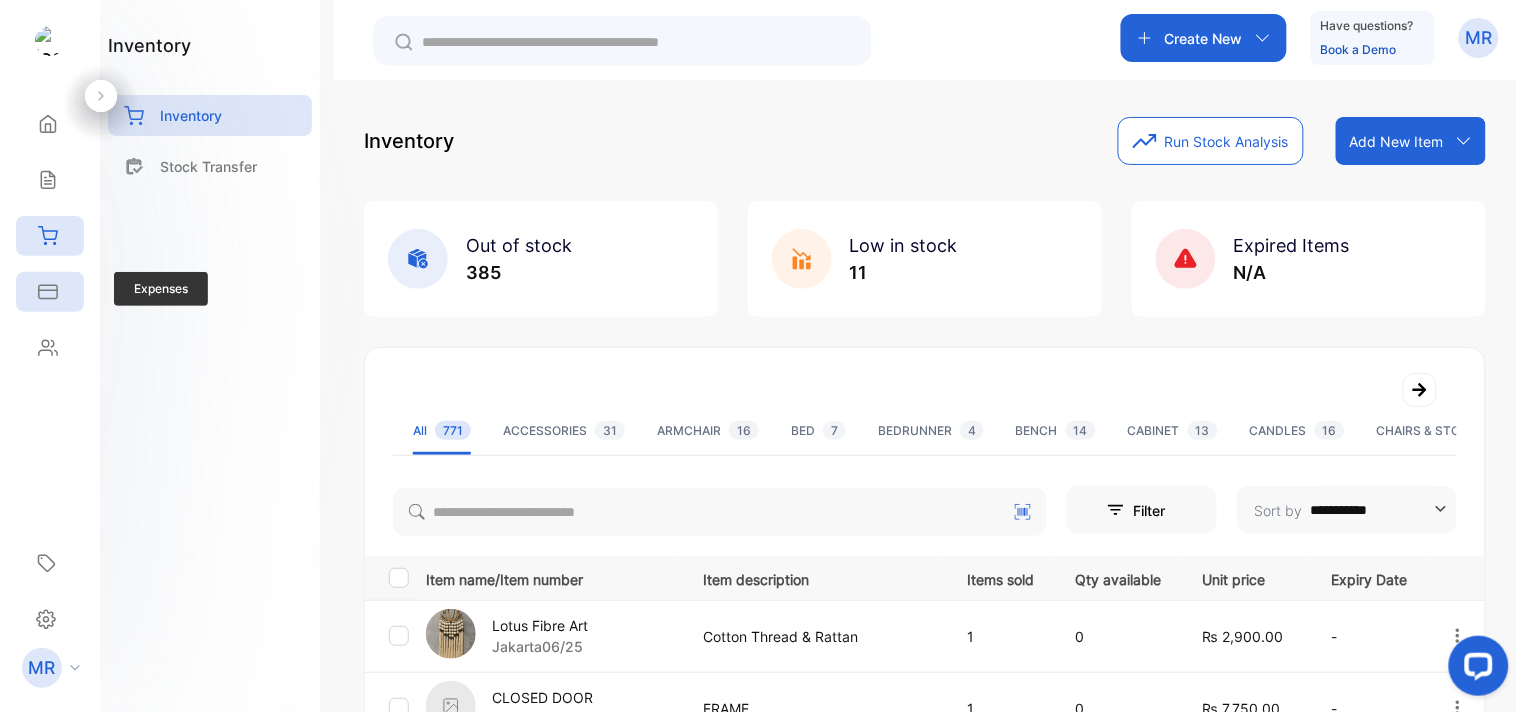 click on "Expenses" at bounding box center (50, 292) 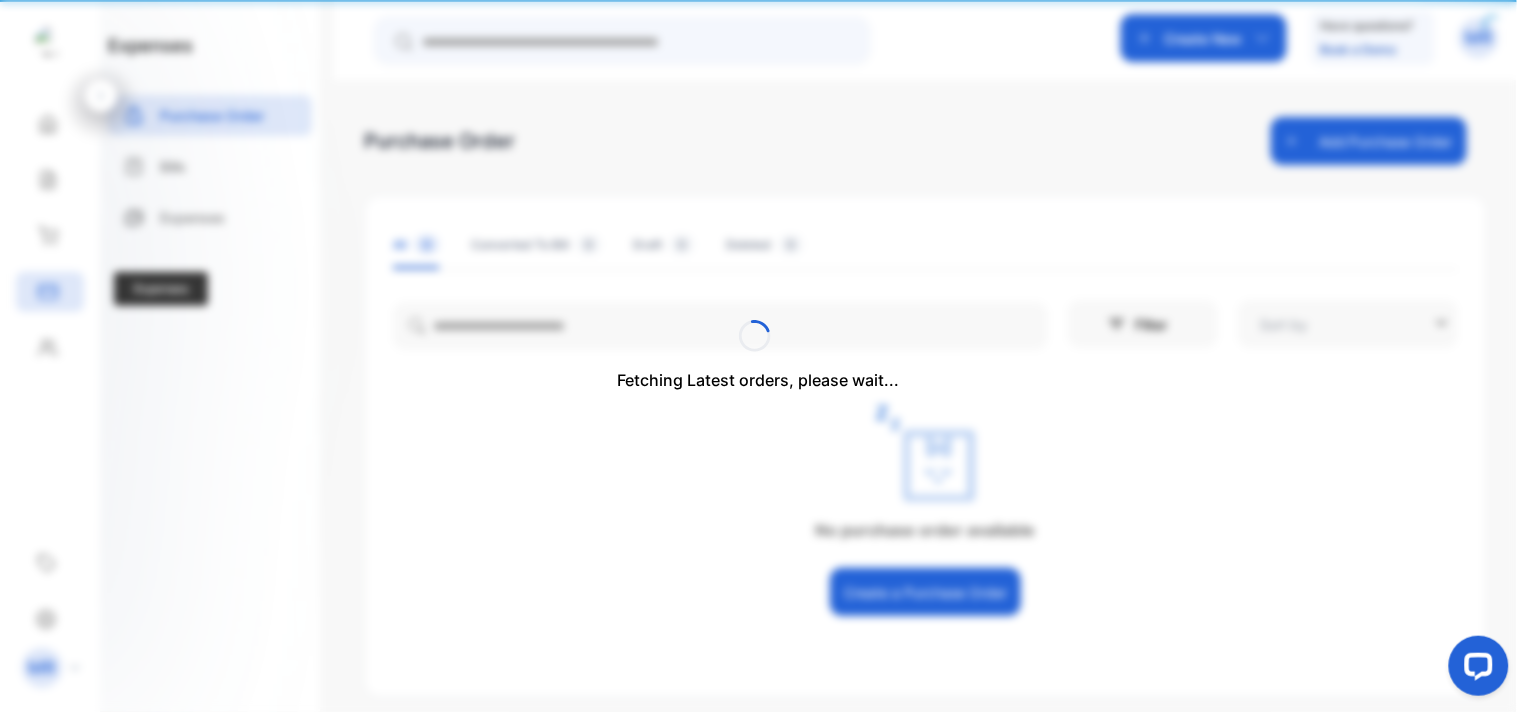 type on "**********" 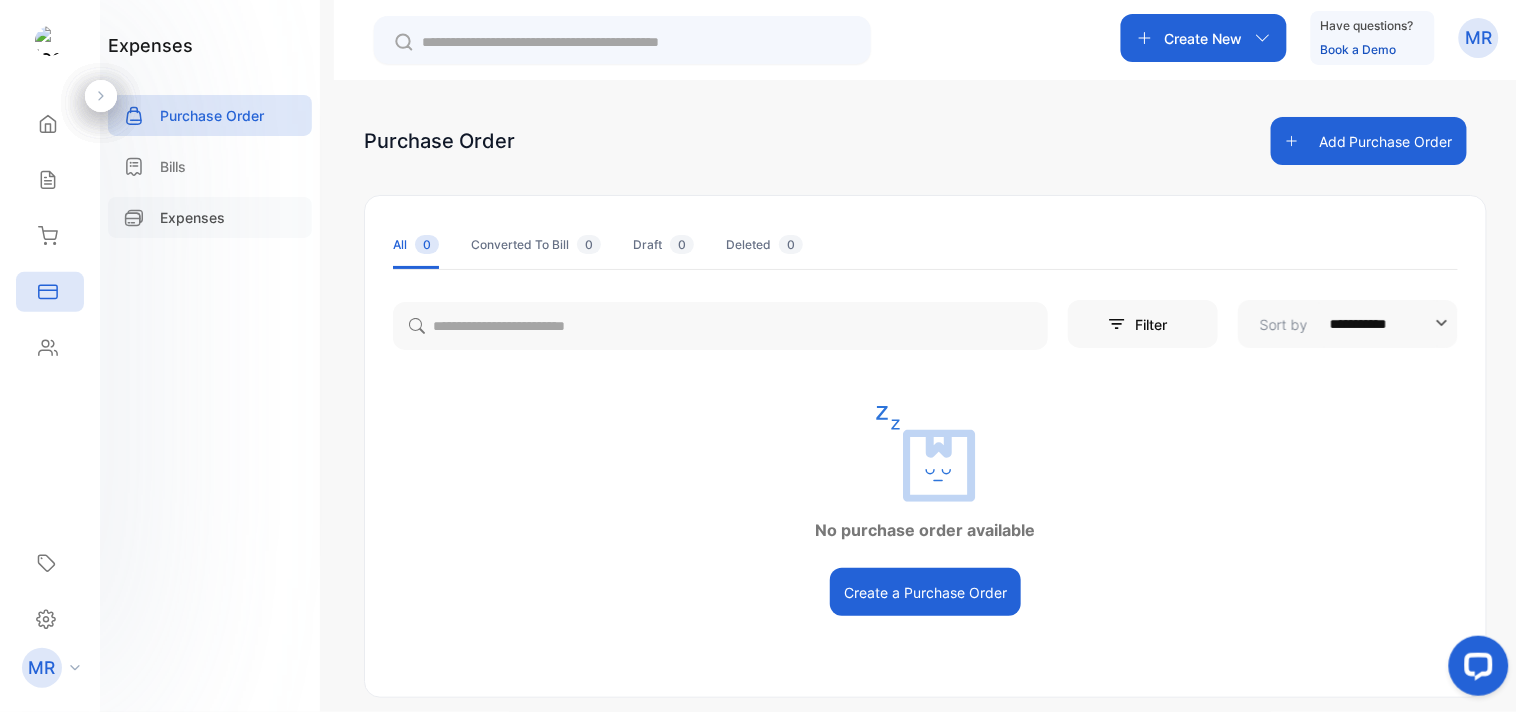 click on "Expenses" at bounding box center [210, 217] 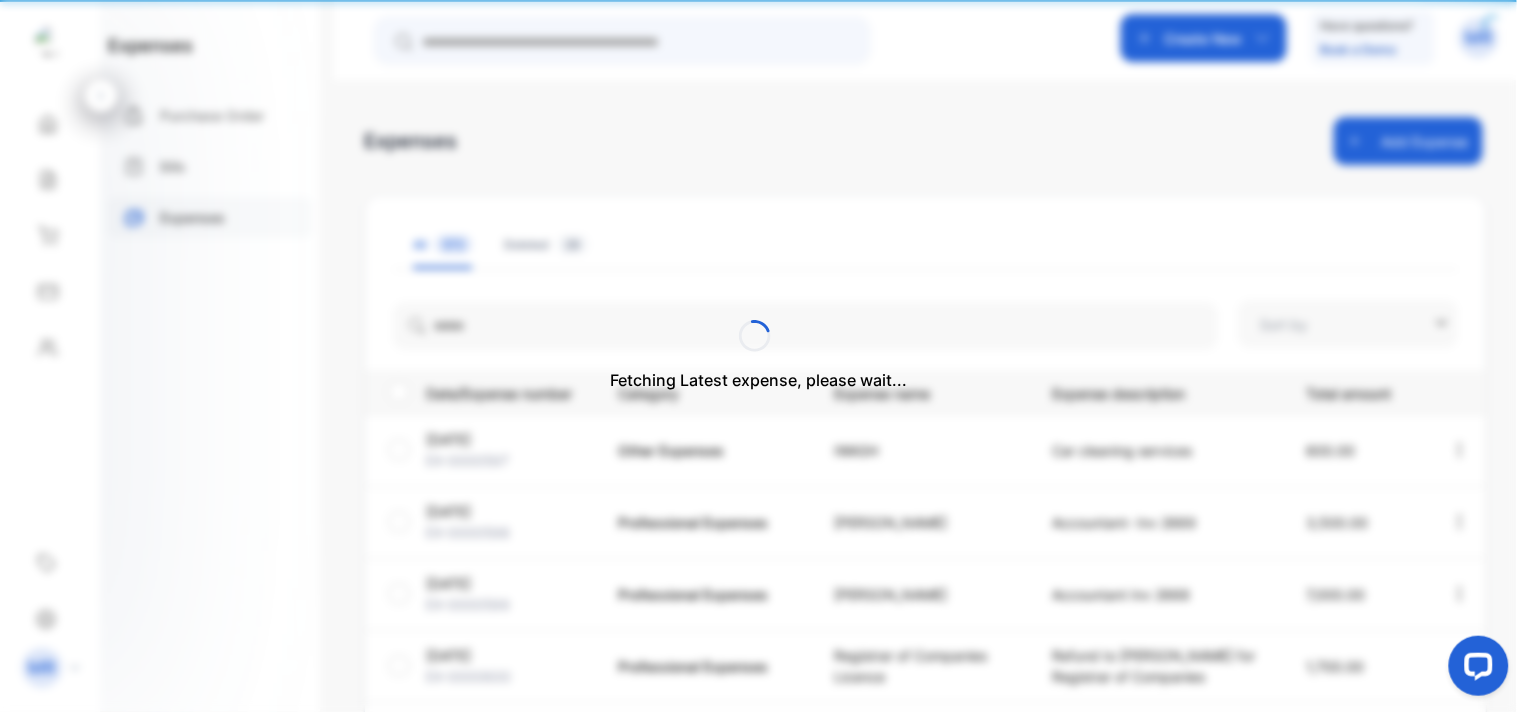 type on "**********" 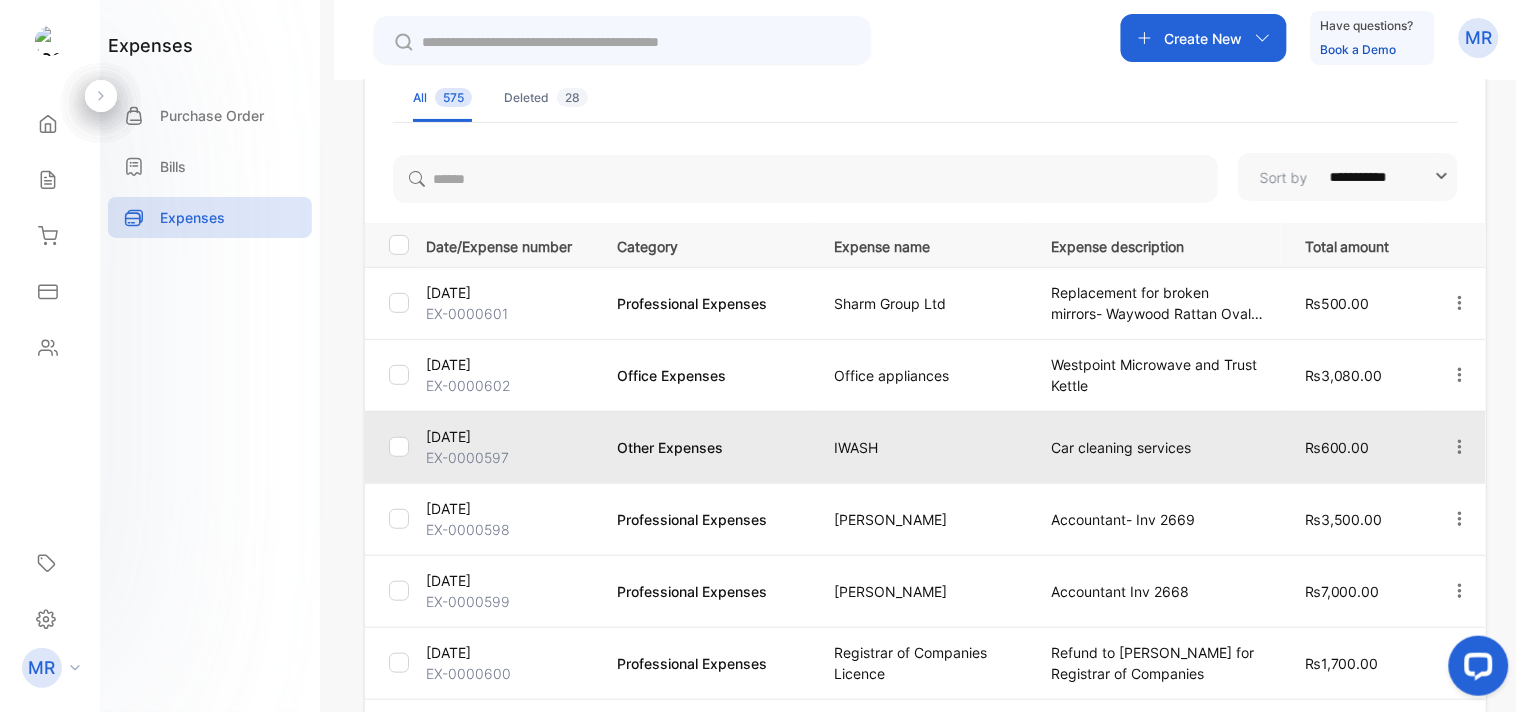 scroll, scrollTop: 0, scrollLeft: 0, axis: both 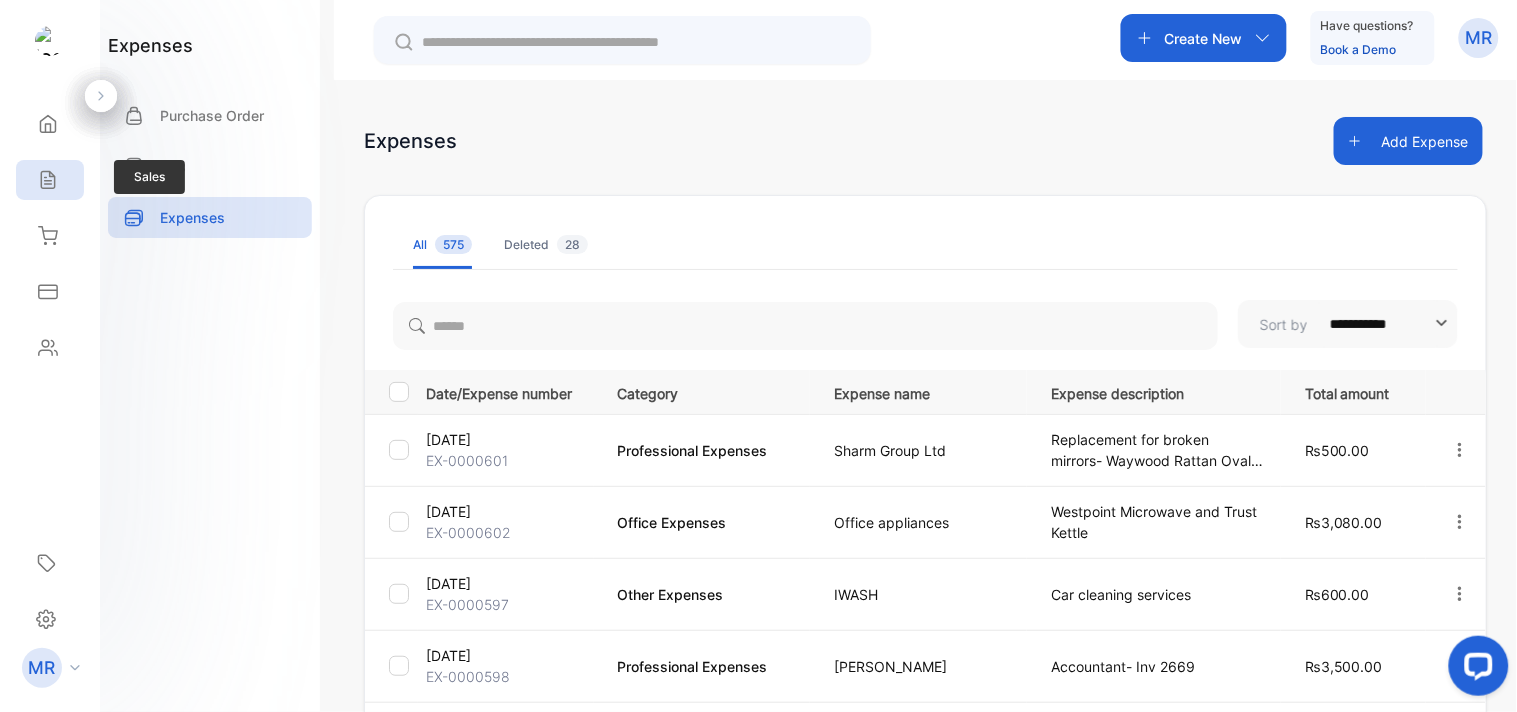 click on "Sales" at bounding box center (45, 180) 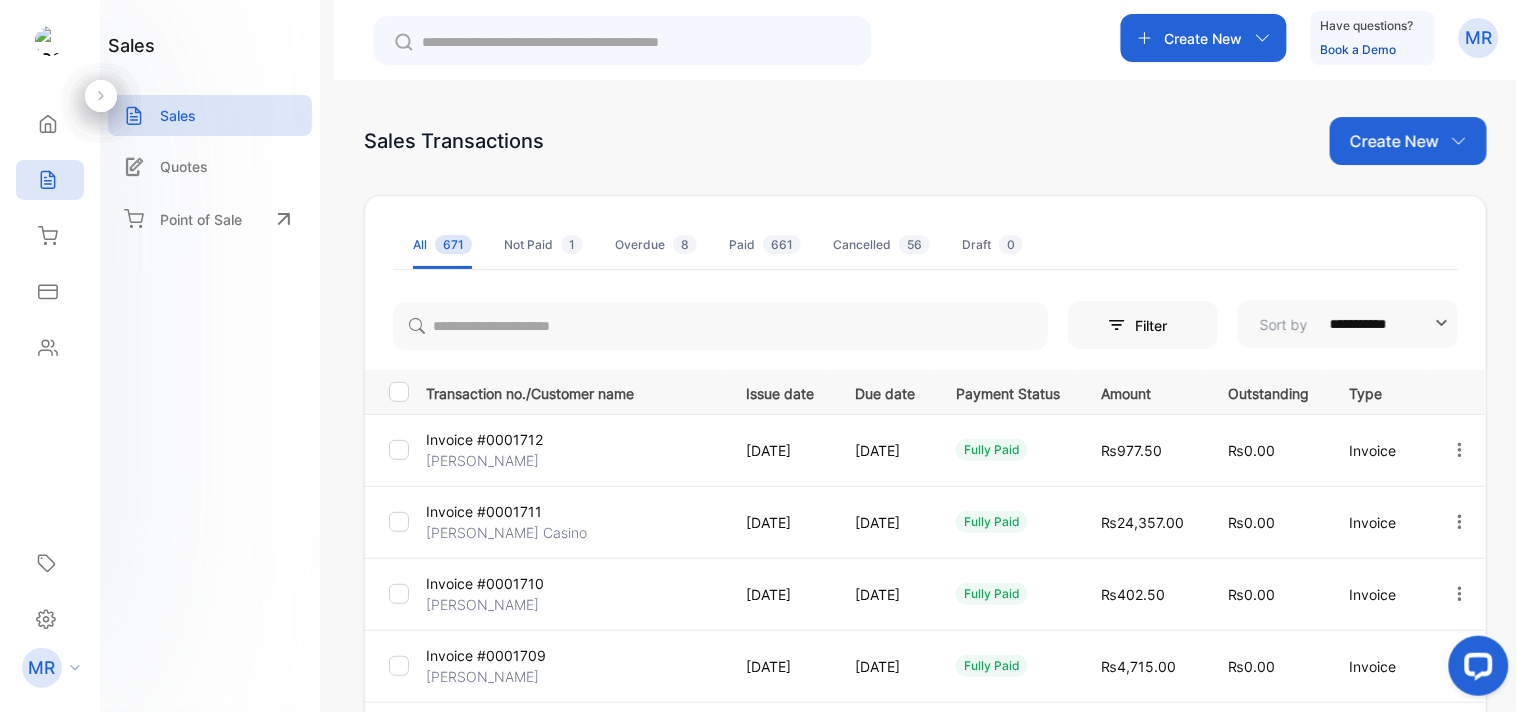 click on "Create New" at bounding box center (1408, 141) 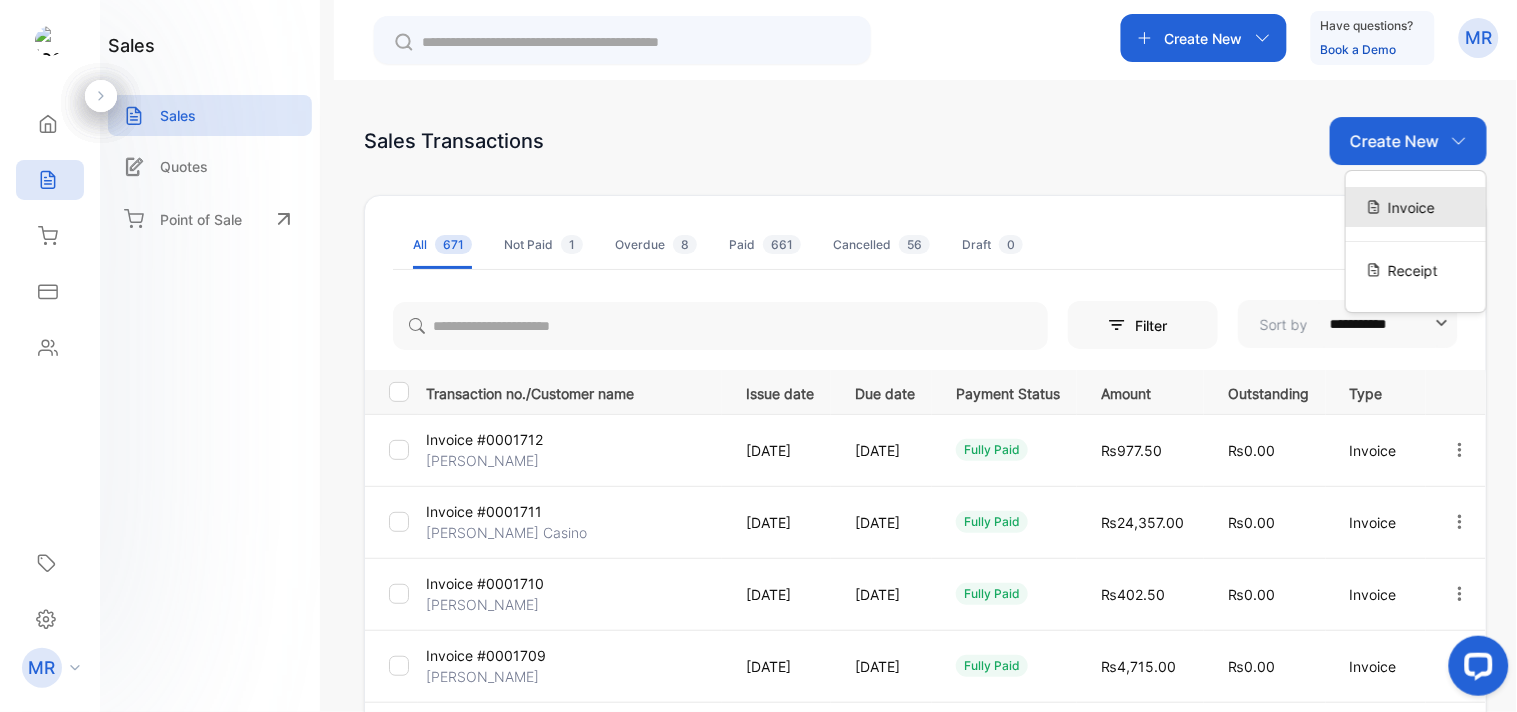 click on "Invoice" at bounding box center [1411, 207] 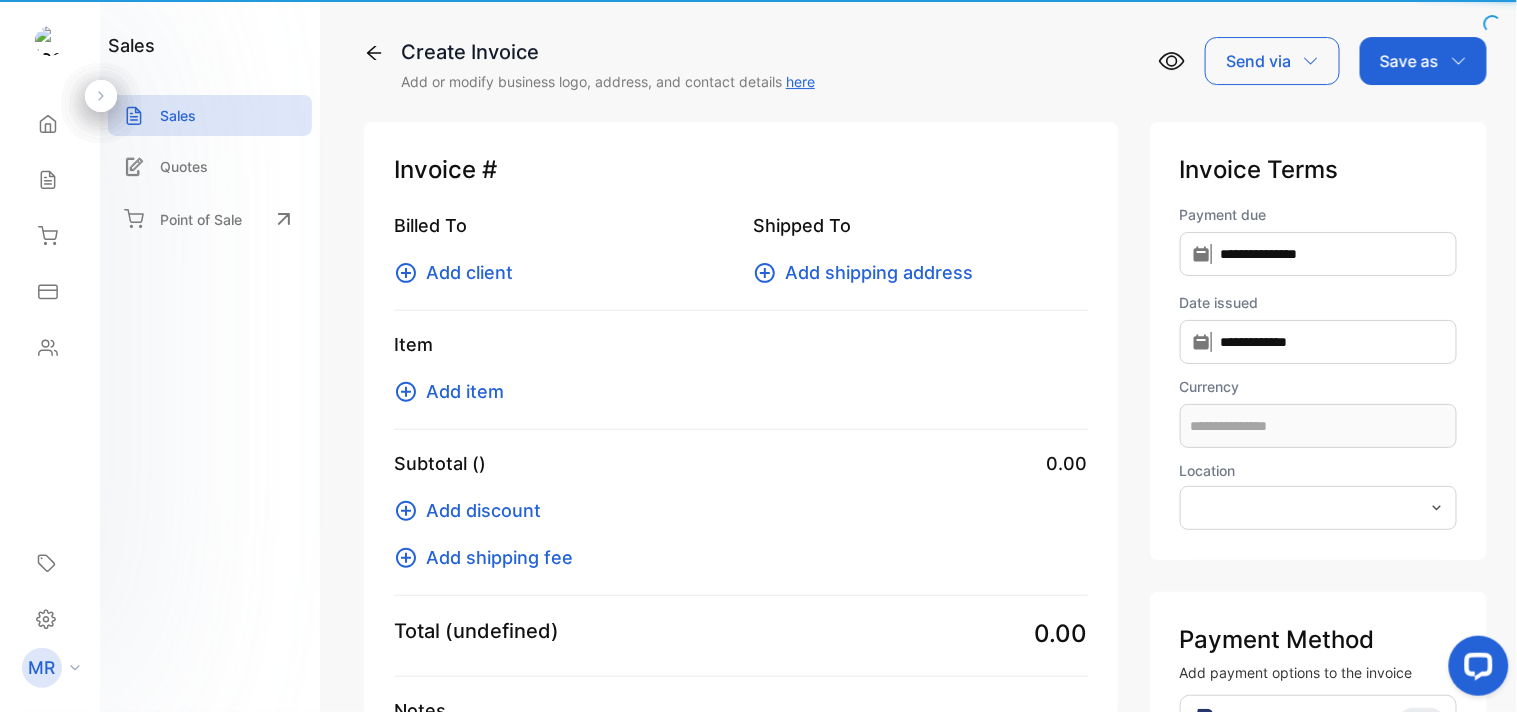 type on "**********" 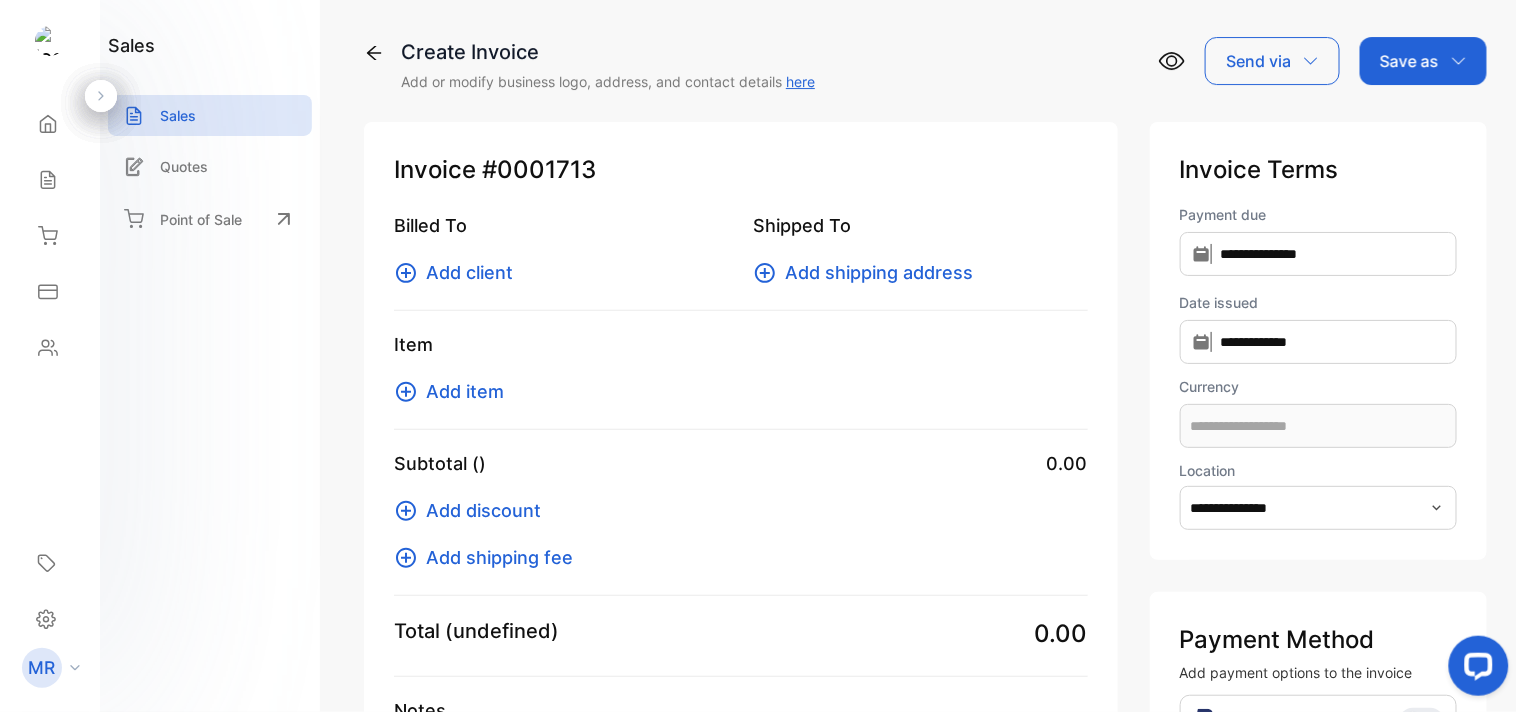 type on "**********" 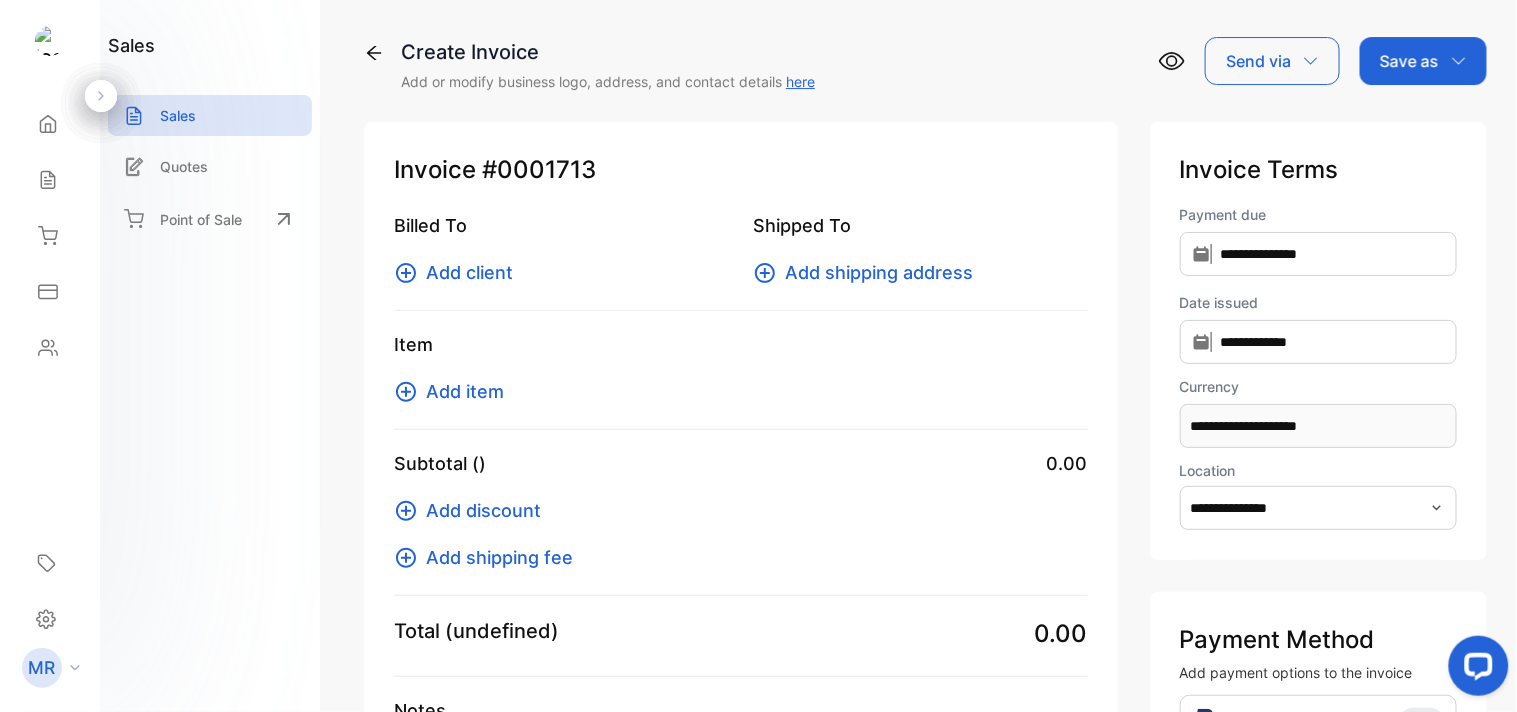 type on "**********" 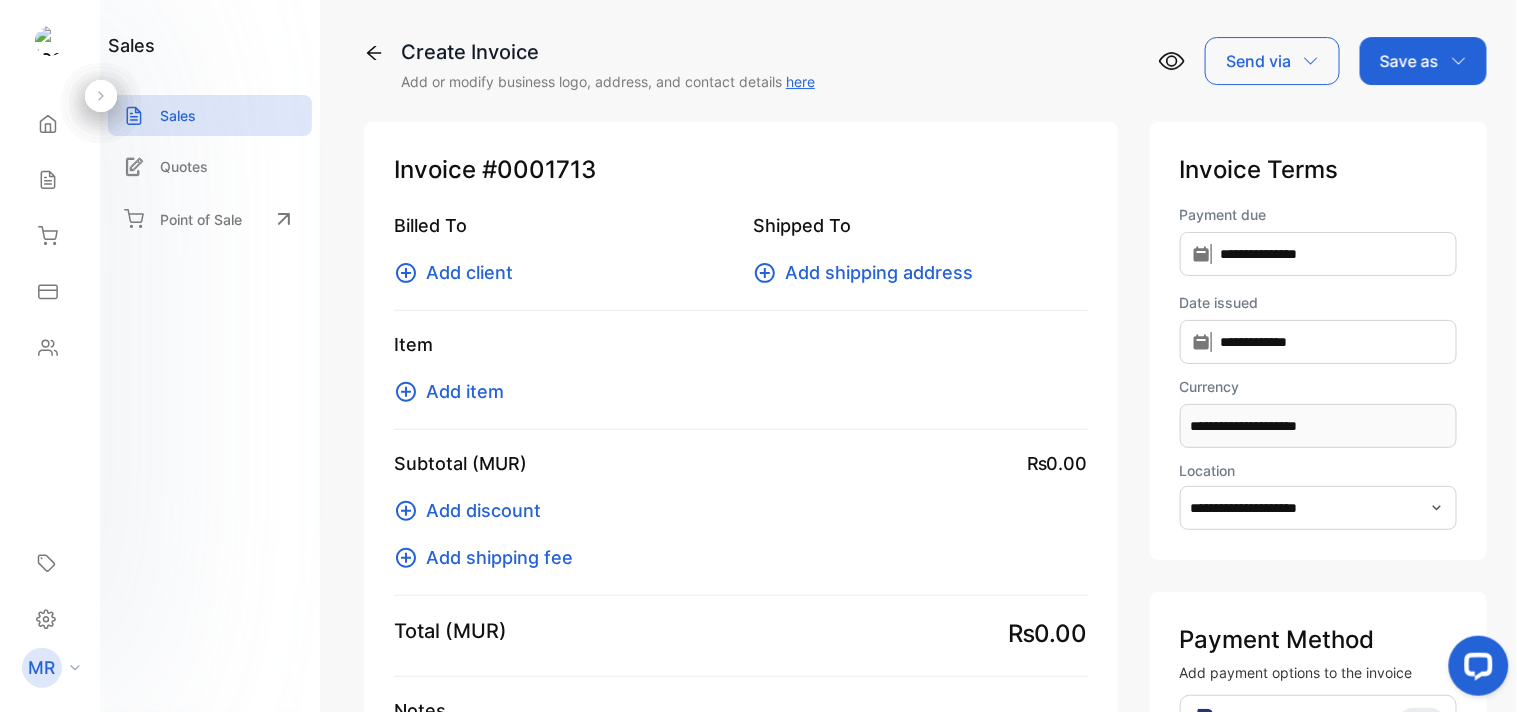 click on "Add item" at bounding box center [465, 391] 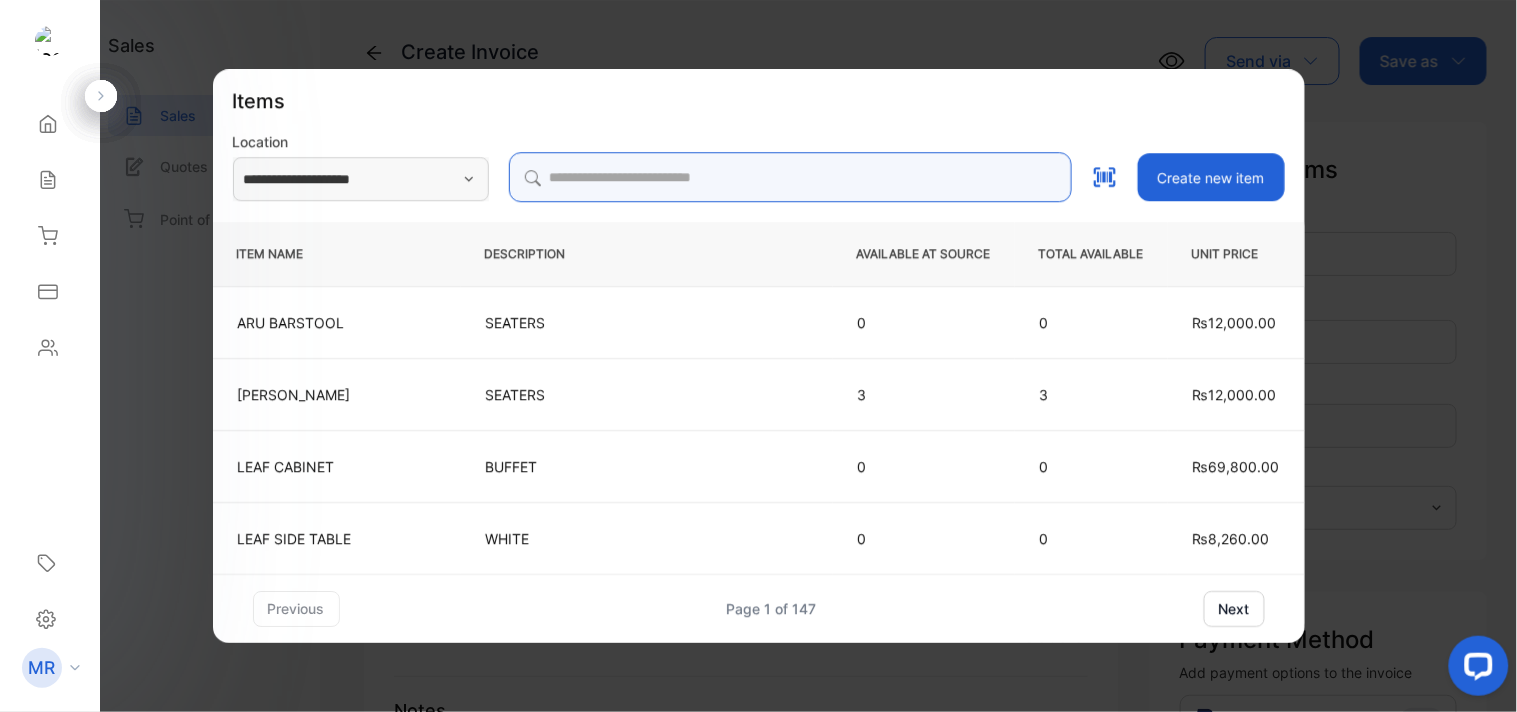 click at bounding box center [790, 177] 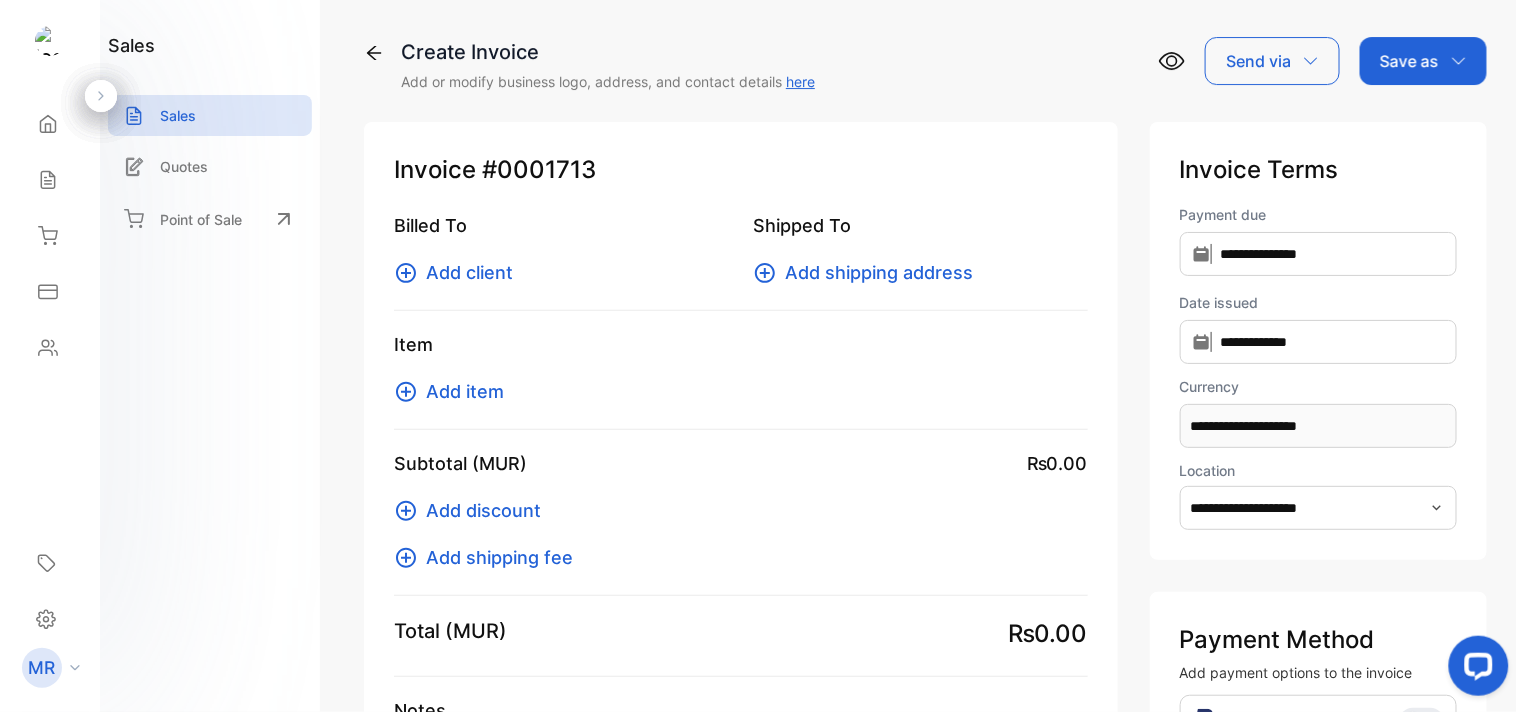 click on "Add item" at bounding box center [465, 391] 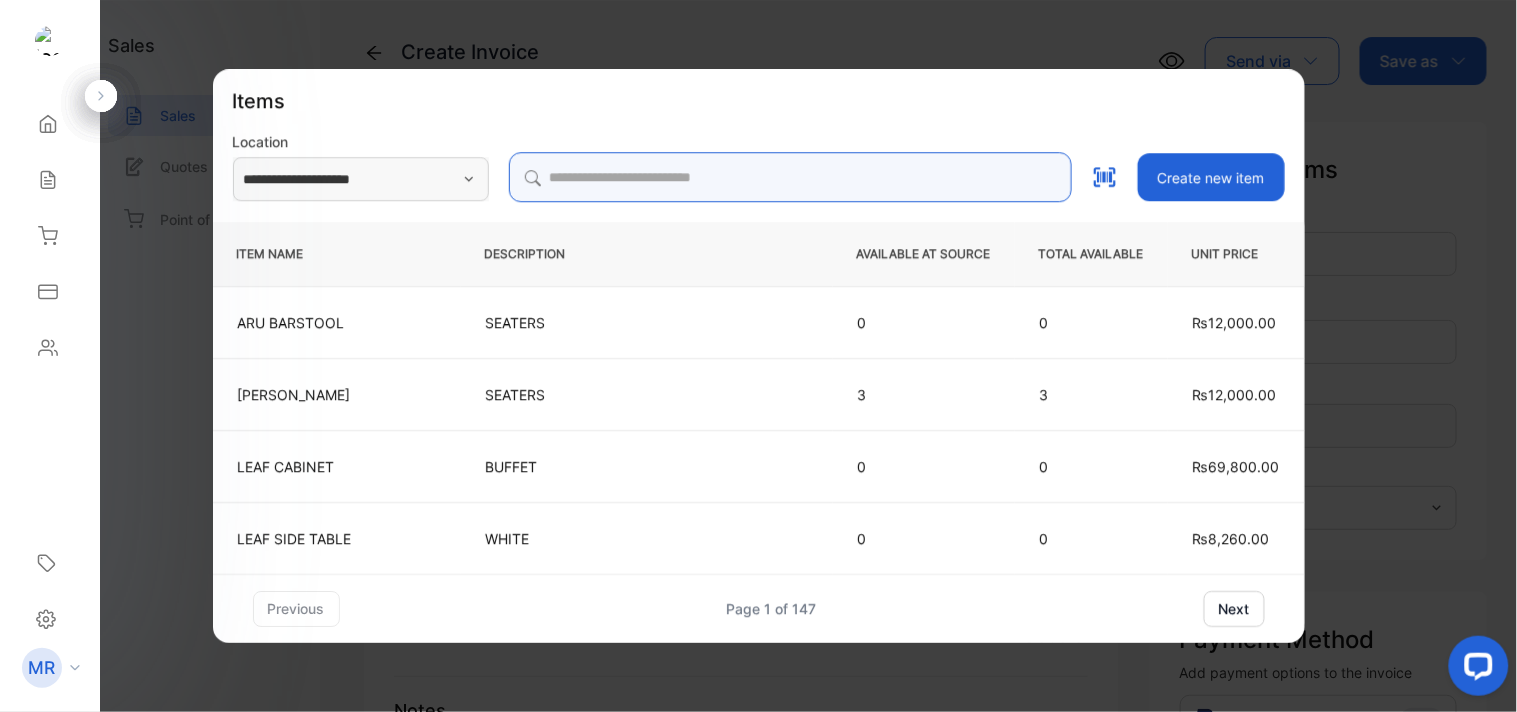 click at bounding box center (790, 177) 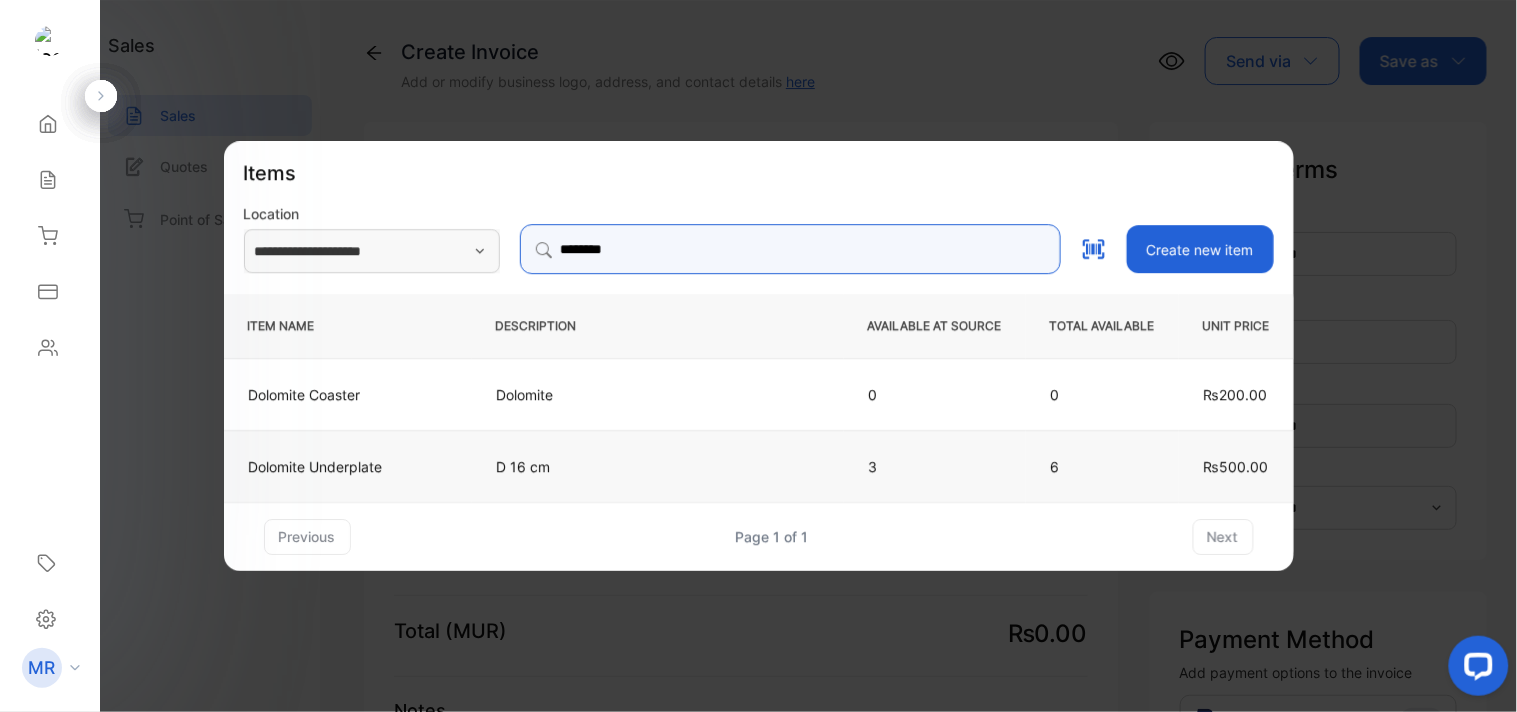type on "********" 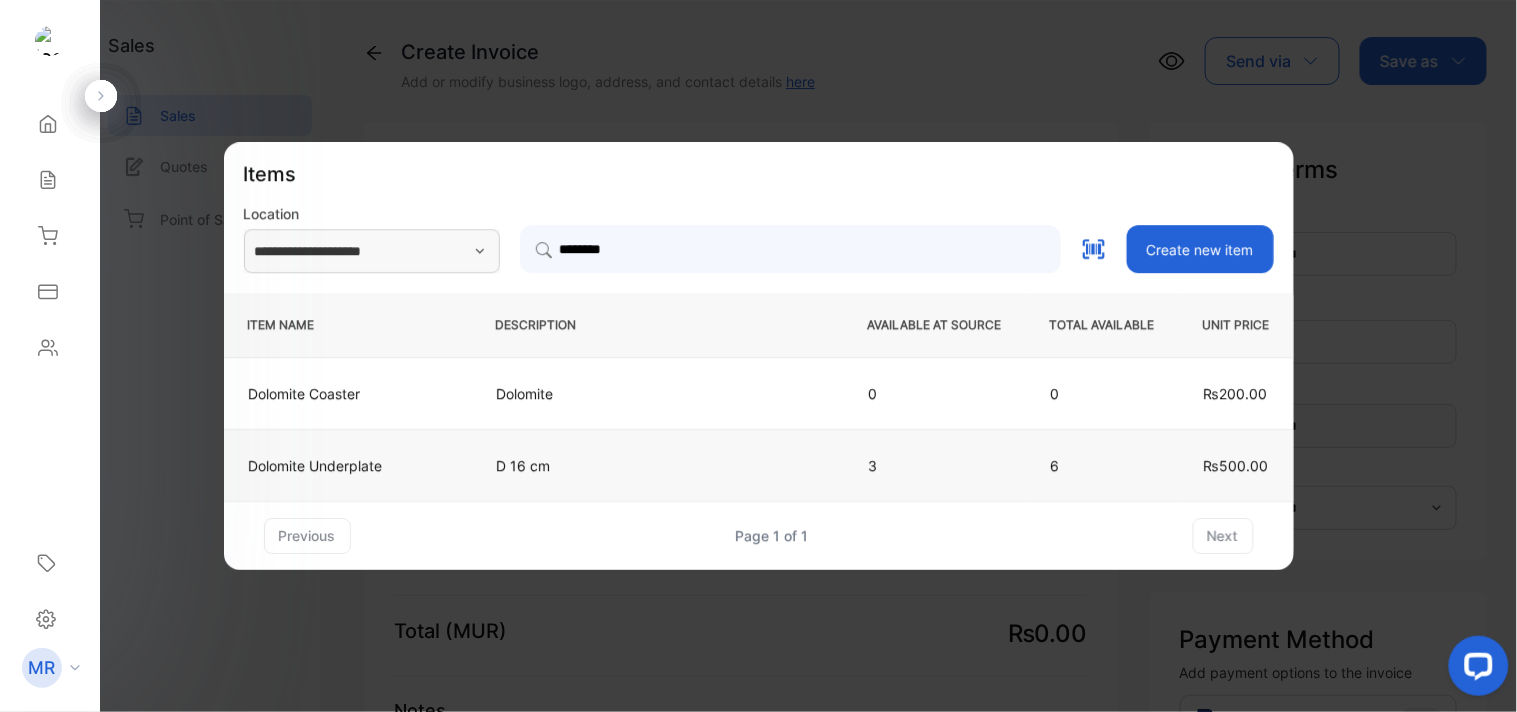 click on "D 16 cm" at bounding box center [658, 465] 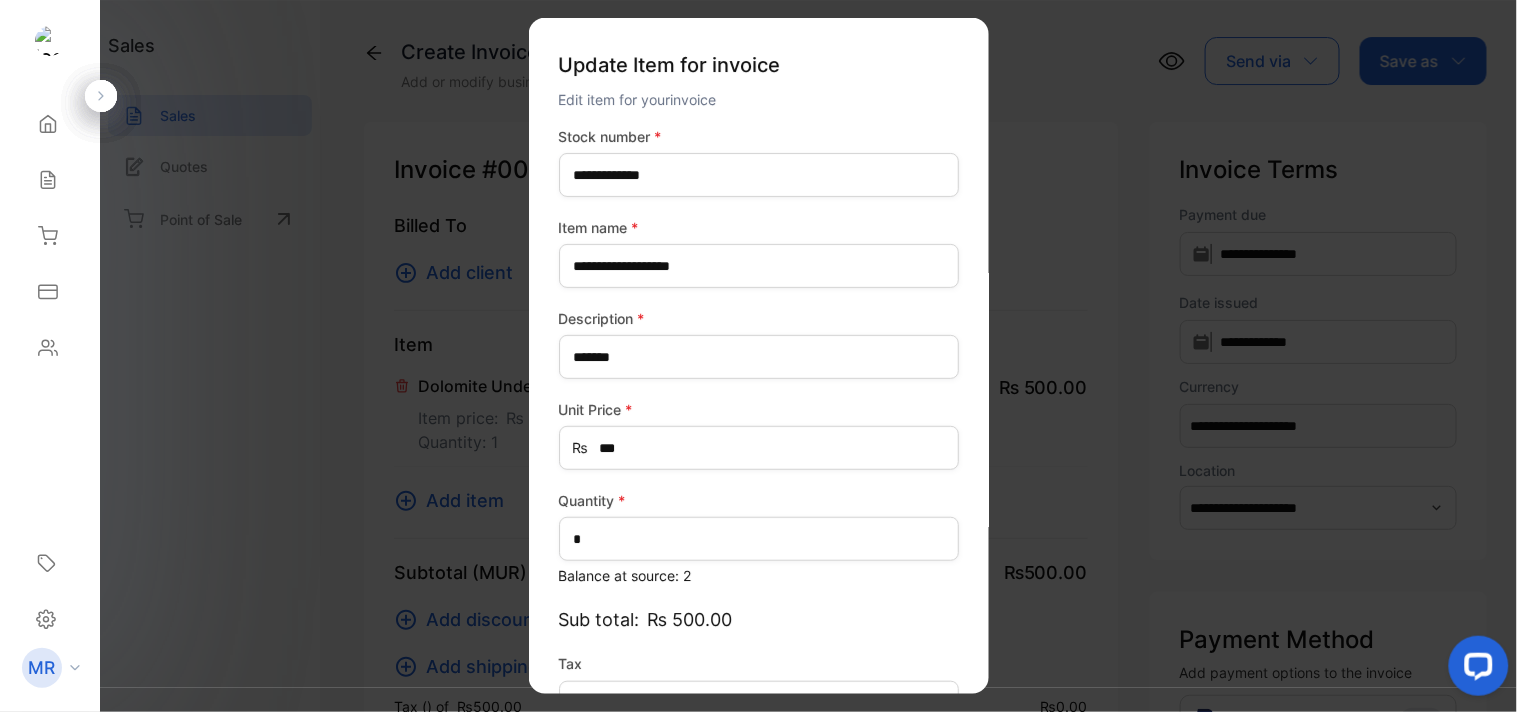 type on "*******" 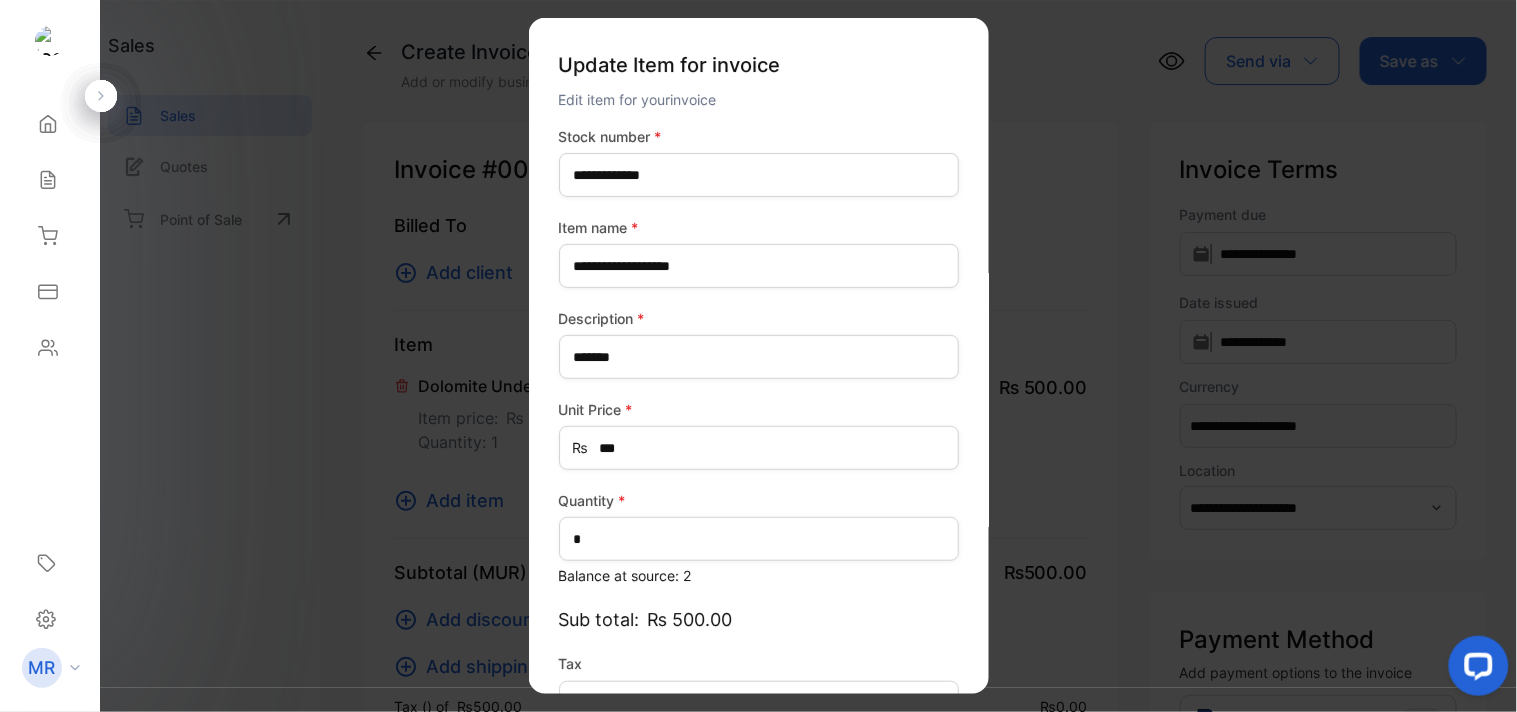 scroll, scrollTop: 130, scrollLeft: 0, axis: vertical 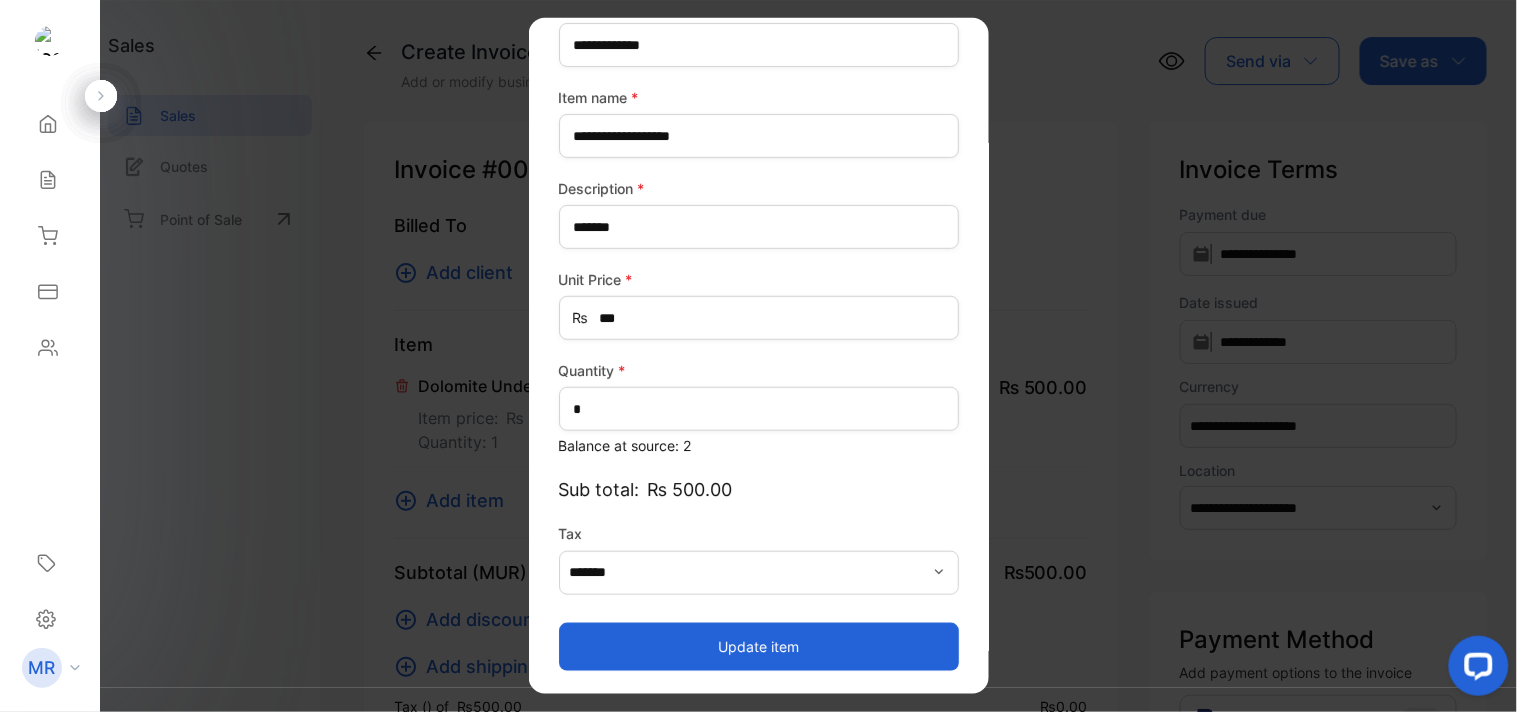 click on "Update item" at bounding box center (759, 646) 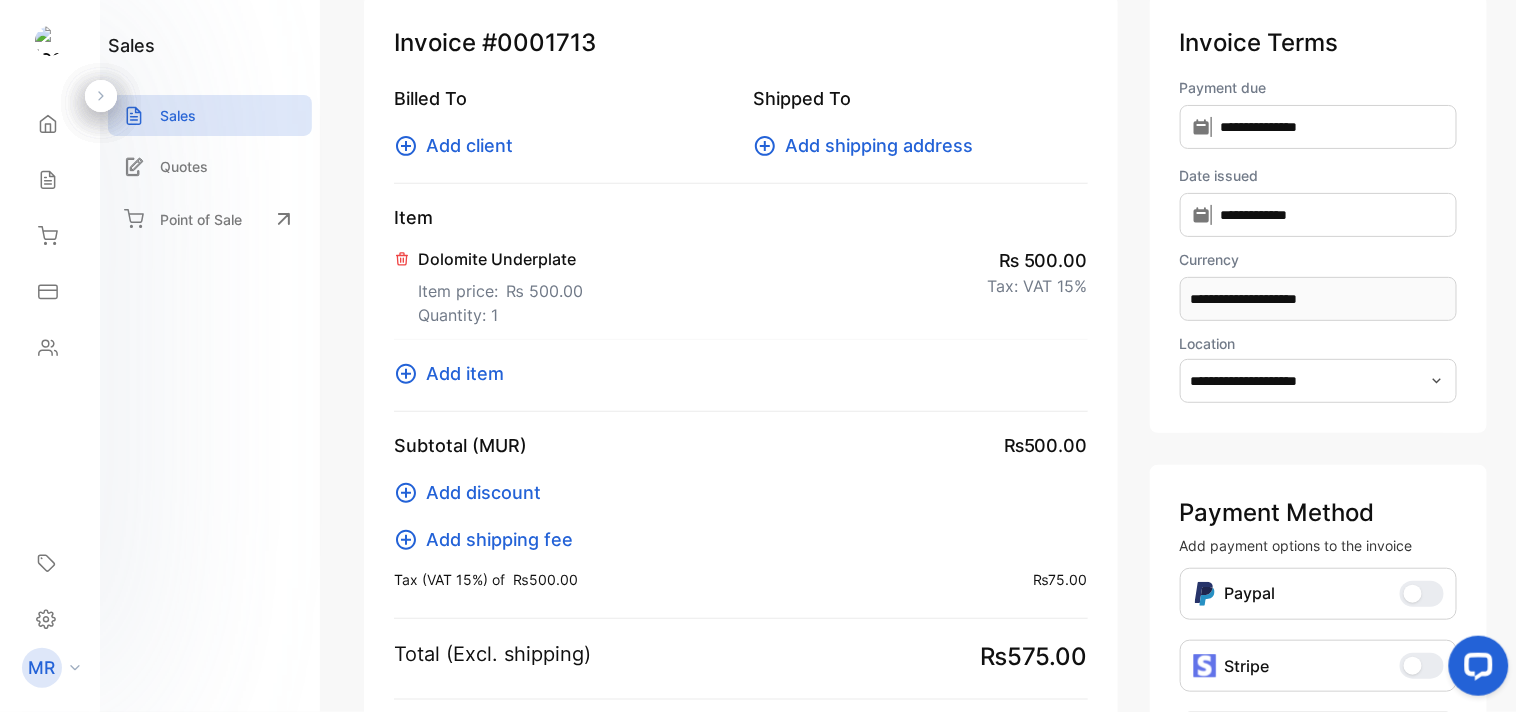 scroll, scrollTop: 141, scrollLeft: 0, axis: vertical 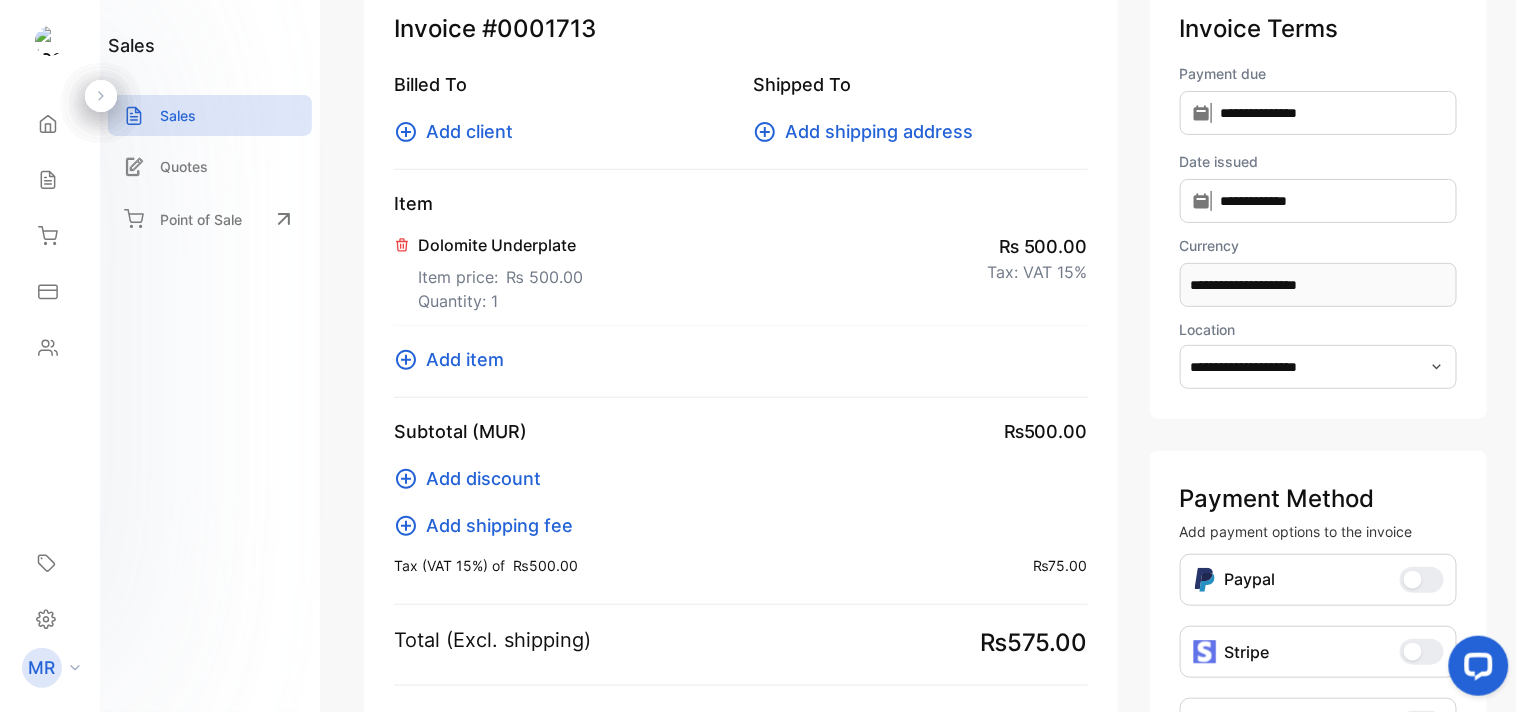 click 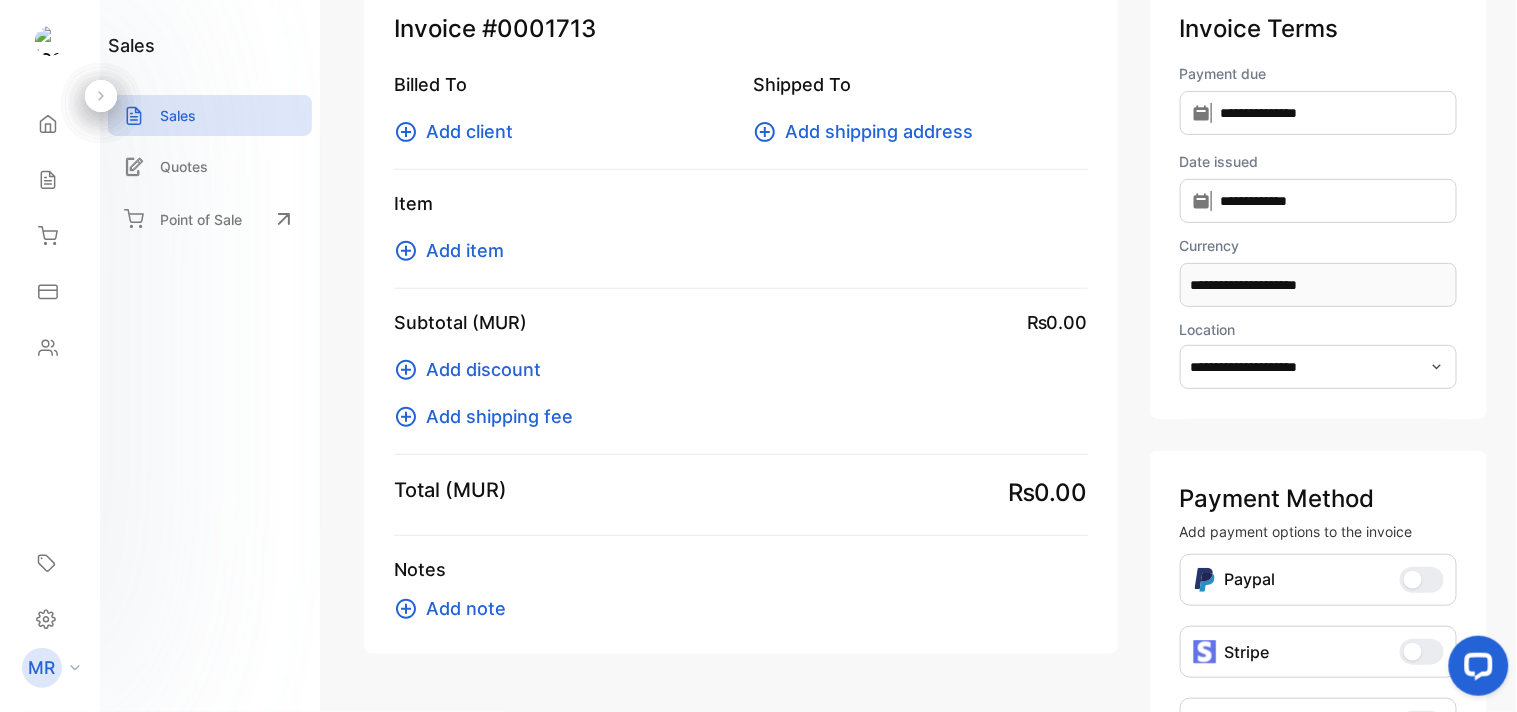 click on "Add item" at bounding box center (465, 250) 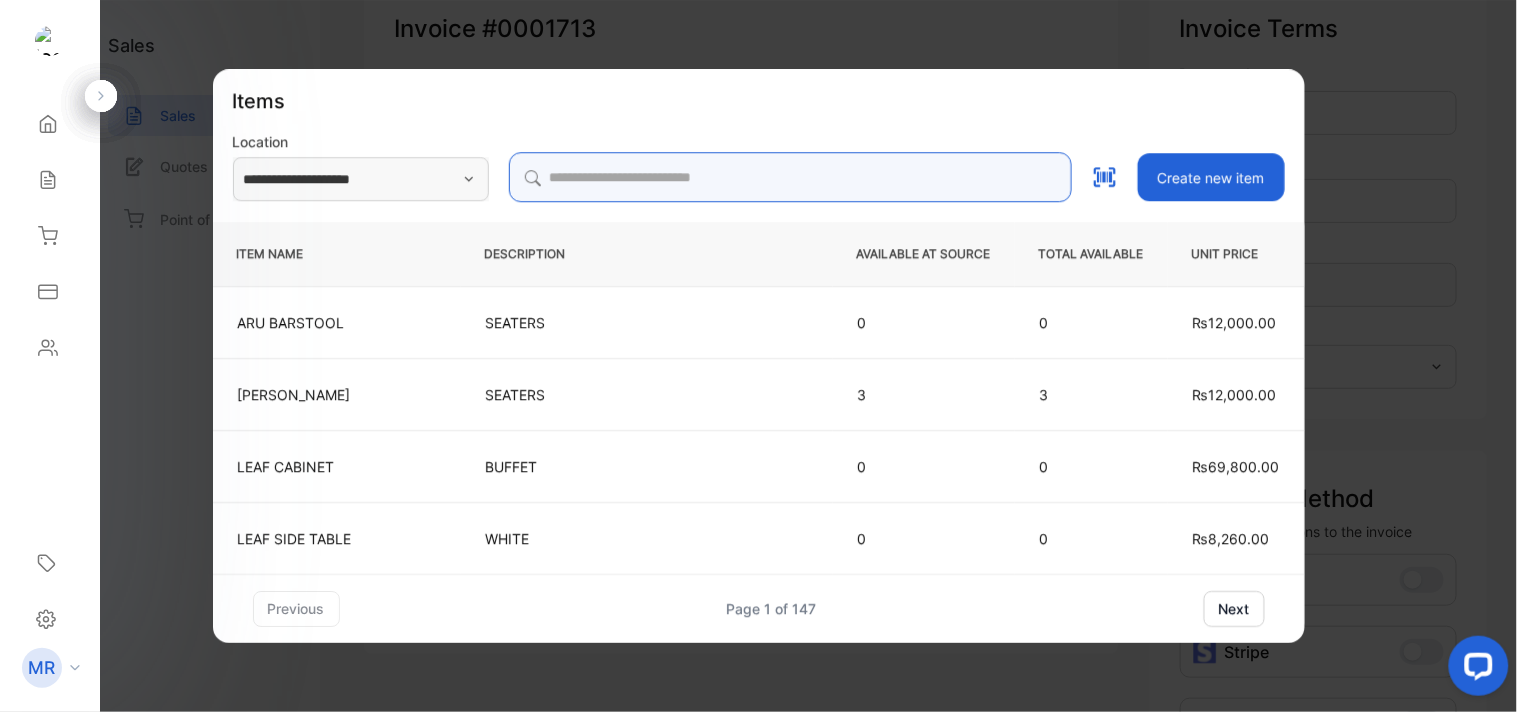 click at bounding box center [790, 177] 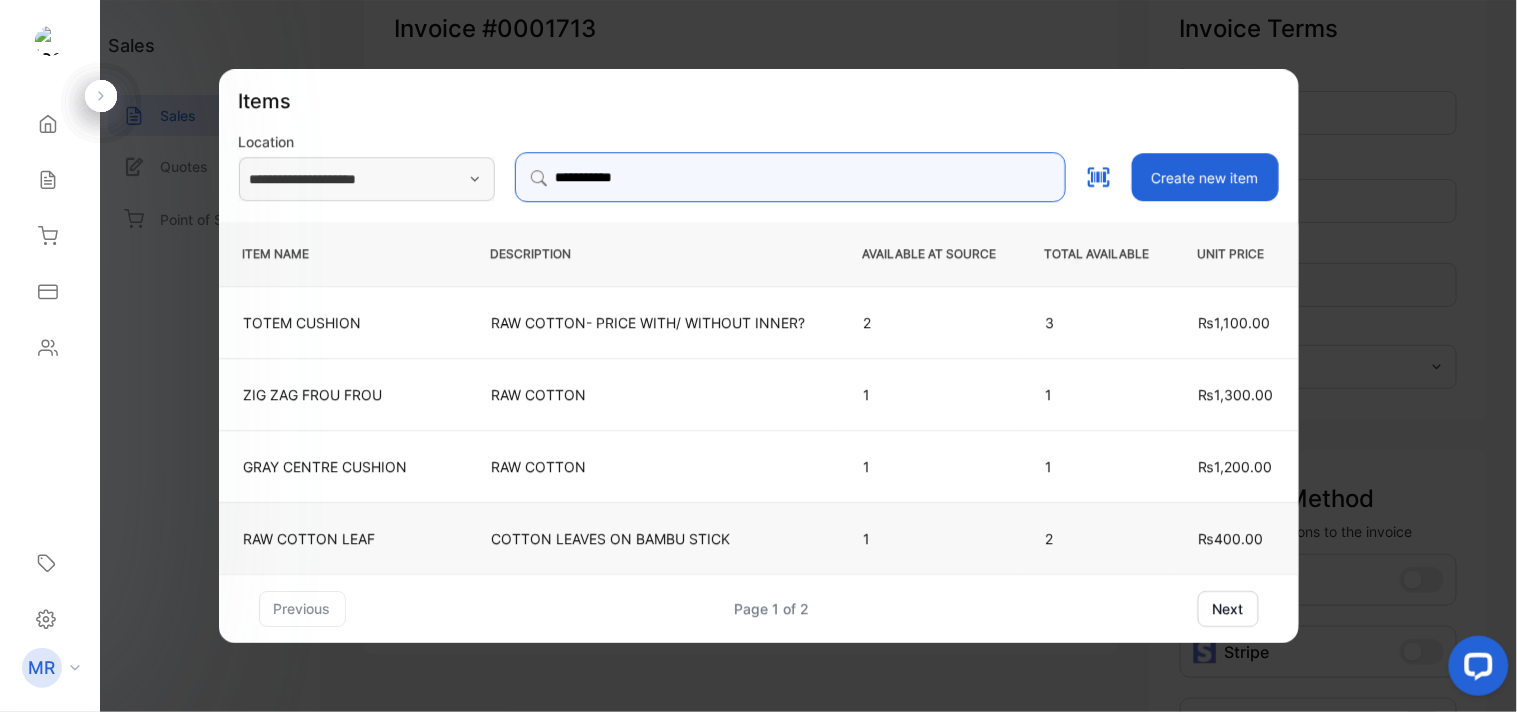 type on "**********" 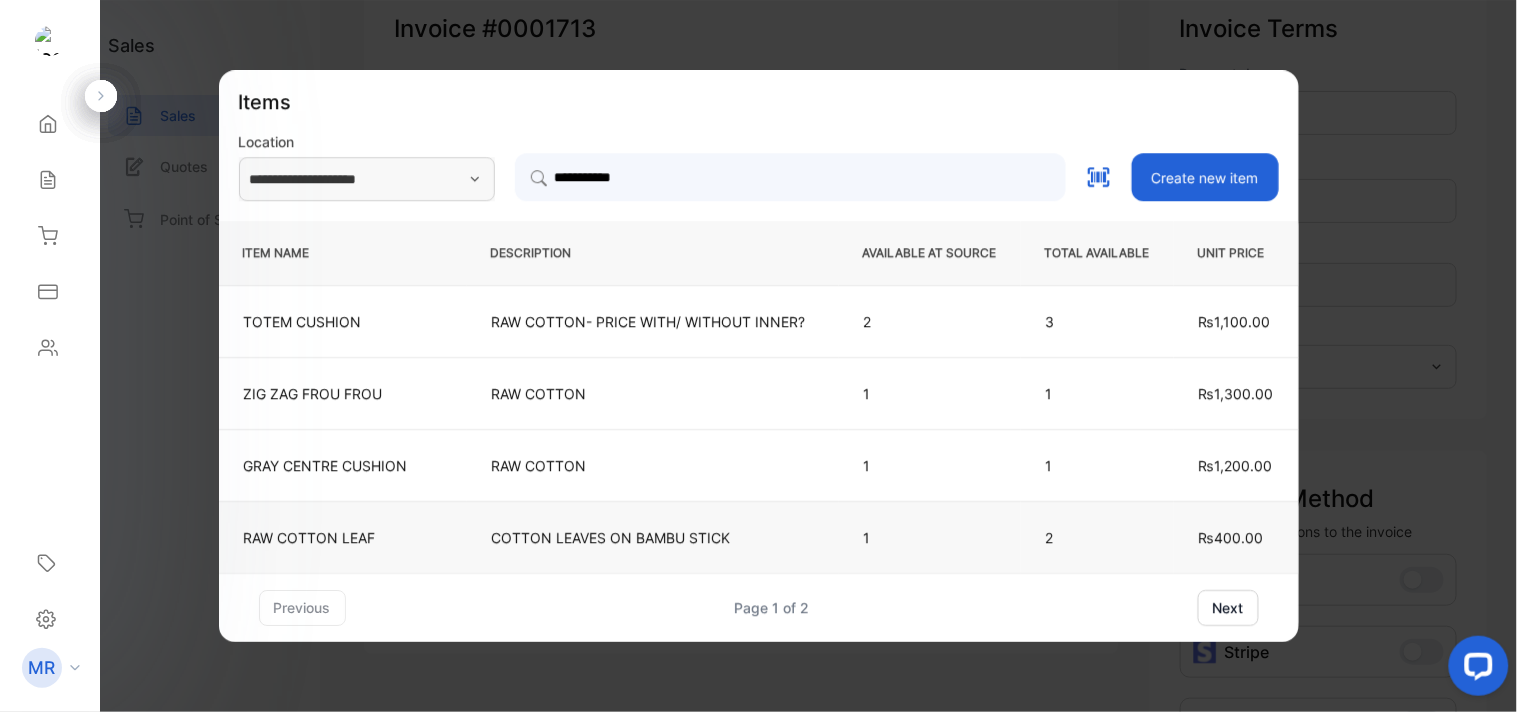click on "COTTON LEAVES ON BAMBU STICK" at bounding box center (653, 537) 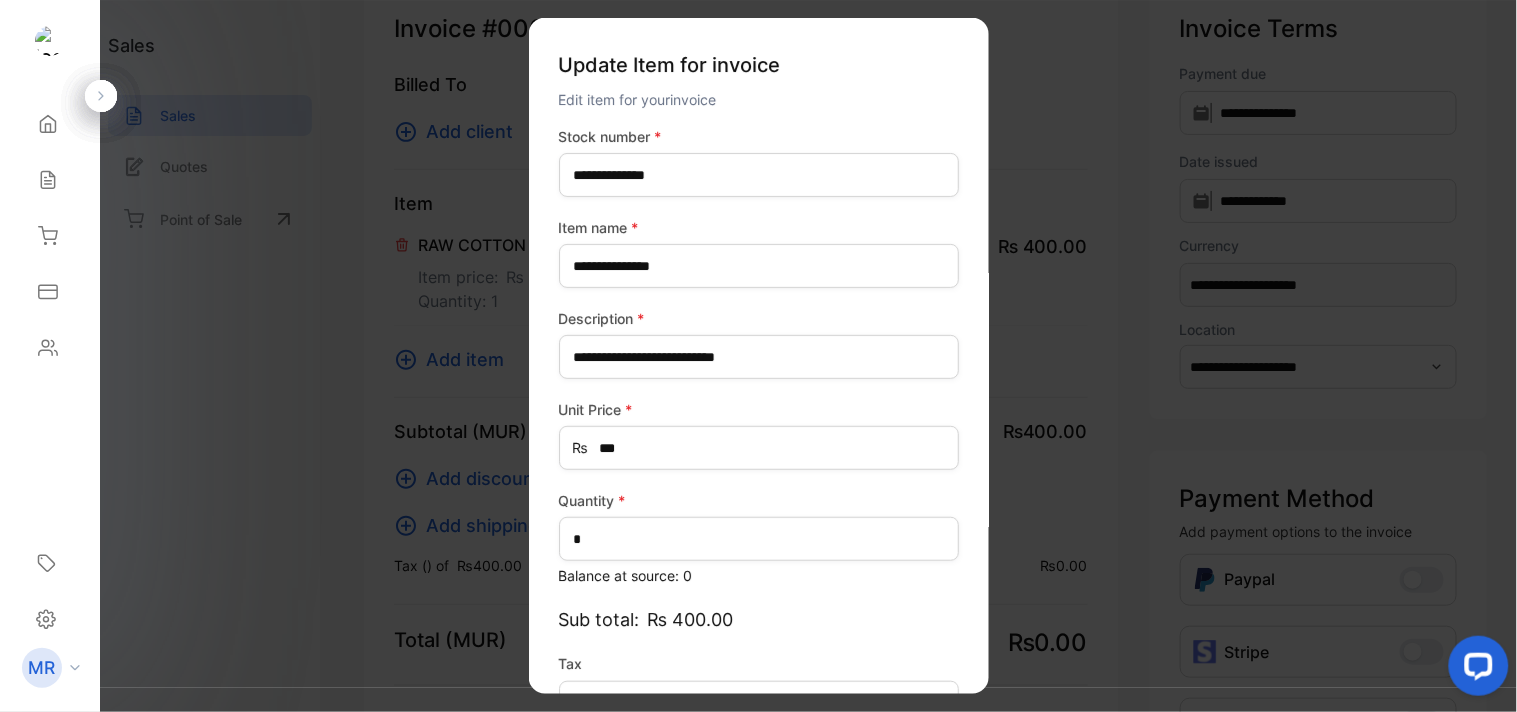 scroll, scrollTop: 130, scrollLeft: 0, axis: vertical 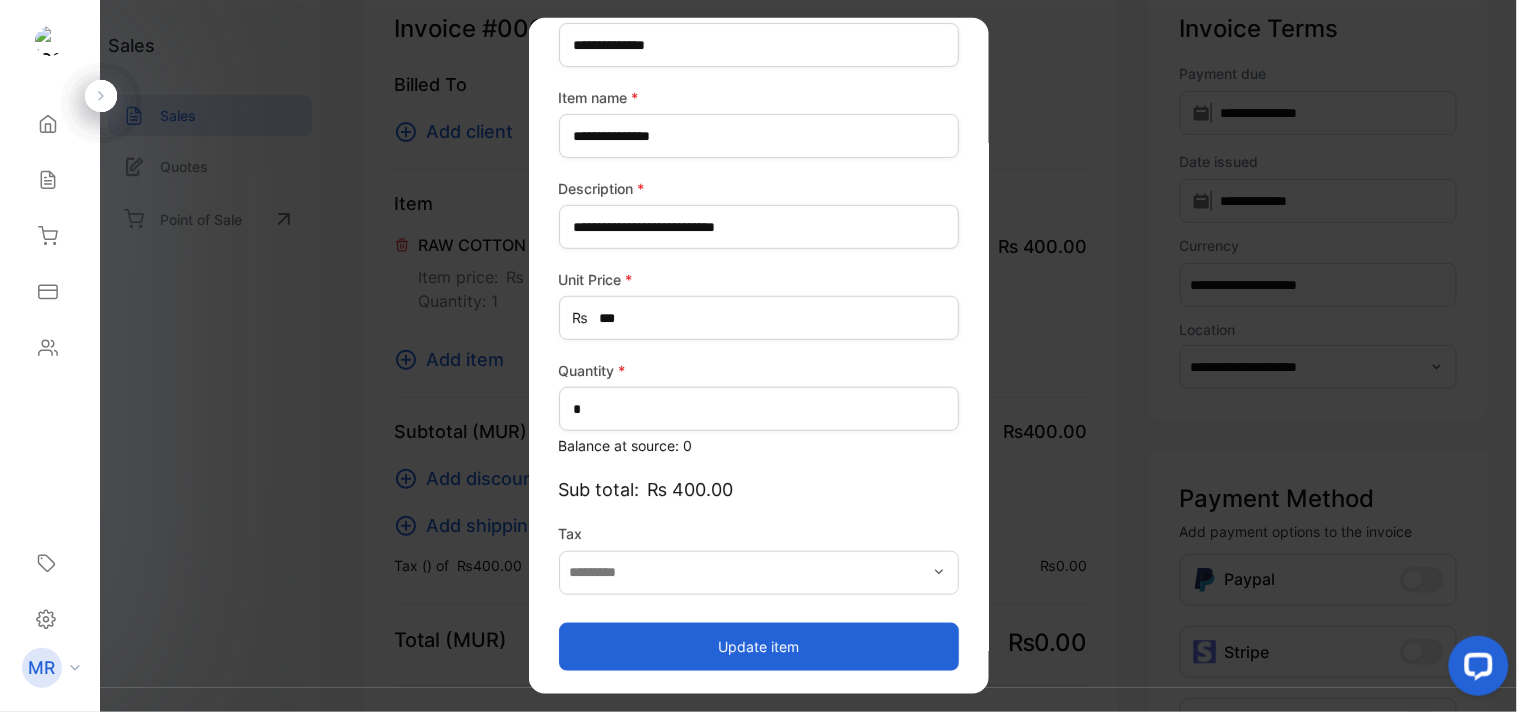 type on "*******" 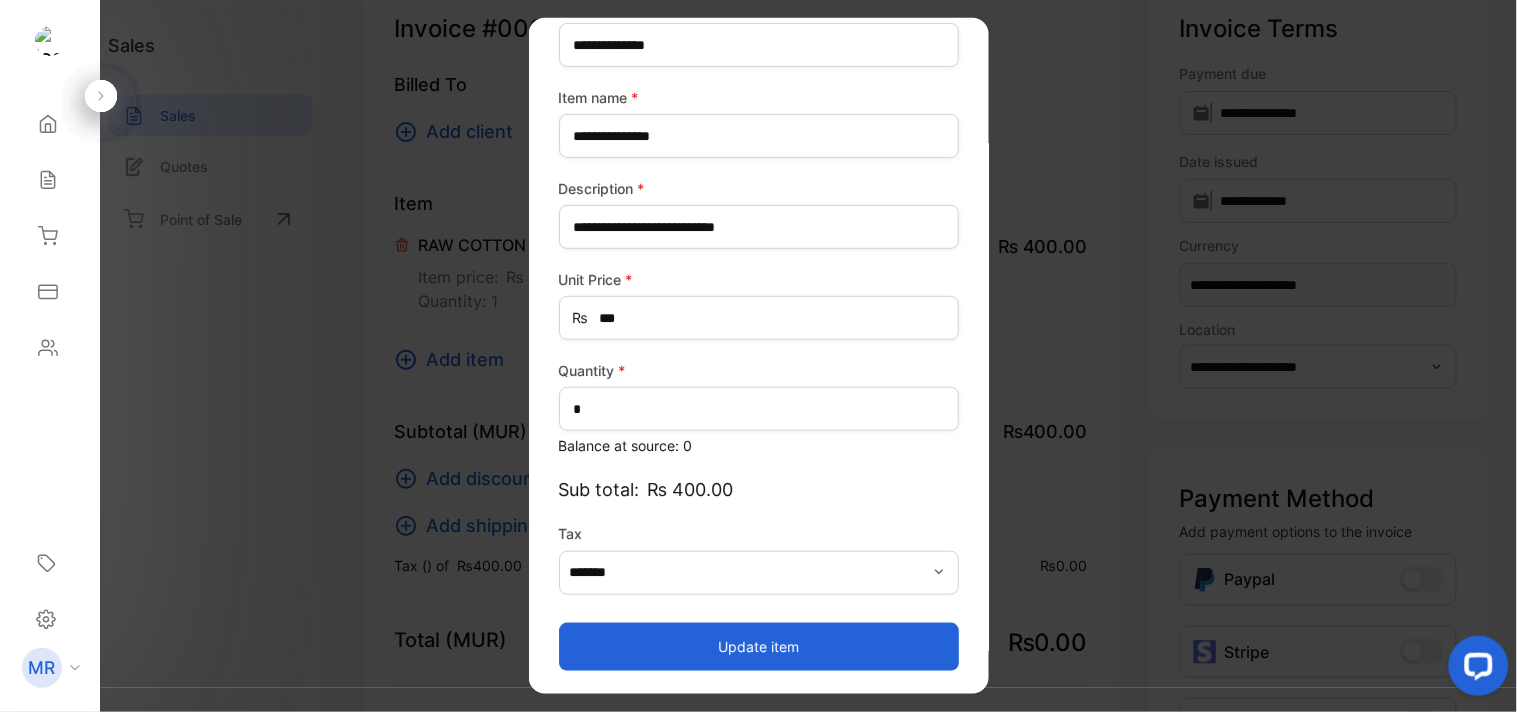 click on "Update item" at bounding box center [759, 646] 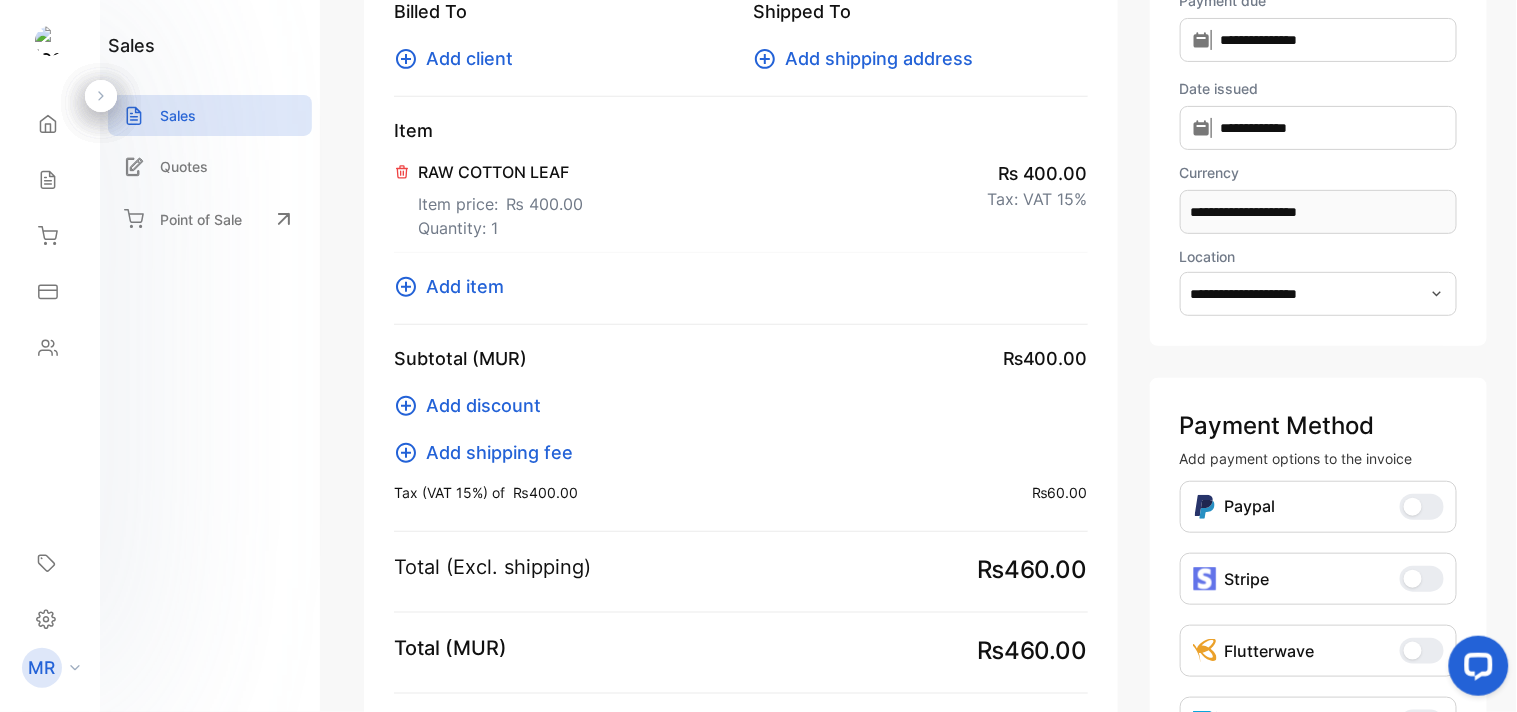 scroll, scrollTop: 213, scrollLeft: 0, axis: vertical 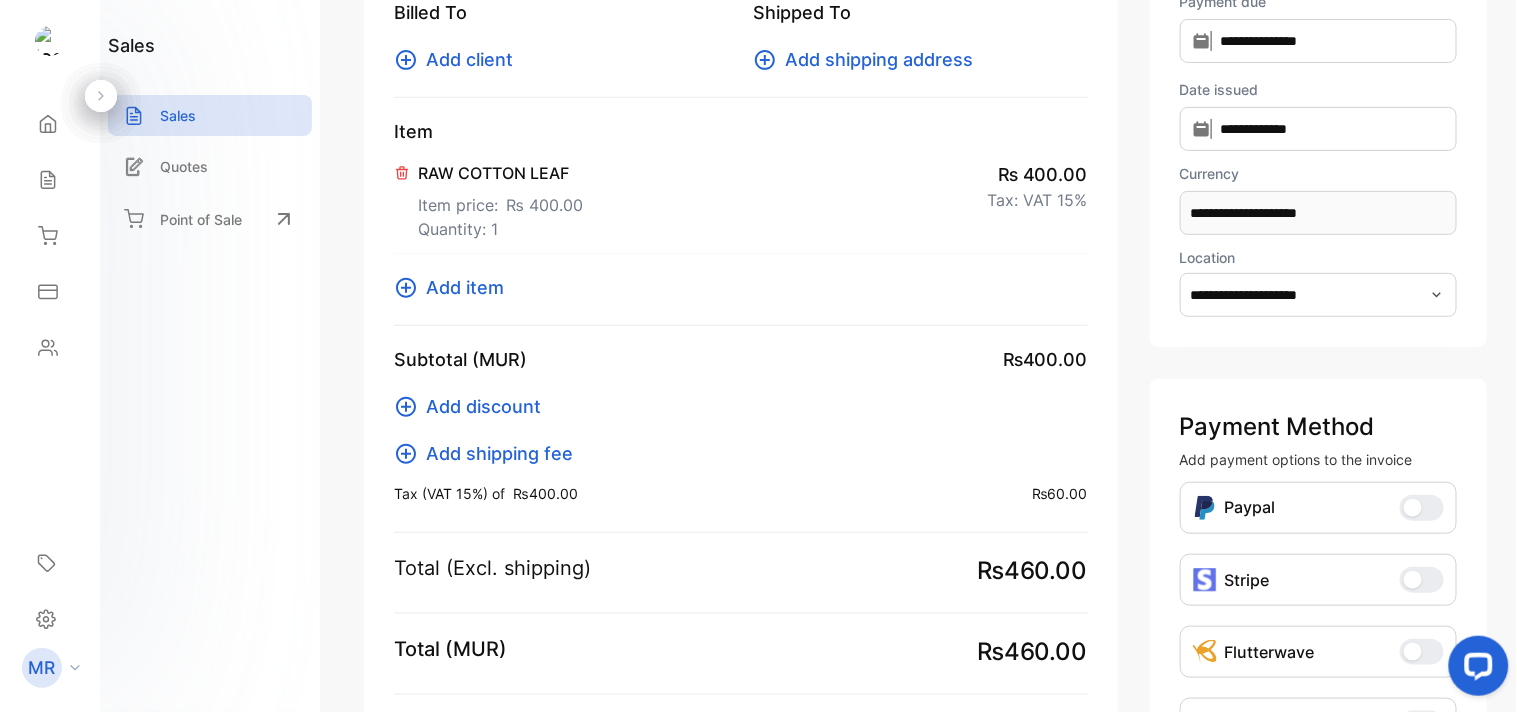 click 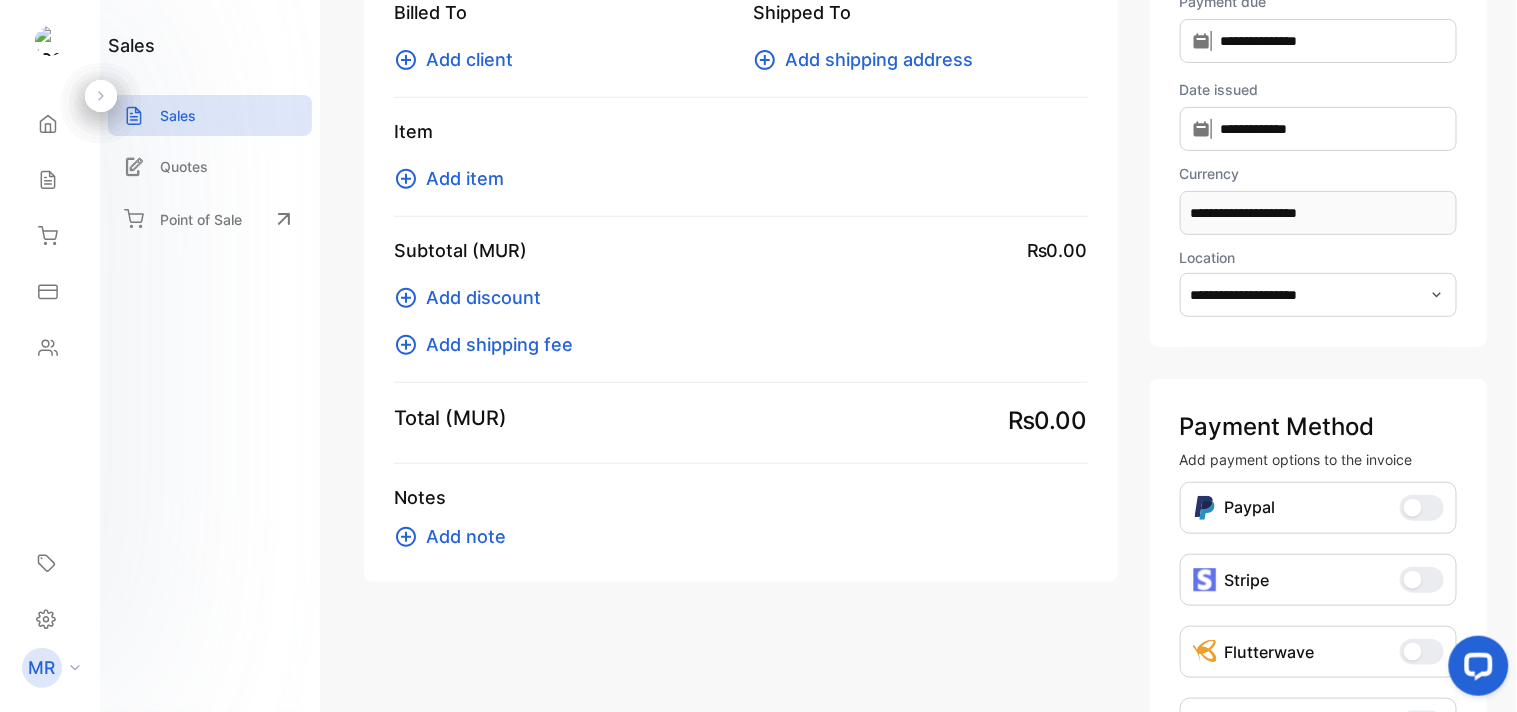 click on "Add item" at bounding box center [465, 178] 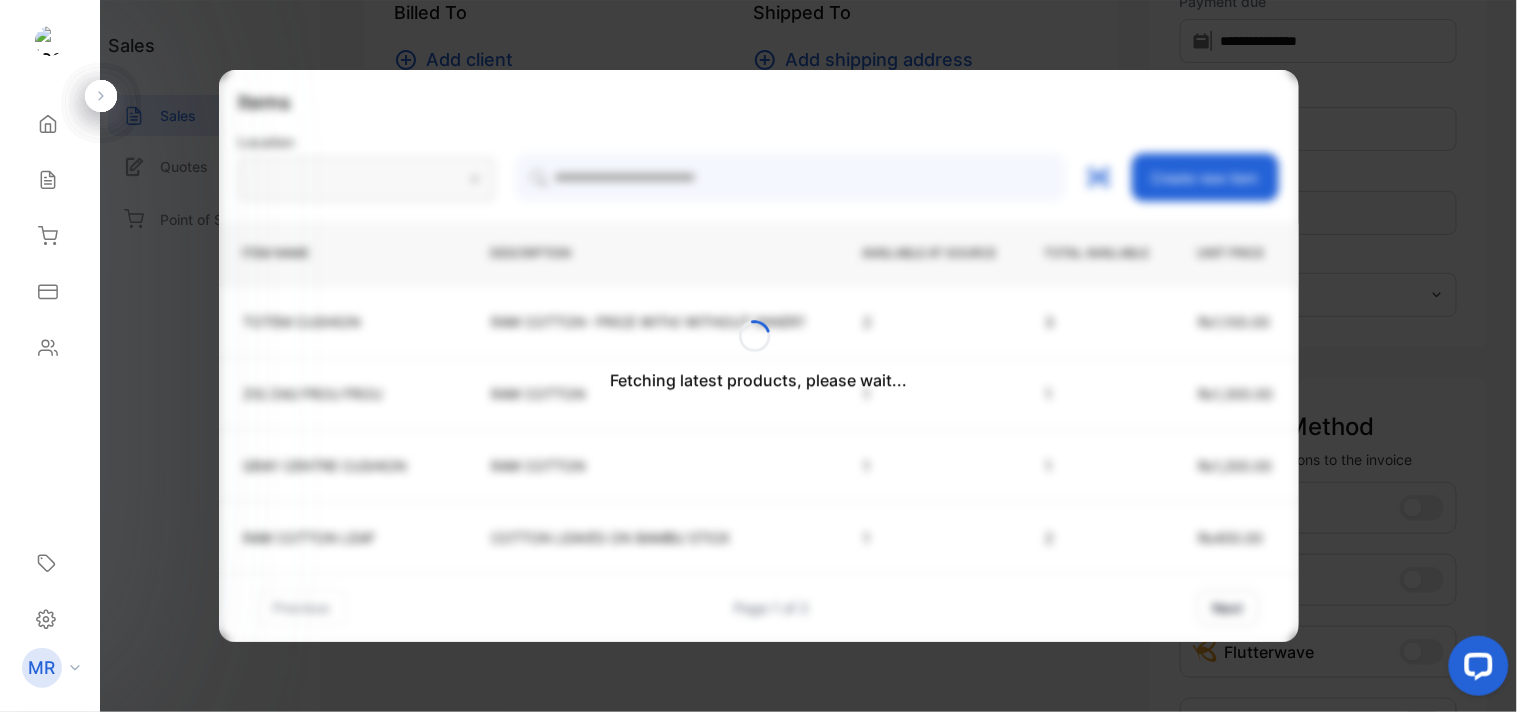 type on "**********" 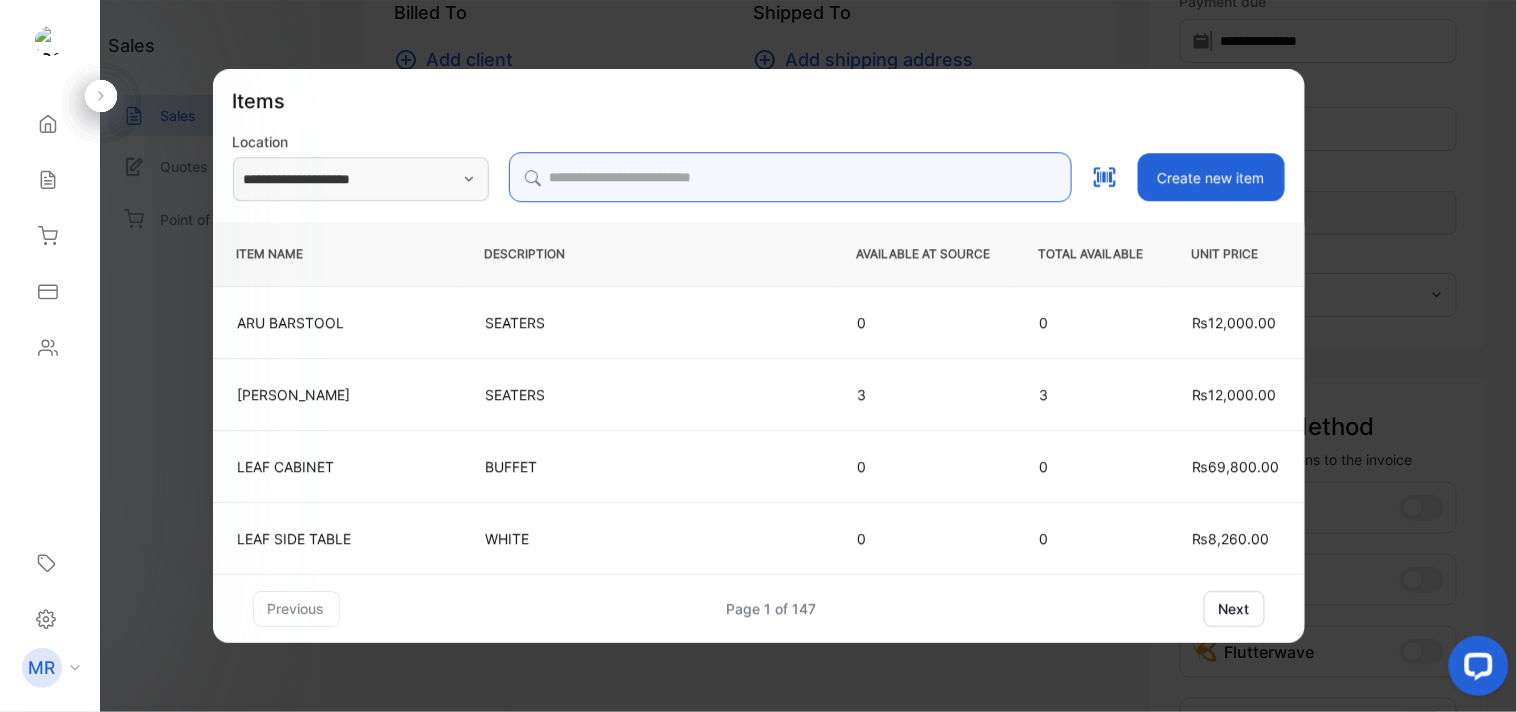 click at bounding box center [790, 177] 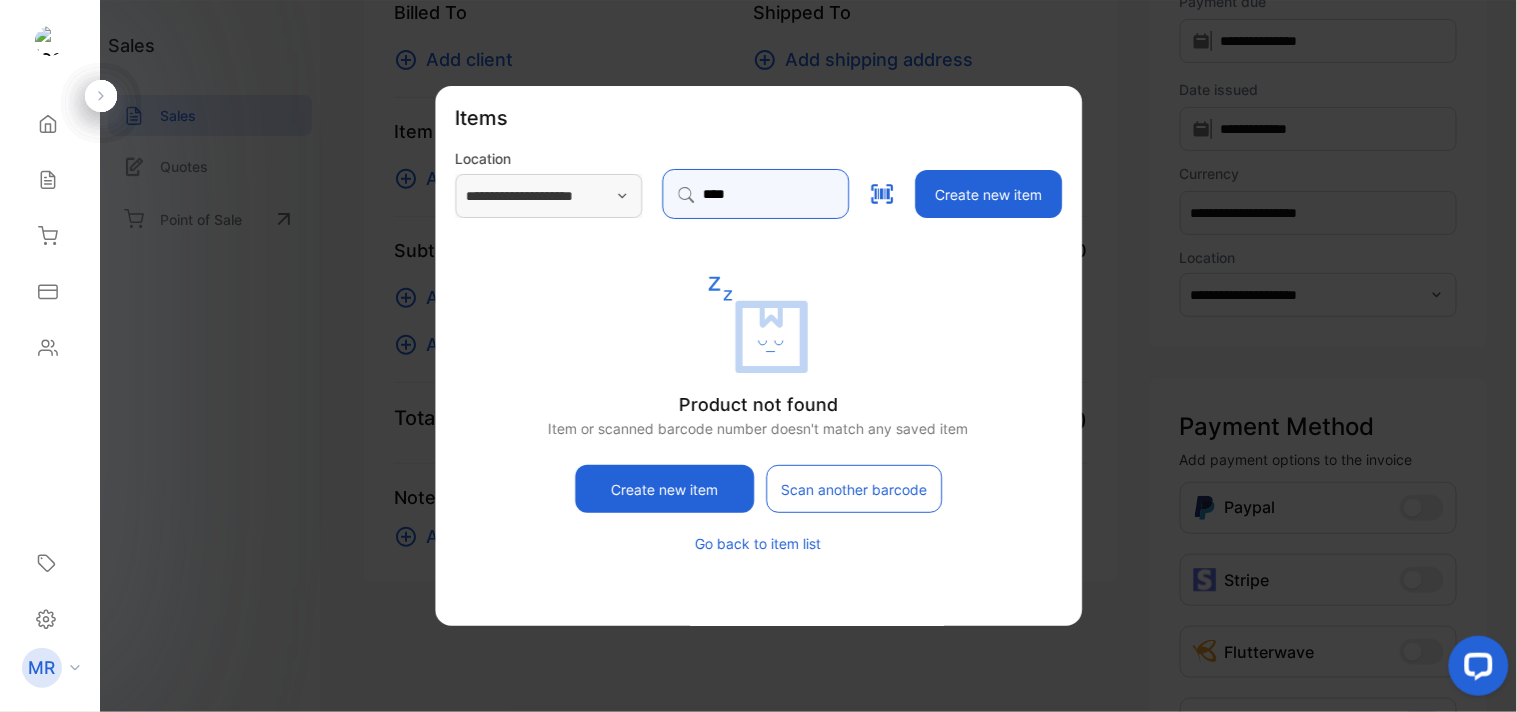 type on "***" 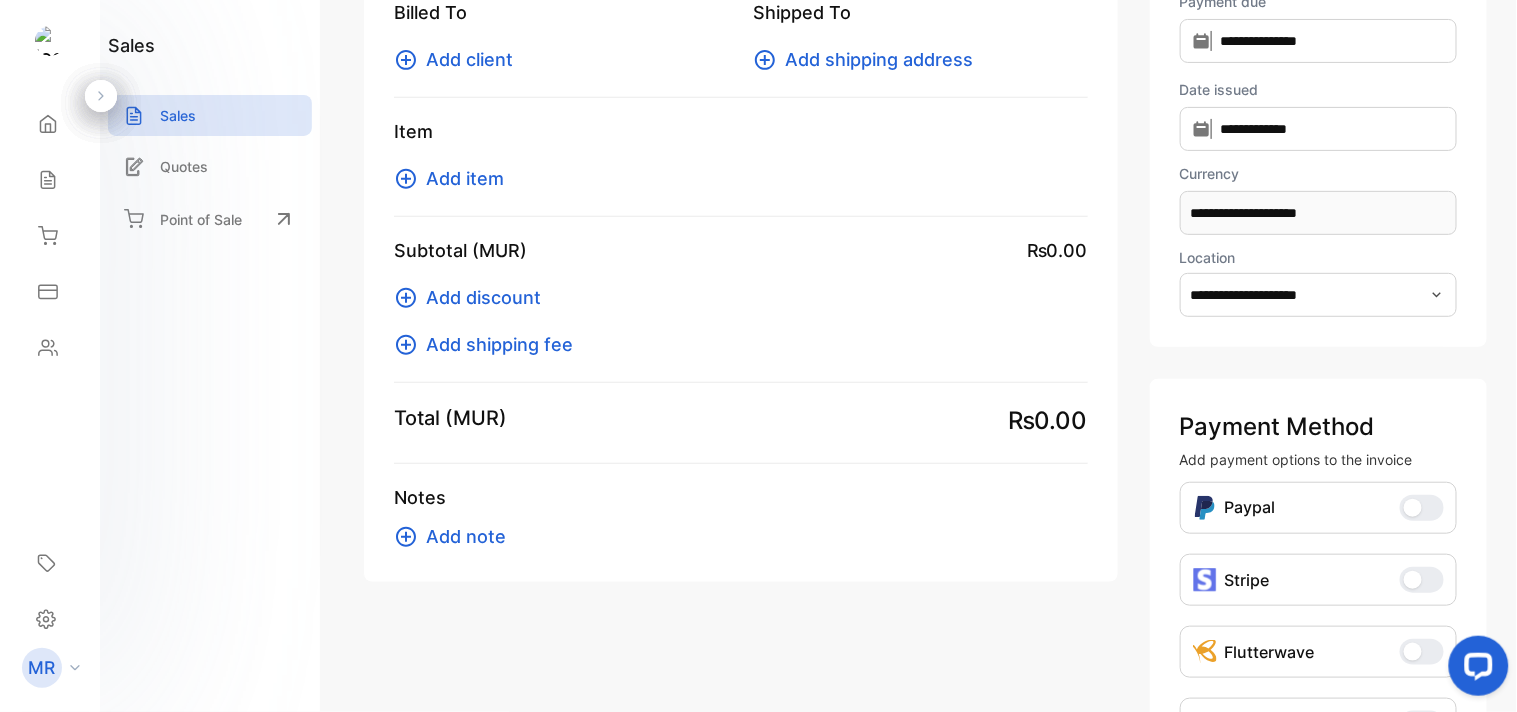 click 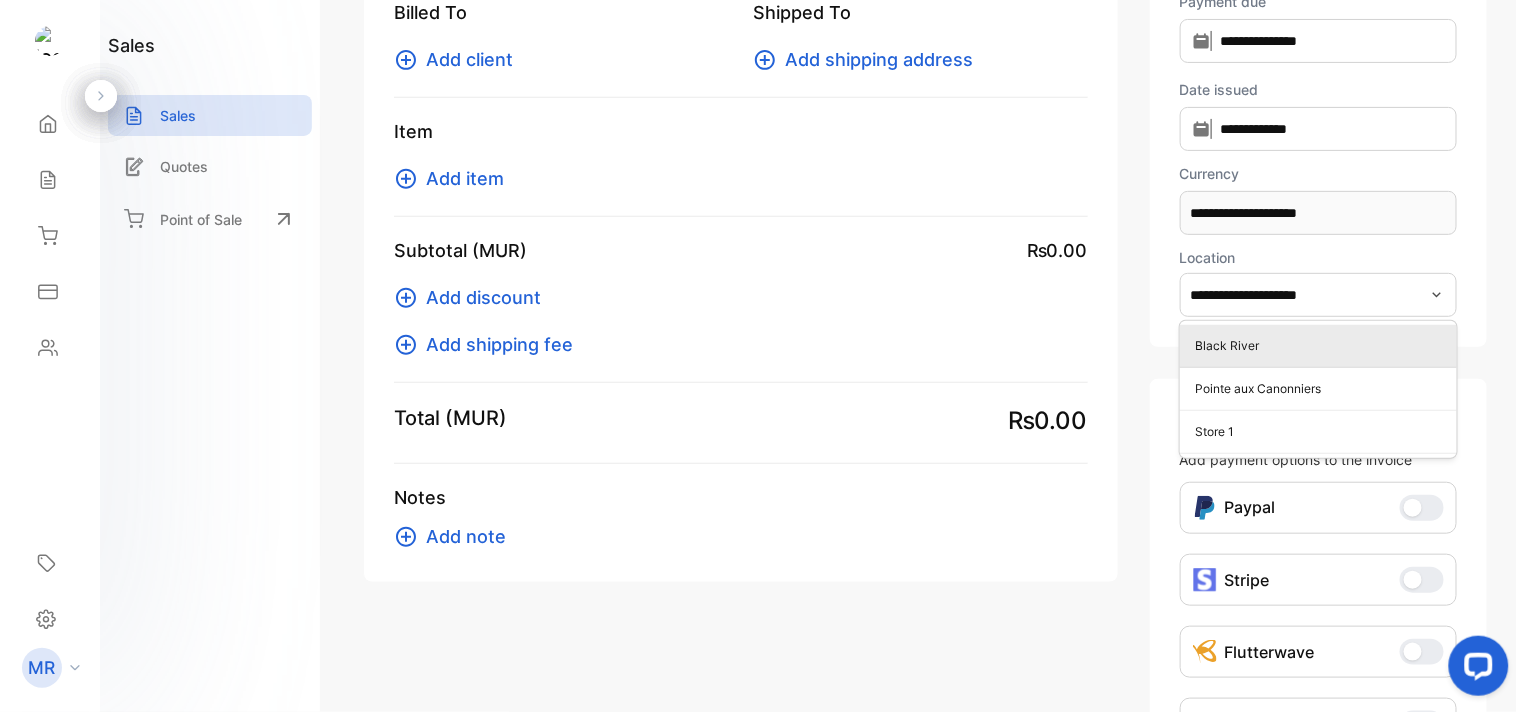 click on "Black River" at bounding box center [1322, 346] 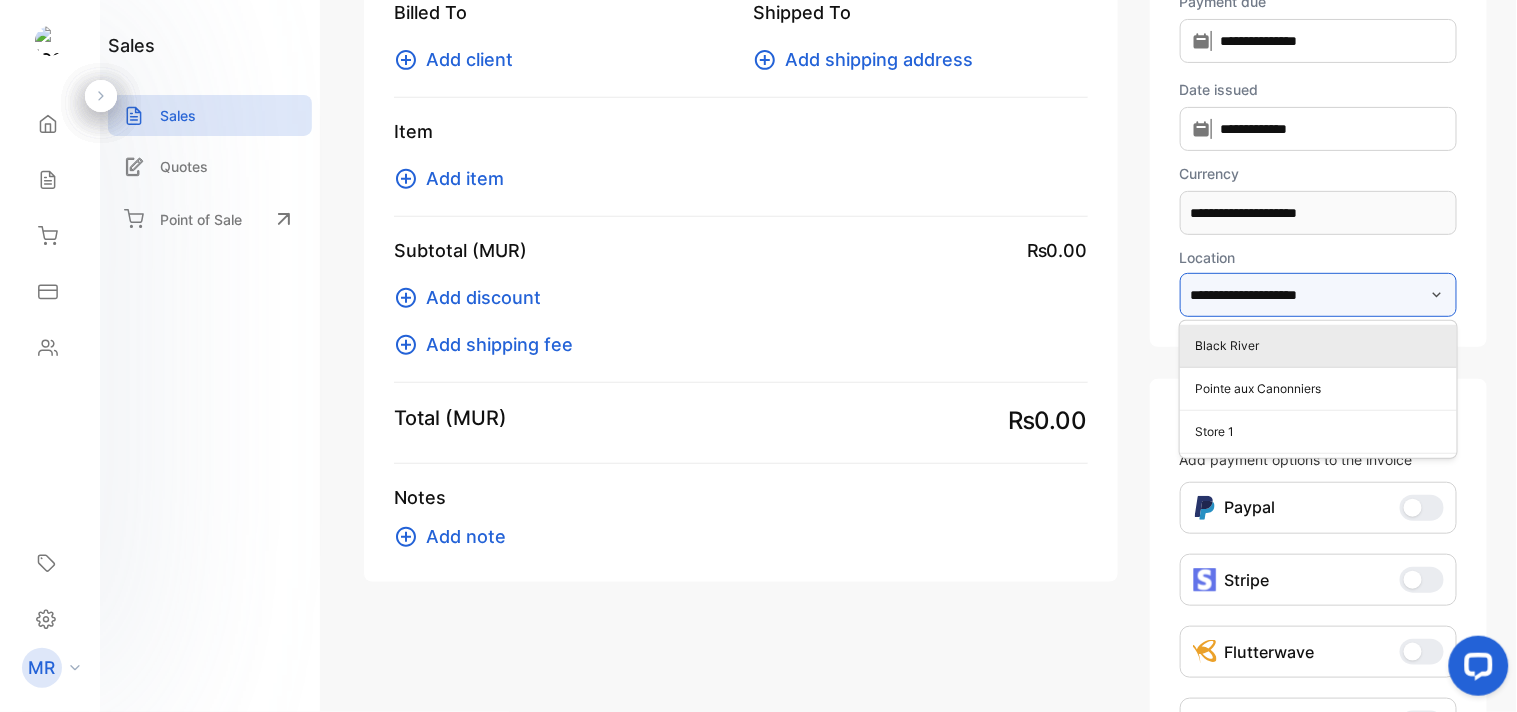 type on "**********" 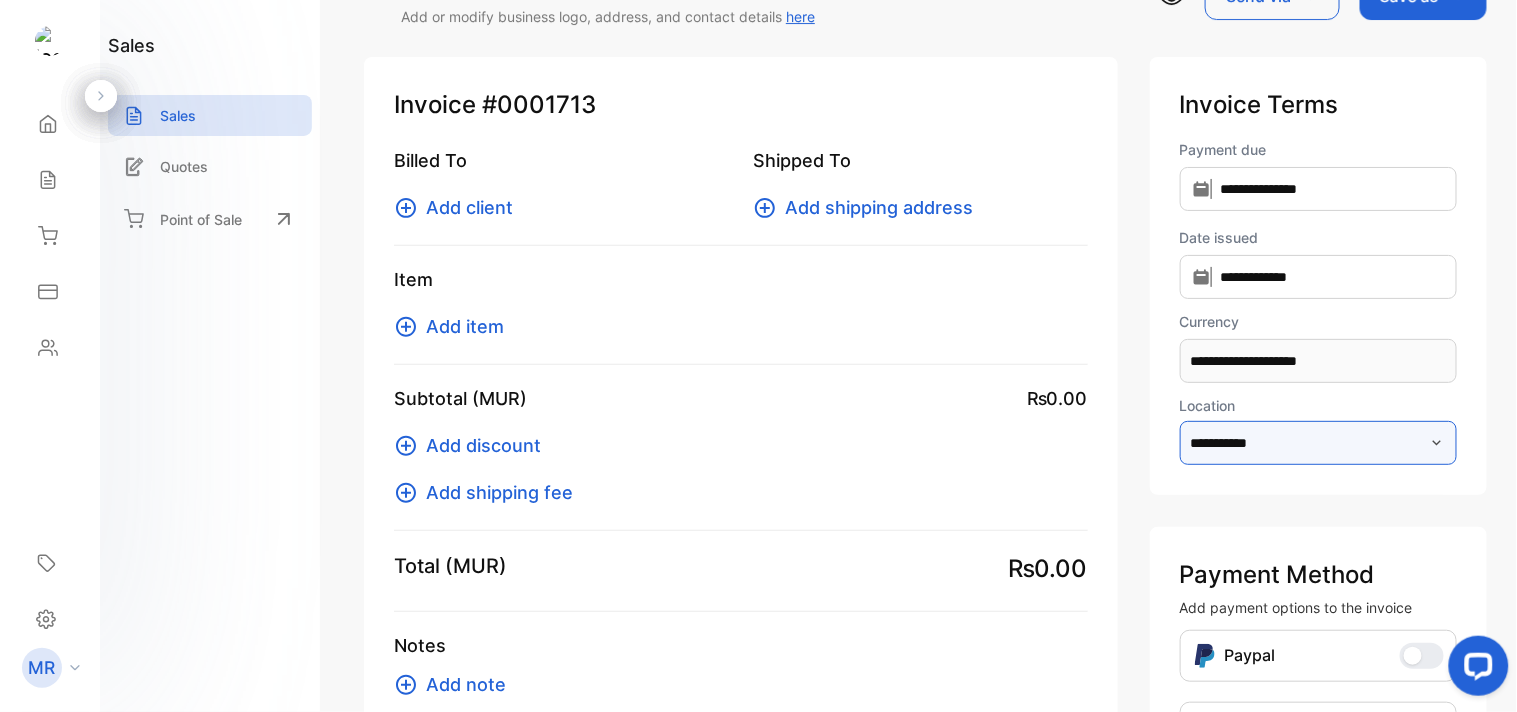 scroll, scrollTop: 64, scrollLeft: 0, axis: vertical 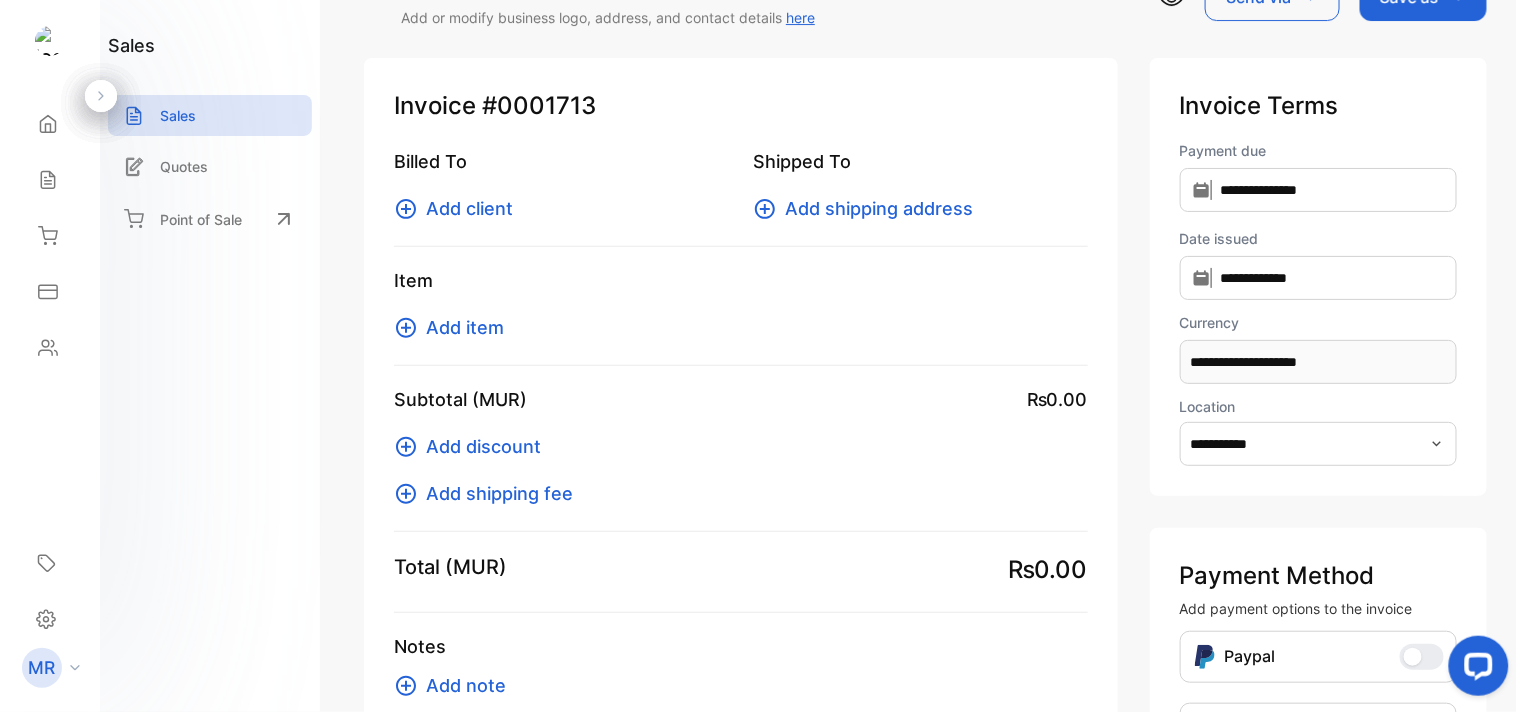 click on "Add item" at bounding box center [465, 327] 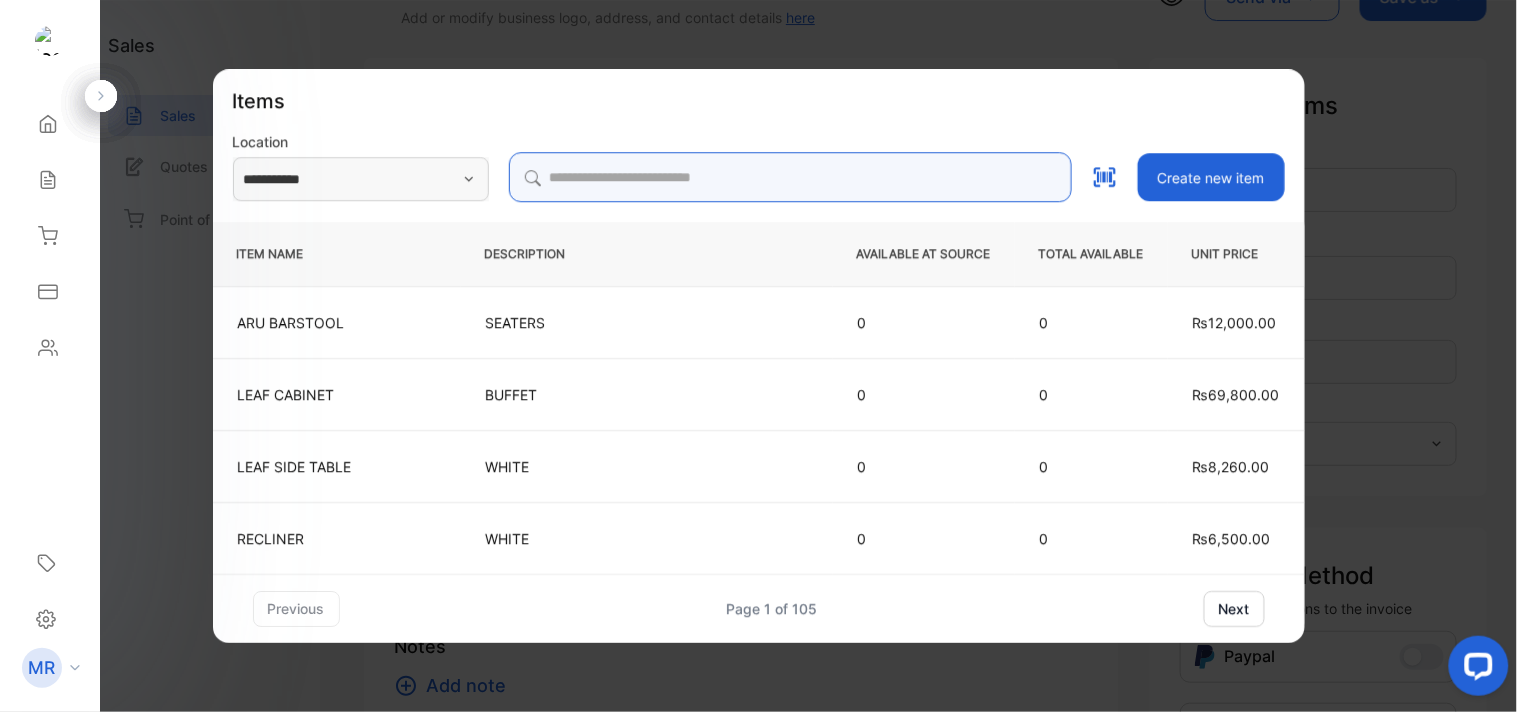 click at bounding box center [790, 177] 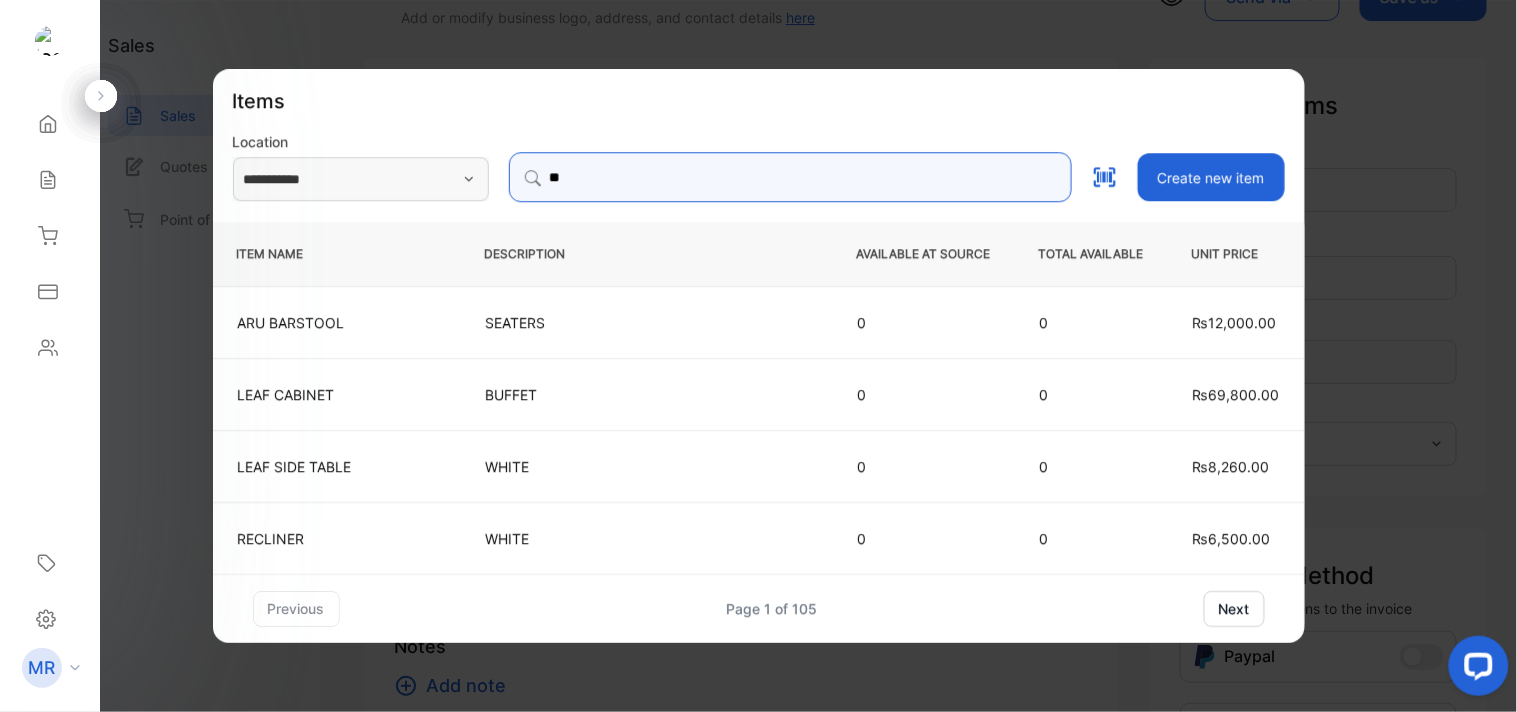 type on "***" 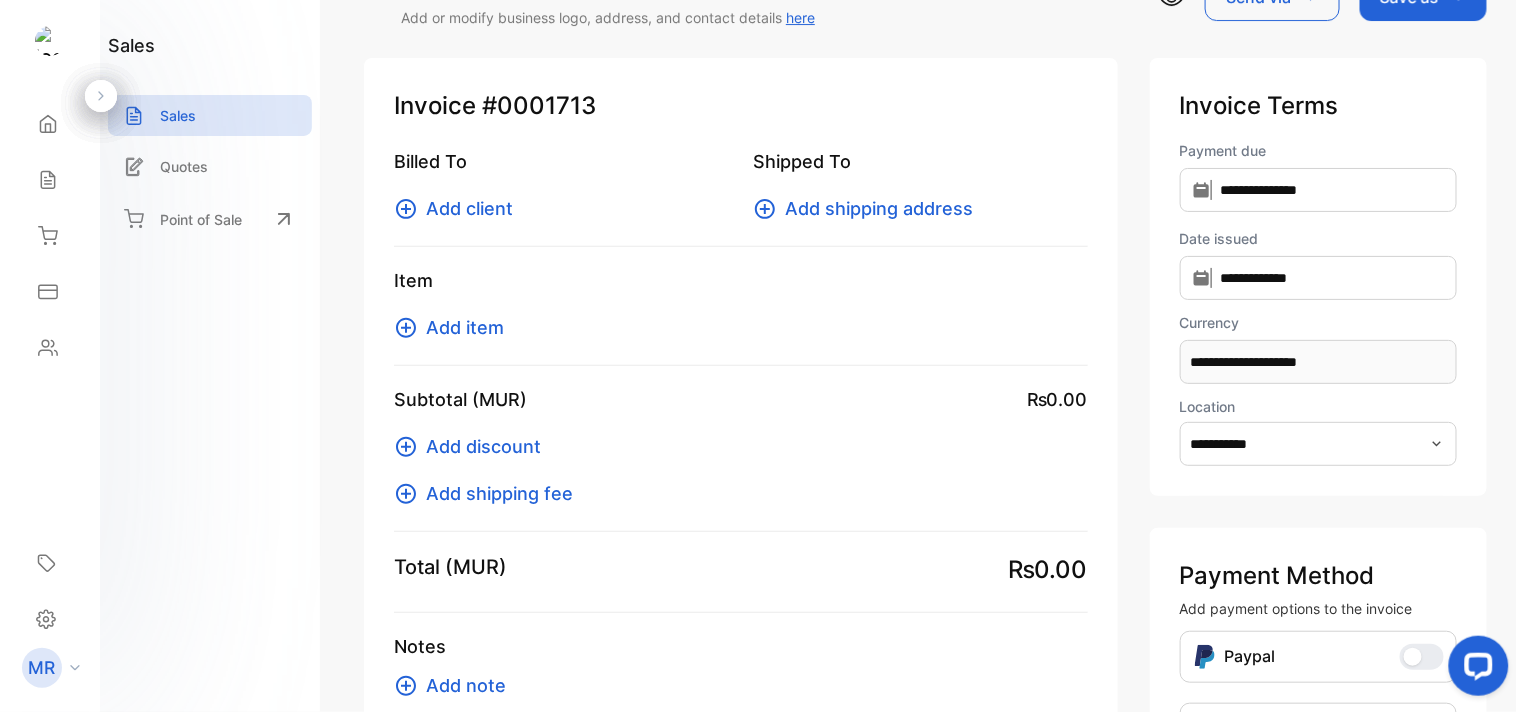 click on "Add item" at bounding box center (465, 327) 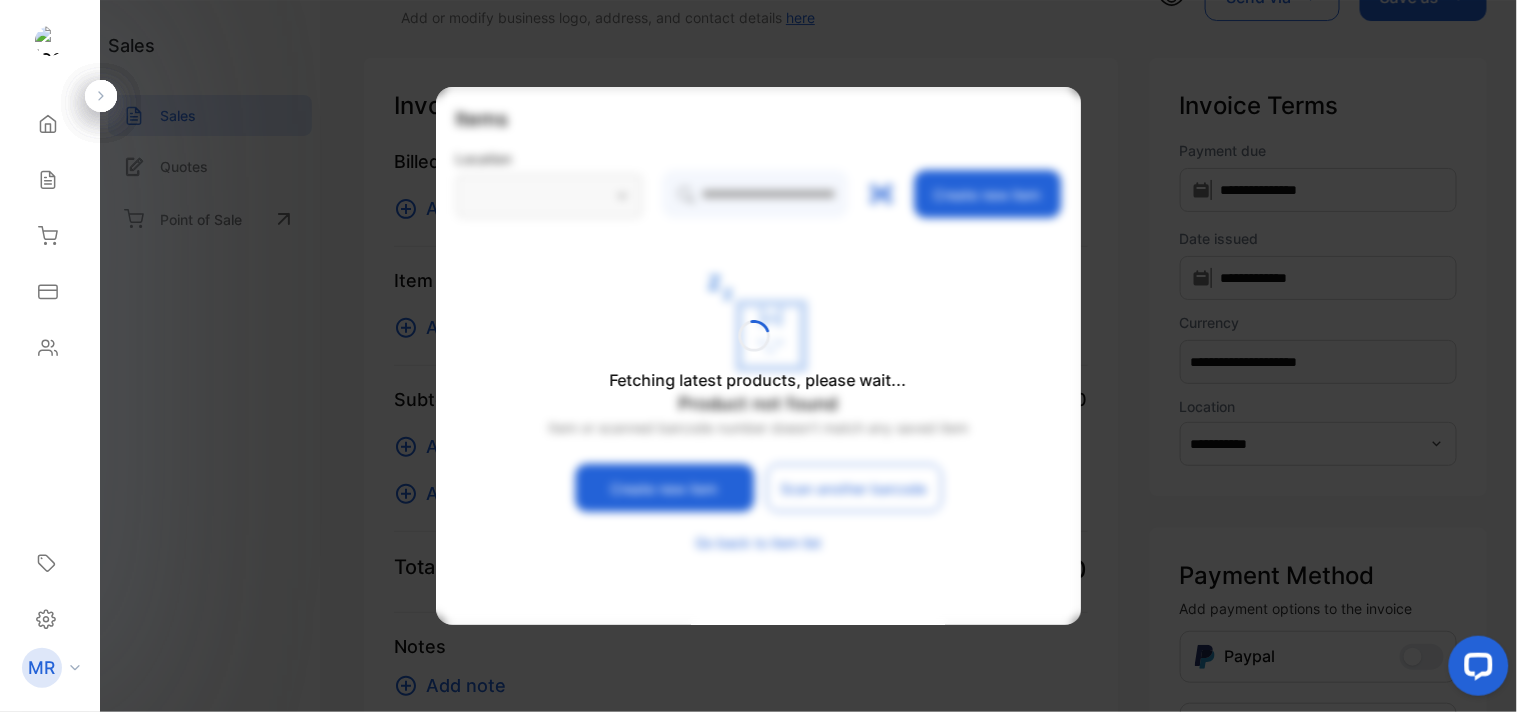 type on "**********" 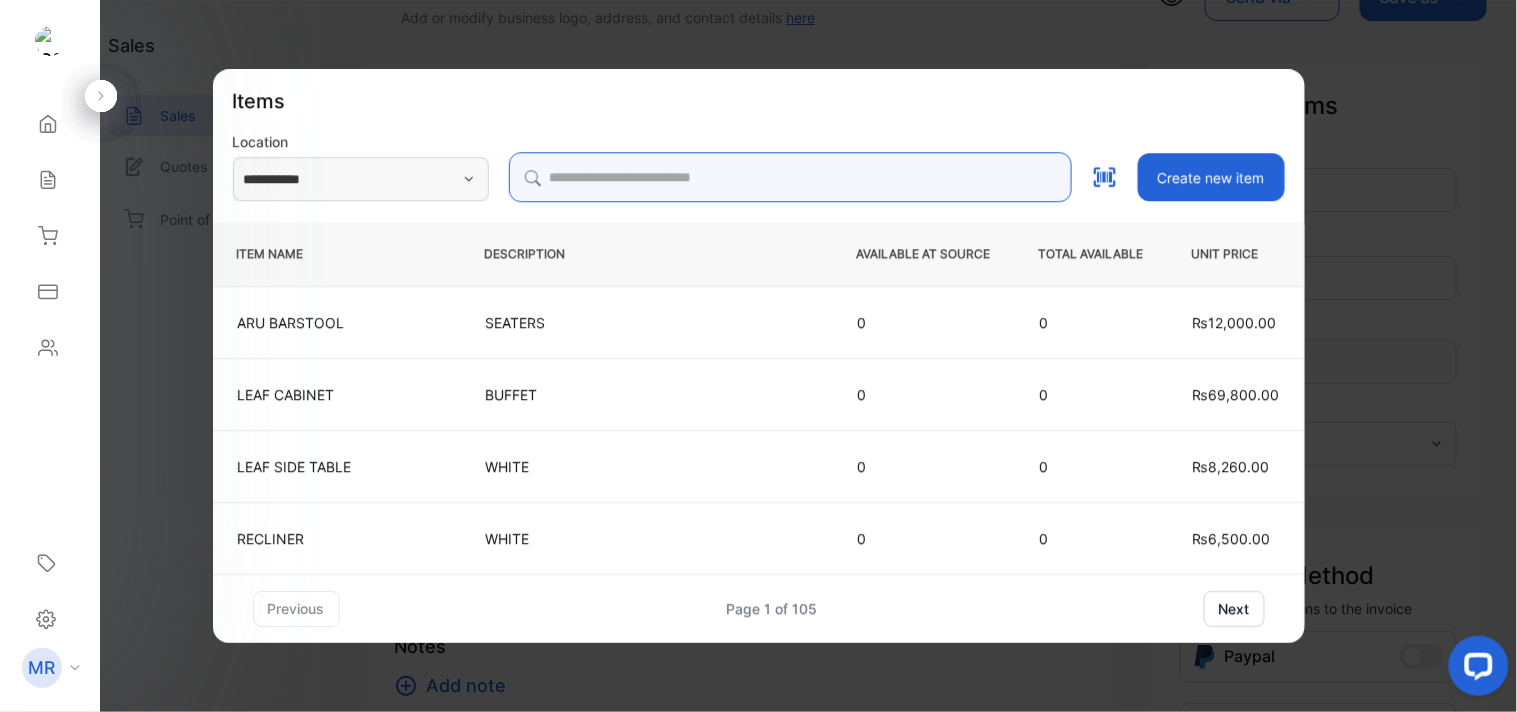 click at bounding box center (790, 177) 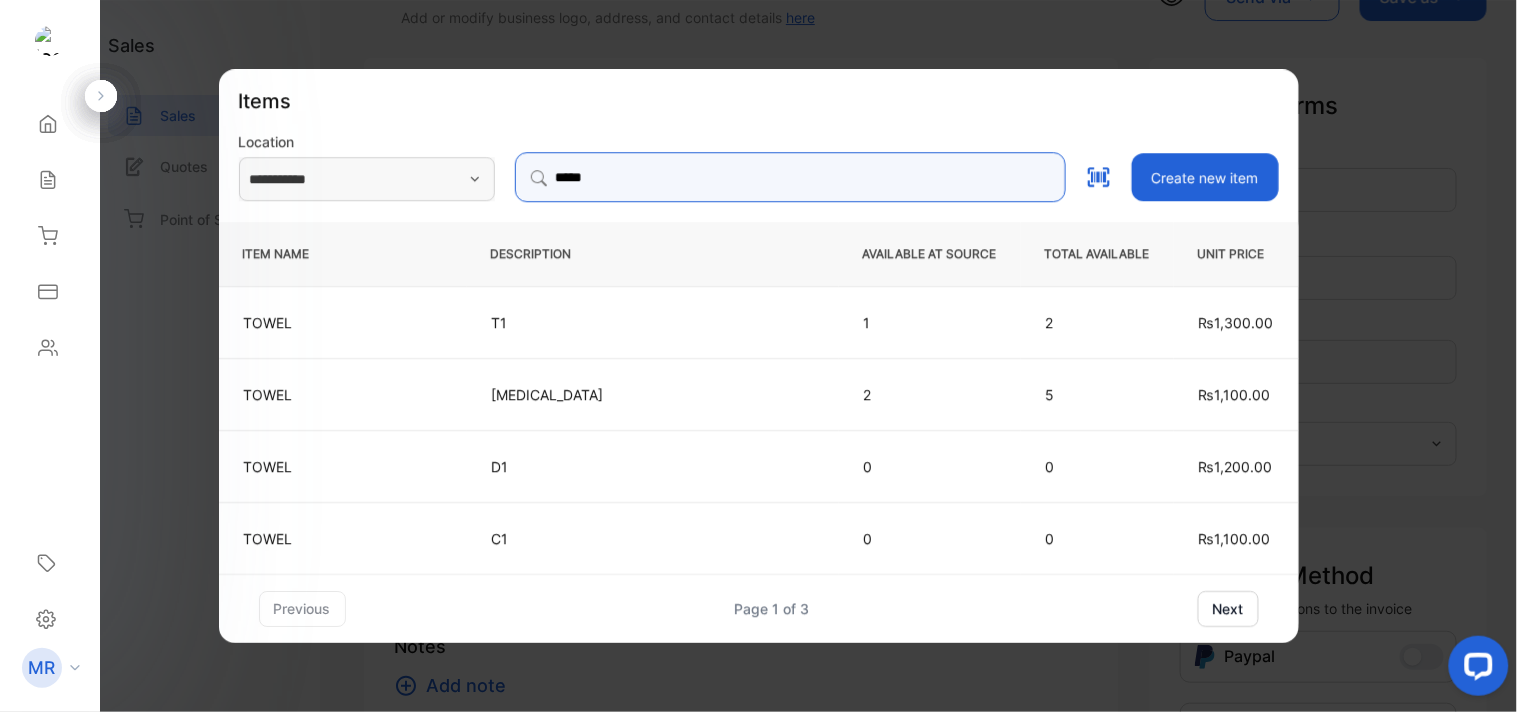type on "*****" 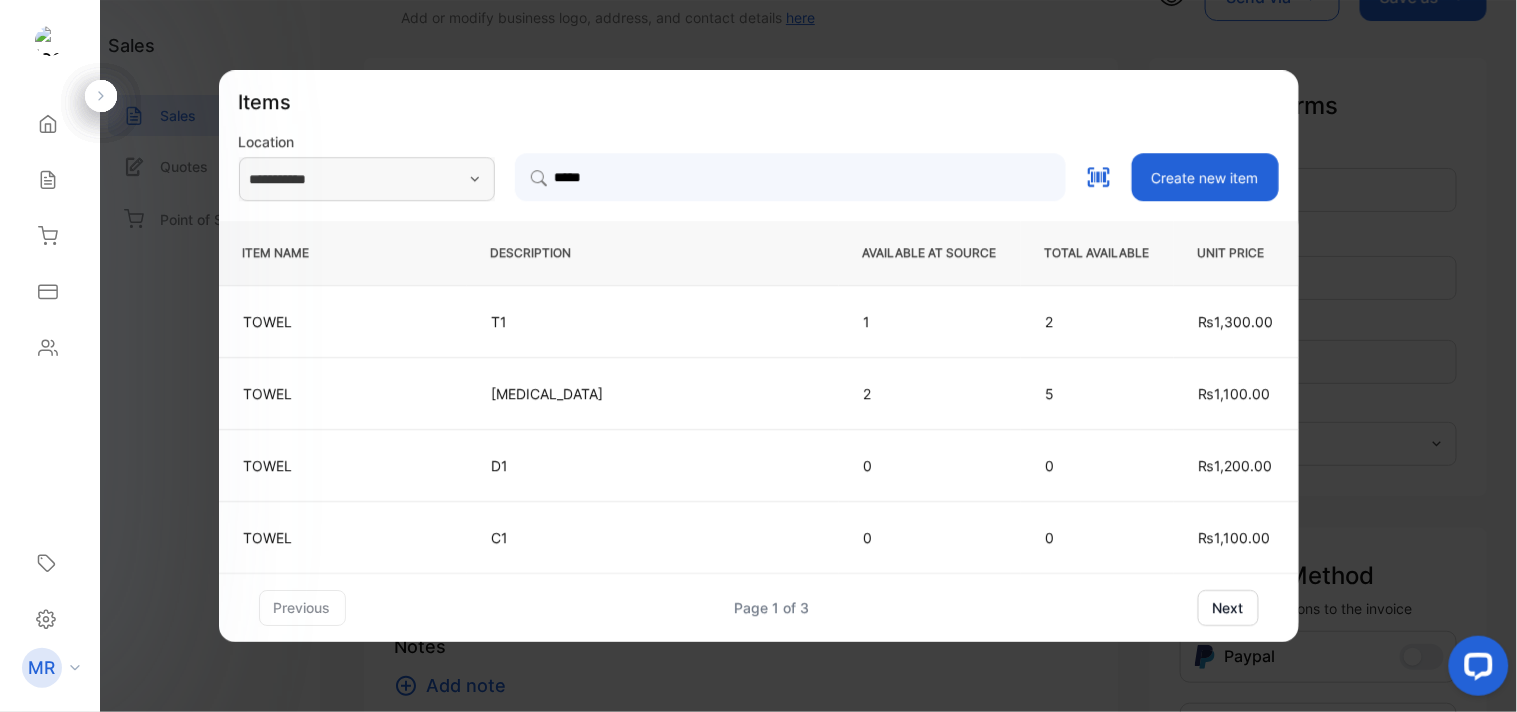 click on "next" at bounding box center (1228, 608) 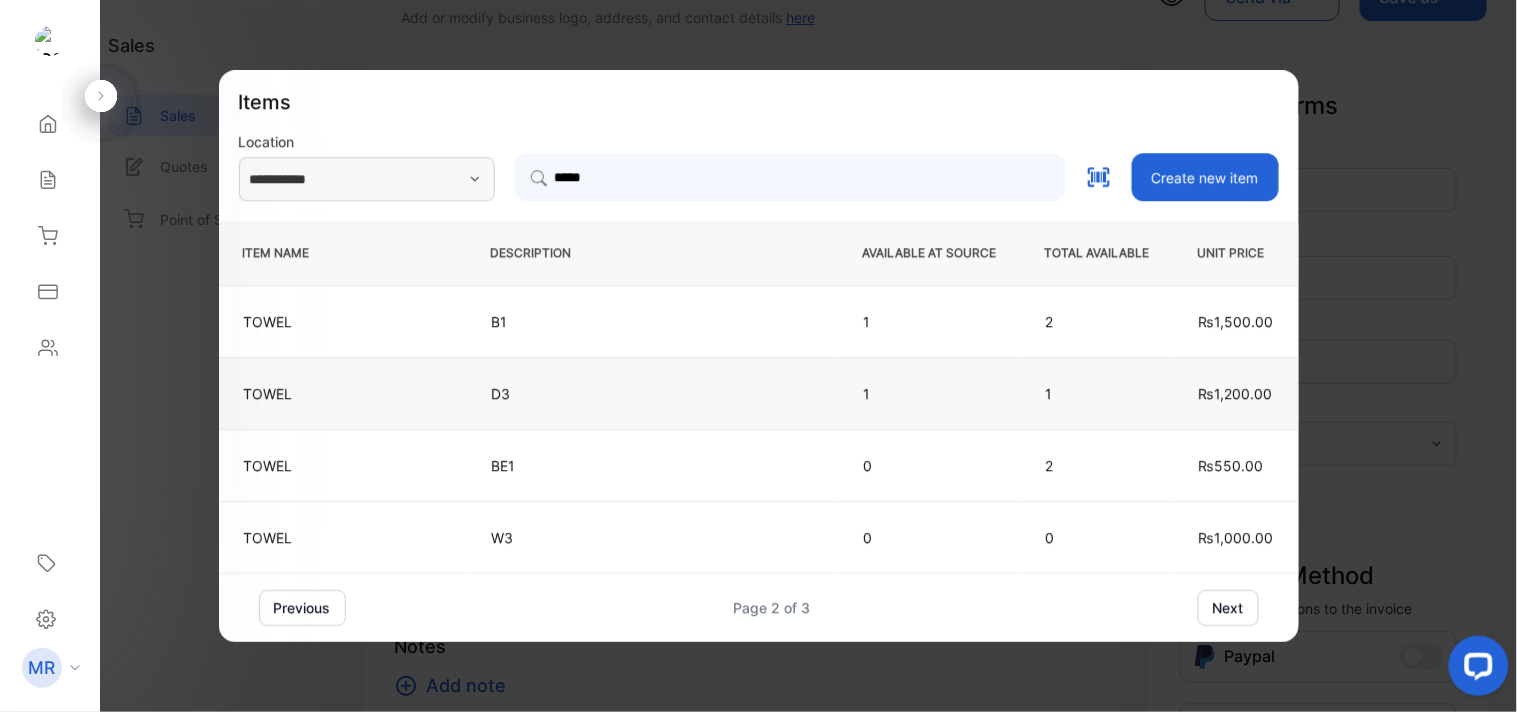 click on "D3" at bounding box center [653, 393] 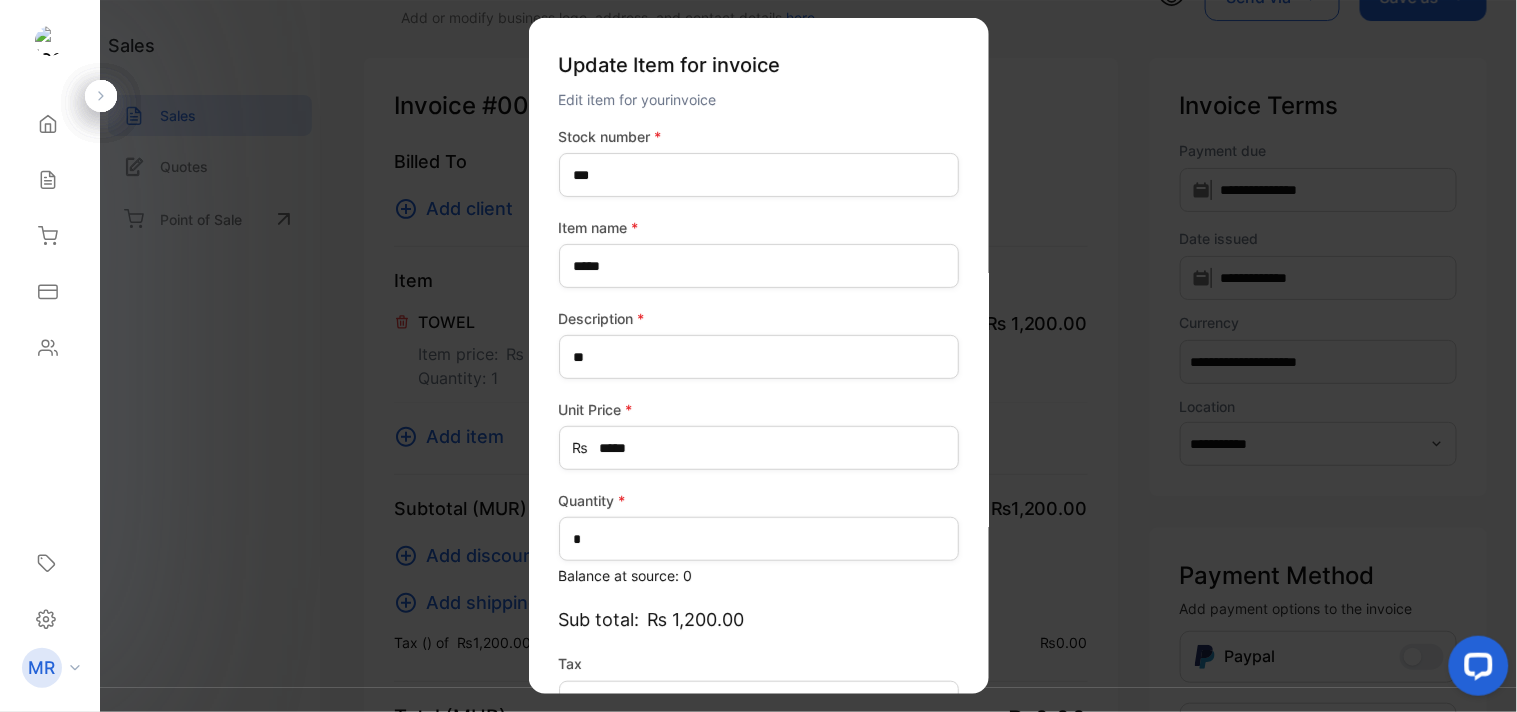 type on "*******" 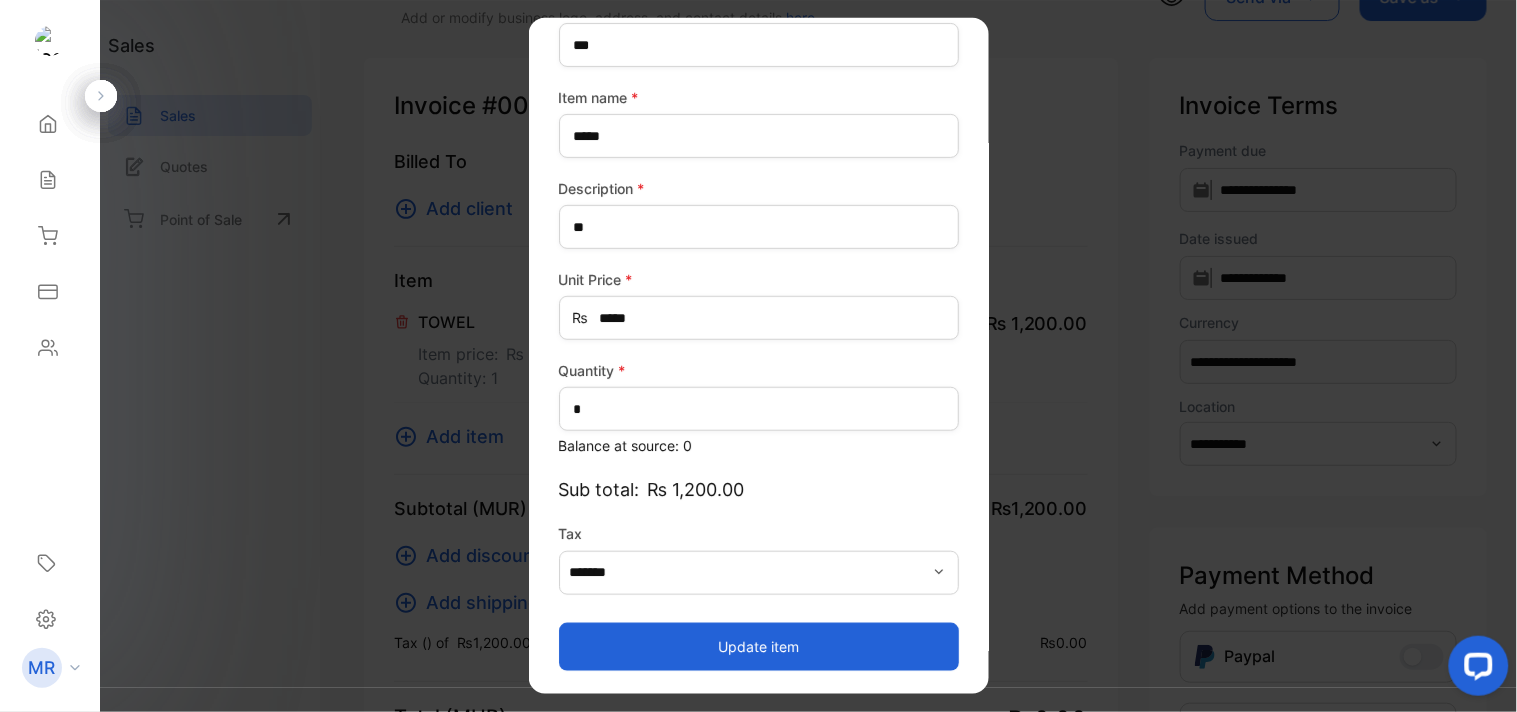 click on "Update item" at bounding box center [759, 646] 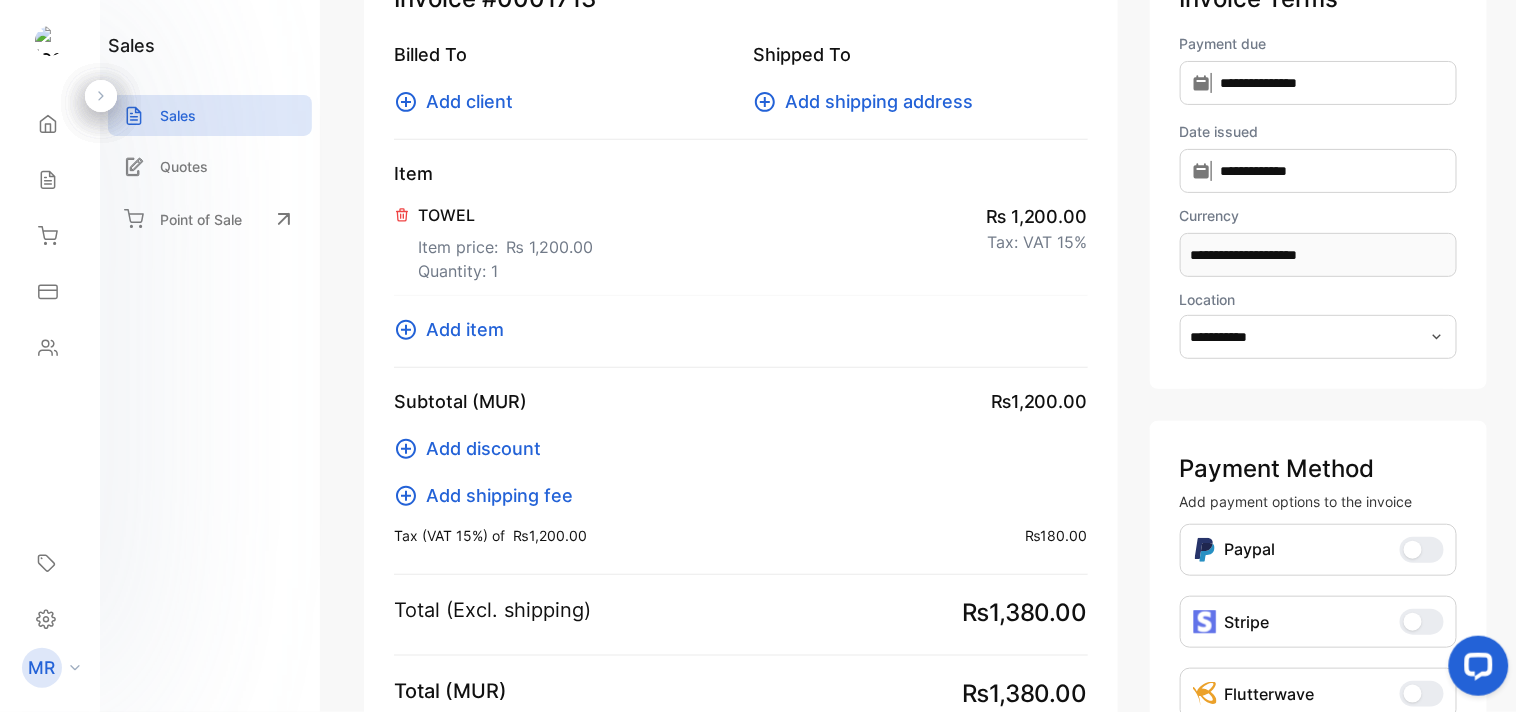 scroll, scrollTop: 184, scrollLeft: 0, axis: vertical 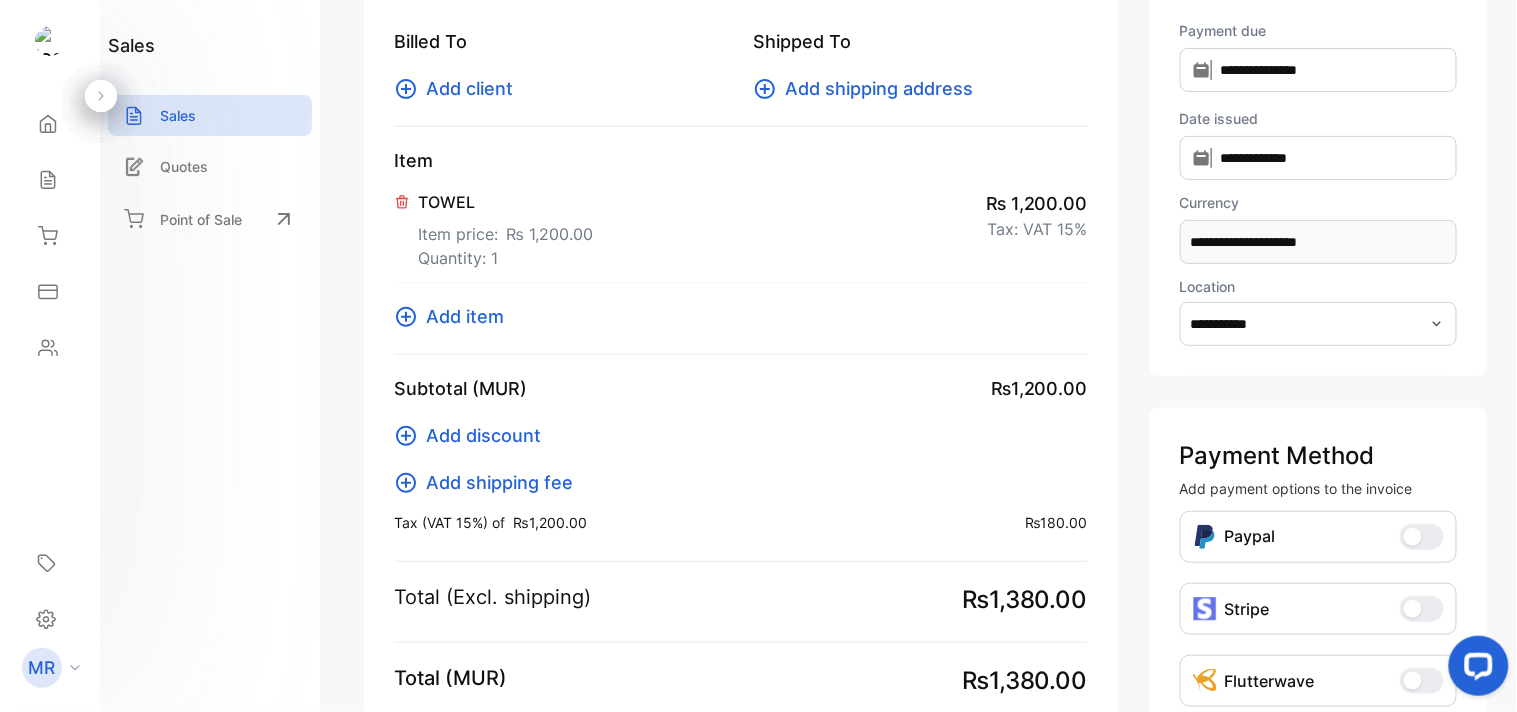 click 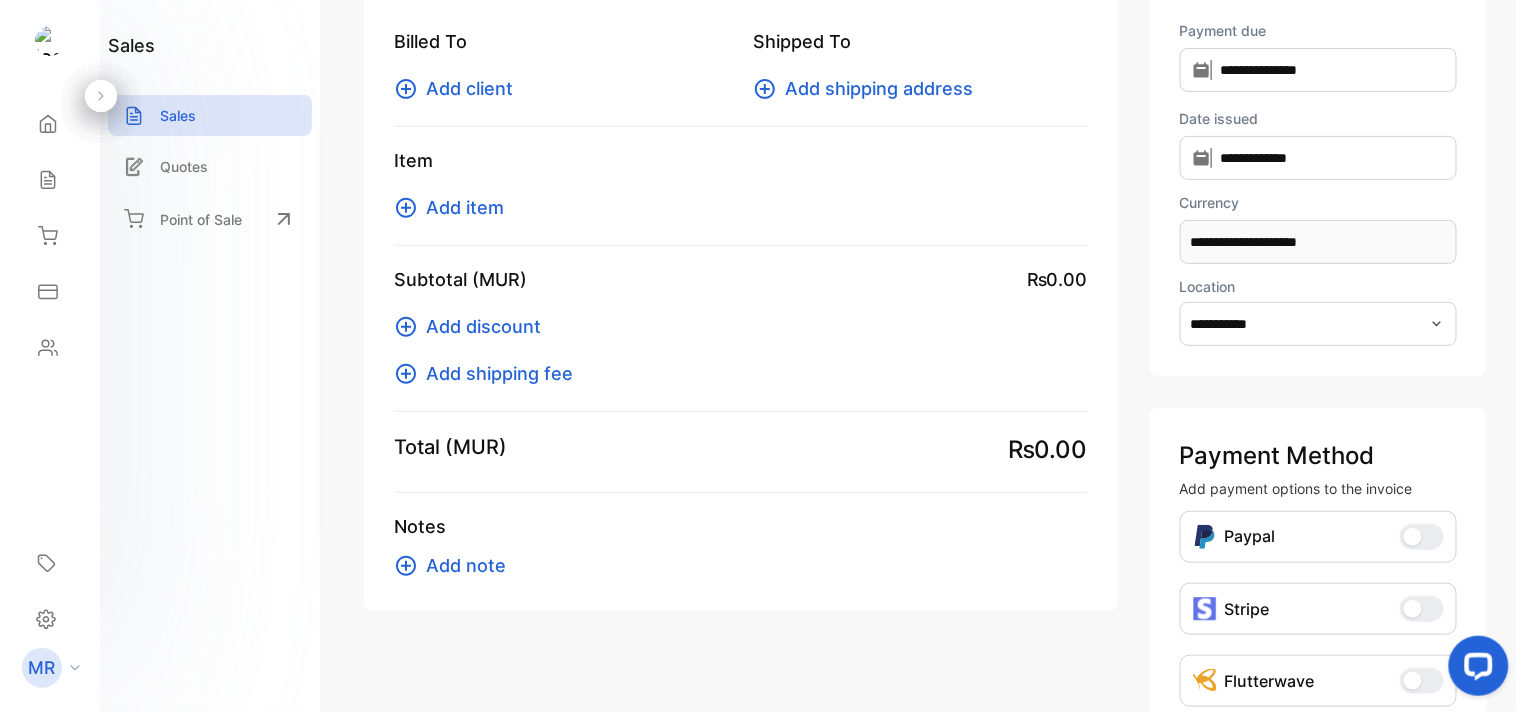 click on "Add item" at bounding box center (465, 207) 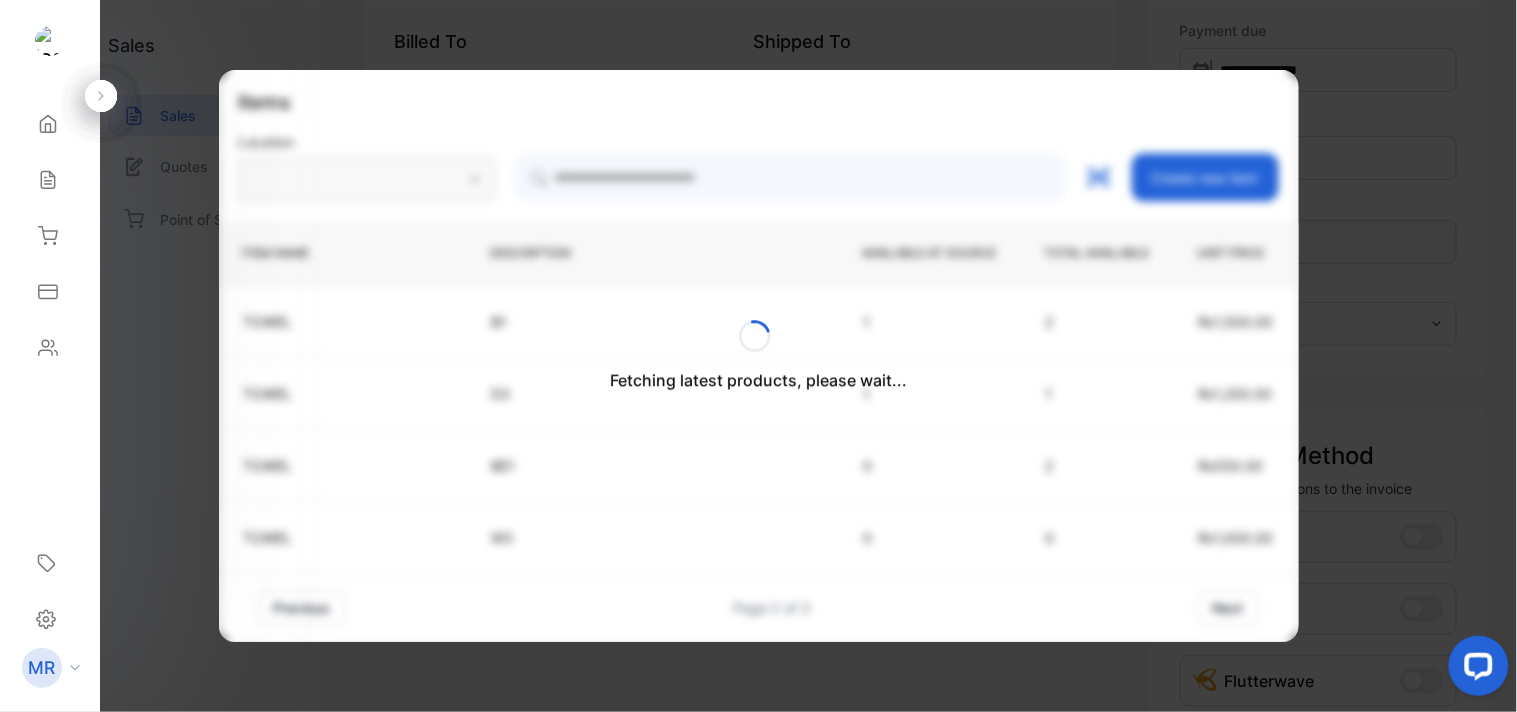 type on "**********" 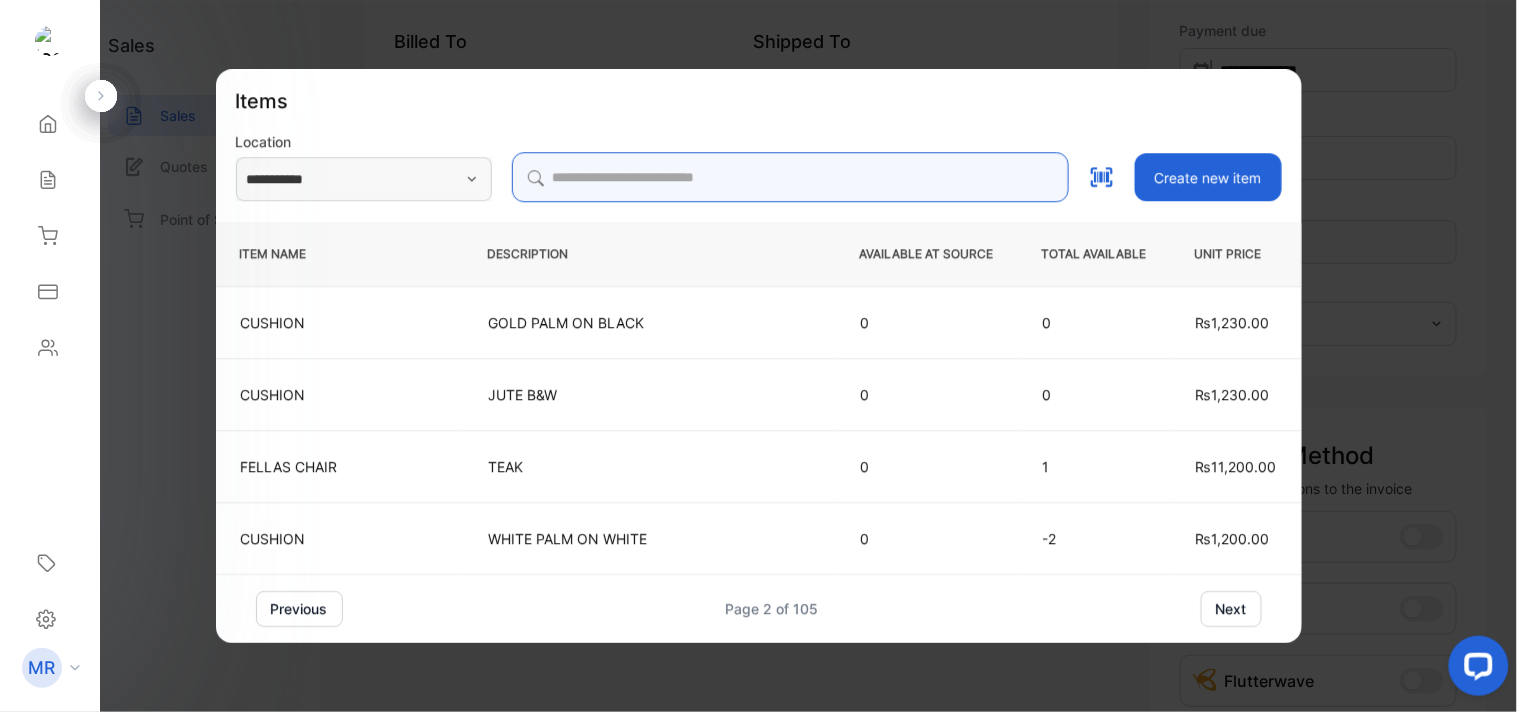 click at bounding box center (790, 177) 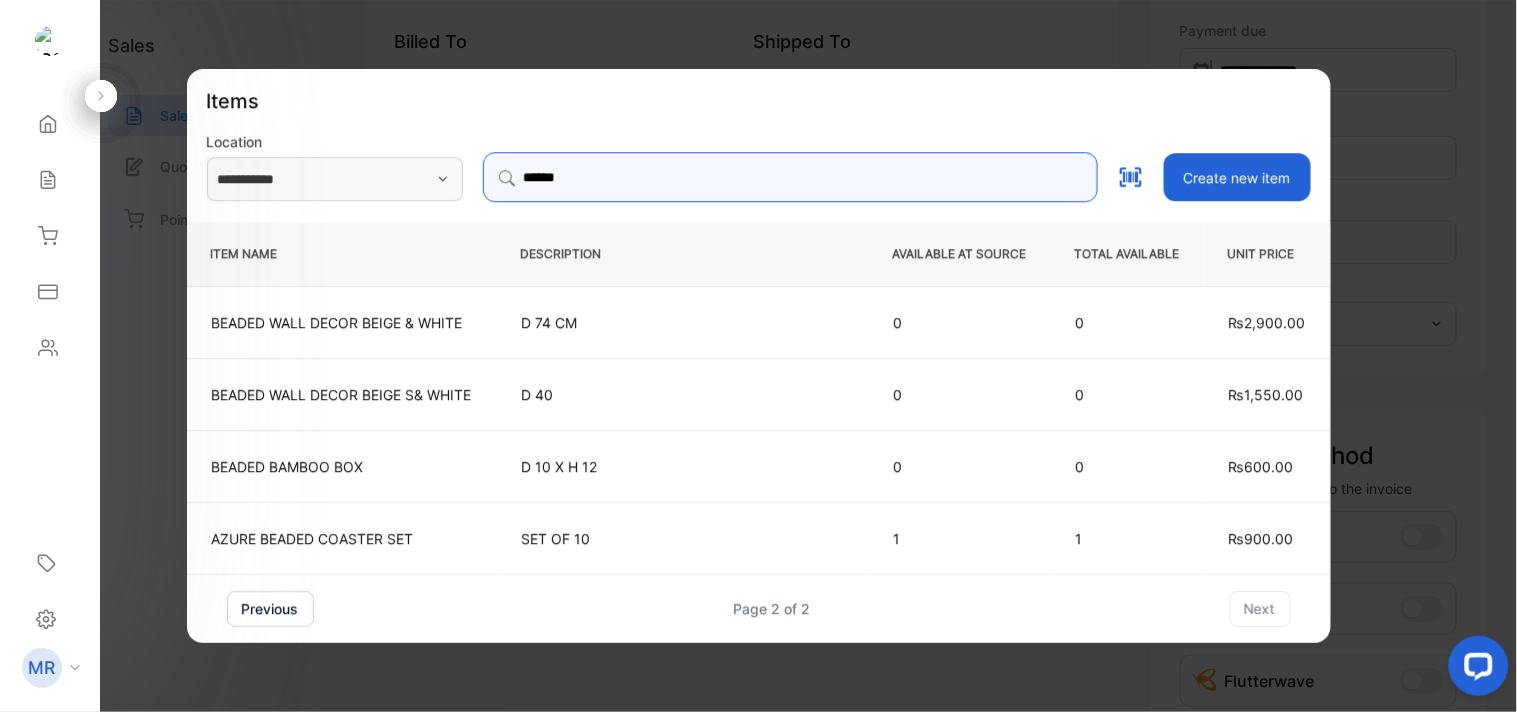 click on "******" at bounding box center [790, 177] 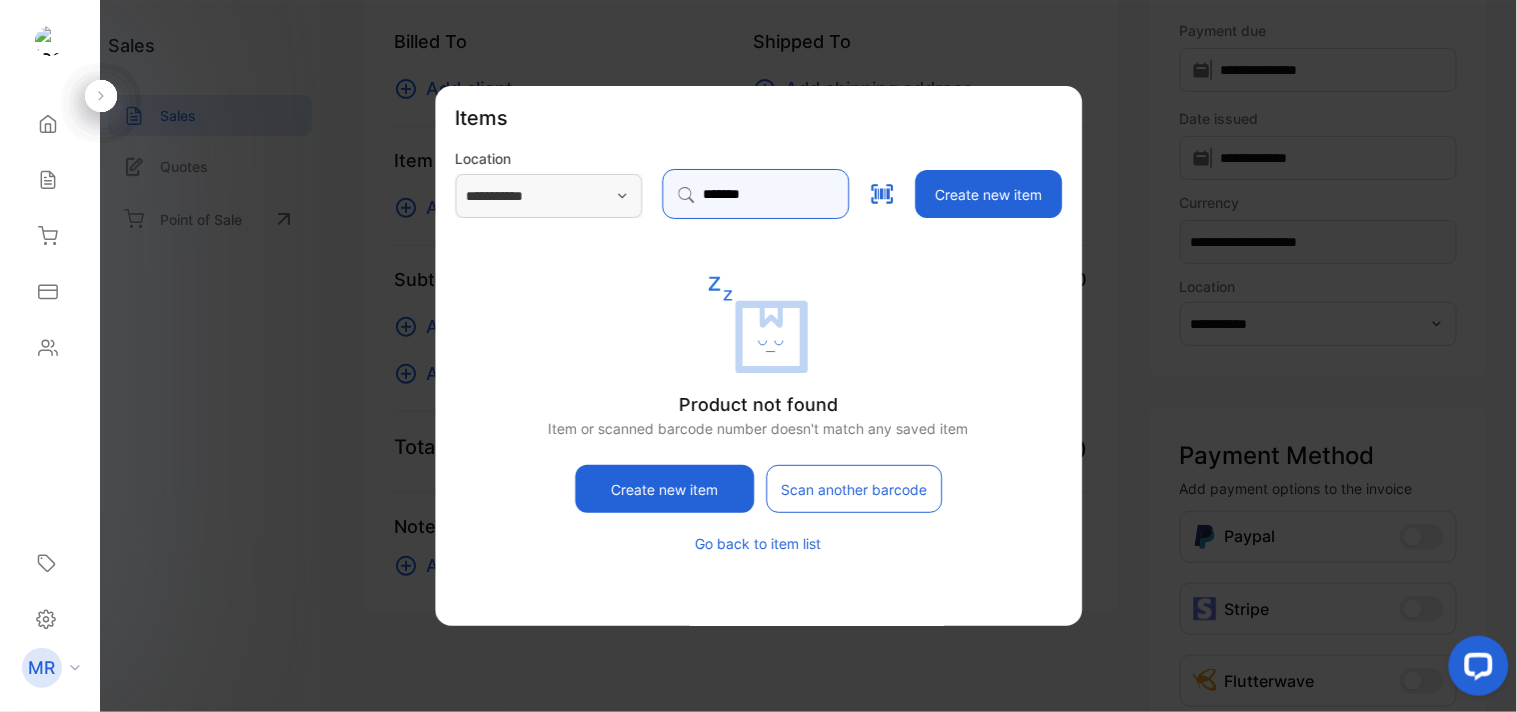 type on "******" 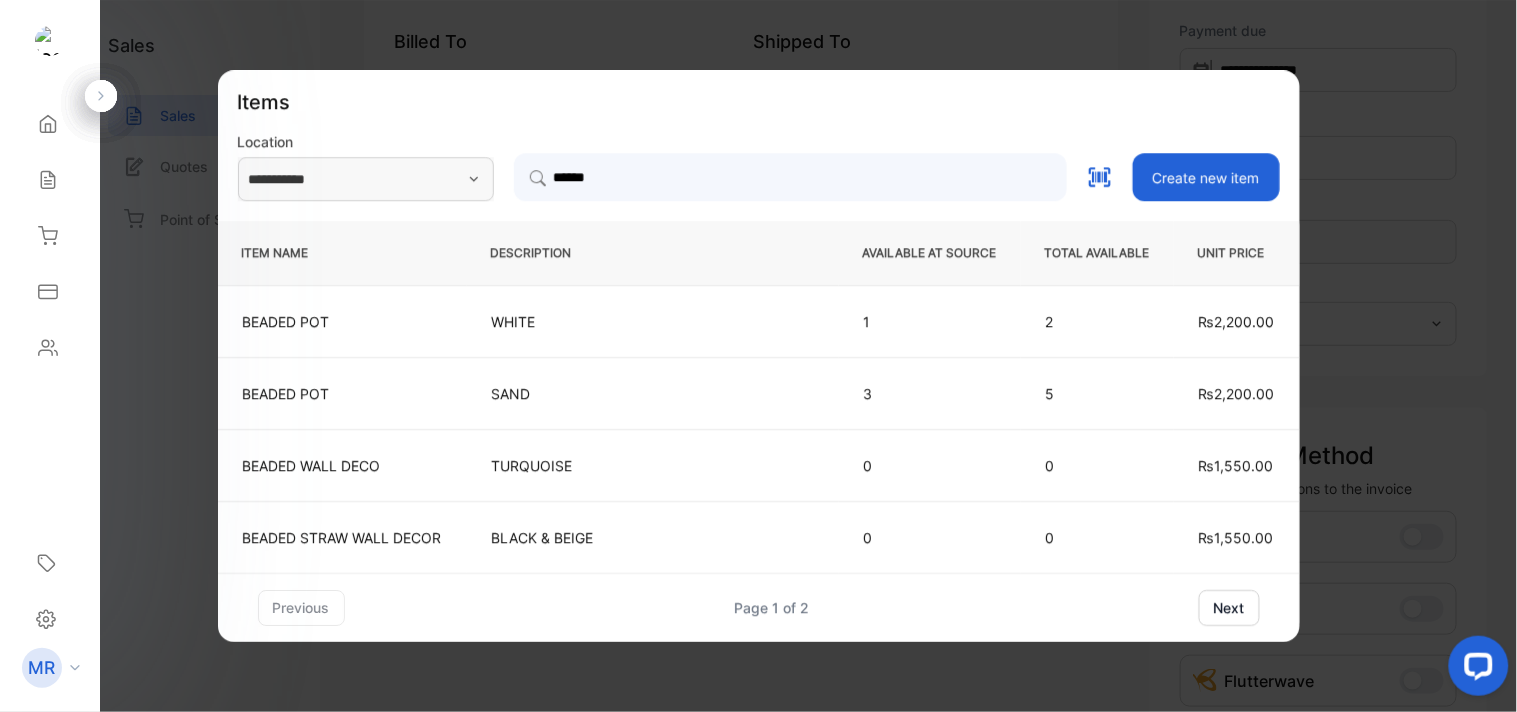 click on "next" at bounding box center (1229, 608) 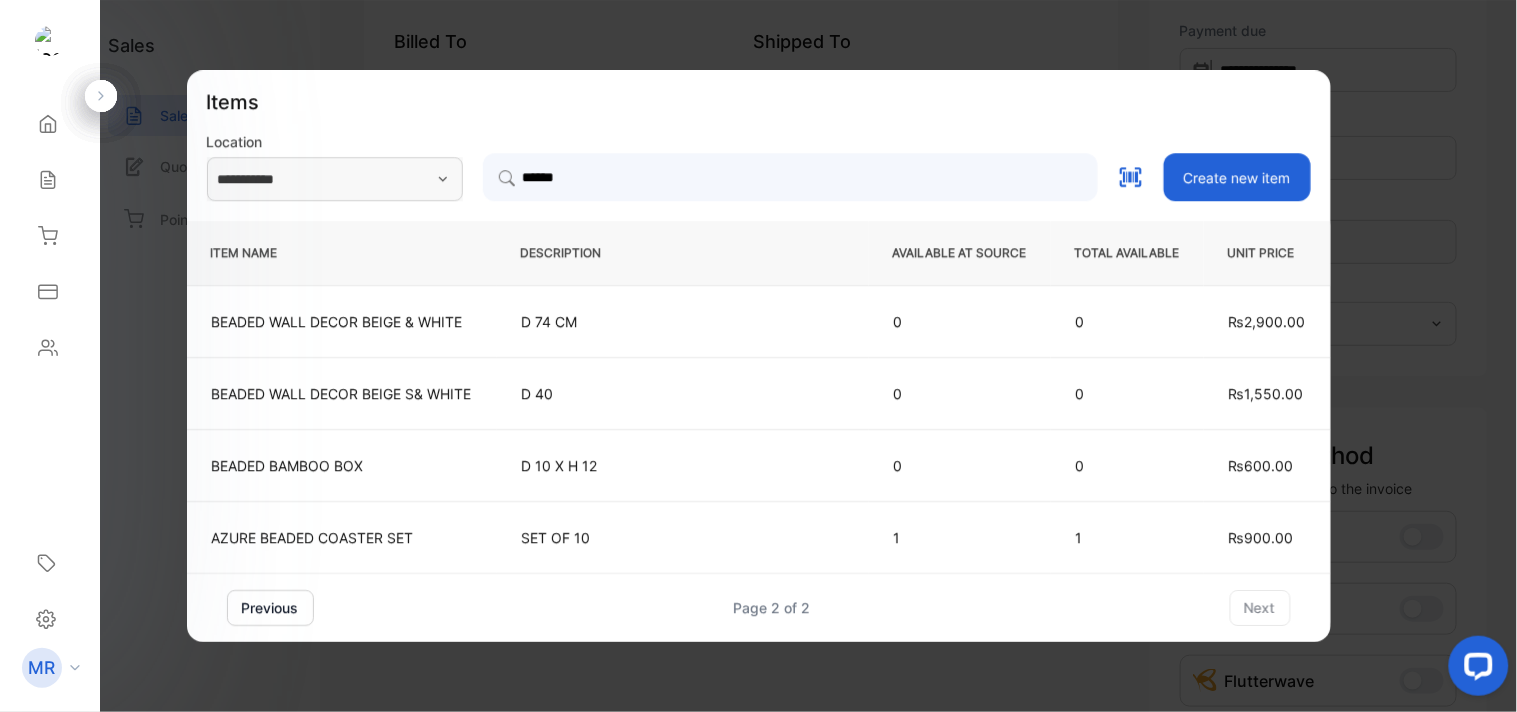 click on "Modern & Bohemian Ltd Home Home Sales Sales Inventory Inventory Expenses Expenses Contacts Contacts MR Megan   Rampton sales@expressionsmetis.com MR Referrals Referrals Settings Settings" at bounding box center [50, 356] 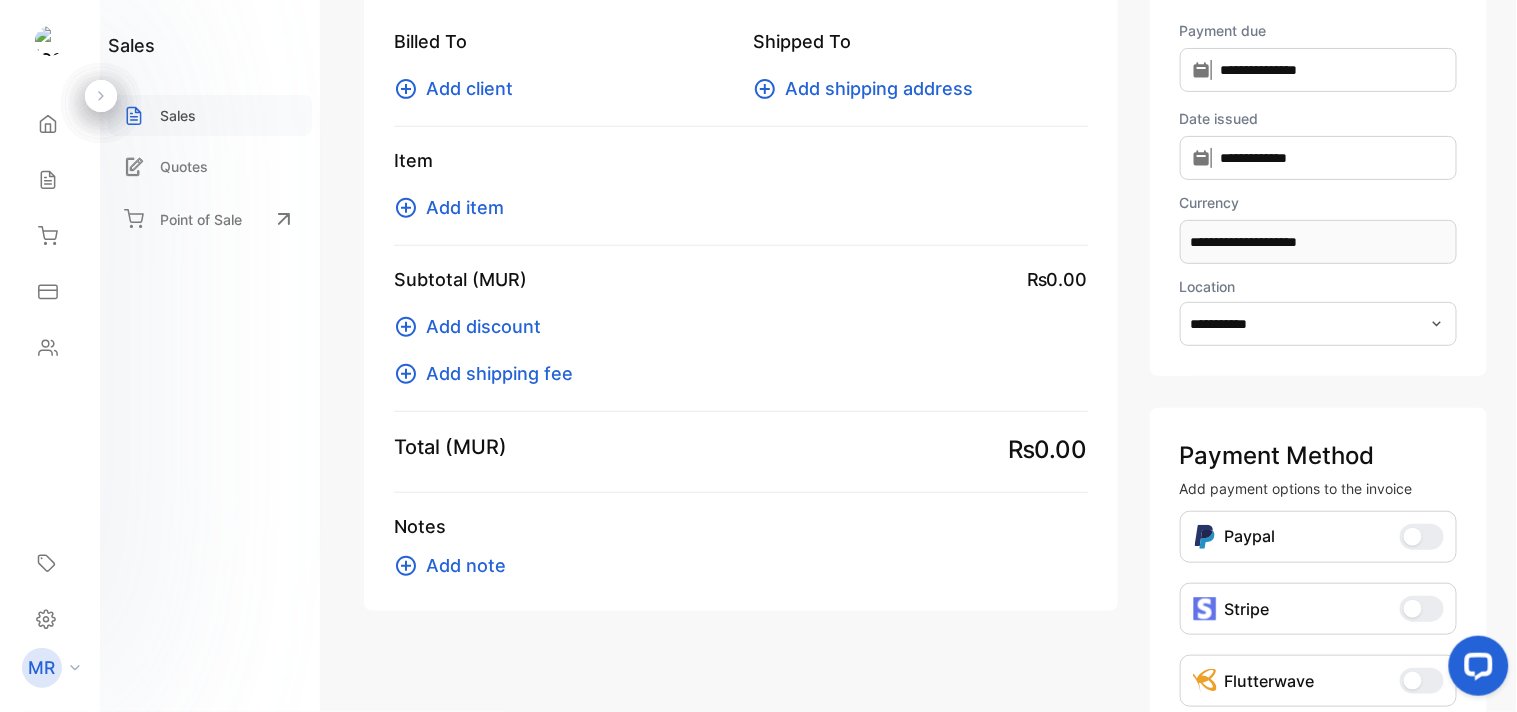 click on "Sales" at bounding box center [178, 115] 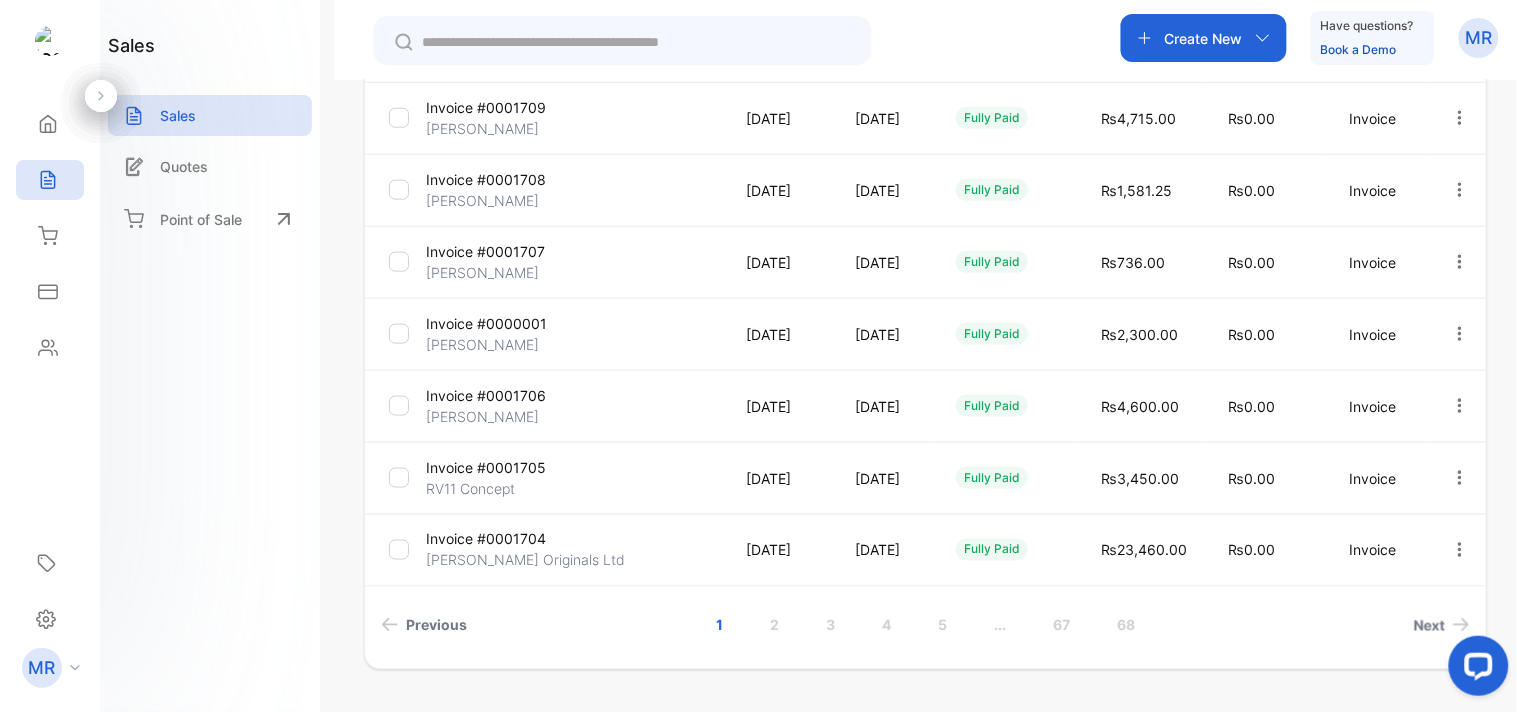 scroll, scrollTop: 598, scrollLeft: 0, axis: vertical 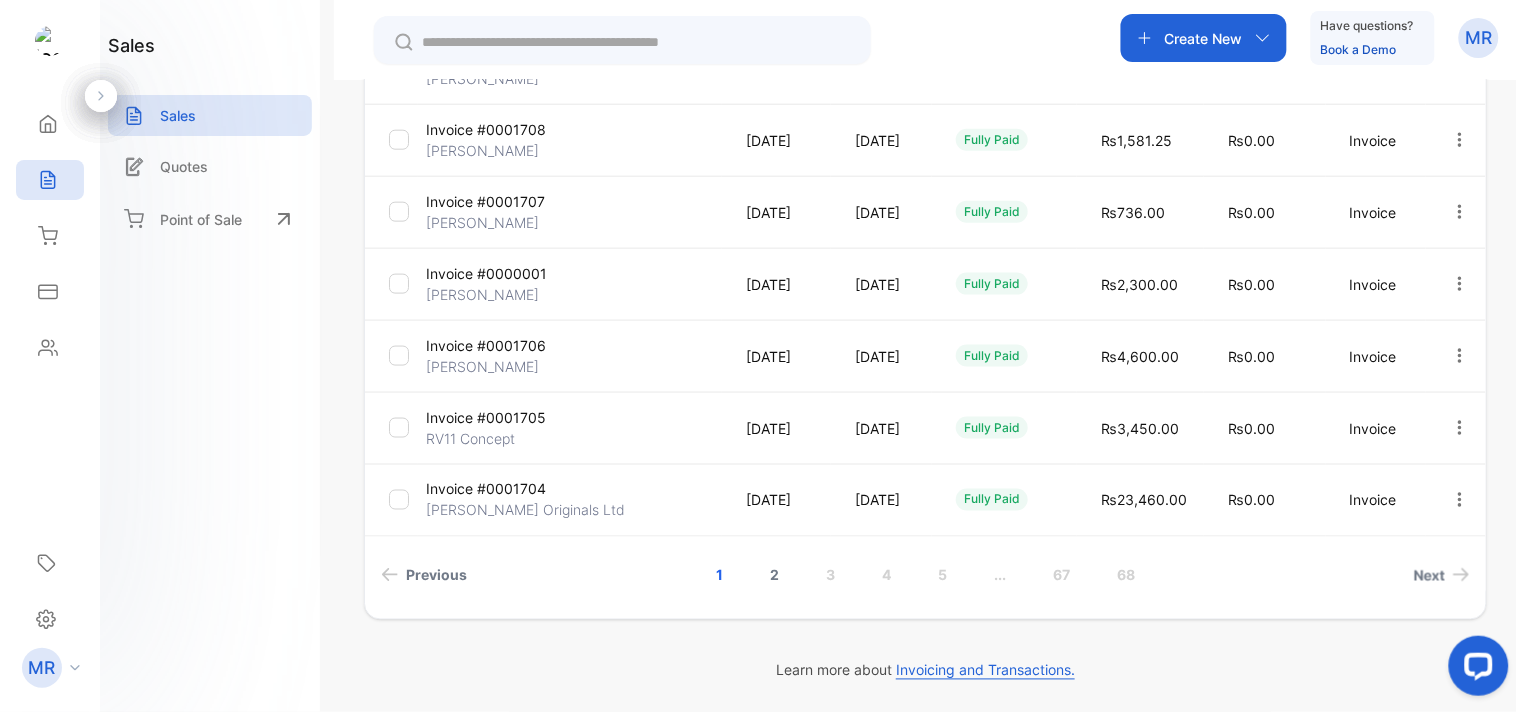 click on "2" at bounding box center (774, 575) 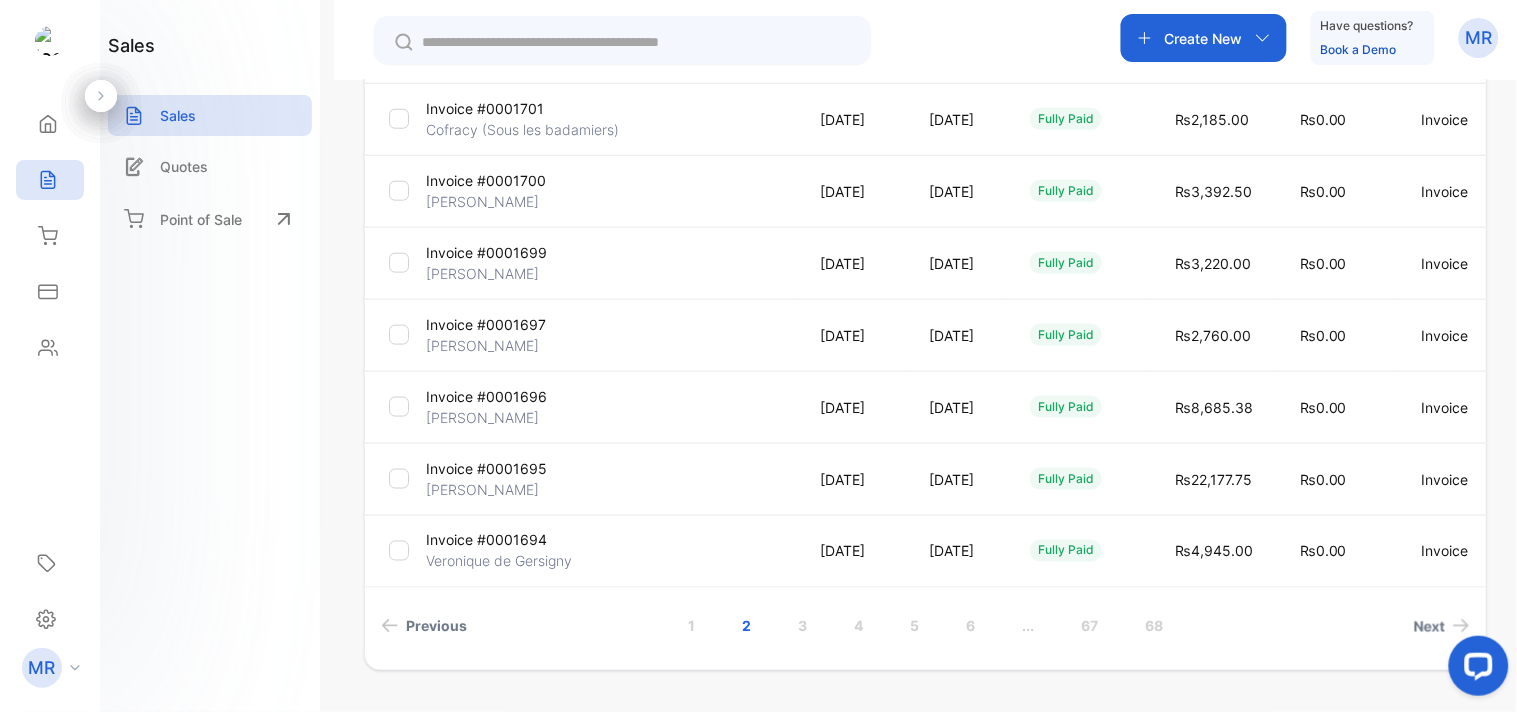scroll, scrollTop: 548, scrollLeft: 0, axis: vertical 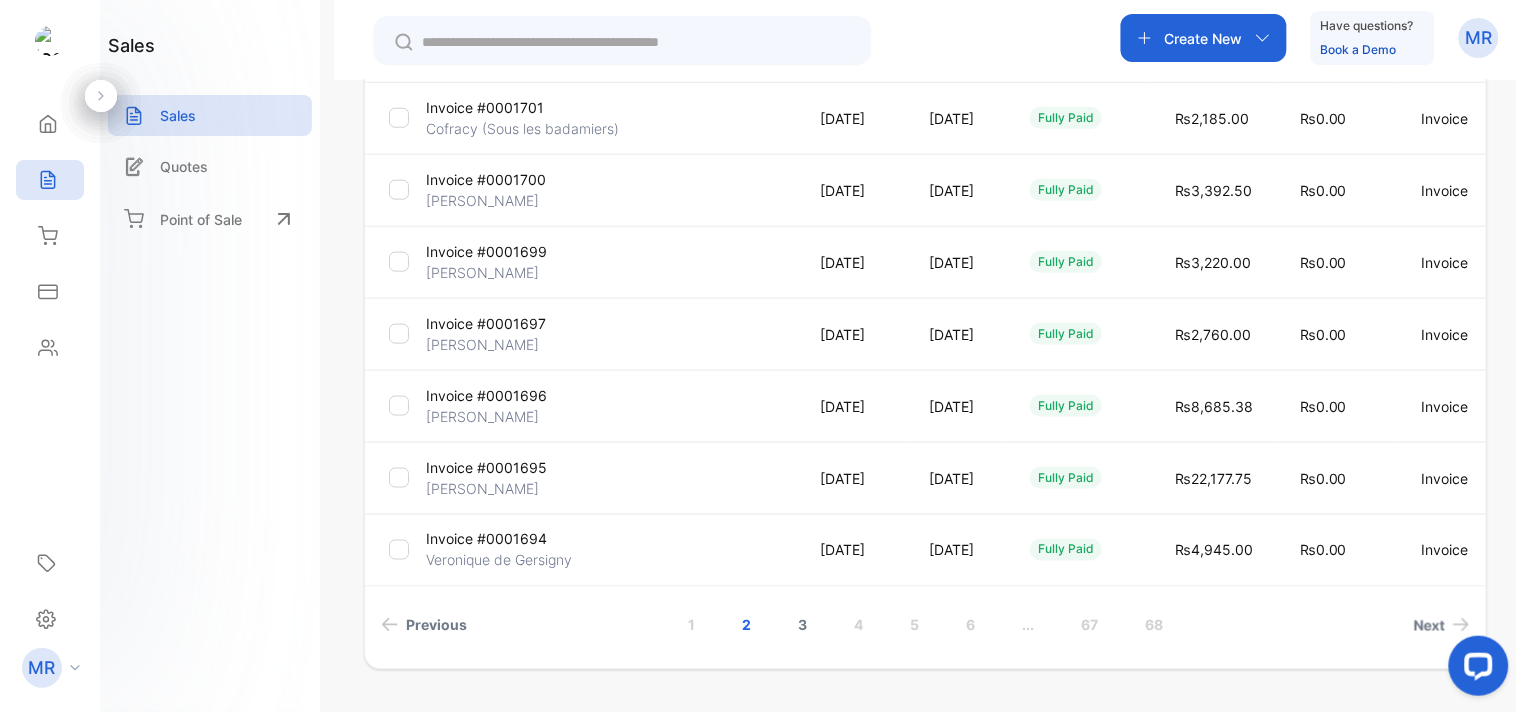 click on "3" at bounding box center (802, 625) 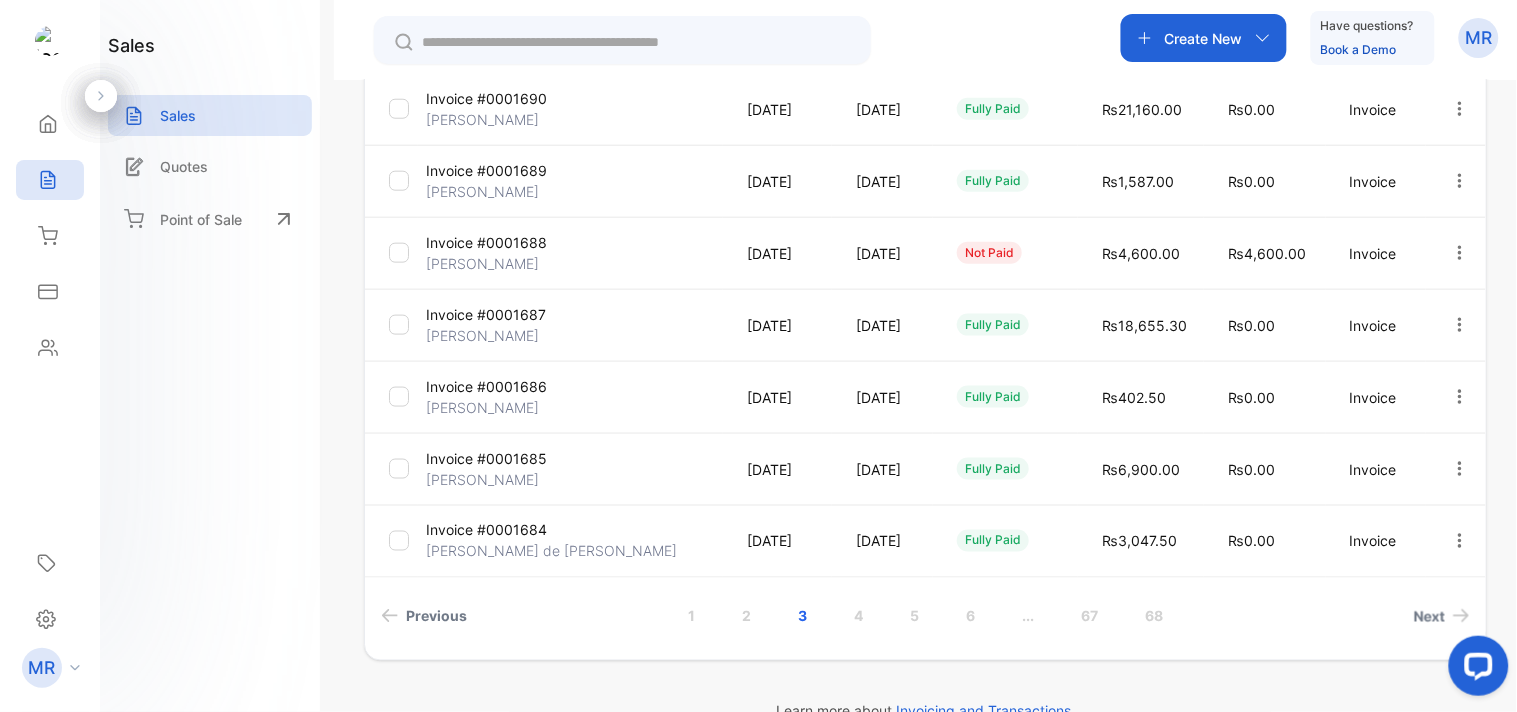 scroll, scrollTop: 598, scrollLeft: 0, axis: vertical 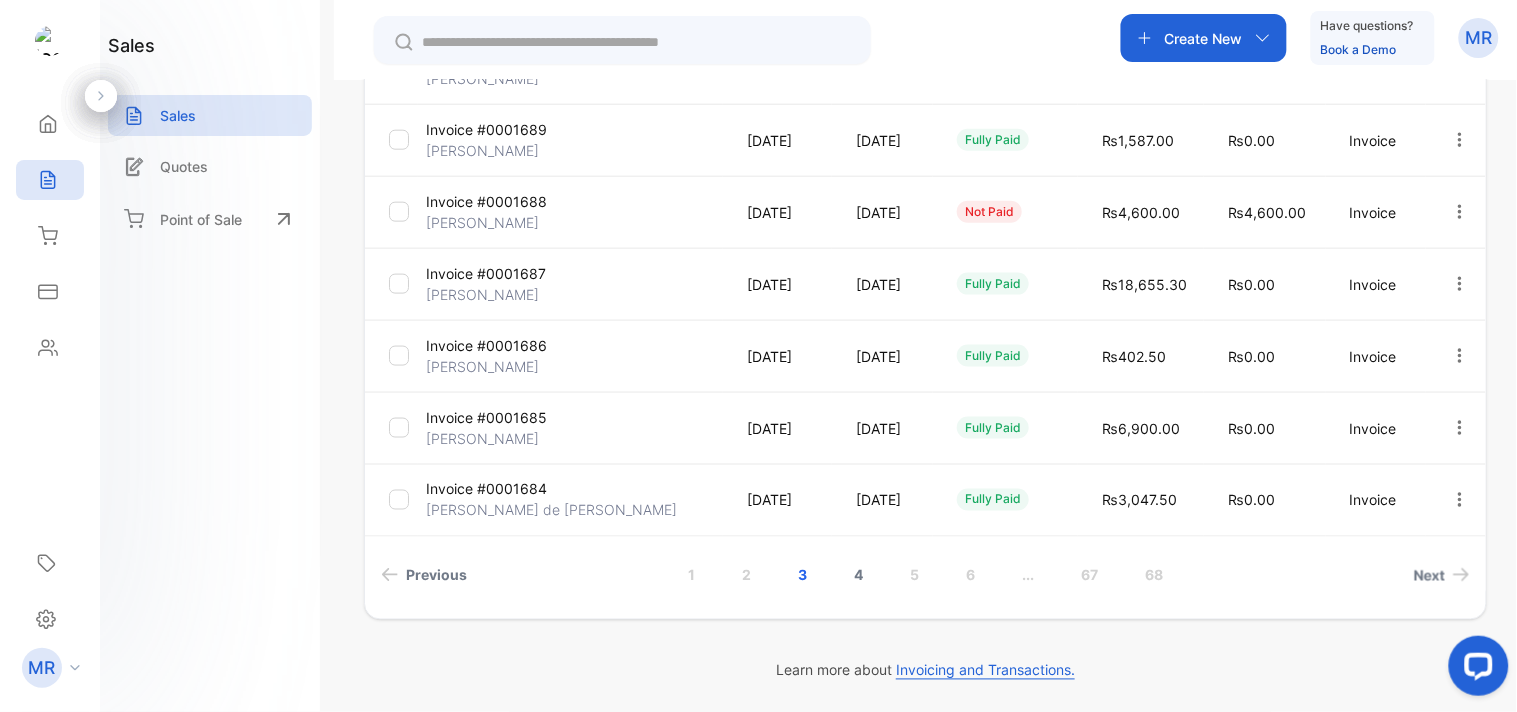 click on "4" at bounding box center (858, 575) 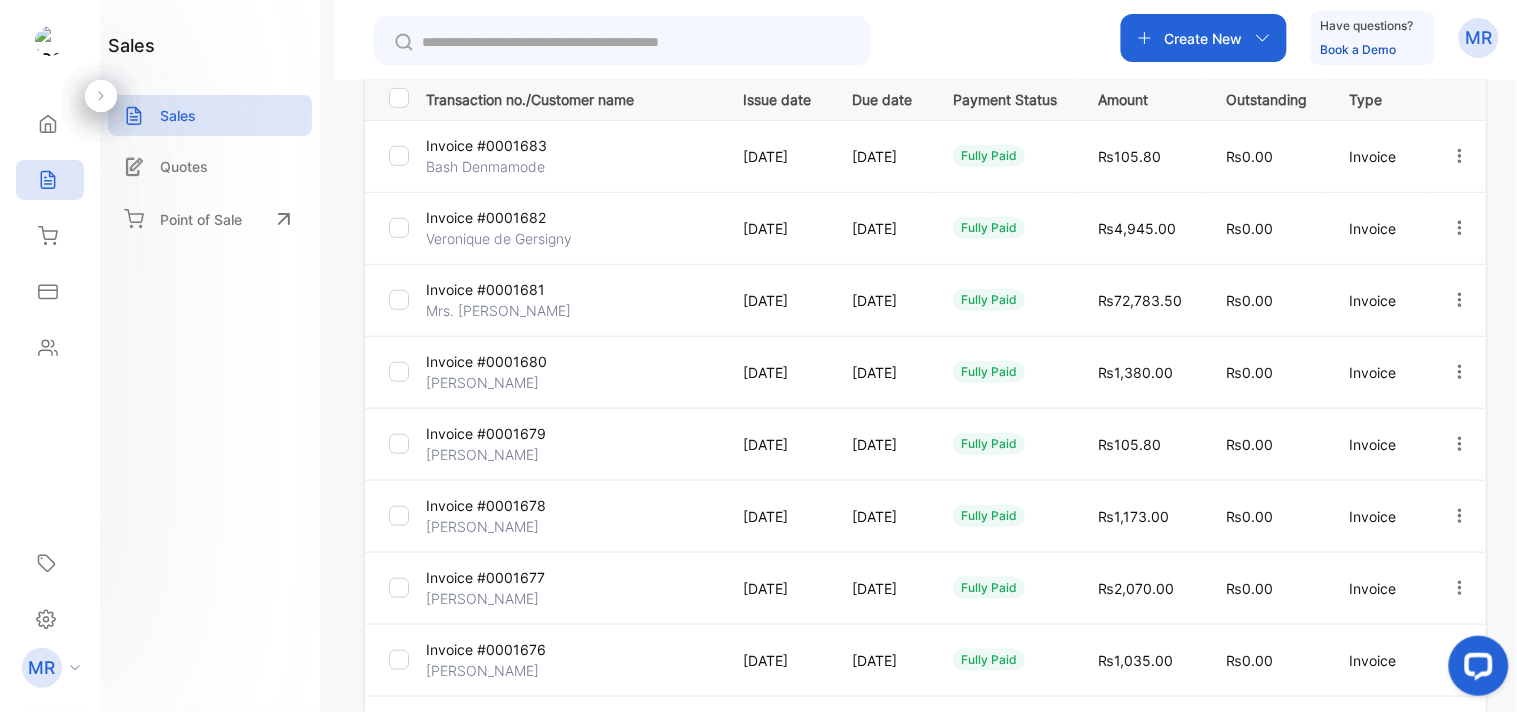 scroll, scrollTop: 295, scrollLeft: 0, axis: vertical 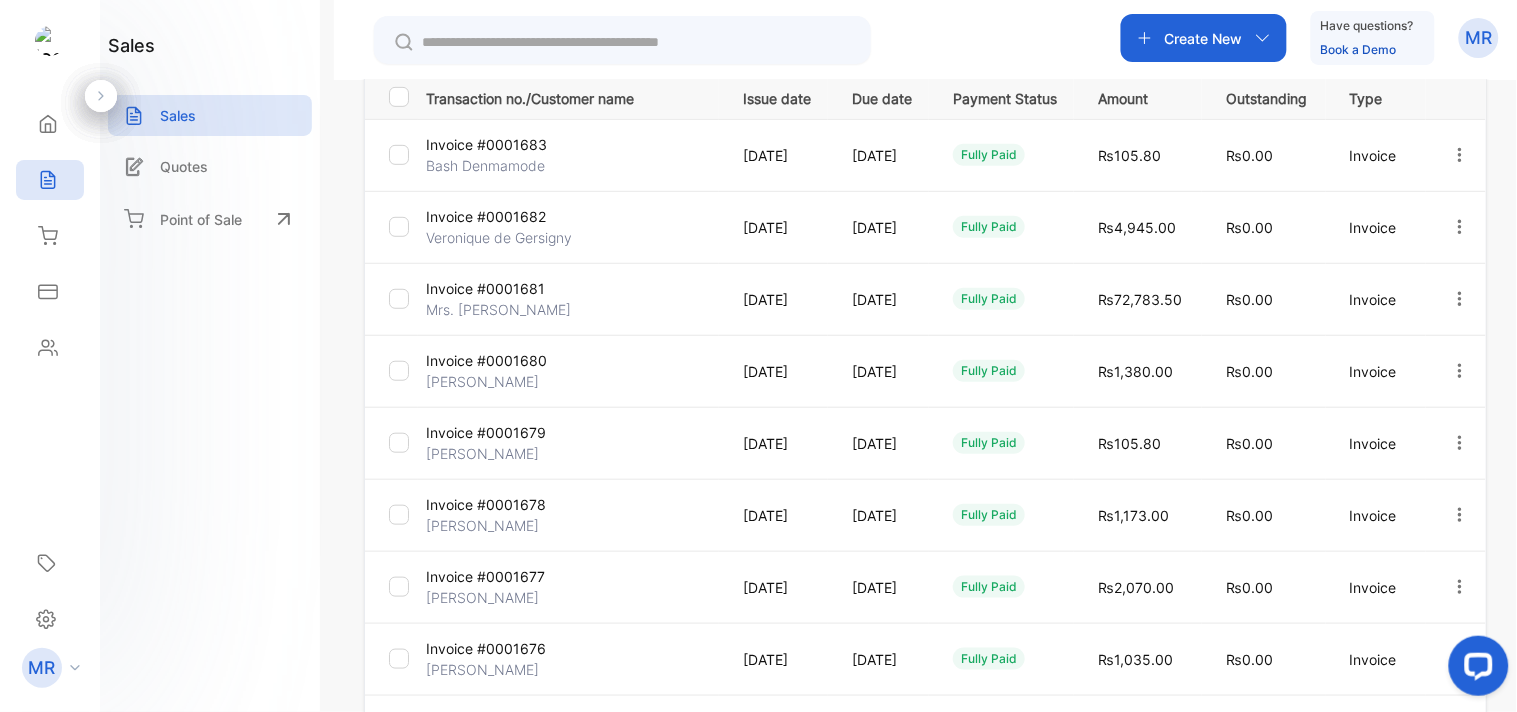 click 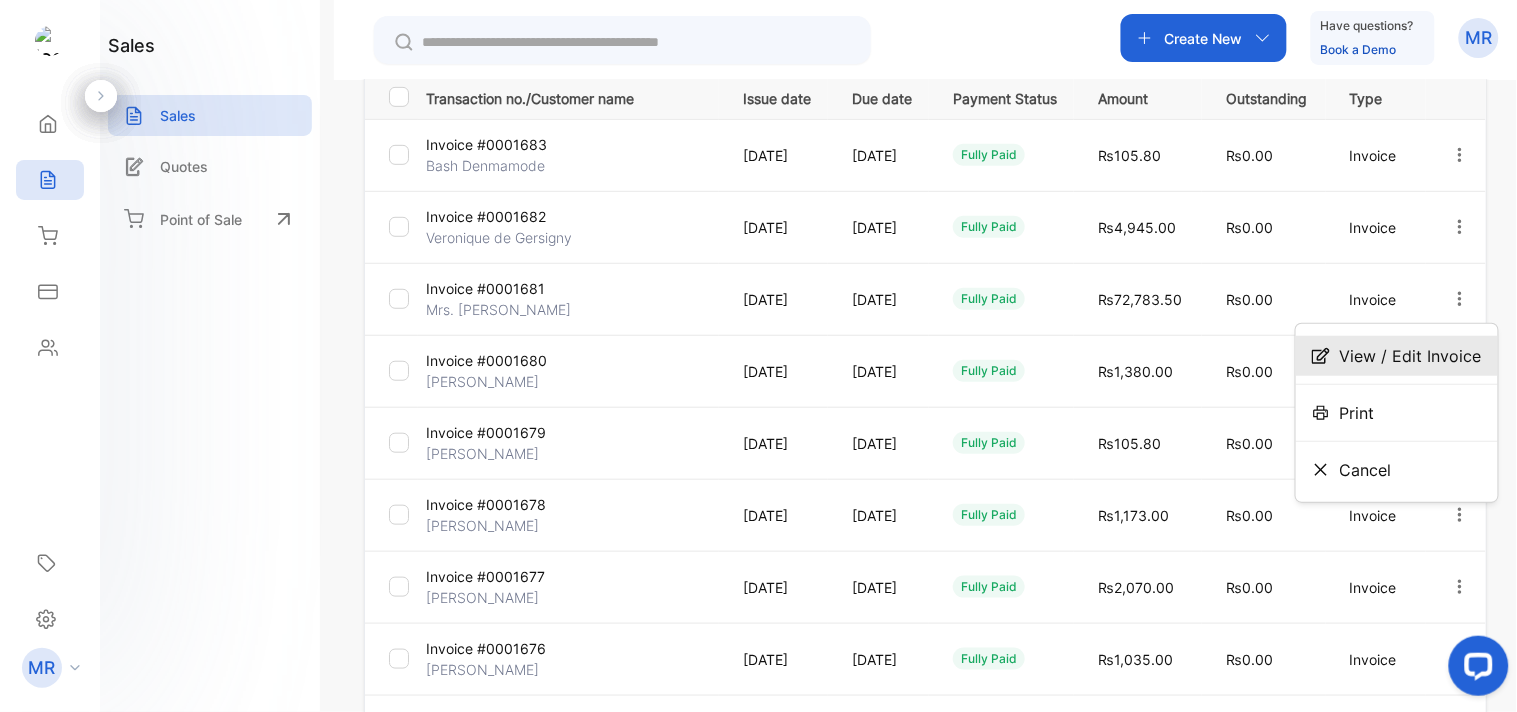click on "View / Edit Invoice" at bounding box center (1411, 356) 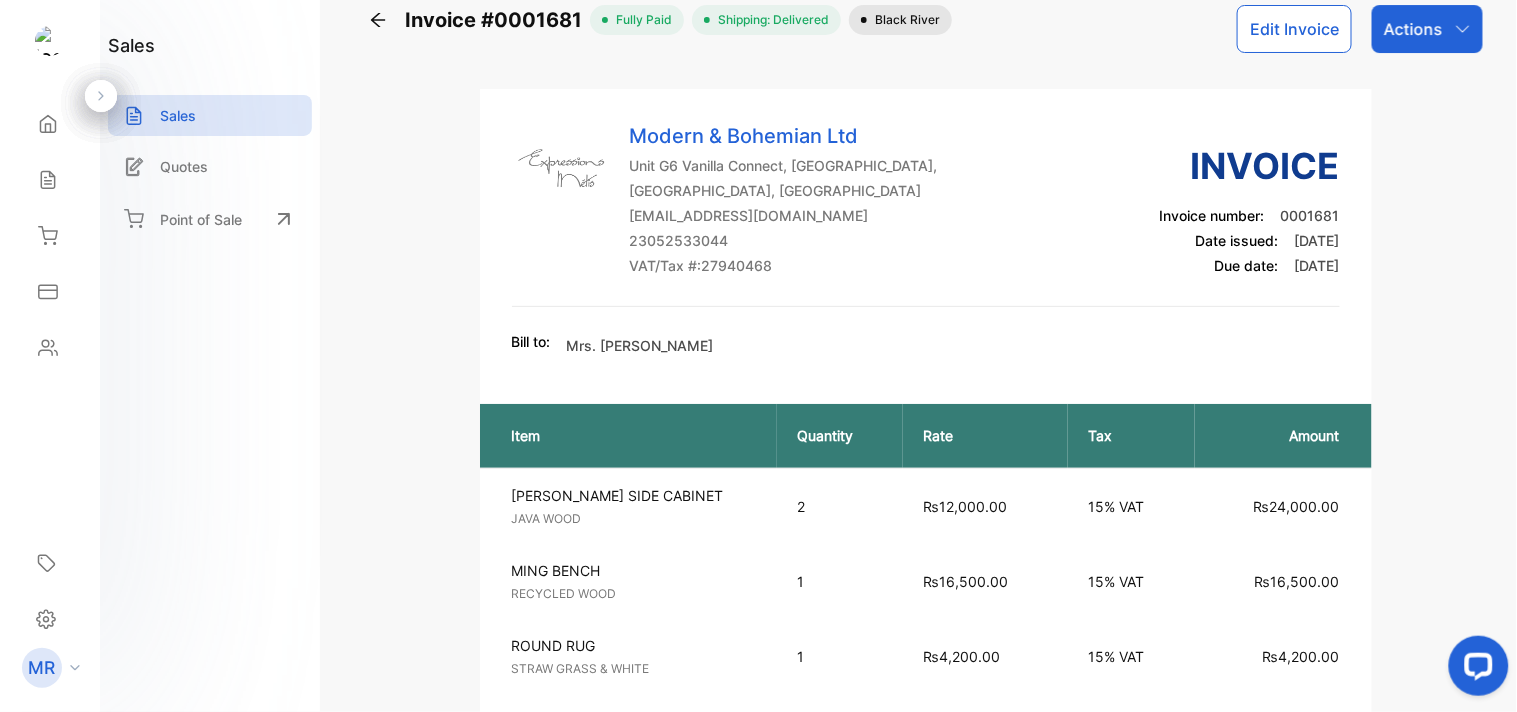 scroll, scrollTop: 0, scrollLeft: 0, axis: both 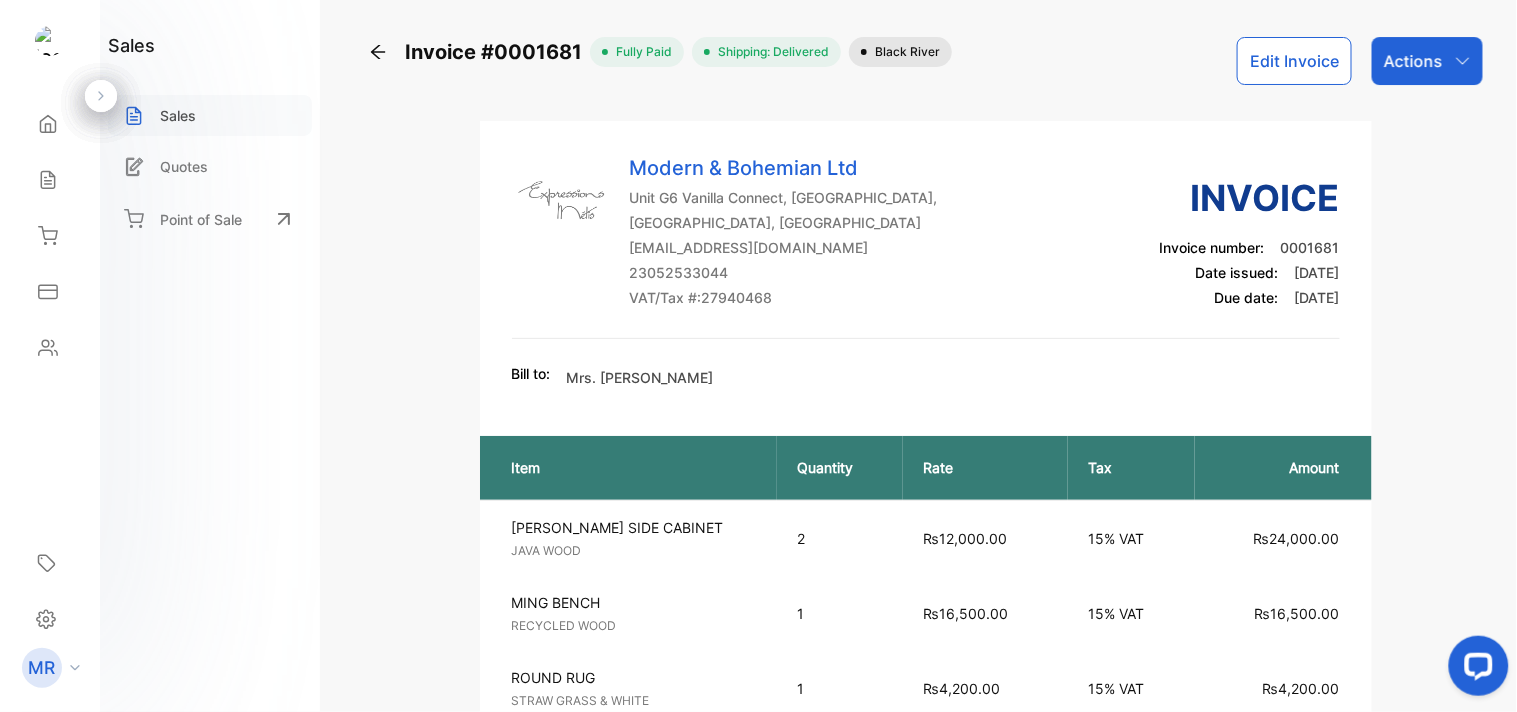 click on "Sales" at bounding box center [210, 115] 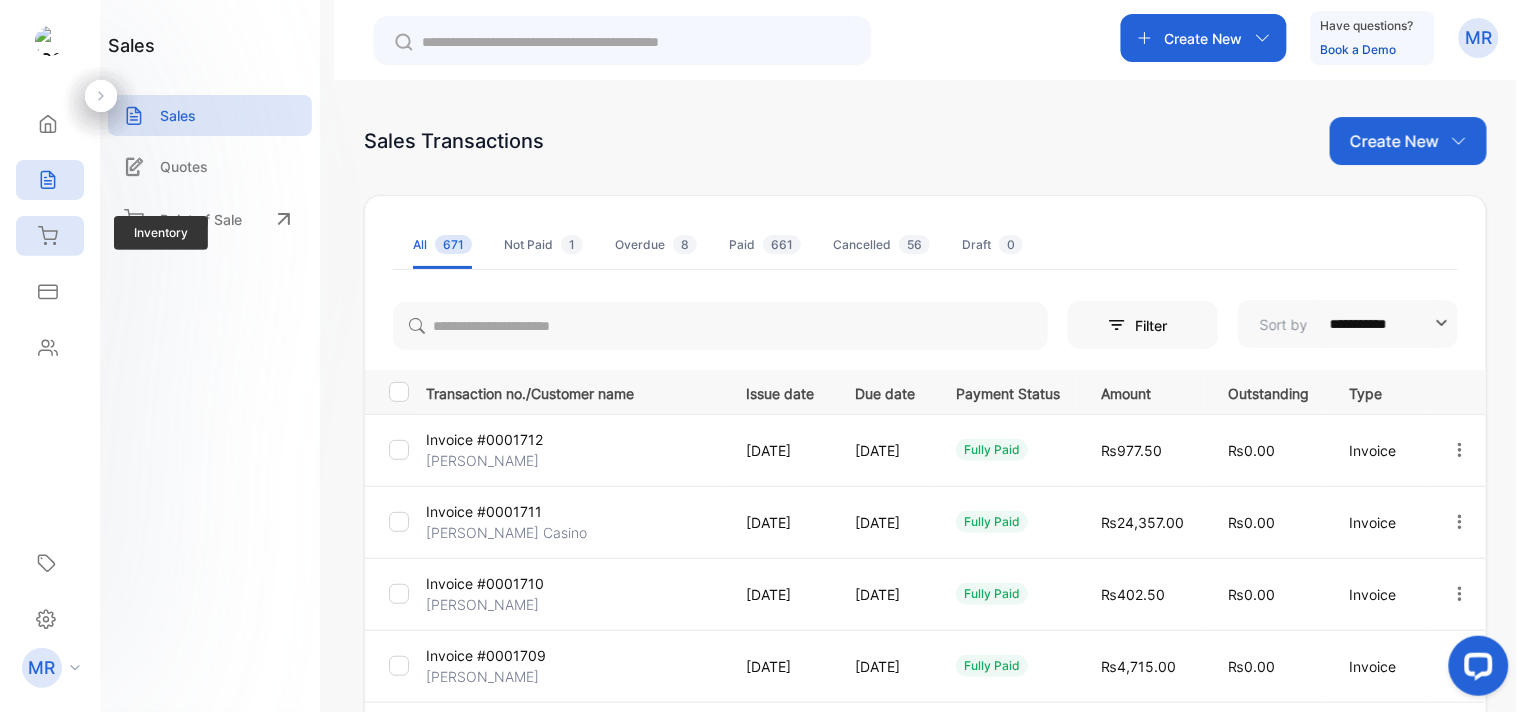 click 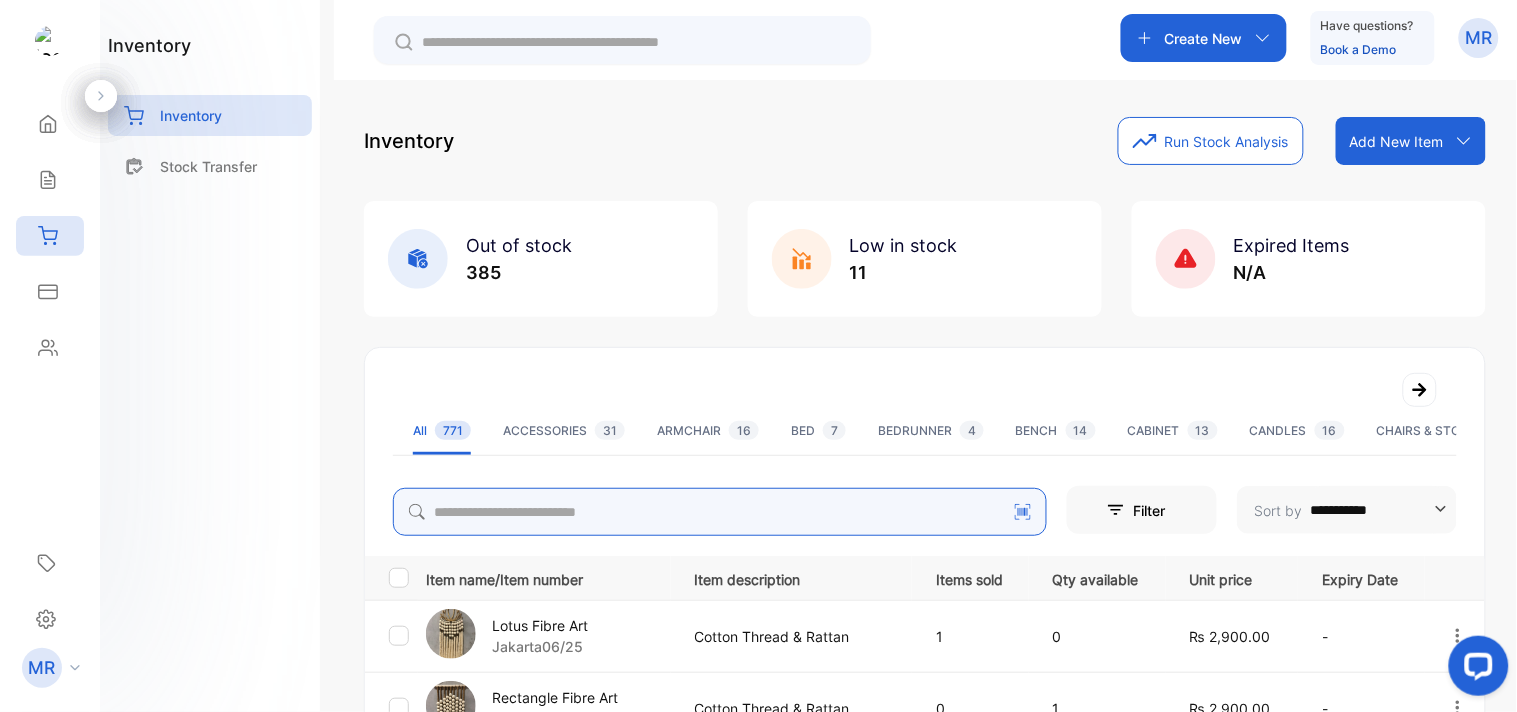 click at bounding box center [720, 512] 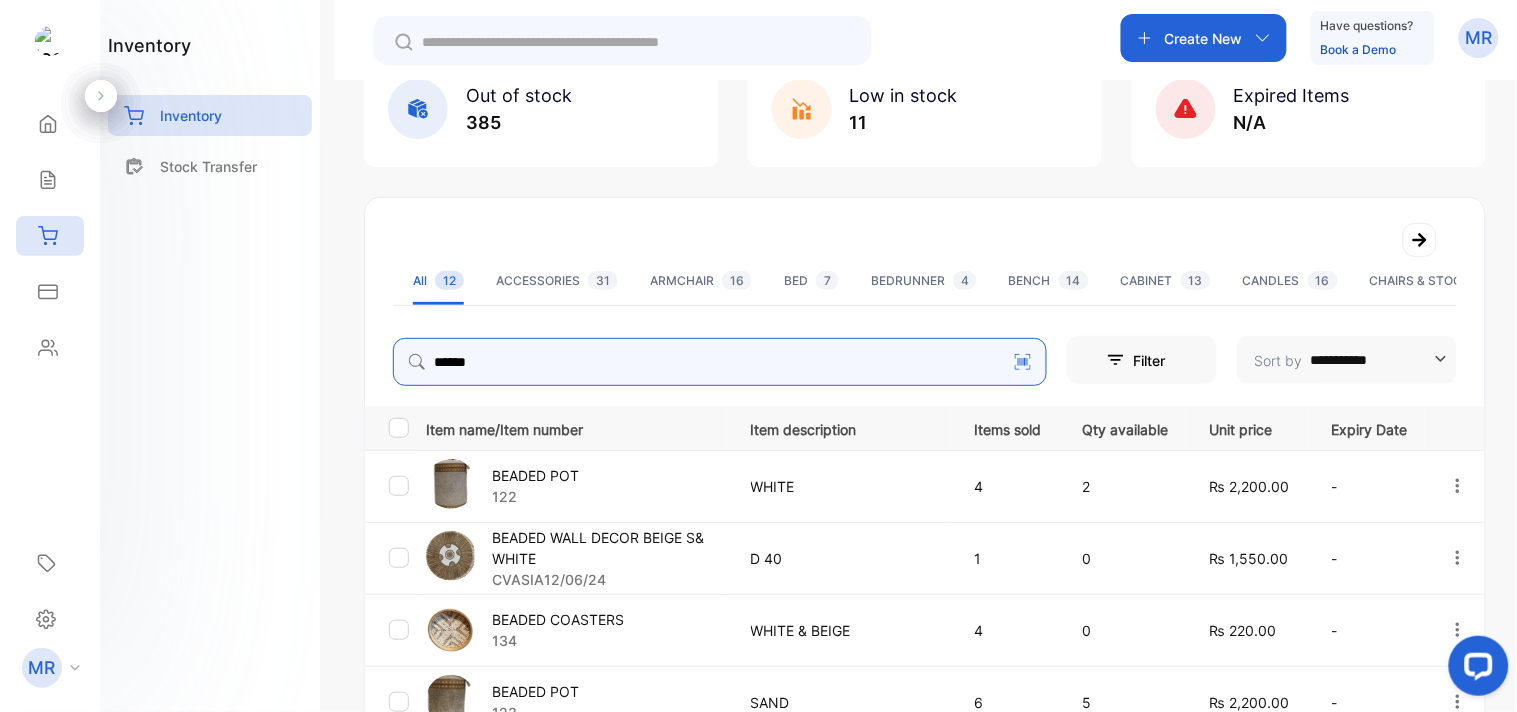 scroll, scrollTop: 151, scrollLeft: 0, axis: vertical 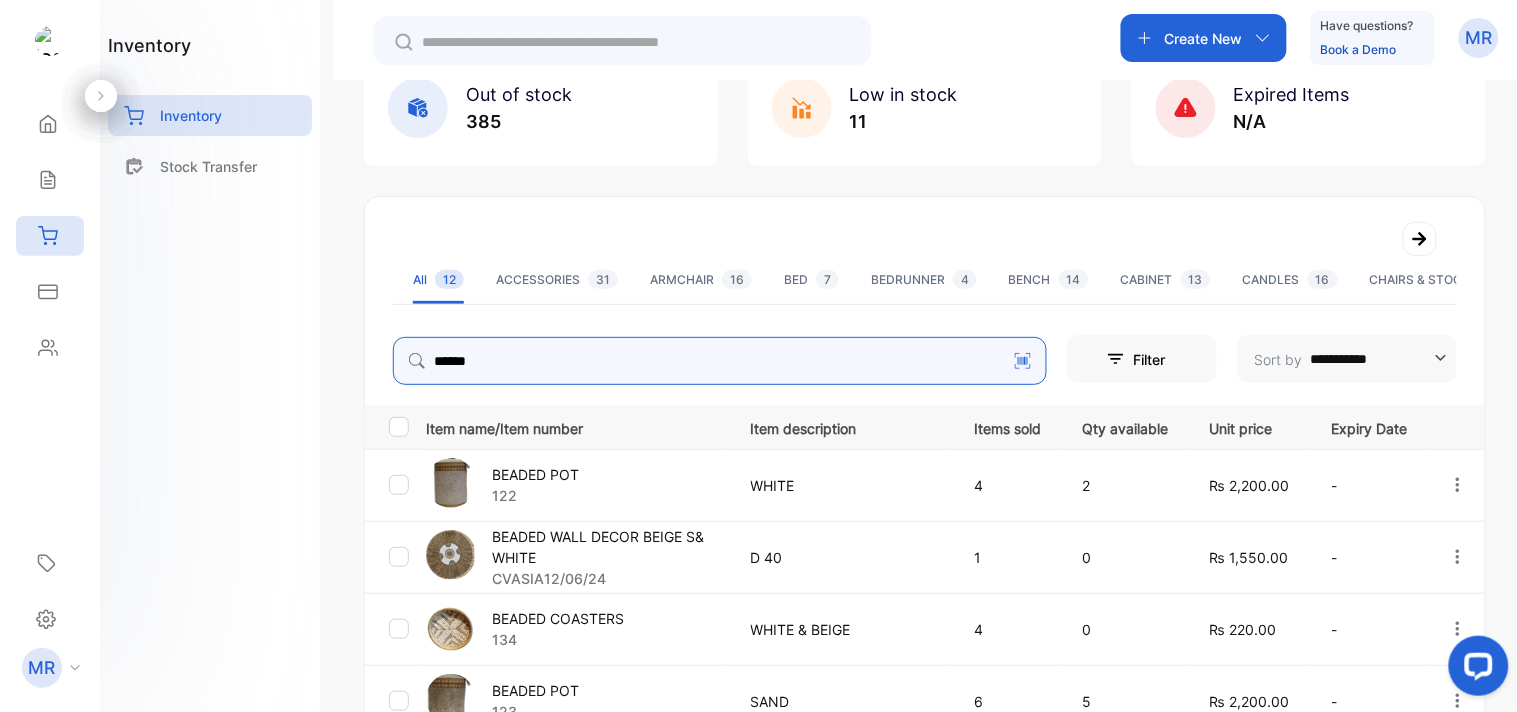 type on "******" 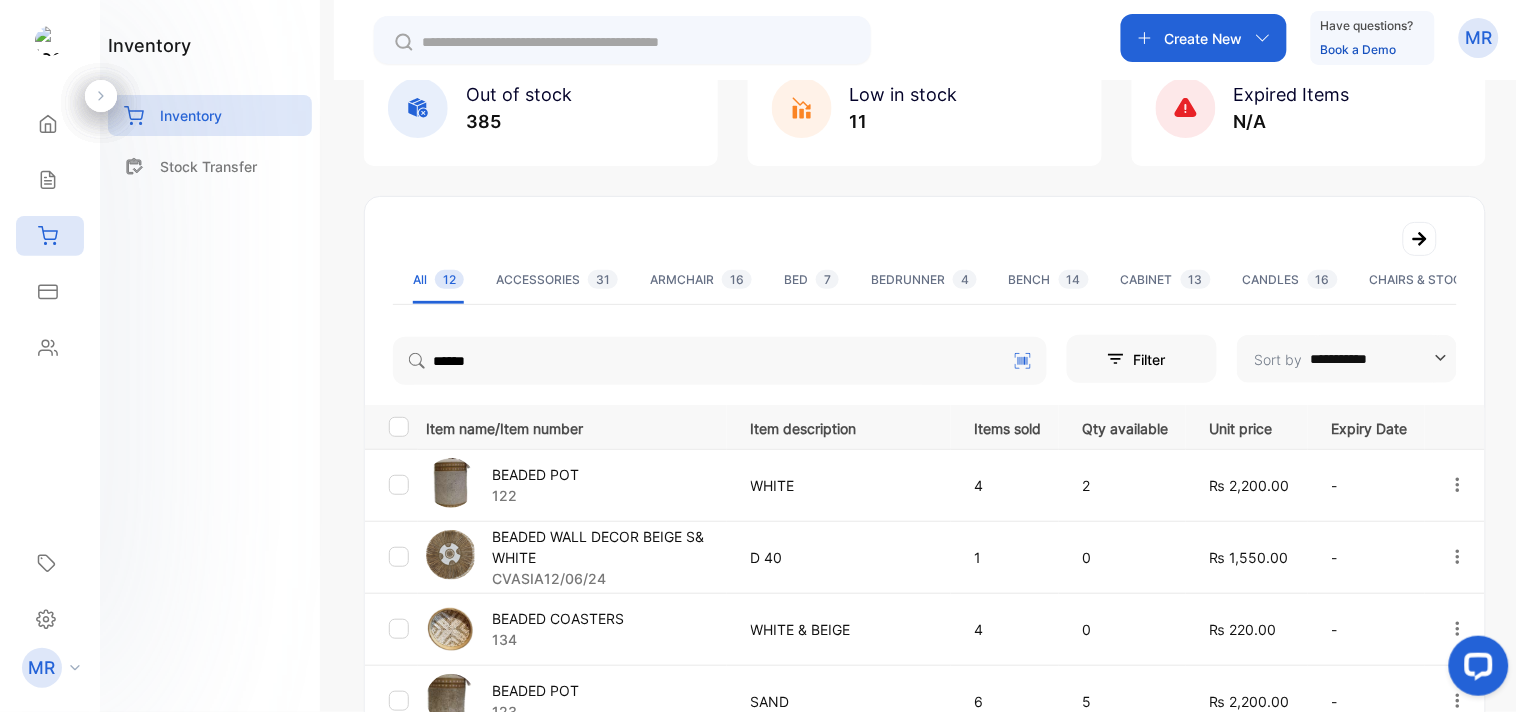 click on "BEADED POT  122" at bounding box center (576, 485) 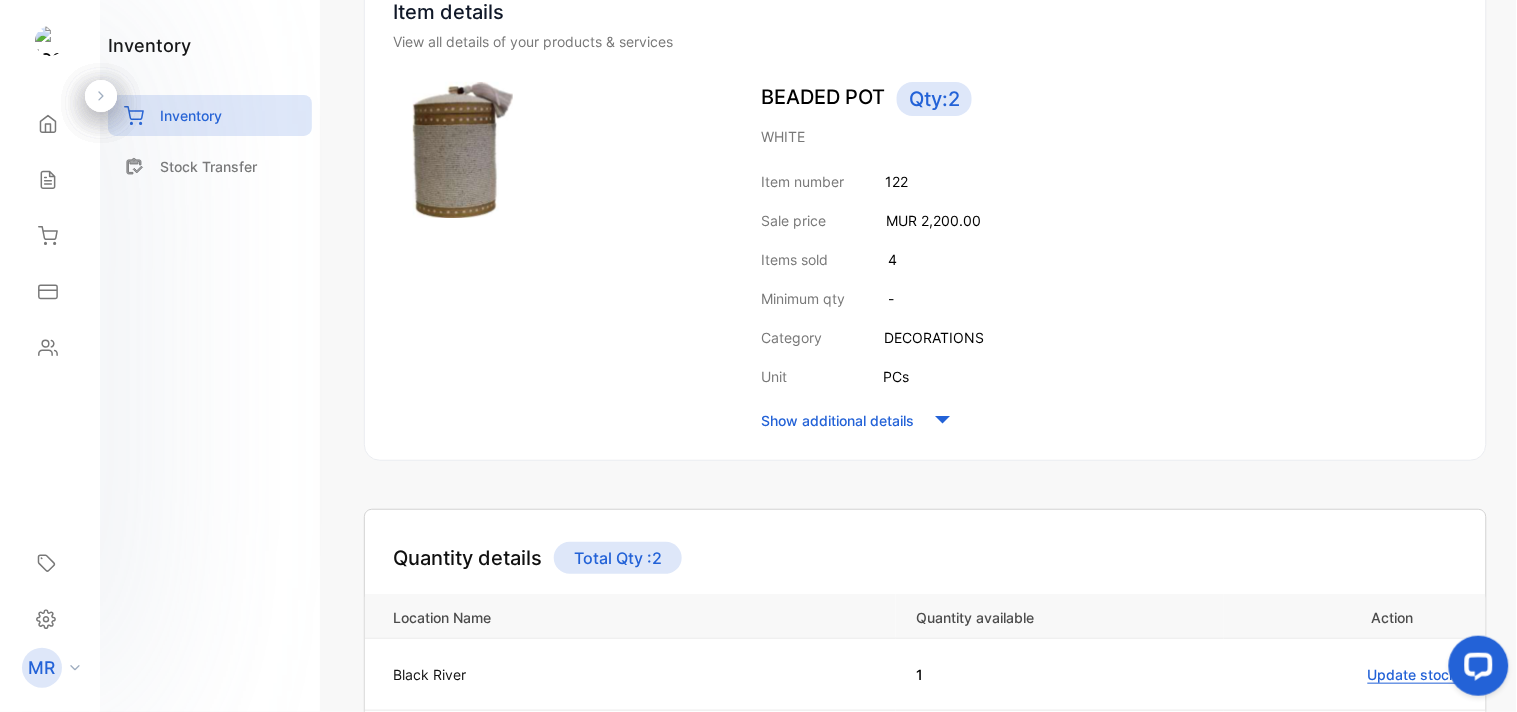 scroll, scrollTop: 0, scrollLeft: 0, axis: both 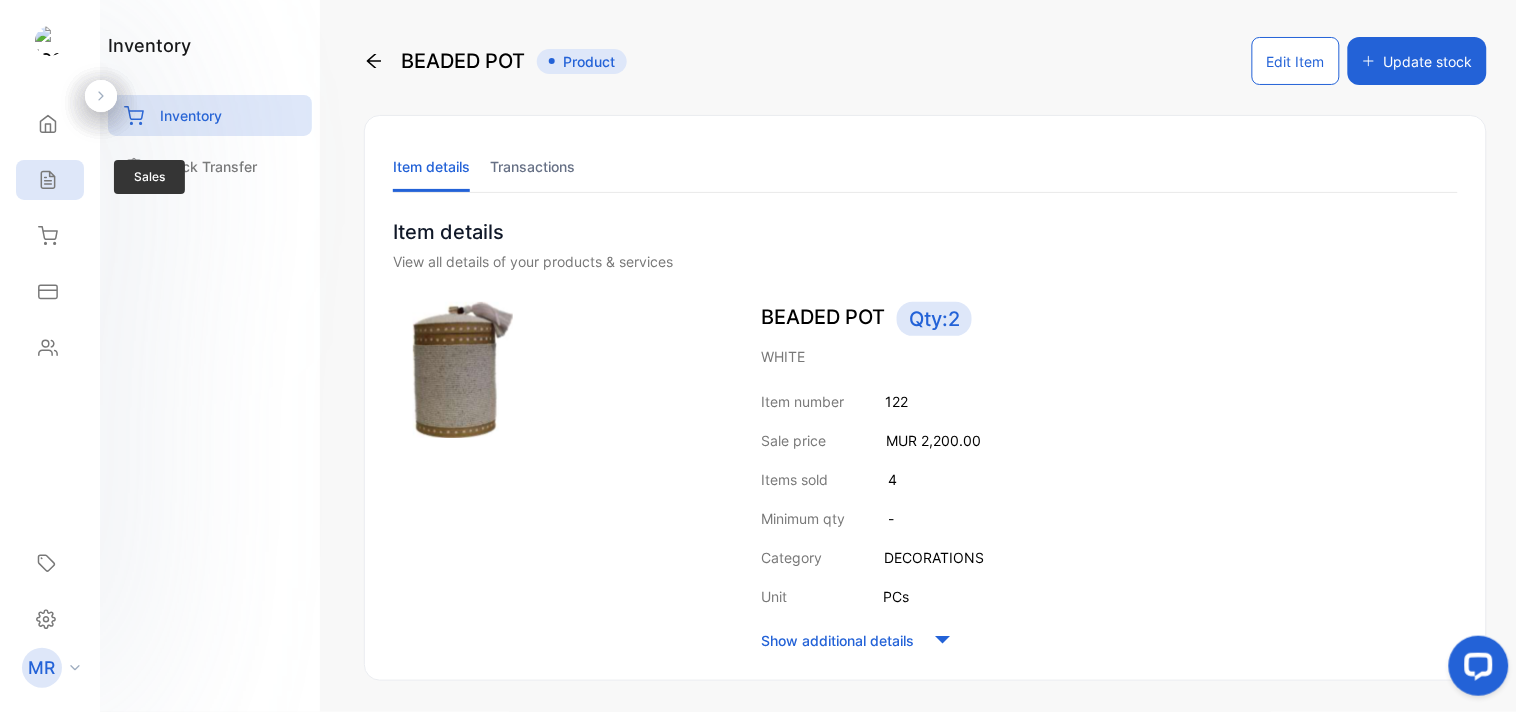 click 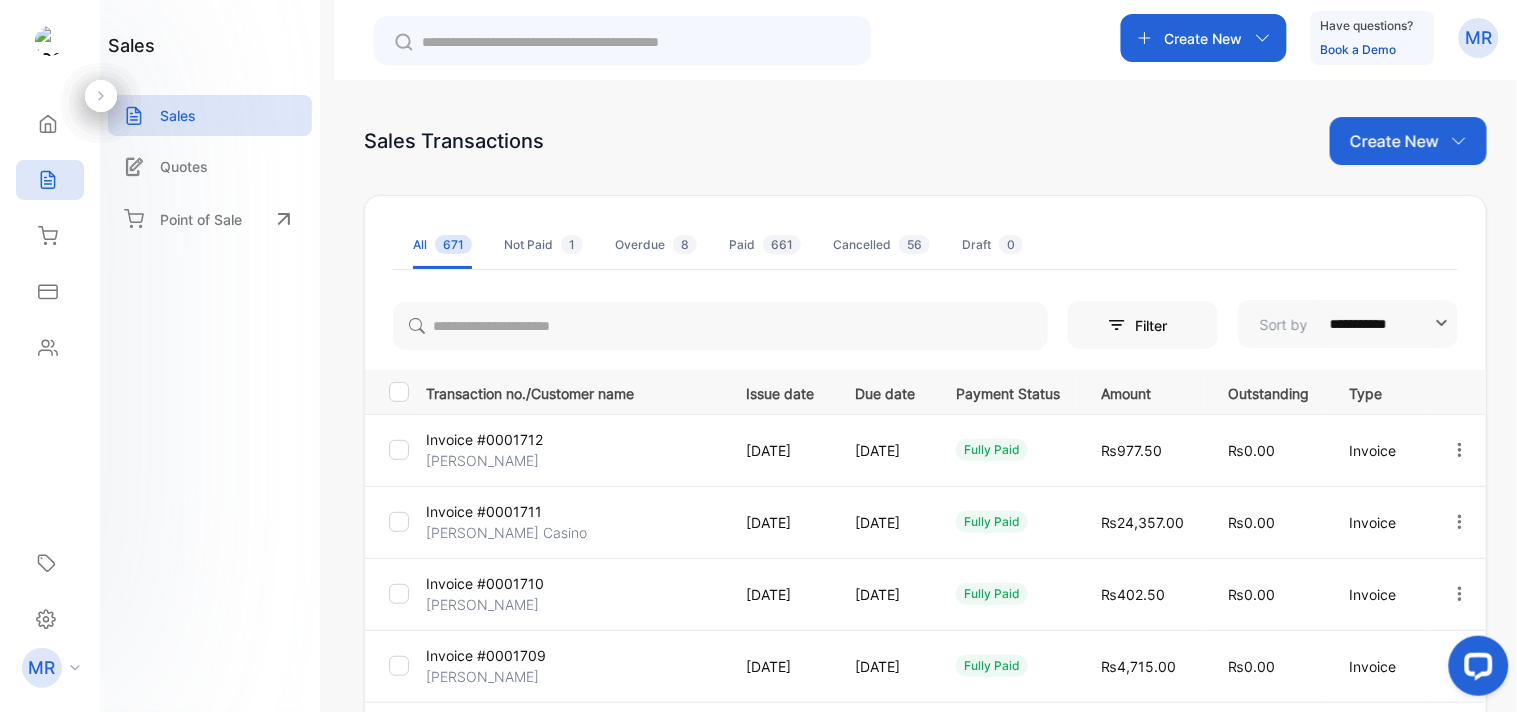 click on "Create New" at bounding box center [1394, 141] 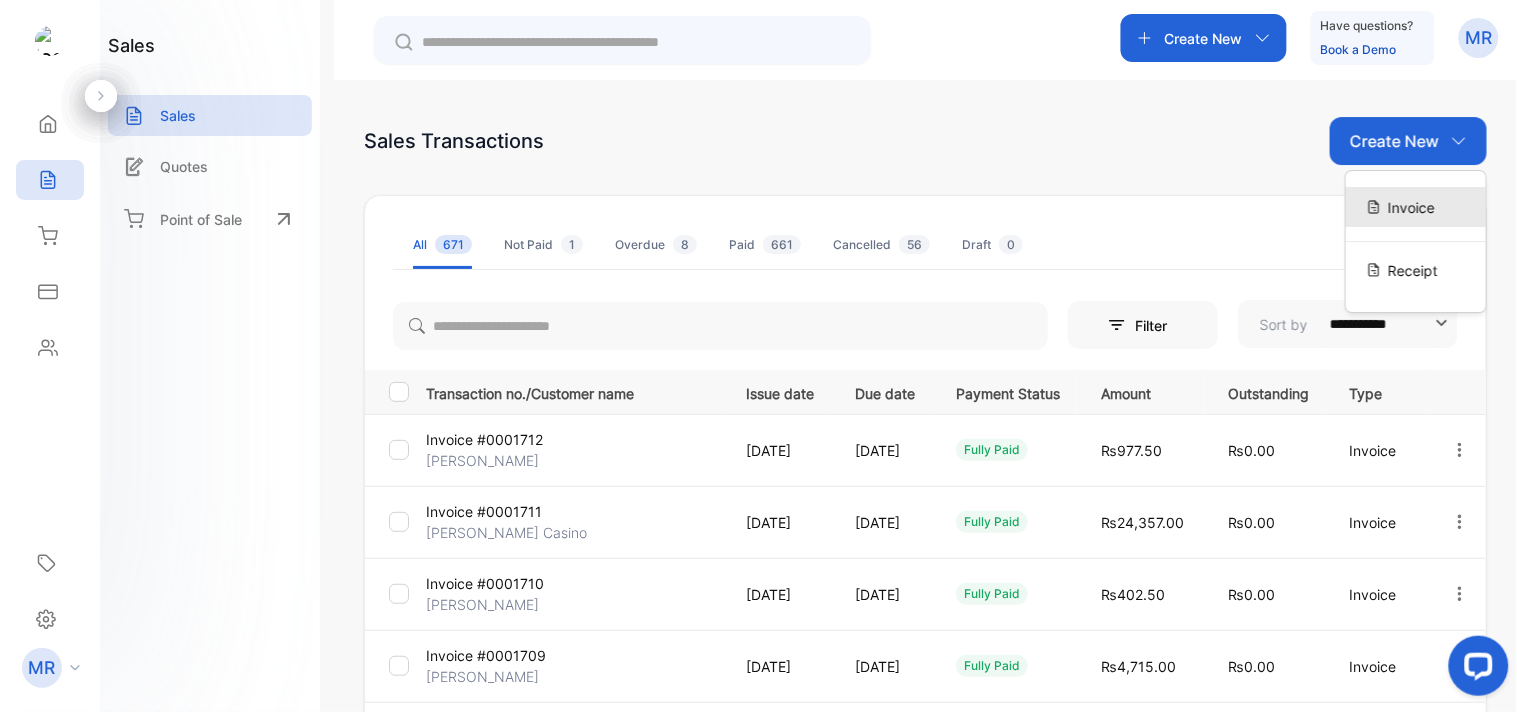 click on "Invoice" at bounding box center (1411, 207) 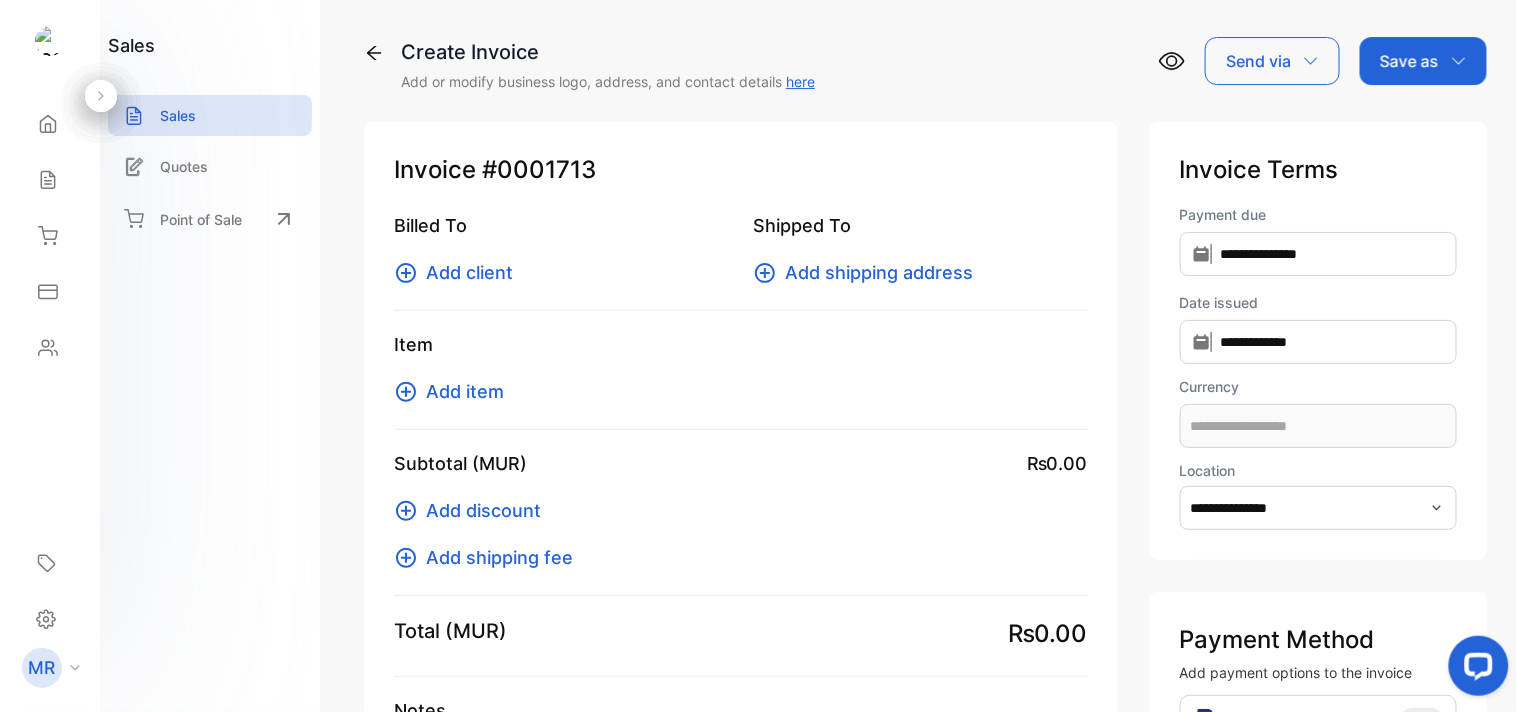 type on "**********" 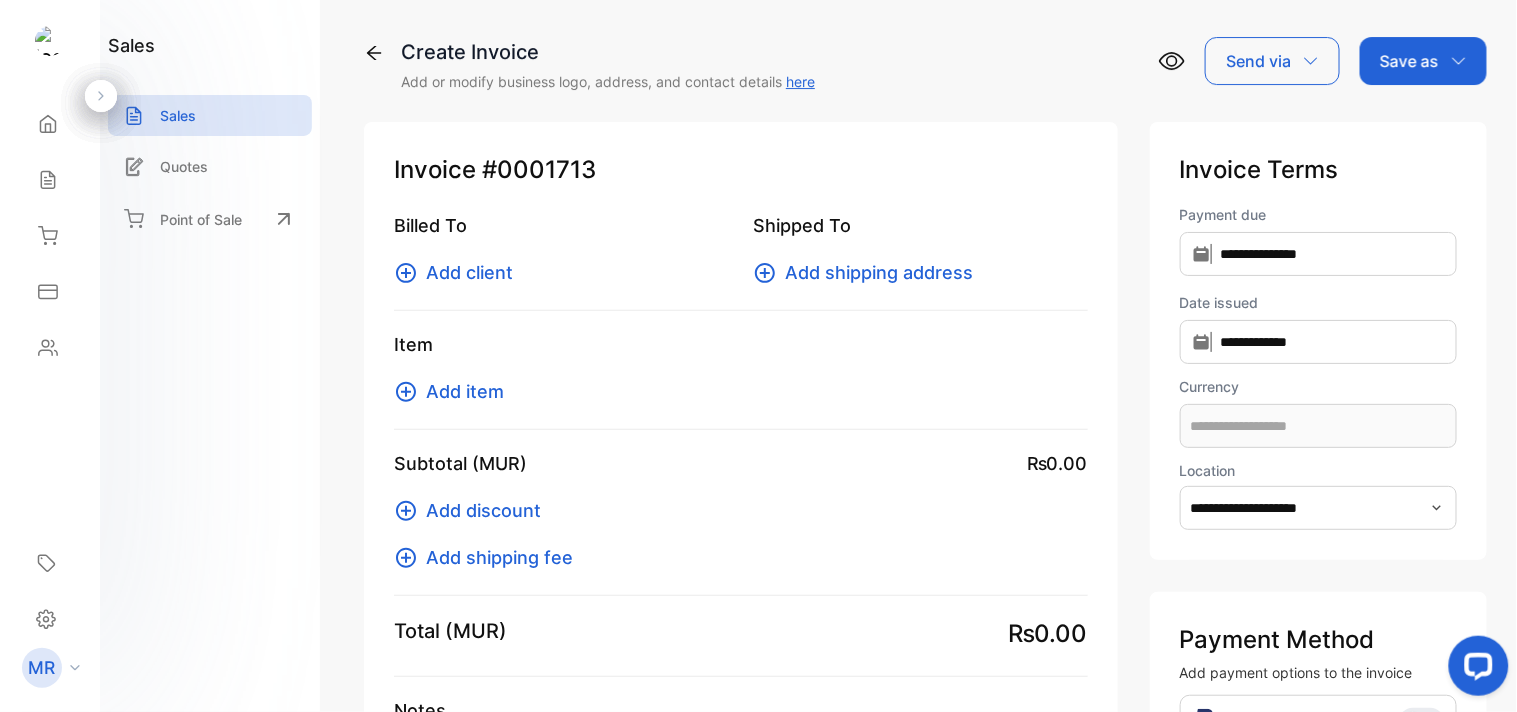 type on "**********" 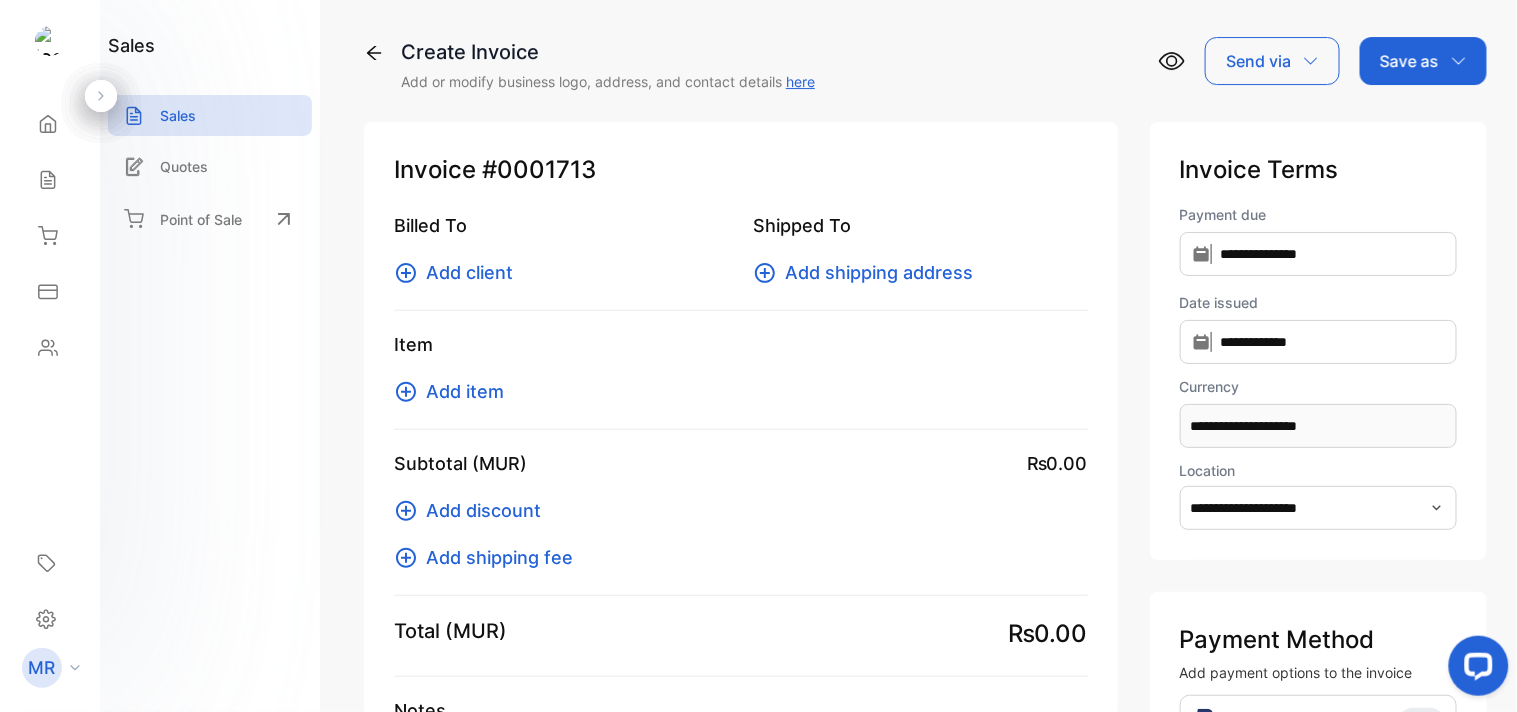 click on "Add item" at bounding box center (465, 391) 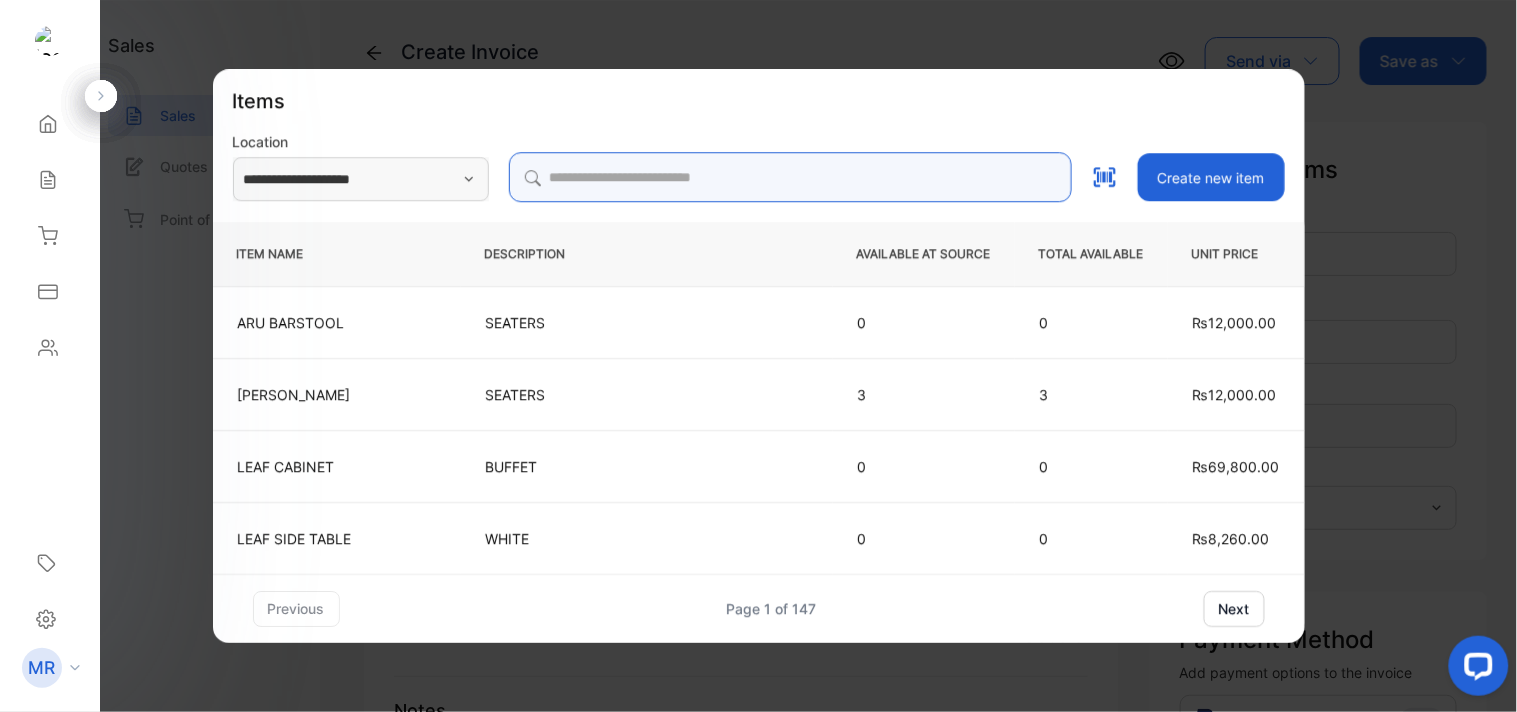 click at bounding box center (790, 177) 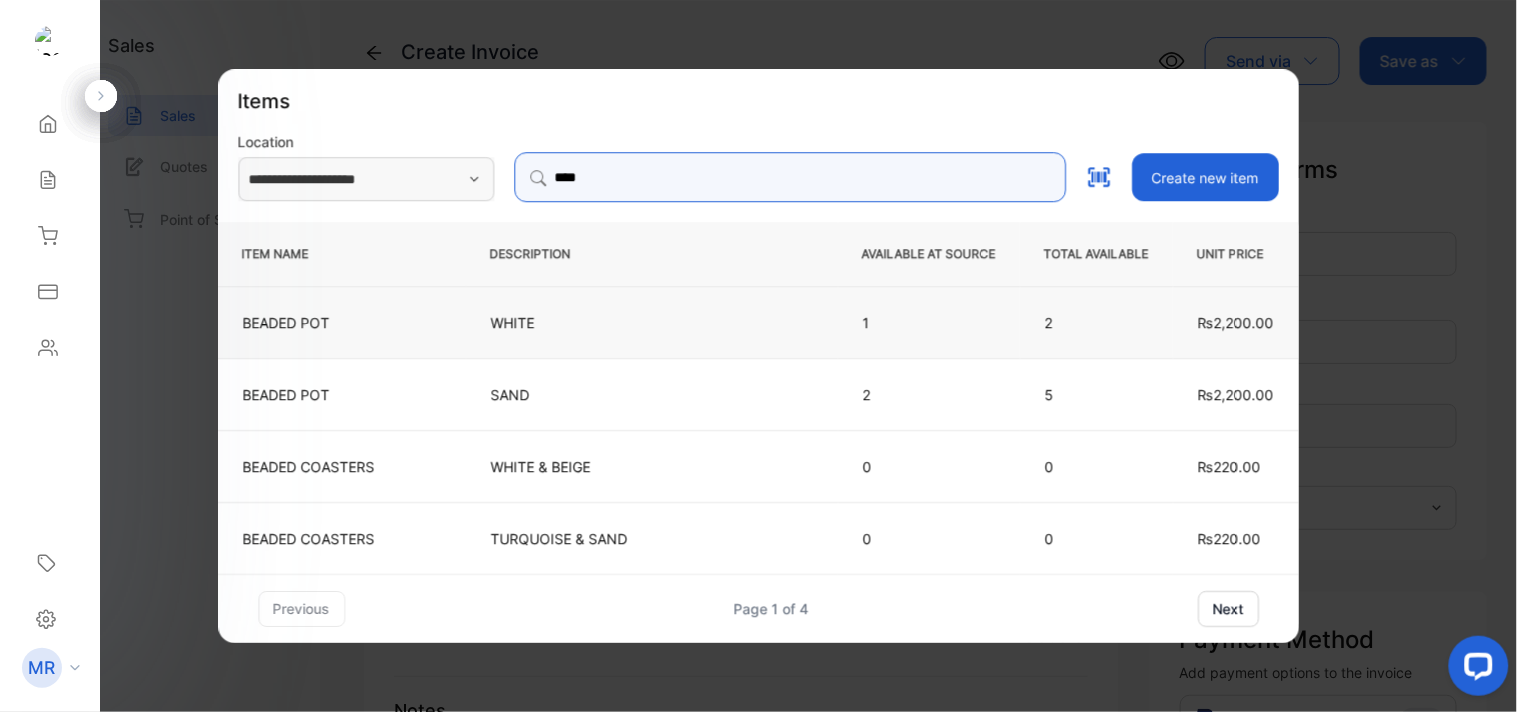 type on "****" 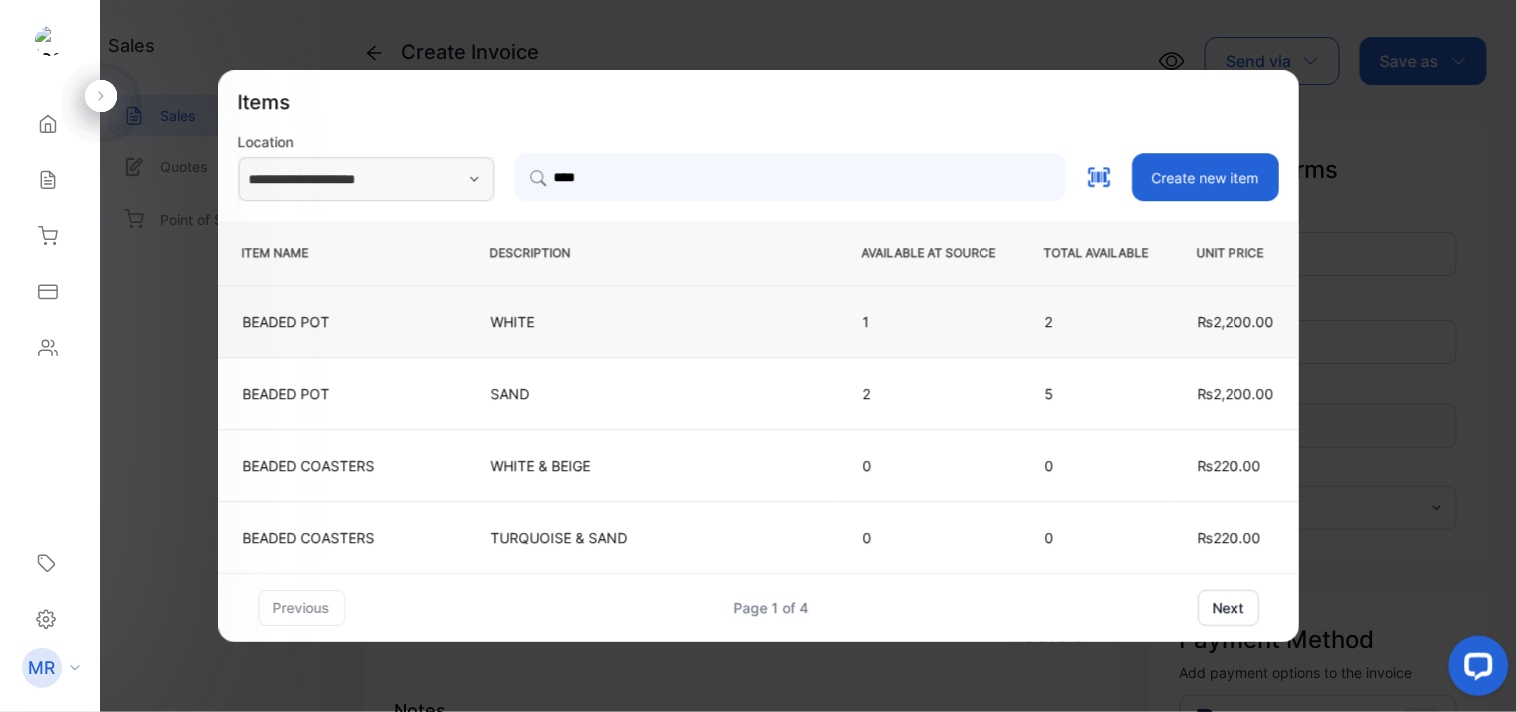 click on "WHITE" at bounding box center (652, 321) 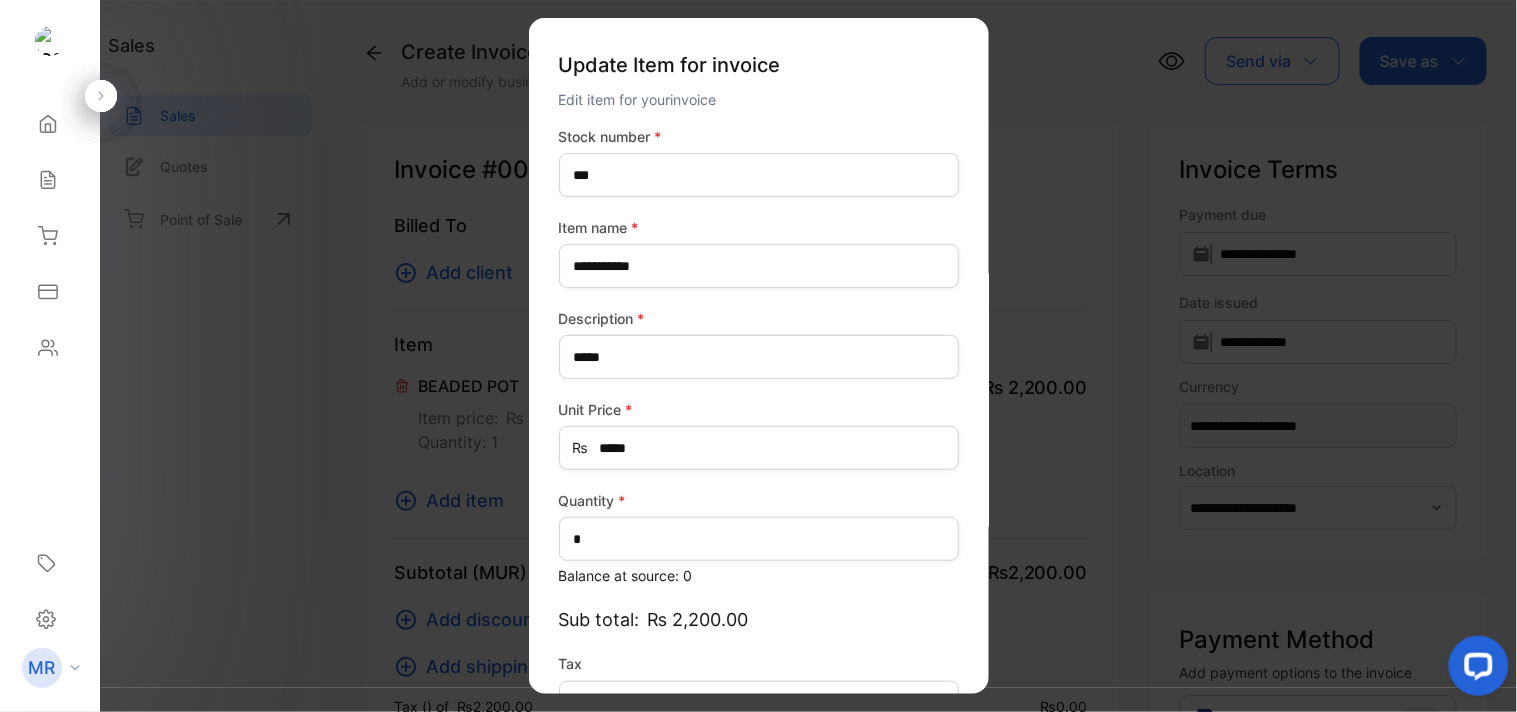 scroll, scrollTop: 130, scrollLeft: 0, axis: vertical 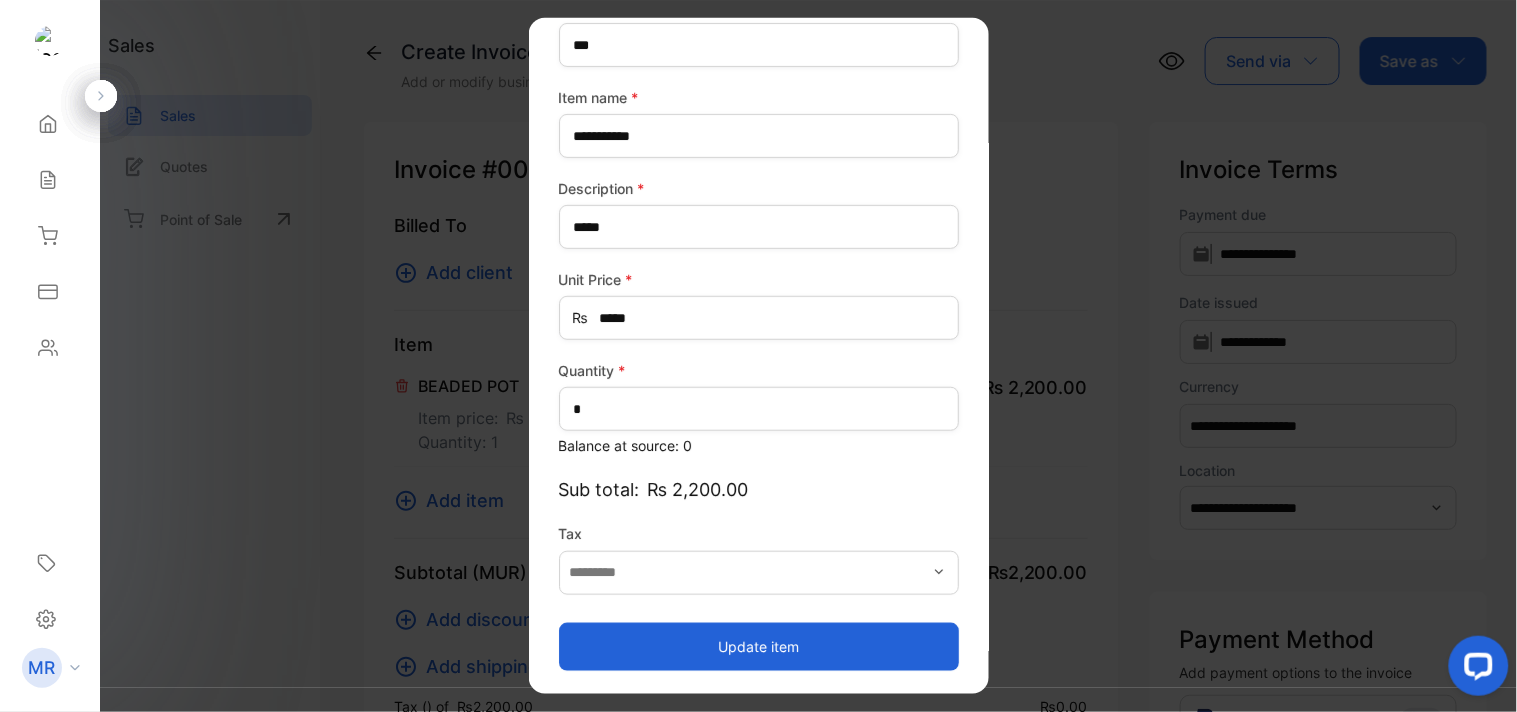 type on "*******" 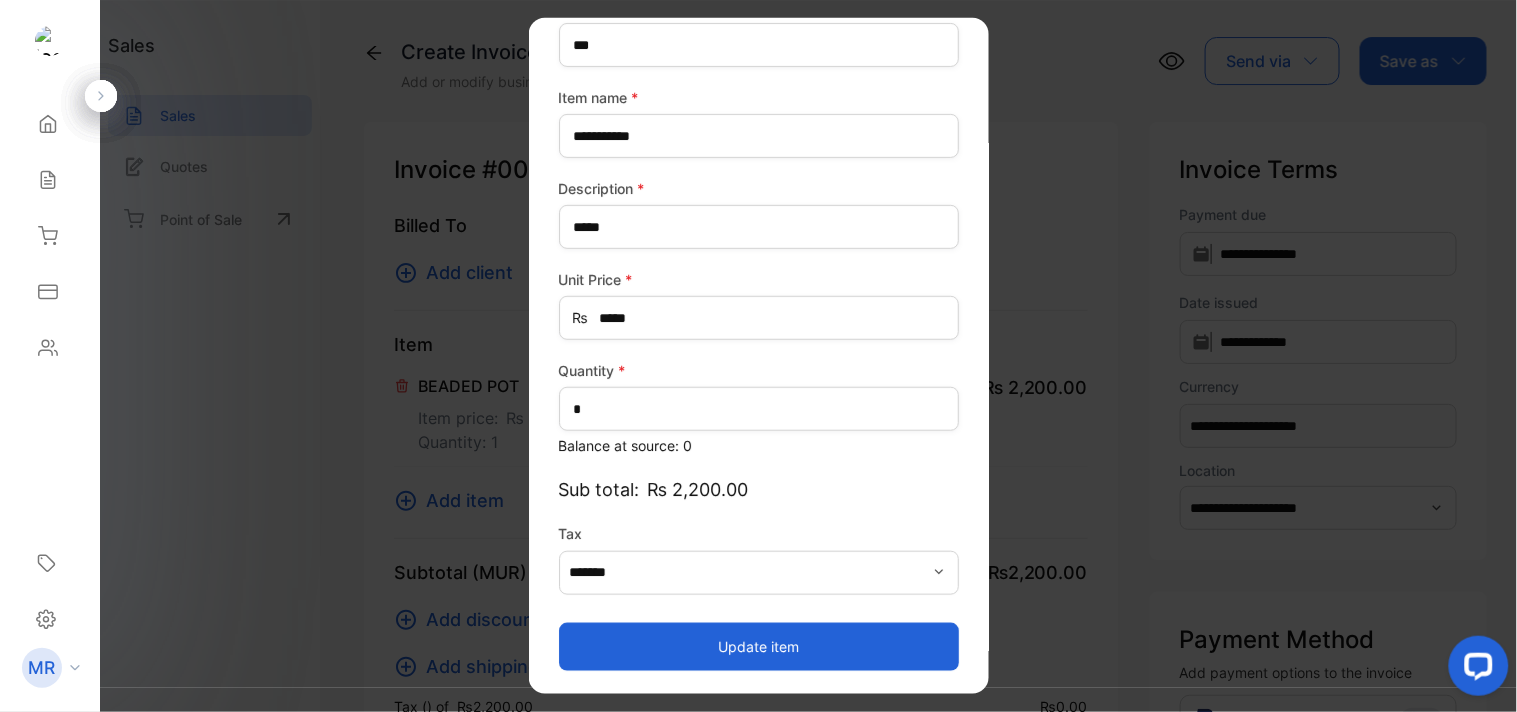 click on "Update item" at bounding box center (759, 646) 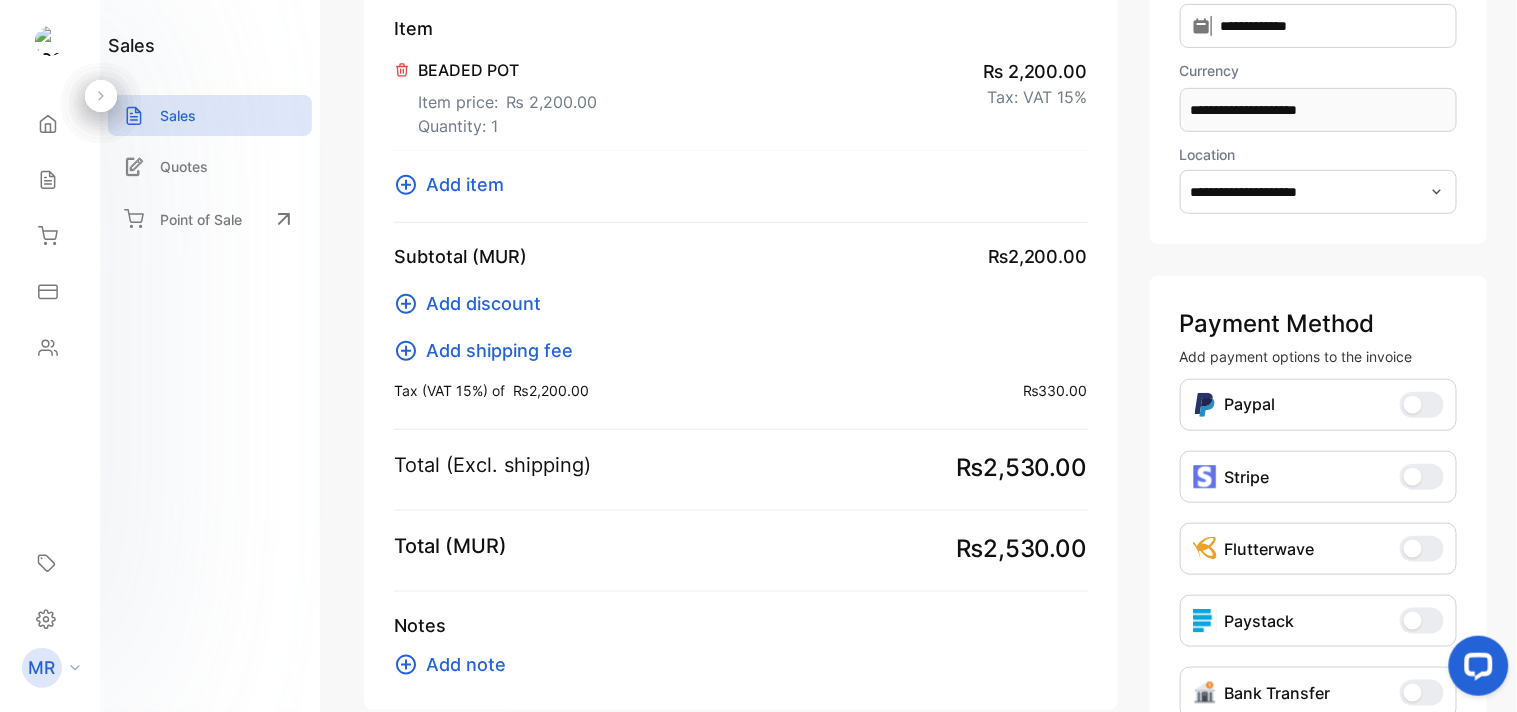 scroll, scrollTop: 315, scrollLeft: 0, axis: vertical 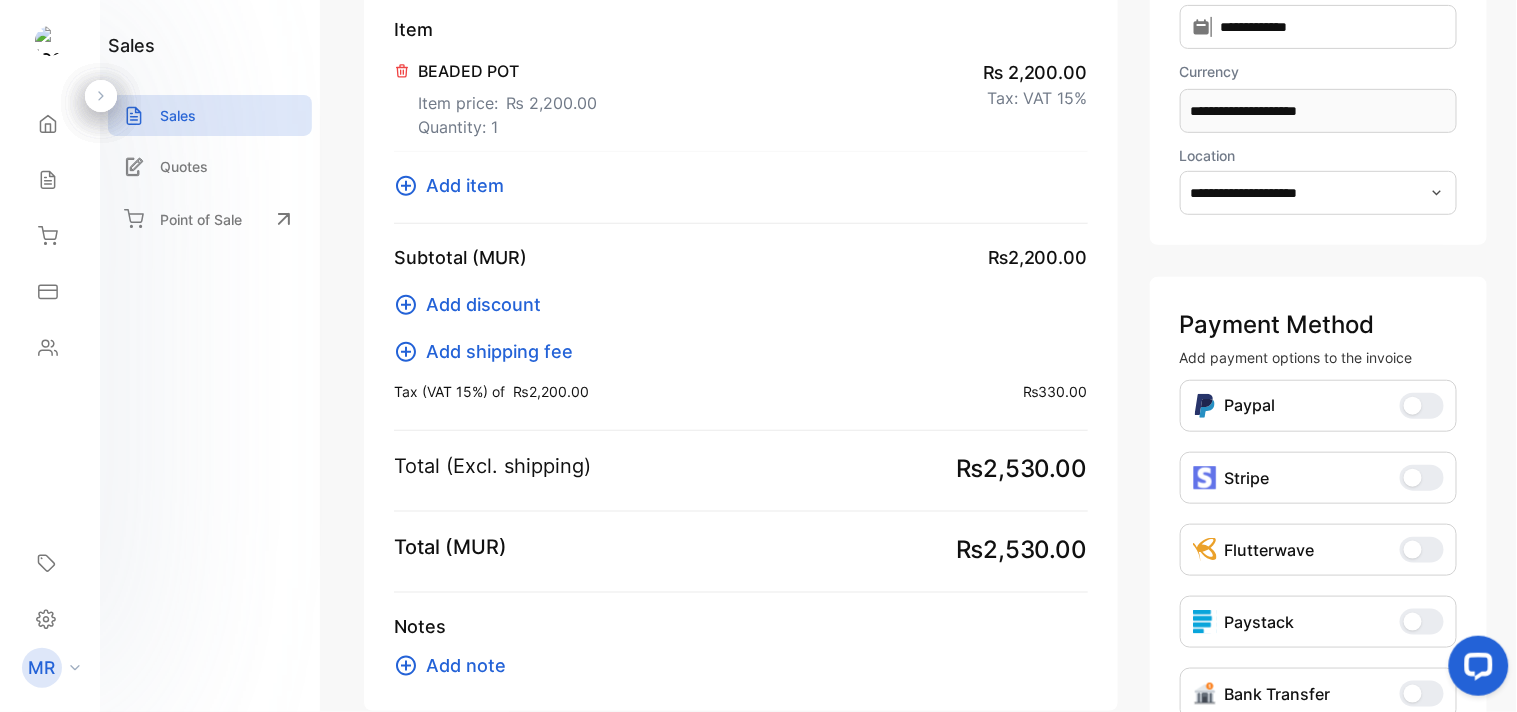 click 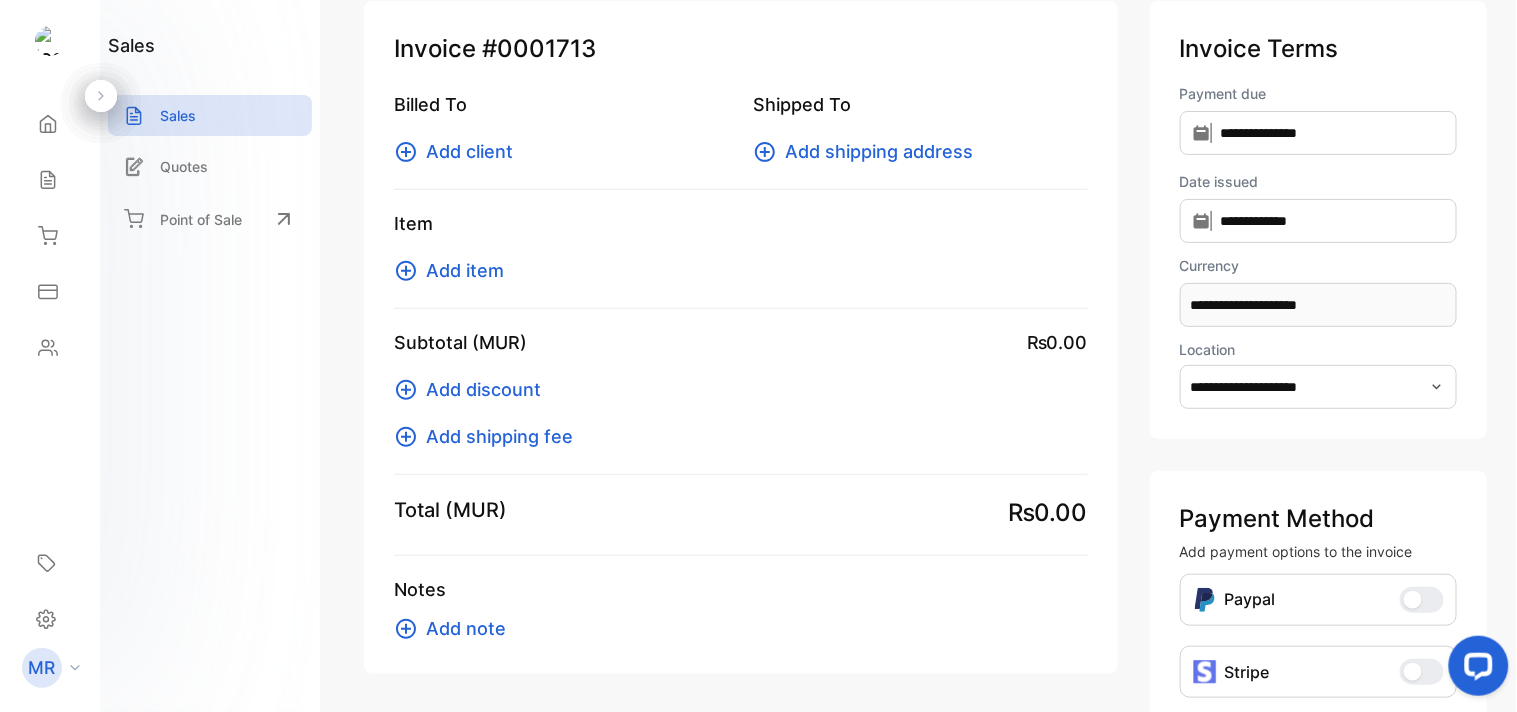 scroll, scrollTop: 118, scrollLeft: 0, axis: vertical 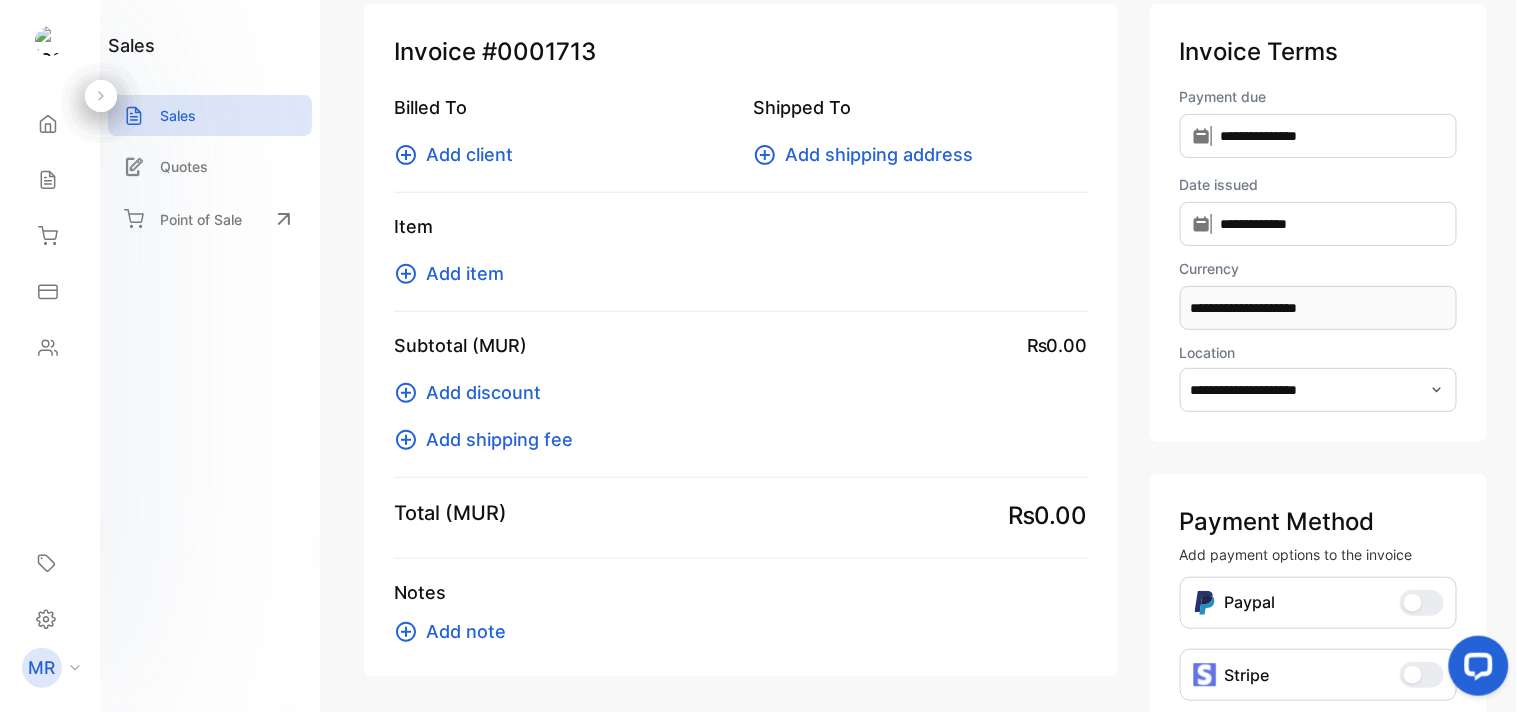 click on "Add item" at bounding box center (465, 273) 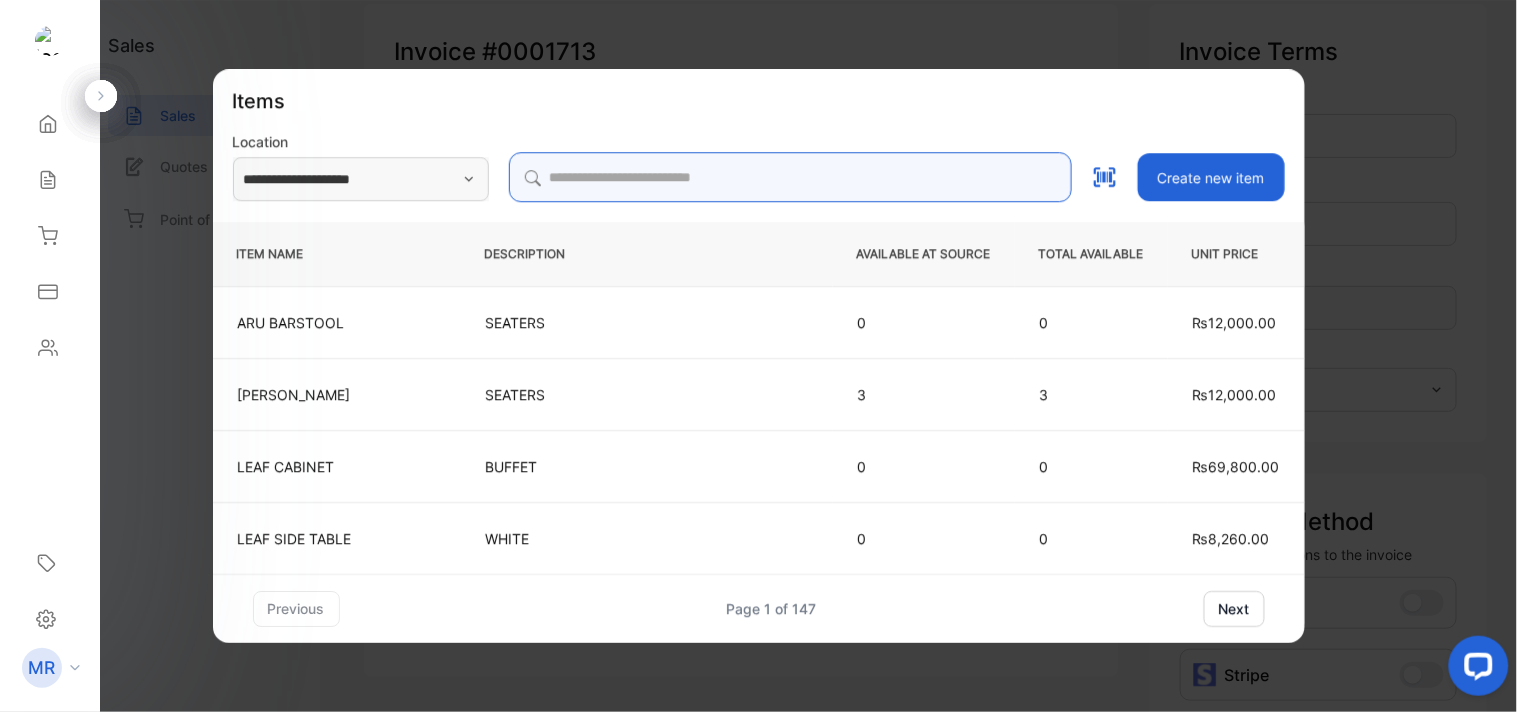 click at bounding box center (790, 177) 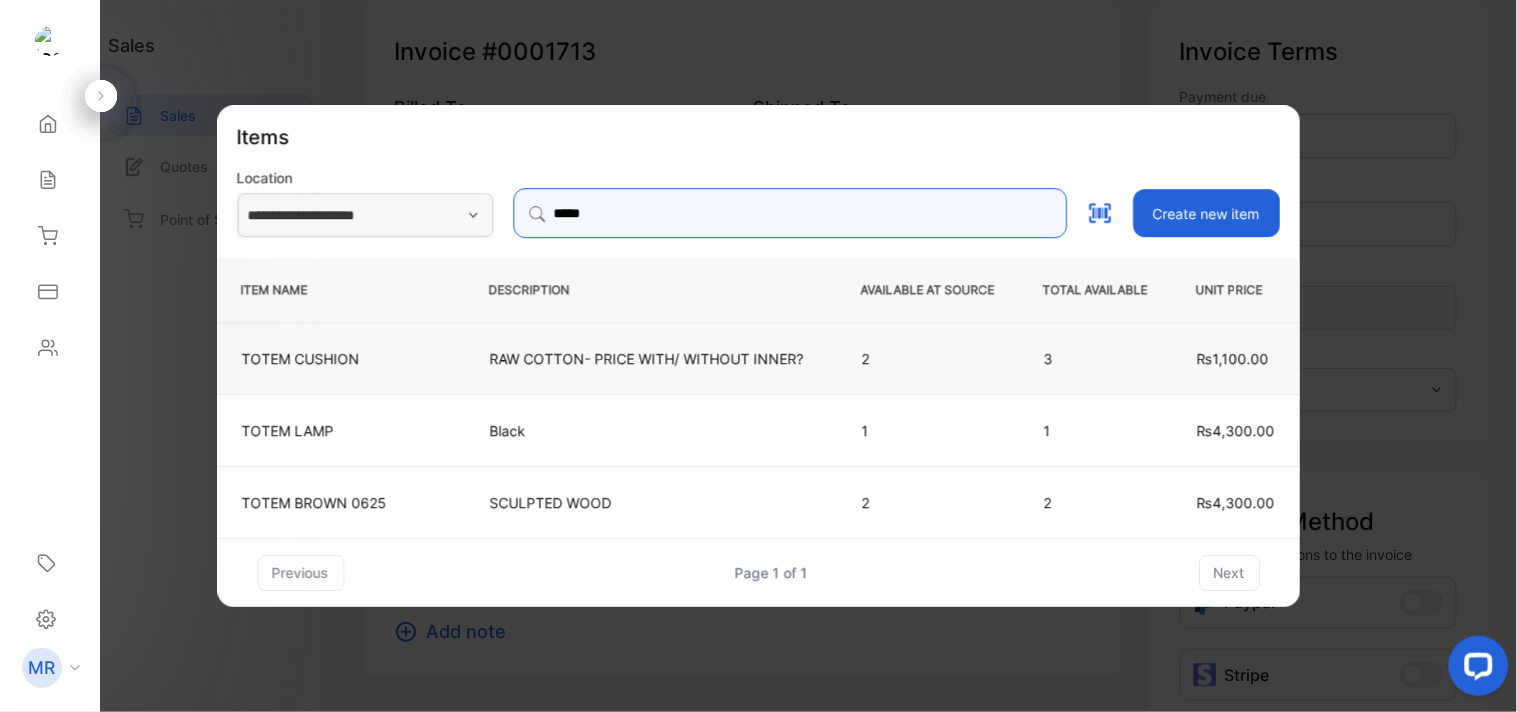 type on "*****" 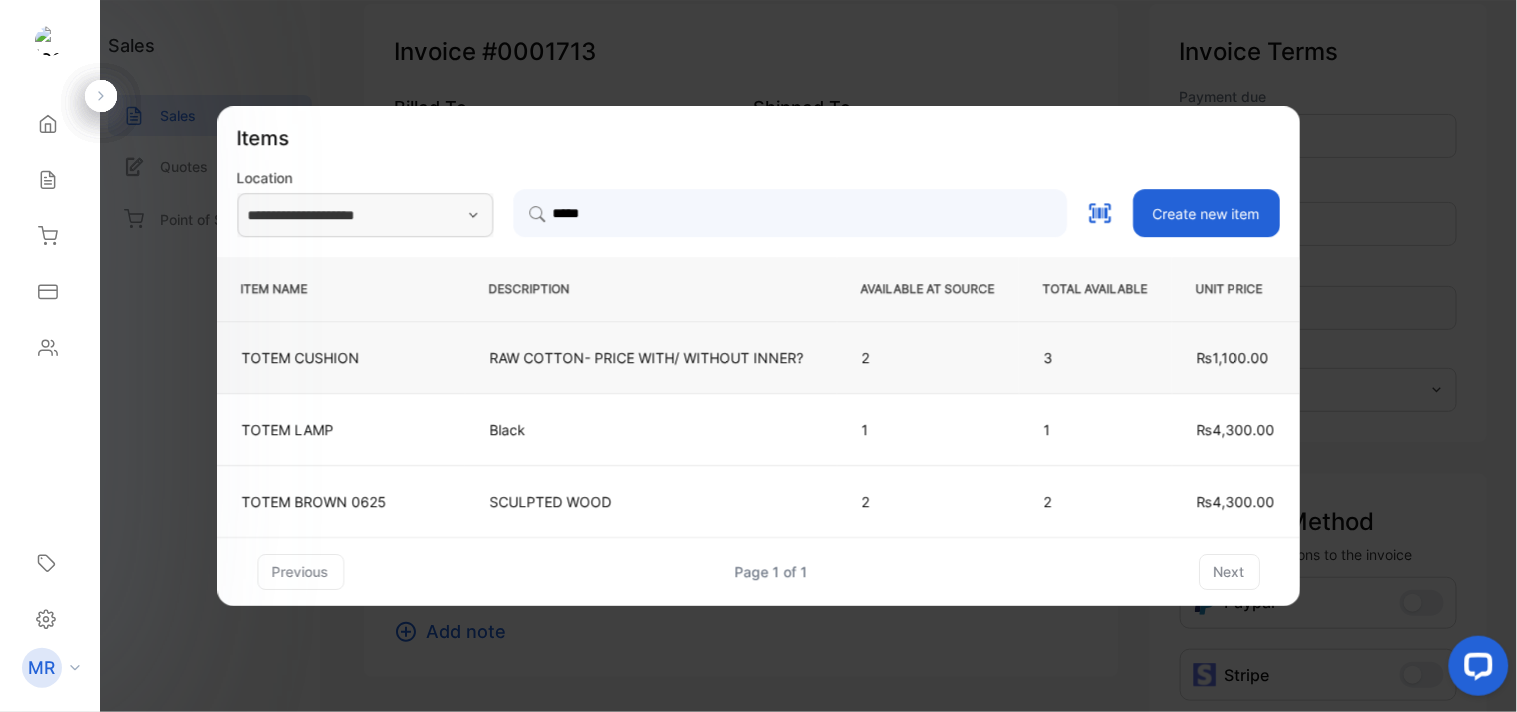 click on "TOTEM CUSHION" at bounding box center [341, 357] 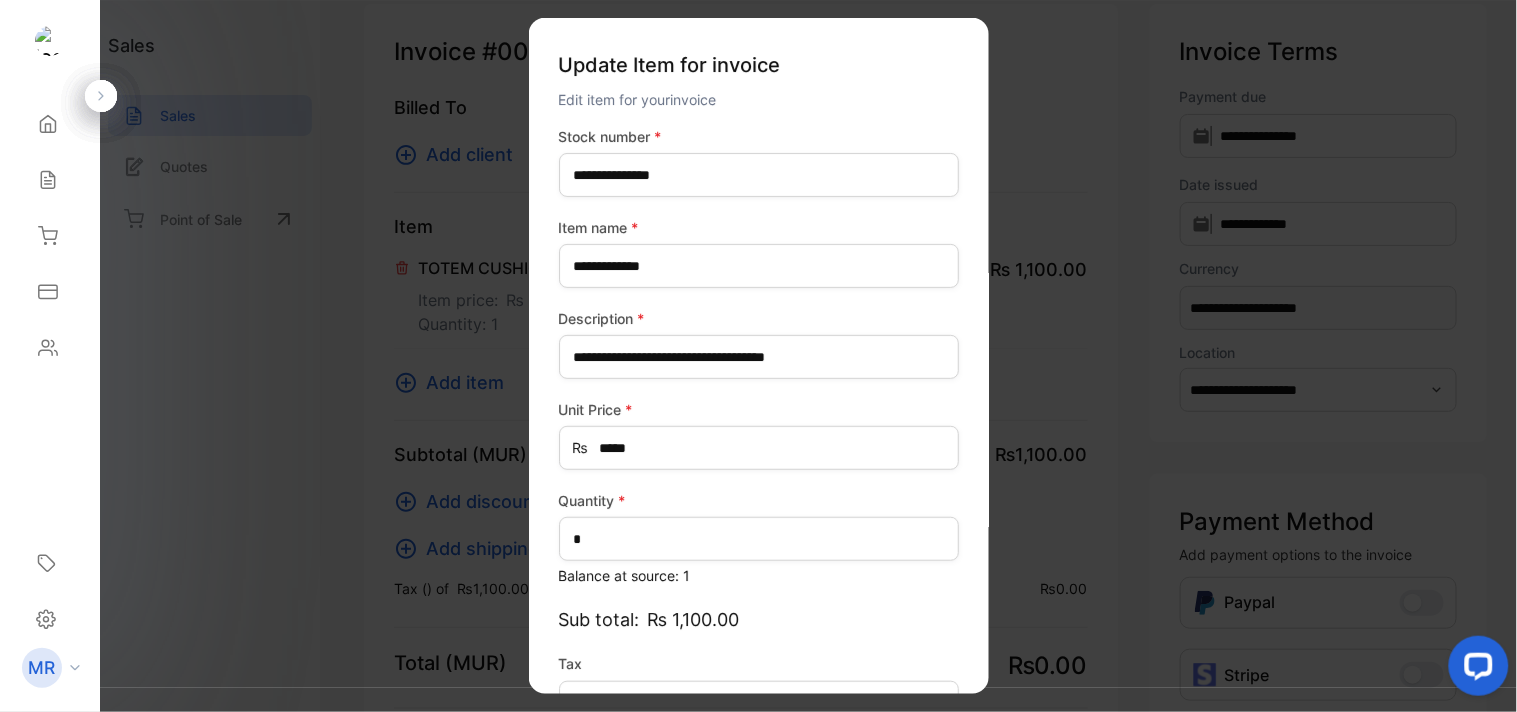 type on "*******" 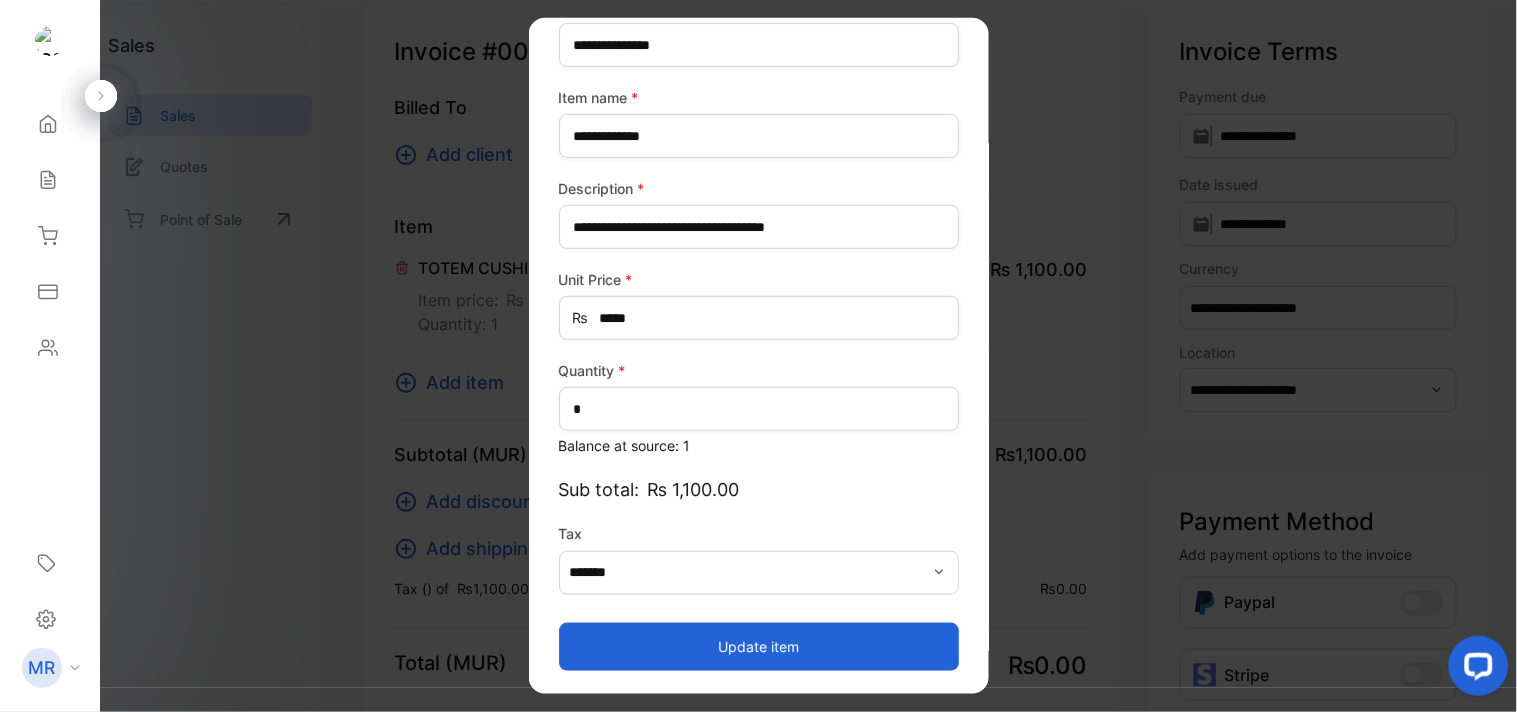 click on "Update item" at bounding box center (759, 646) 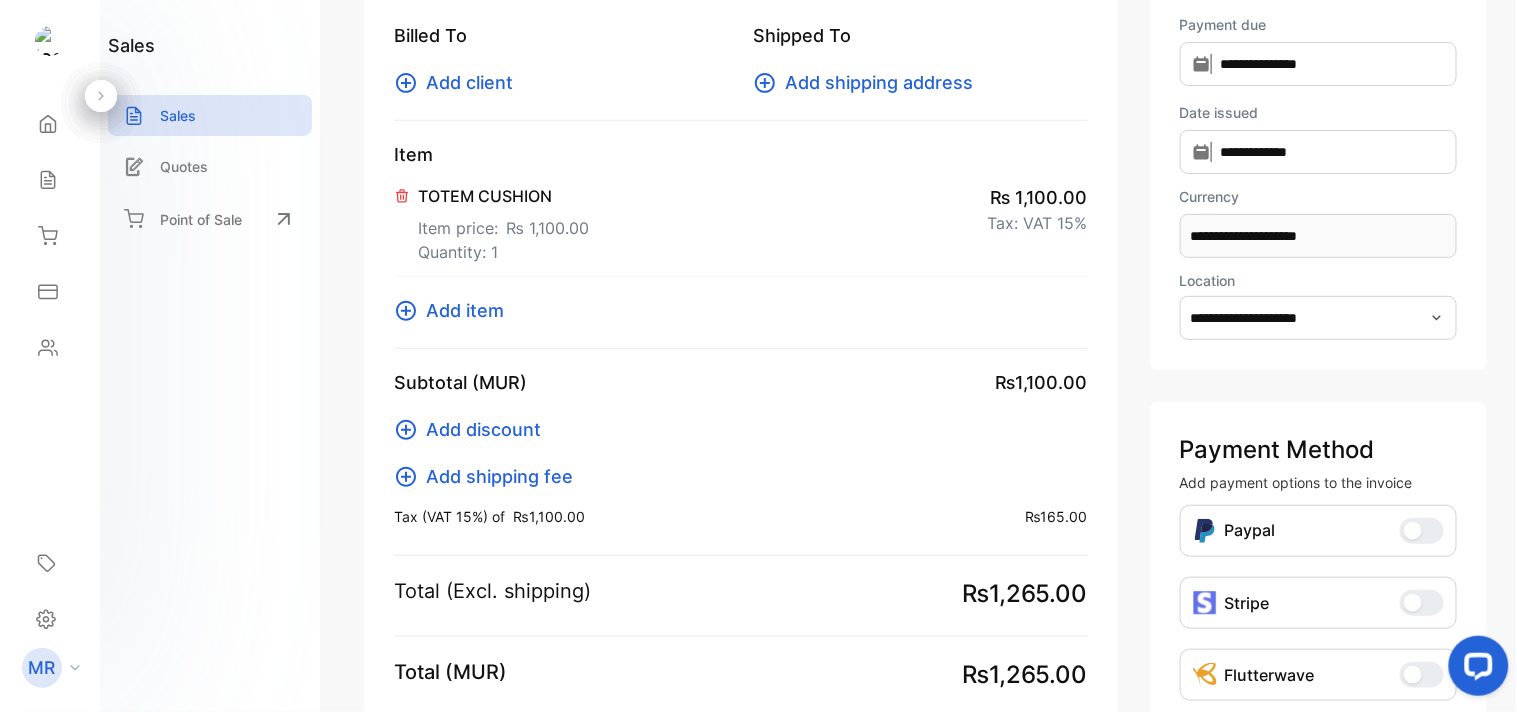 scroll, scrollTop: 188, scrollLeft: 0, axis: vertical 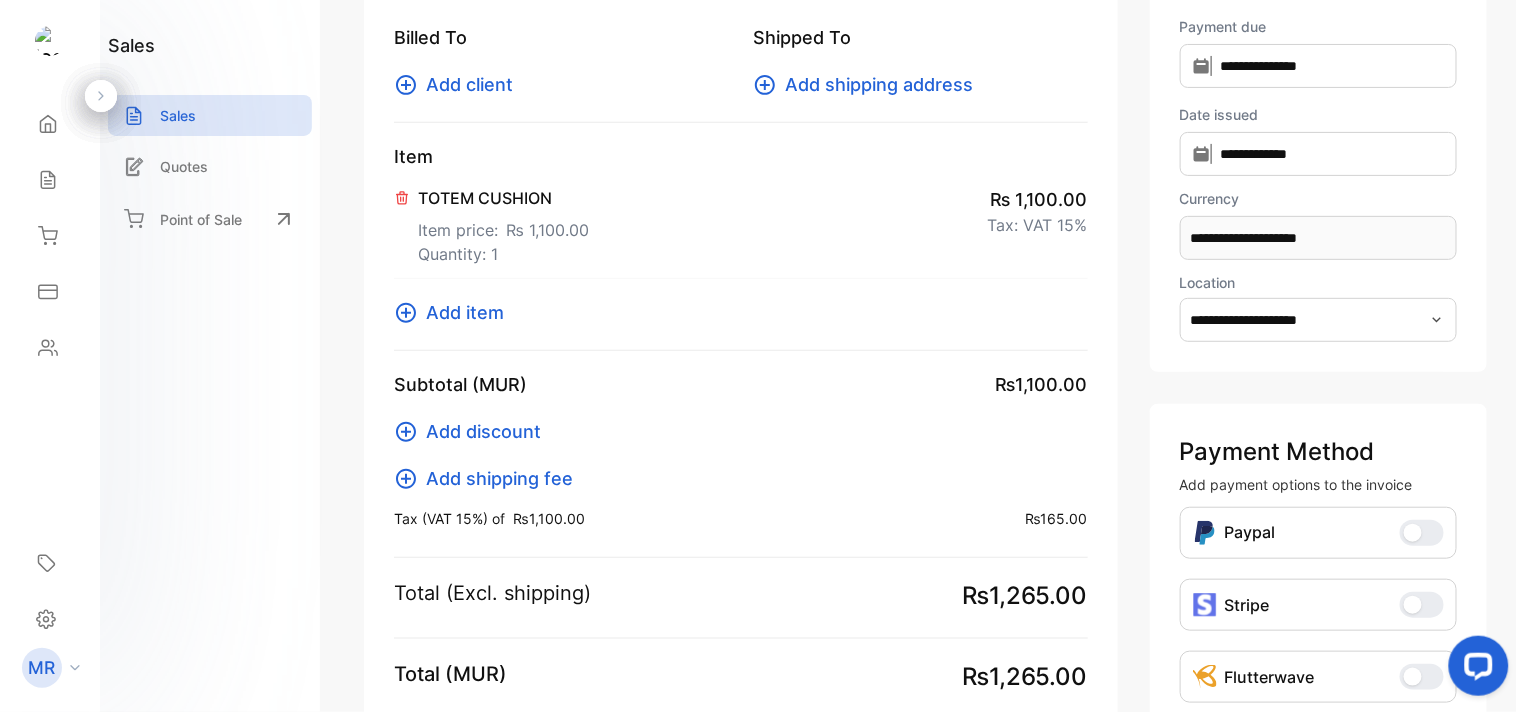 click 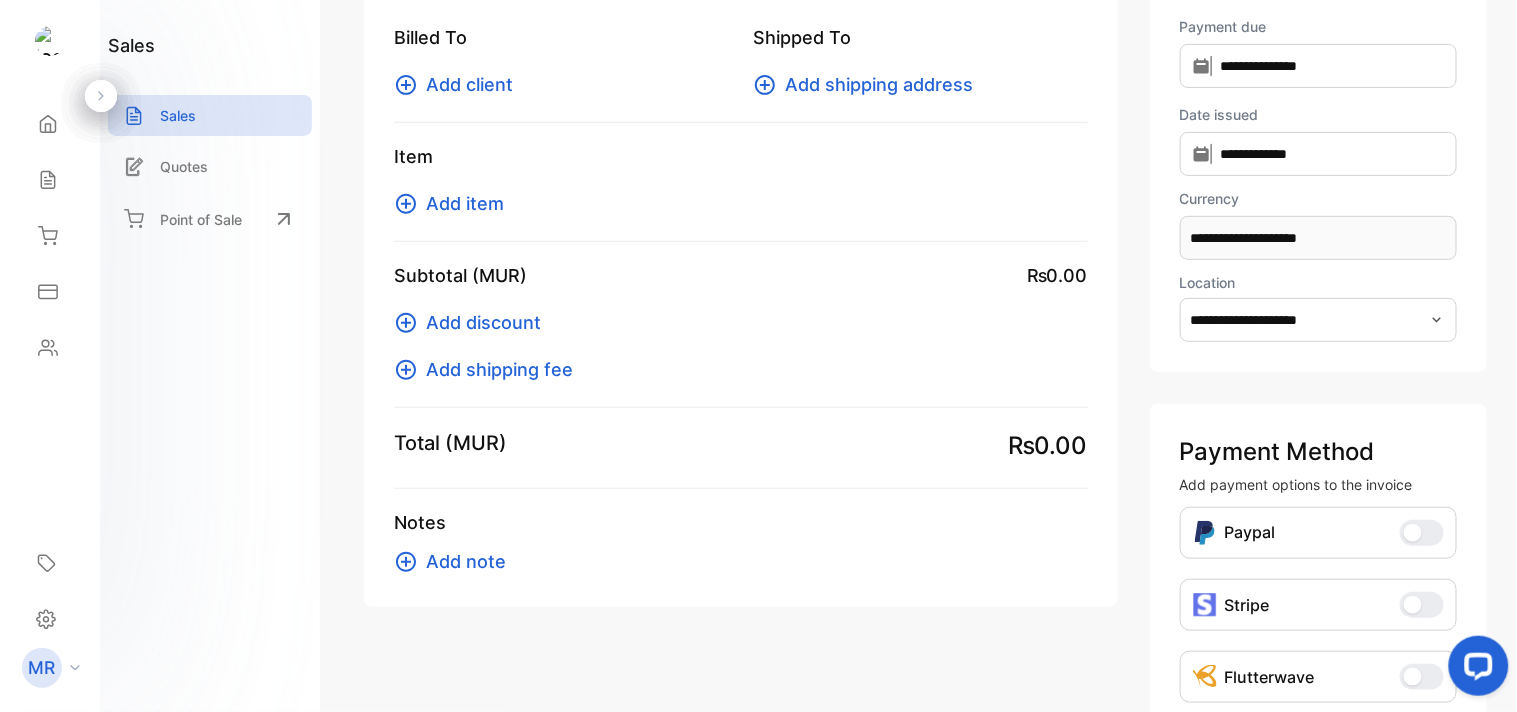 click on "Add item" at bounding box center [455, 203] 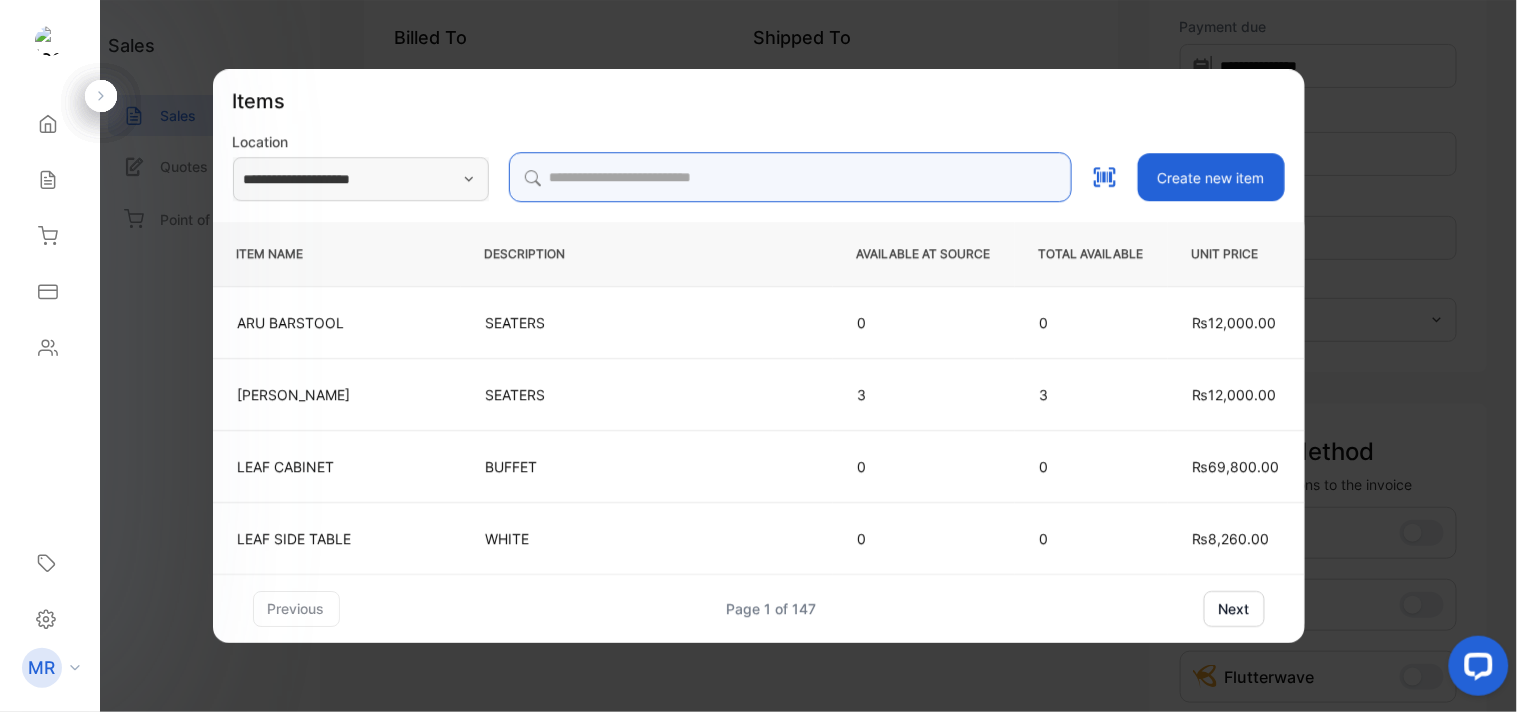 click at bounding box center [790, 177] 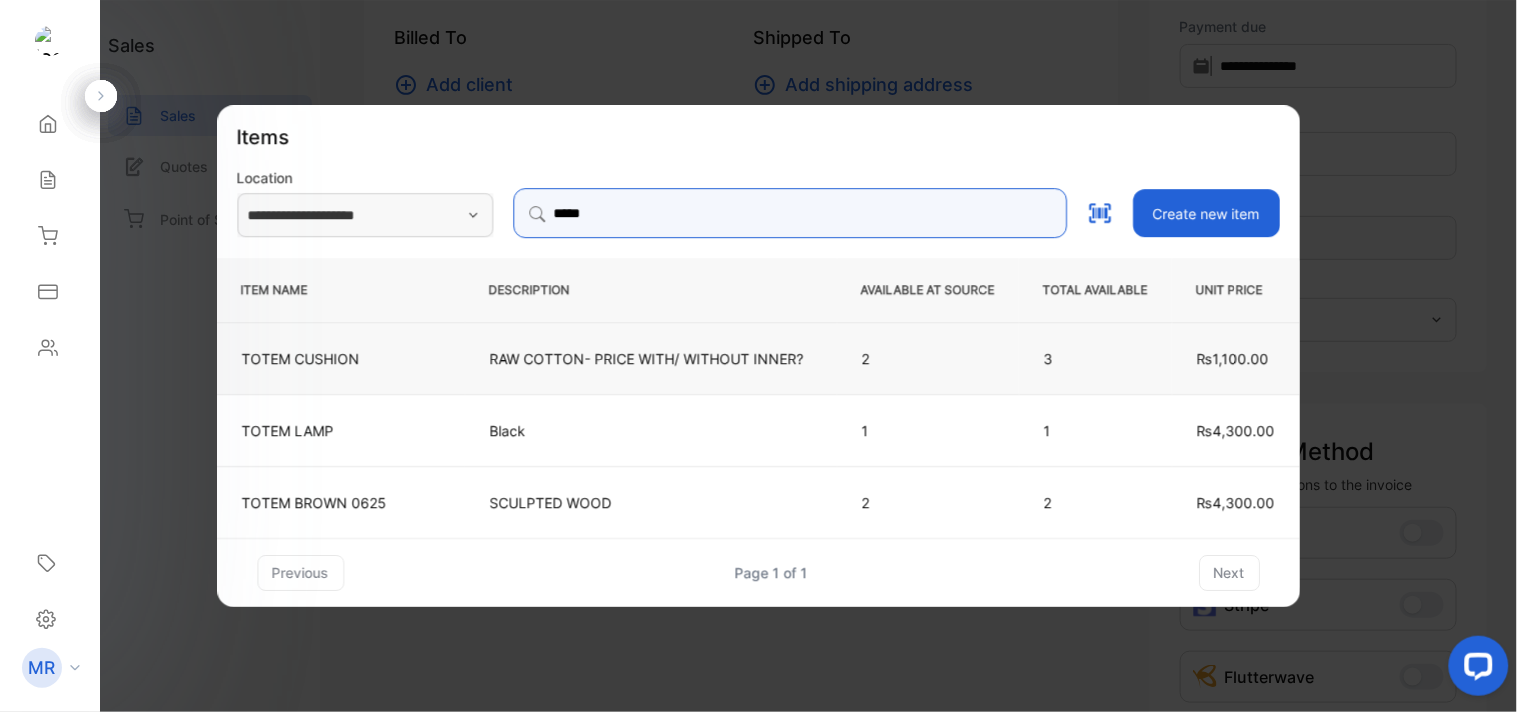 type on "*****" 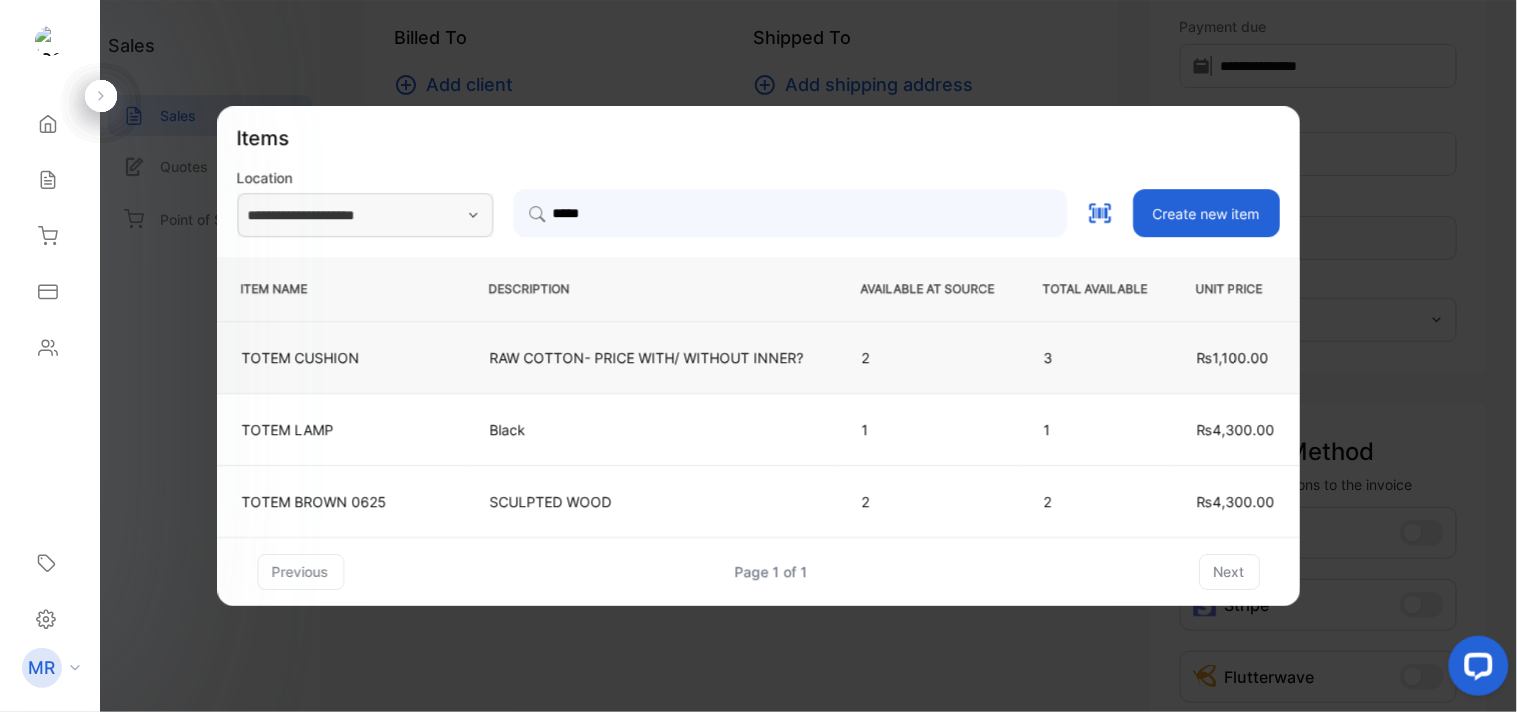 click on "RAW COTTON- PRICE WITH/ WITHOUT INNER?" at bounding box center [651, 357] 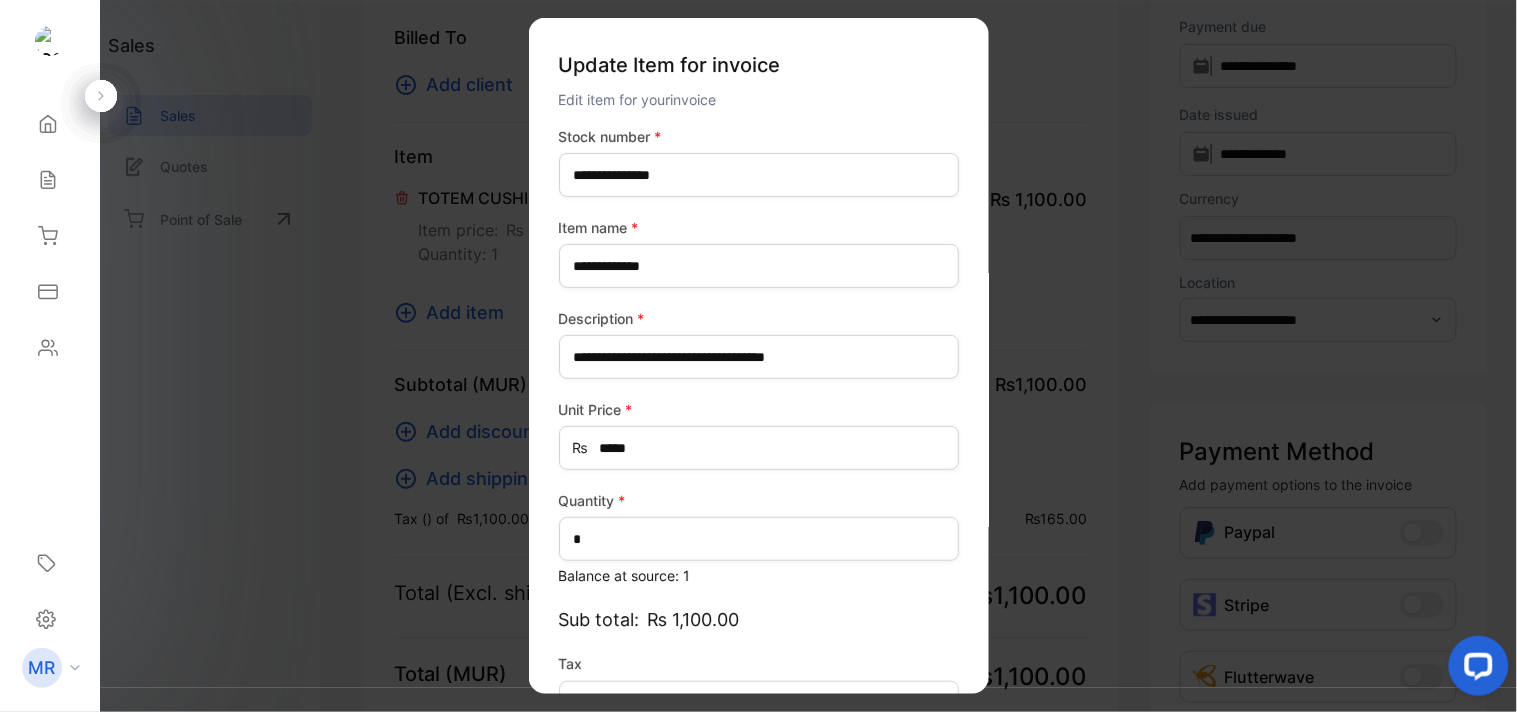 type on "*******" 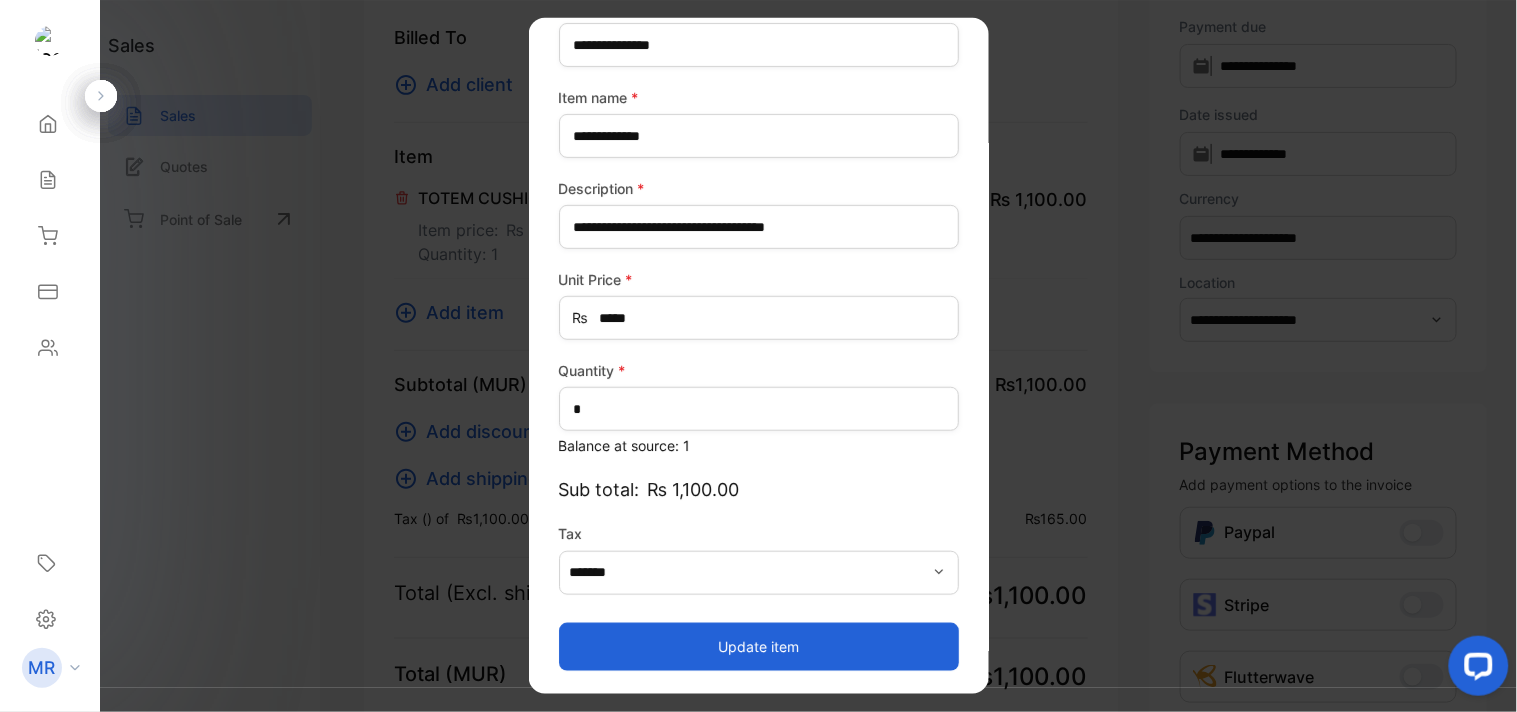 click on "Update item" at bounding box center (759, 646) 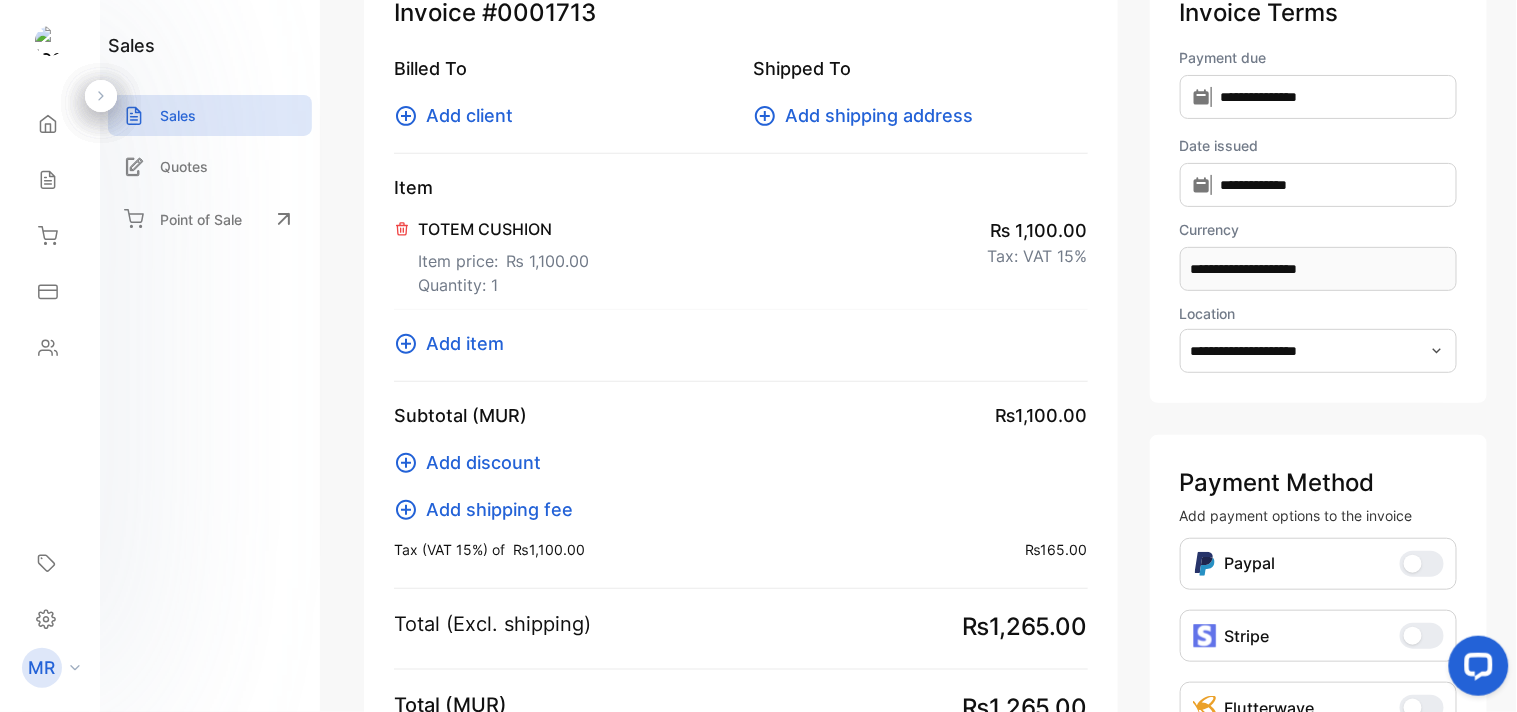 scroll, scrollTop: 158, scrollLeft: 0, axis: vertical 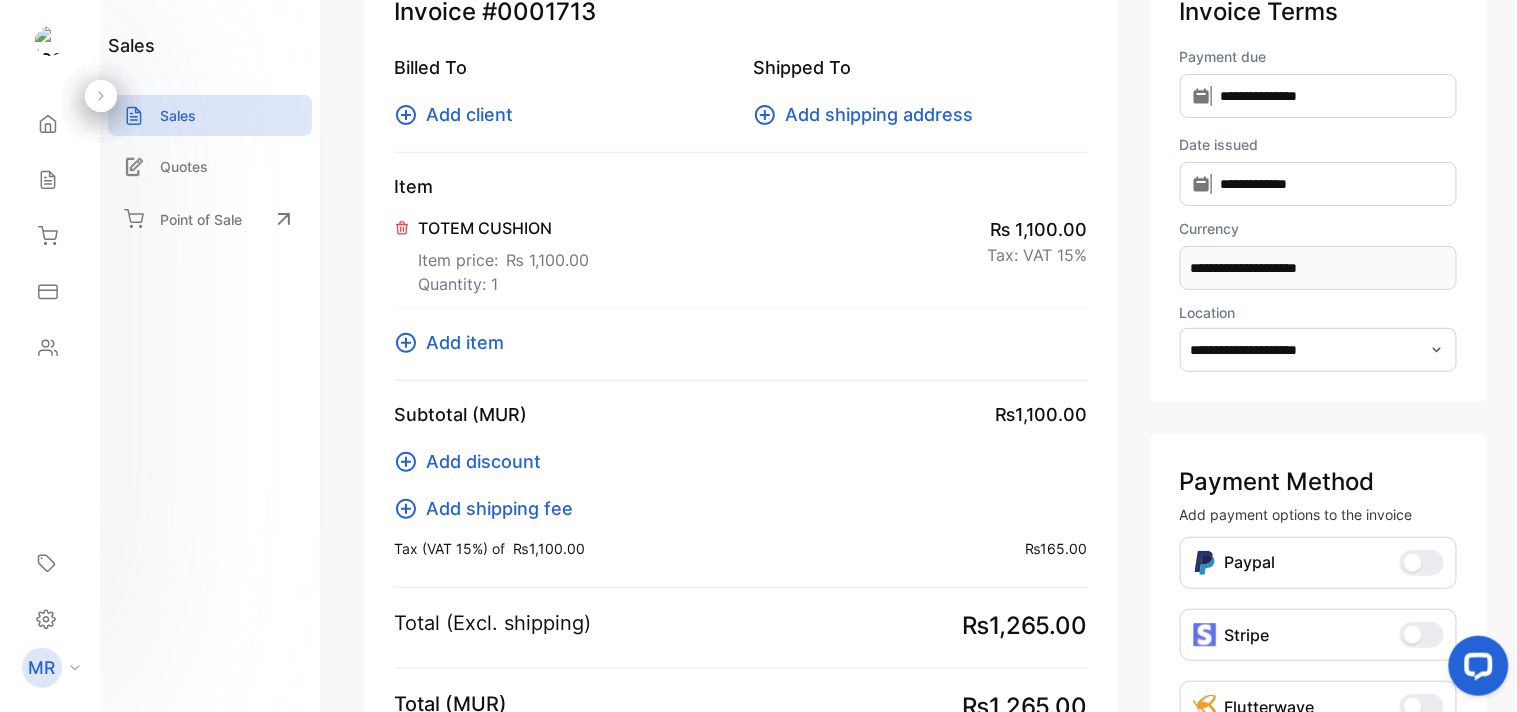 click at bounding box center (404, 226) 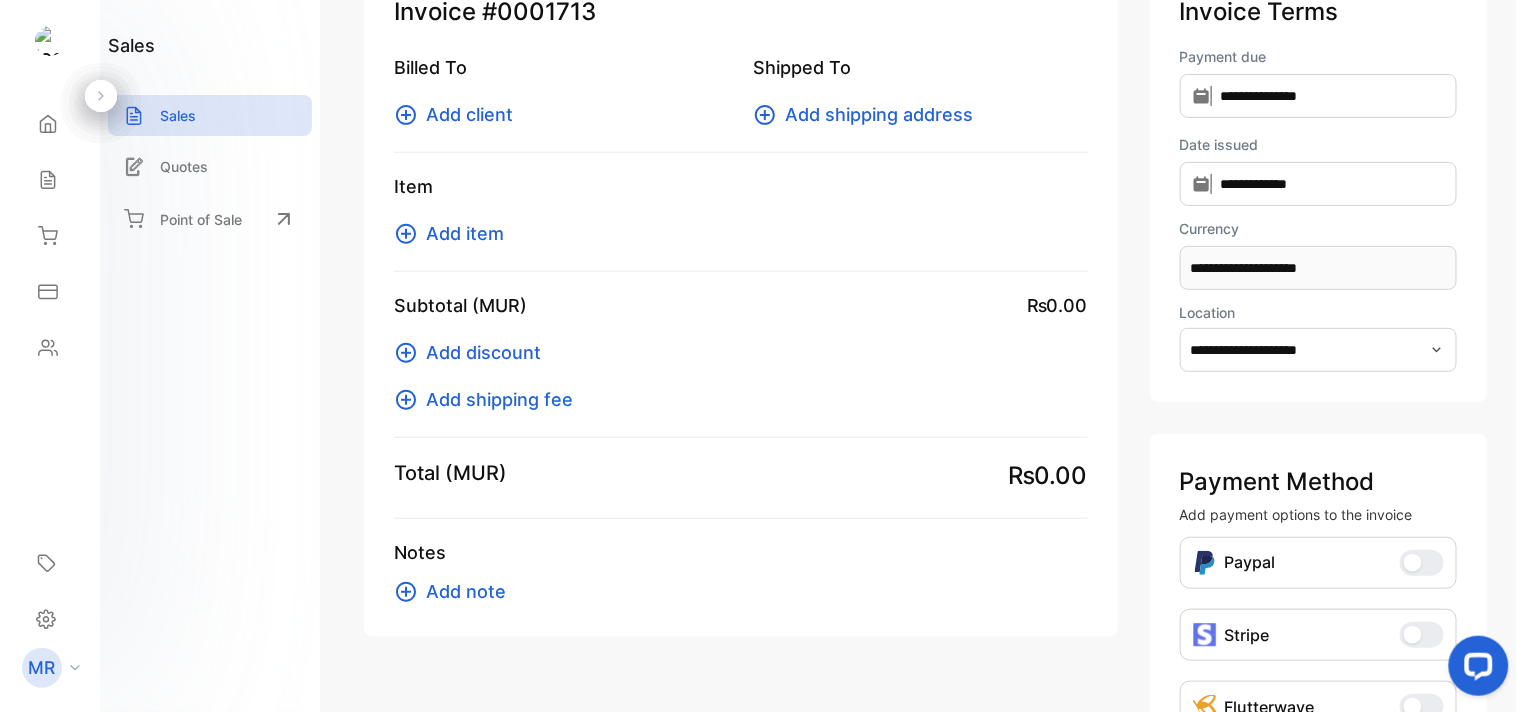 click on "Add item" at bounding box center (465, 233) 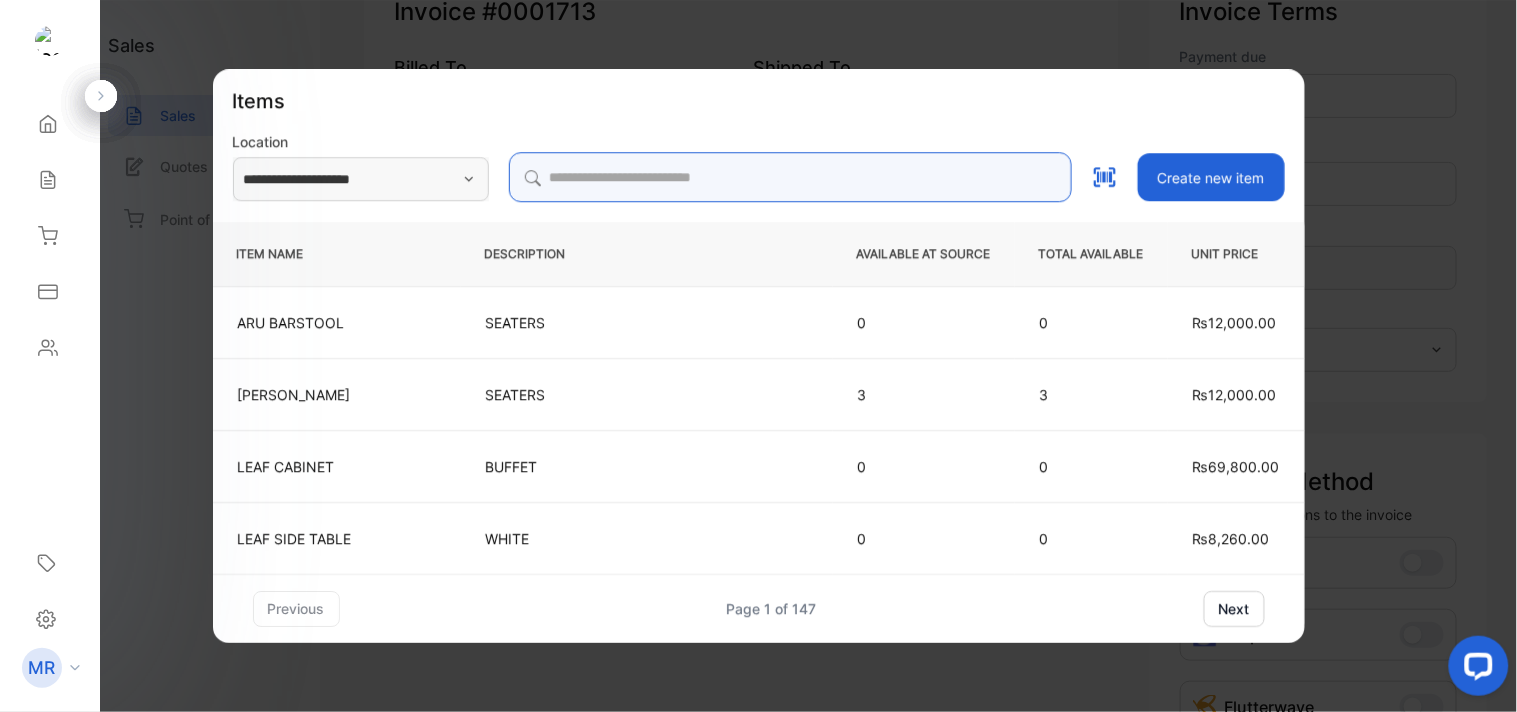 click at bounding box center (790, 177) 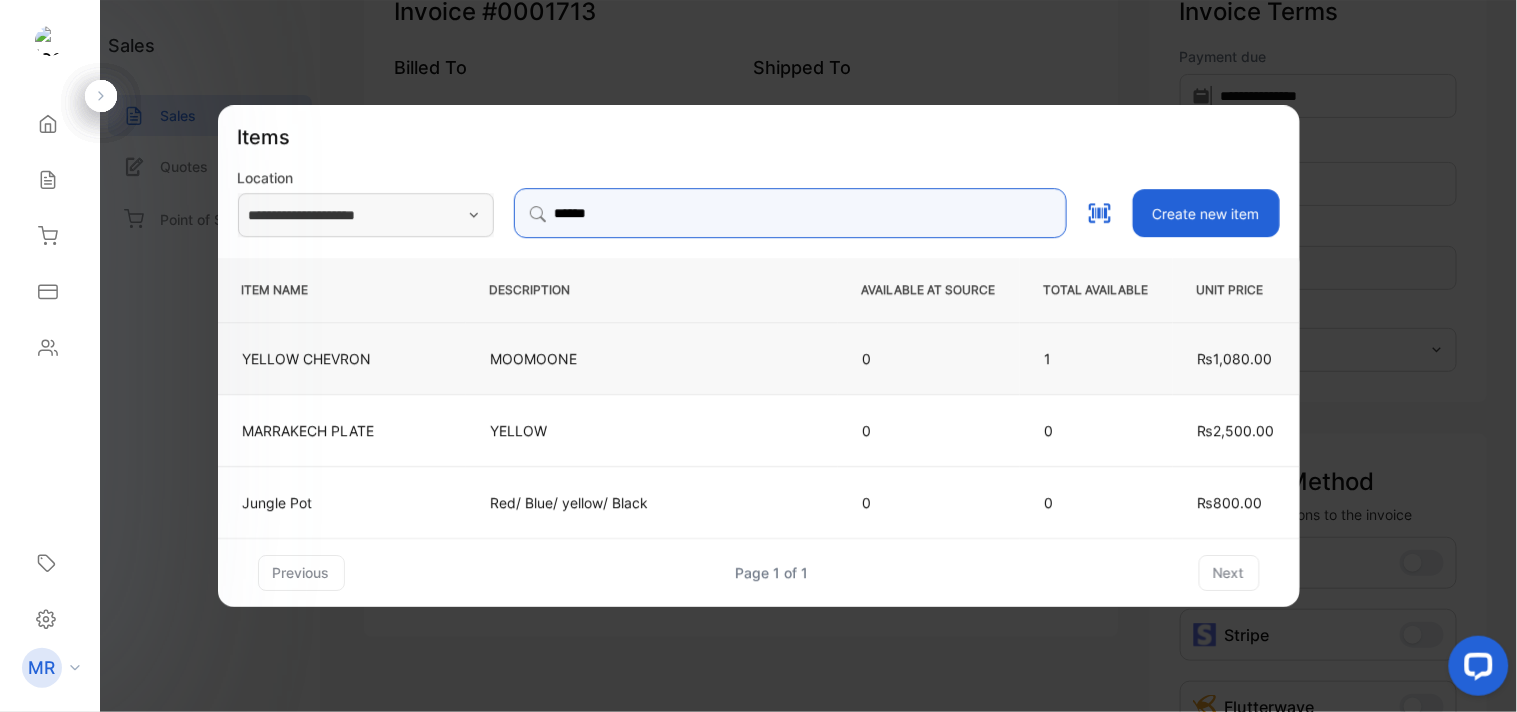 type on "******" 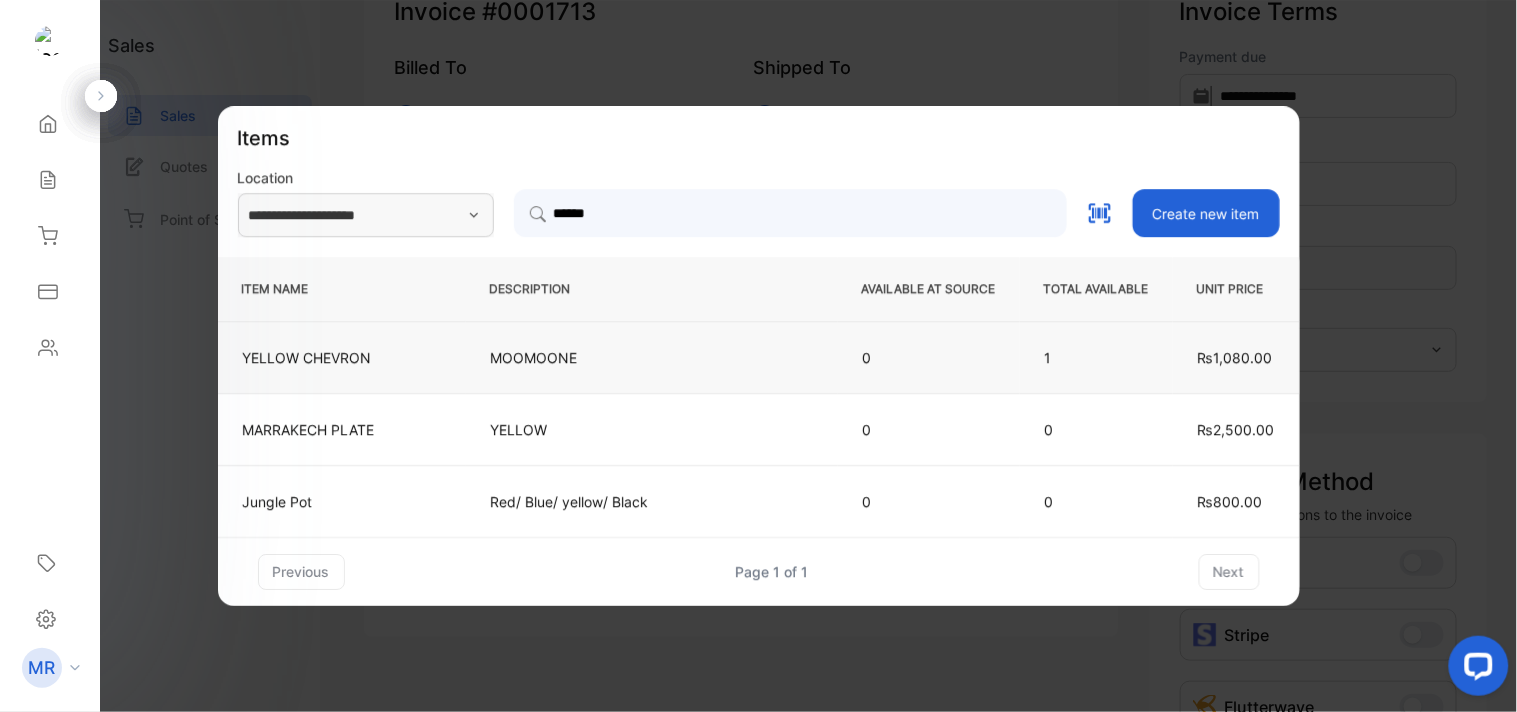 click on "MOOMOONE" at bounding box center (652, 357) 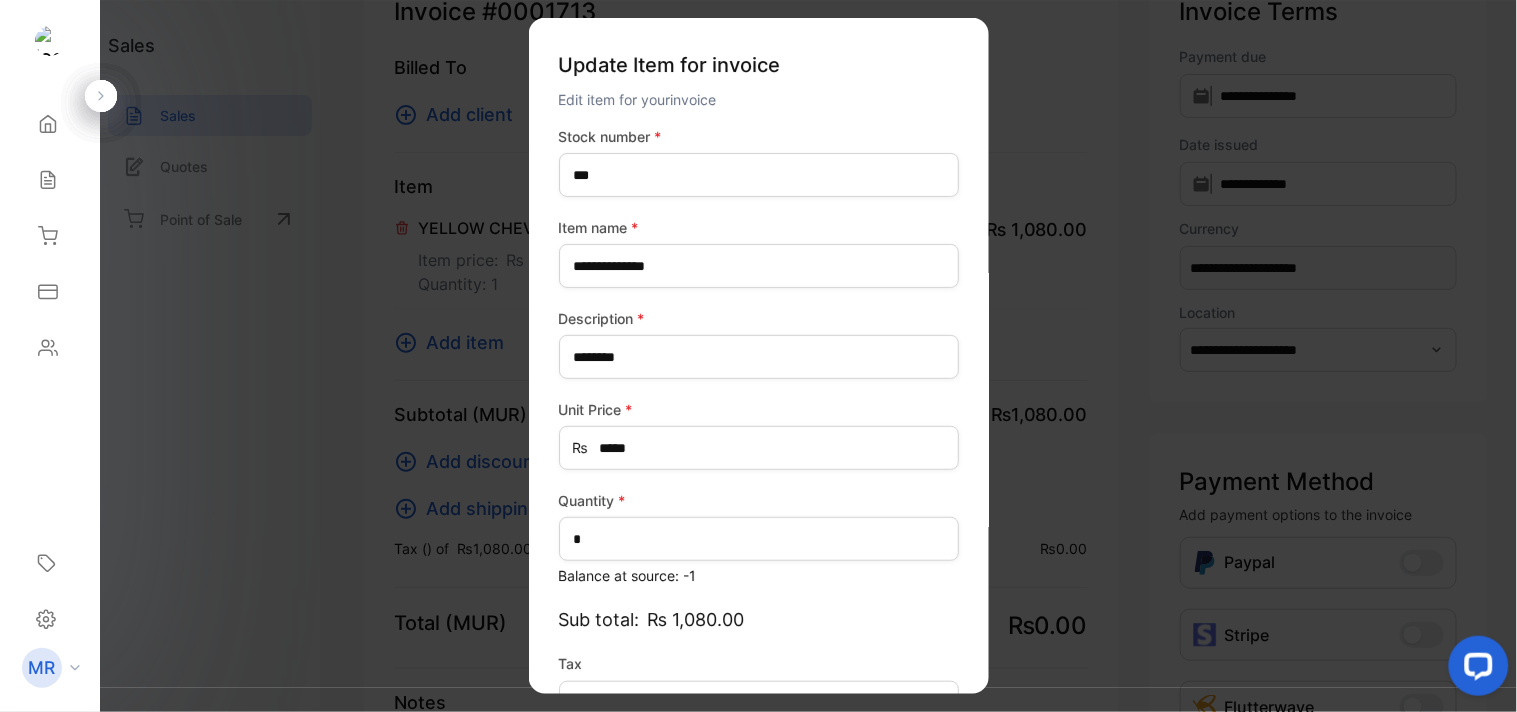 scroll, scrollTop: 130, scrollLeft: 0, axis: vertical 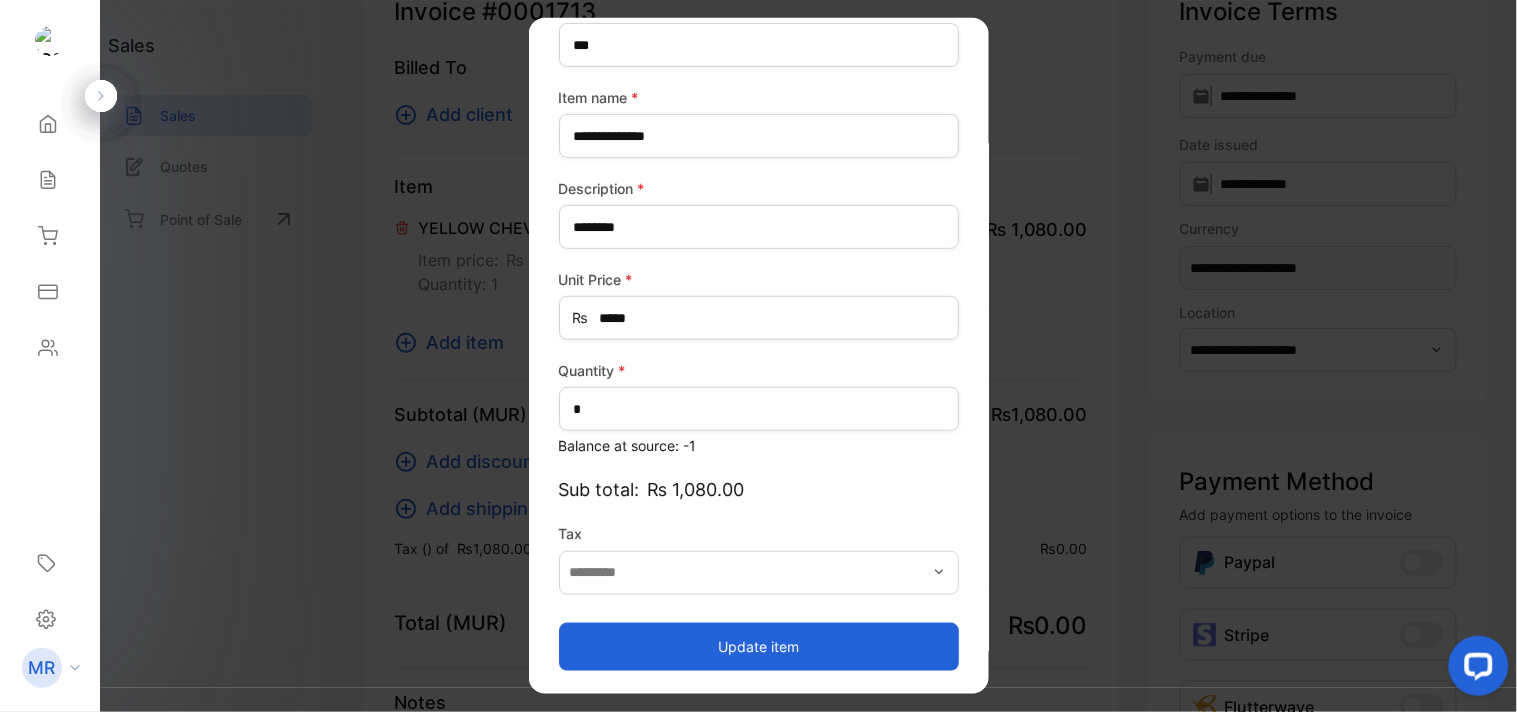 type on "*******" 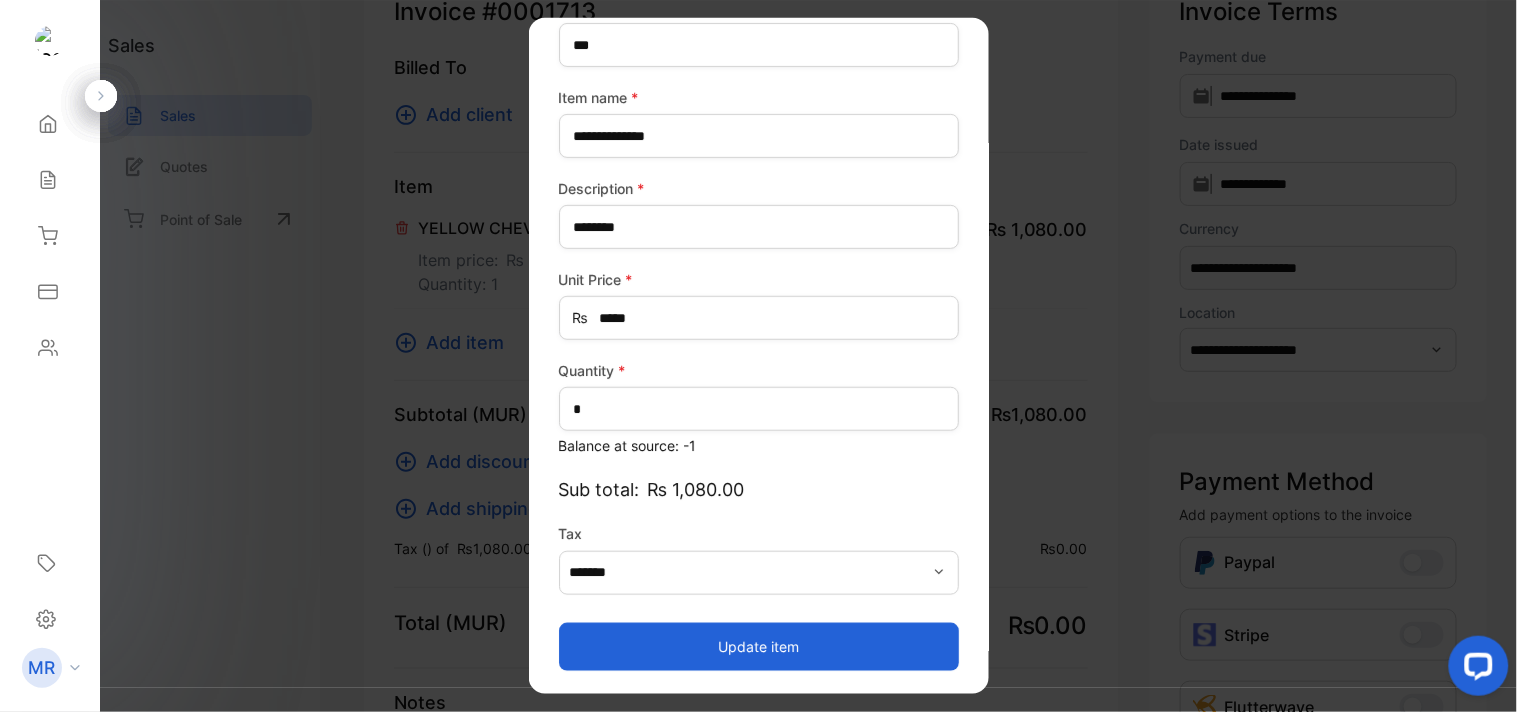 click on "Update item" at bounding box center (759, 646) 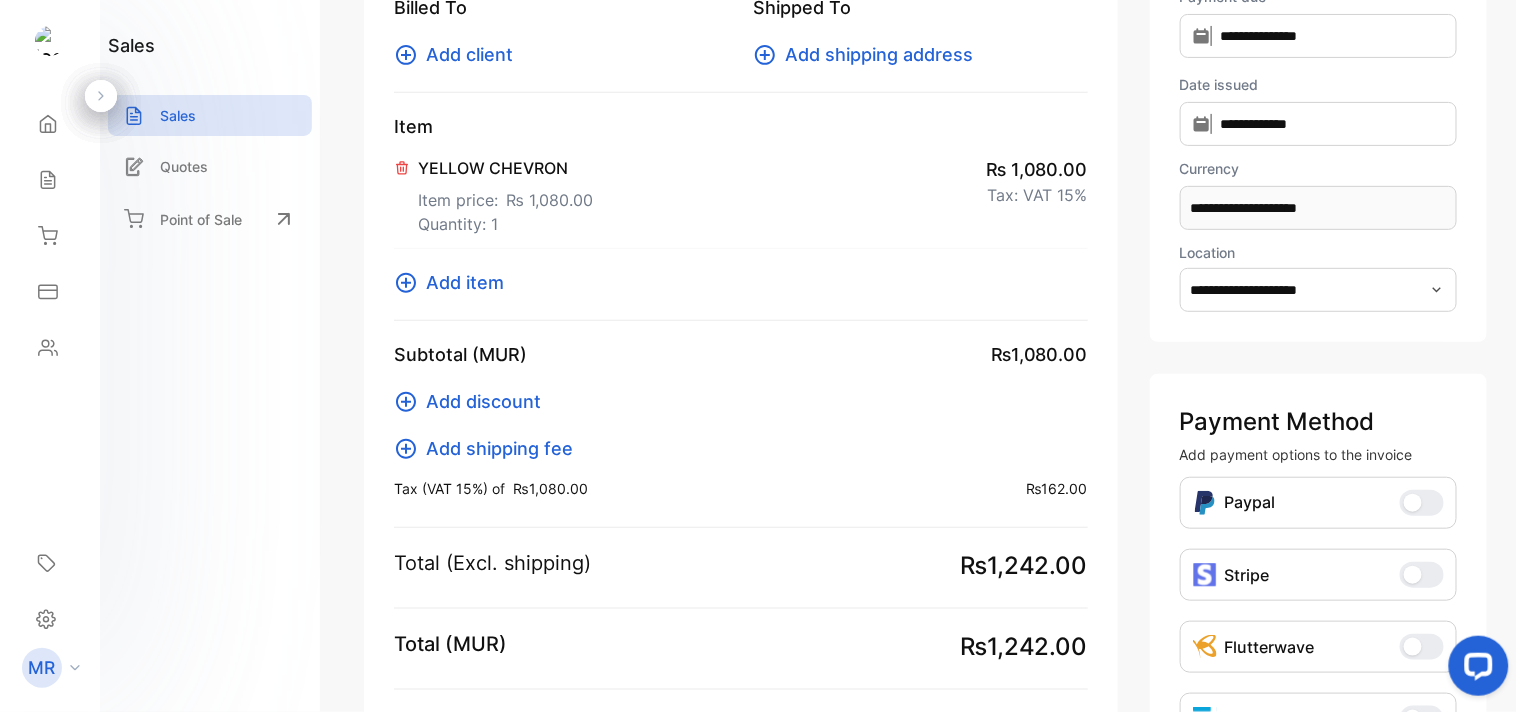 scroll, scrollTop: 216, scrollLeft: 0, axis: vertical 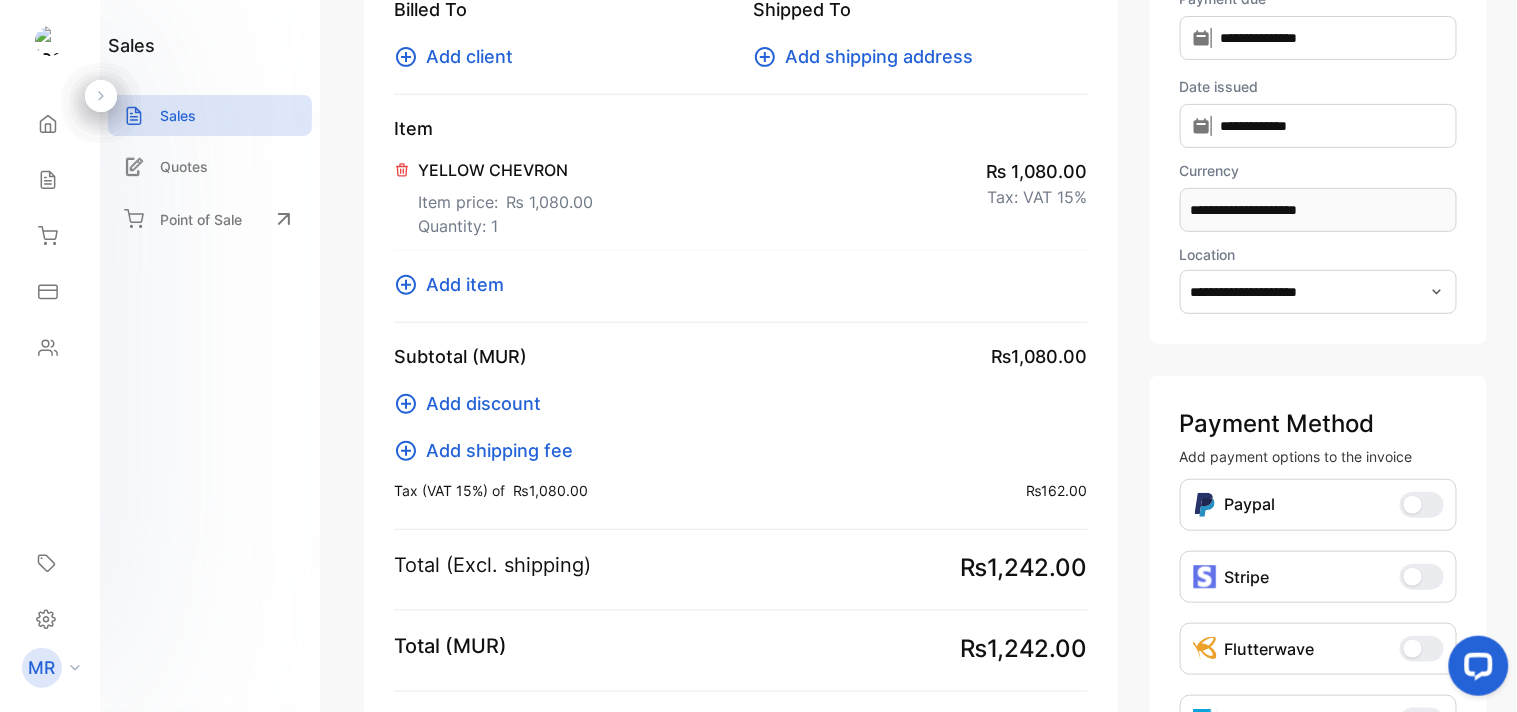 click 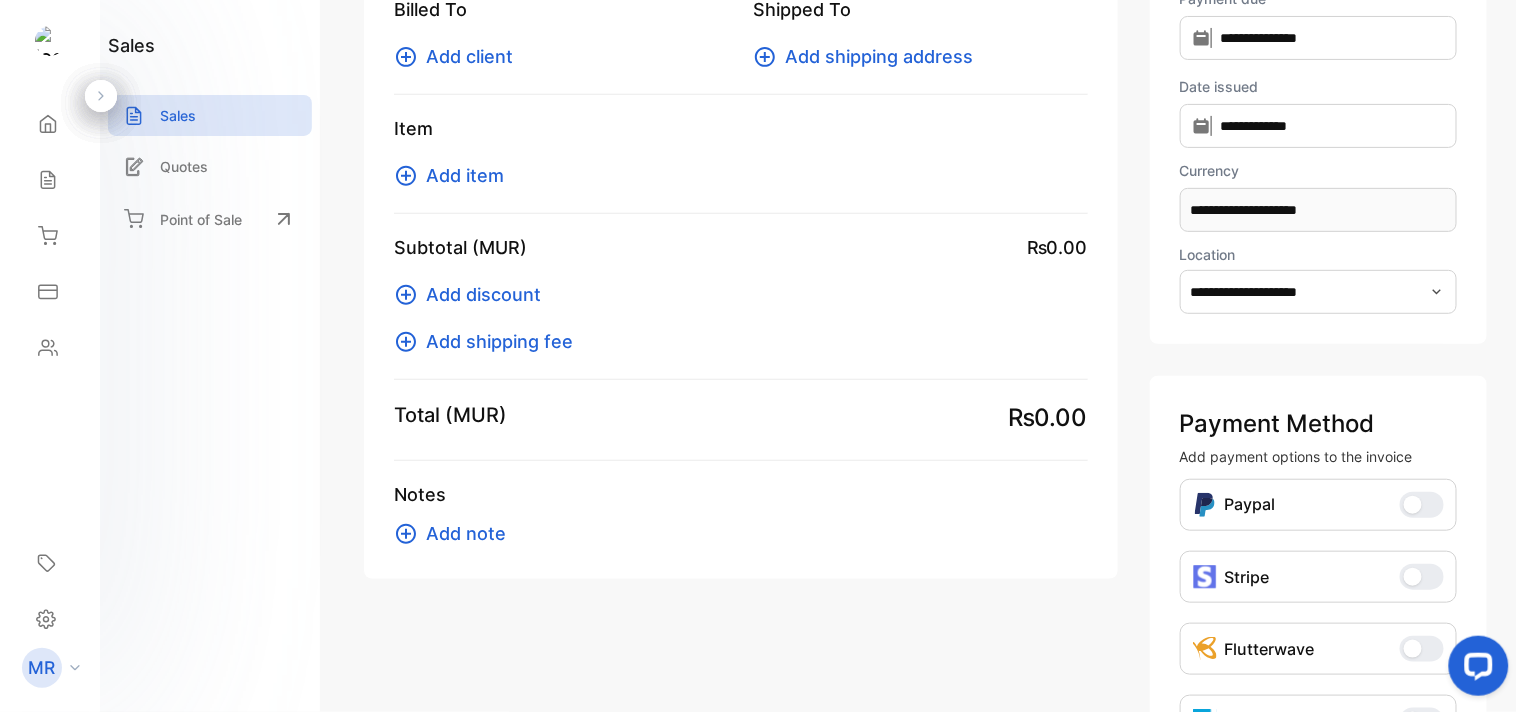 click on "Add item" at bounding box center (465, 175) 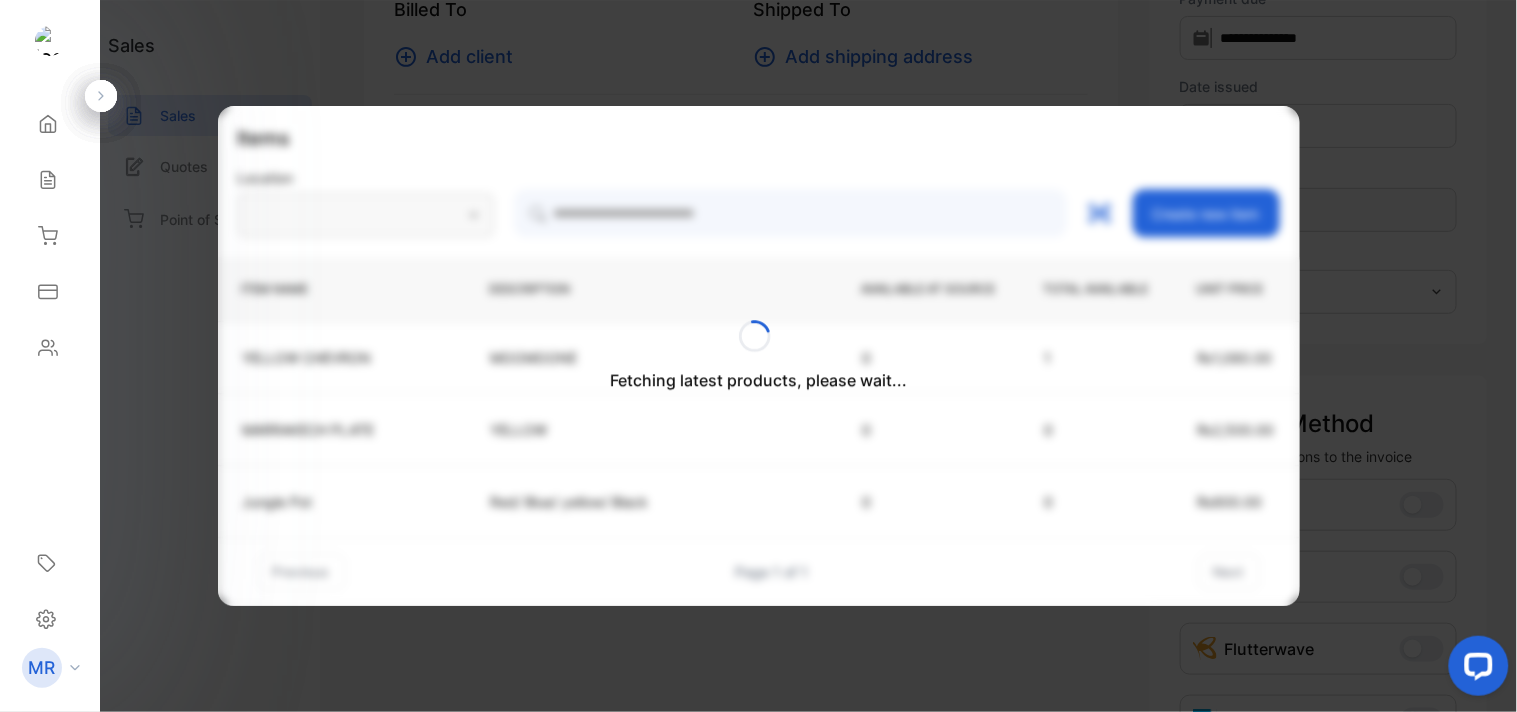 type on "**********" 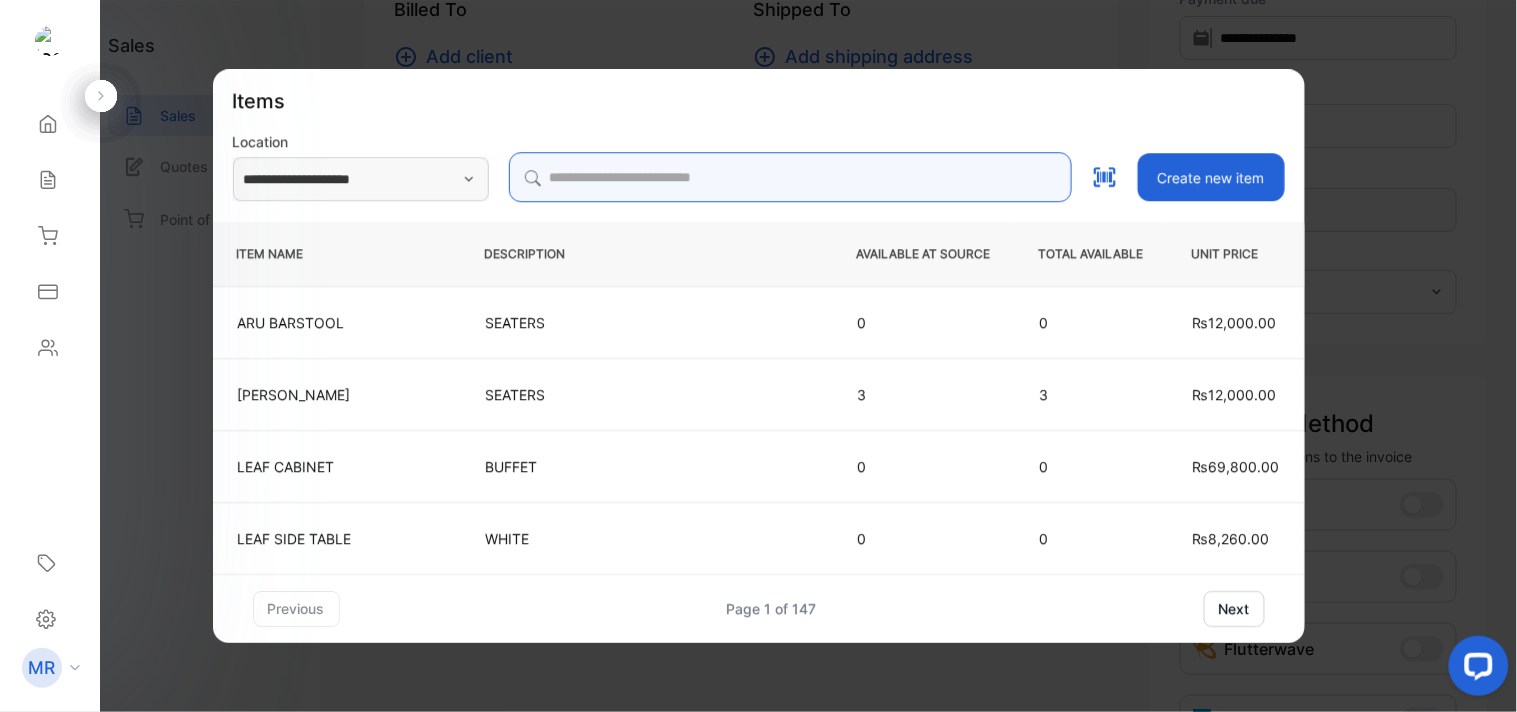 click at bounding box center [790, 177] 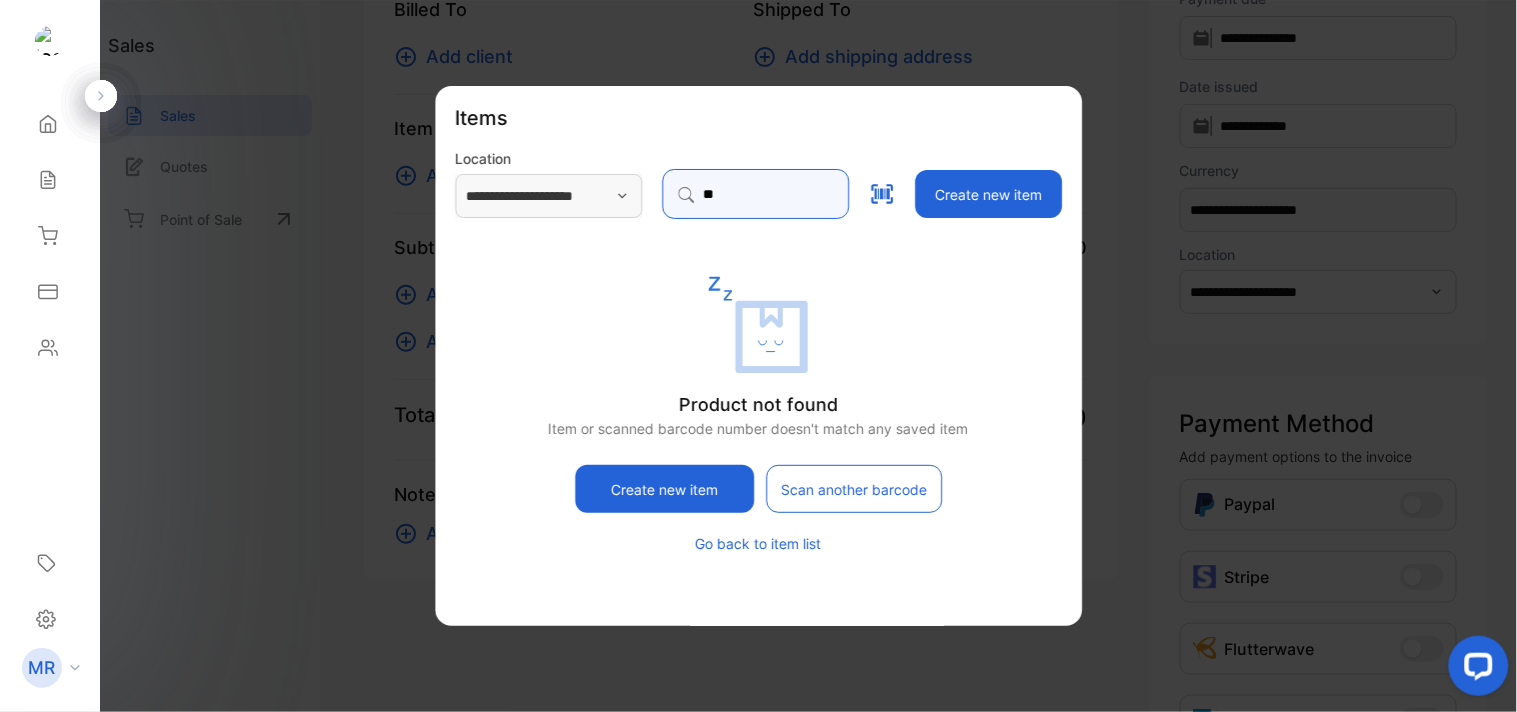 type on "*" 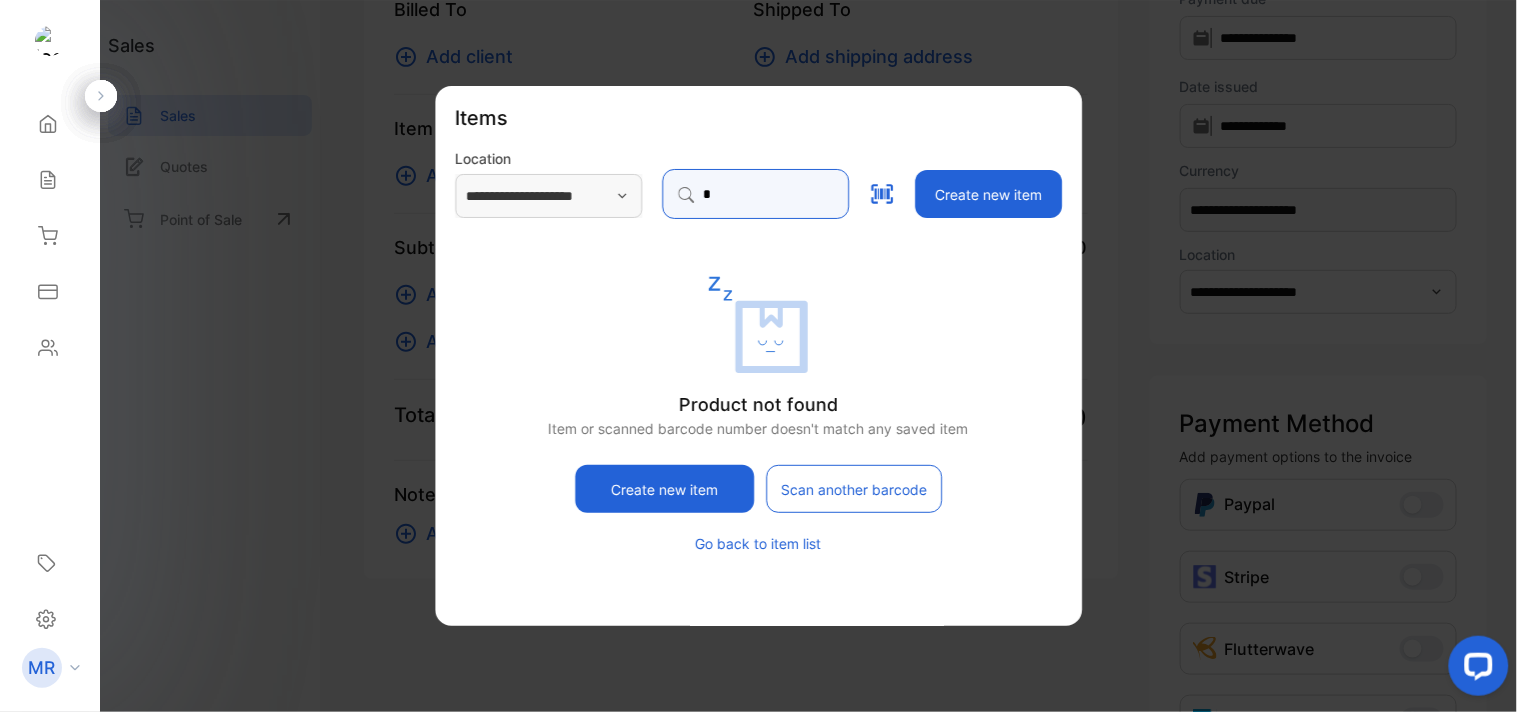 type 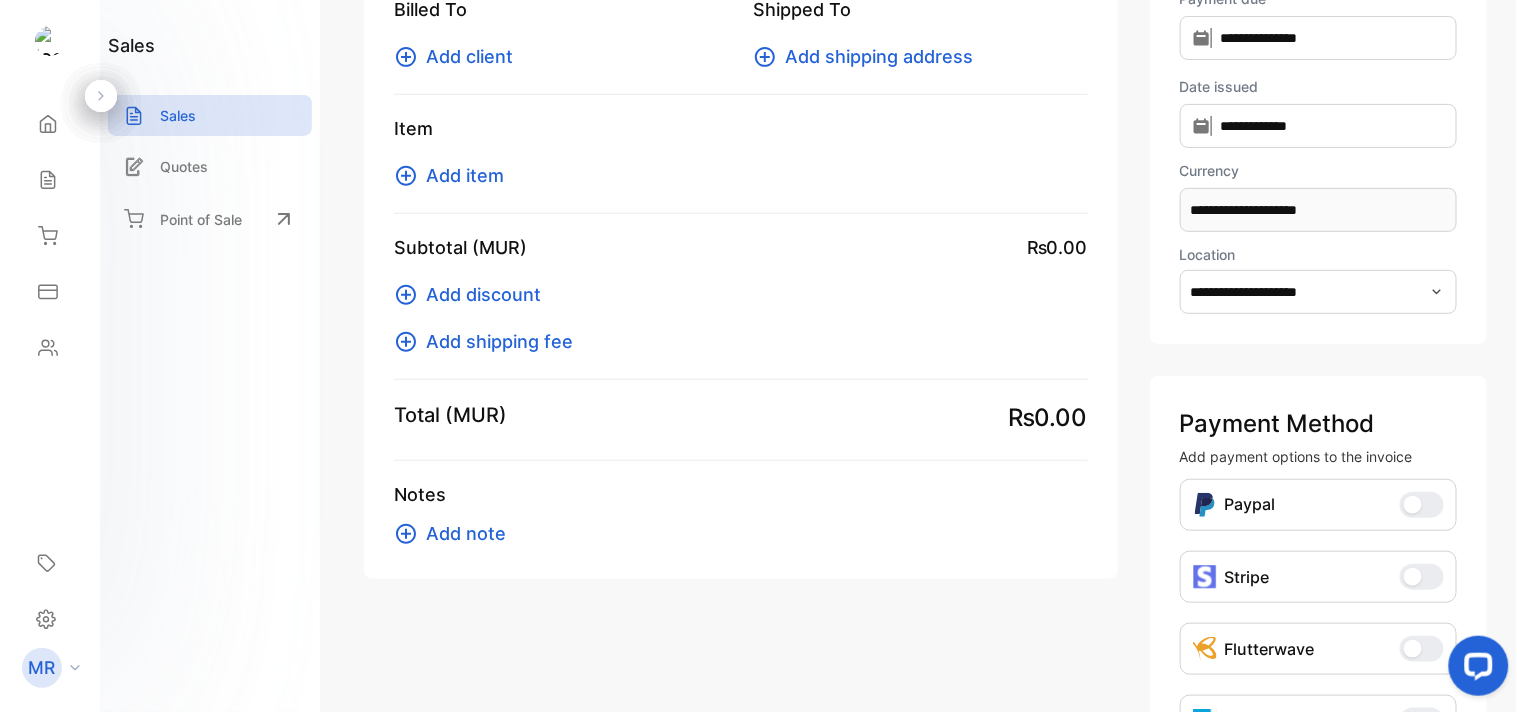 click 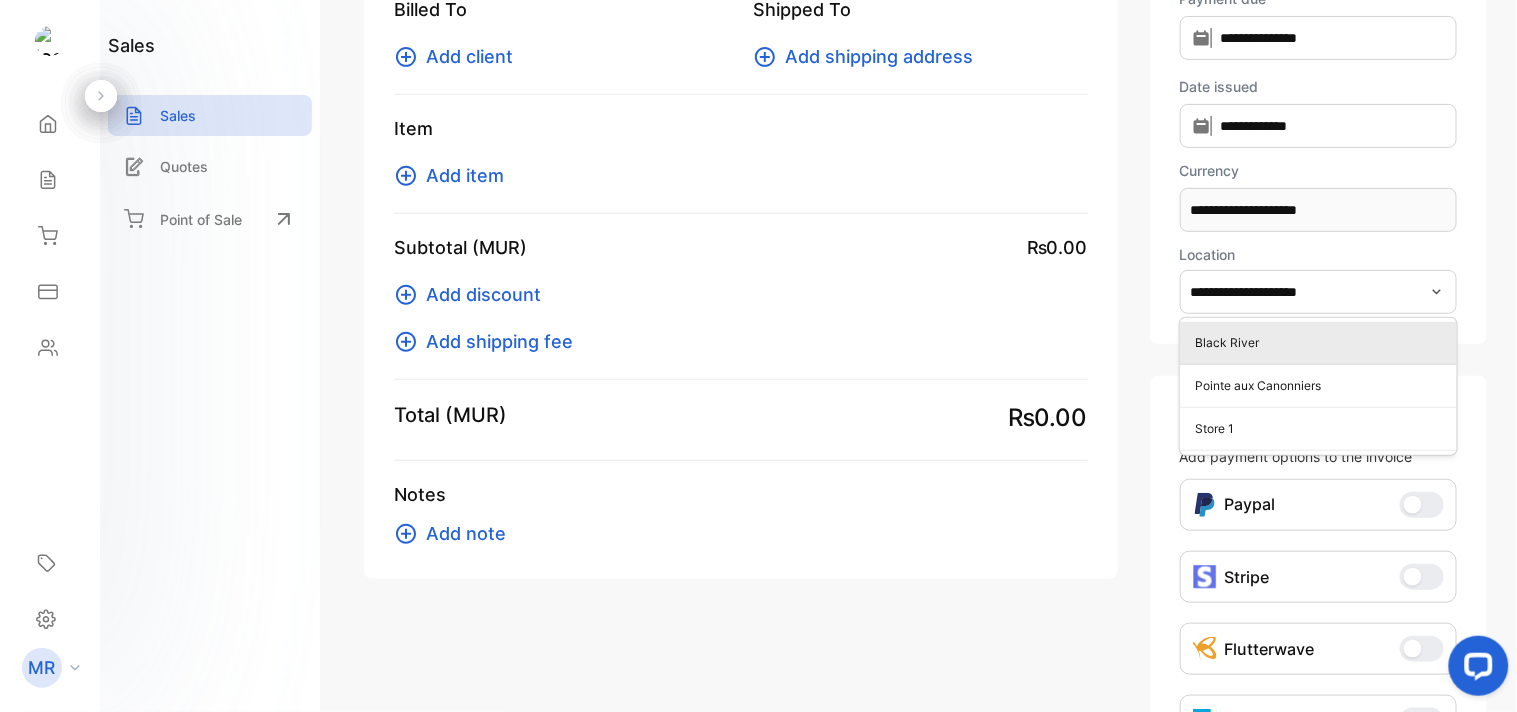 click on "Black River" at bounding box center (1318, 343) 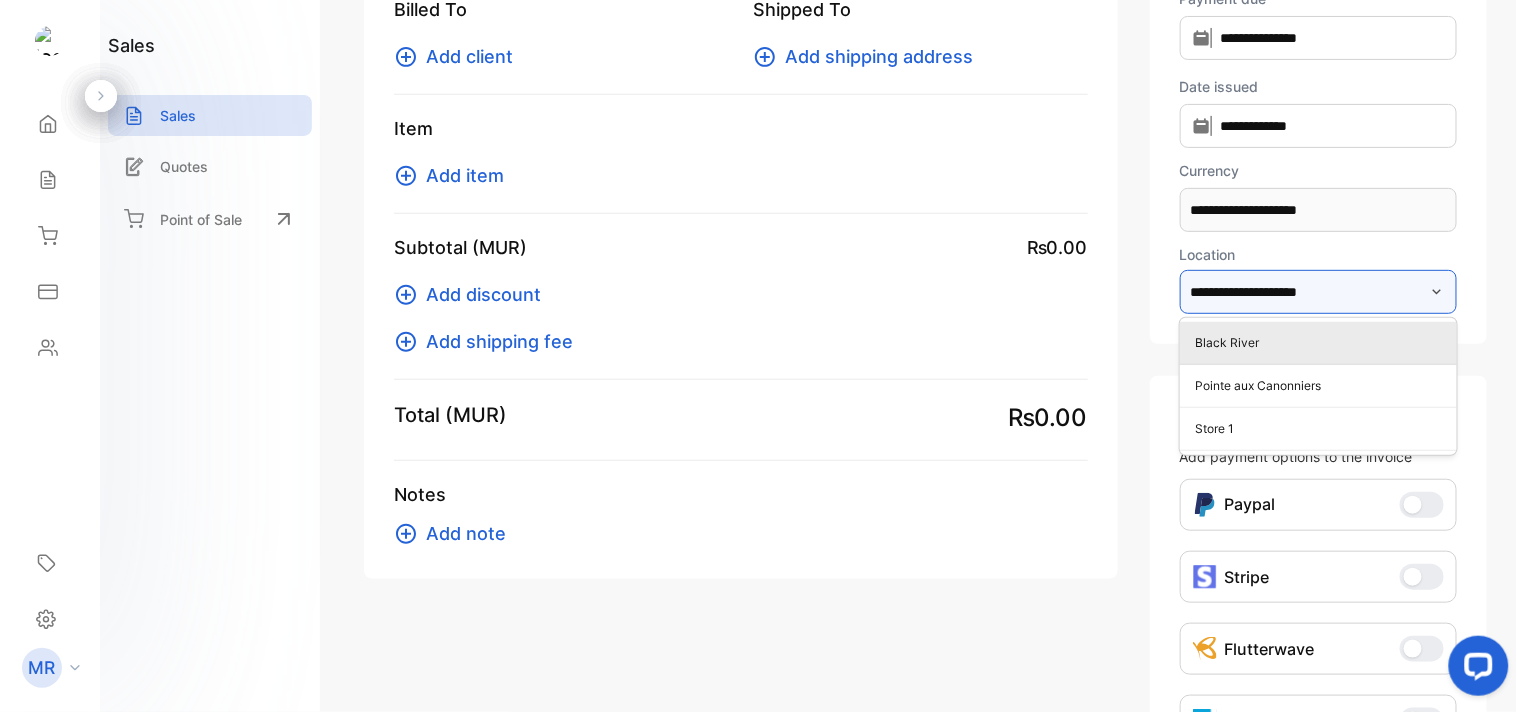 type on "**********" 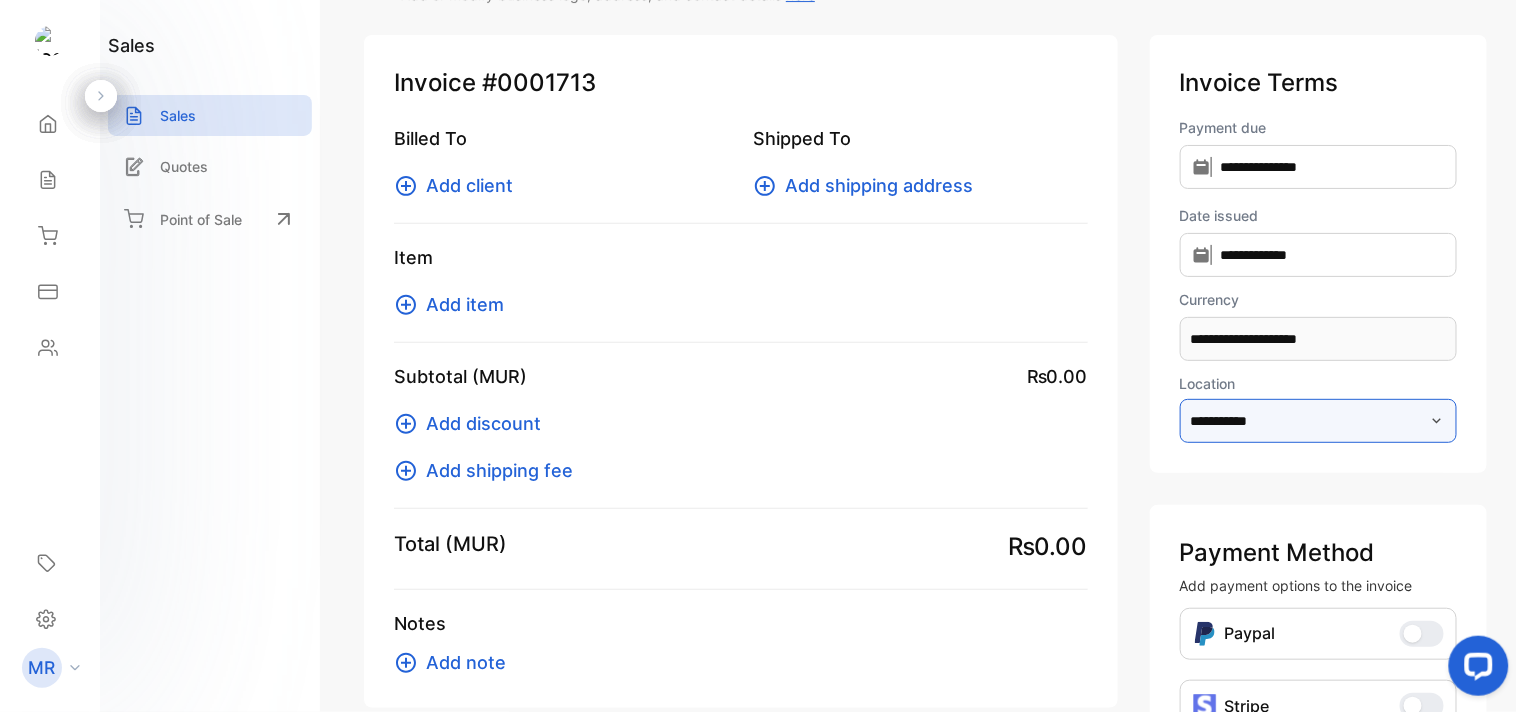 scroll, scrollTop: 86, scrollLeft: 0, axis: vertical 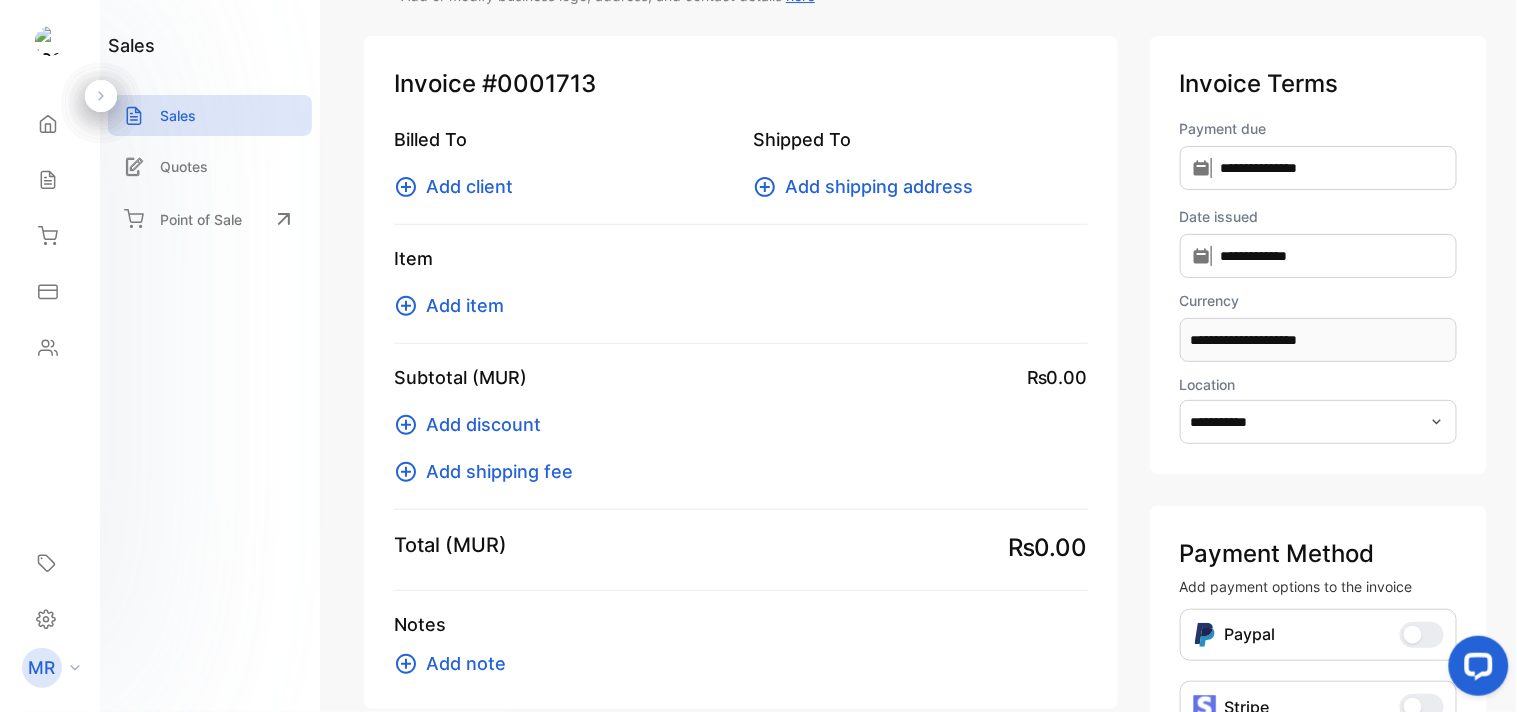 click on "Add item" at bounding box center (465, 305) 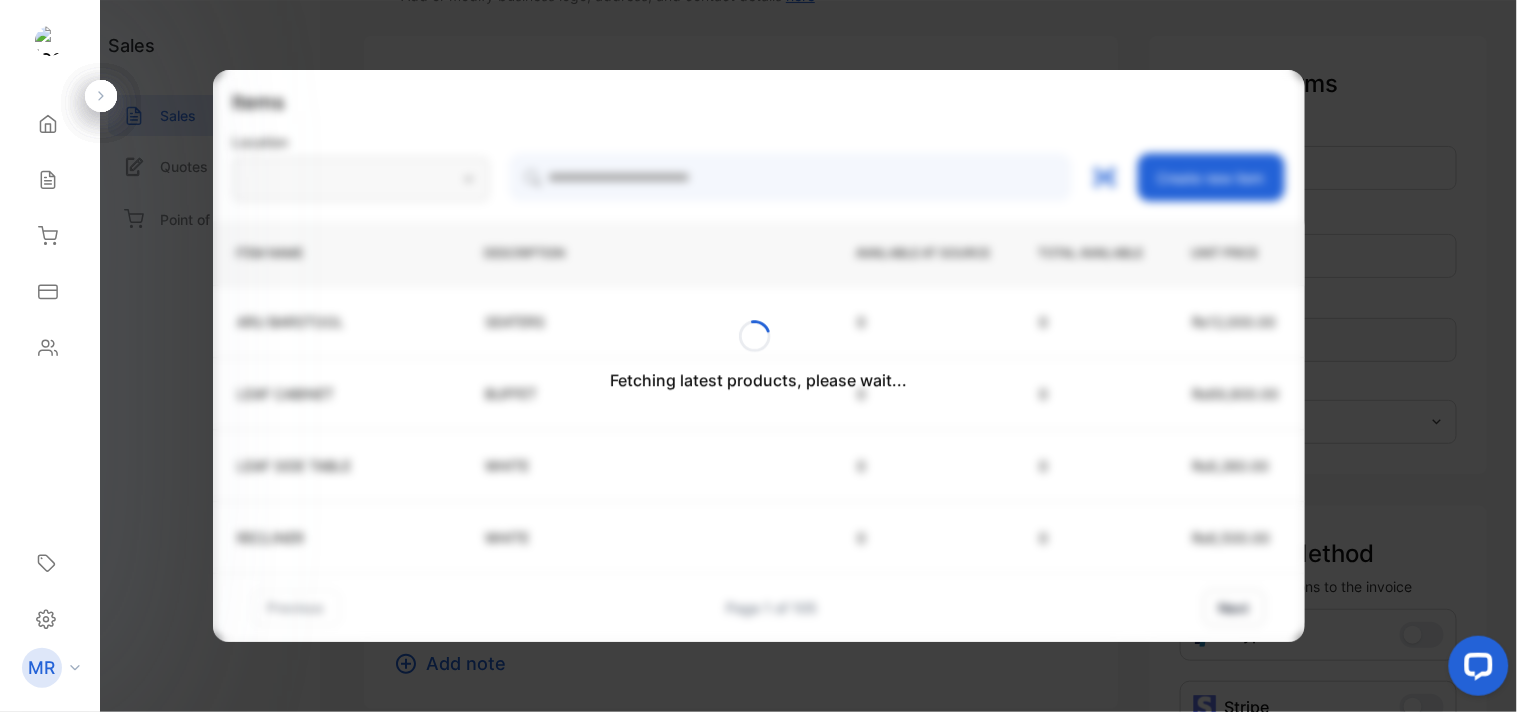 type on "**********" 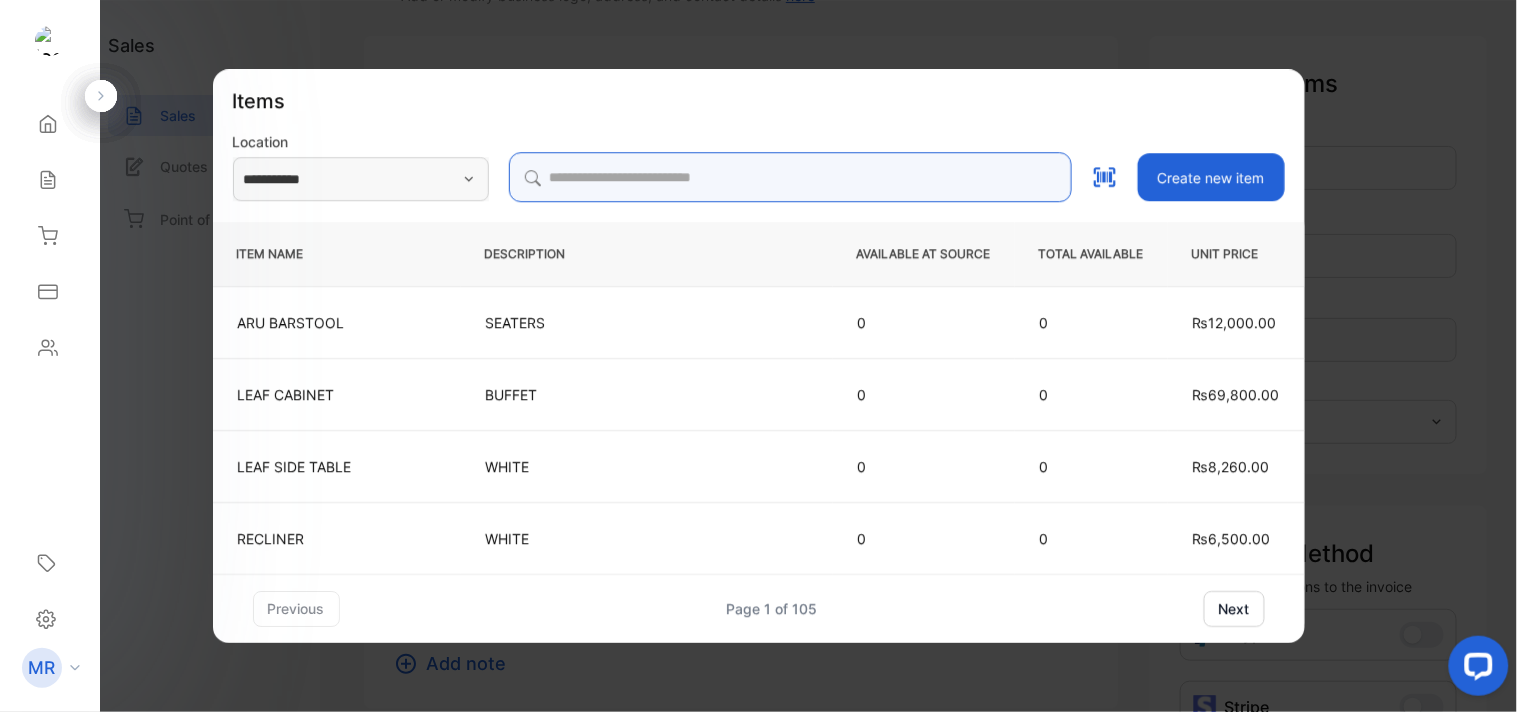 click at bounding box center (790, 177) 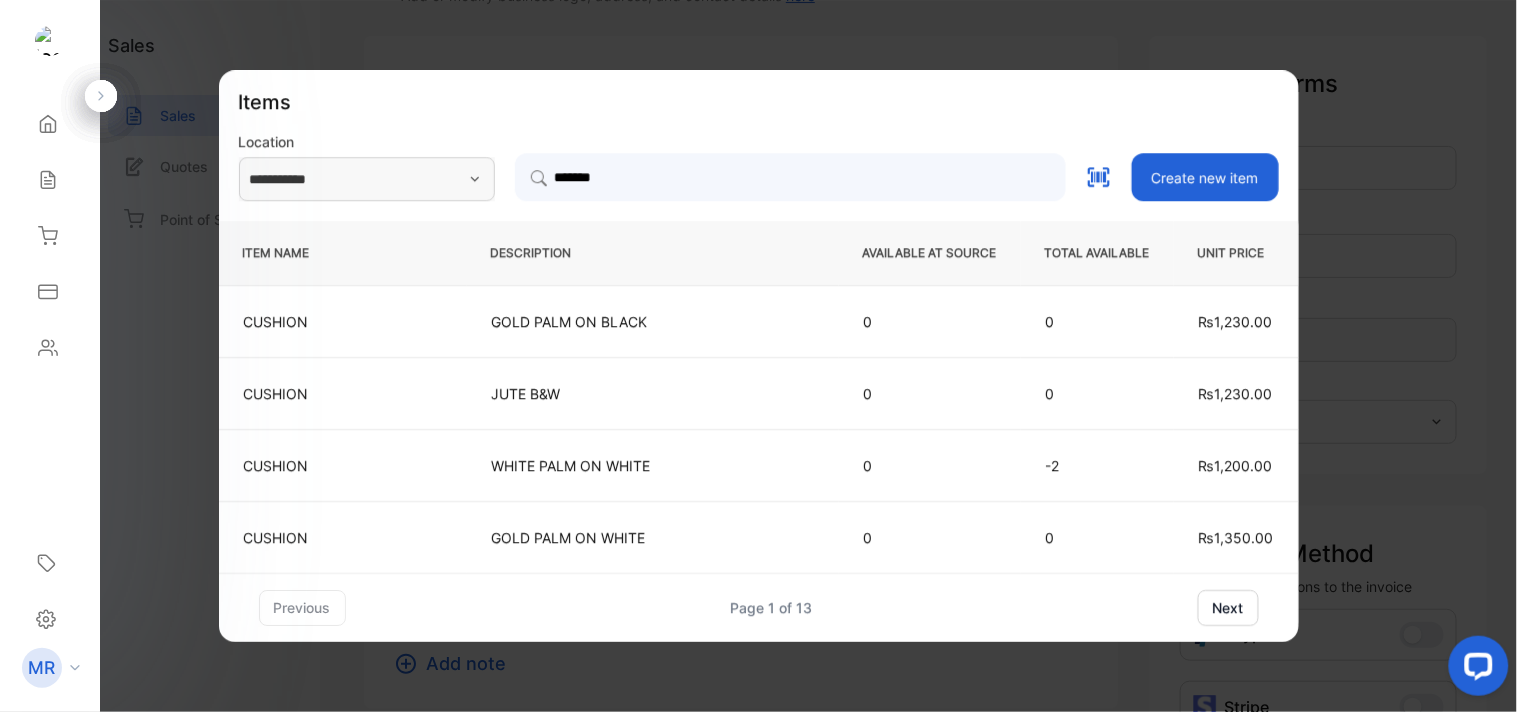 click on "next" at bounding box center (1228, 608) 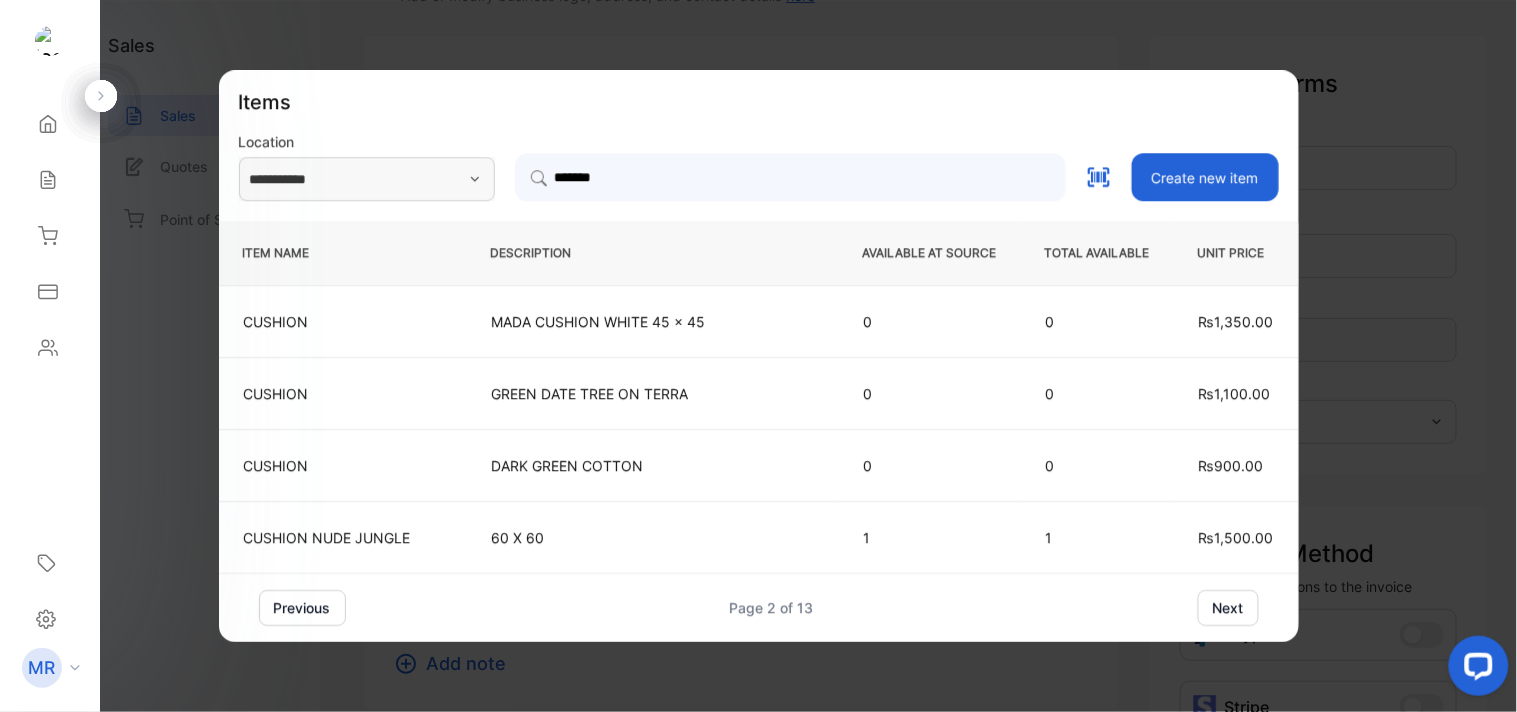 click on "next" at bounding box center [1228, 608] 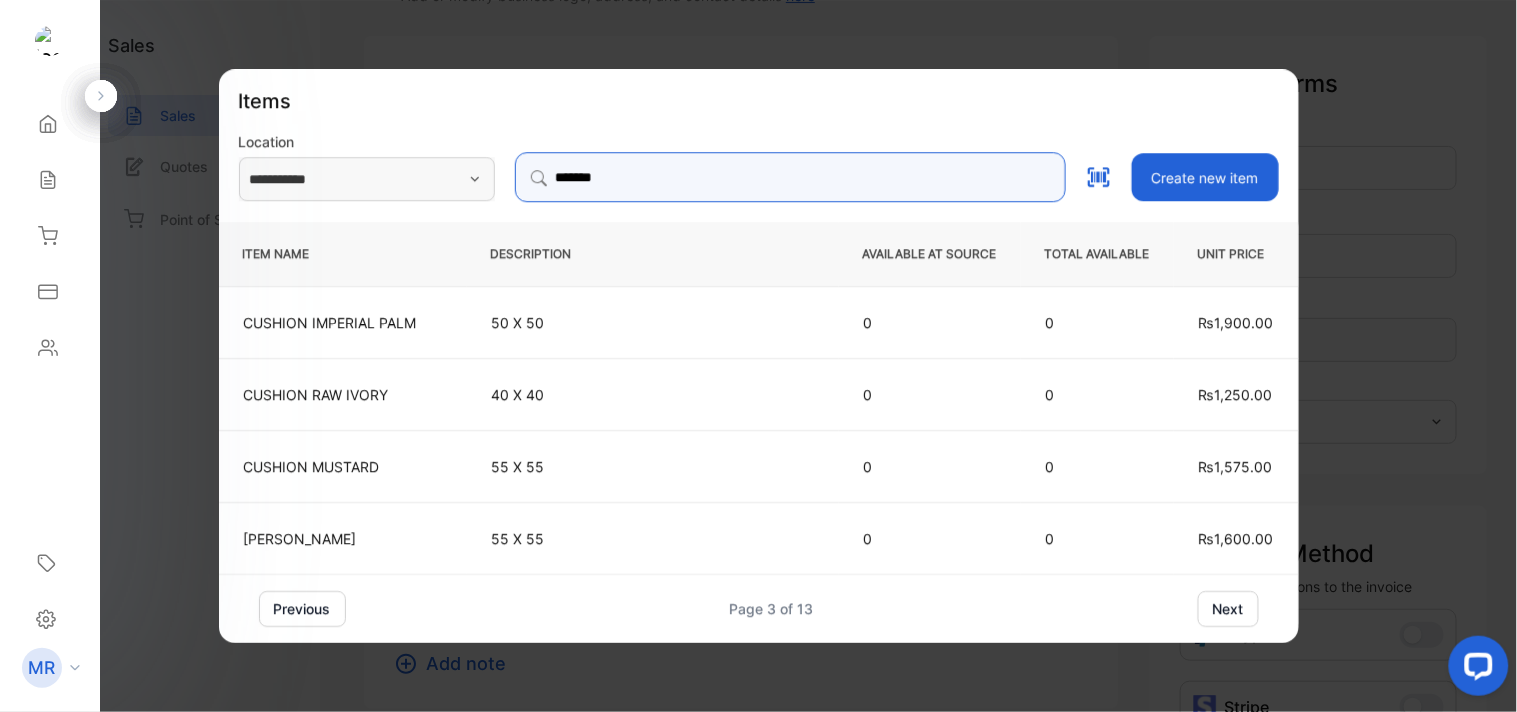 click on "*******" at bounding box center [790, 177] 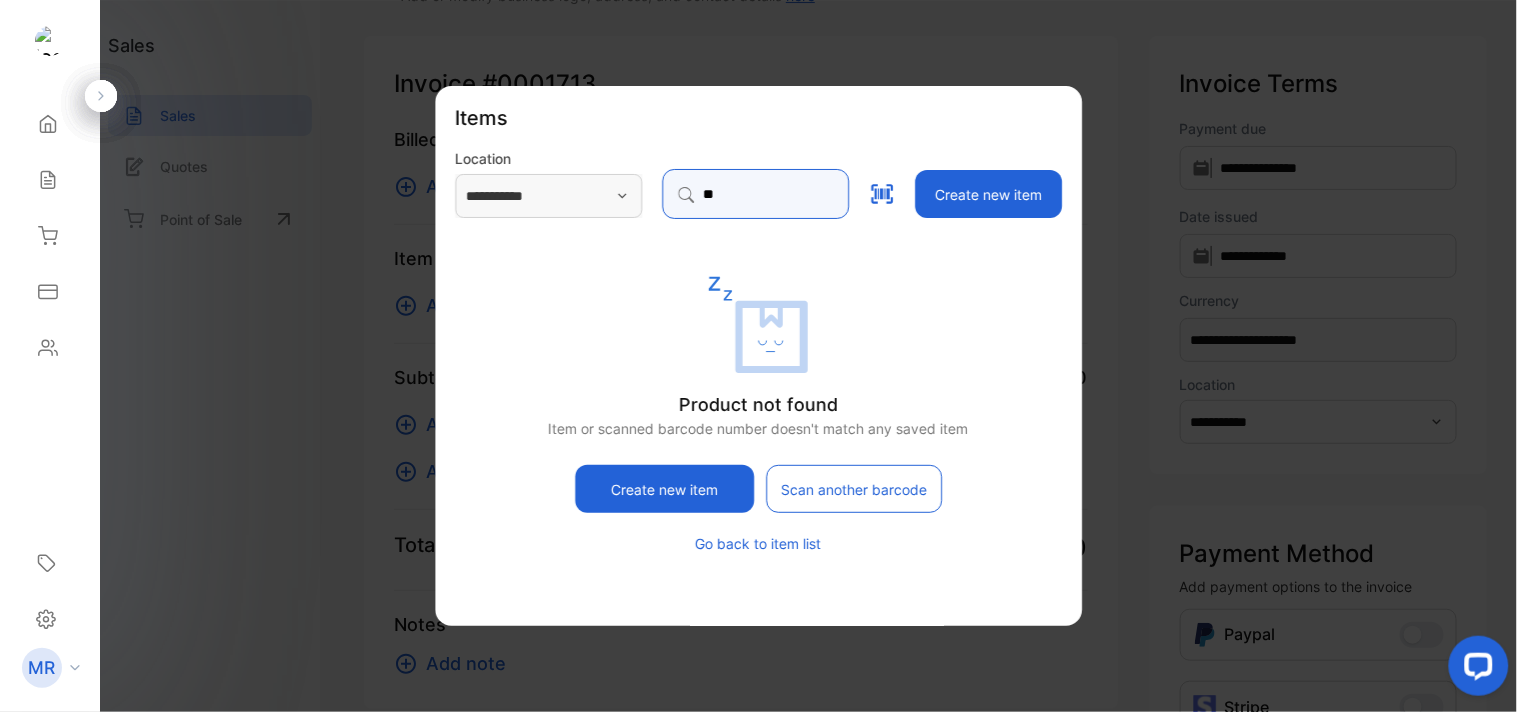 type on "*" 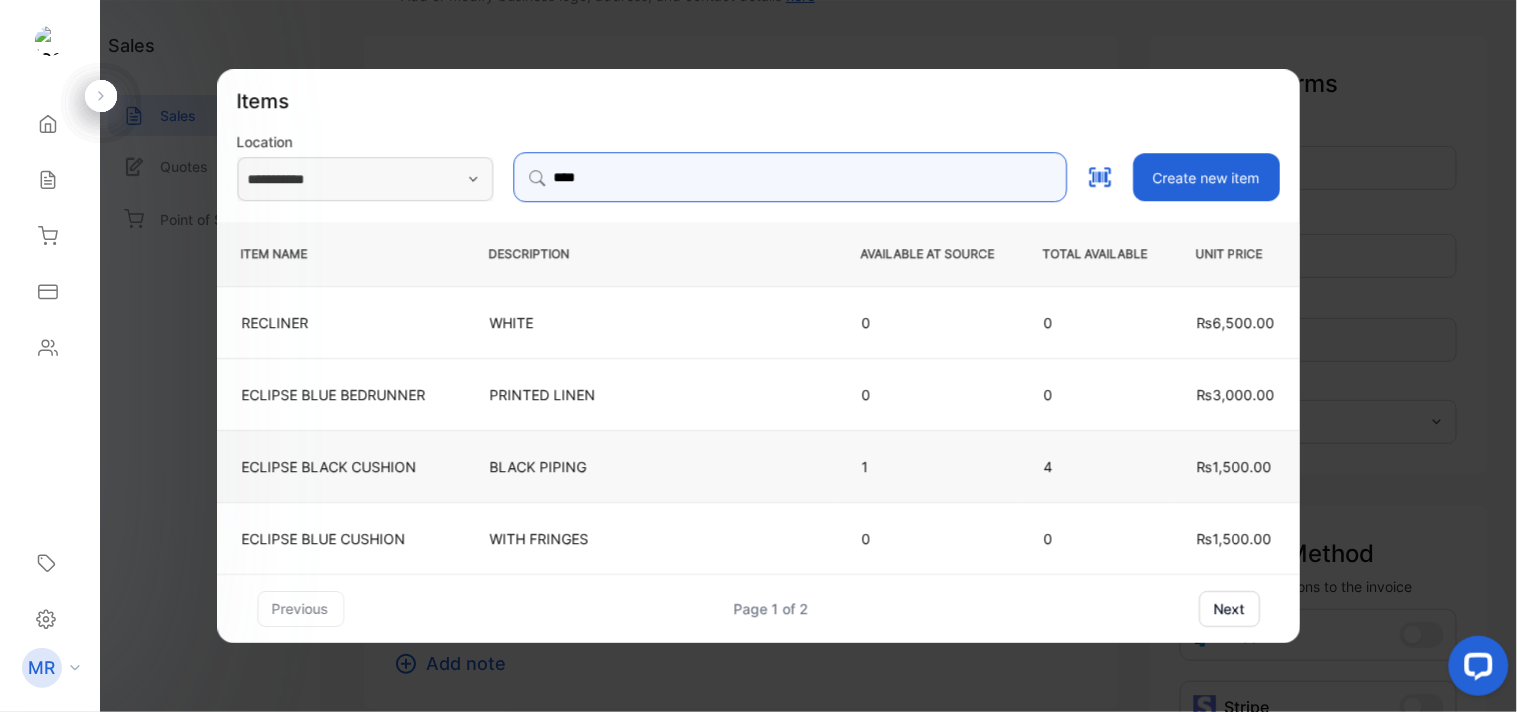 type on "****" 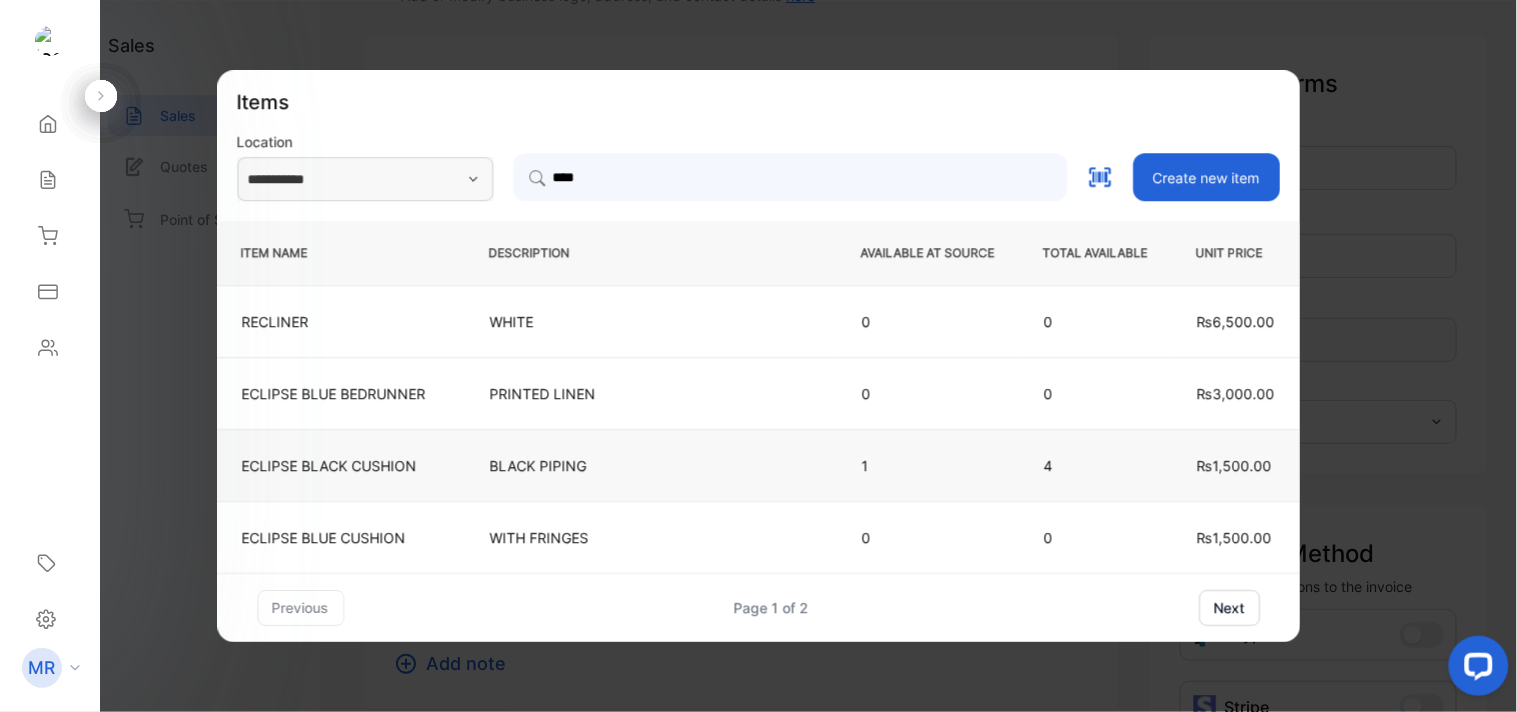 click on "BLACK PIPING" at bounding box center [651, 465] 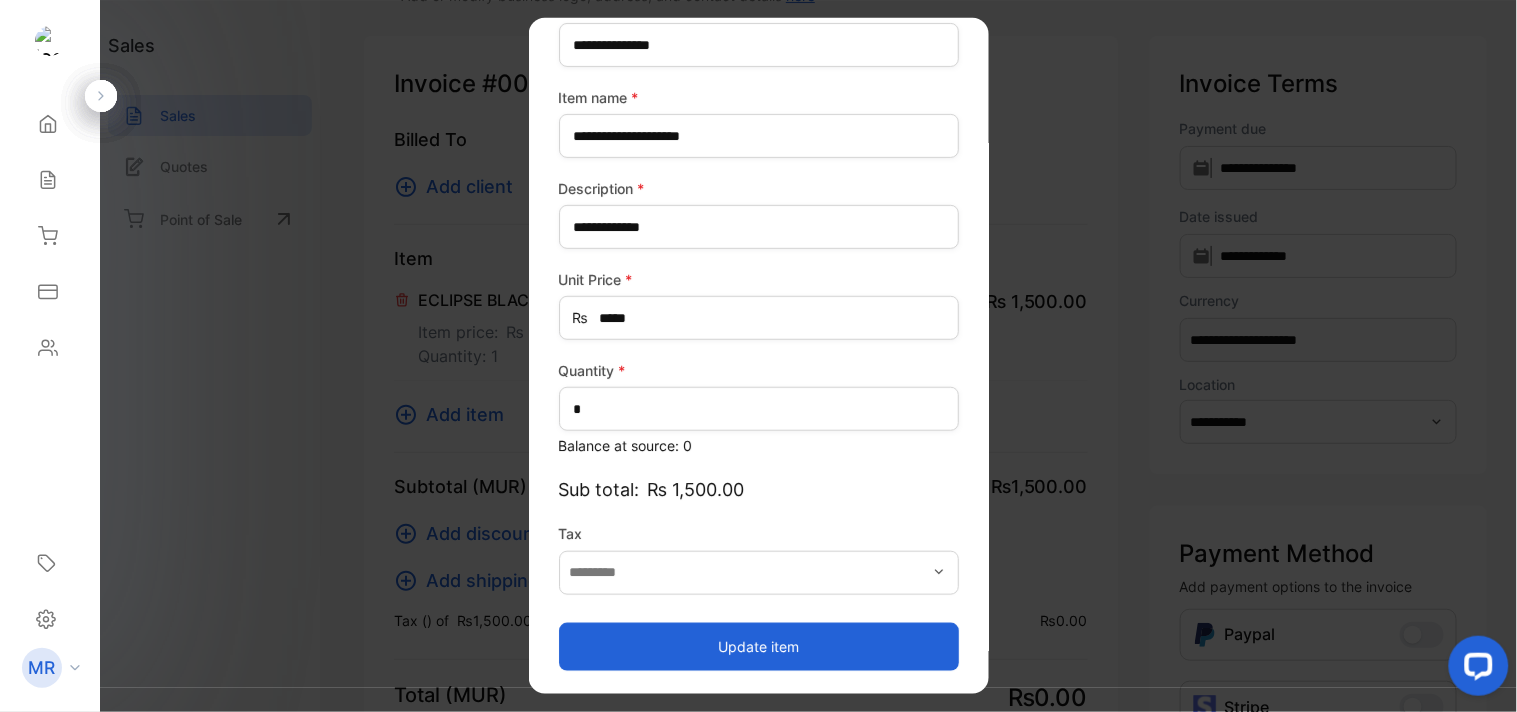 type on "*******" 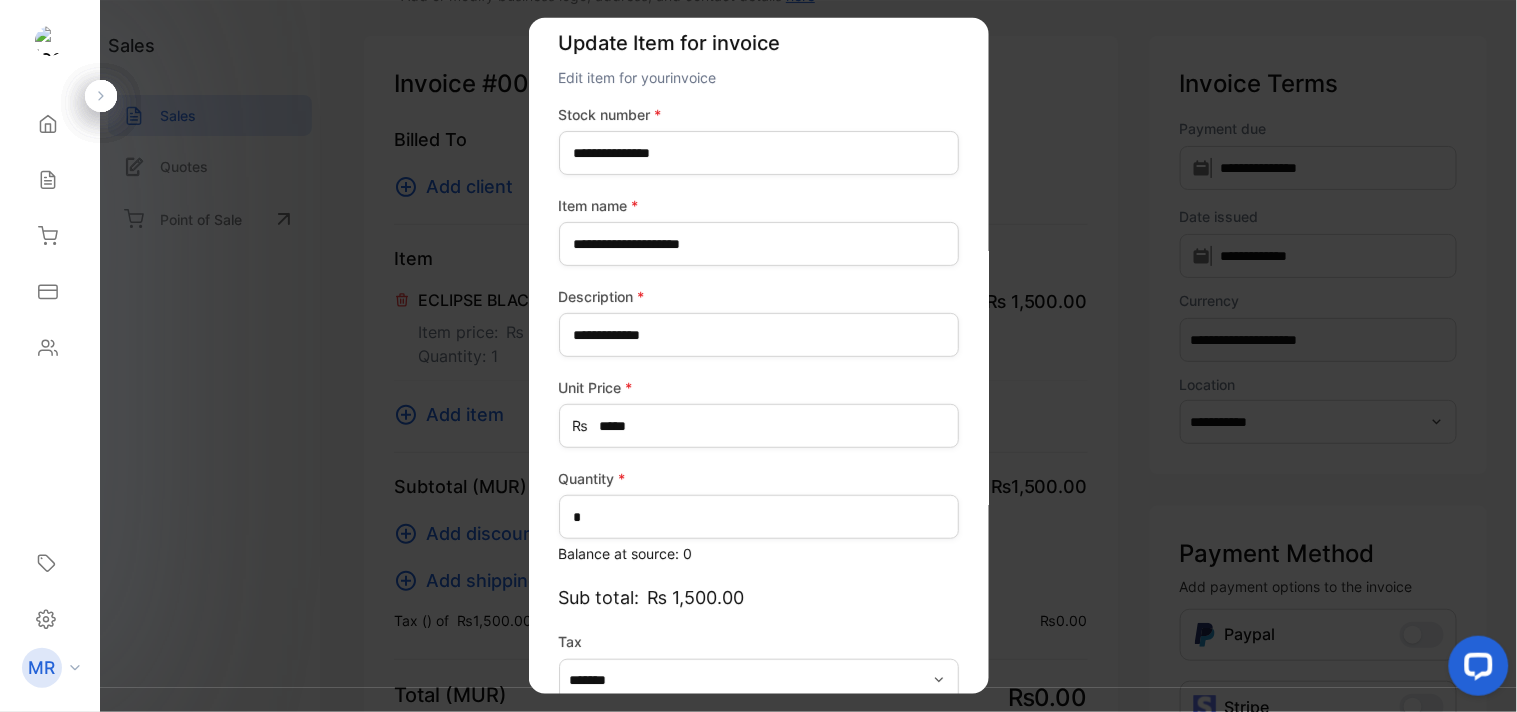 scroll, scrollTop: 130, scrollLeft: 0, axis: vertical 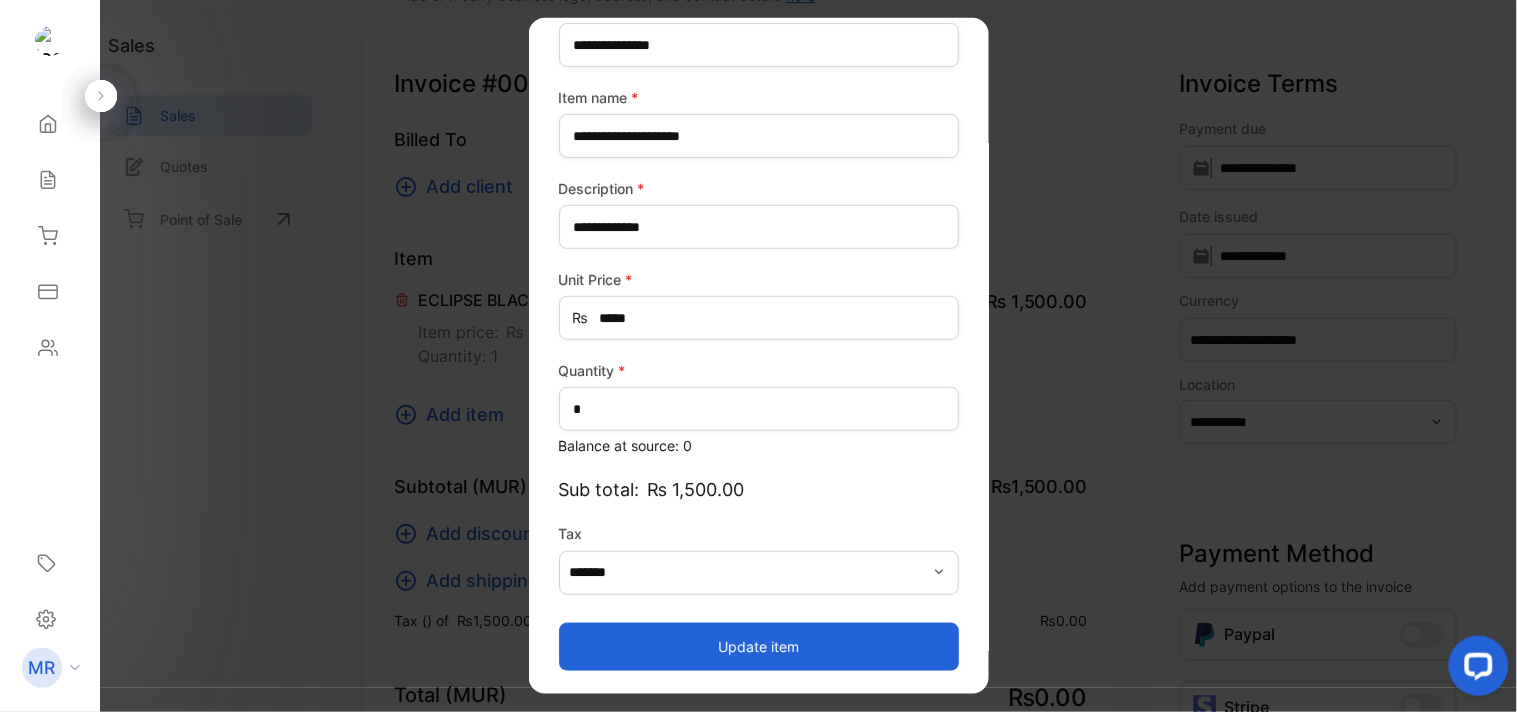 click on "Update item" at bounding box center (759, 646) 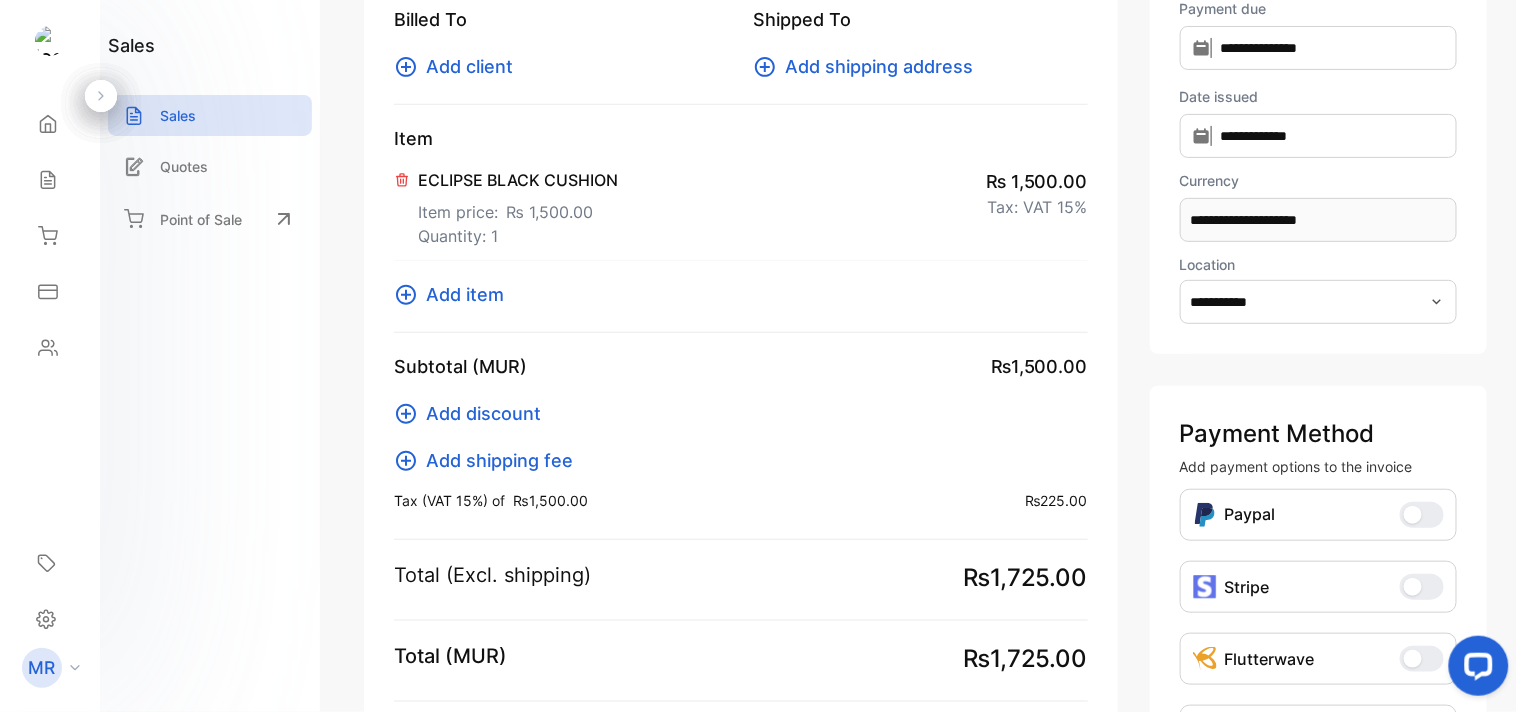 scroll, scrollTop: 208, scrollLeft: 0, axis: vertical 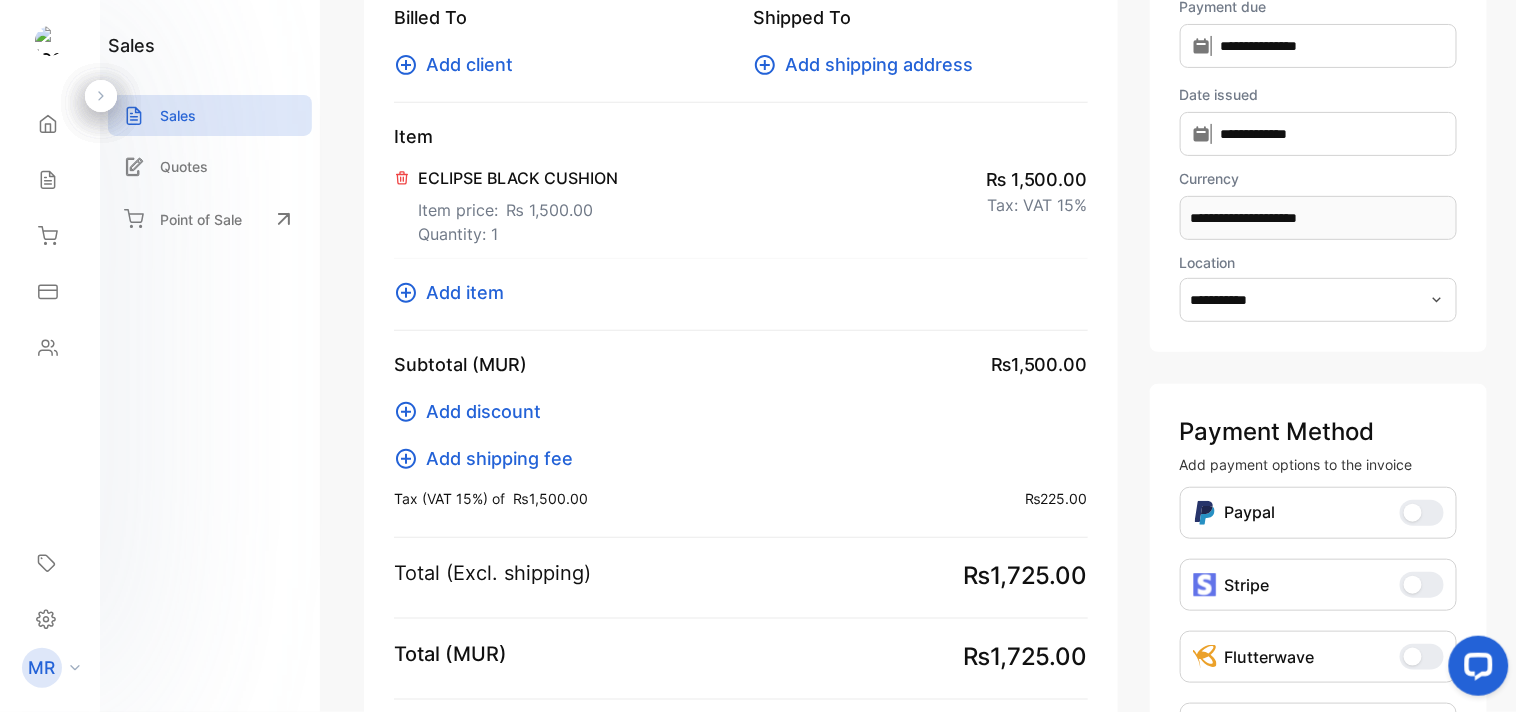 click 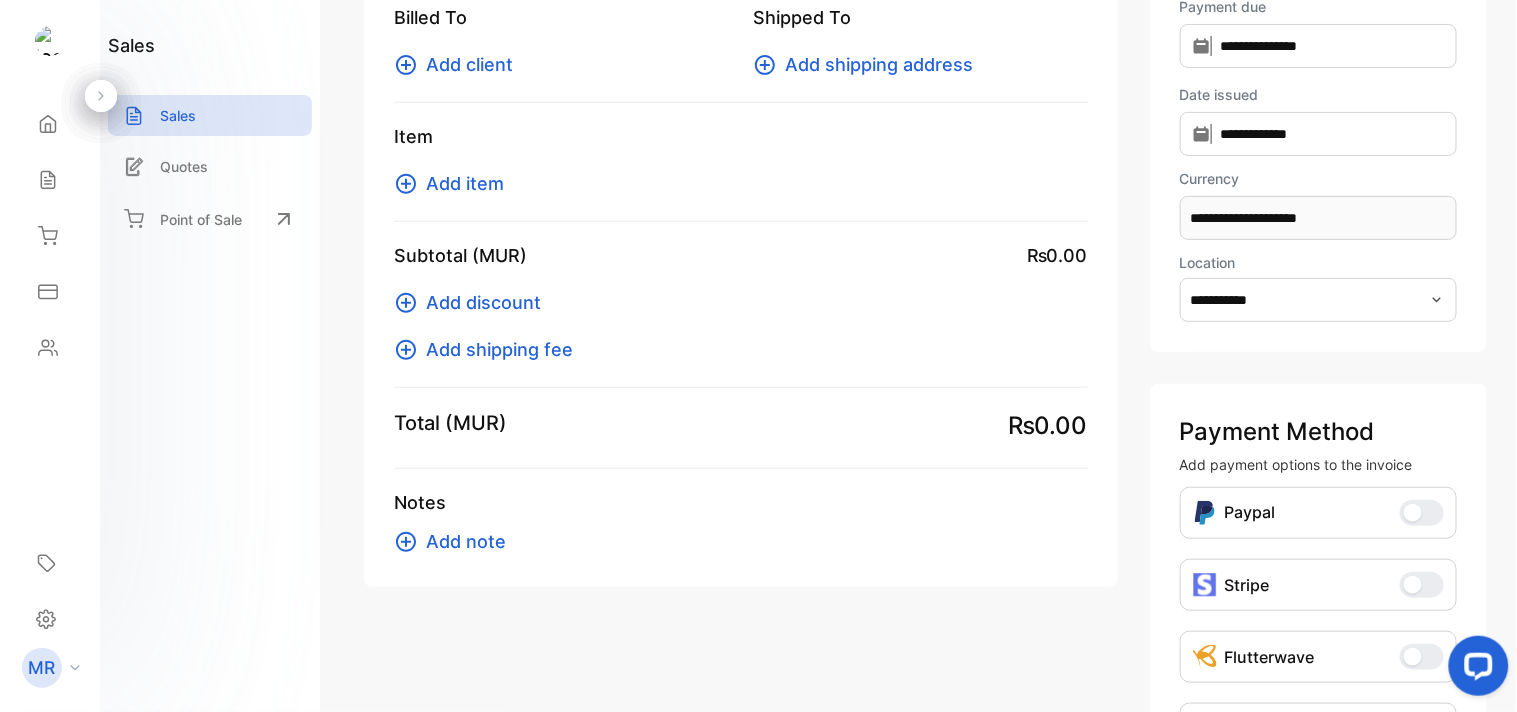 click on "Add item" at bounding box center [465, 183] 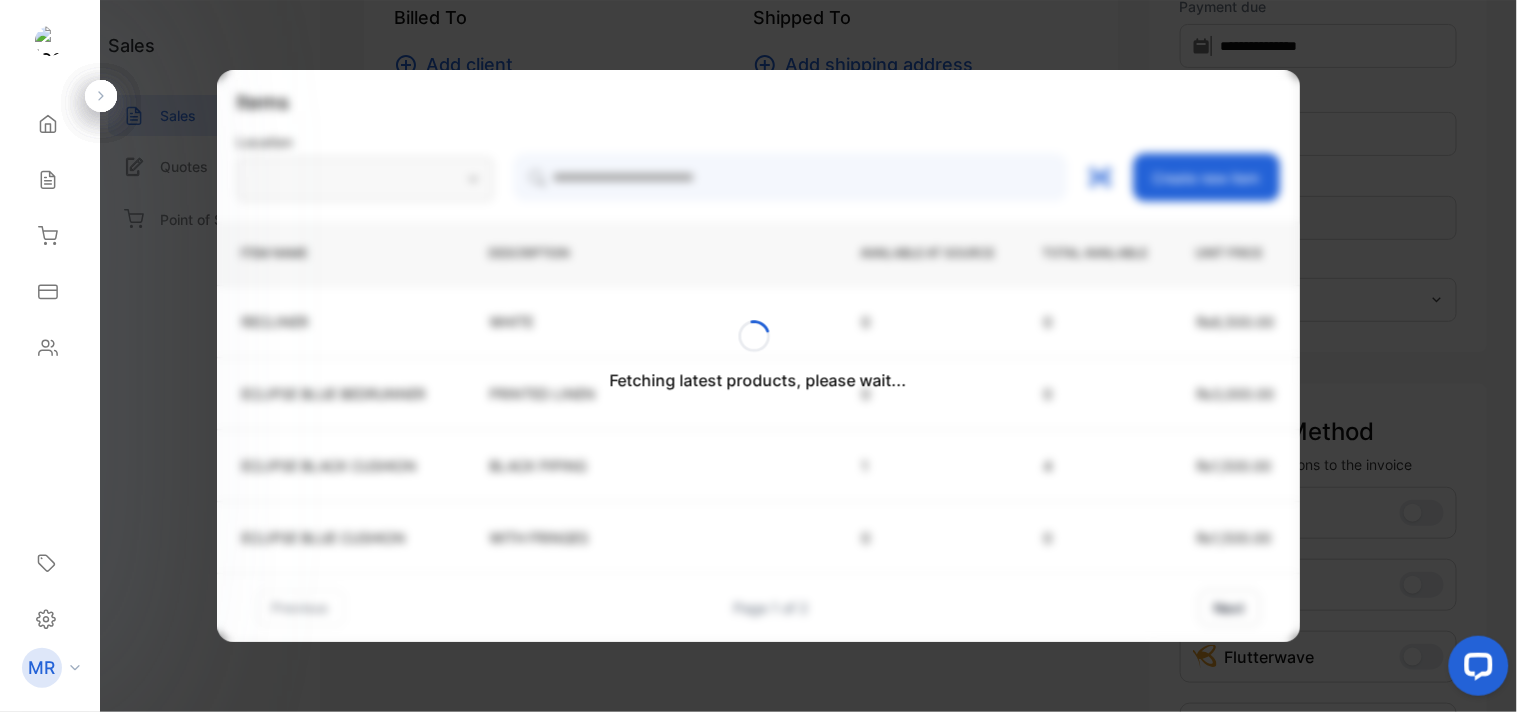type on "**********" 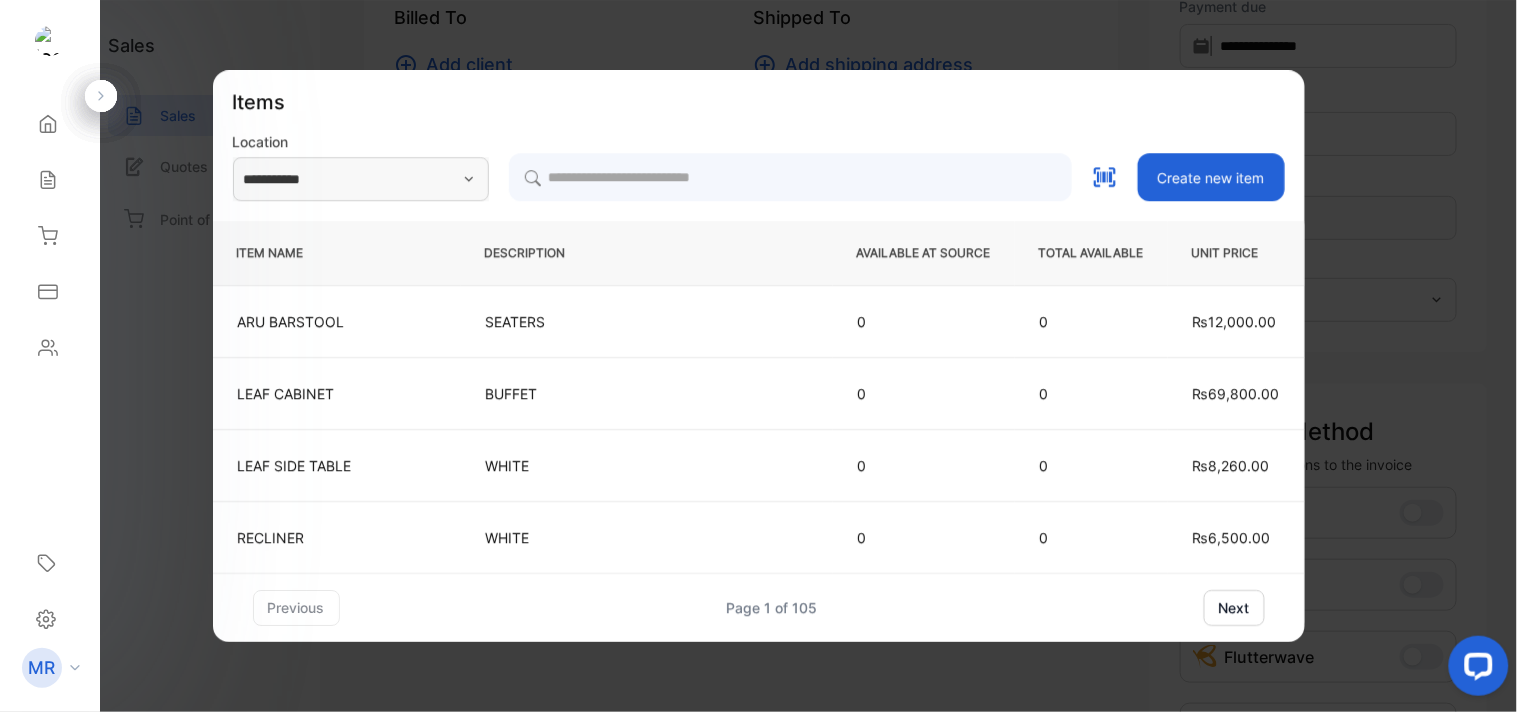drag, startPoint x: 627, startPoint y: 147, endPoint x: 628, endPoint y: 181, distance: 34.0147 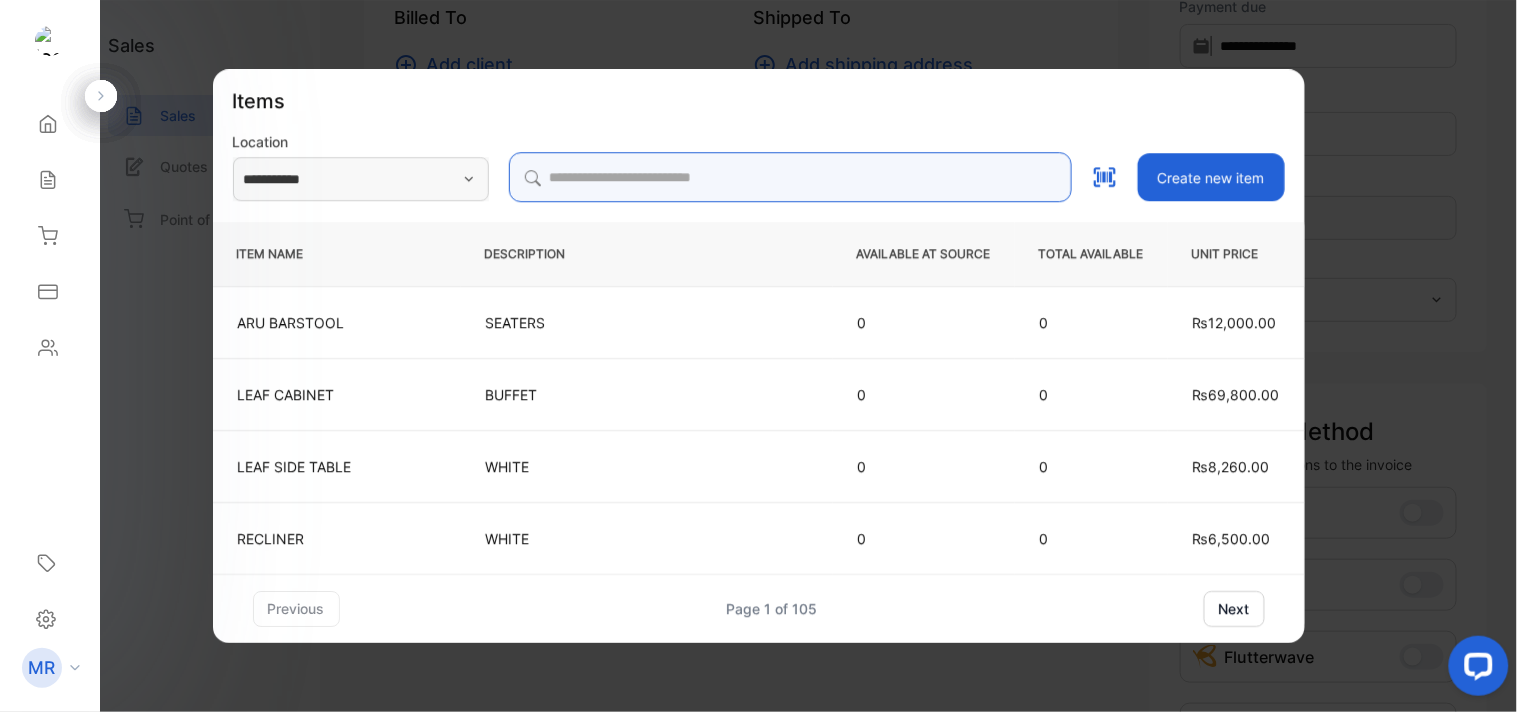 click at bounding box center (790, 177) 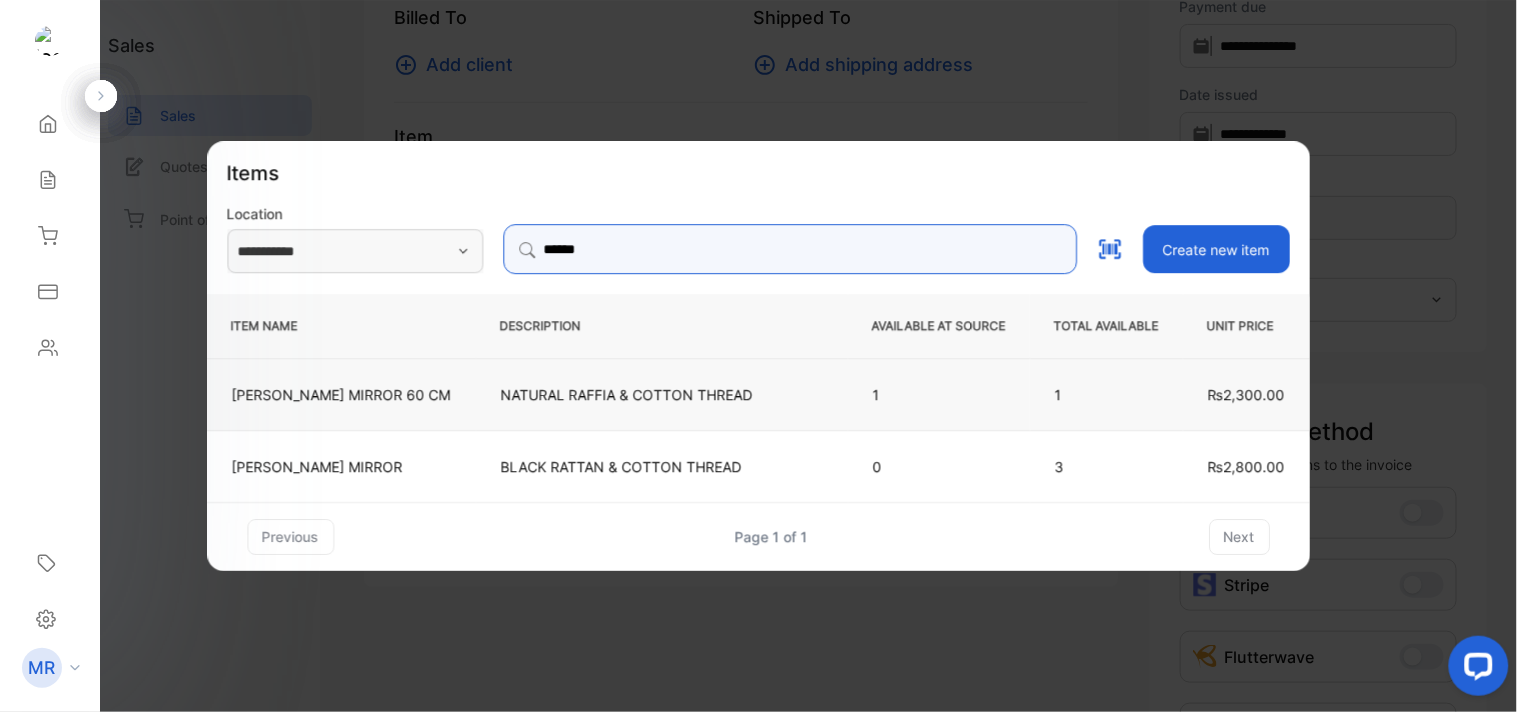type on "******" 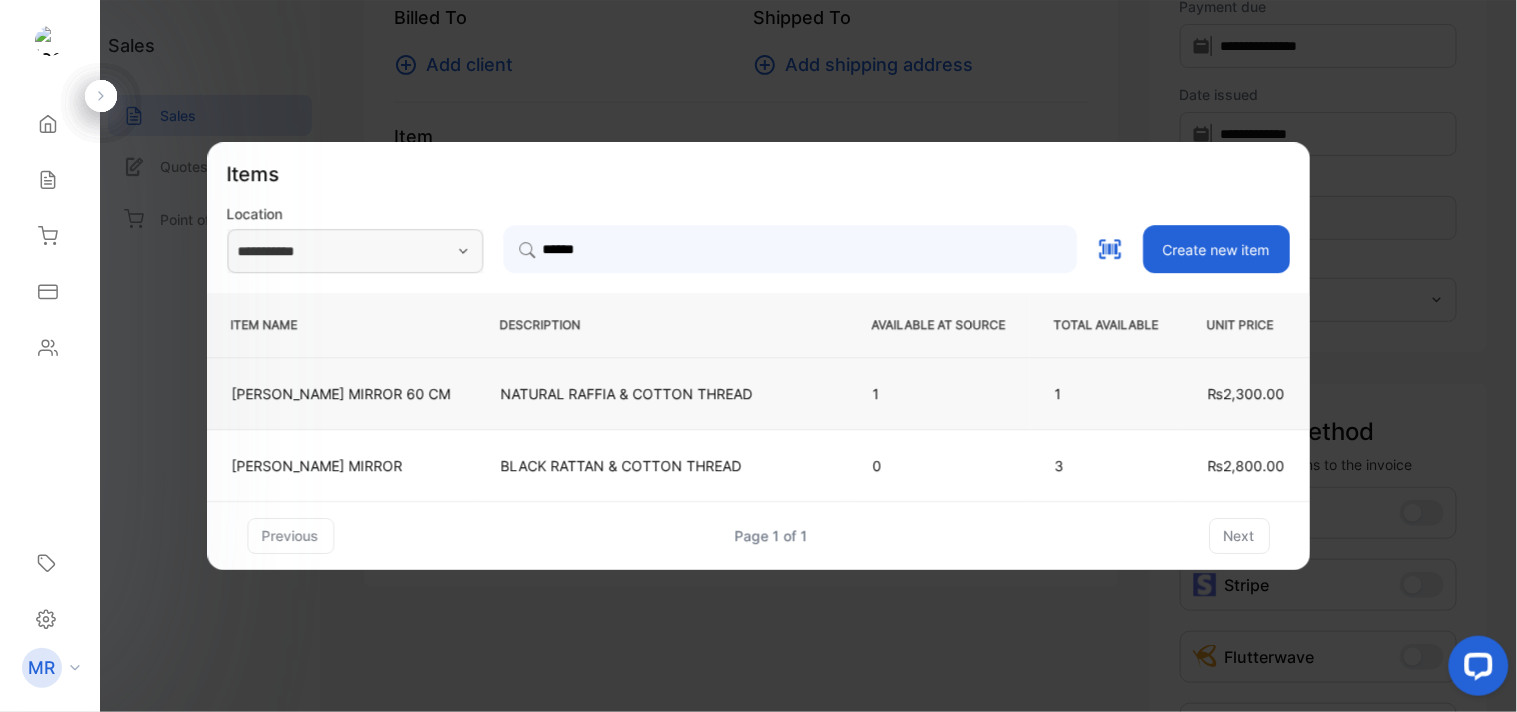 click on "NATURAL RAFFIA & COTTON THREAD" at bounding box center (662, 393) 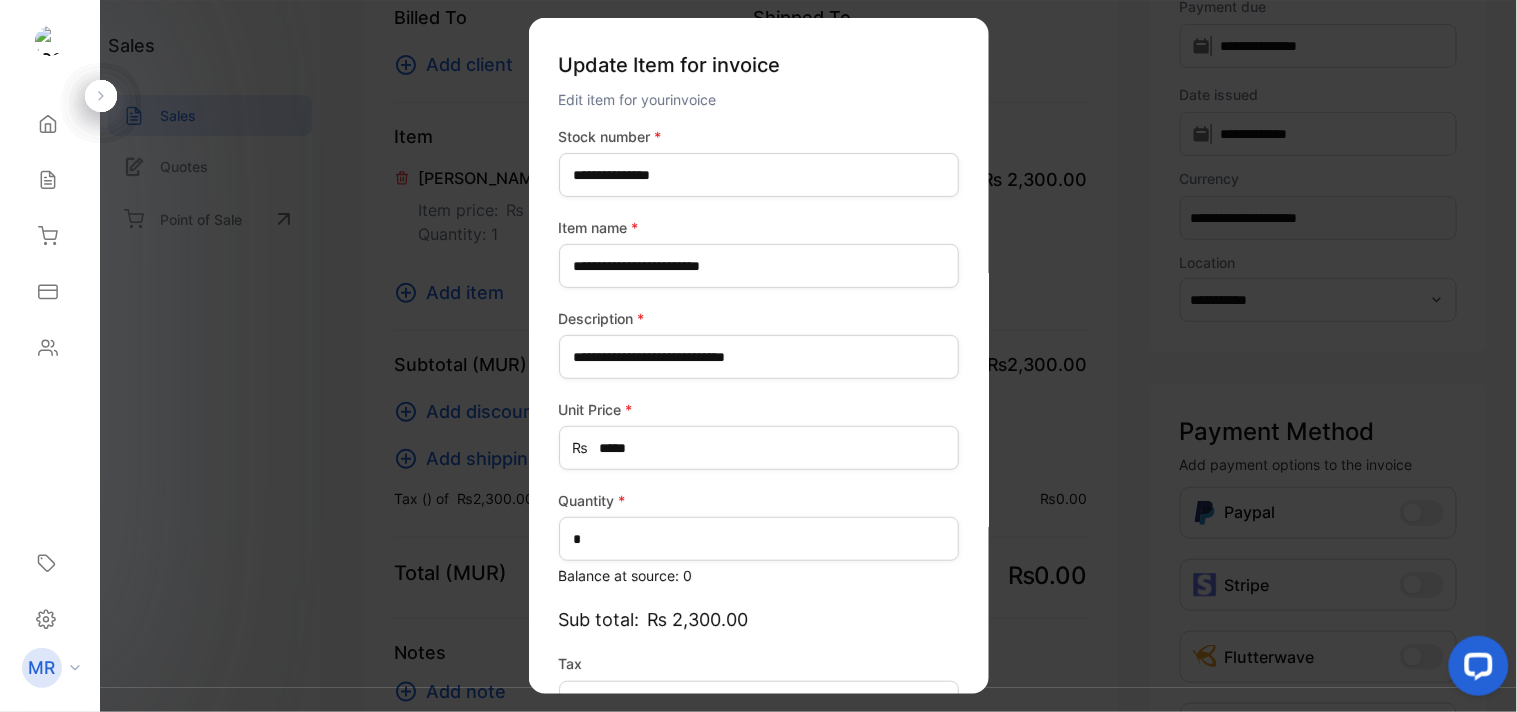 scroll, scrollTop: 130, scrollLeft: 0, axis: vertical 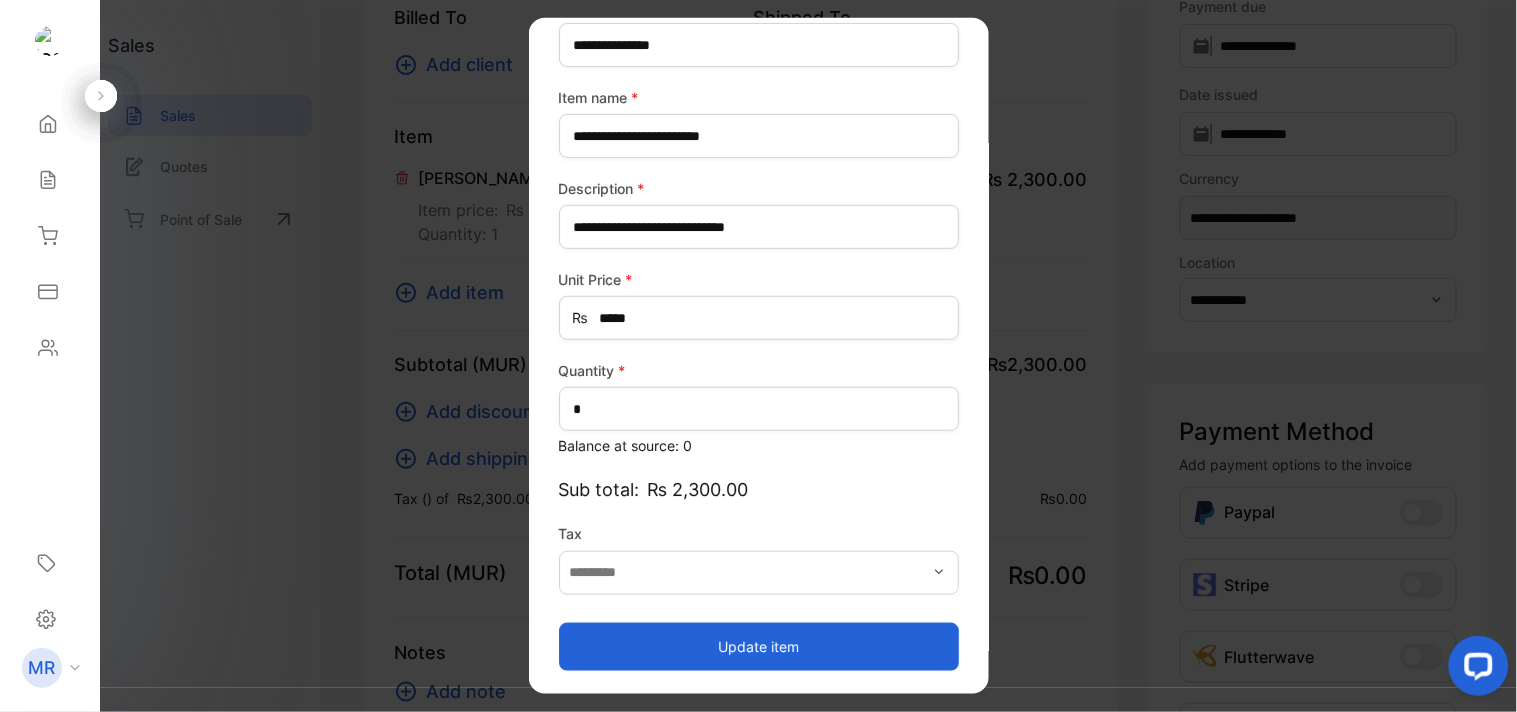 type on "*******" 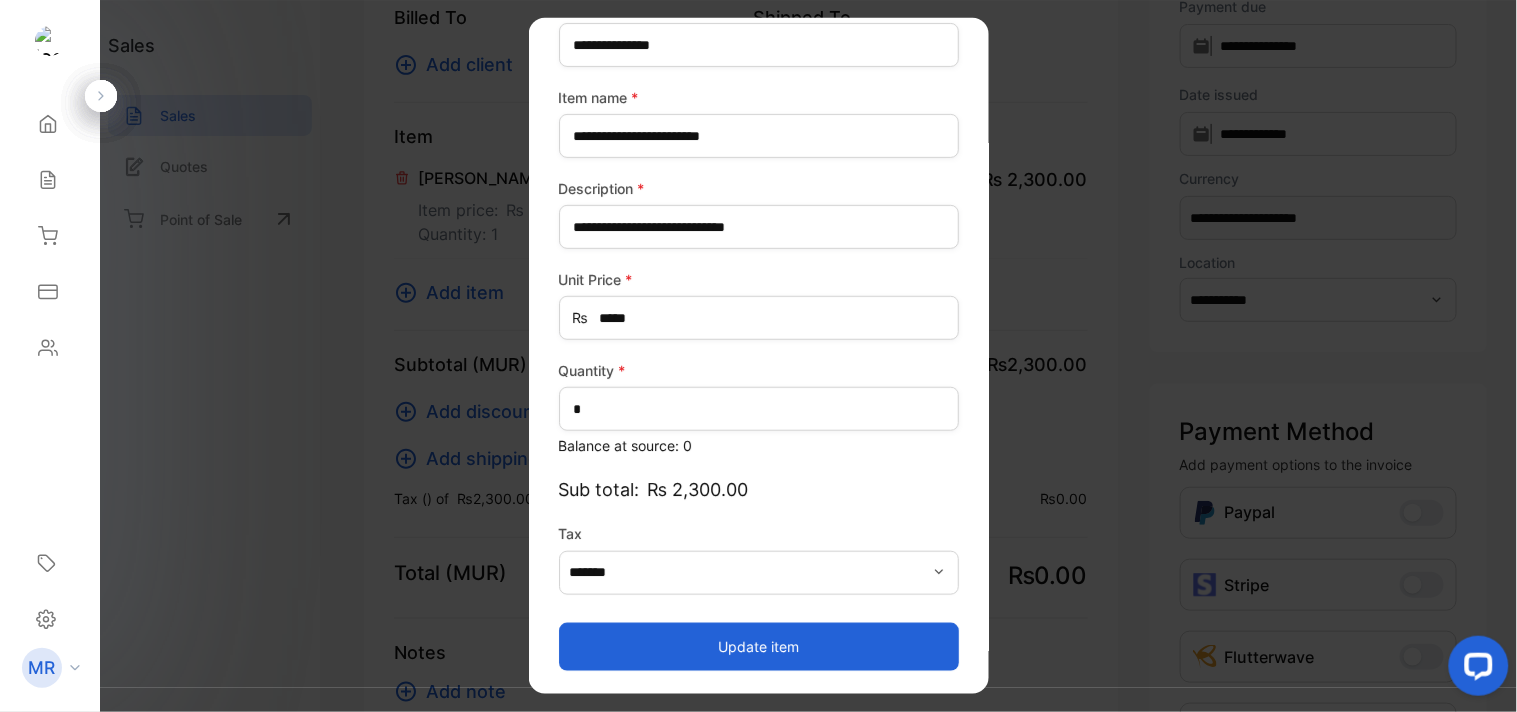 click on "Update item" at bounding box center [759, 646] 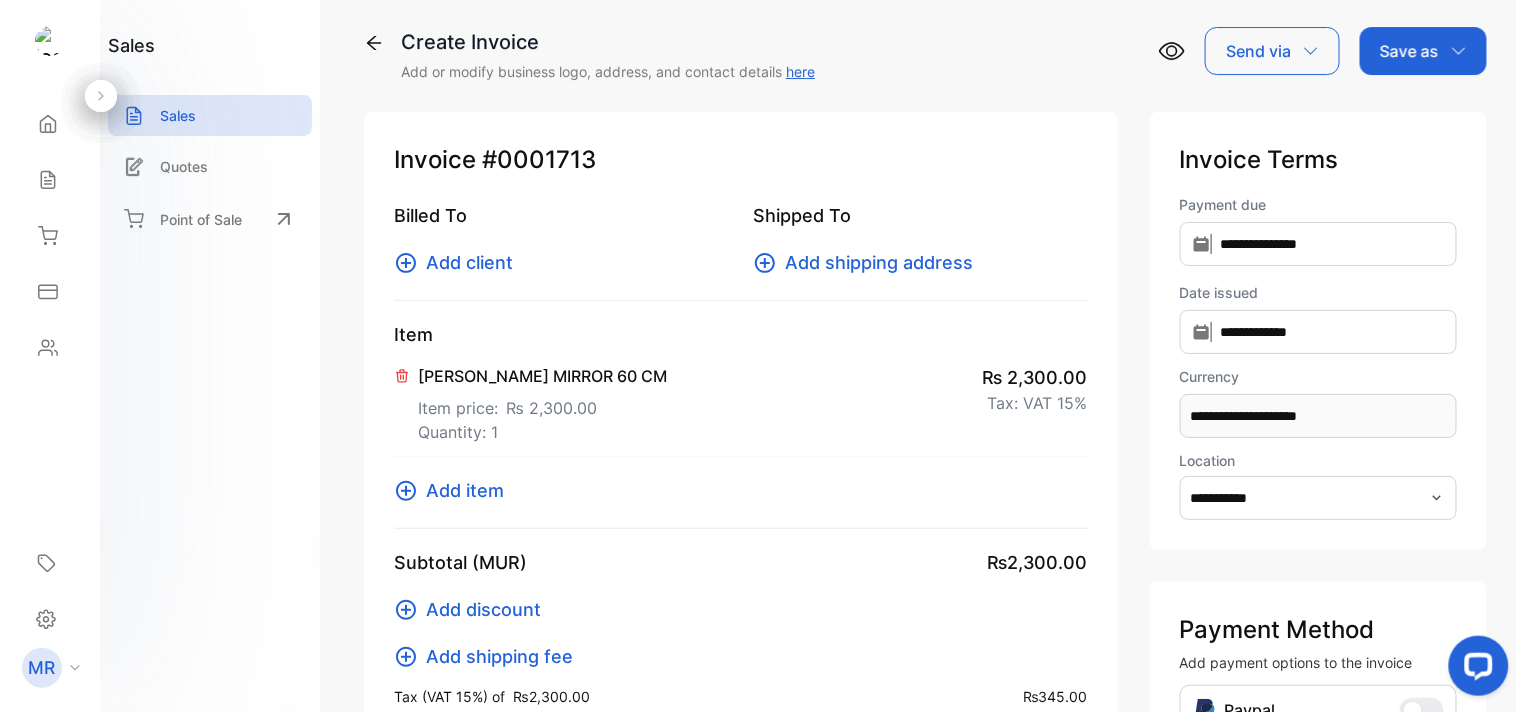 scroll, scrollTop: 6, scrollLeft: 0, axis: vertical 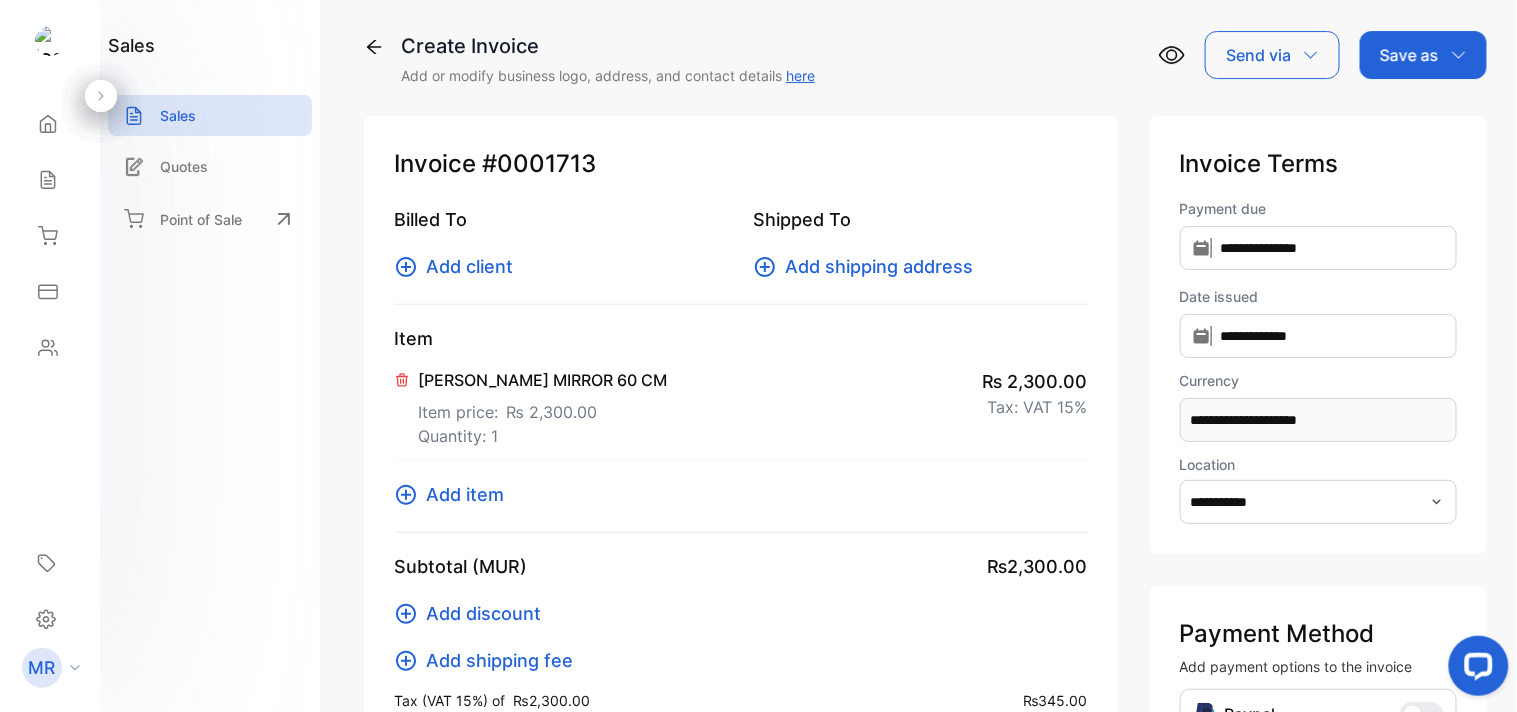 click on "Add client" at bounding box center (469, 266) 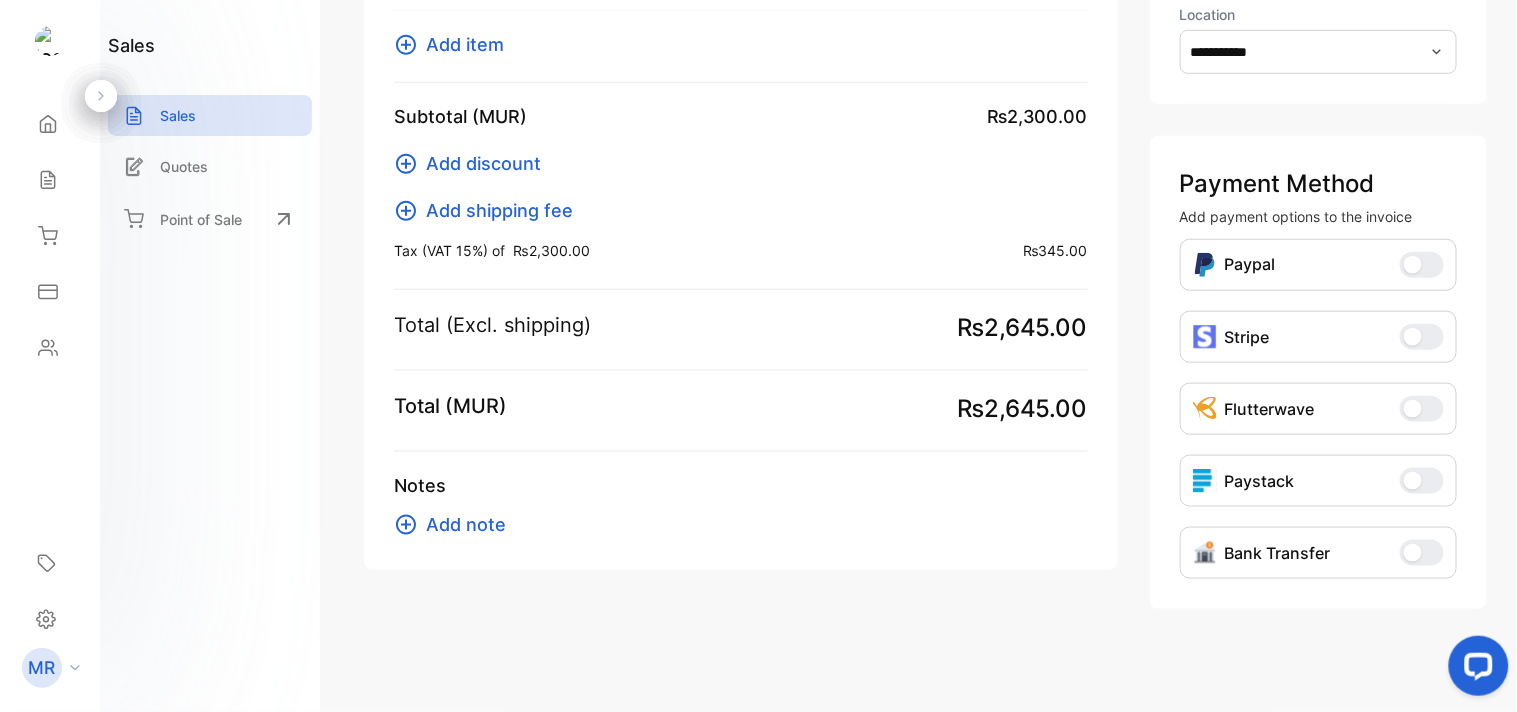 scroll, scrollTop: 465, scrollLeft: 0, axis: vertical 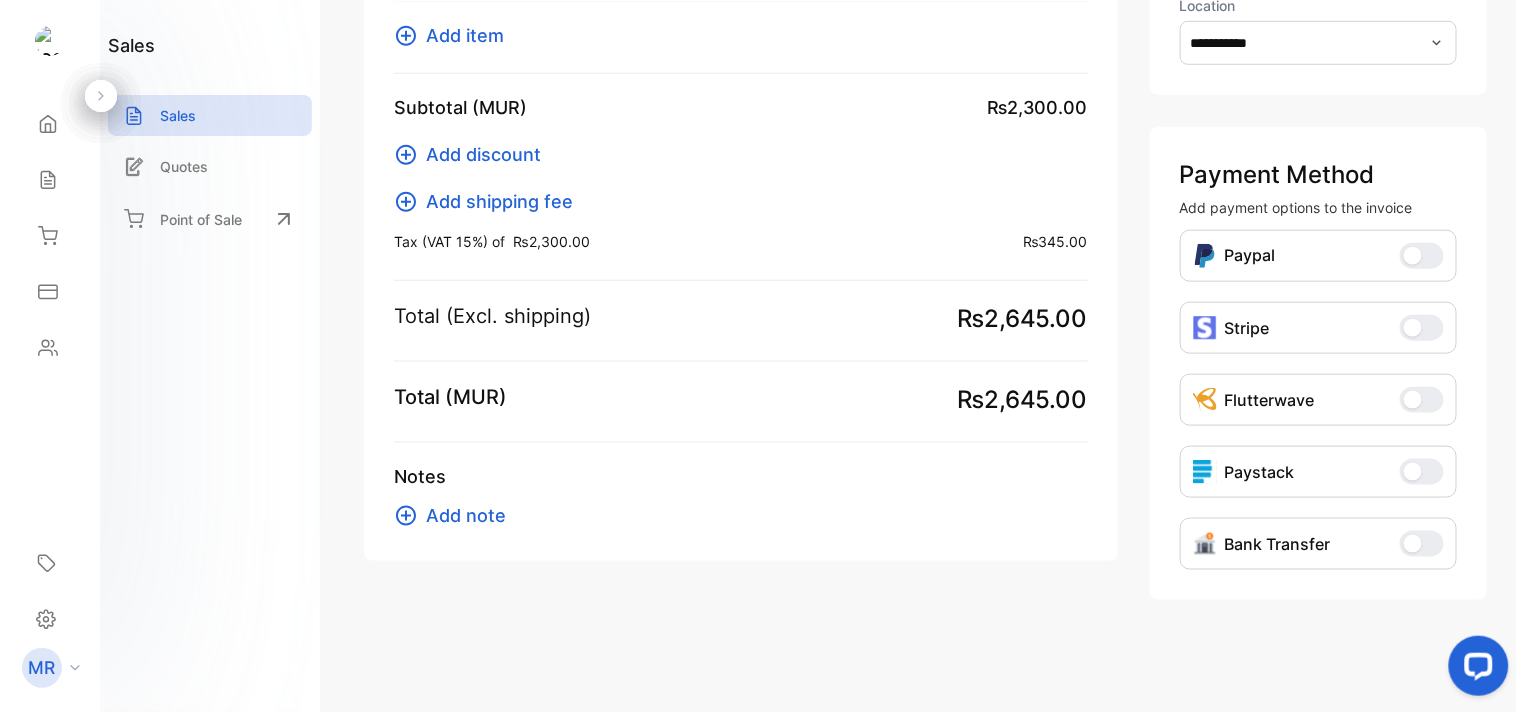 click on "Bank Transfer" at bounding box center (1422, 544) 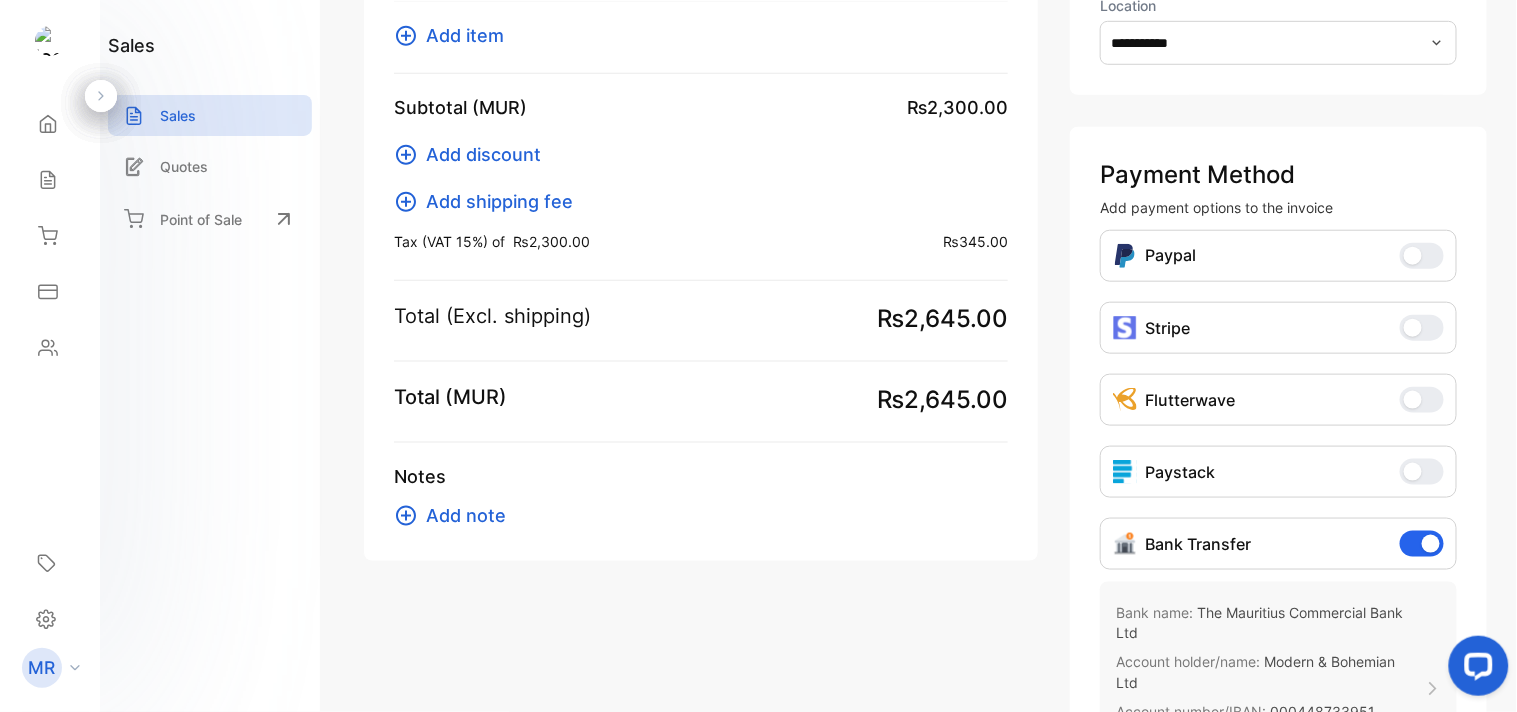 scroll, scrollTop: 0, scrollLeft: 0, axis: both 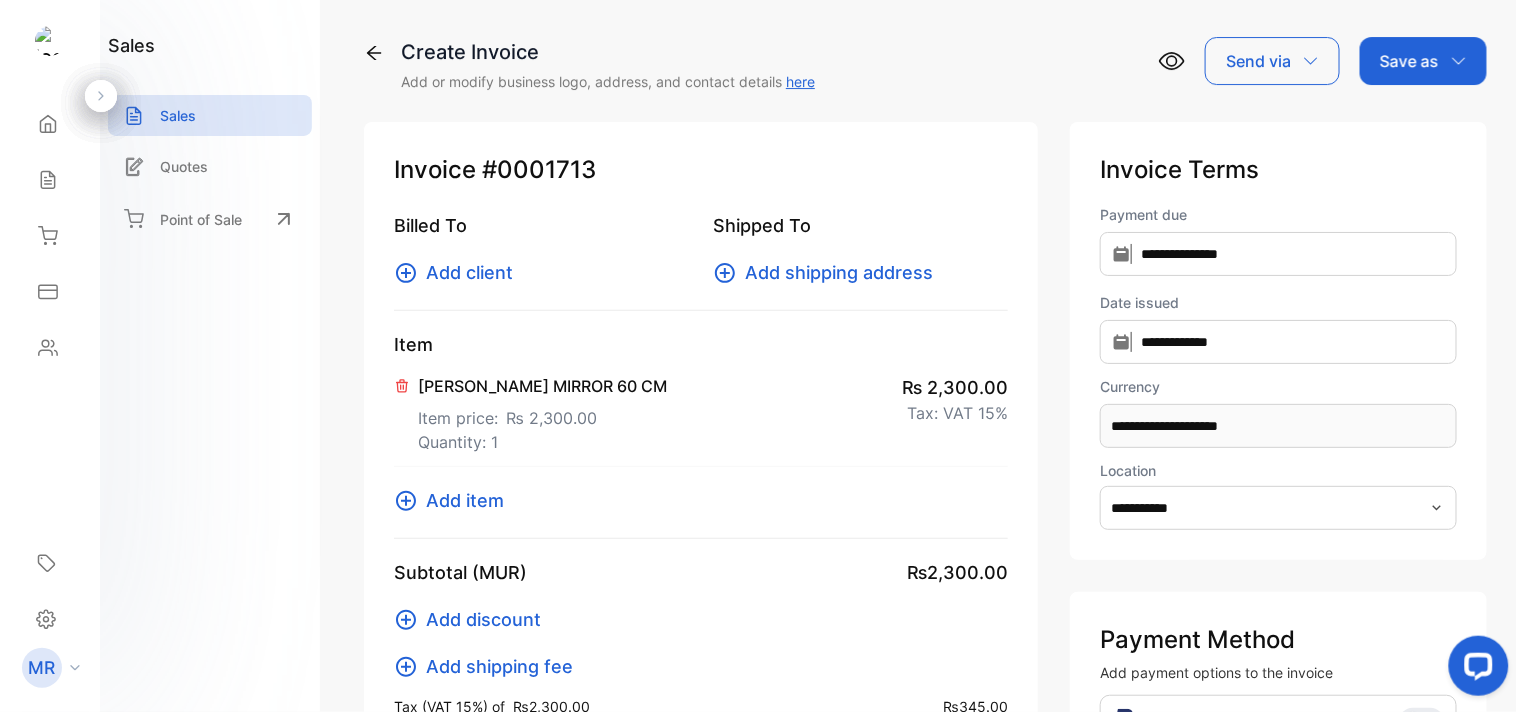 click on "Billed To Add client" at bounding box center [541, 249] 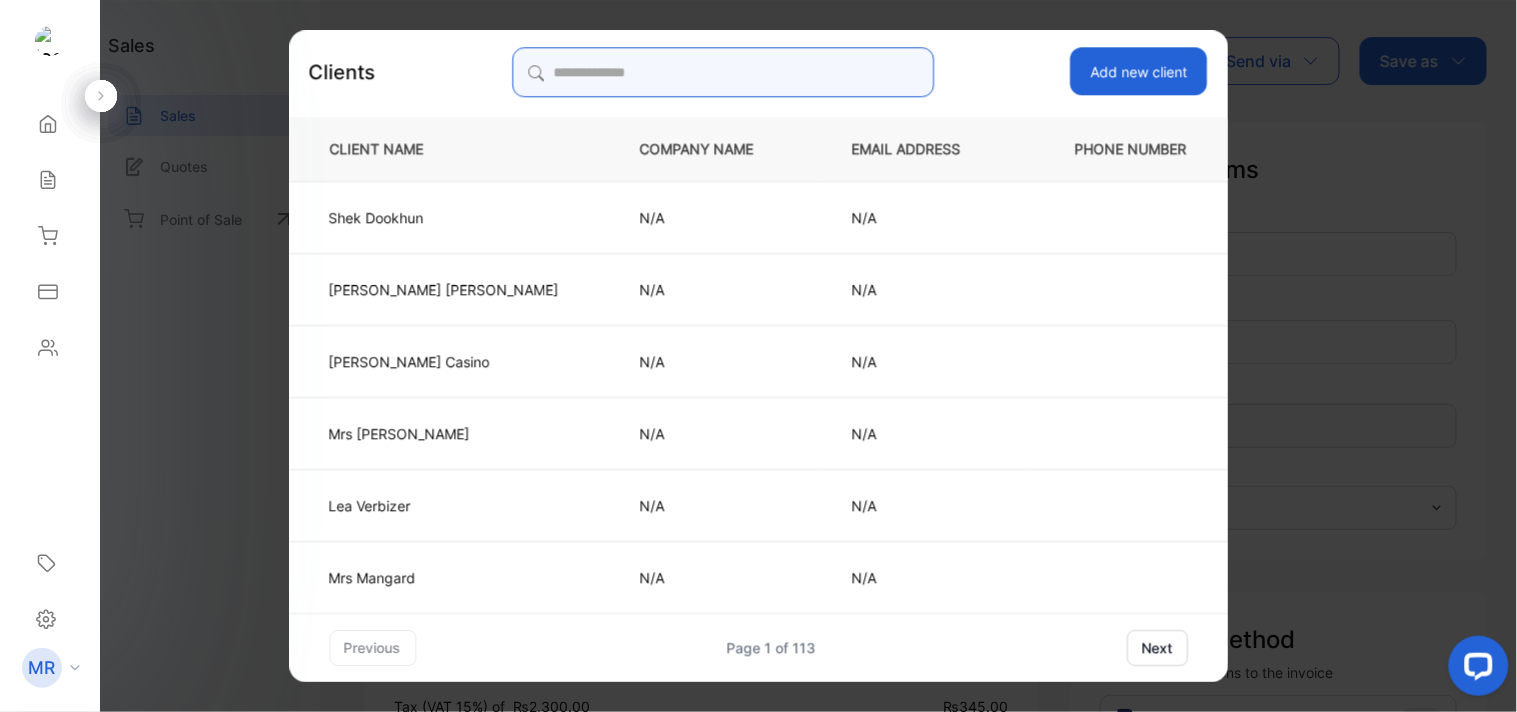 click at bounding box center [723, 72] 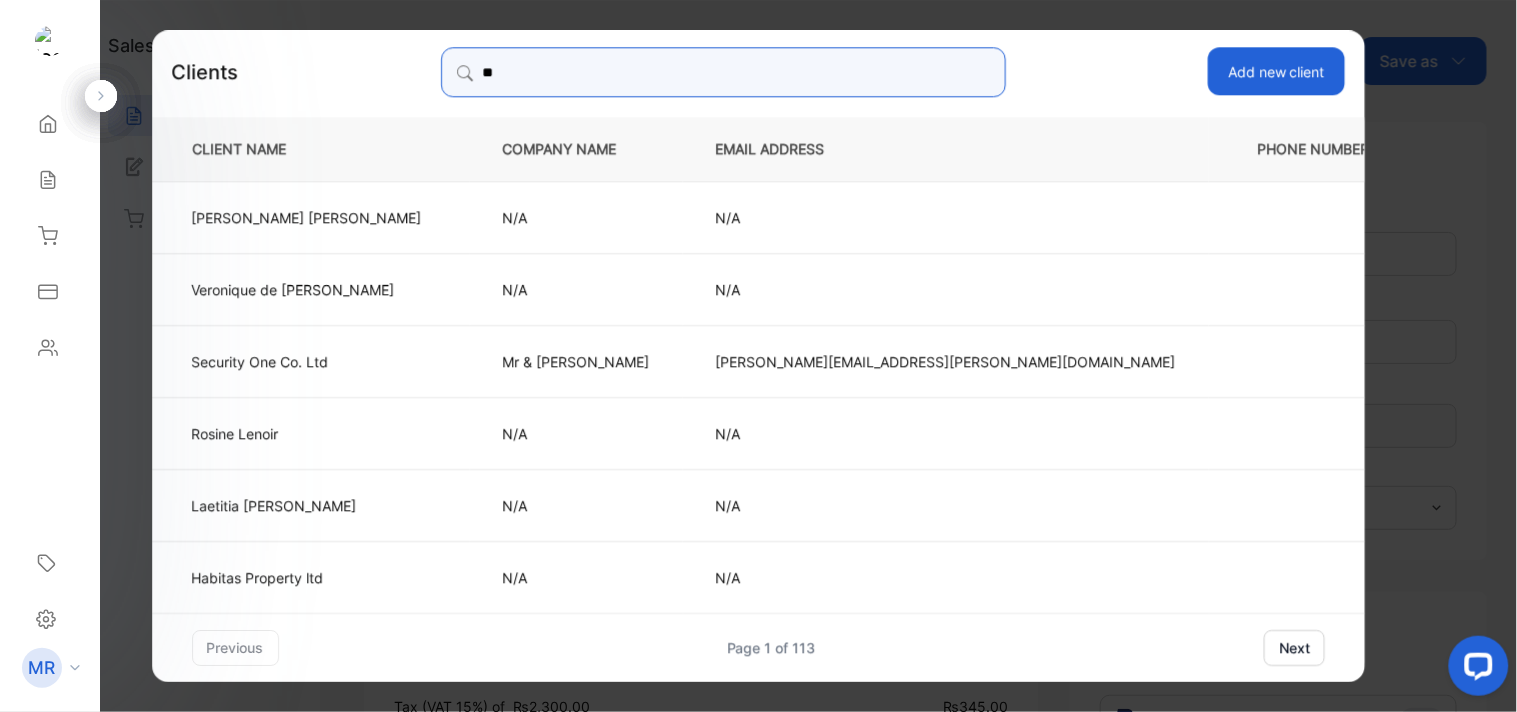 type on "*" 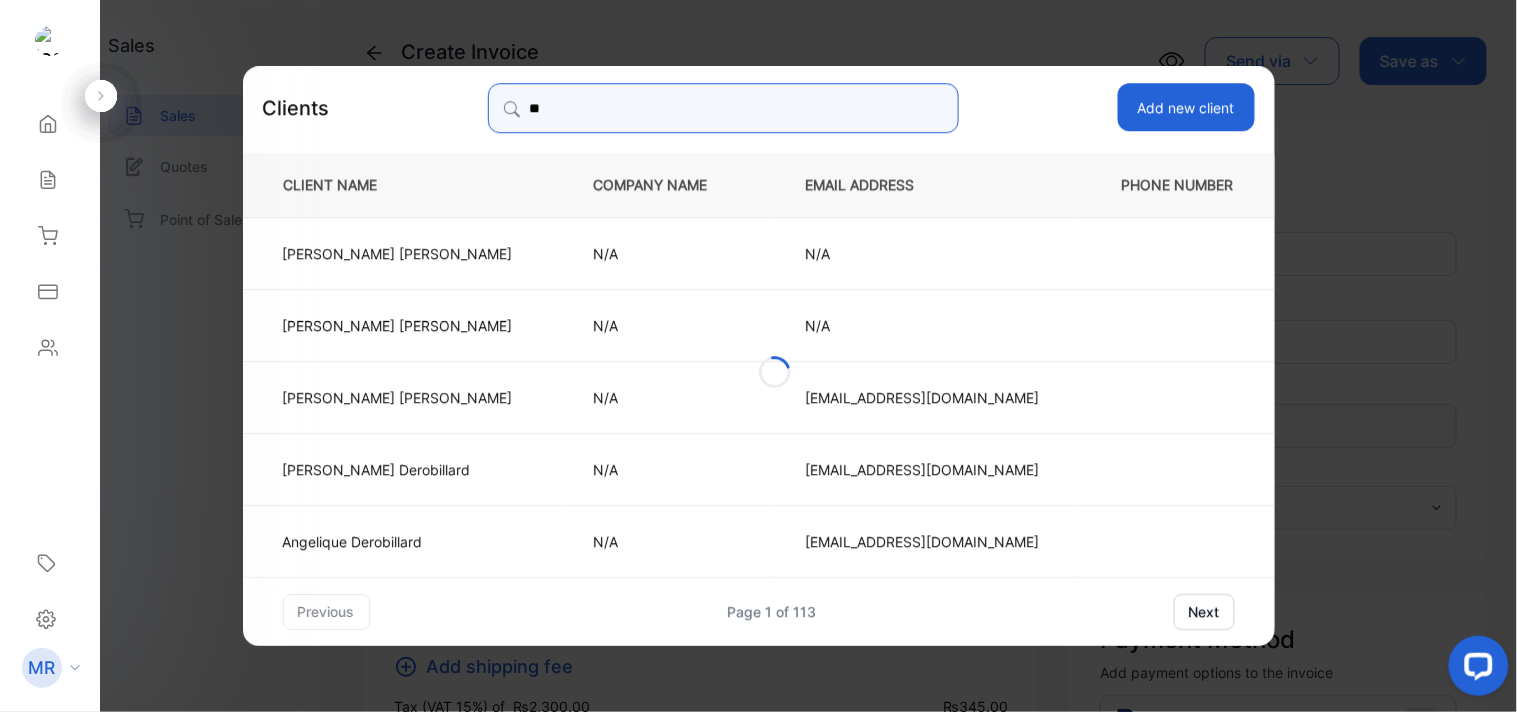 type on "*" 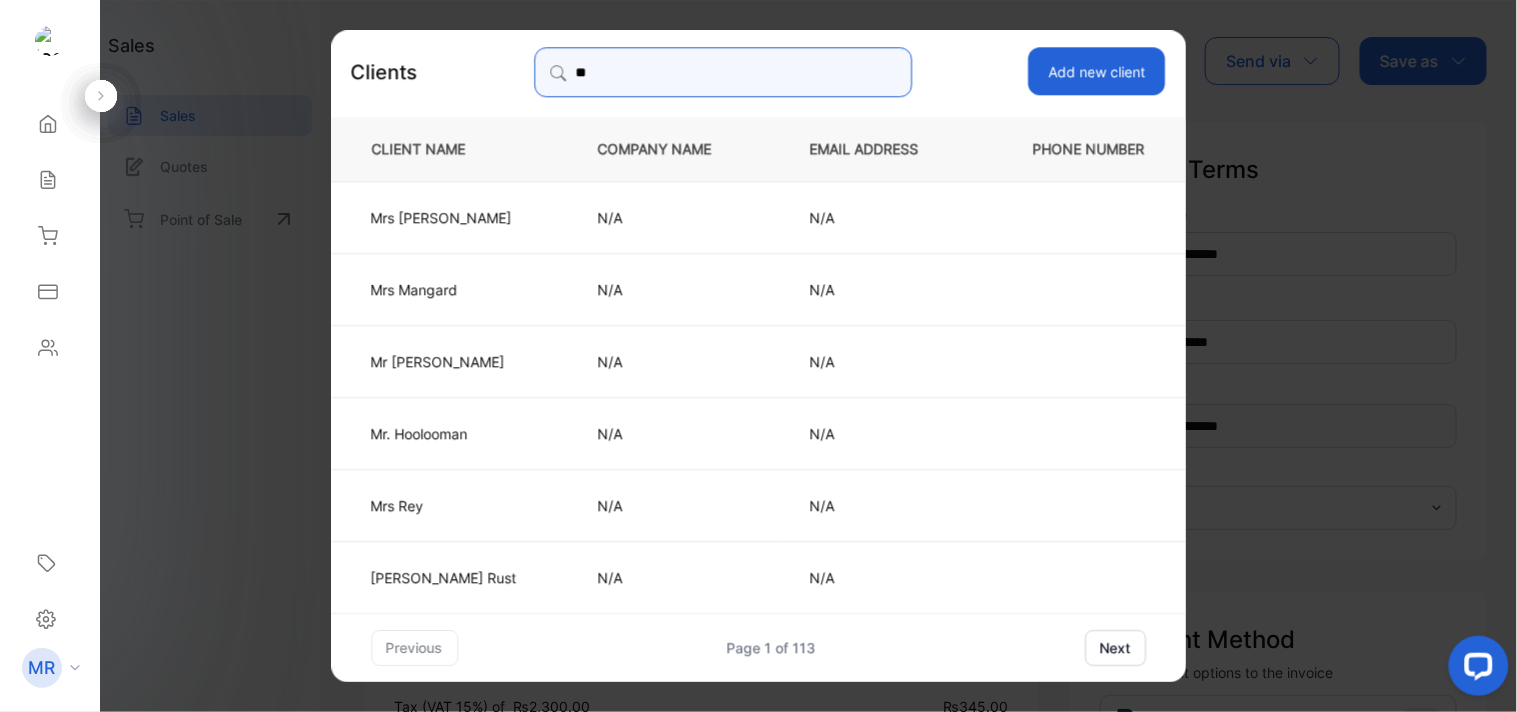 type on "*" 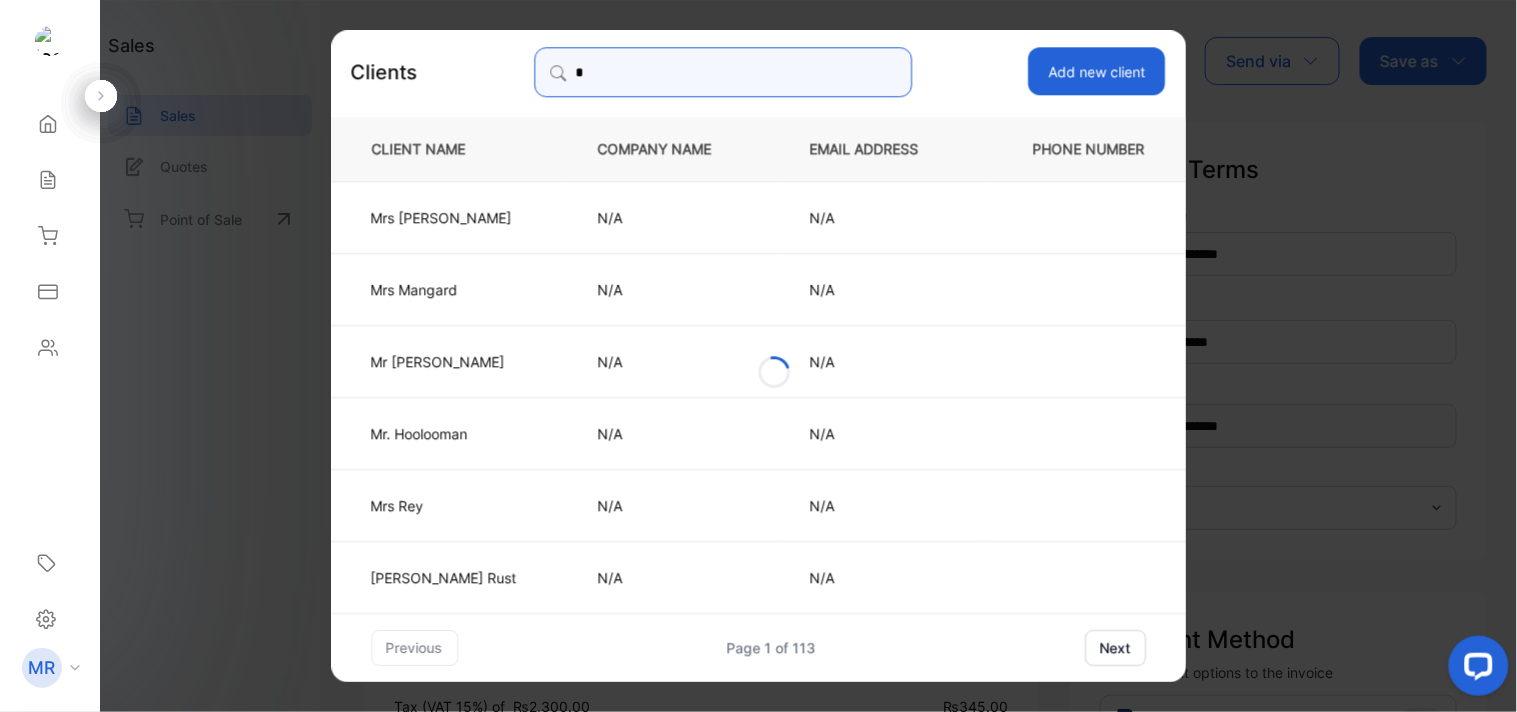 type 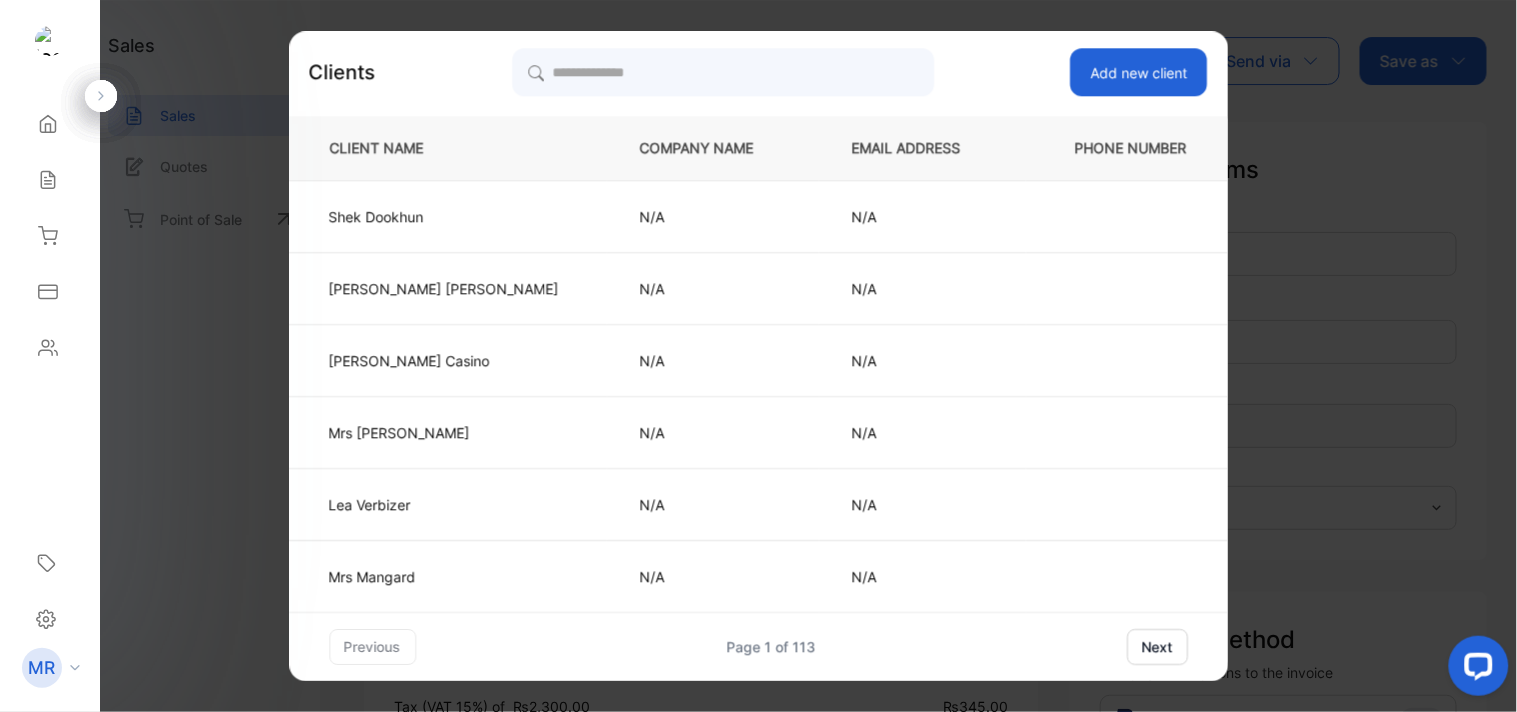 click on "Add new client" at bounding box center (1139, 72) 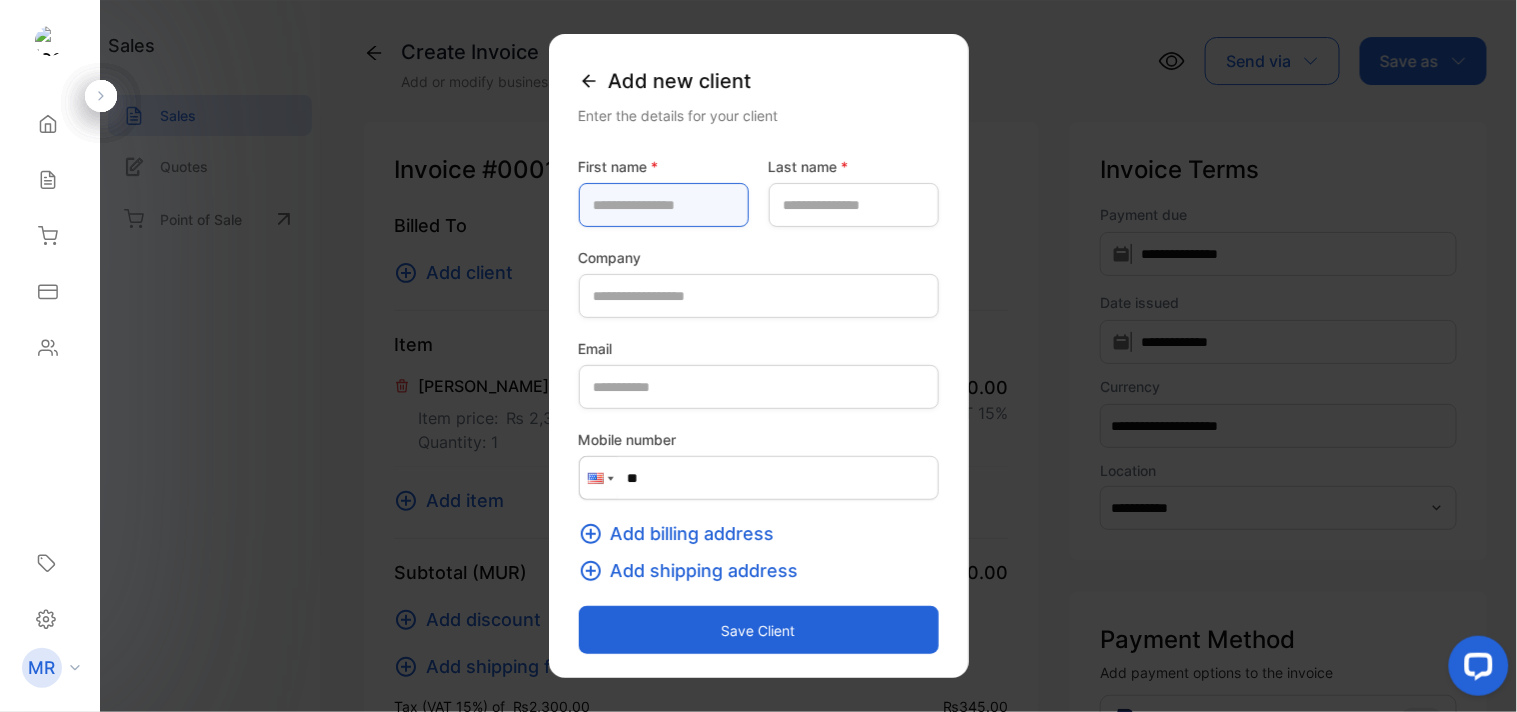 click at bounding box center (664, 205) 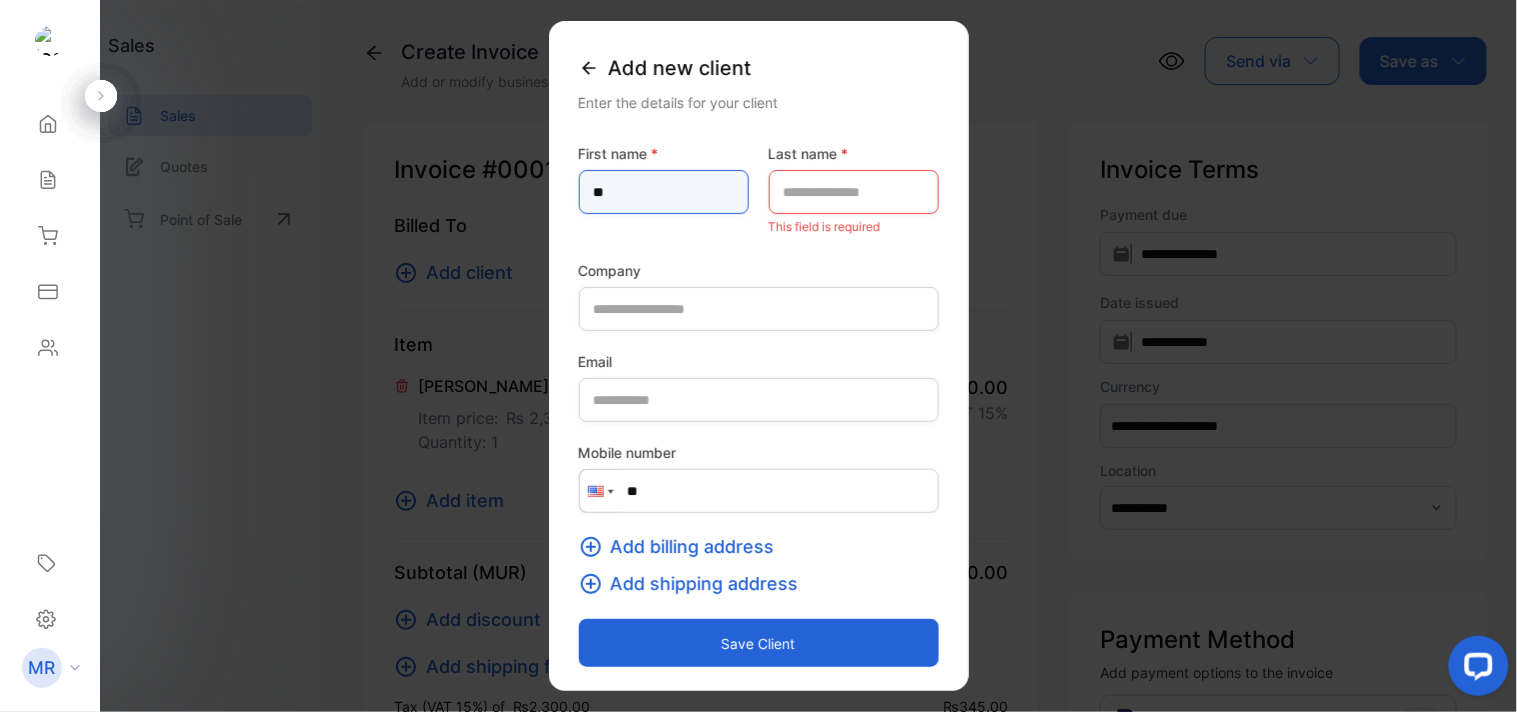 type on "**" 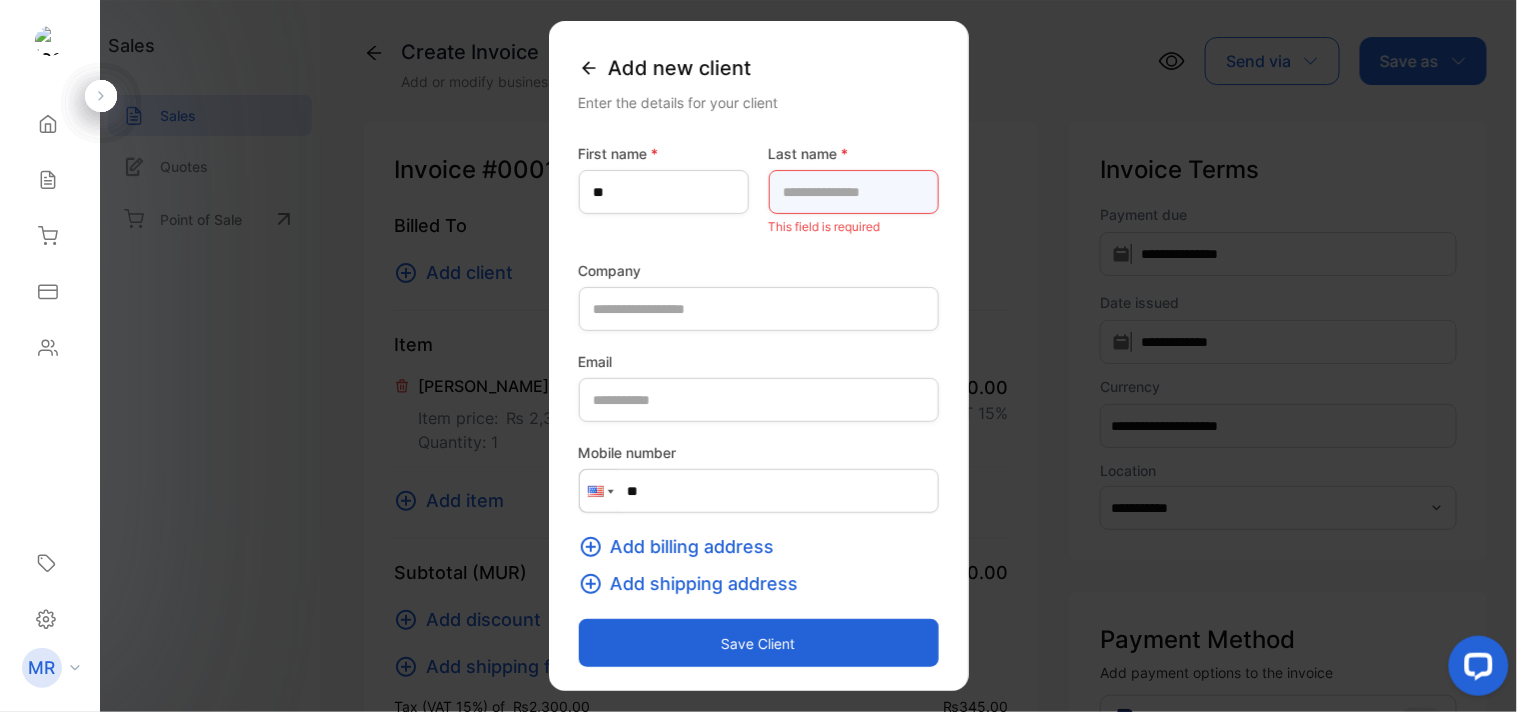 click at bounding box center [854, 192] 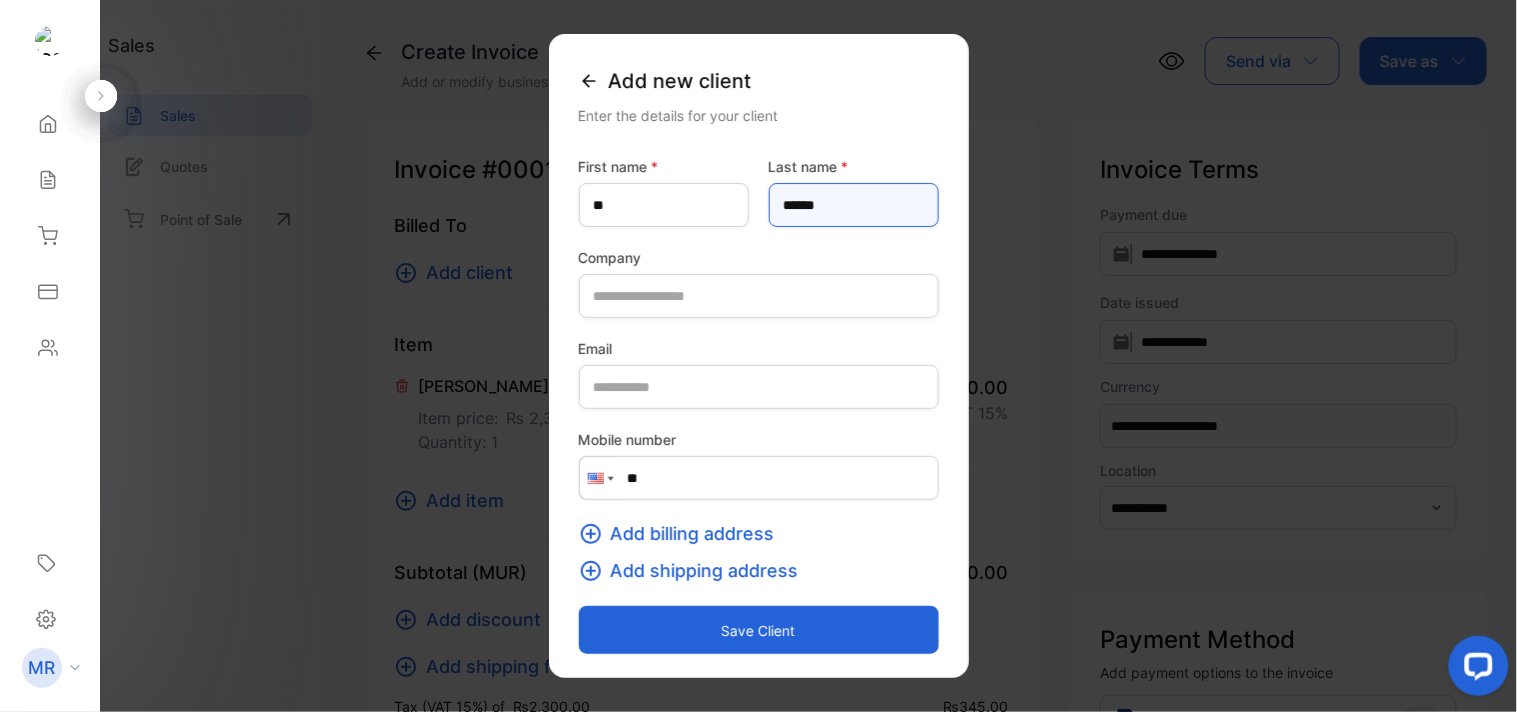 type on "******" 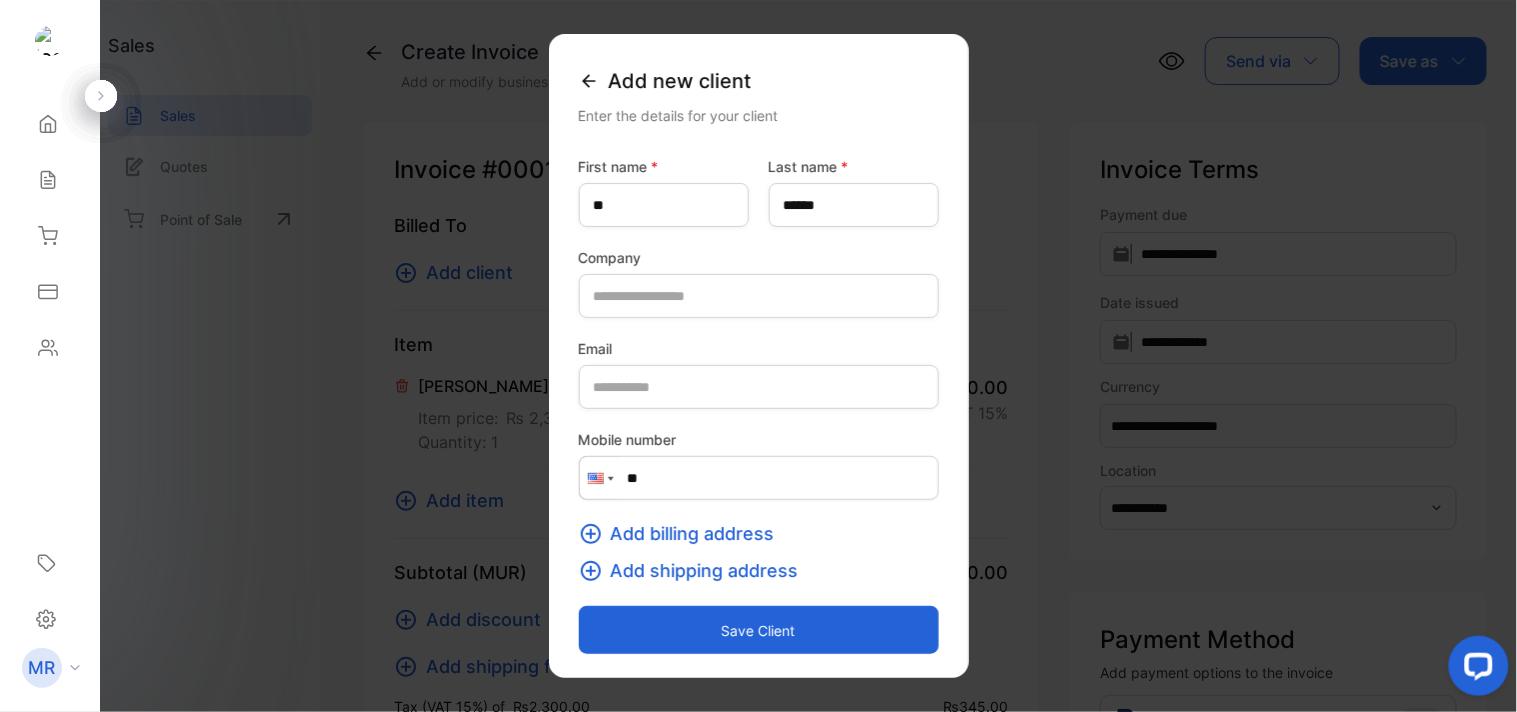 click on "Save client" at bounding box center (759, 630) 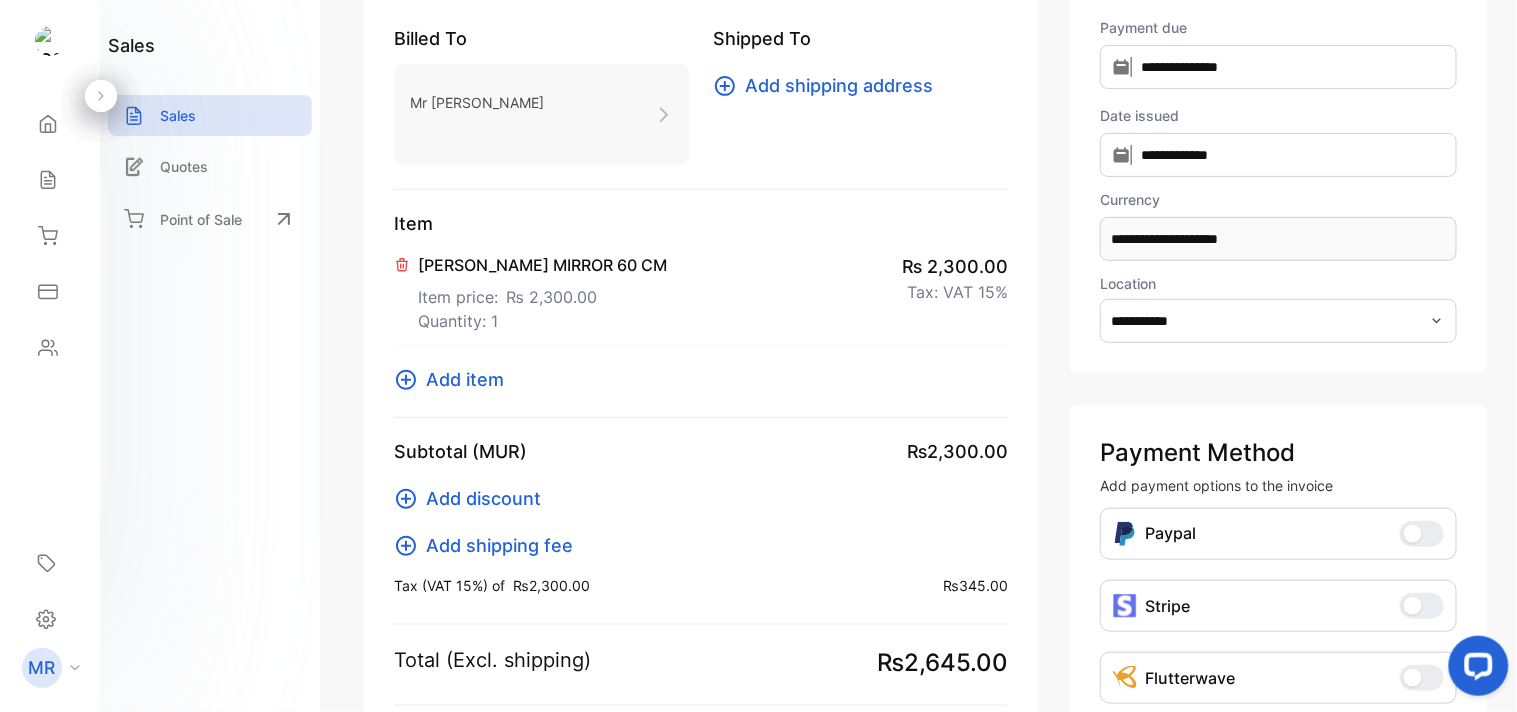scroll, scrollTop: 0, scrollLeft: 0, axis: both 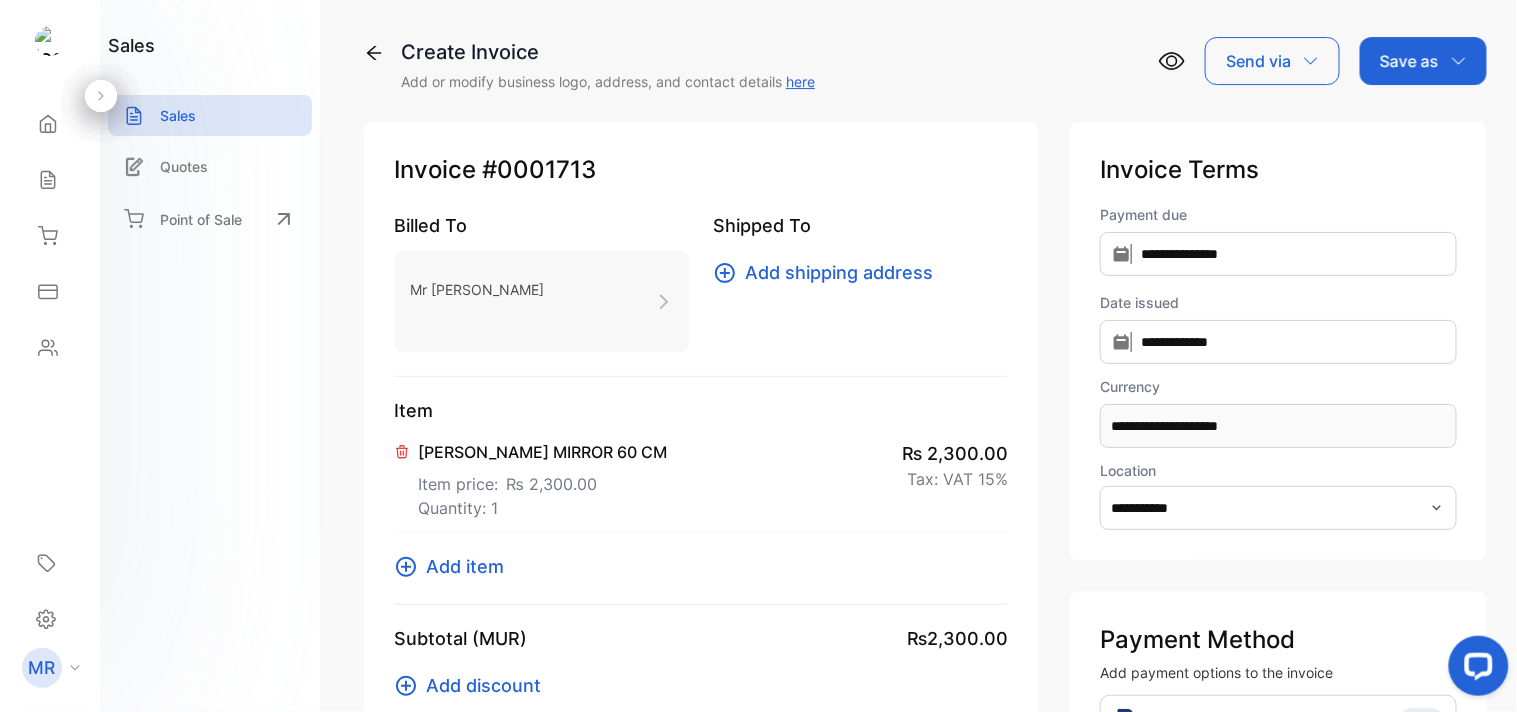 click on "Save as" at bounding box center (1423, 61) 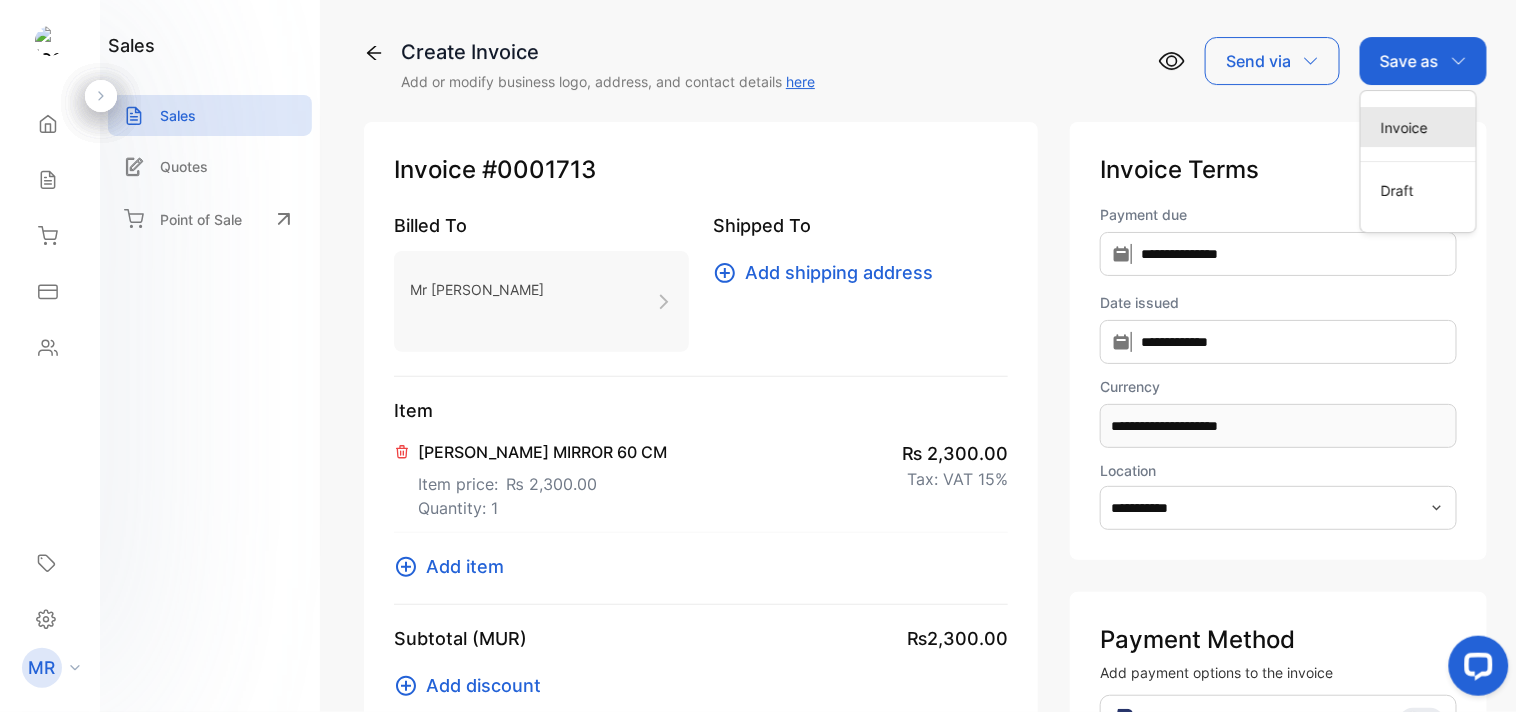 click on "Invoice" at bounding box center (1418, 127) 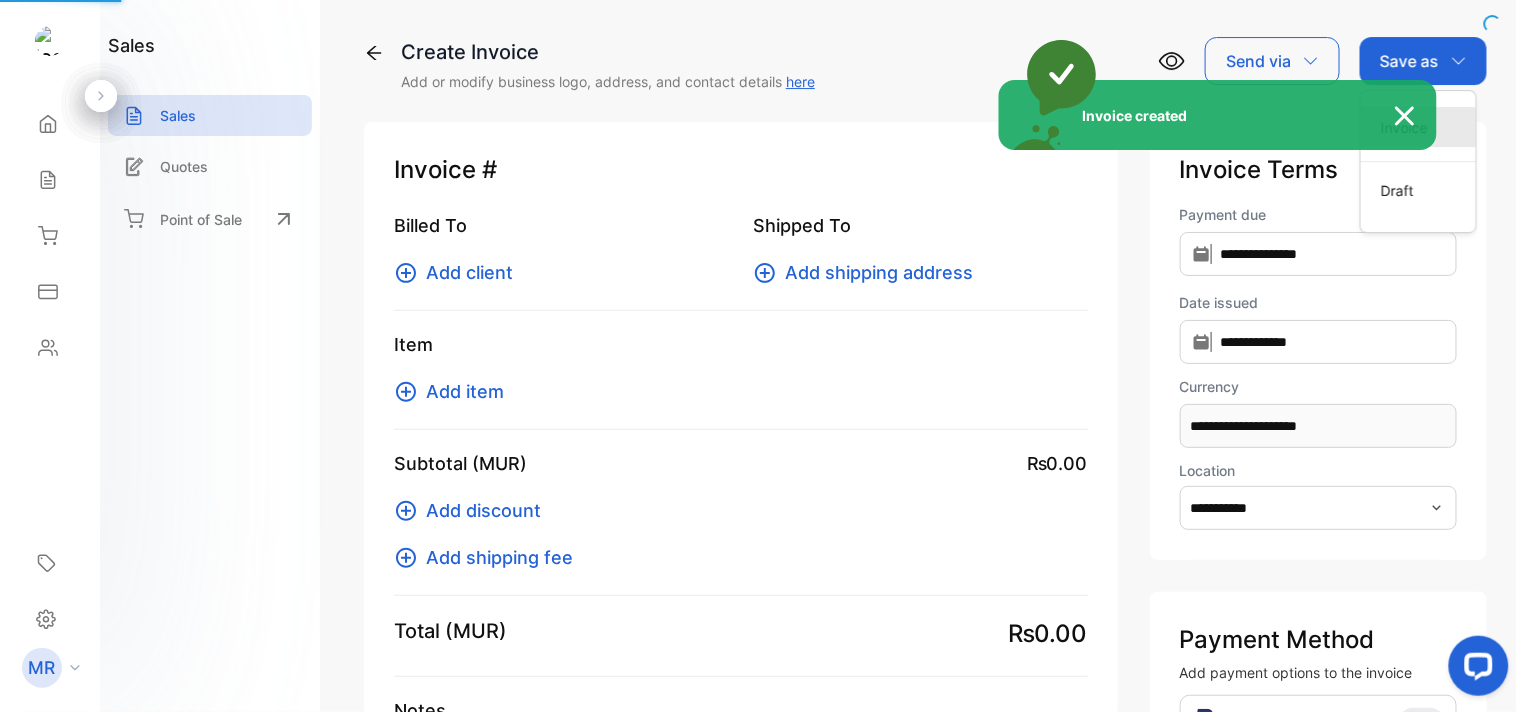 type 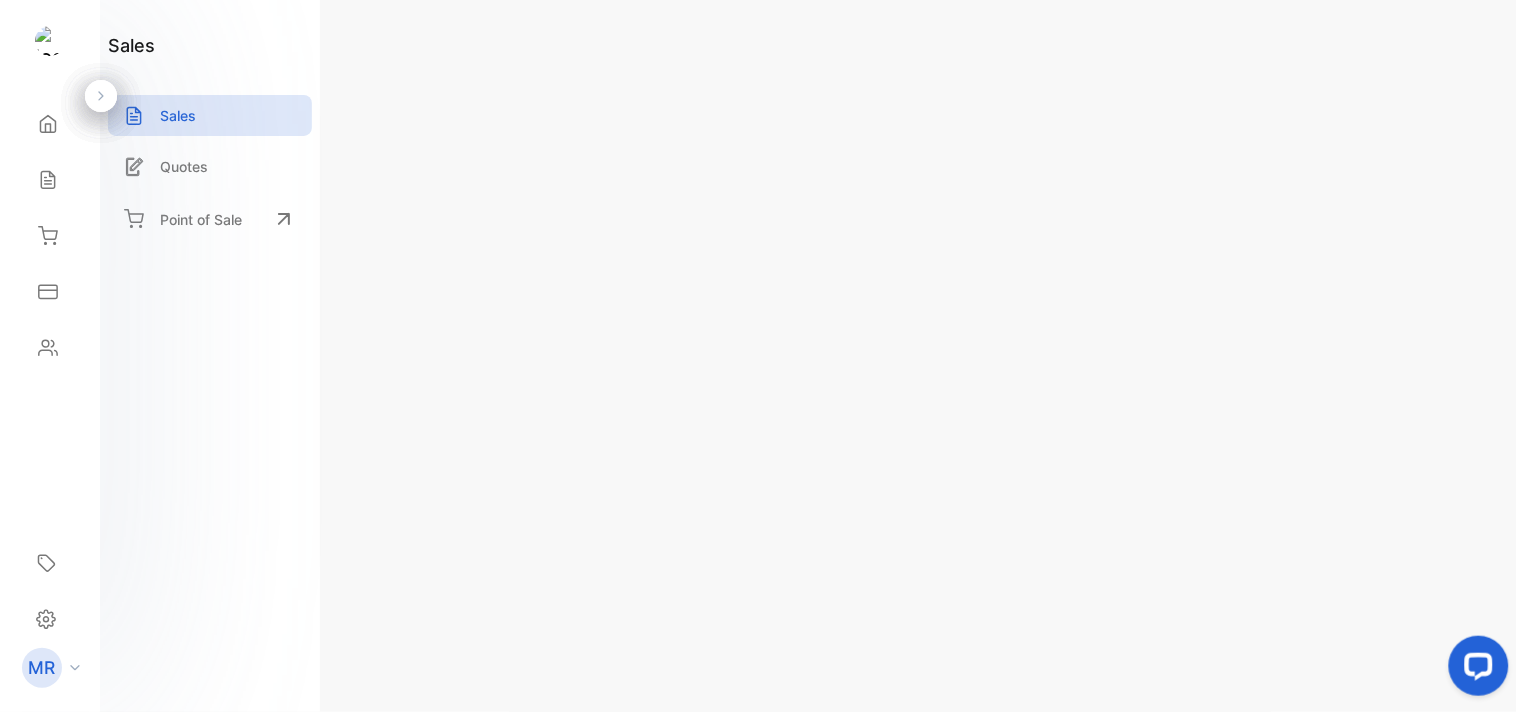 click on "Actions" at bounding box center (1413, 61) 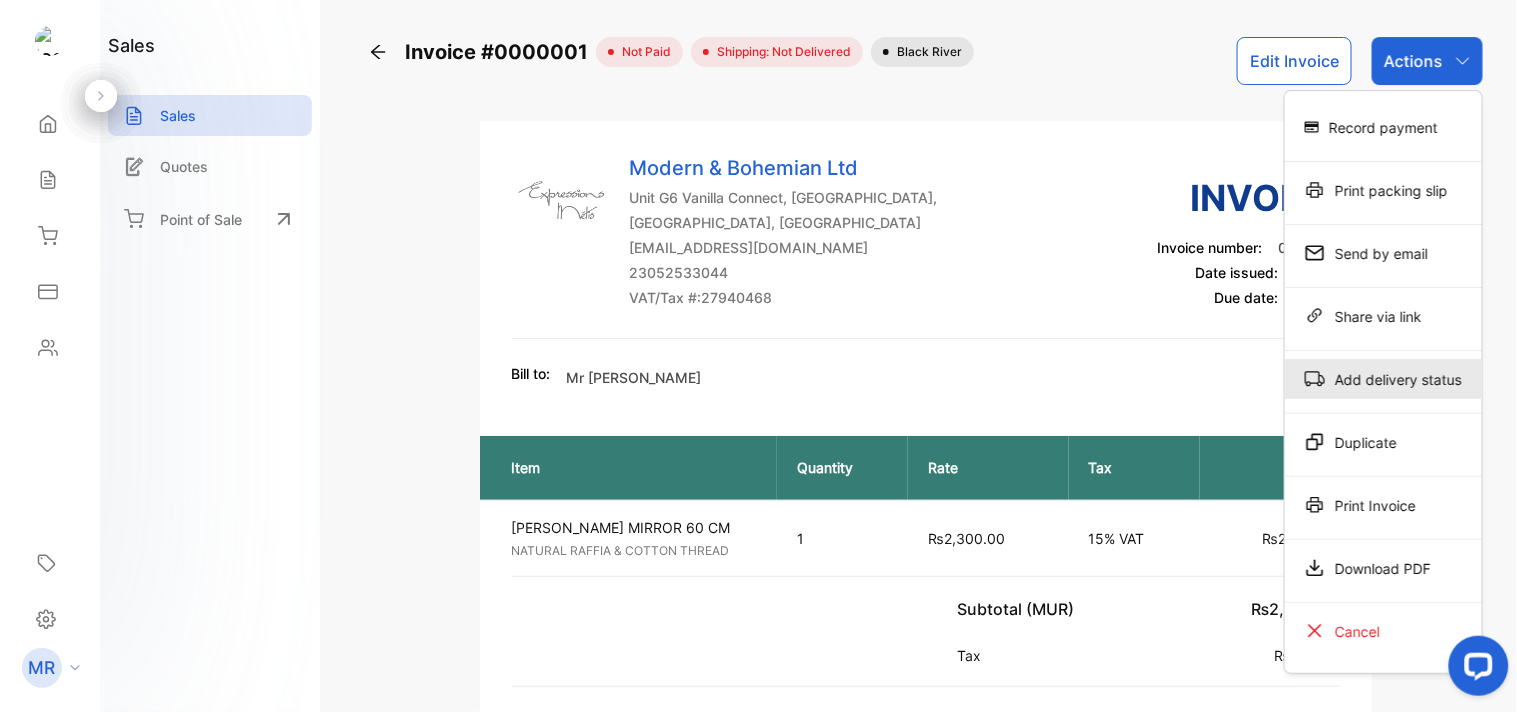click on "Add delivery status" at bounding box center (1383, 379) 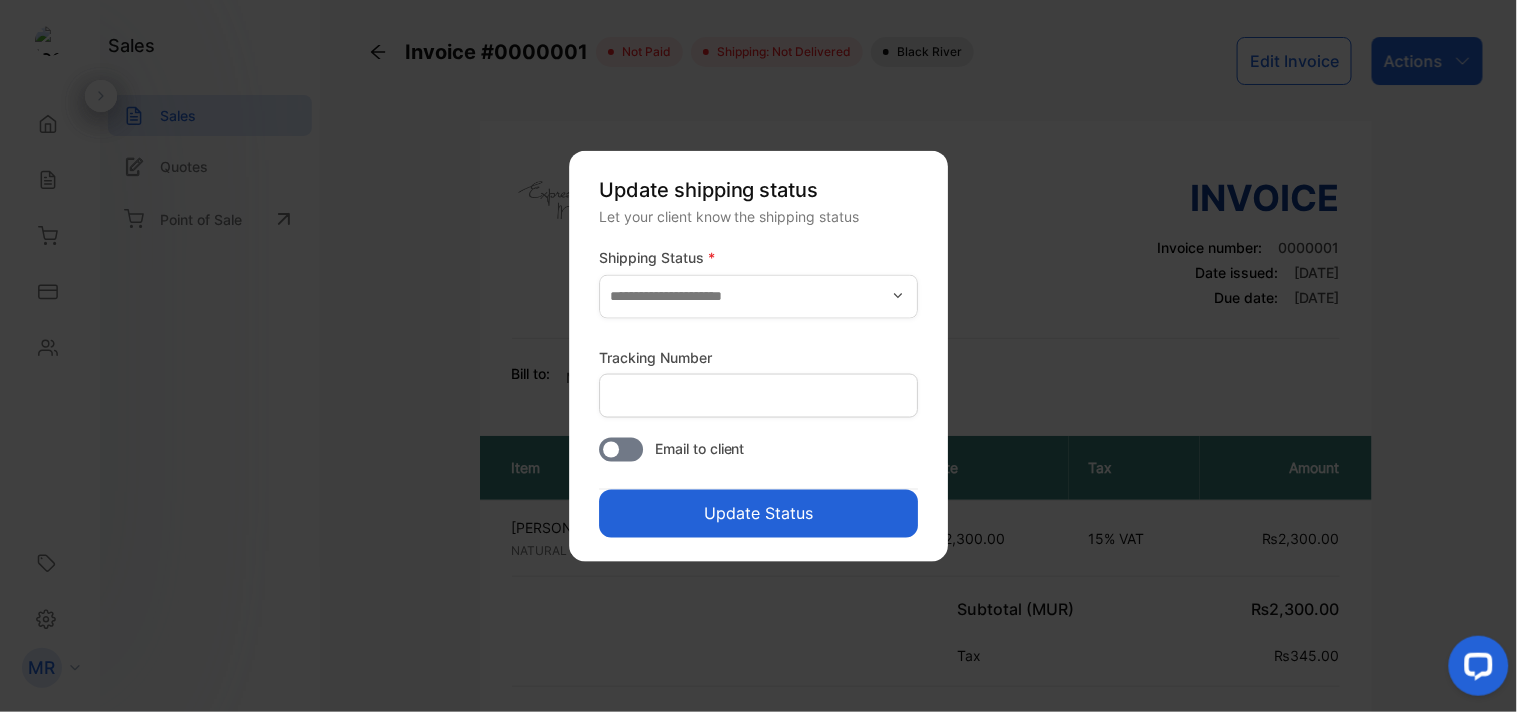 click 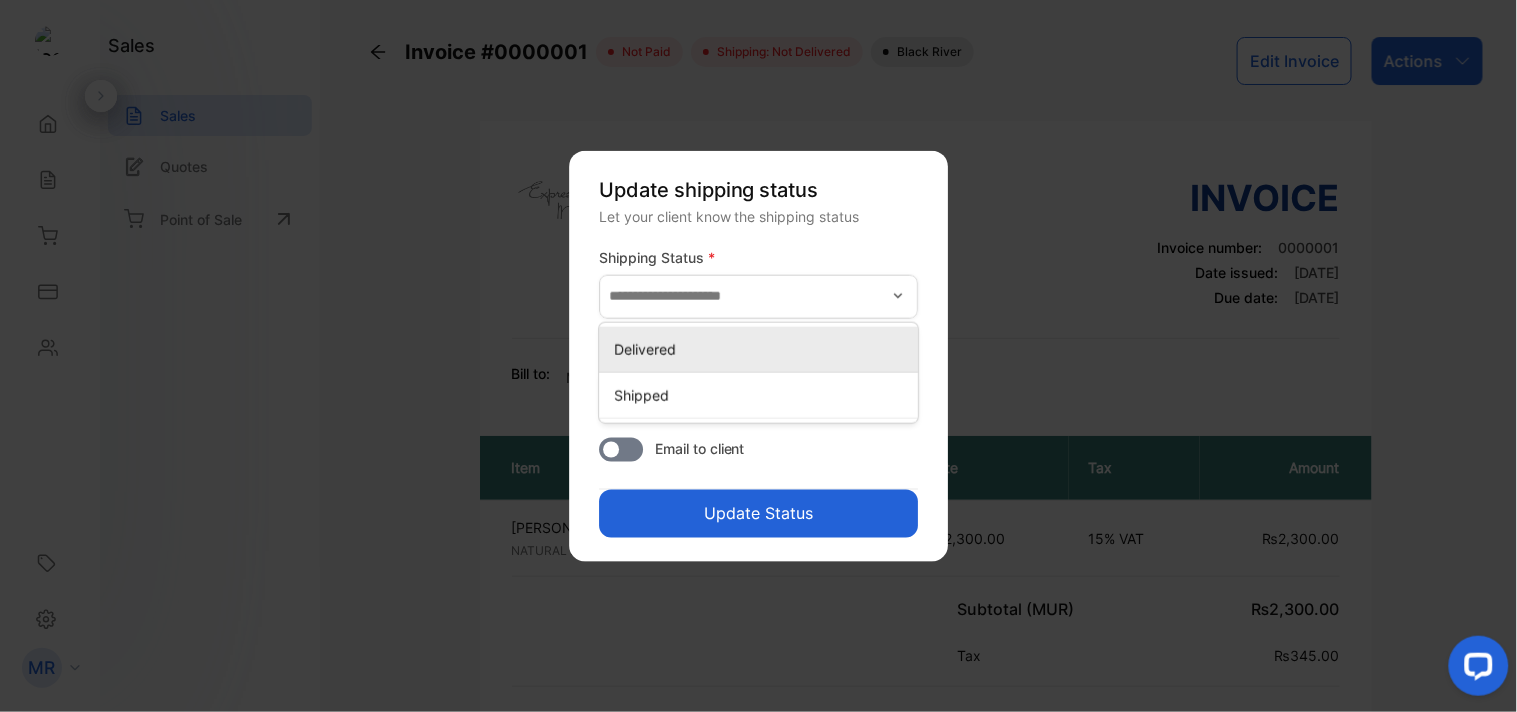 click on "Delivered" at bounding box center (762, 348) 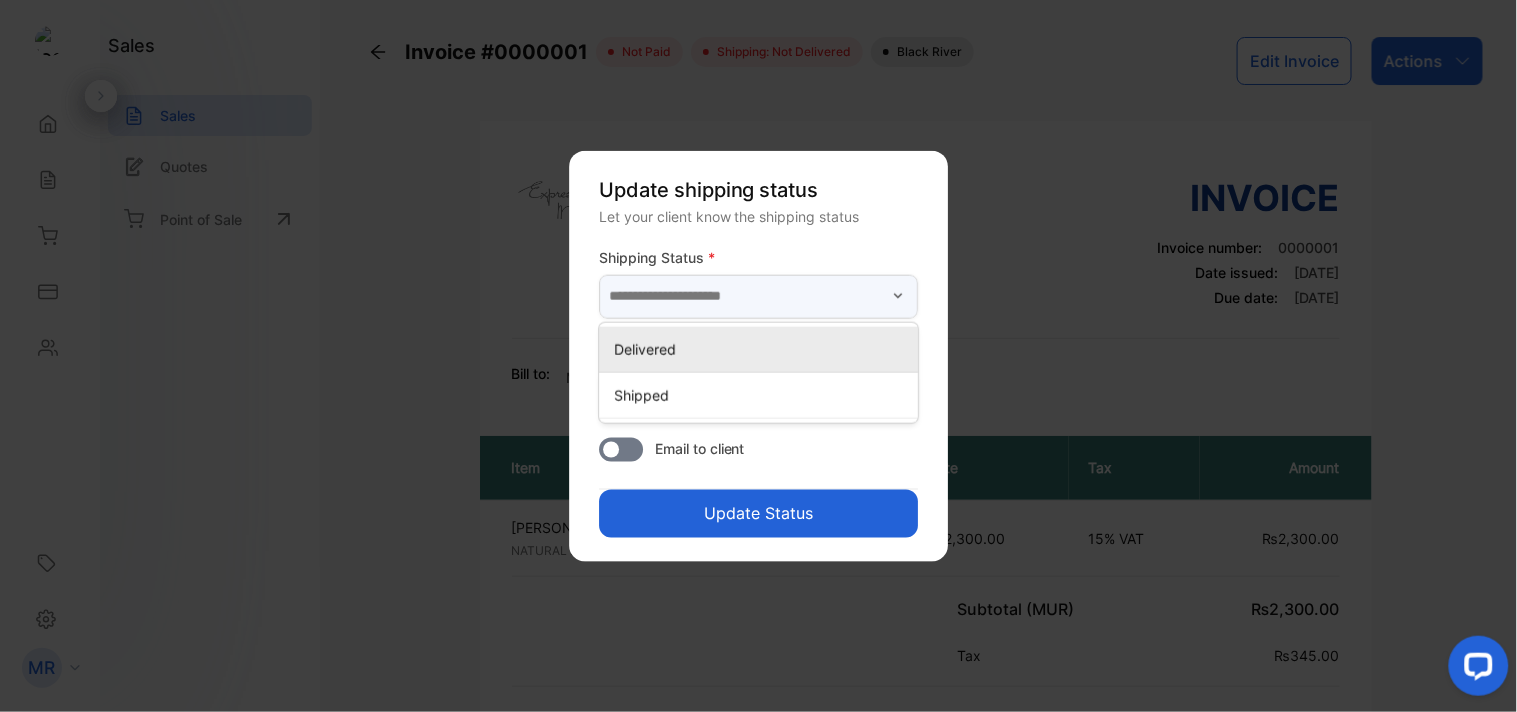type on "*********" 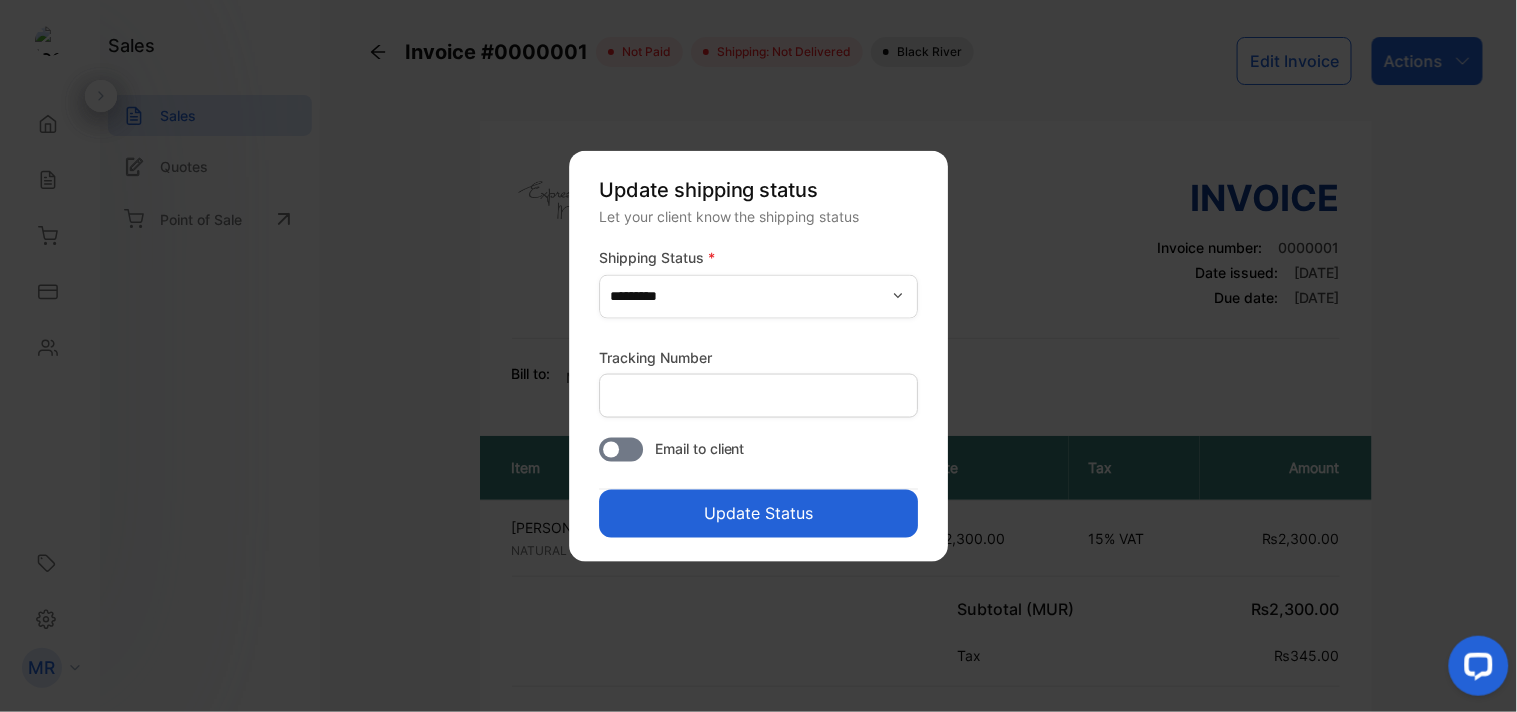 click on "Update Status" at bounding box center (758, 513) 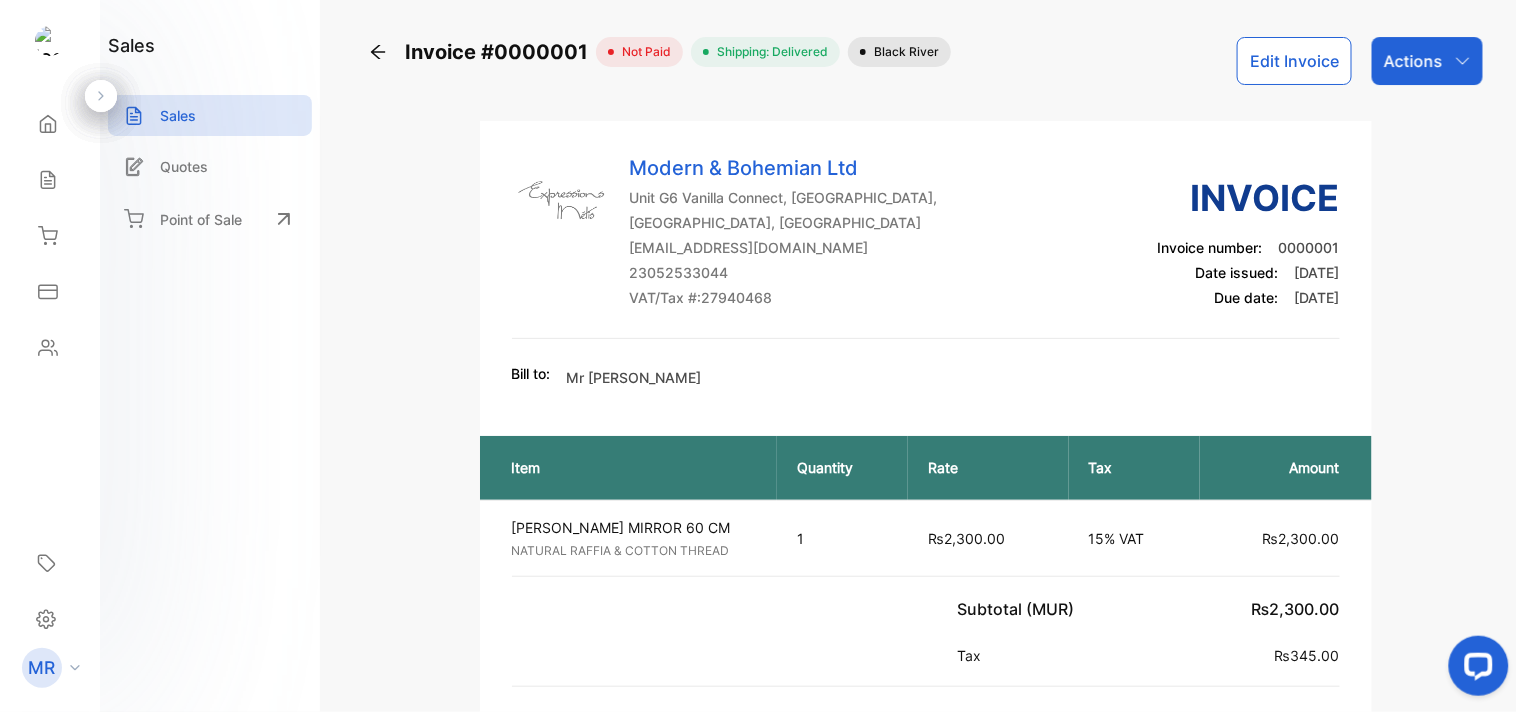 click on "Actions" at bounding box center [1413, 61] 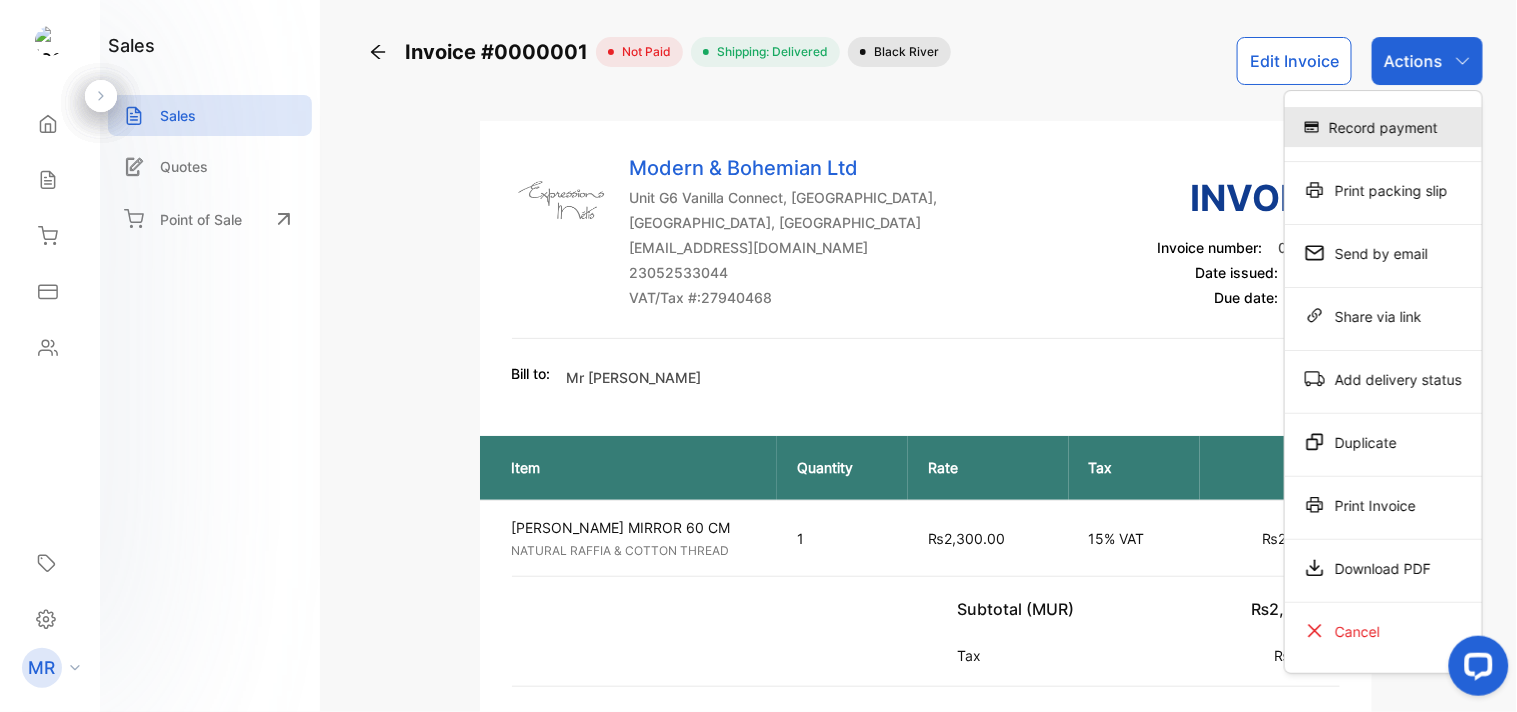 click on "Record payment" at bounding box center [1383, 127] 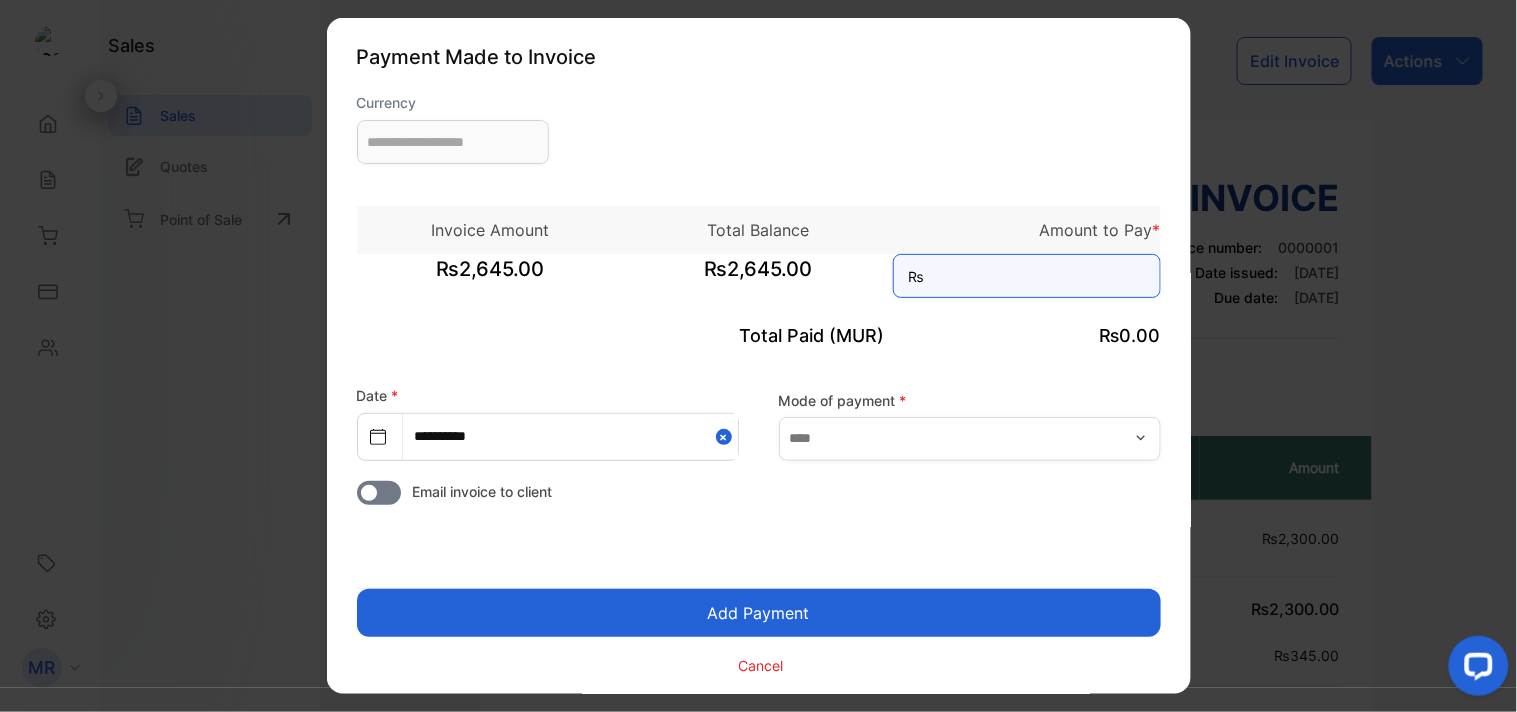 type on "**********" 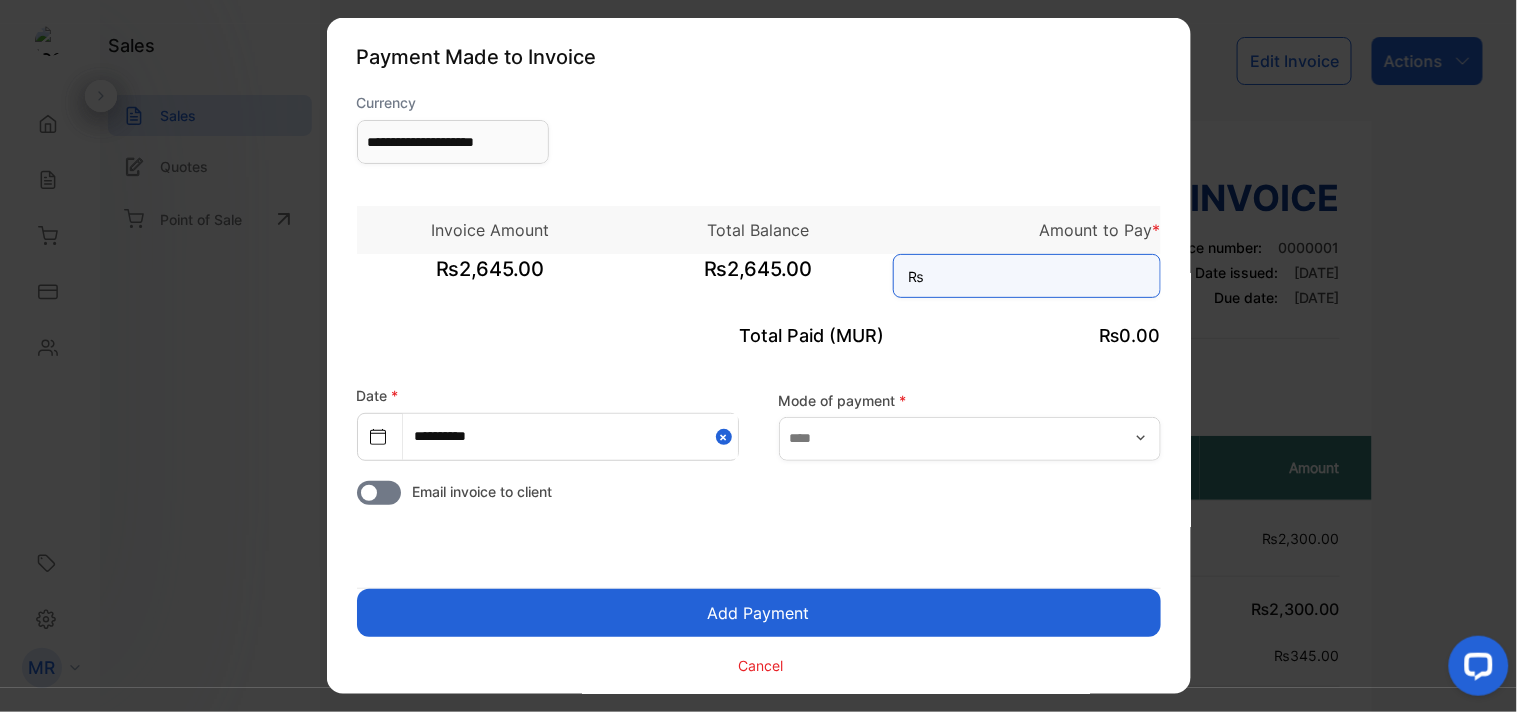 click at bounding box center [1027, 276] 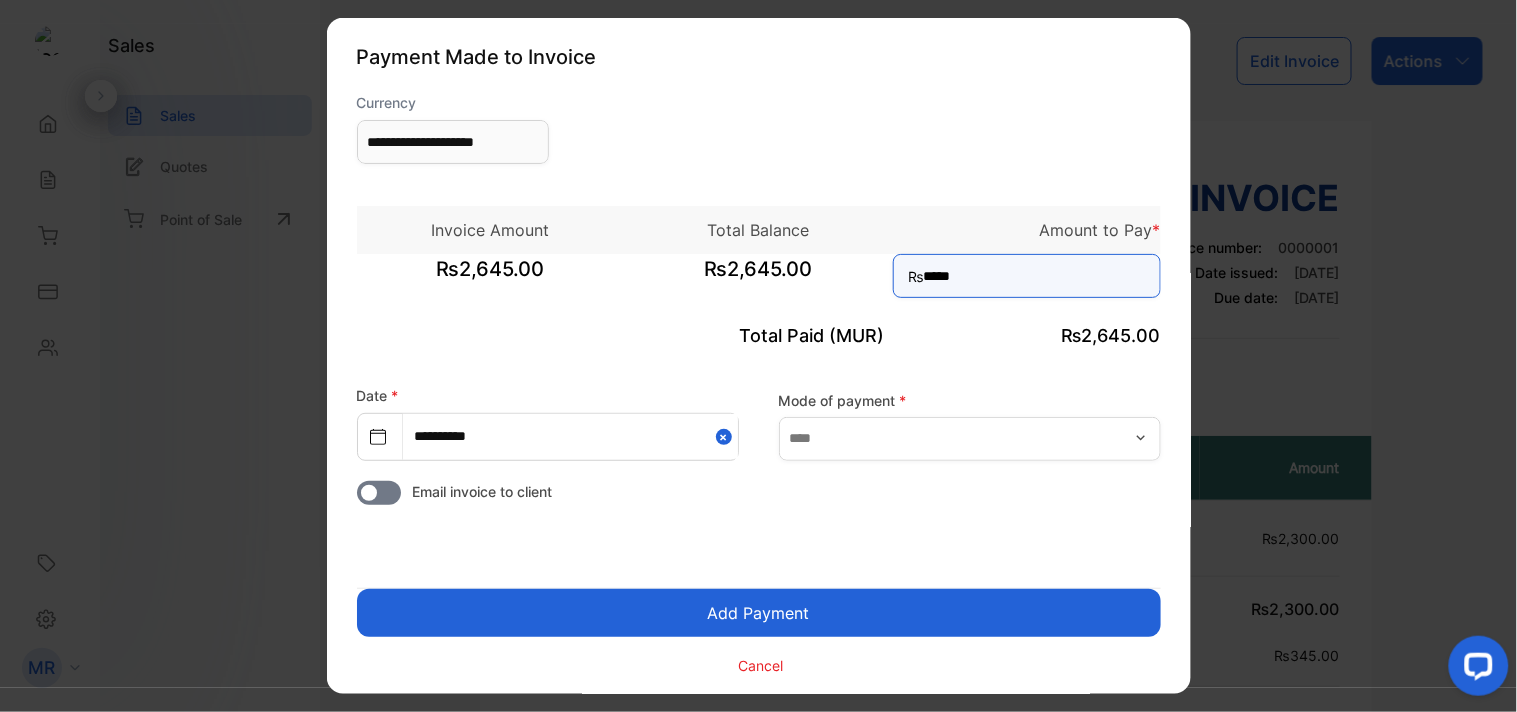 type on "*****" 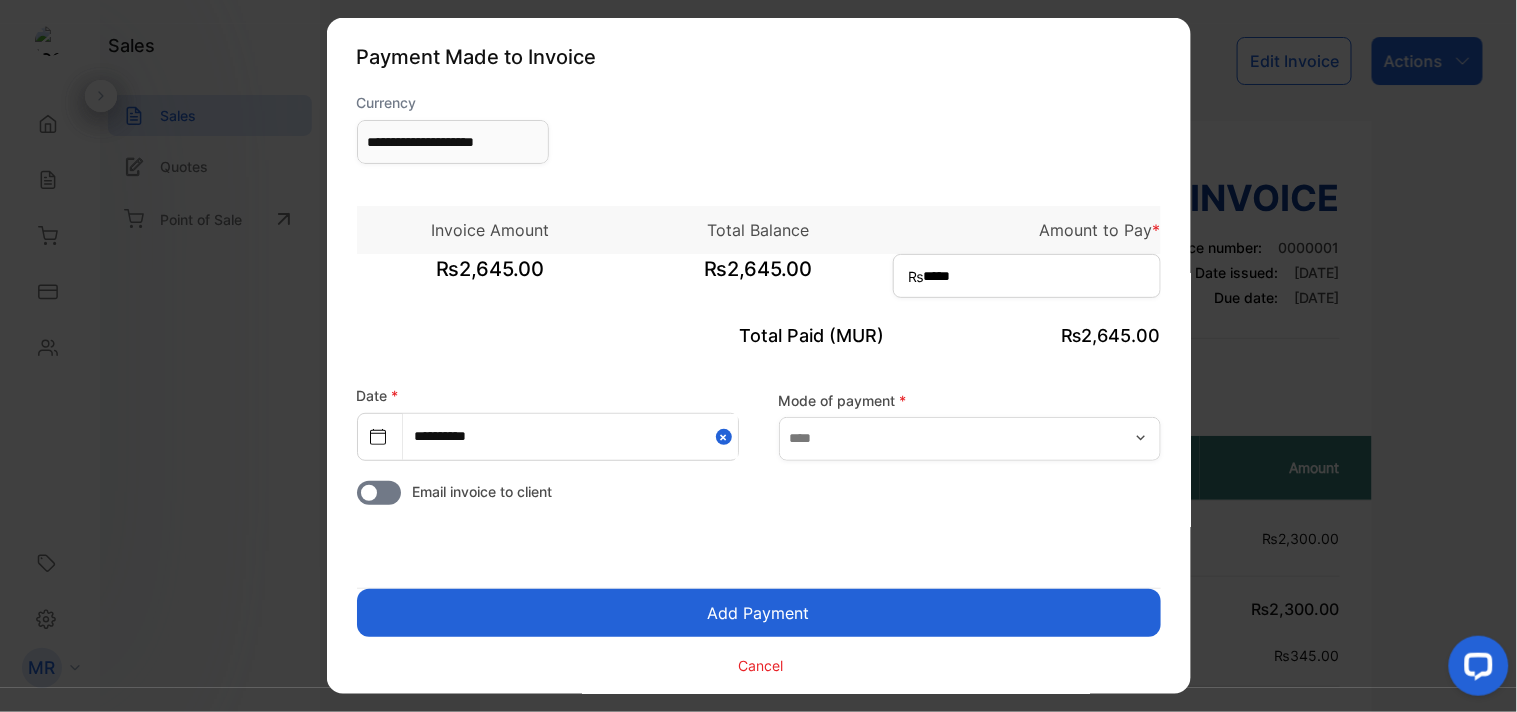 click 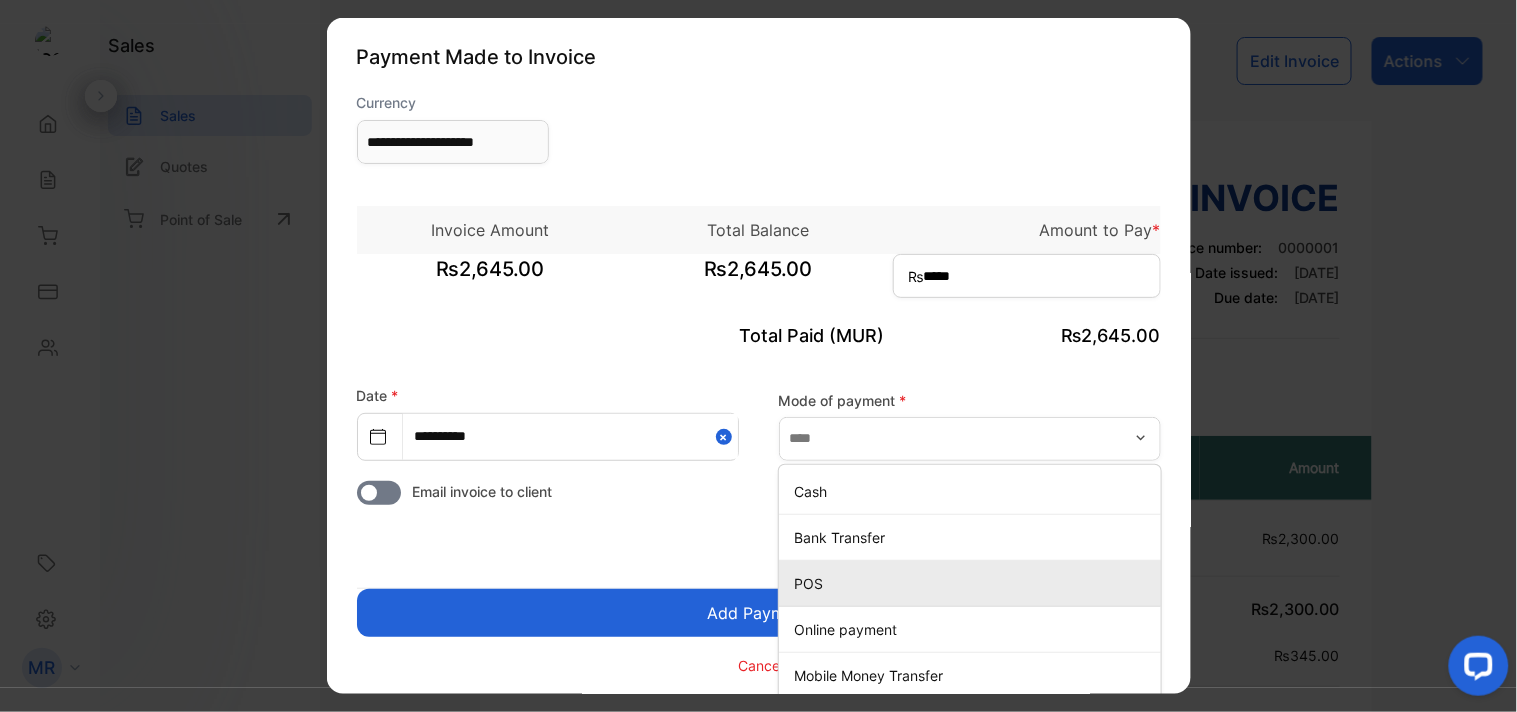 click on "POS" at bounding box center [974, 582] 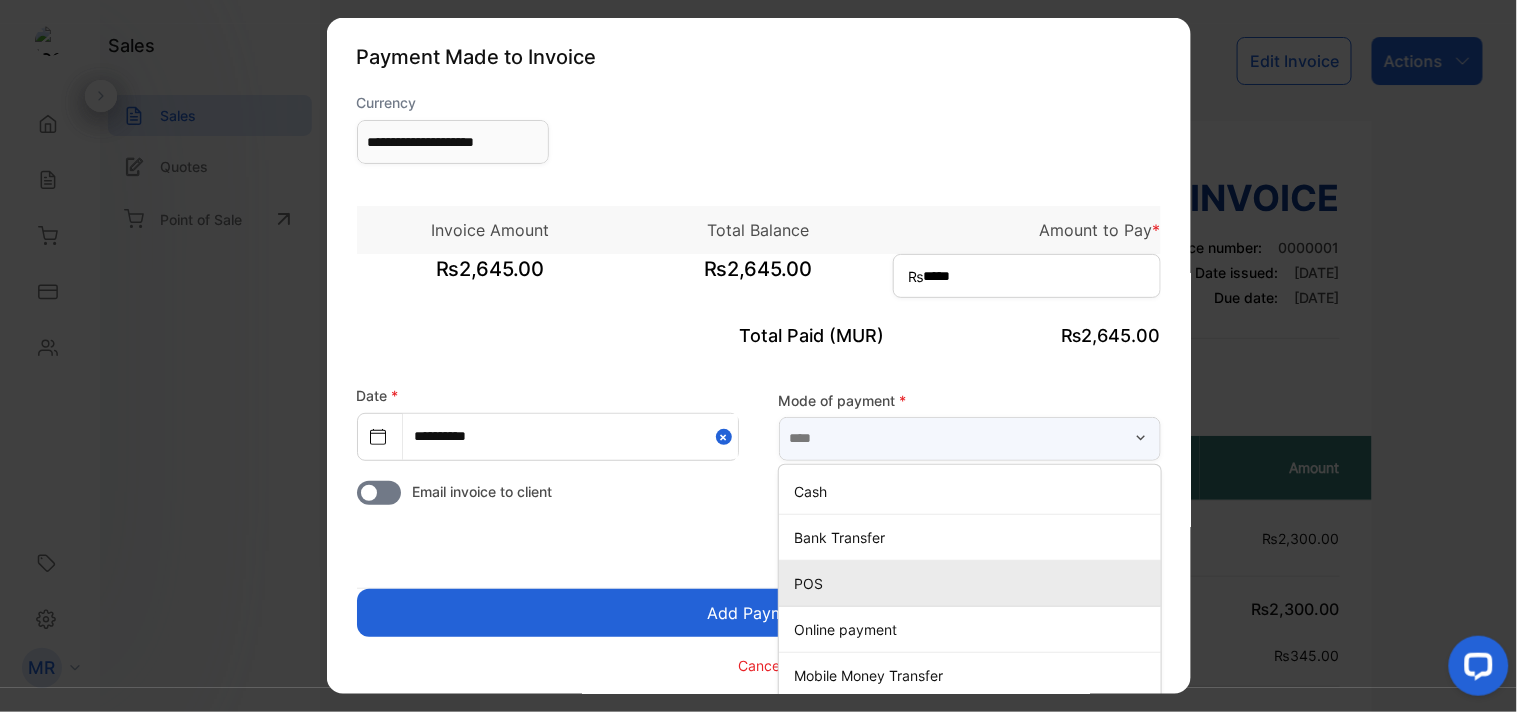 type on "***" 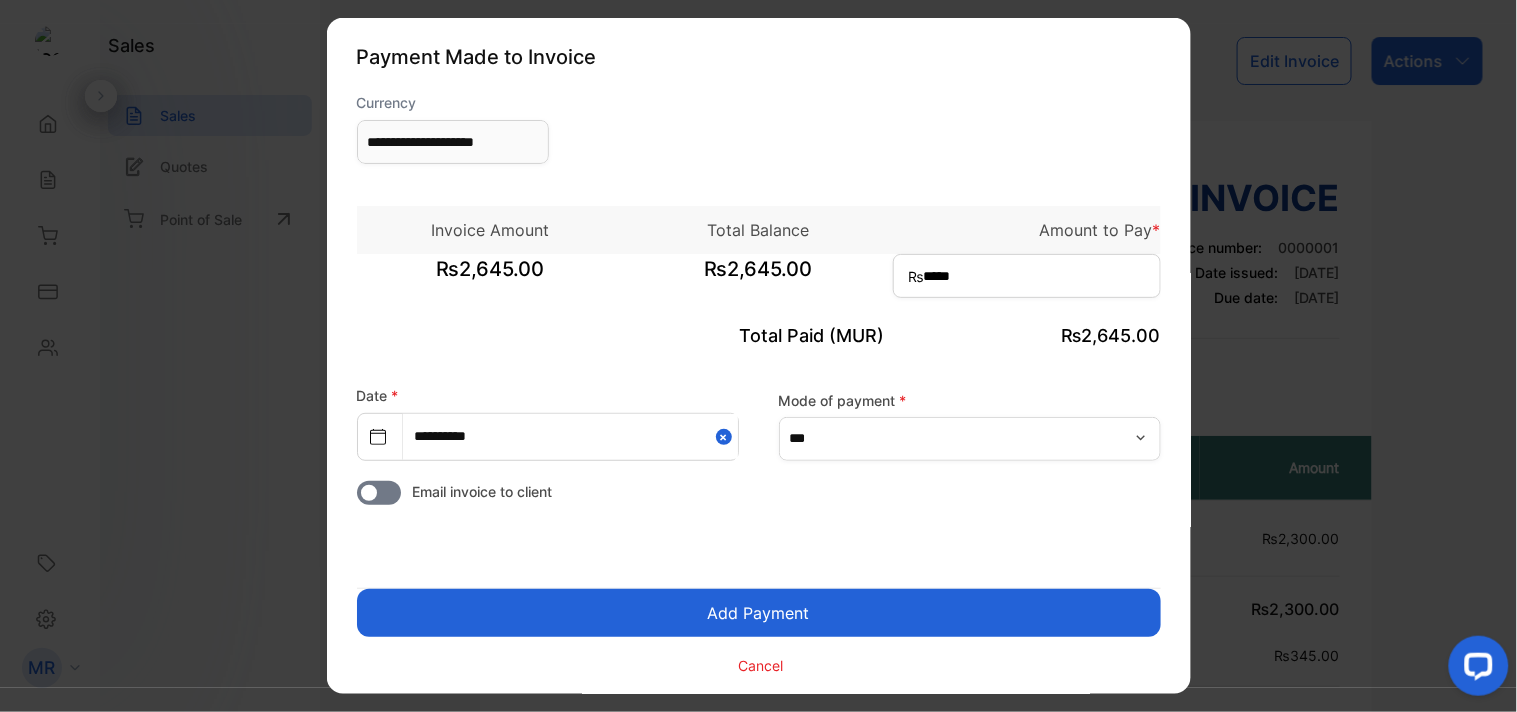 click on "Add Payment" at bounding box center (759, 613) 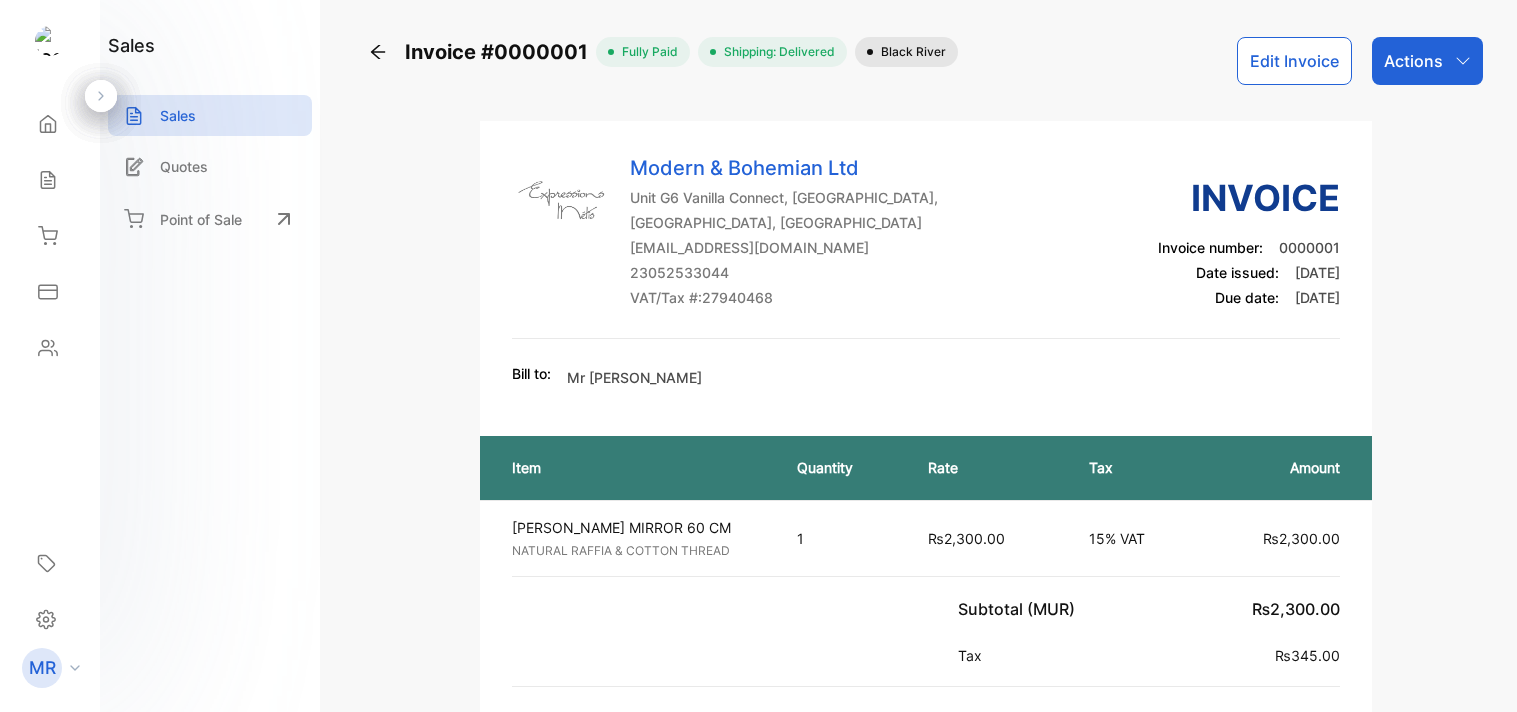 scroll, scrollTop: 0, scrollLeft: 0, axis: both 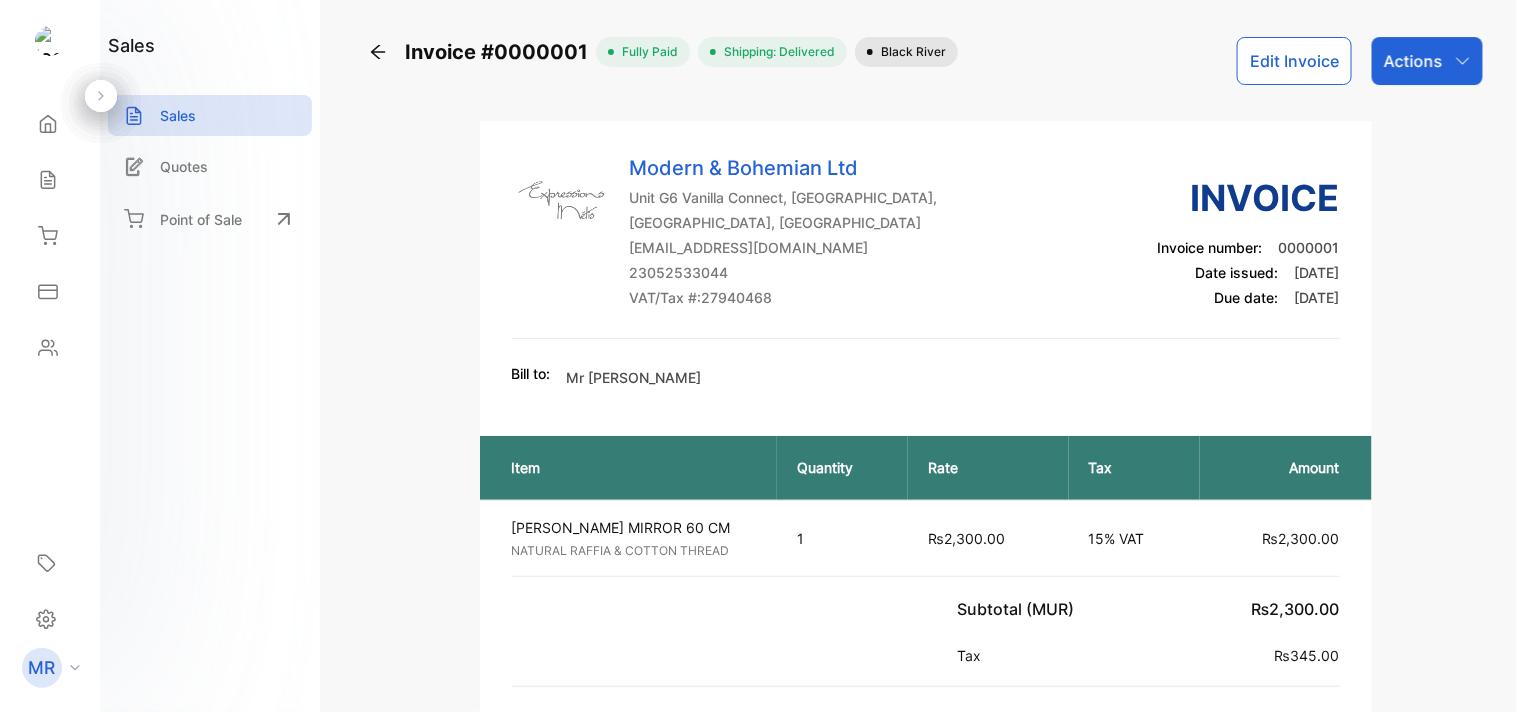 click on "Actions" at bounding box center (1427, 61) 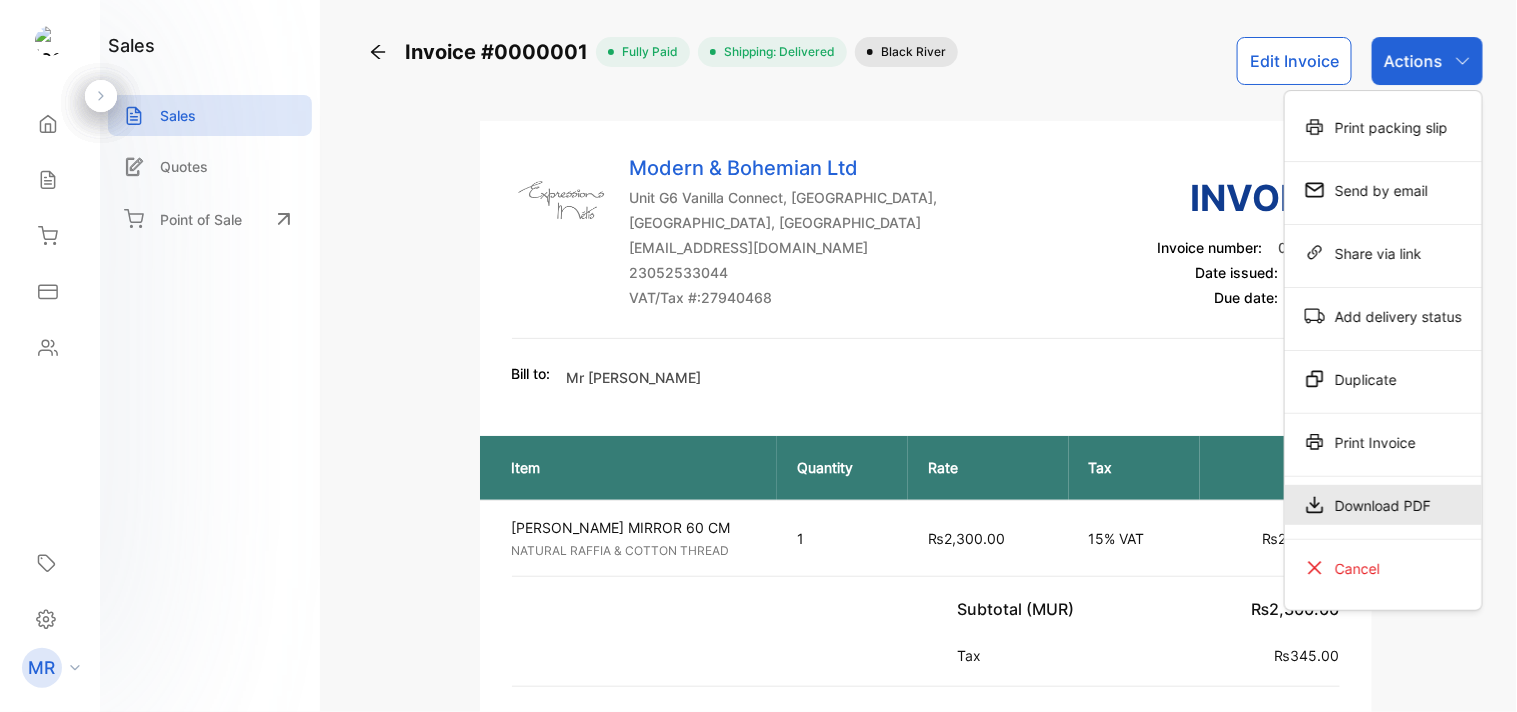 click on "Download PDF" at bounding box center [1383, 505] 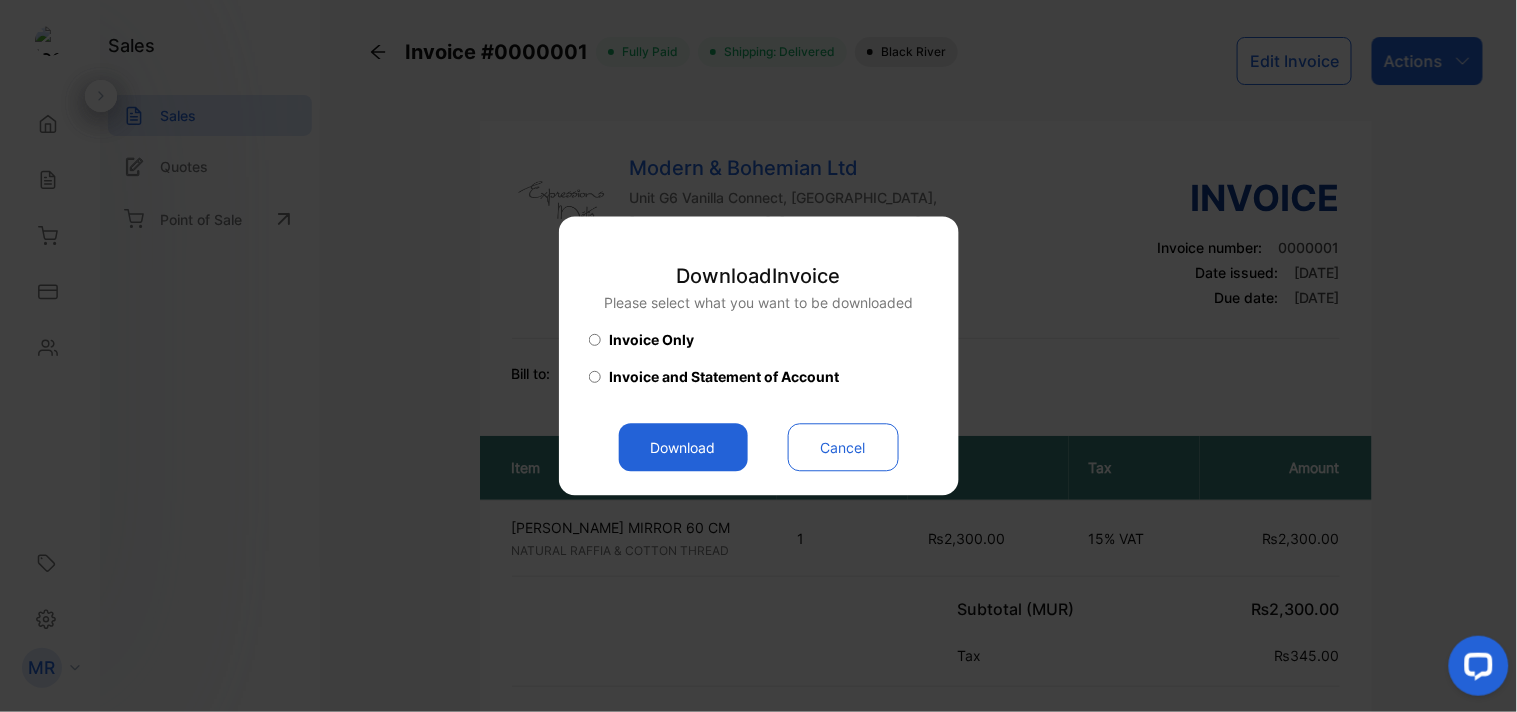 scroll, scrollTop: 0, scrollLeft: 0, axis: both 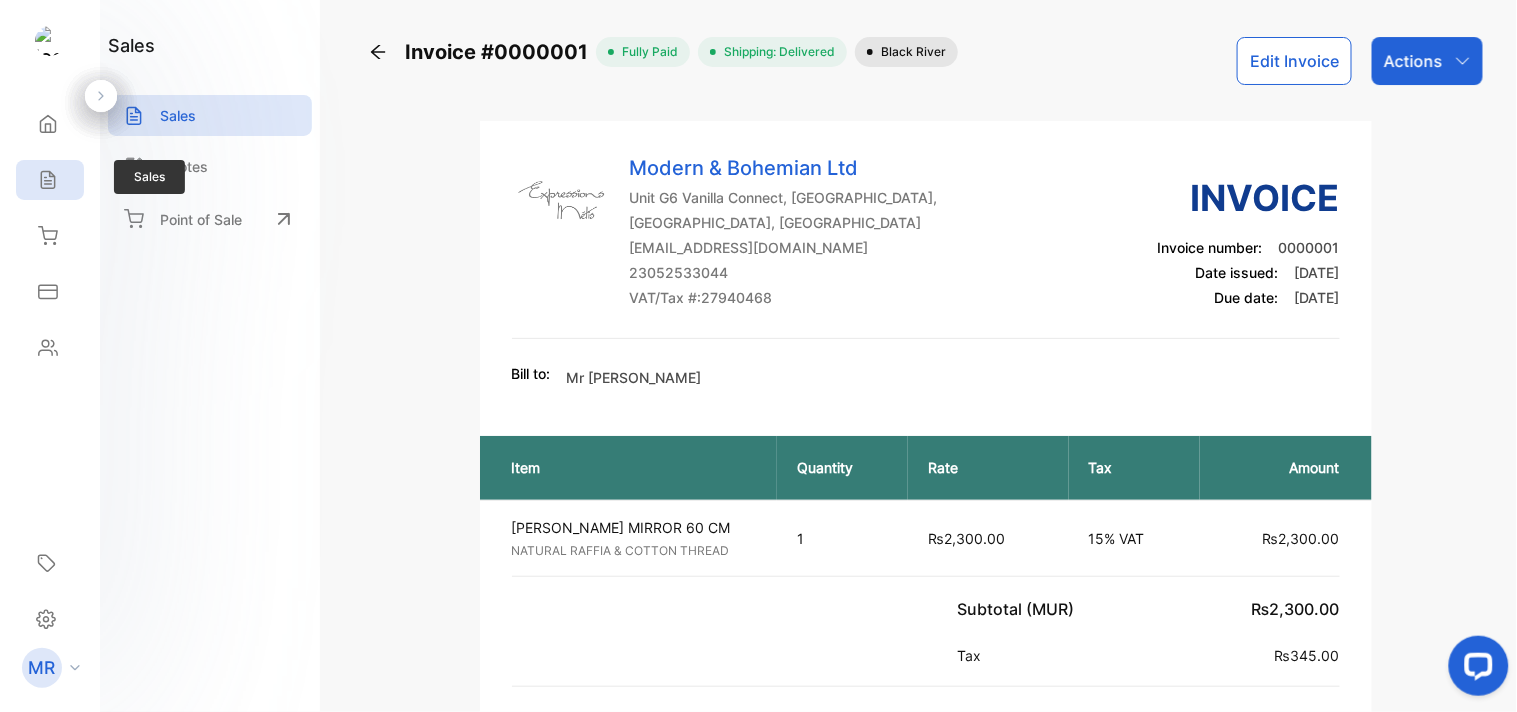 click 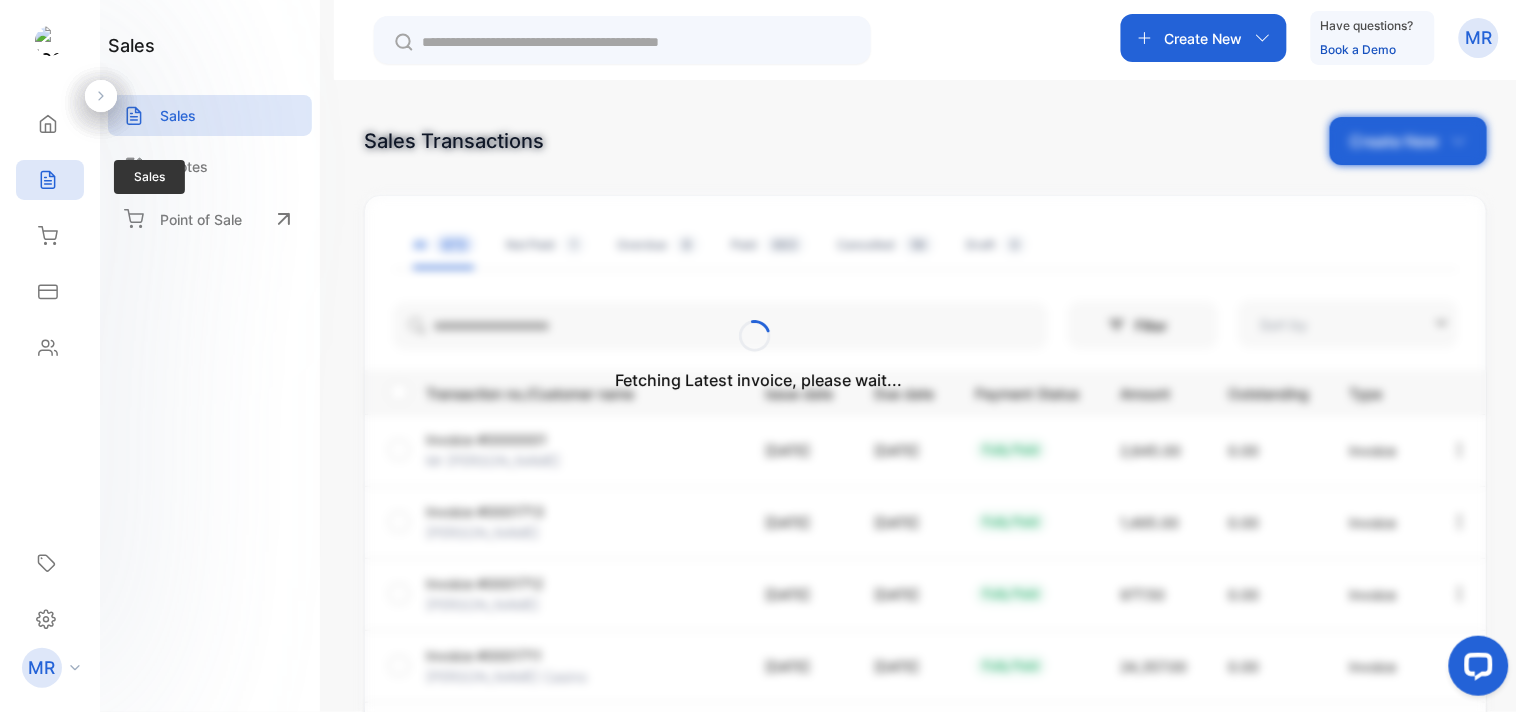 type on "**********" 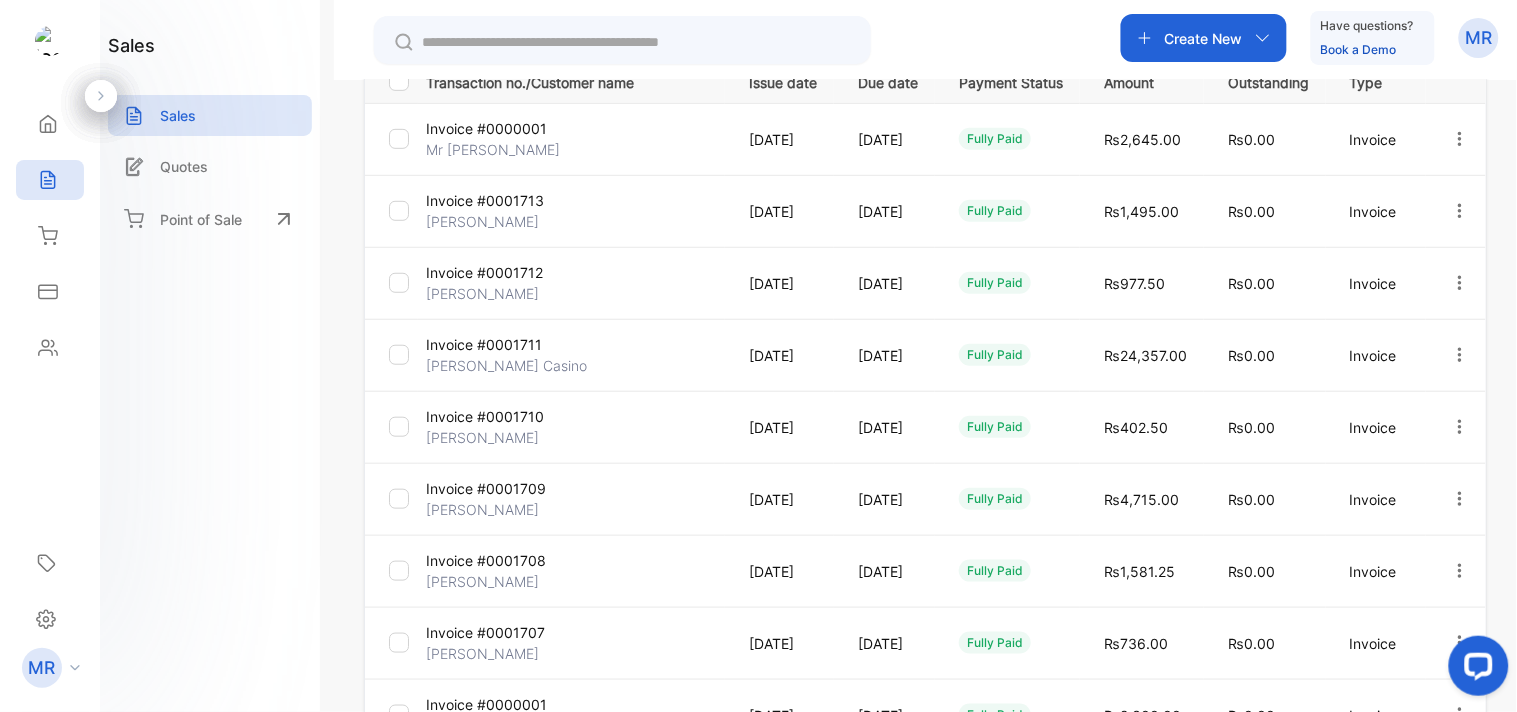 scroll, scrollTop: 0, scrollLeft: 0, axis: both 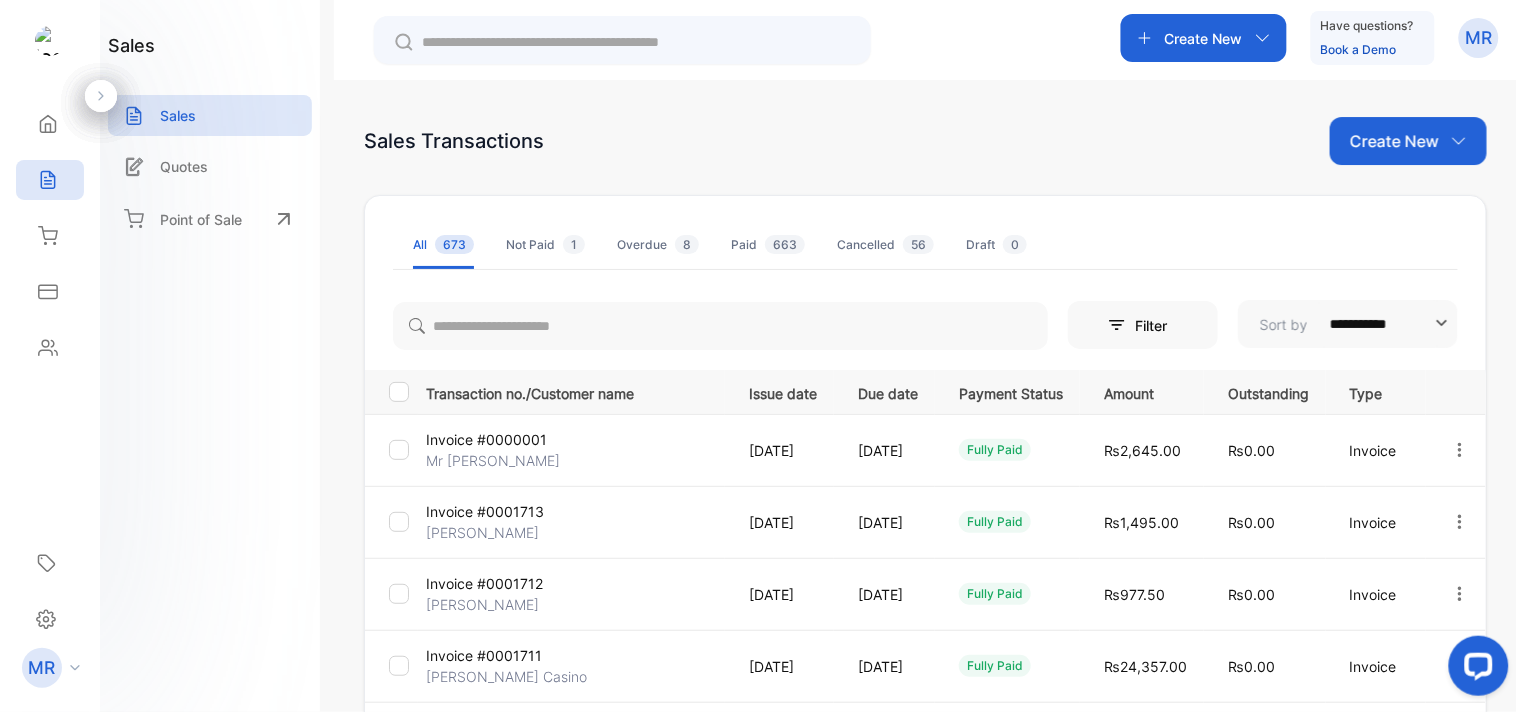 click 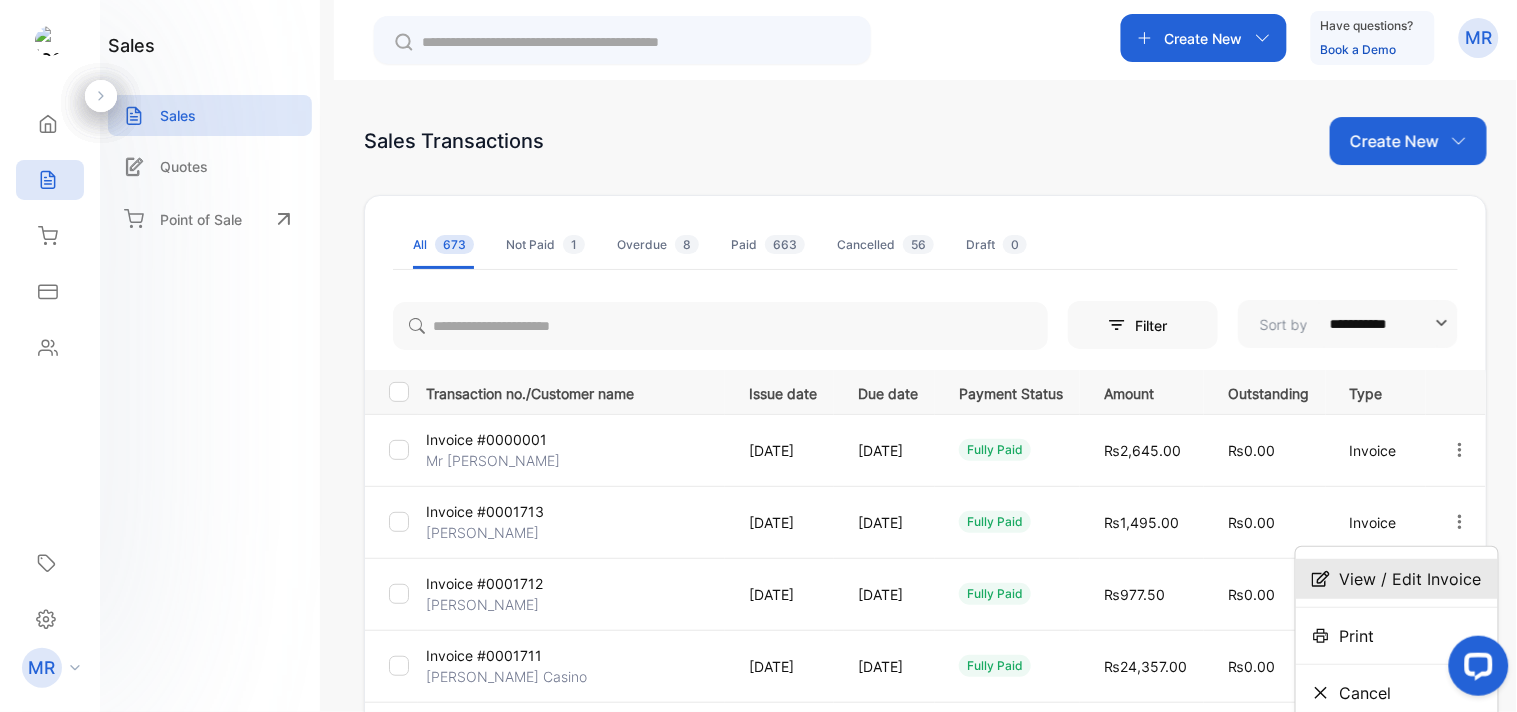 click on "View / Edit Invoice" at bounding box center [1397, 579] 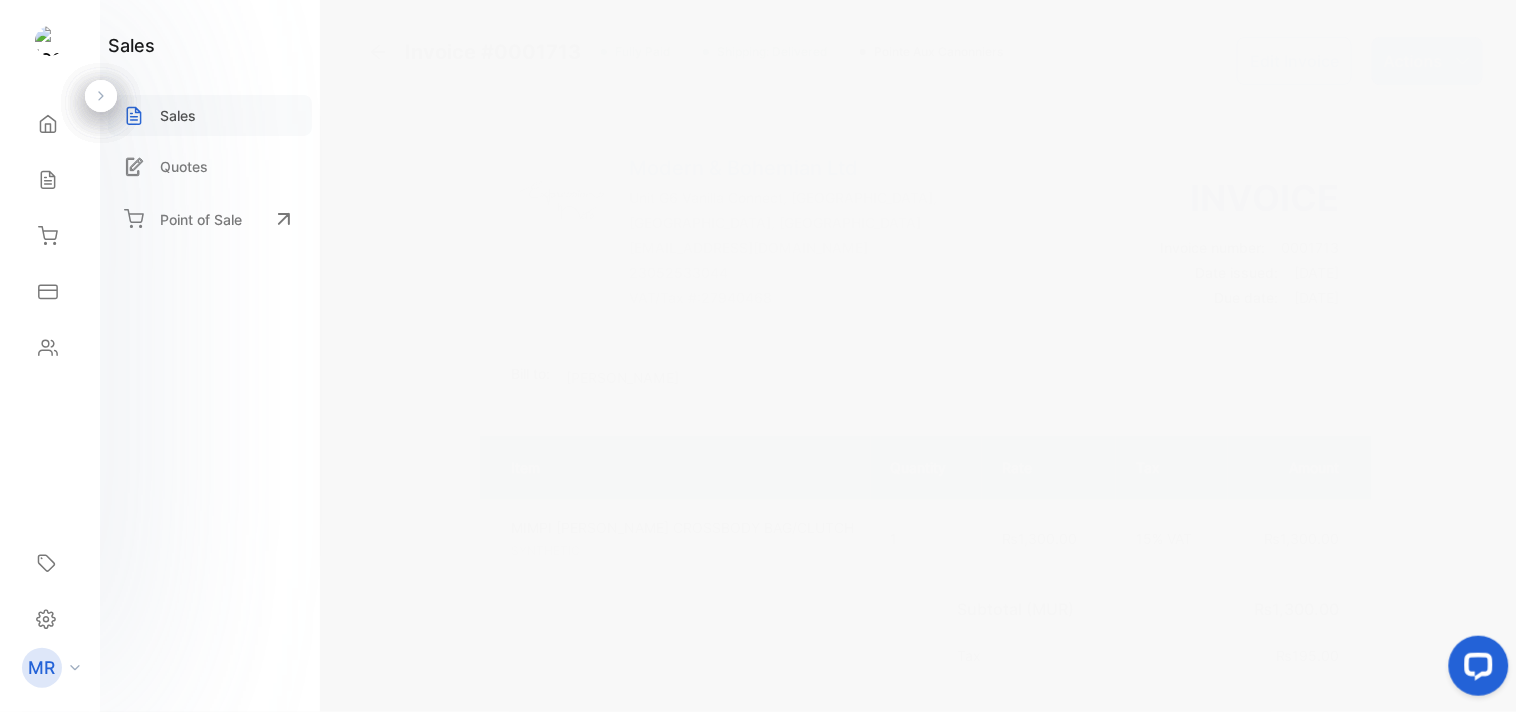 click on "Sales" at bounding box center (178, 115) 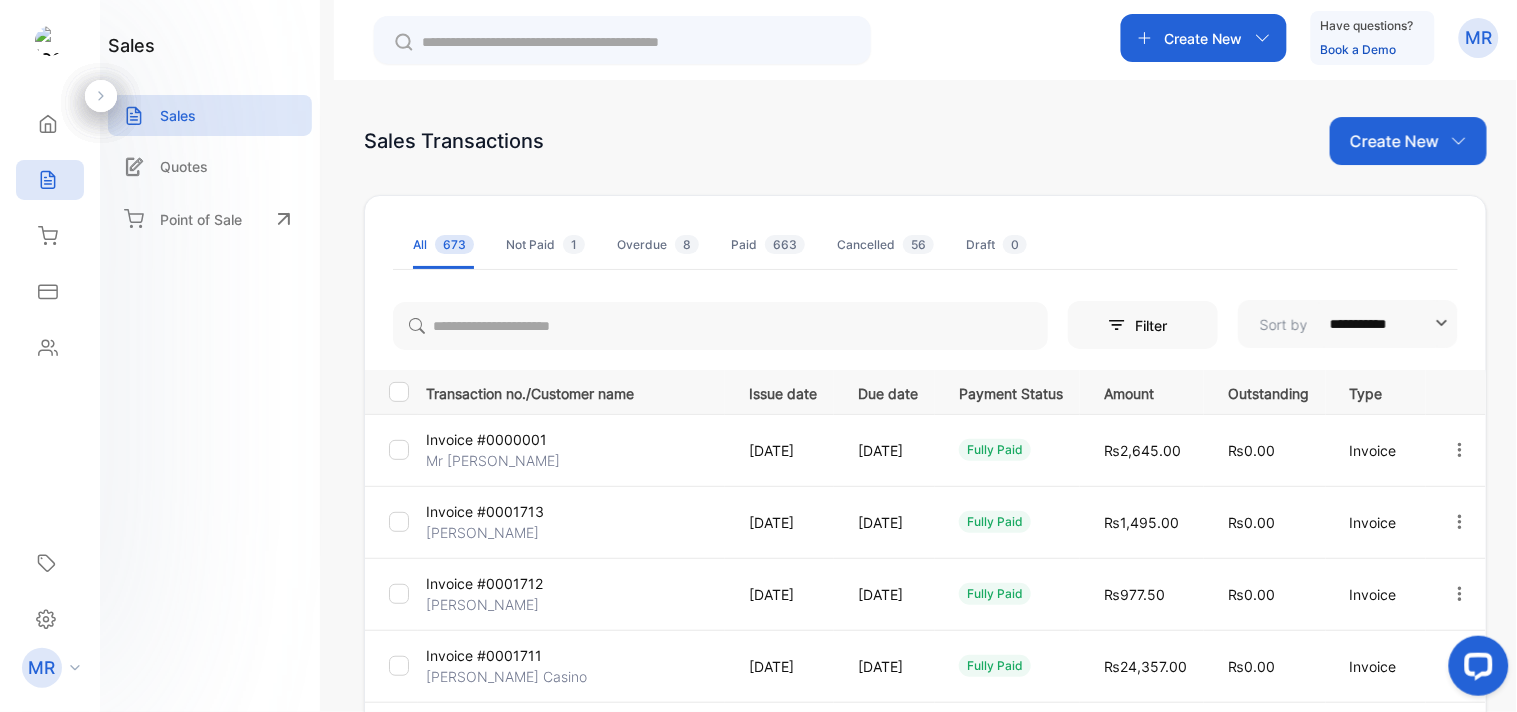 click on "Create New" at bounding box center [1408, 141] 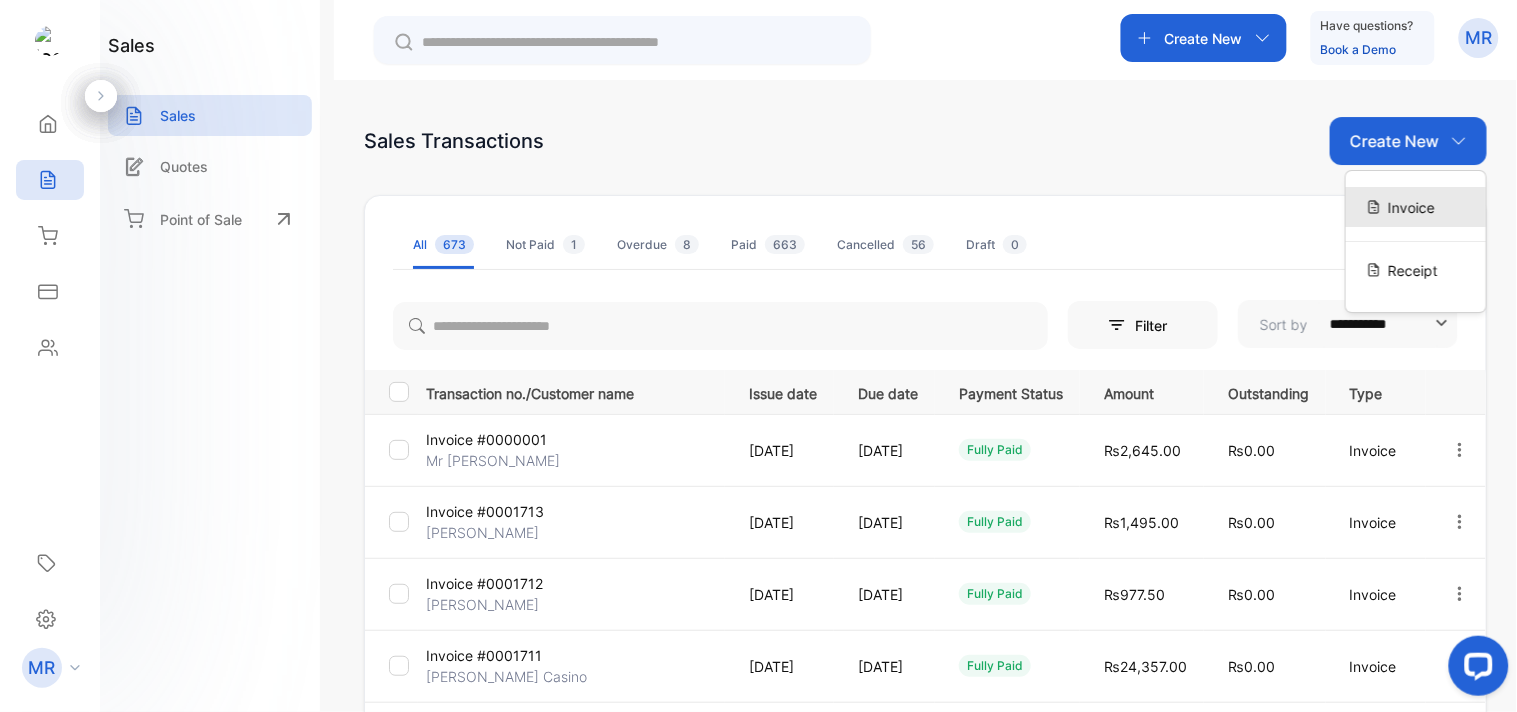 click on "Invoice" at bounding box center (1416, 207) 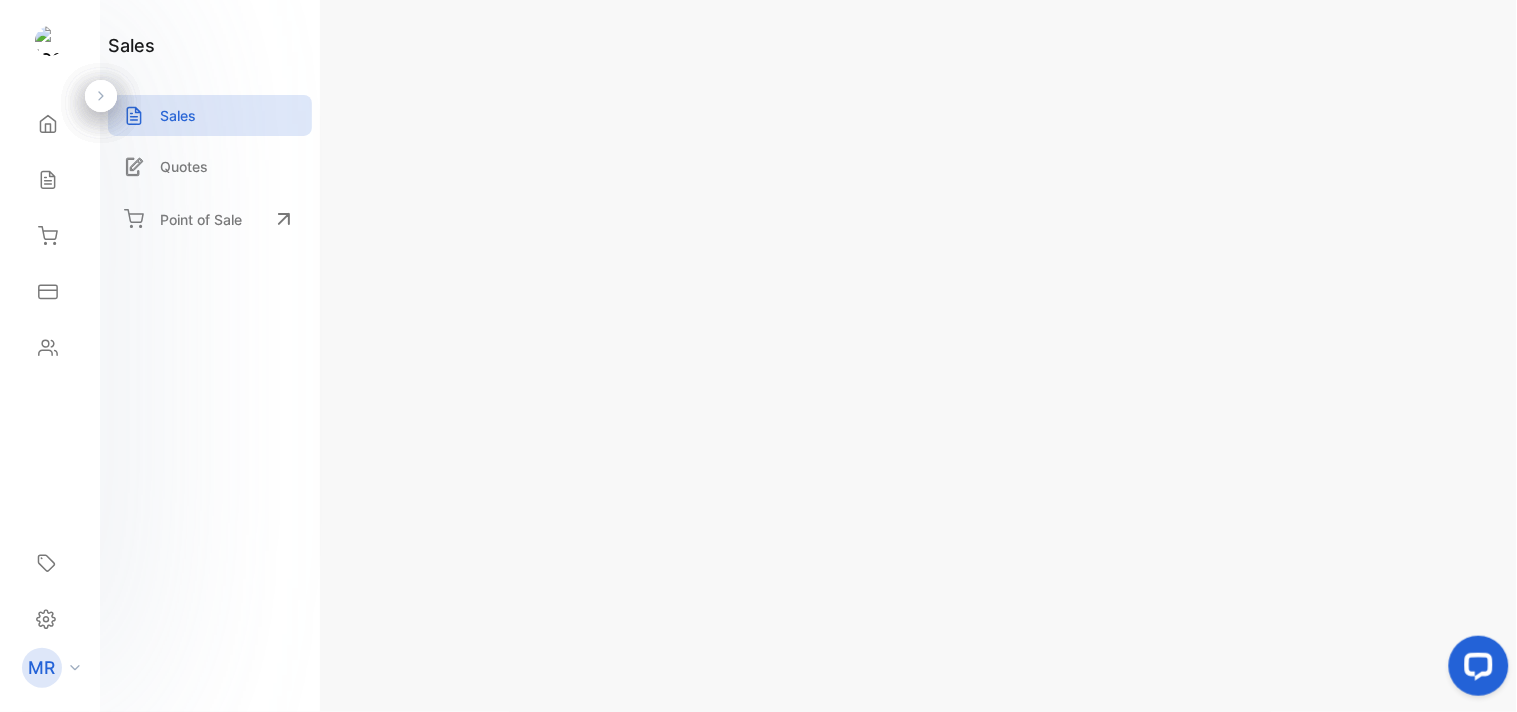 type on "**********" 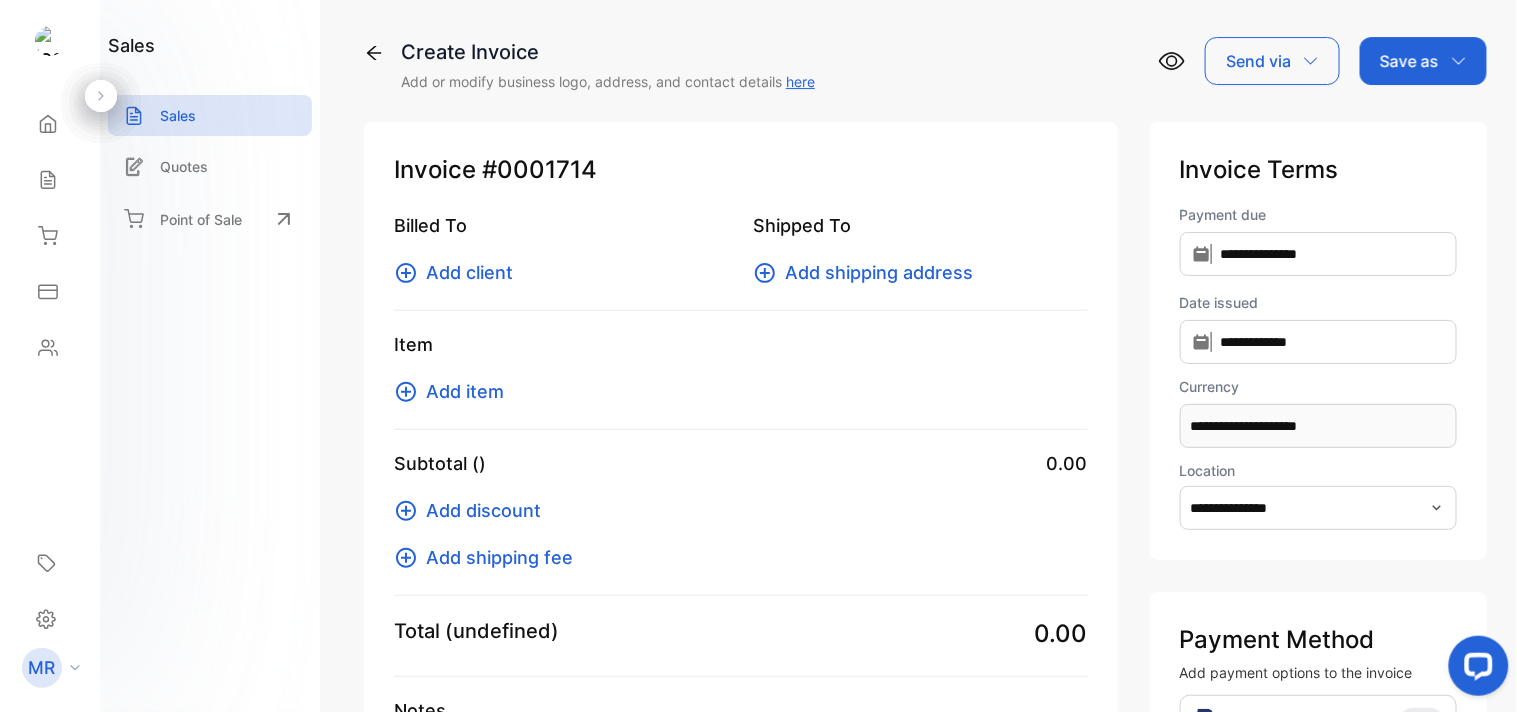 type on "**********" 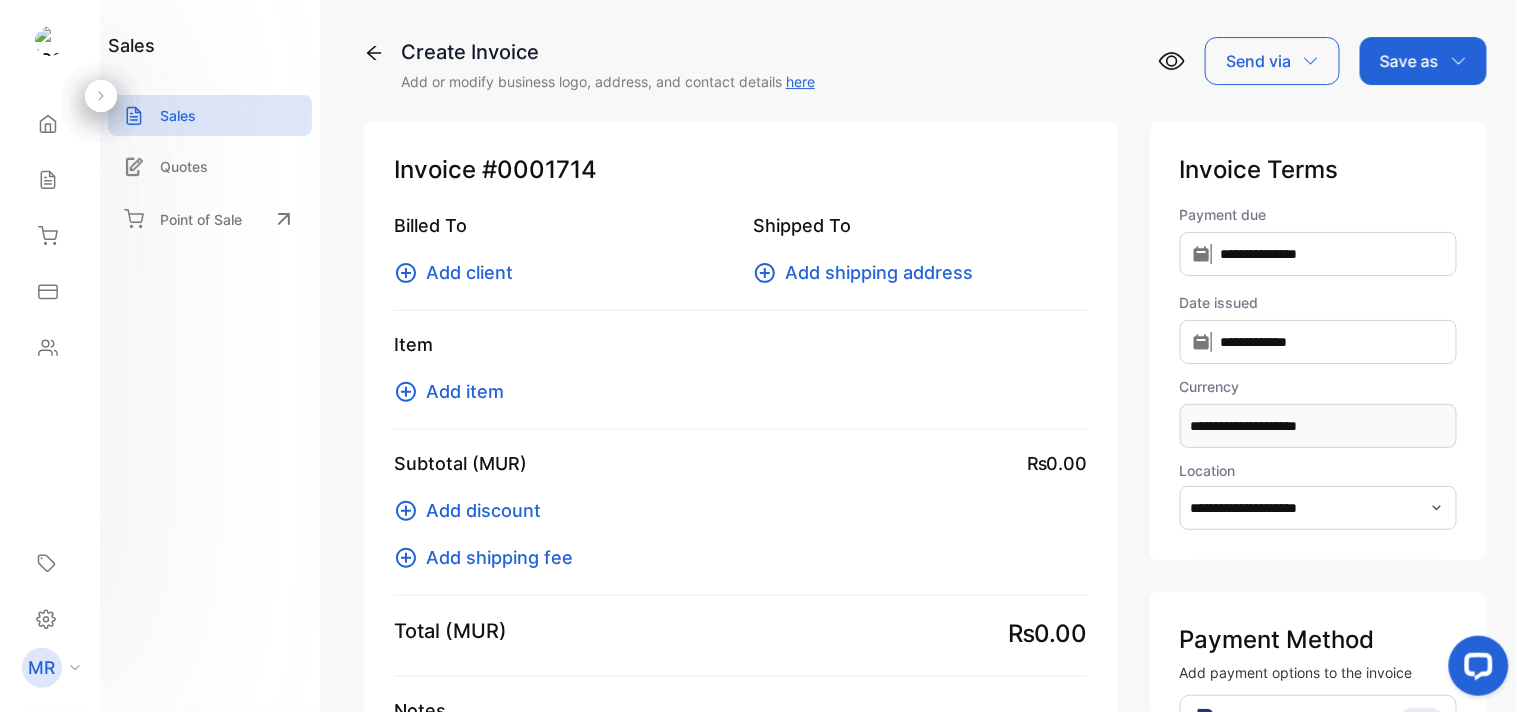 click on "Add item" at bounding box center (465, 391) 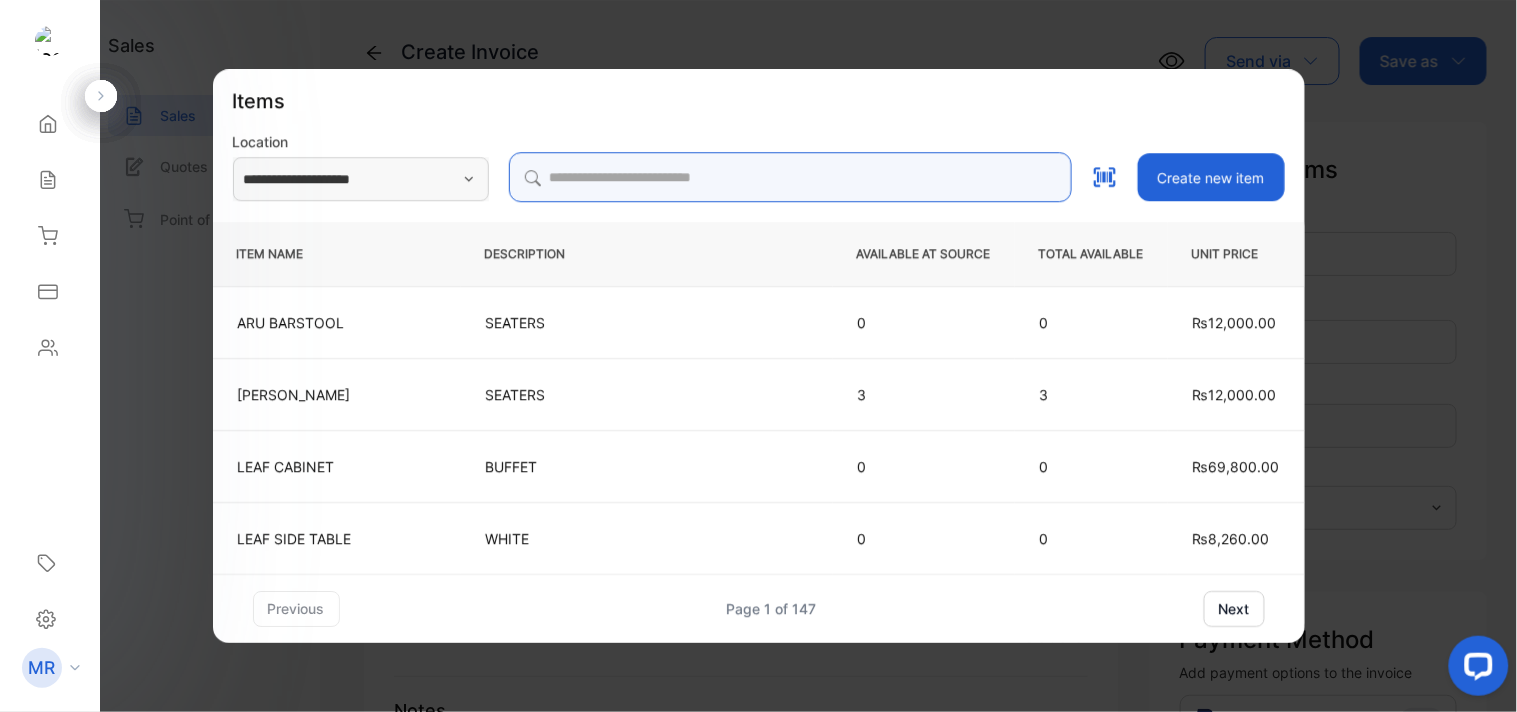 click at bounding box center (790, 177) 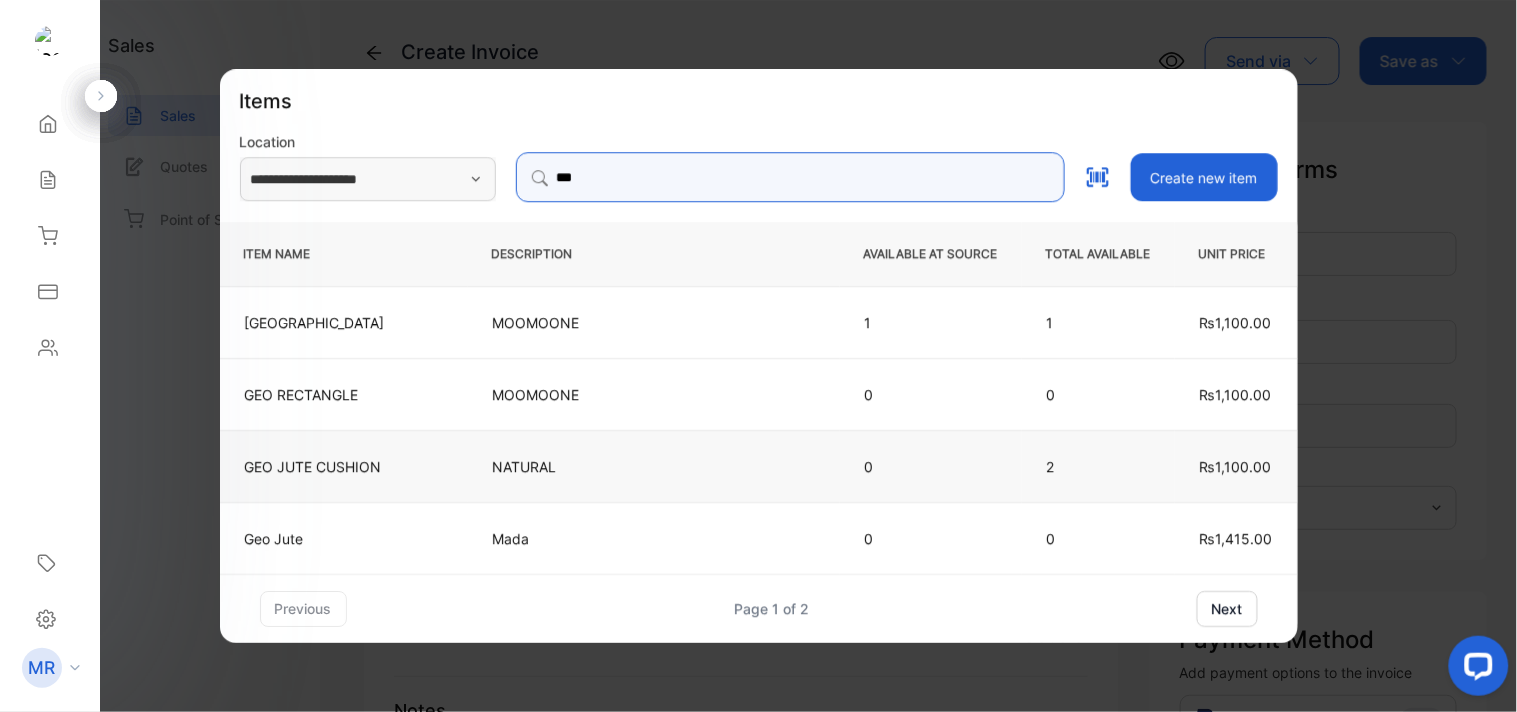 type on "***" 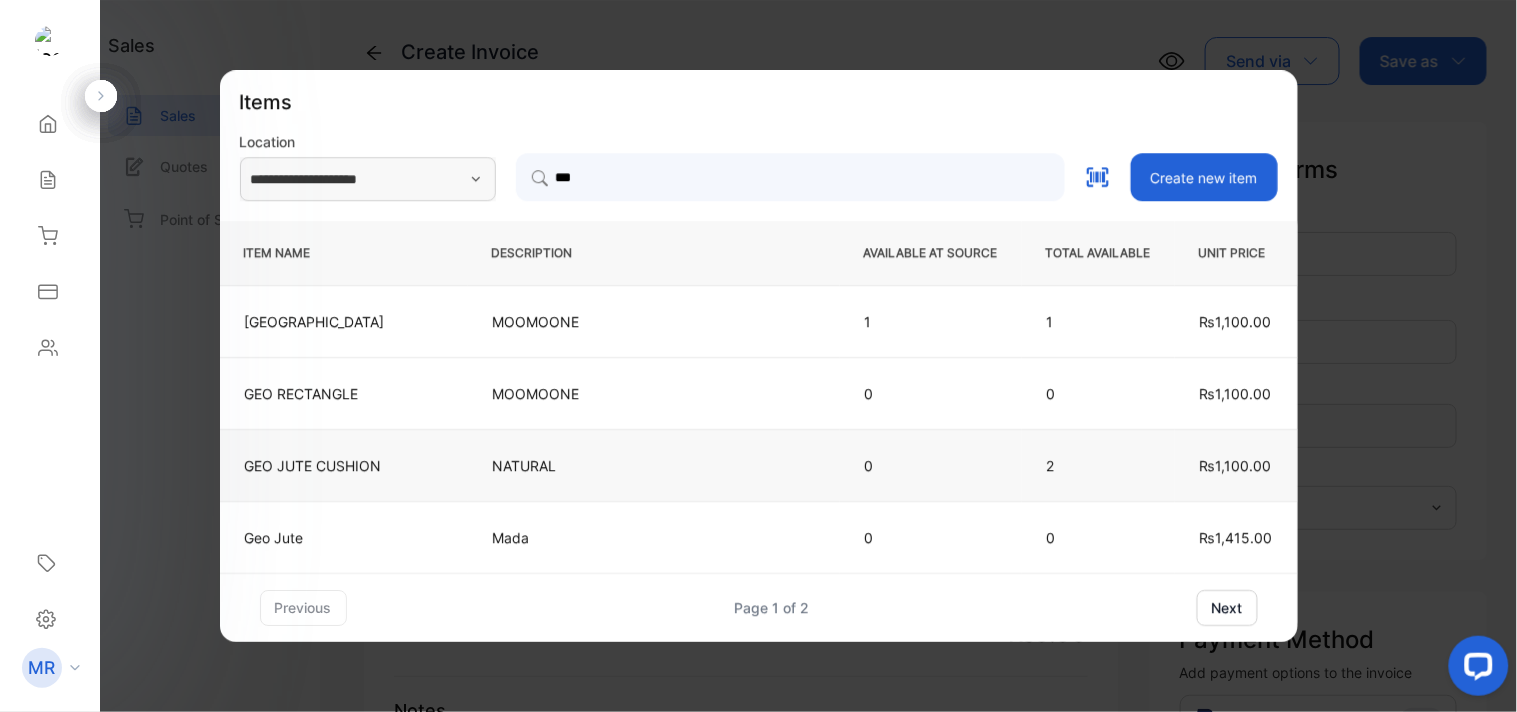 click on "NATURAL" at bounding box center [654, 465] 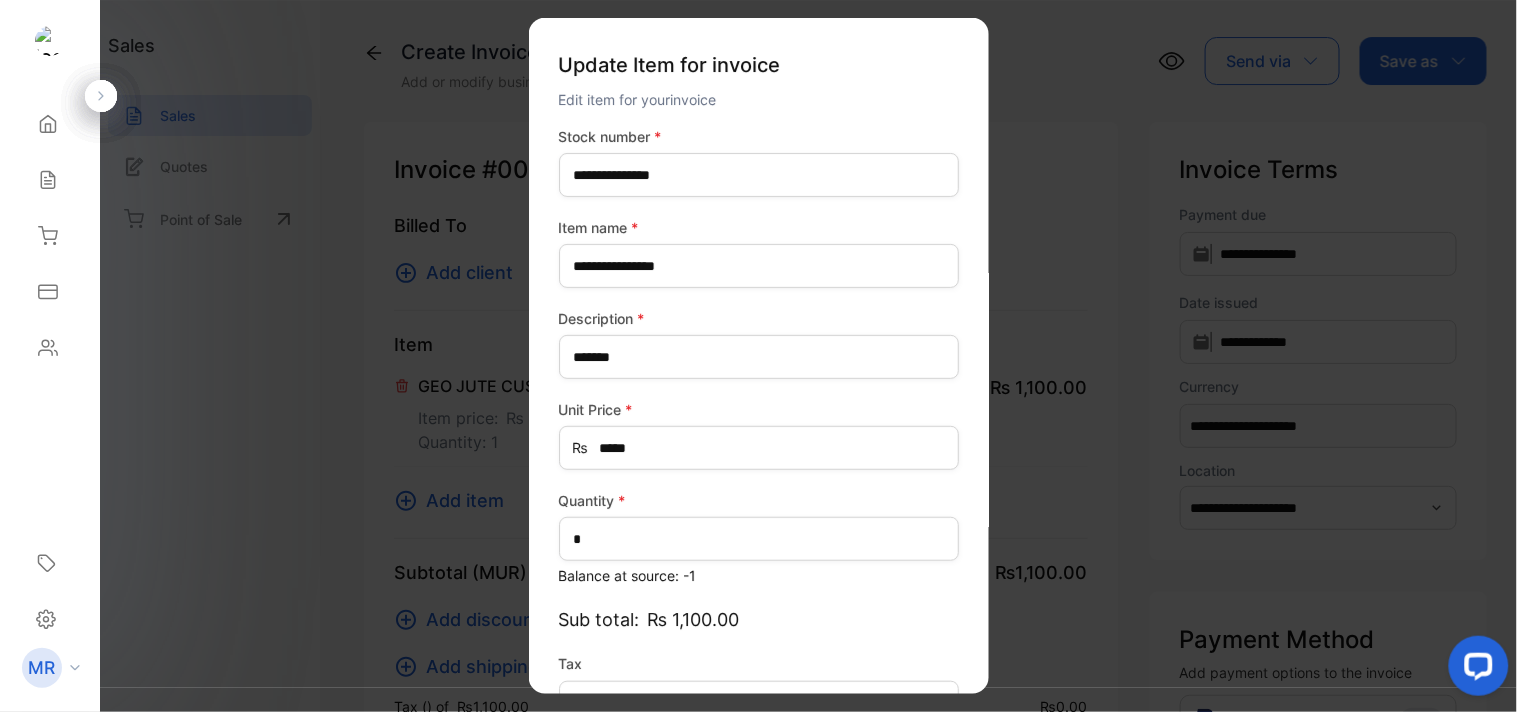 type on "*******" 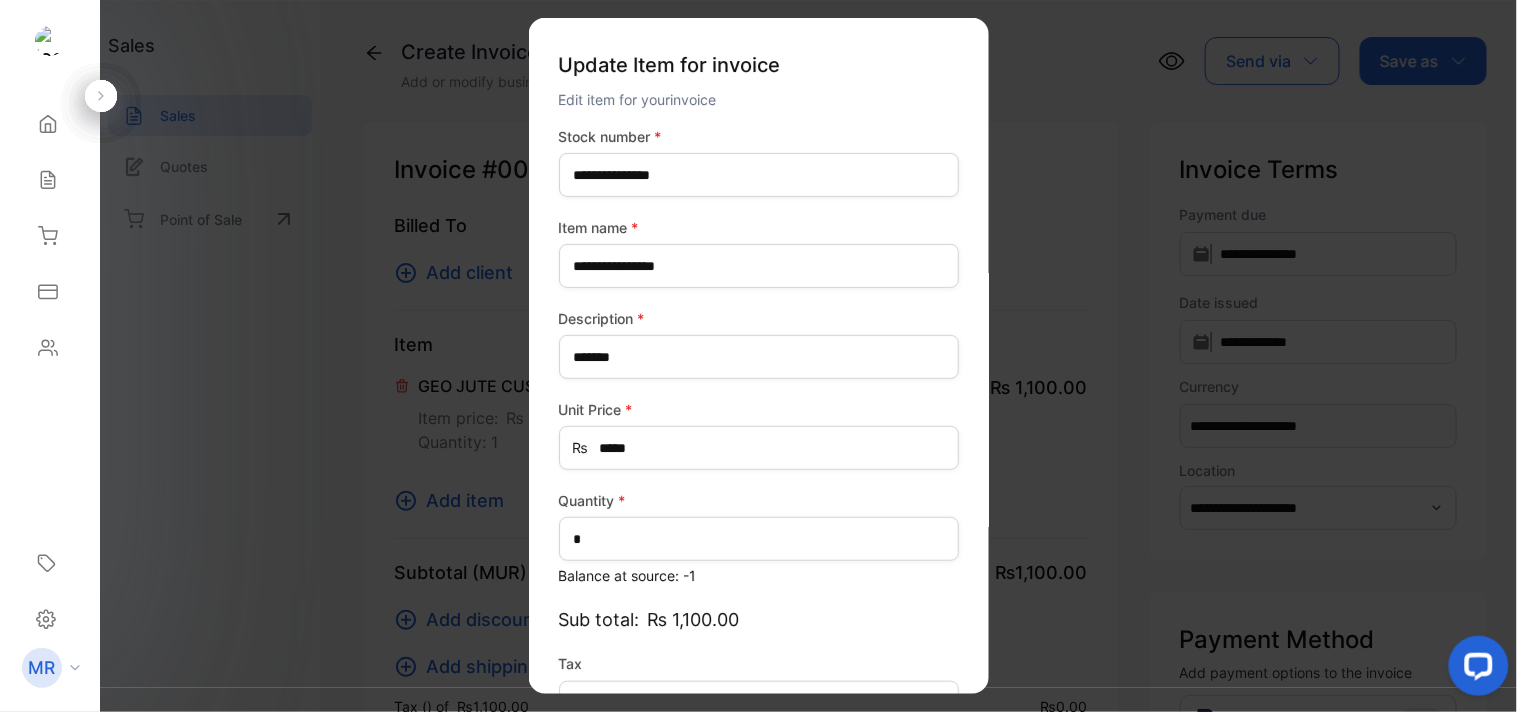 scroll, scrollTop: 130, scrollLeft: 0, axis: vertical 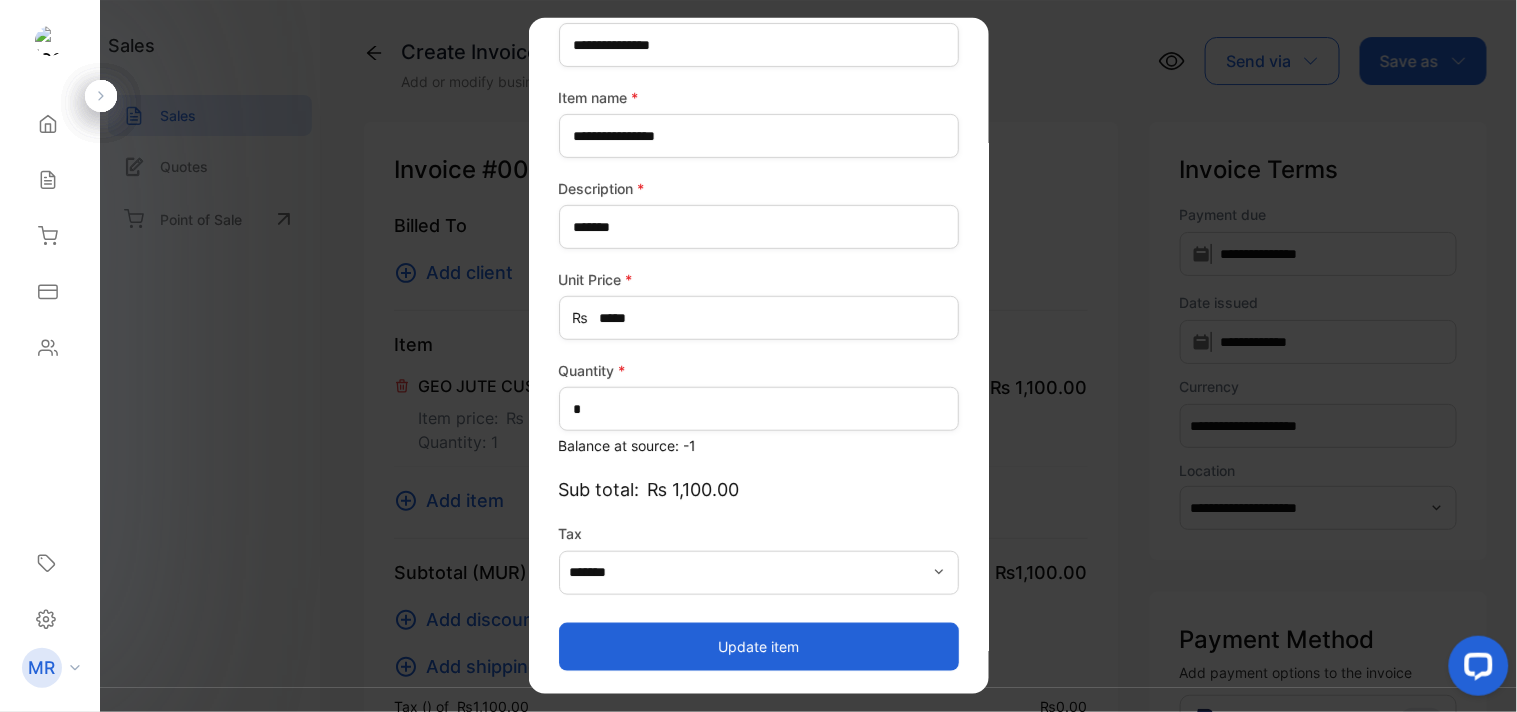 click on "Update item" at bounding box center (759, 646) 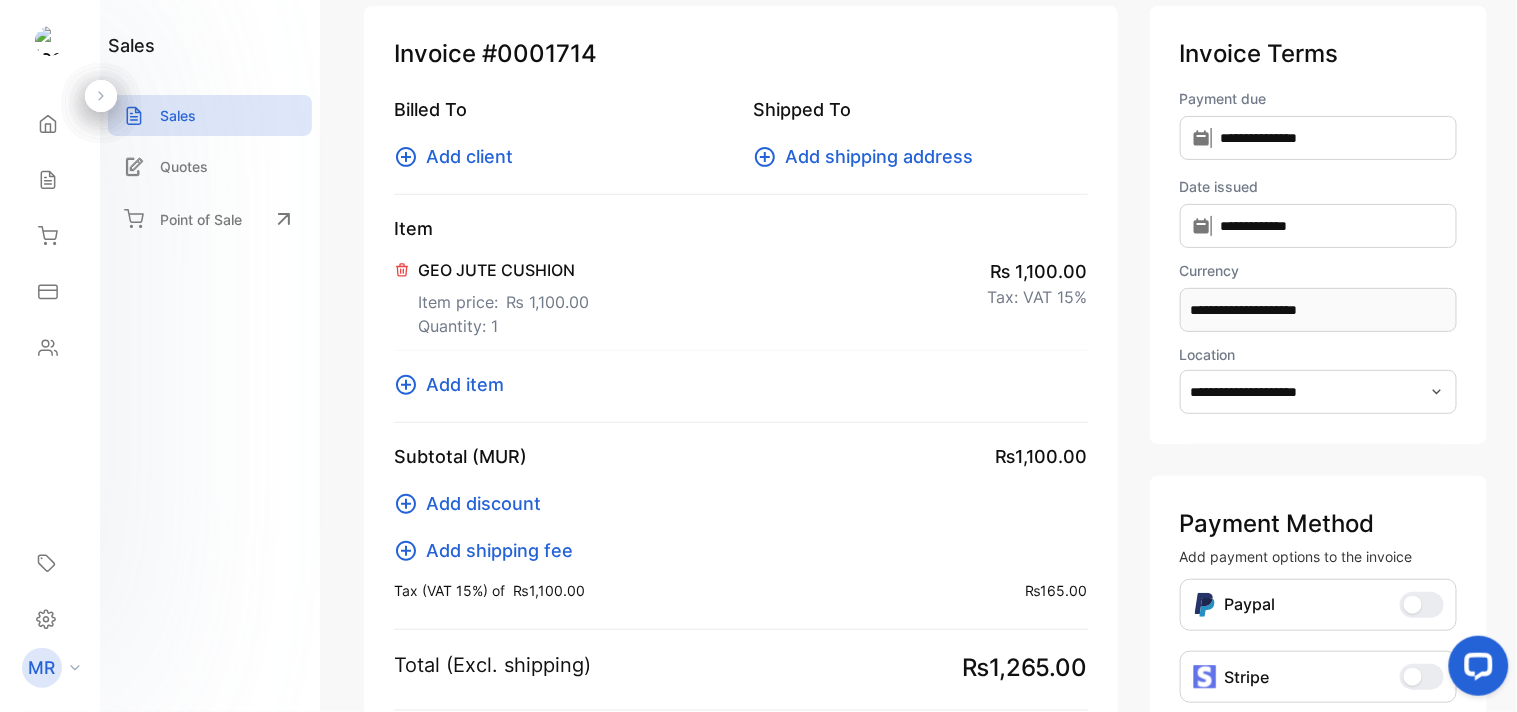 scroll, scrollTop: 115, scrollLeft: 0, axis: vertical 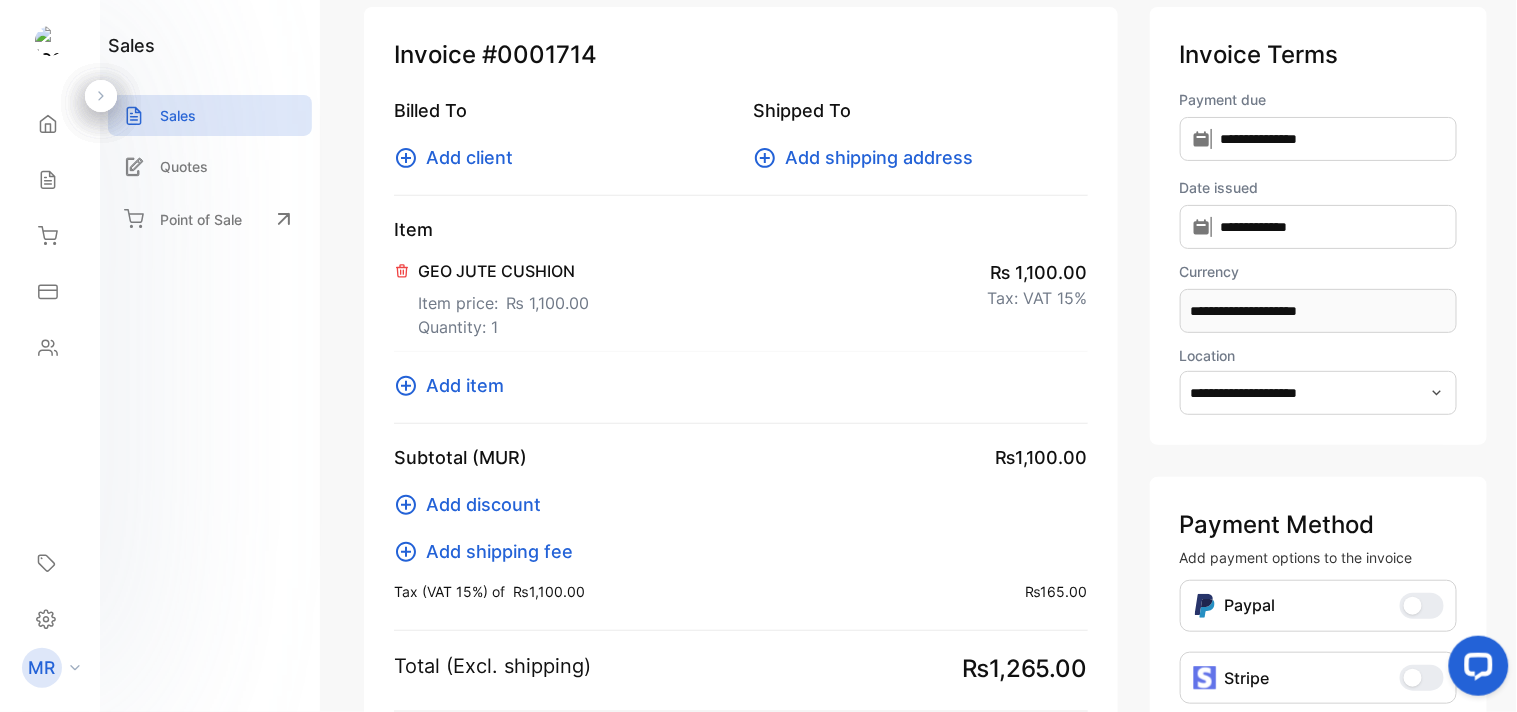 click 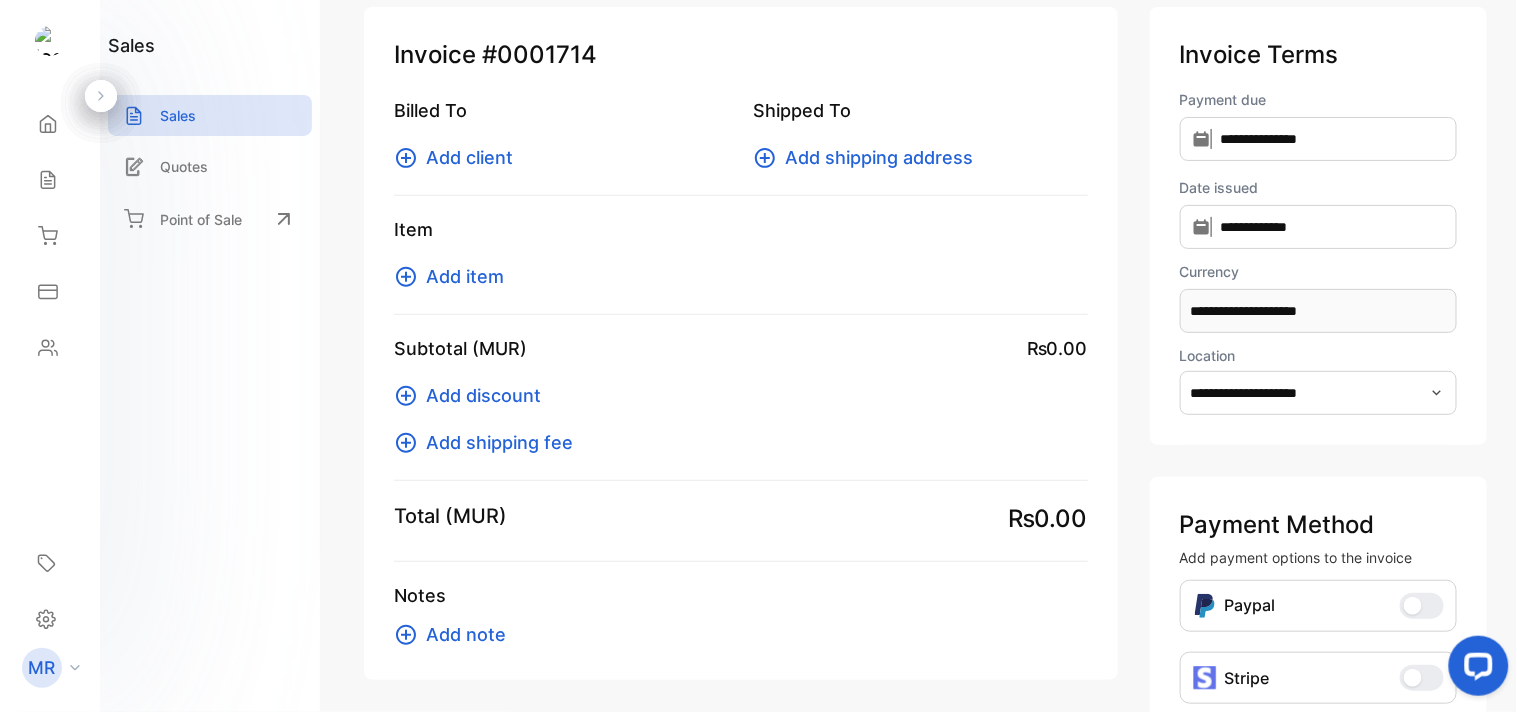 click on "Add item" at bounding box center (465, 276) 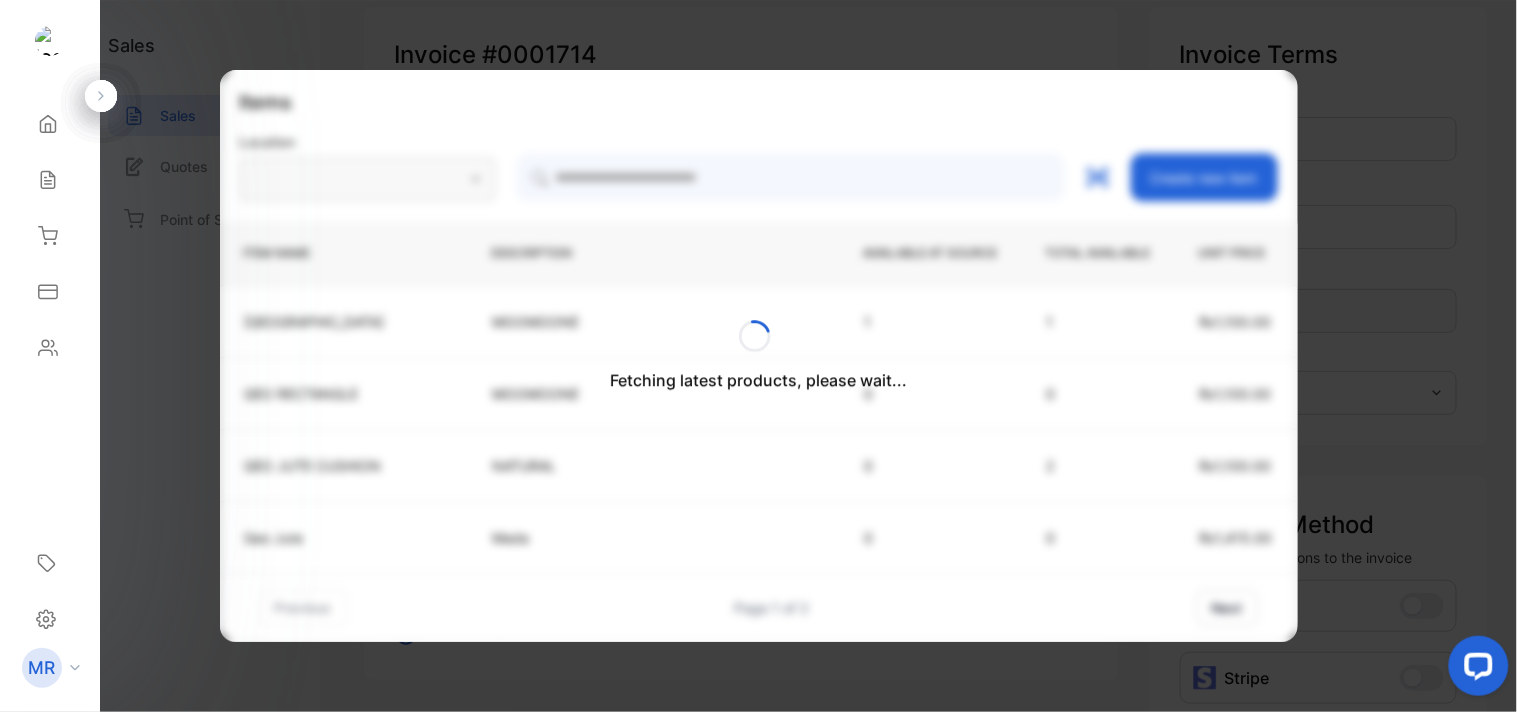 type on "**********" 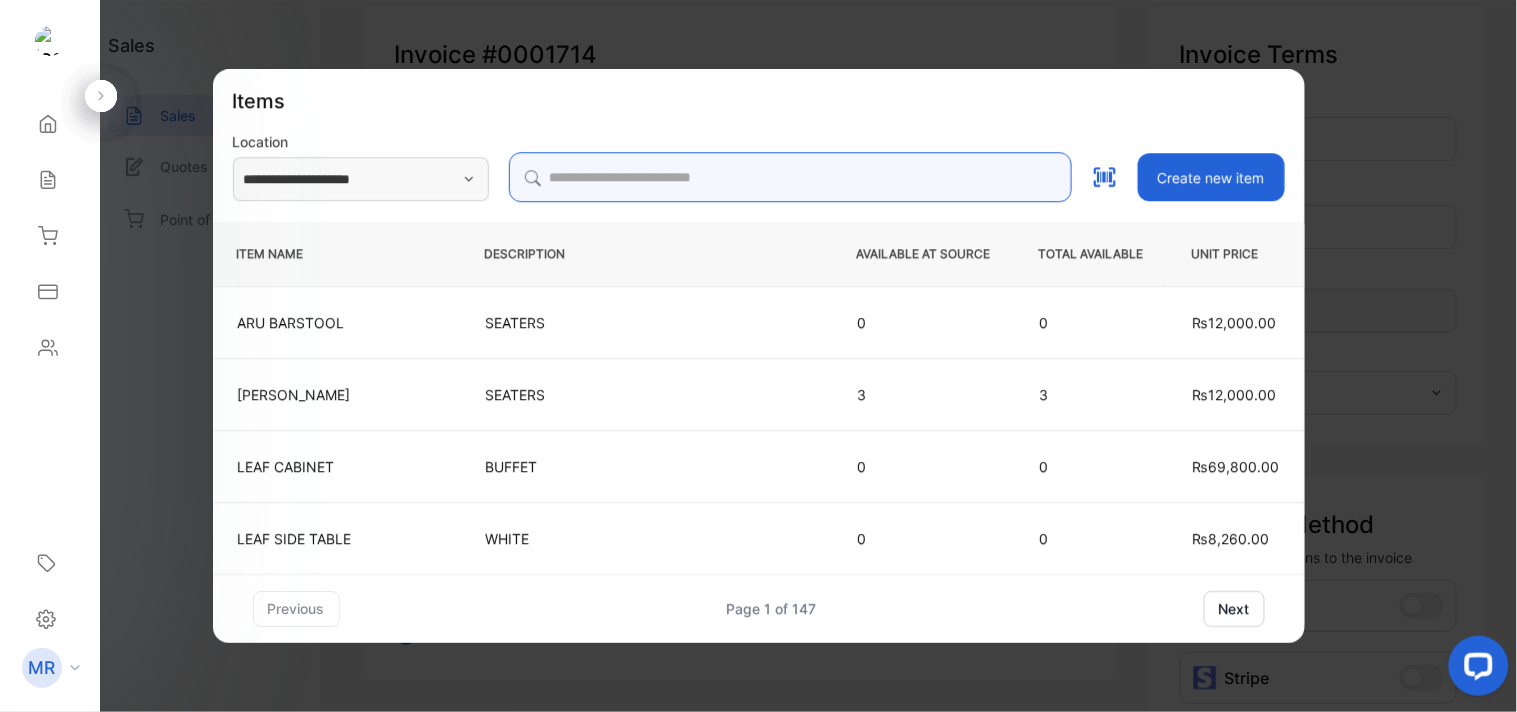 click at bounding box center (790, 177) 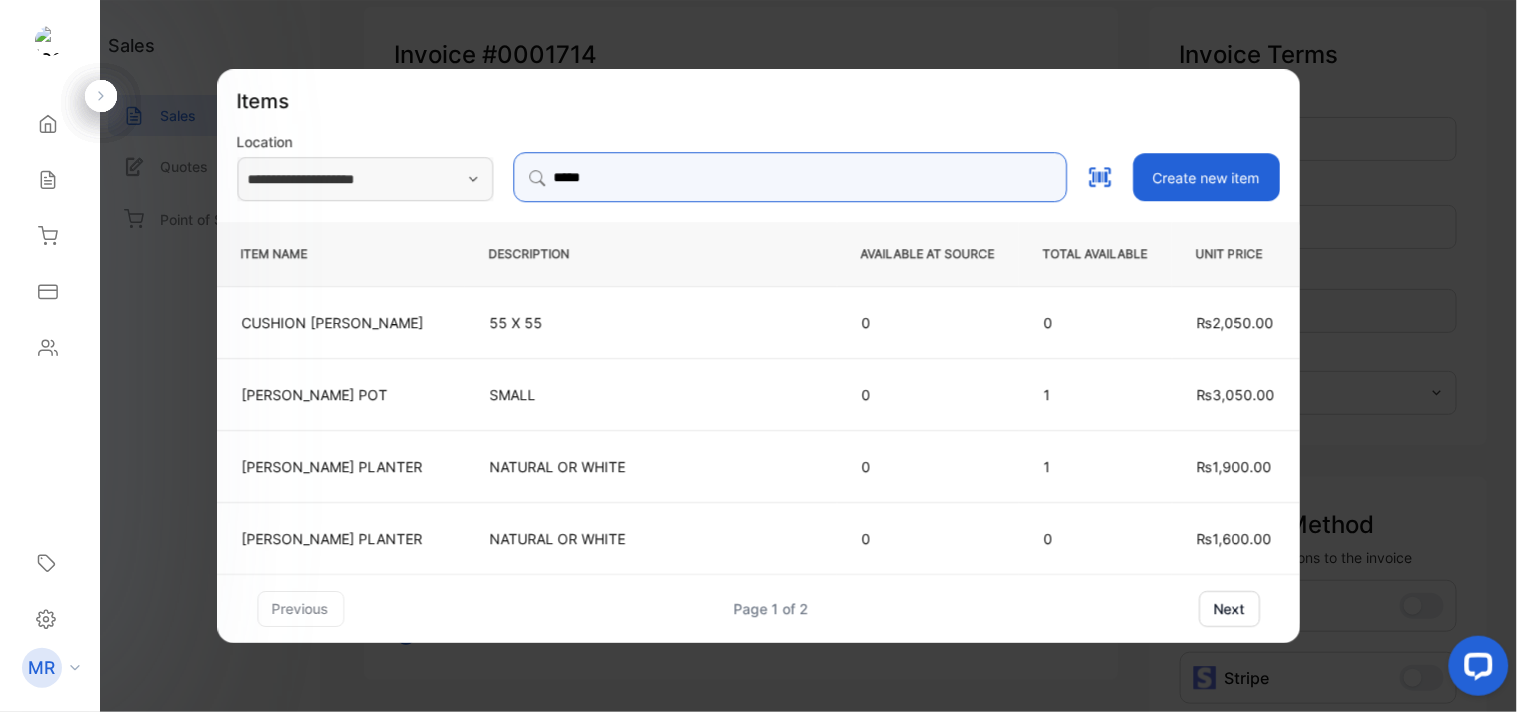 type on "****" 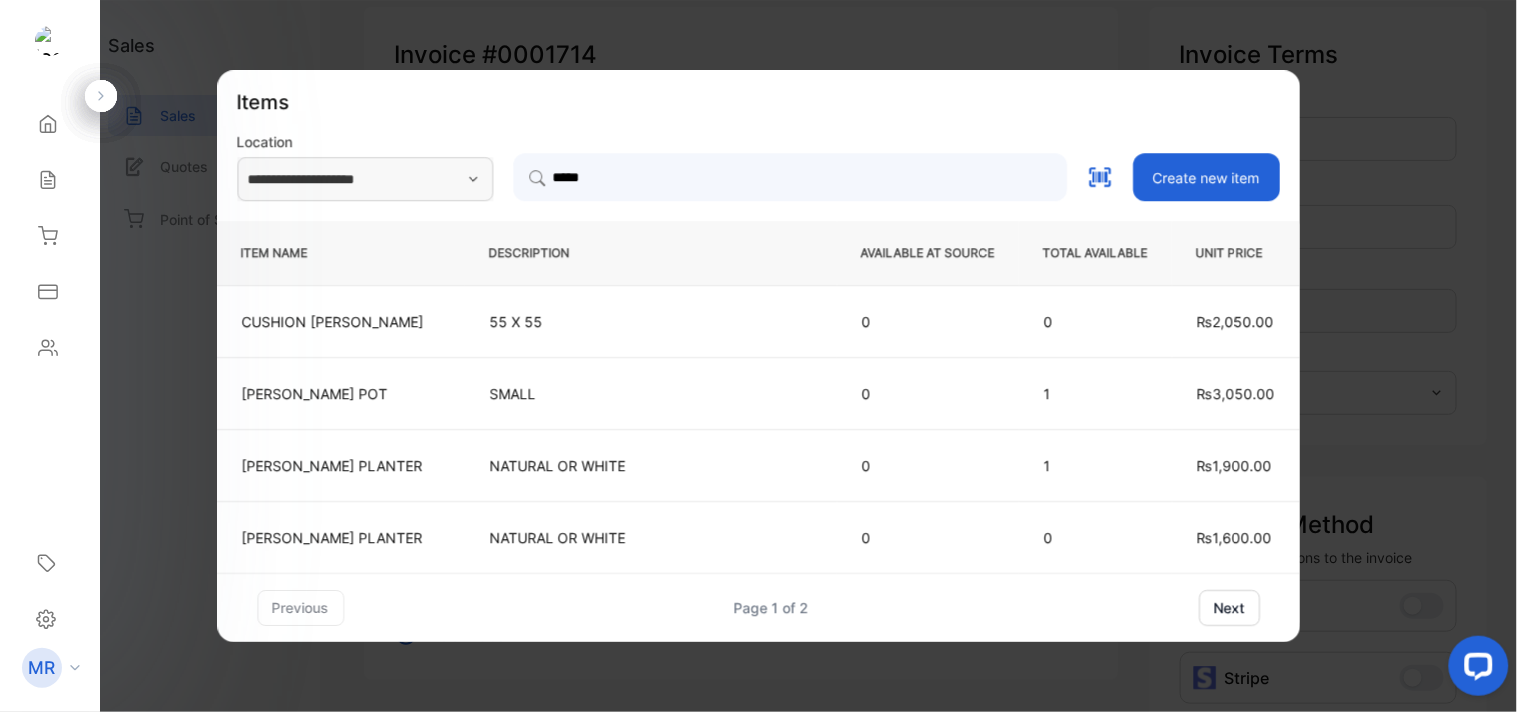 click on "next" at bounding box center [1229, 608] 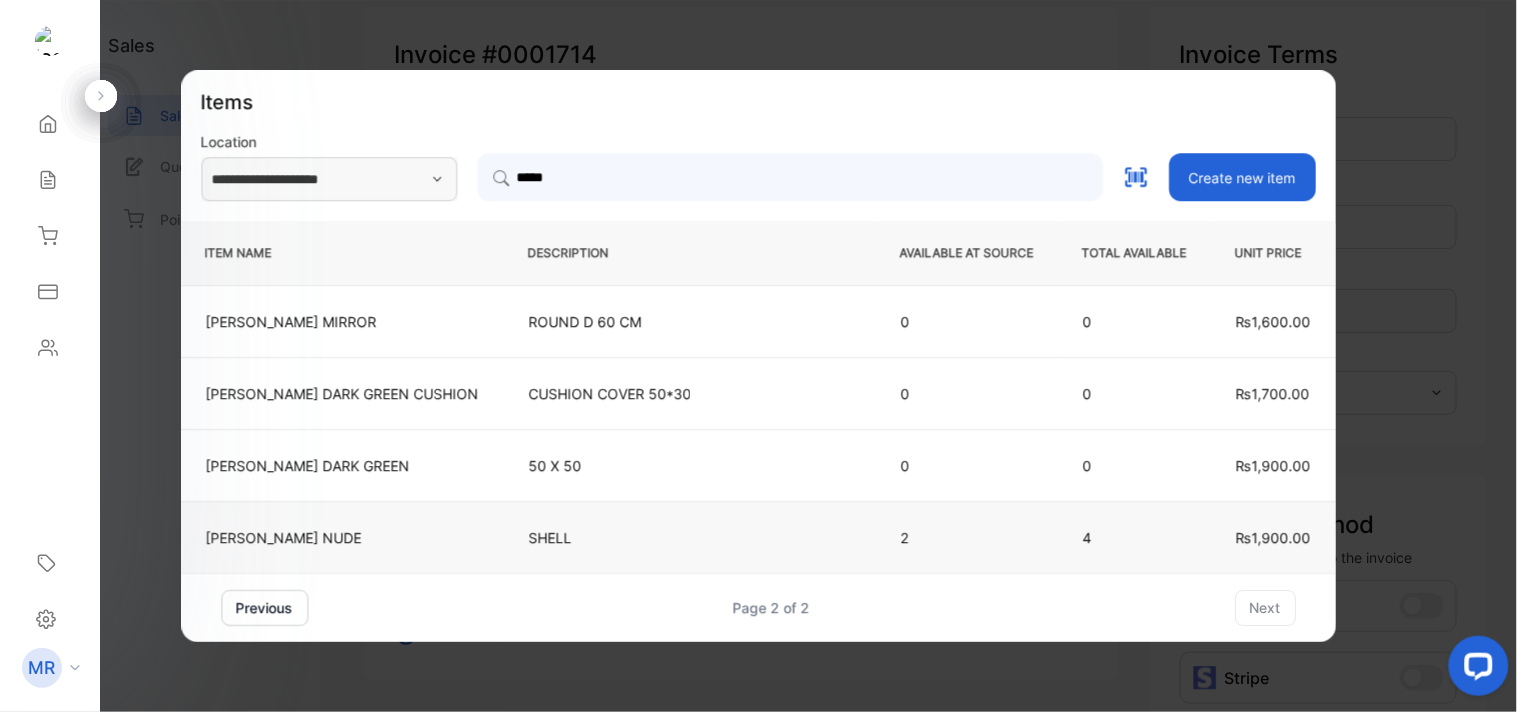 click on "SHELL" at bounding box center [690, 537] 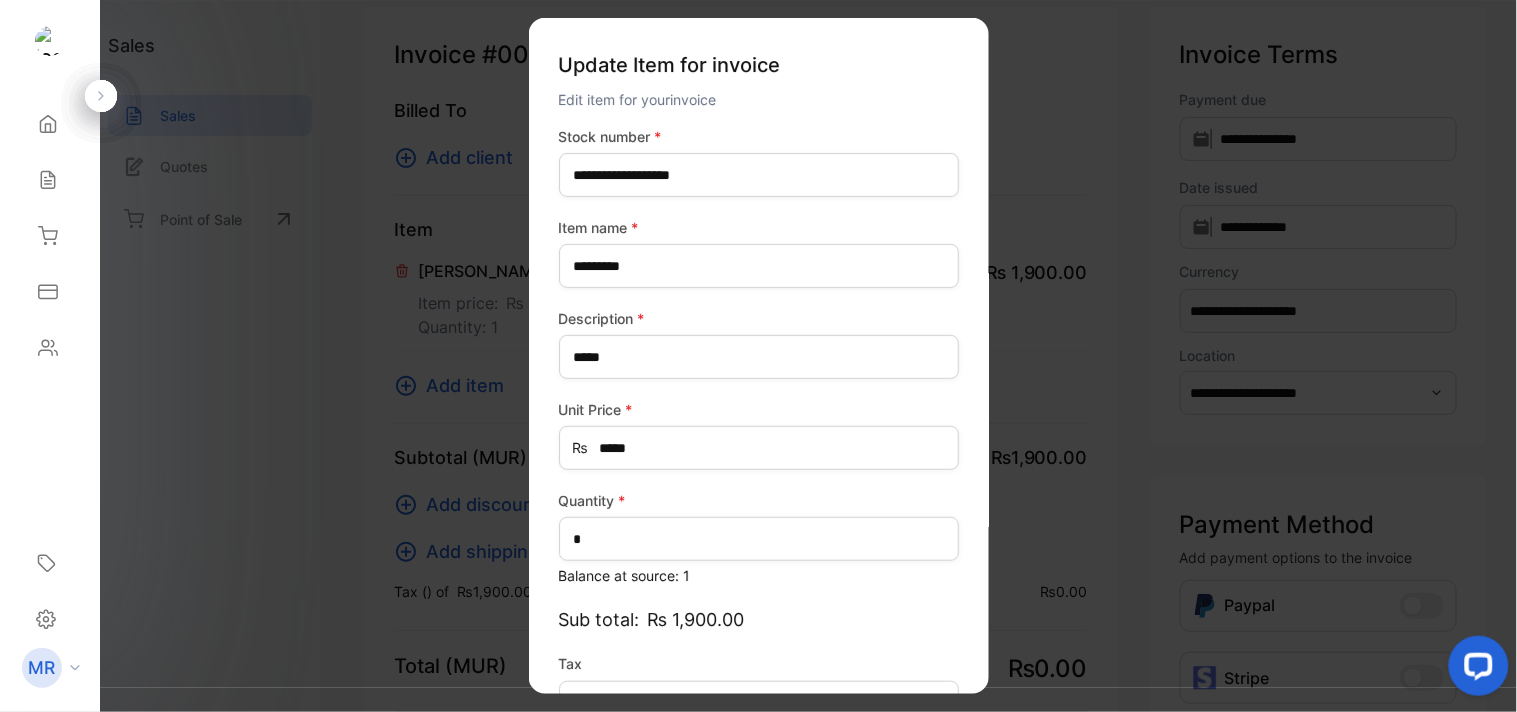 type on "*******" 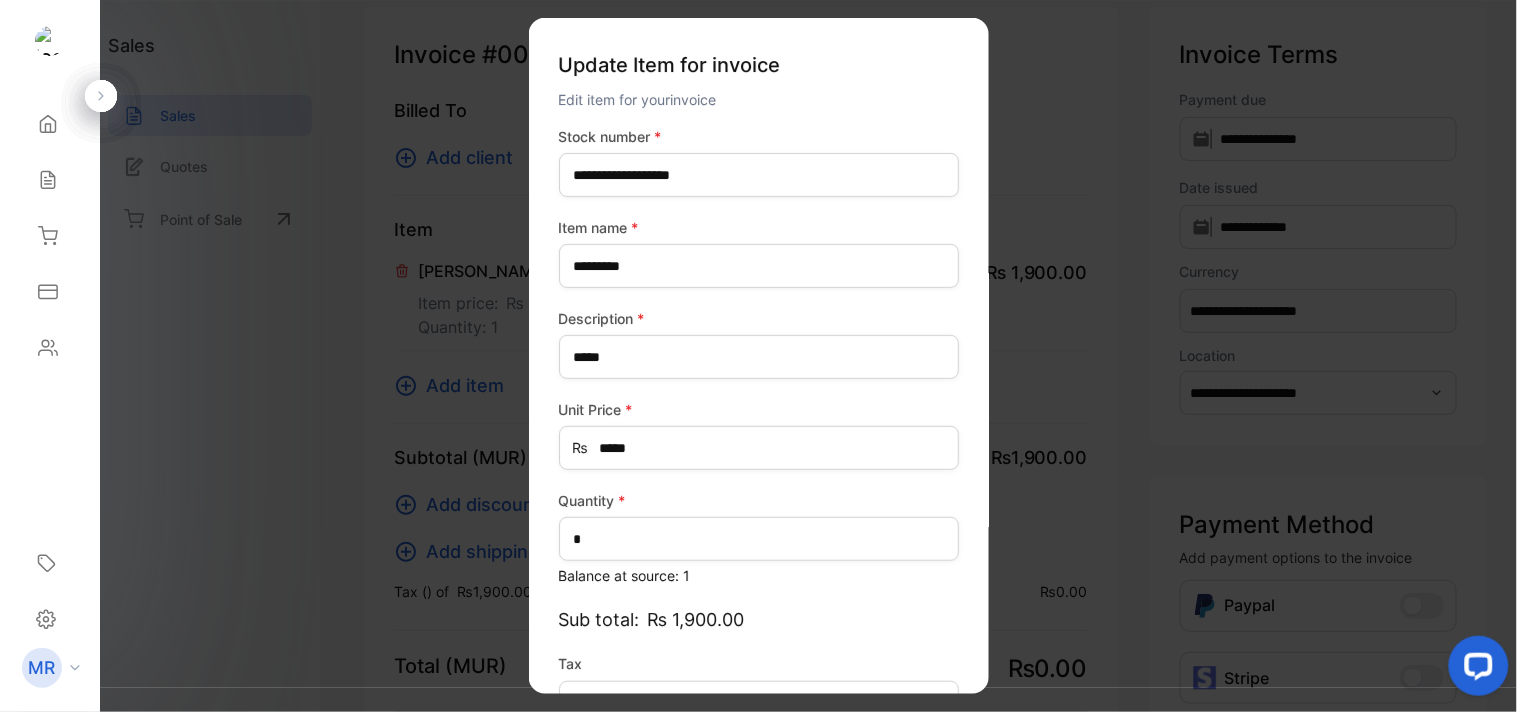 scroll, scrollTop: 130, scrollLeft: 0, axis: vertical 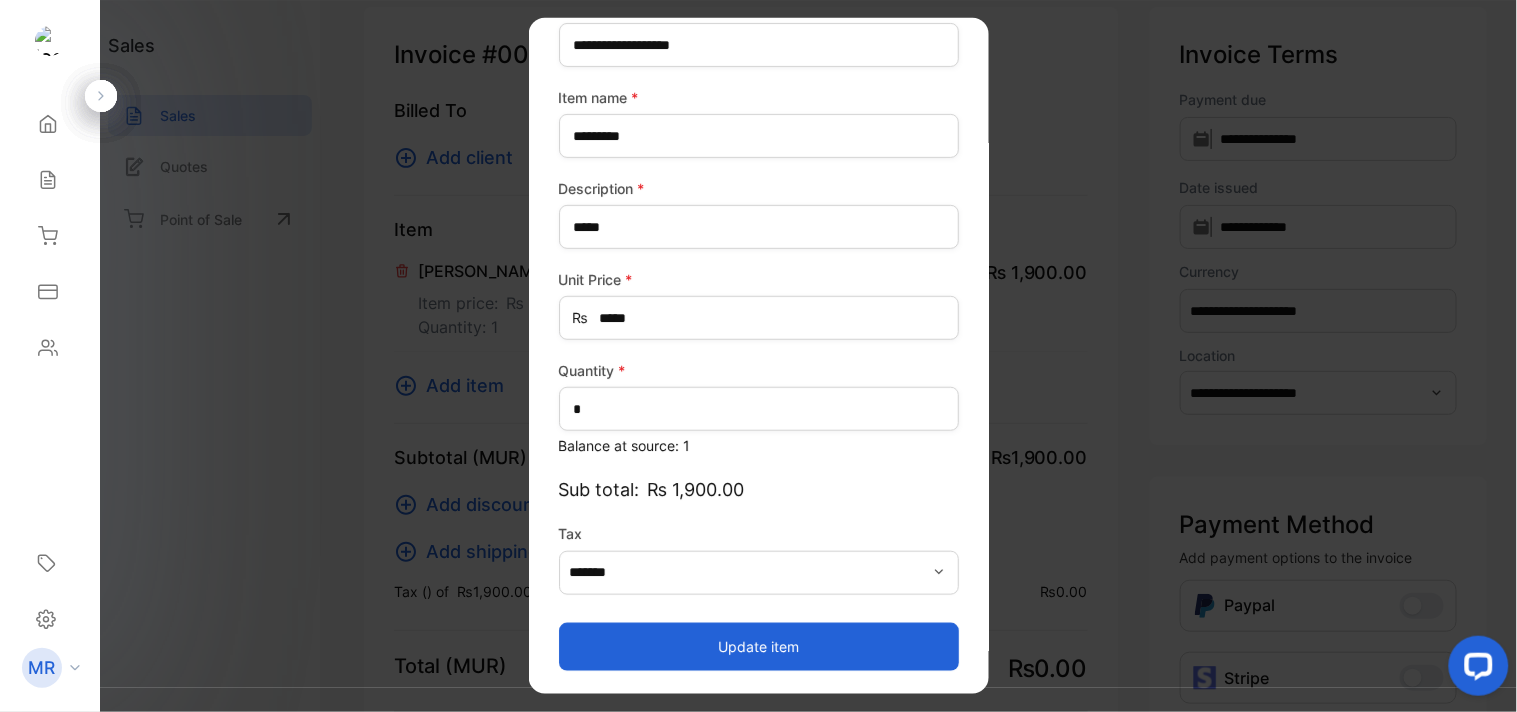 click on "Update item" at bounding box center (759, 646) 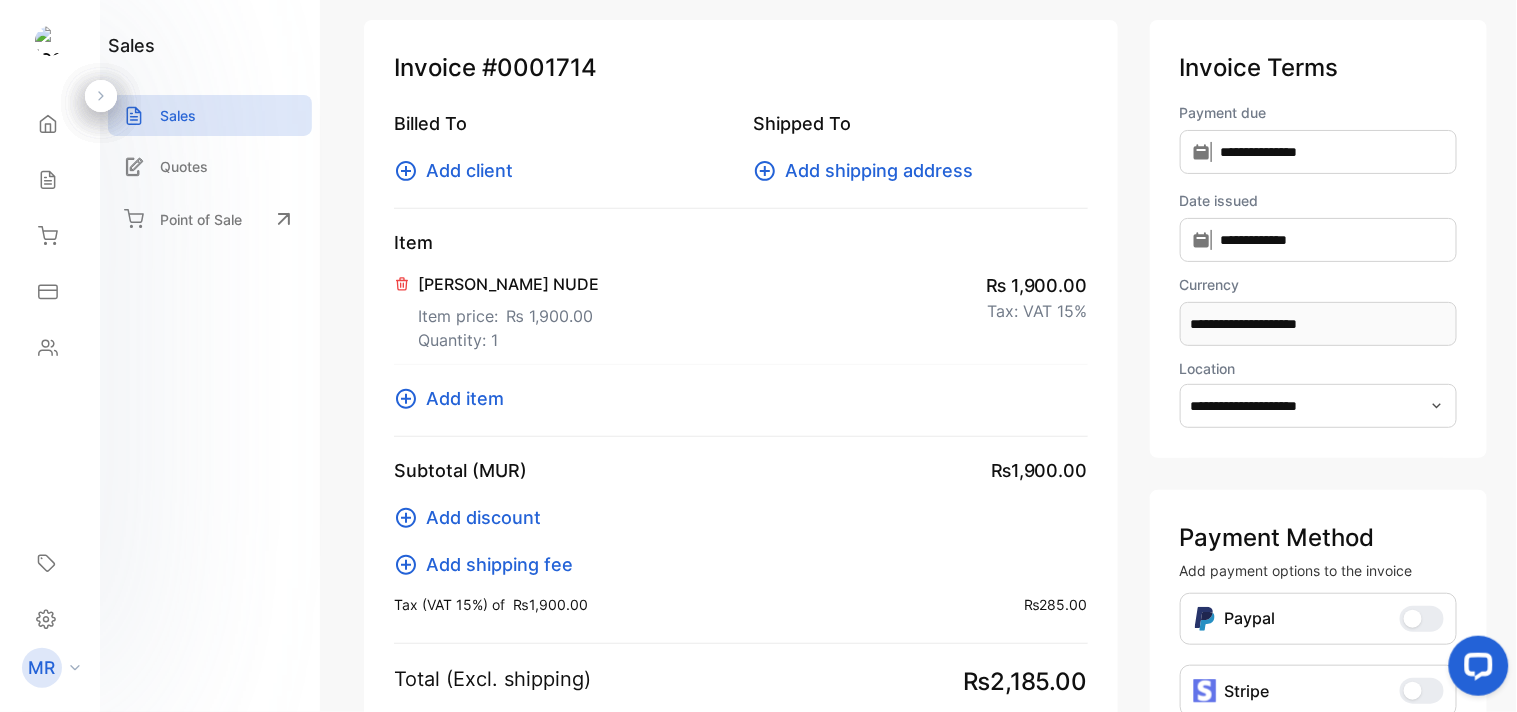 scroll, scrollTop: 101, scrollLeft: 0, axis: vertical 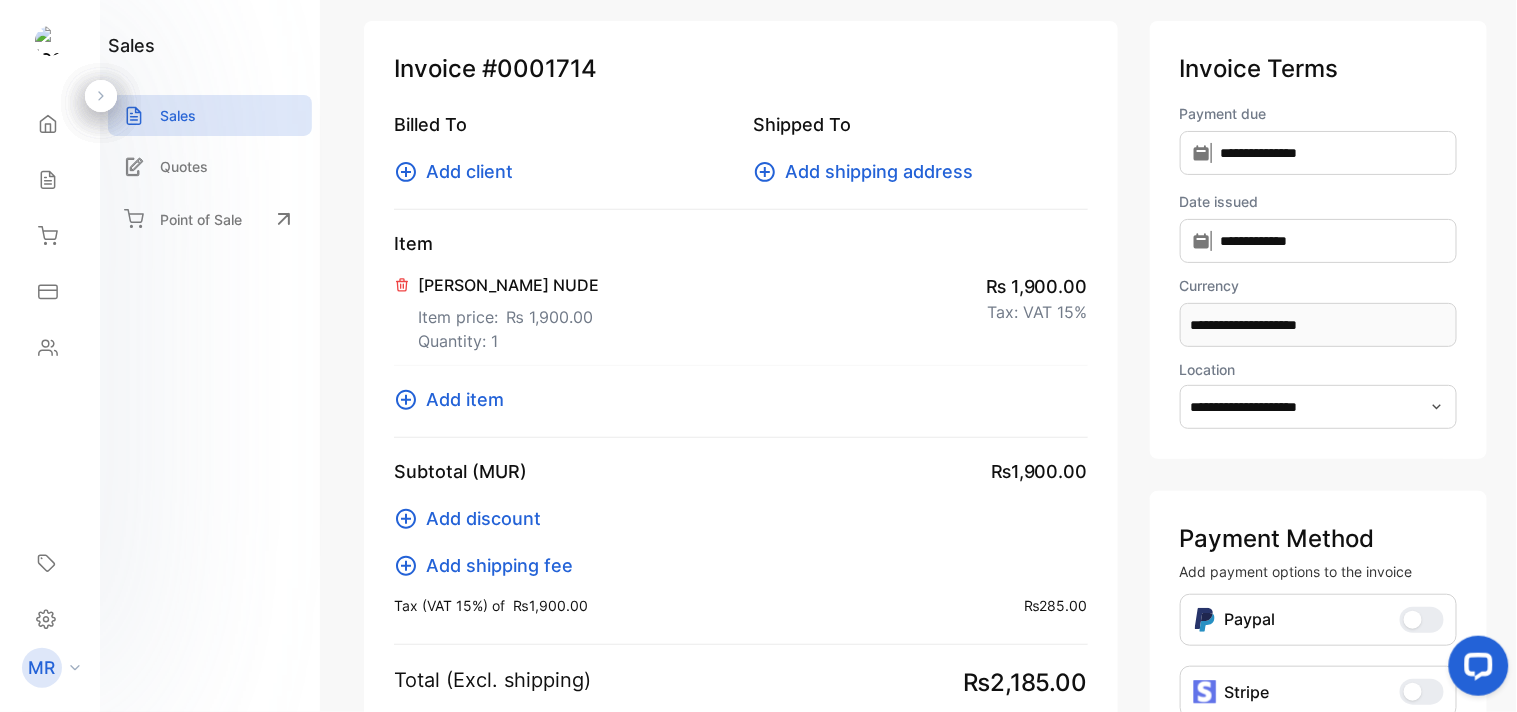 click 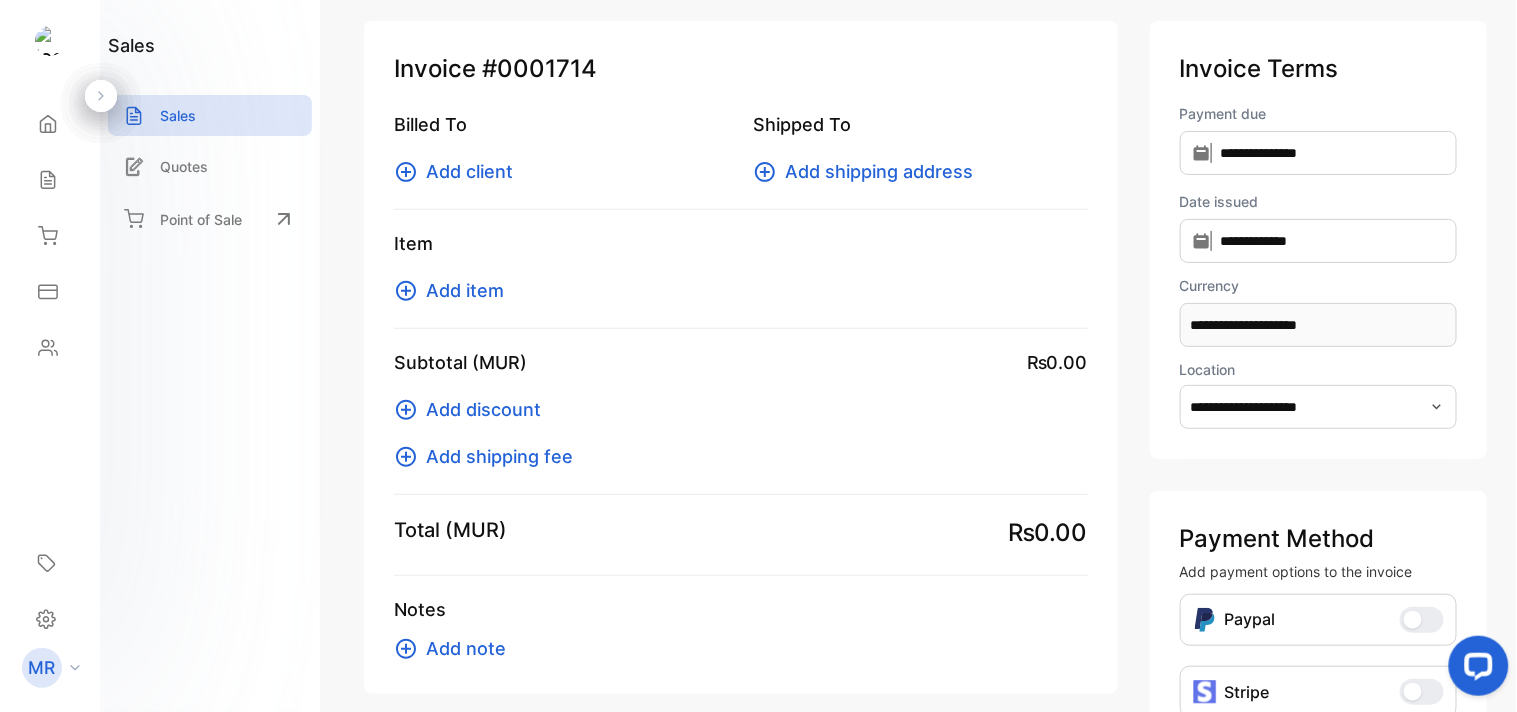 click on "Add item" at bounding box center (465, 290) 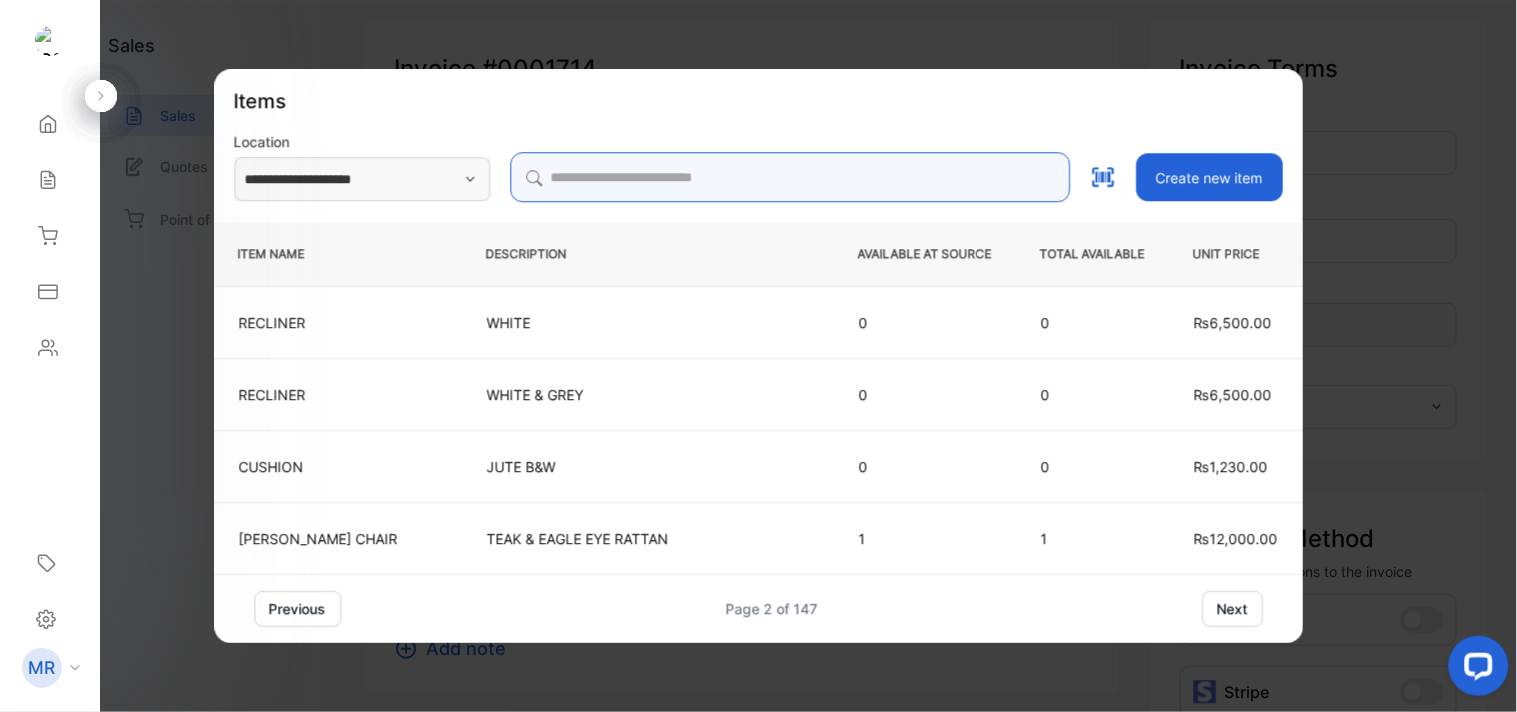 click at bounding box center (790, 177) 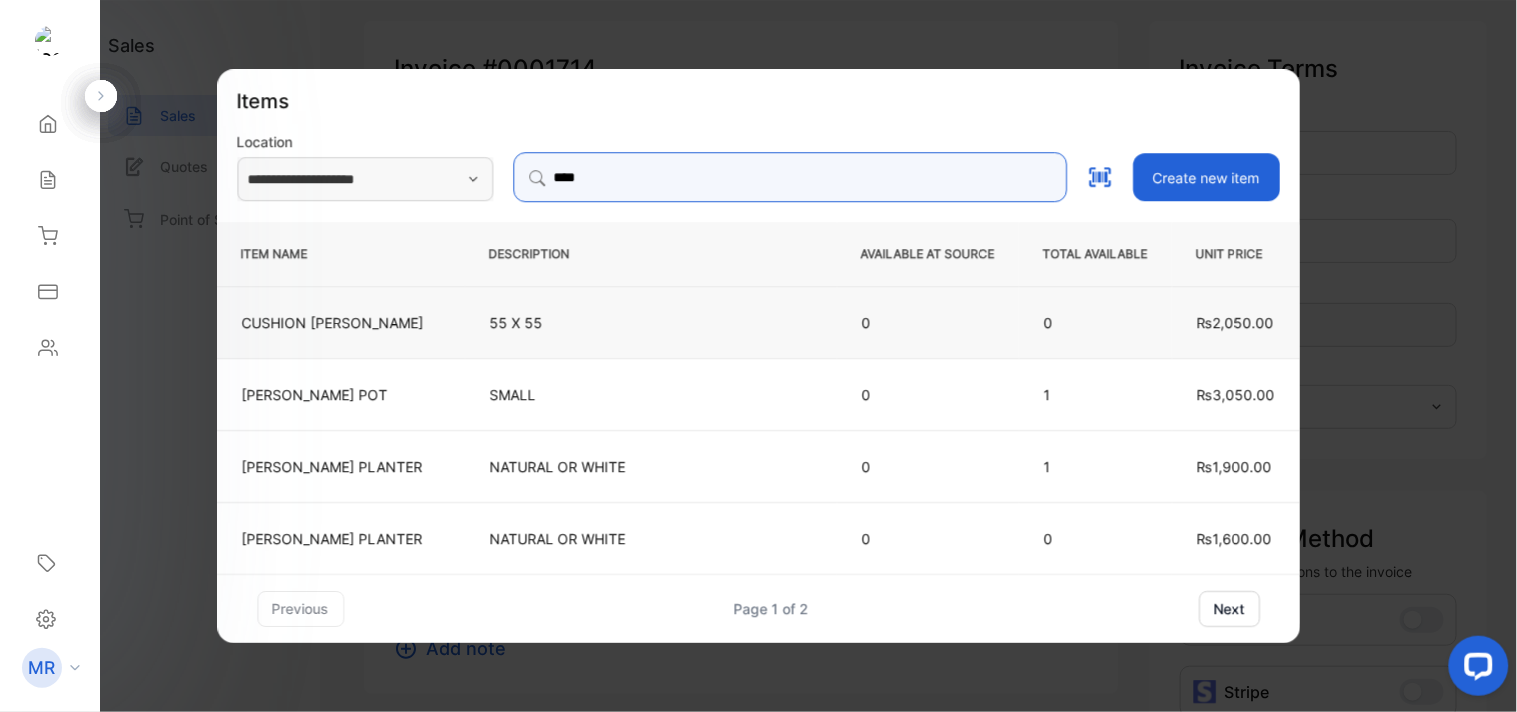 type on "****" 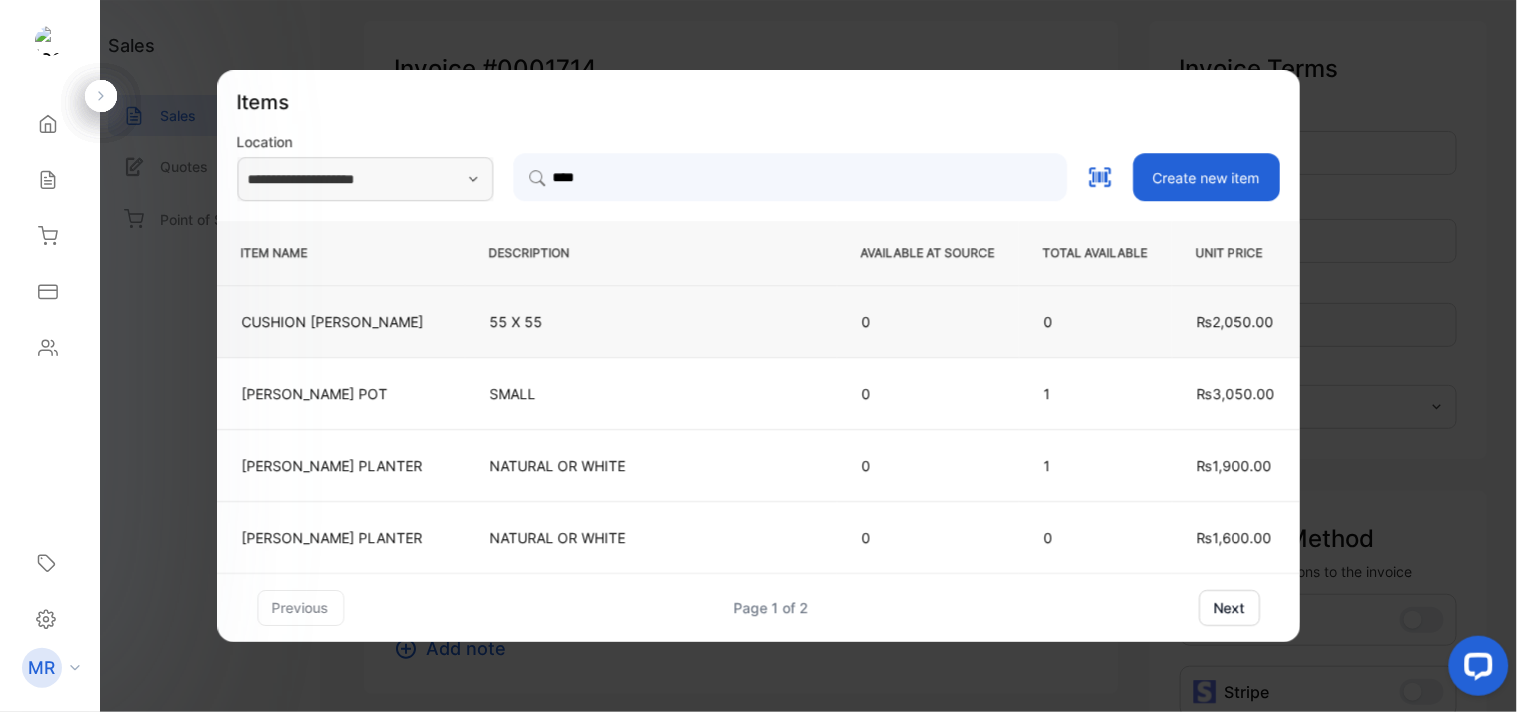 click on "55 X 55" at bounding box center (651, 321) 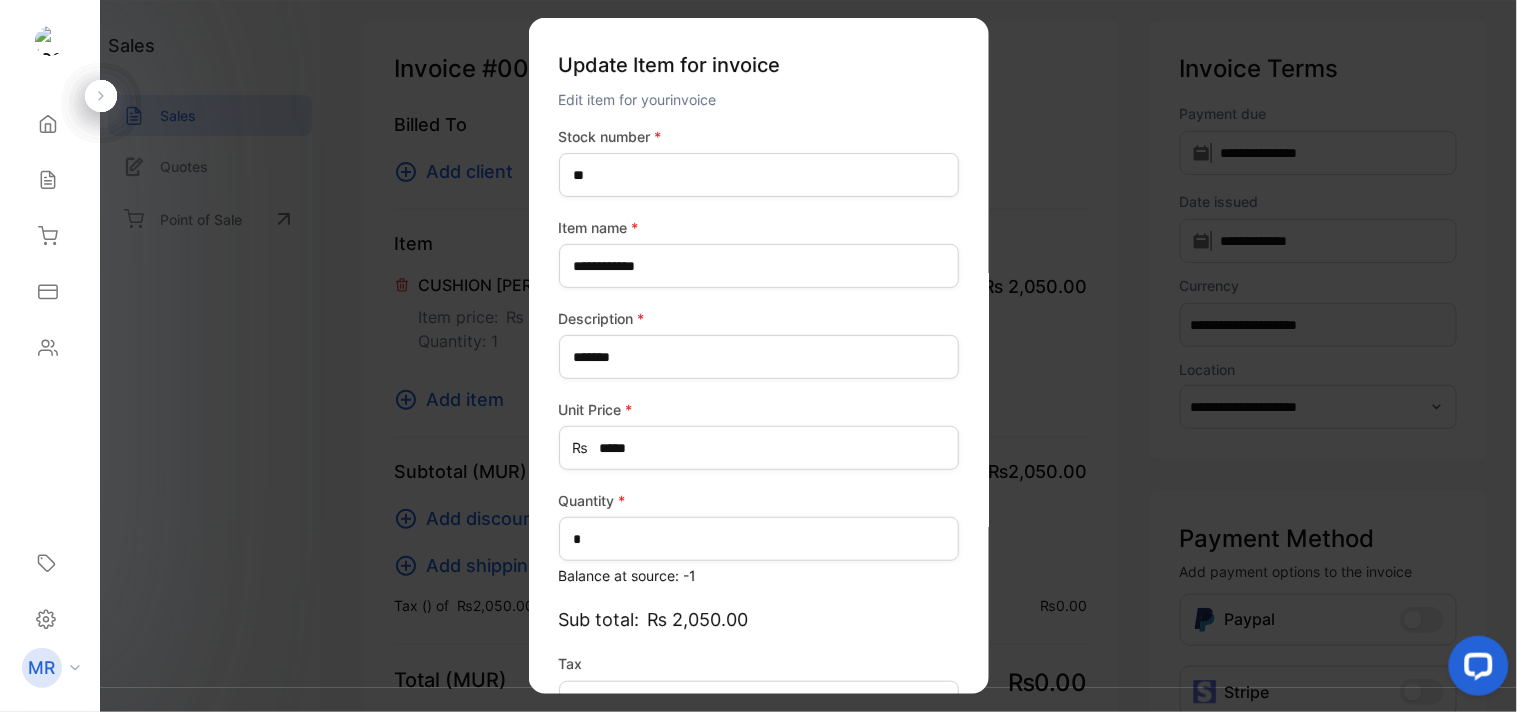 type on "*******" 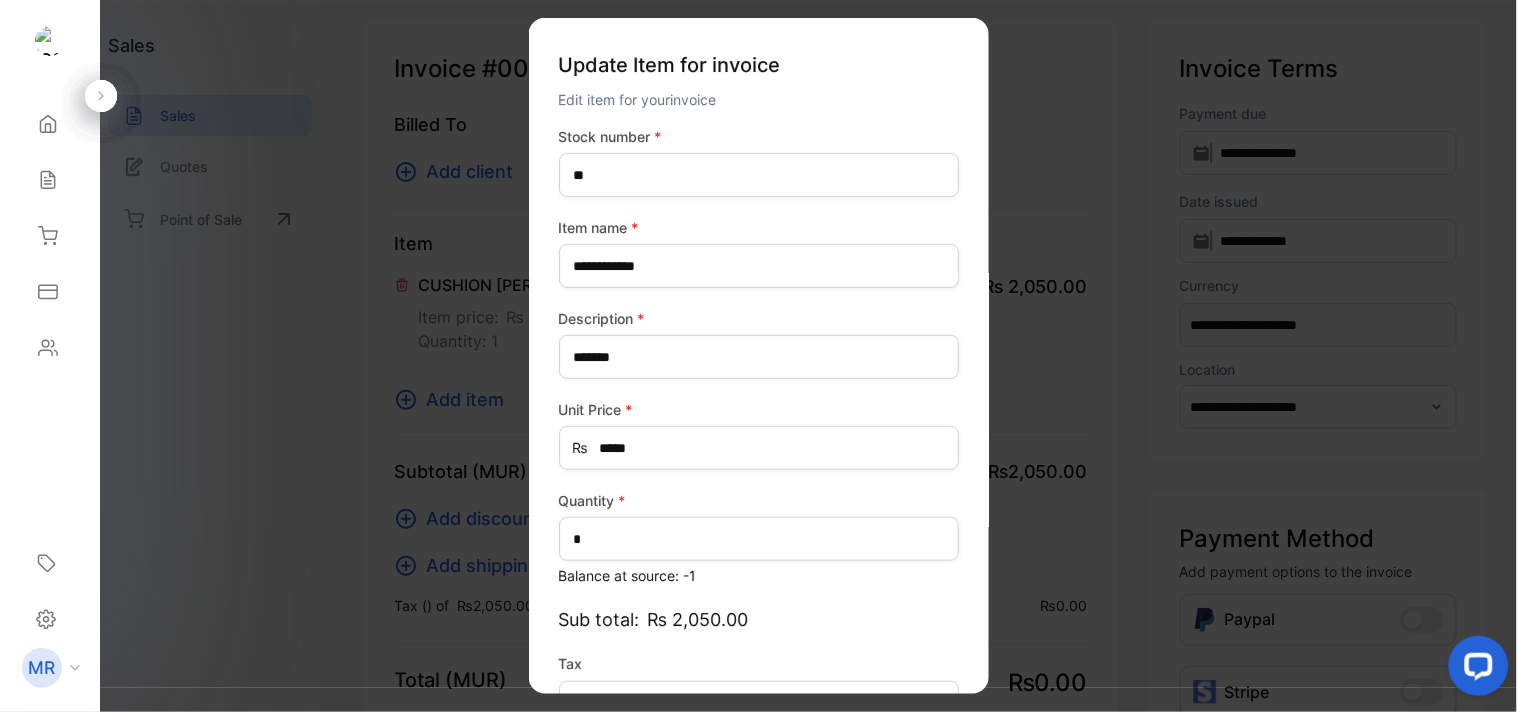 scroll, scrollTop: 130, scrollLeft: 0, axis: vertical 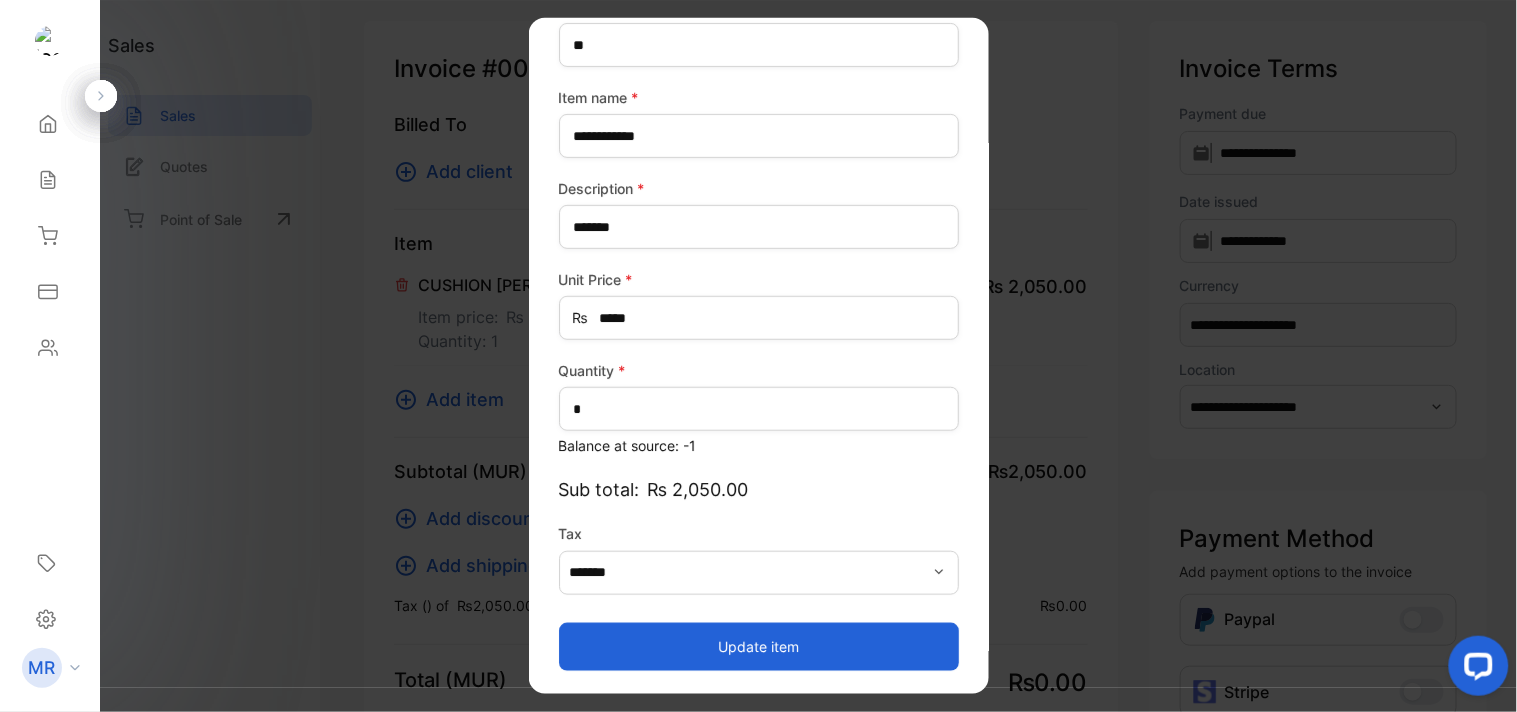 click on "Update item" at bounding box center [759, 646] 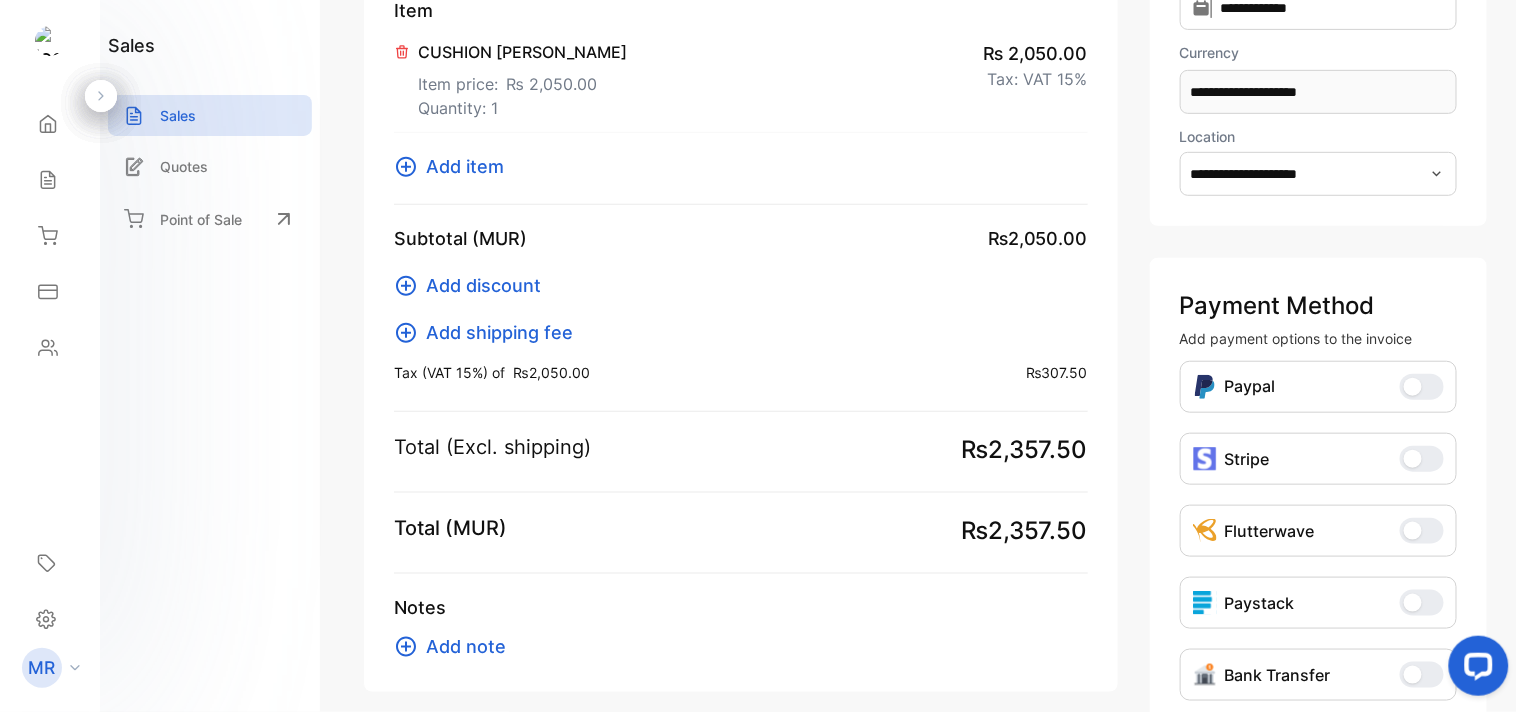 scroll, scrollTop: 336, scrollLeft: 0, axis: vertical 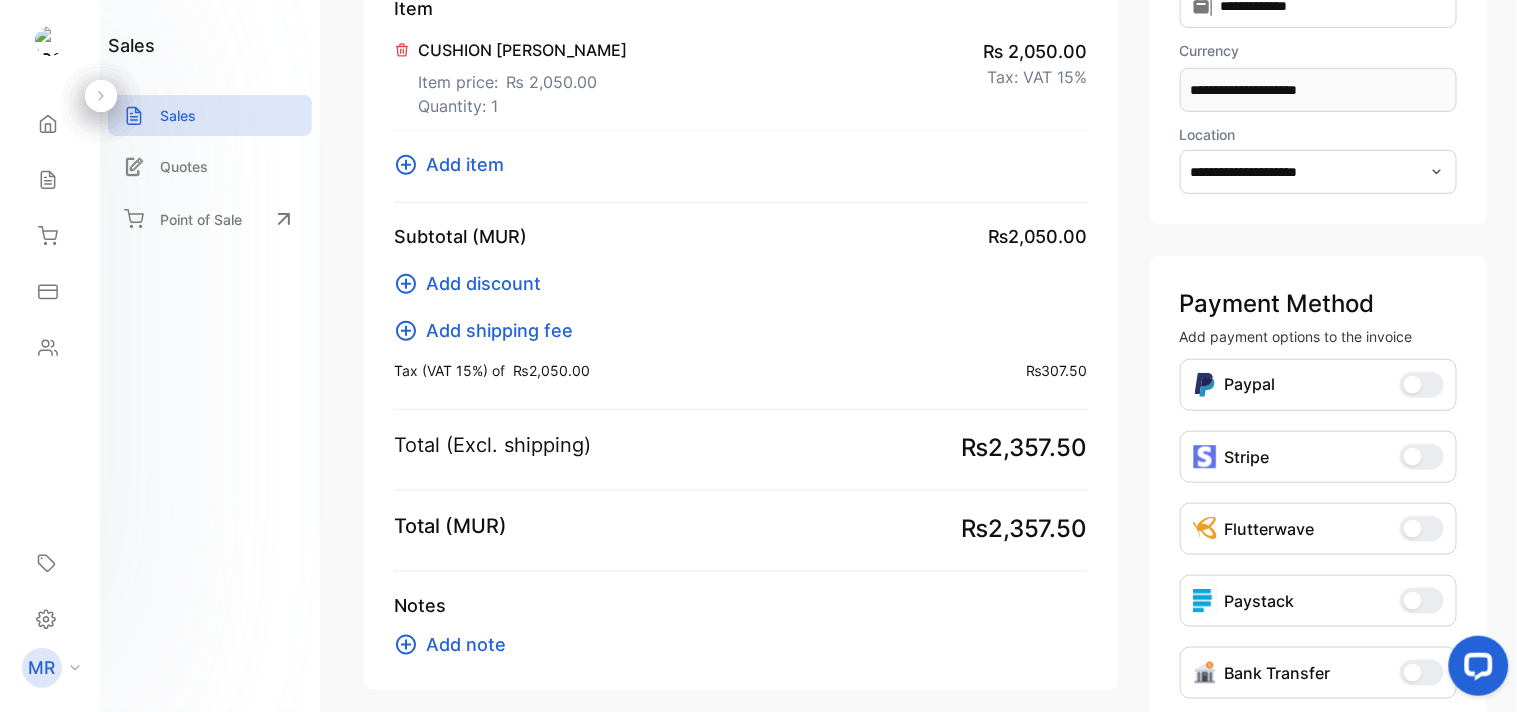click 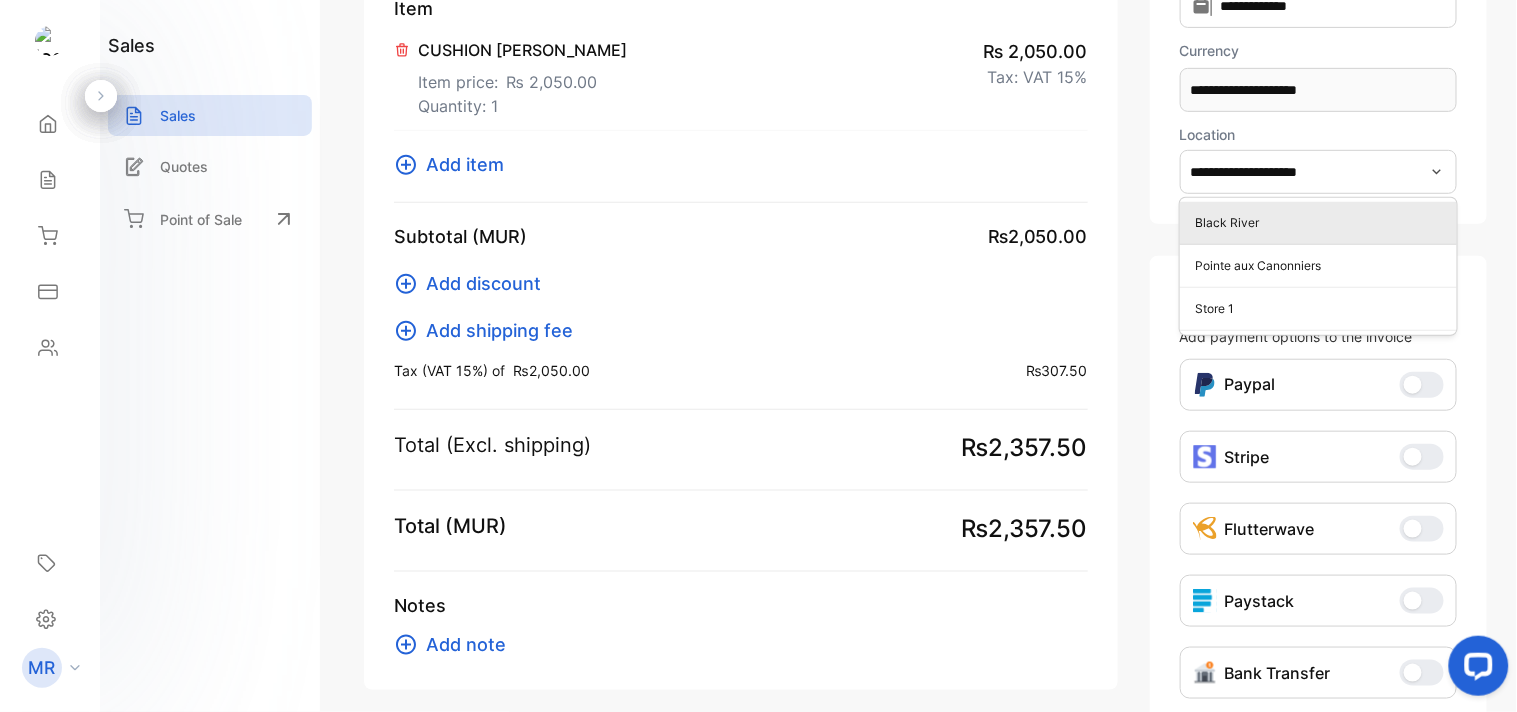 click on "Black River" at bounding box center (1322, 223) 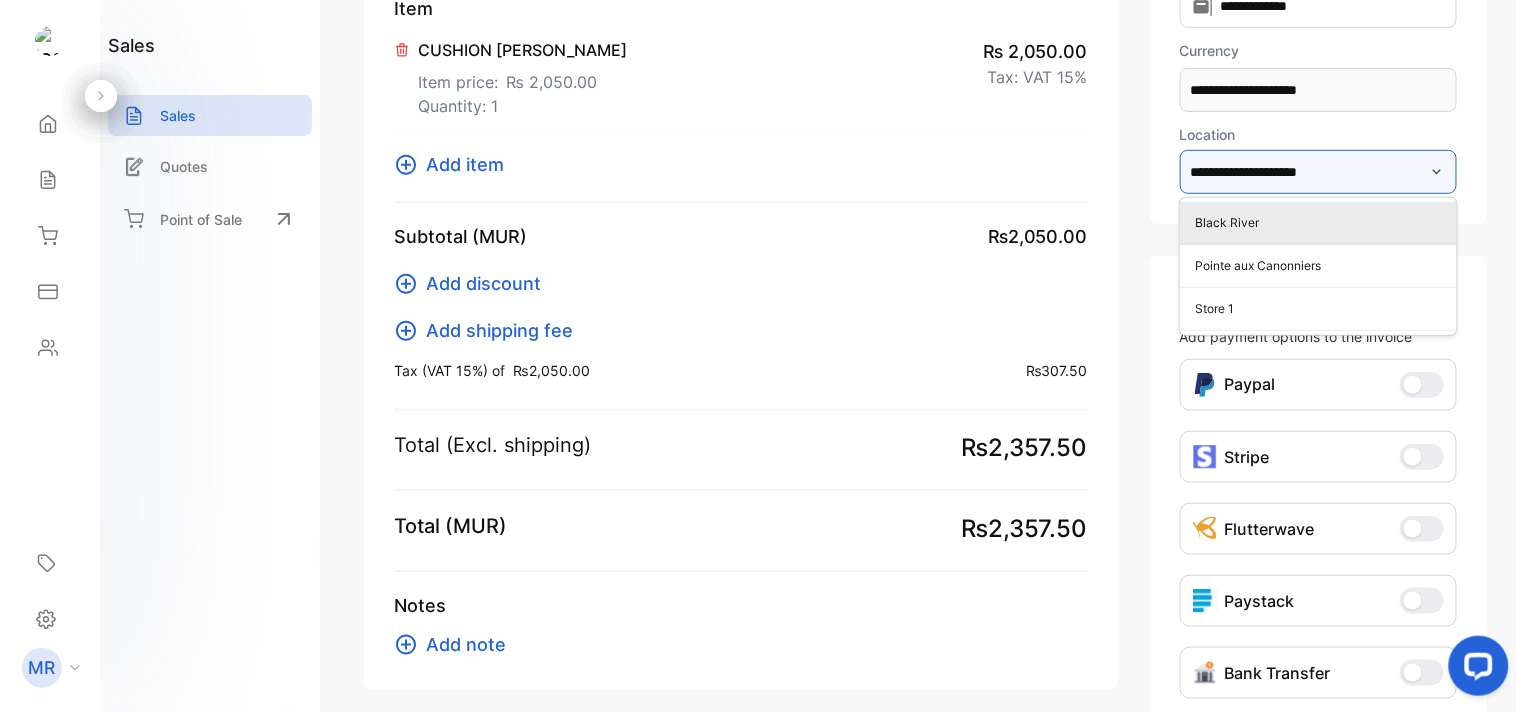 type on "**********" 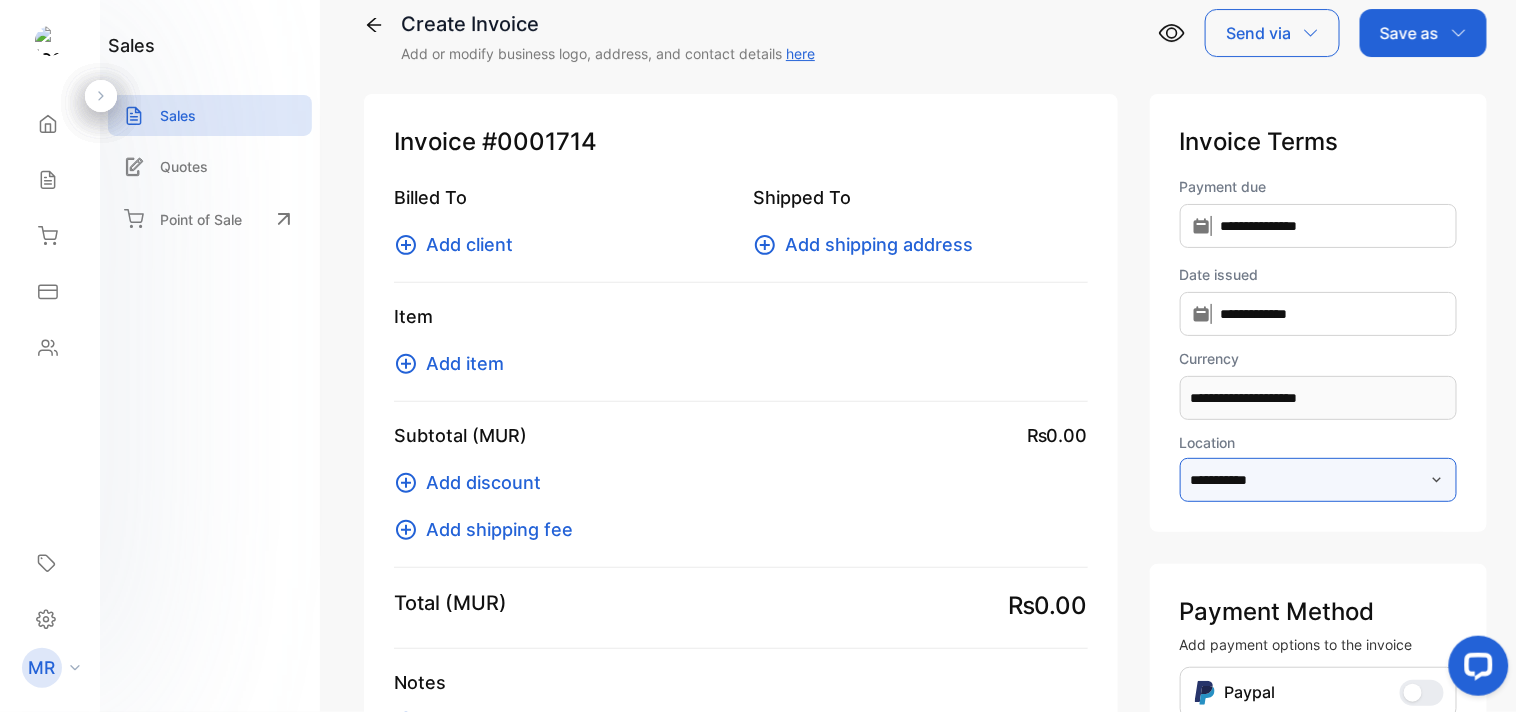 scroll, scrollTop: 0, scrollLeft: 0, axis: both 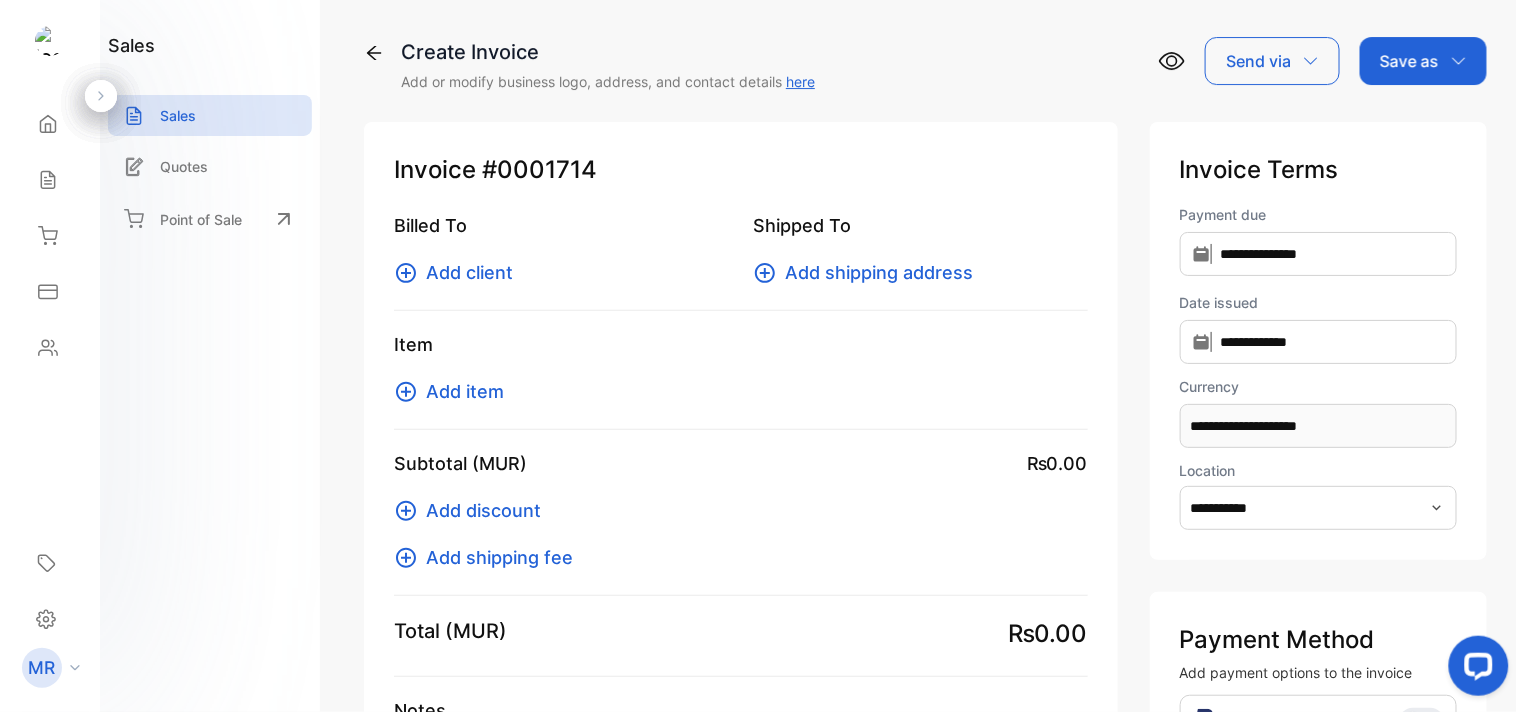 click on "Add item" at bounding box center (465, 391) 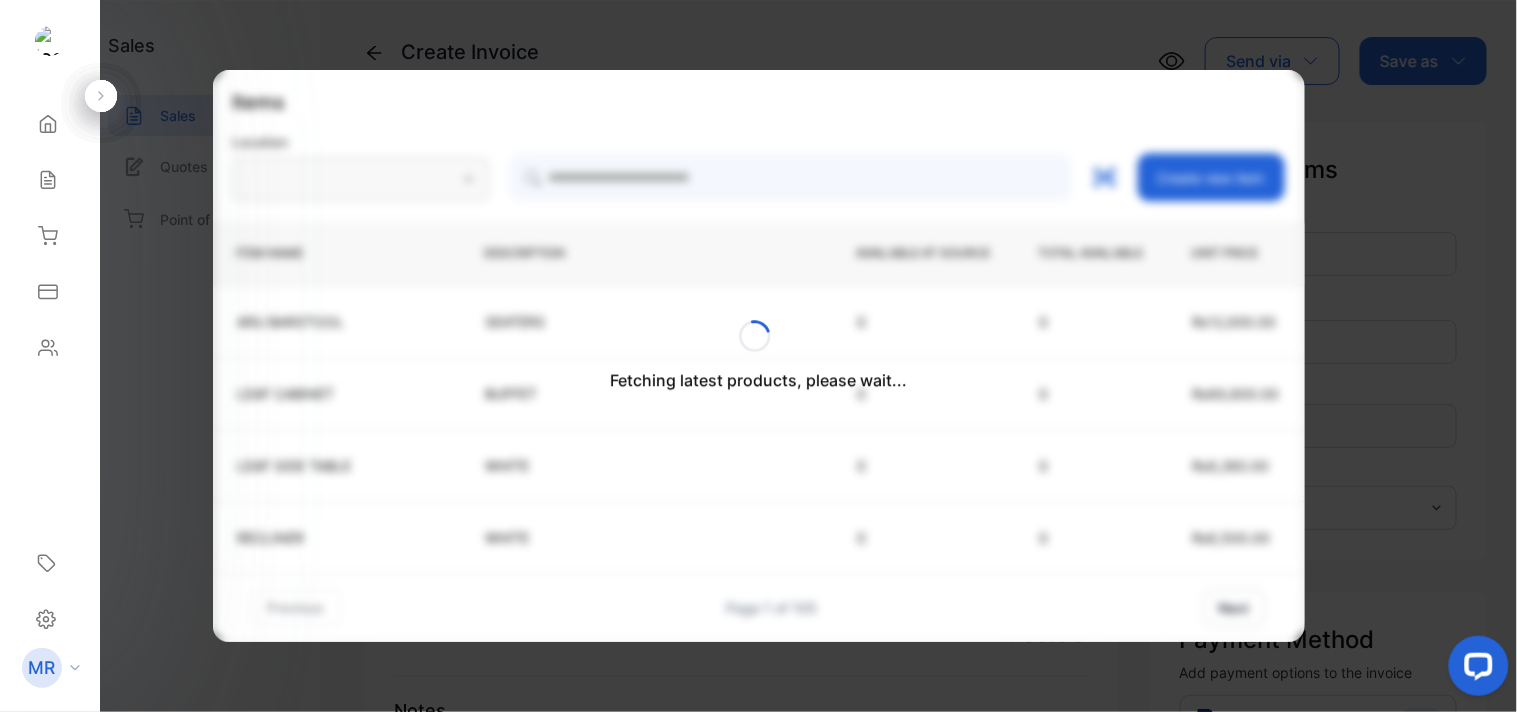 type on "**********" 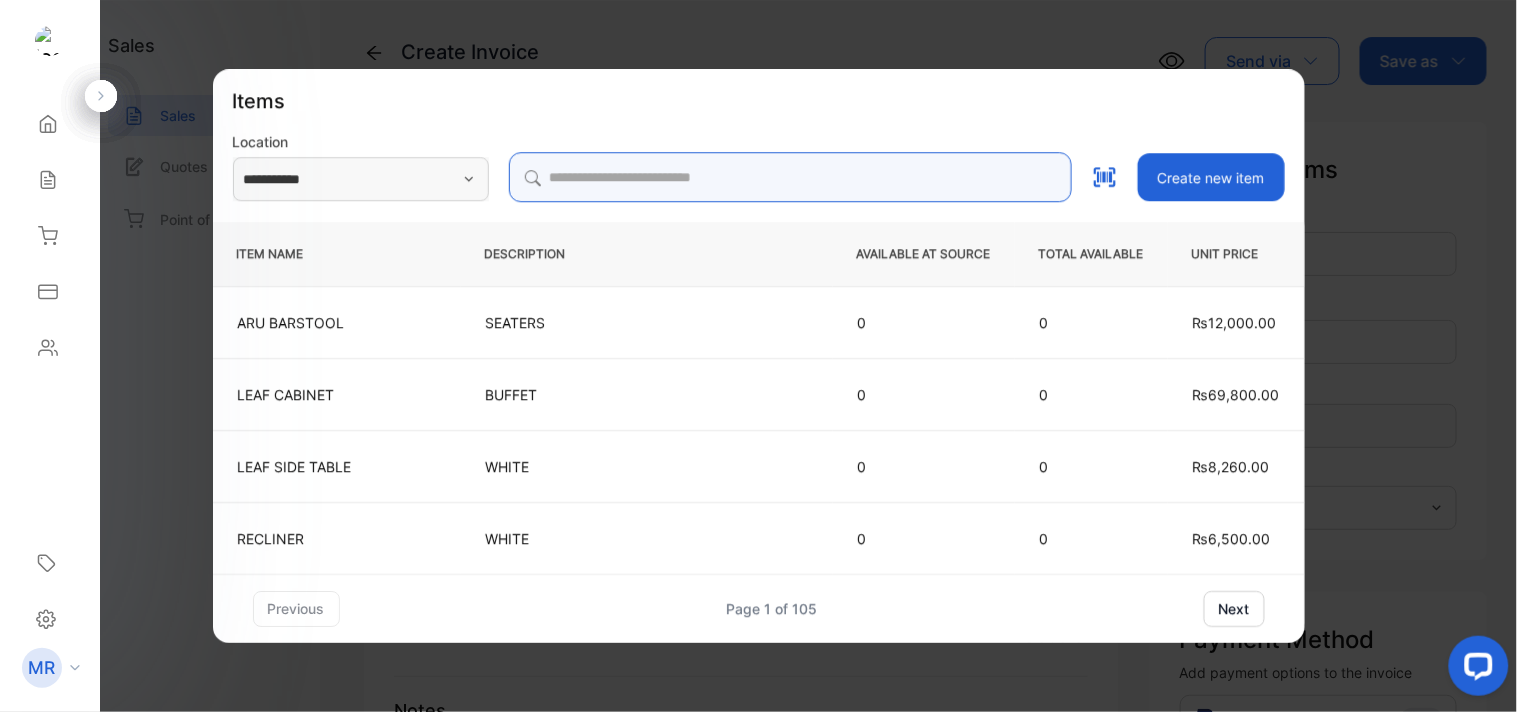 click at bounding box center (790, 177) 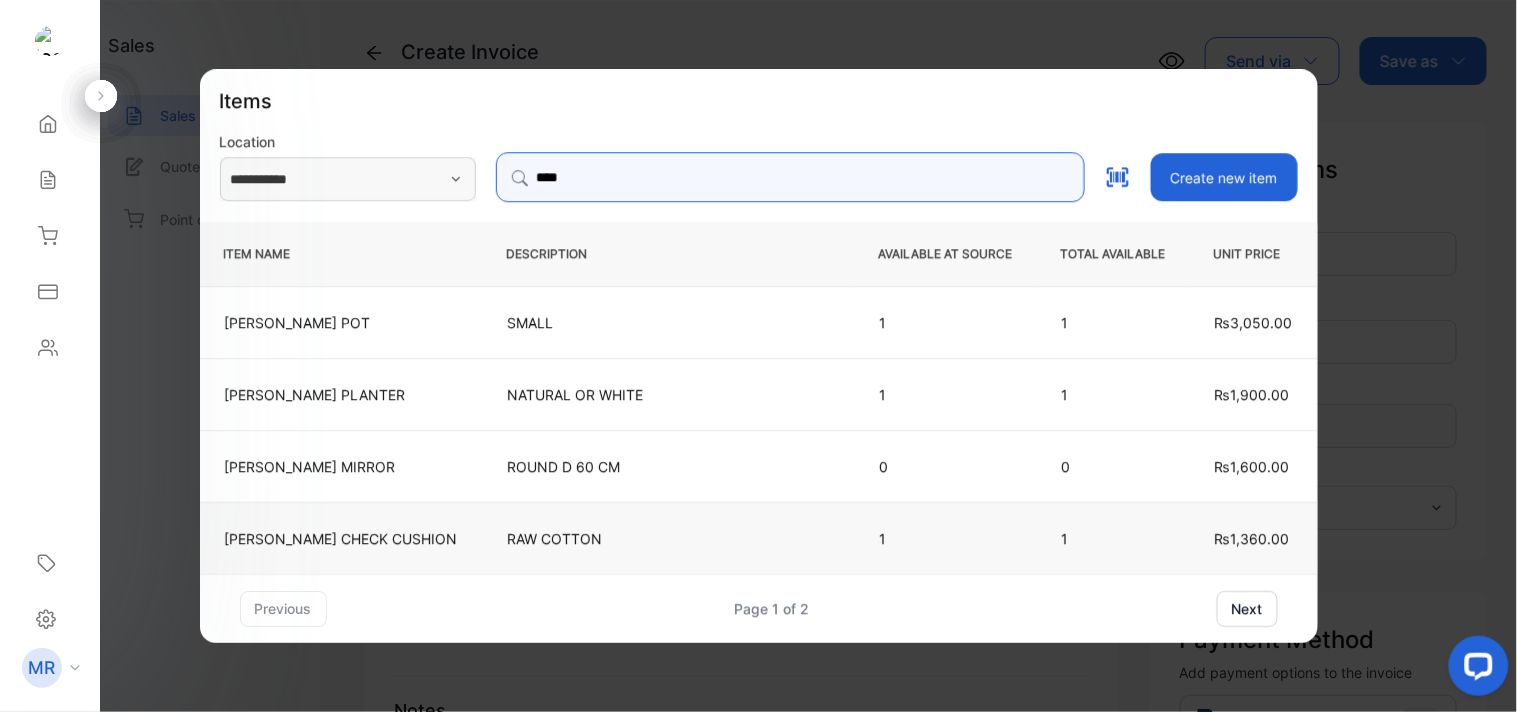 type on "****" 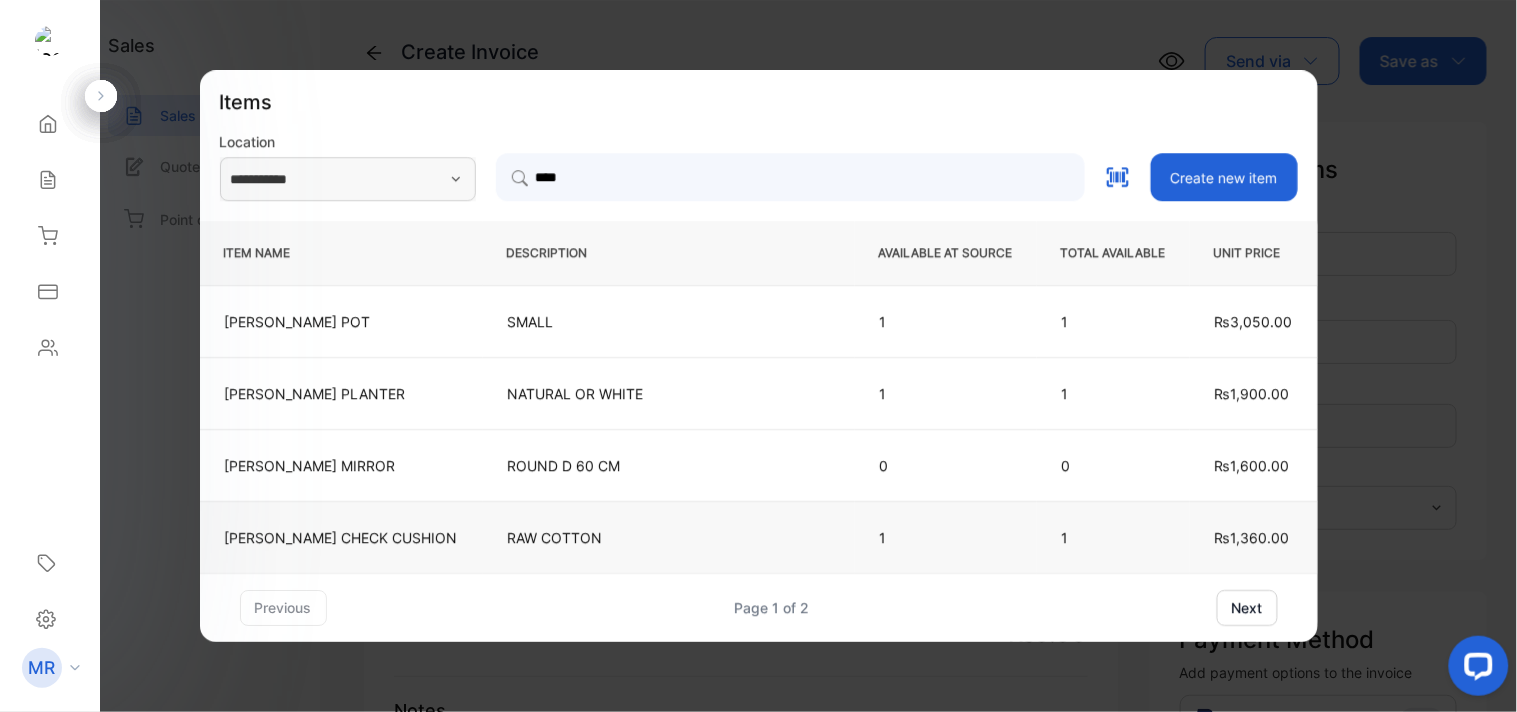 click on "RAW COTTON" at bounding box center [669, 537] 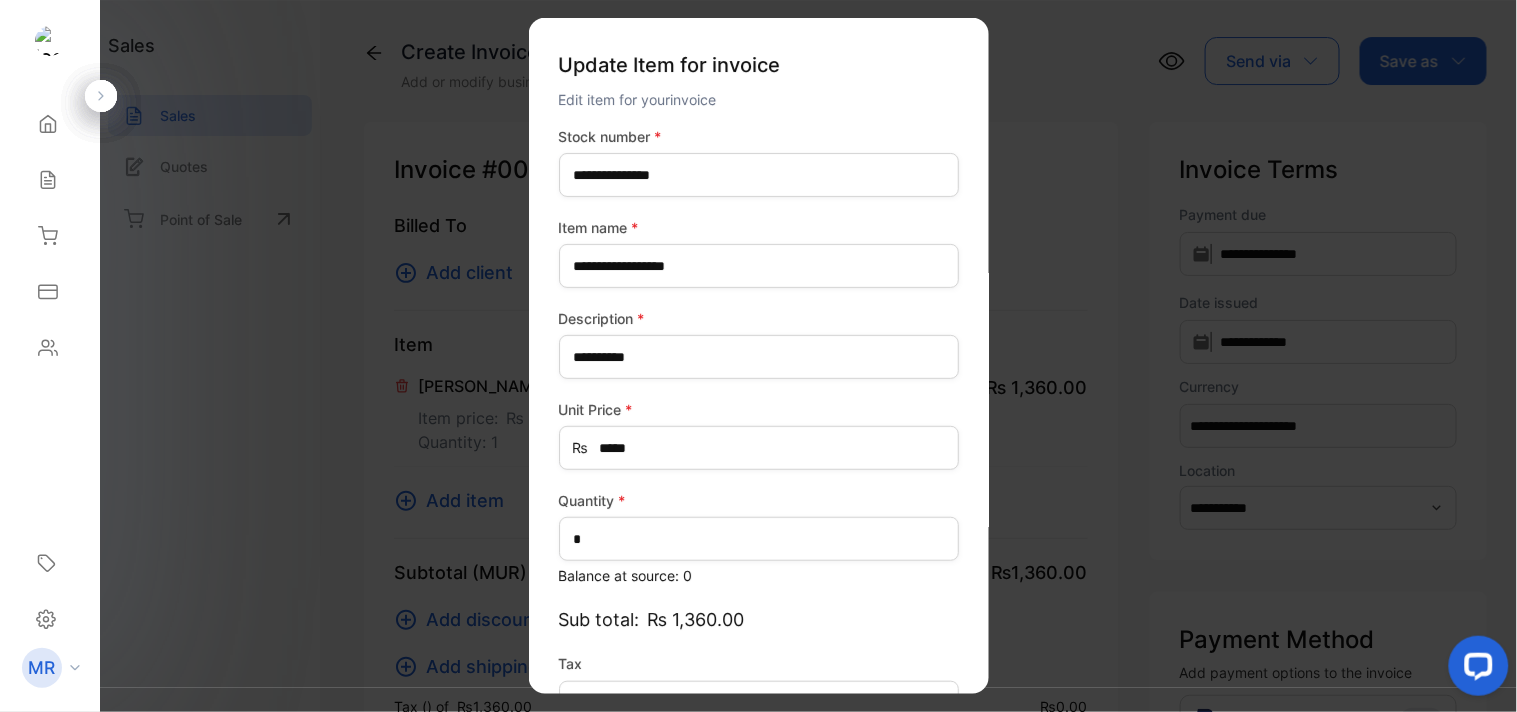 type on "*******" 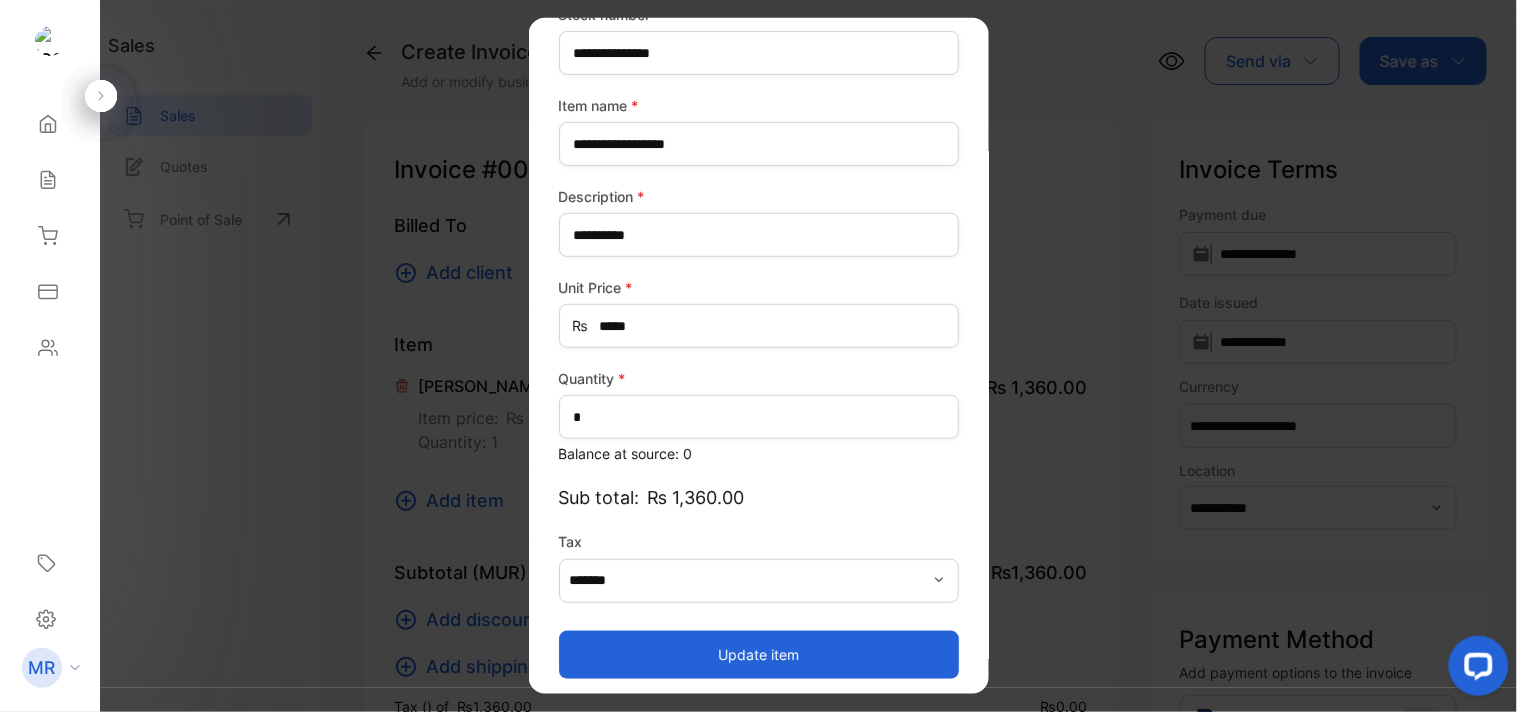 scroll, scrollTop: 123, scrollLeft: 0, axis: vertical 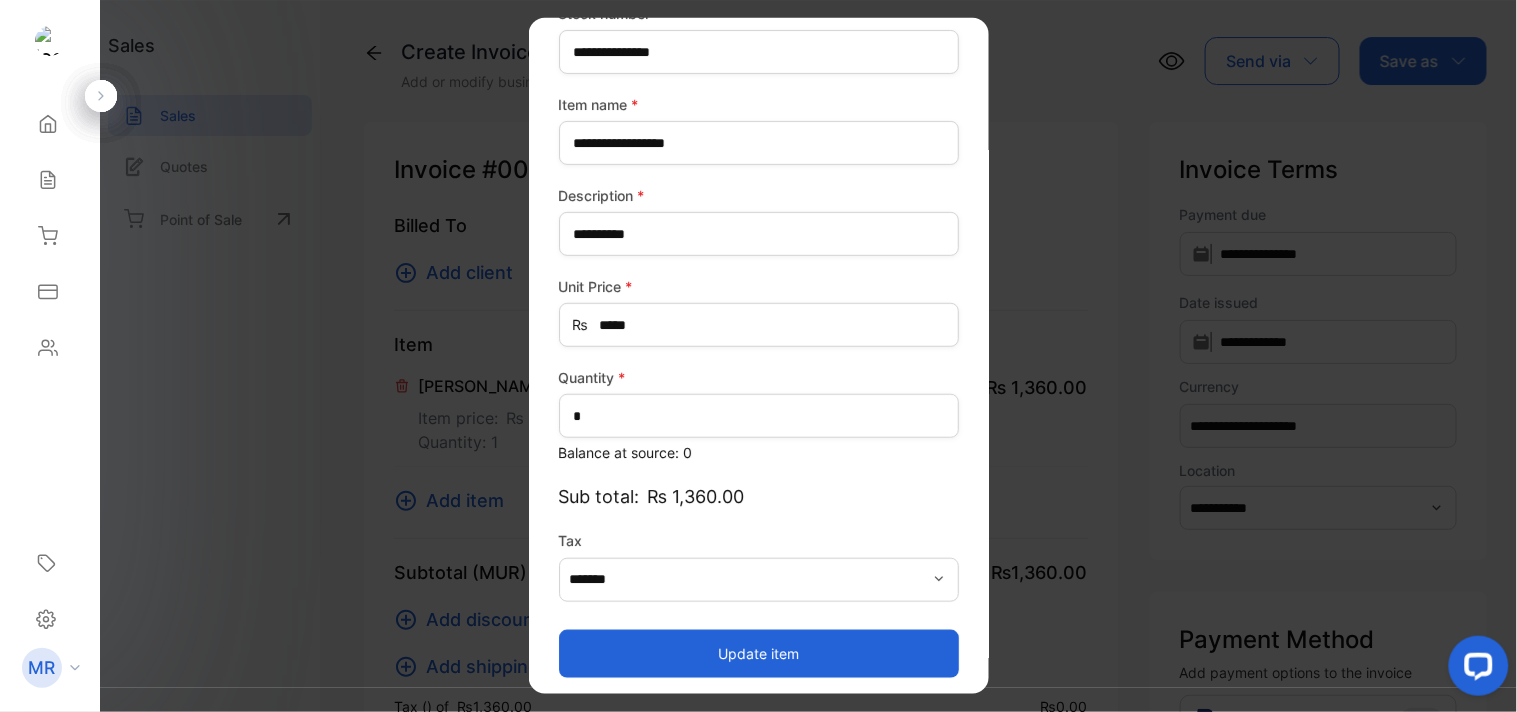 click on "Update item" at bounding box center (759, 653) 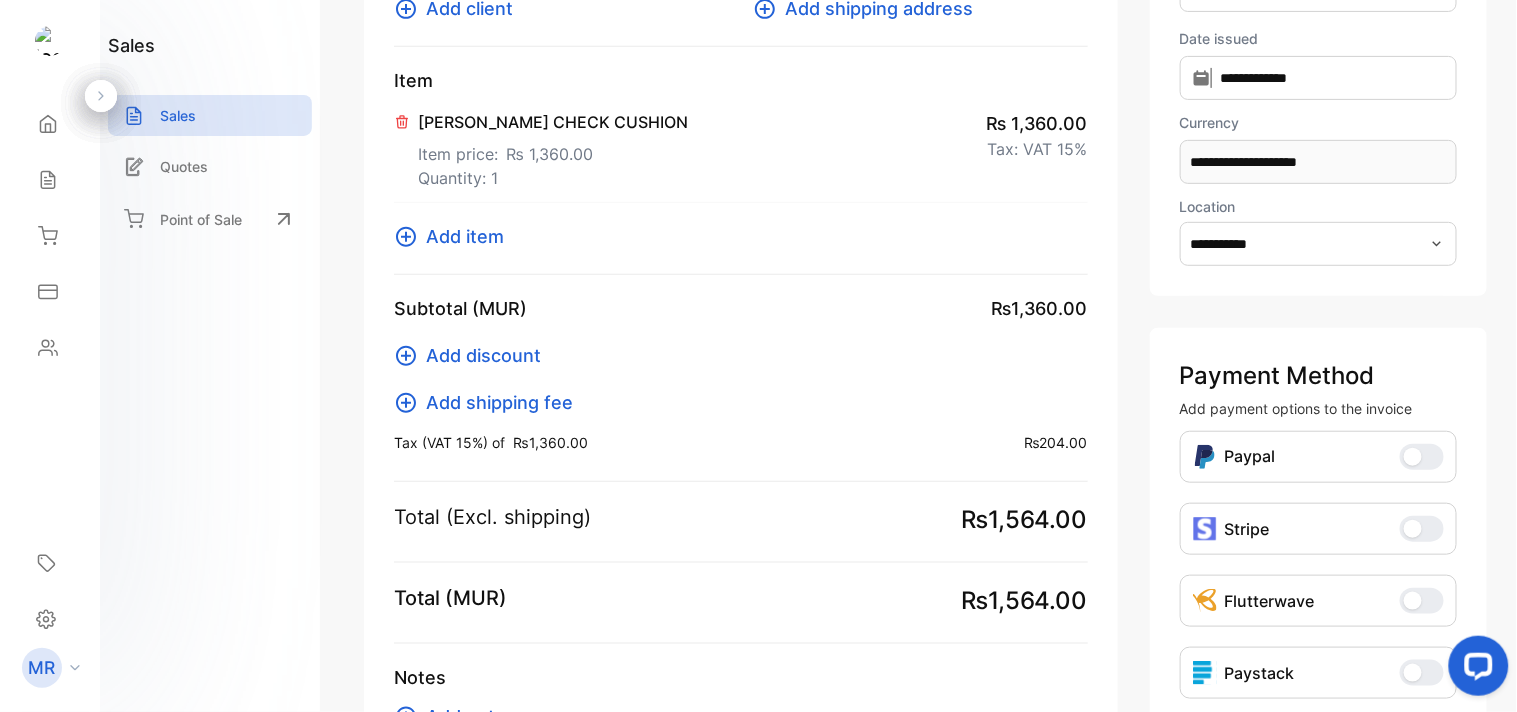 scroll, scrollTop: 271, scrollLeft: 0, axis: vertical 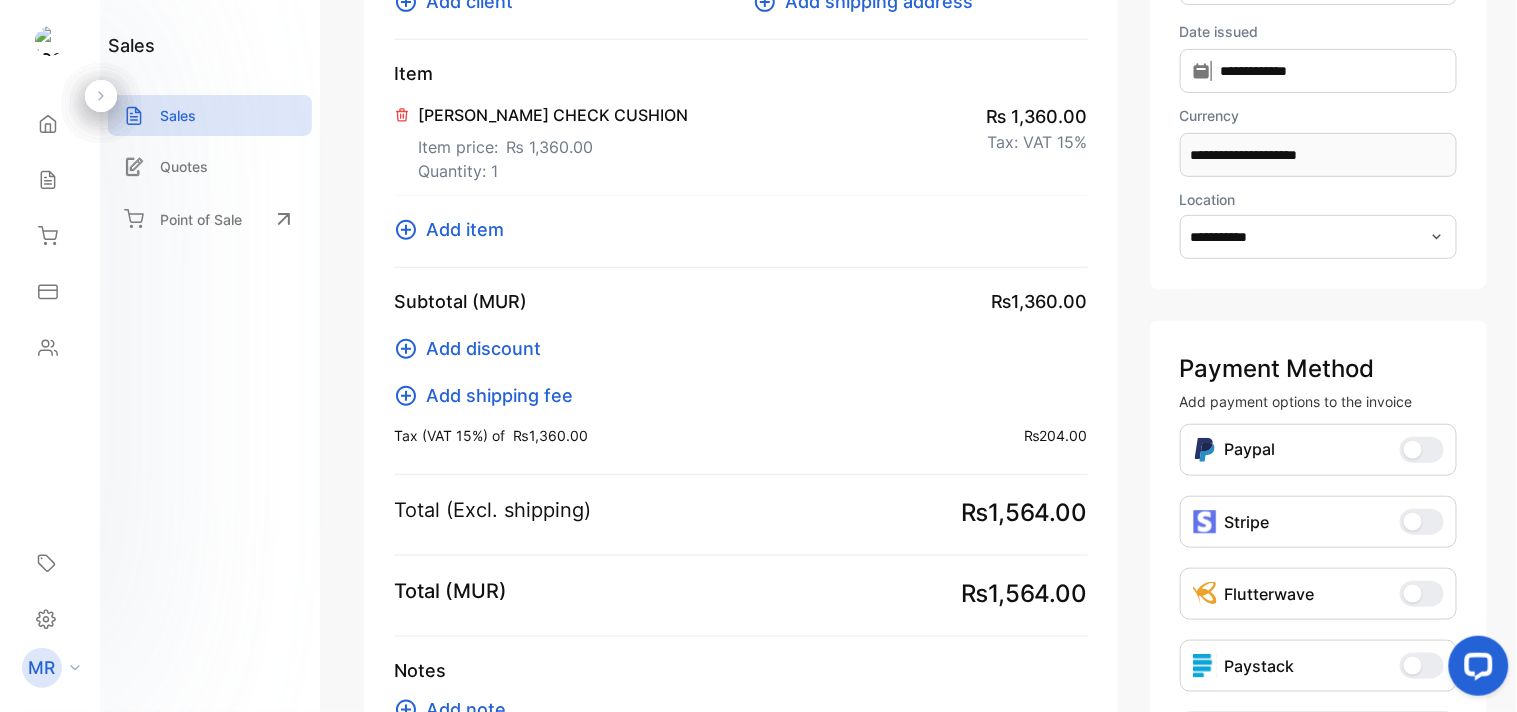 click 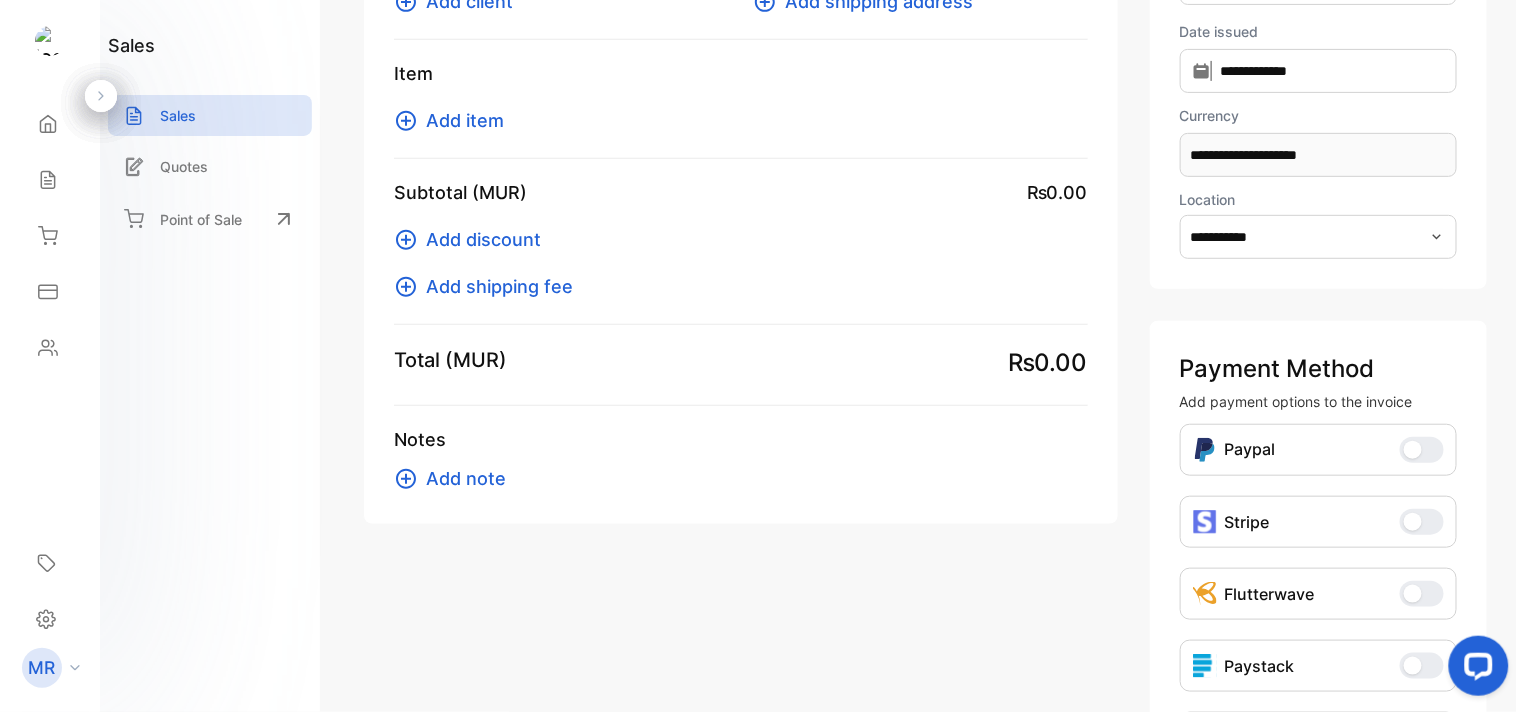 click on "Add item" at bounding box center [465, 120] 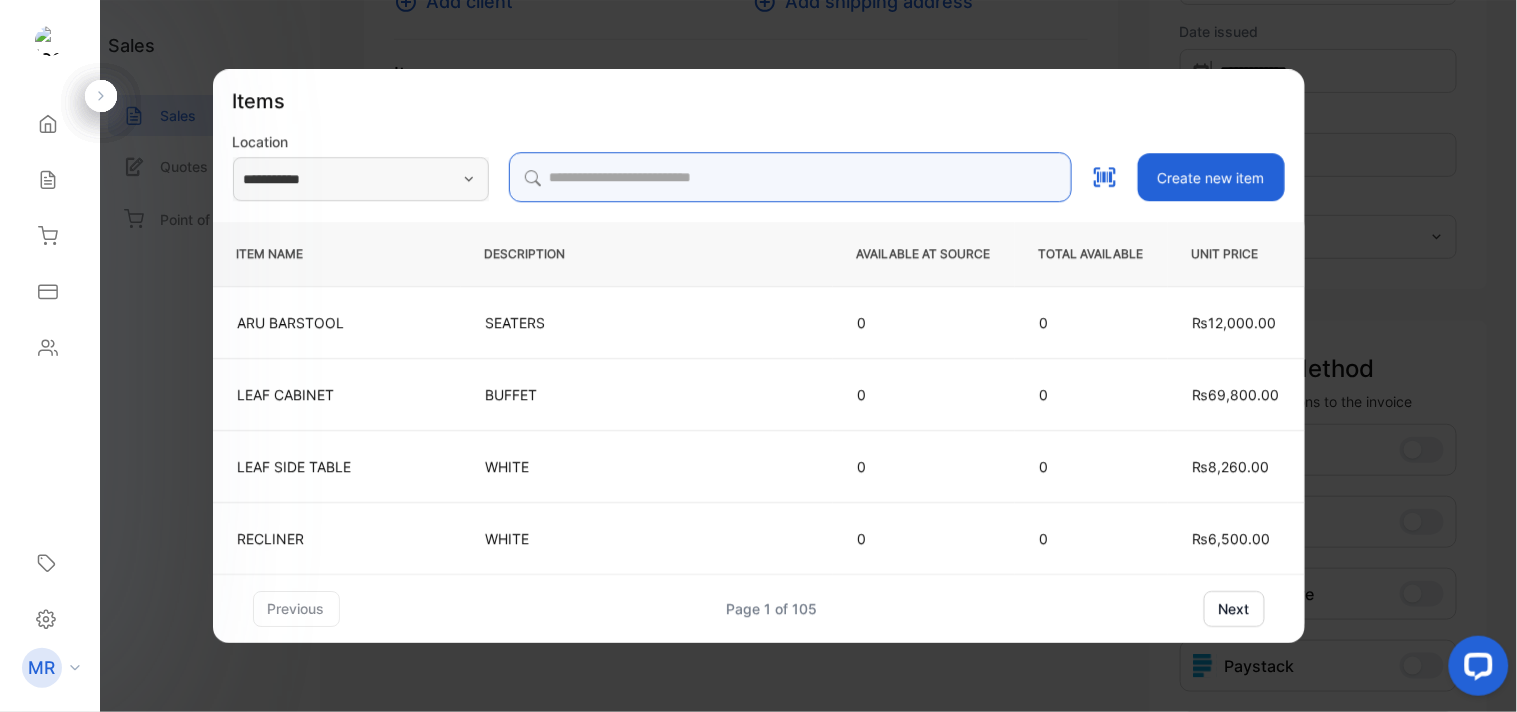 click at bounding box center (790, 177) 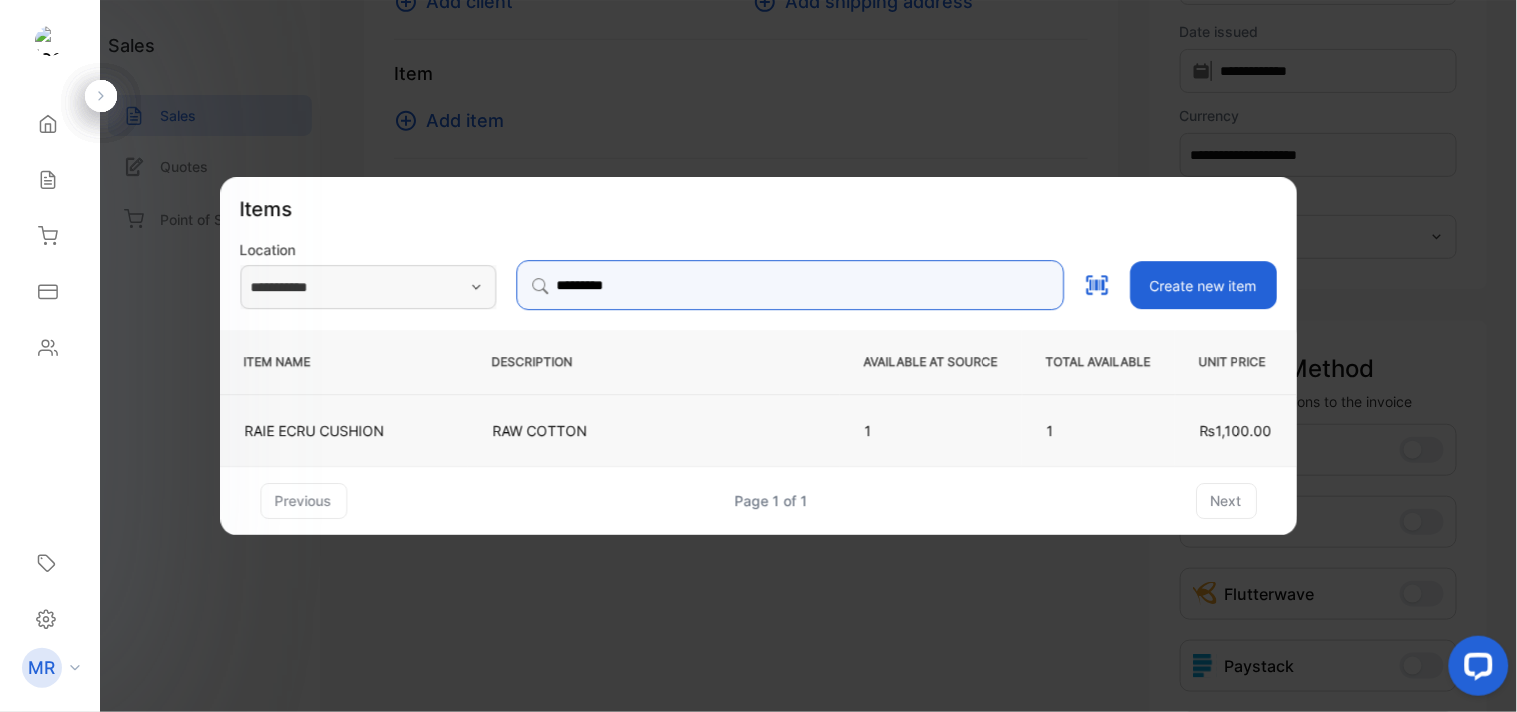 type on "*********" 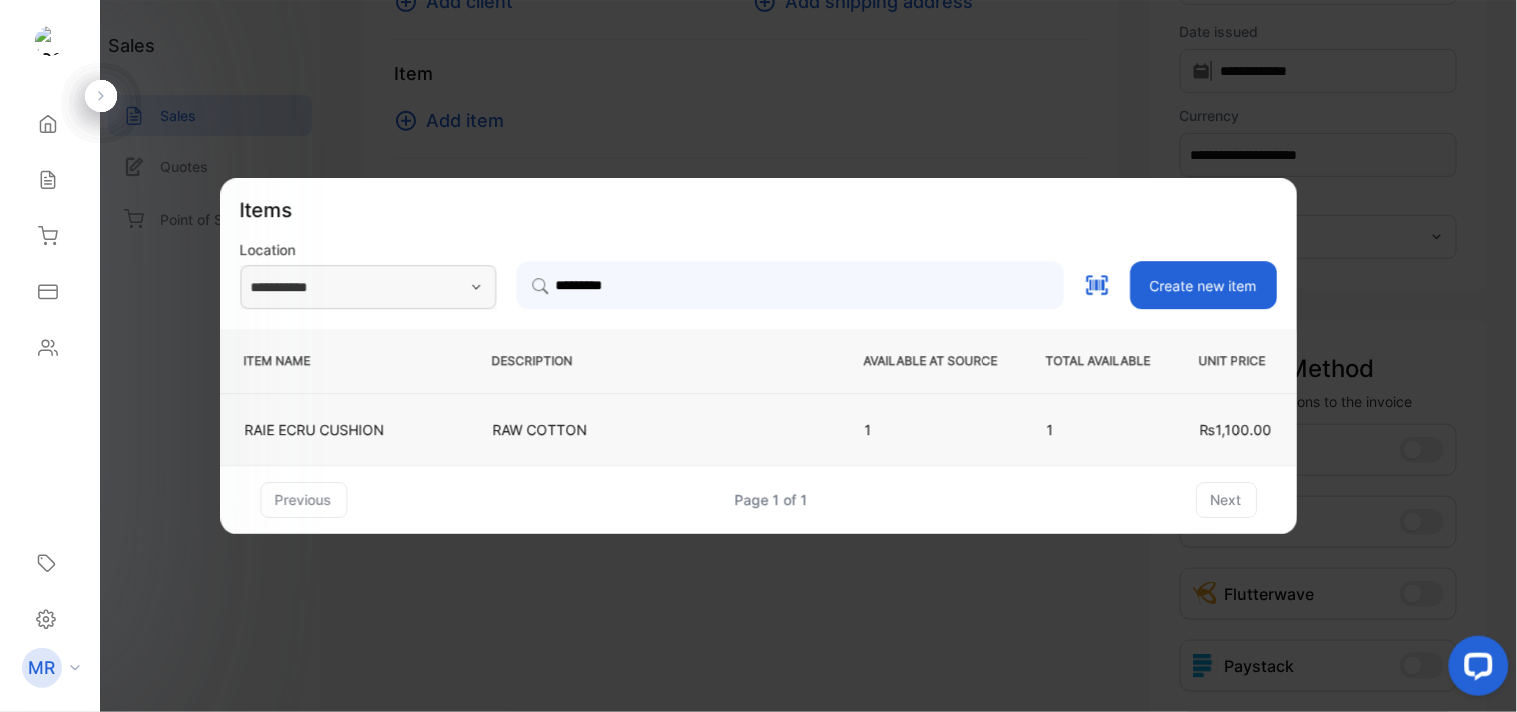 click on "RAW COTTON" at bounding box center [654, 429] 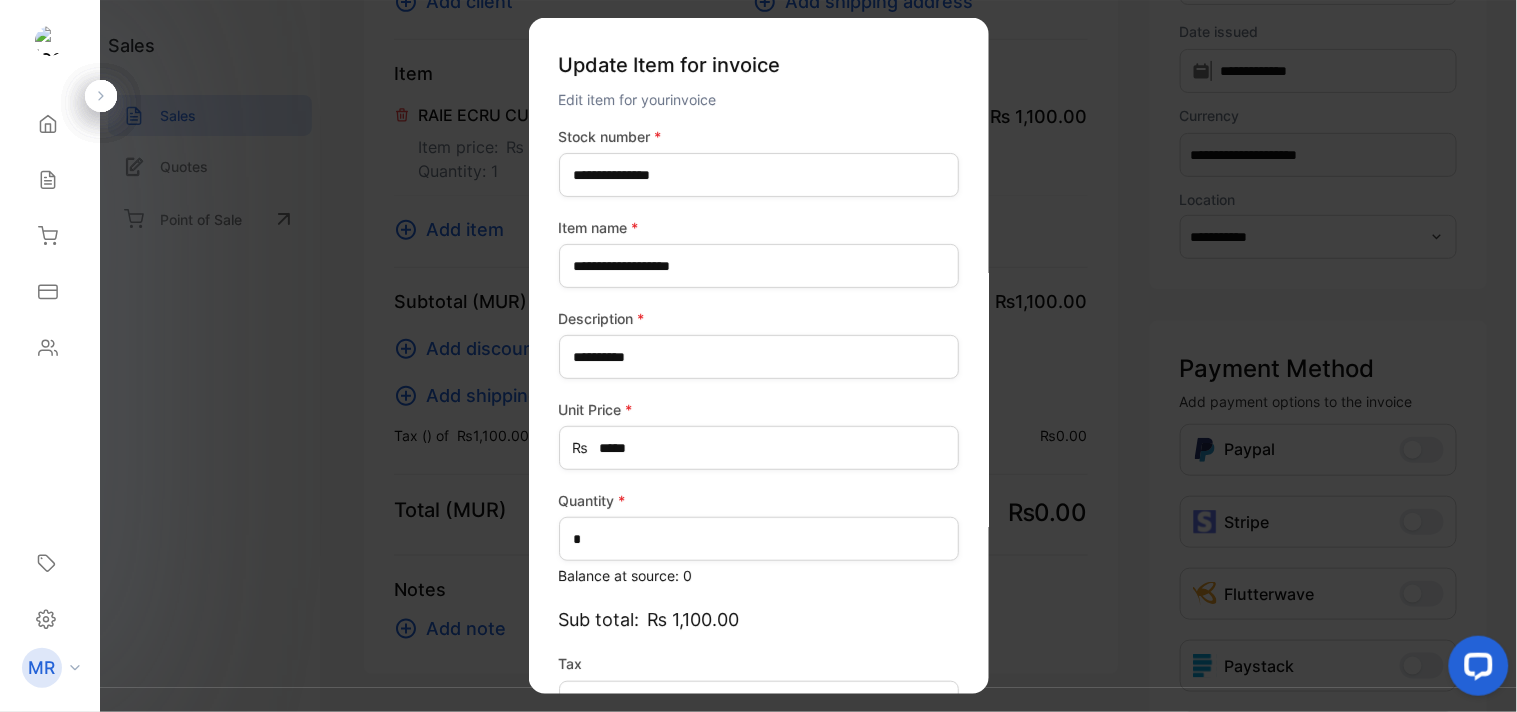 type on "*******" 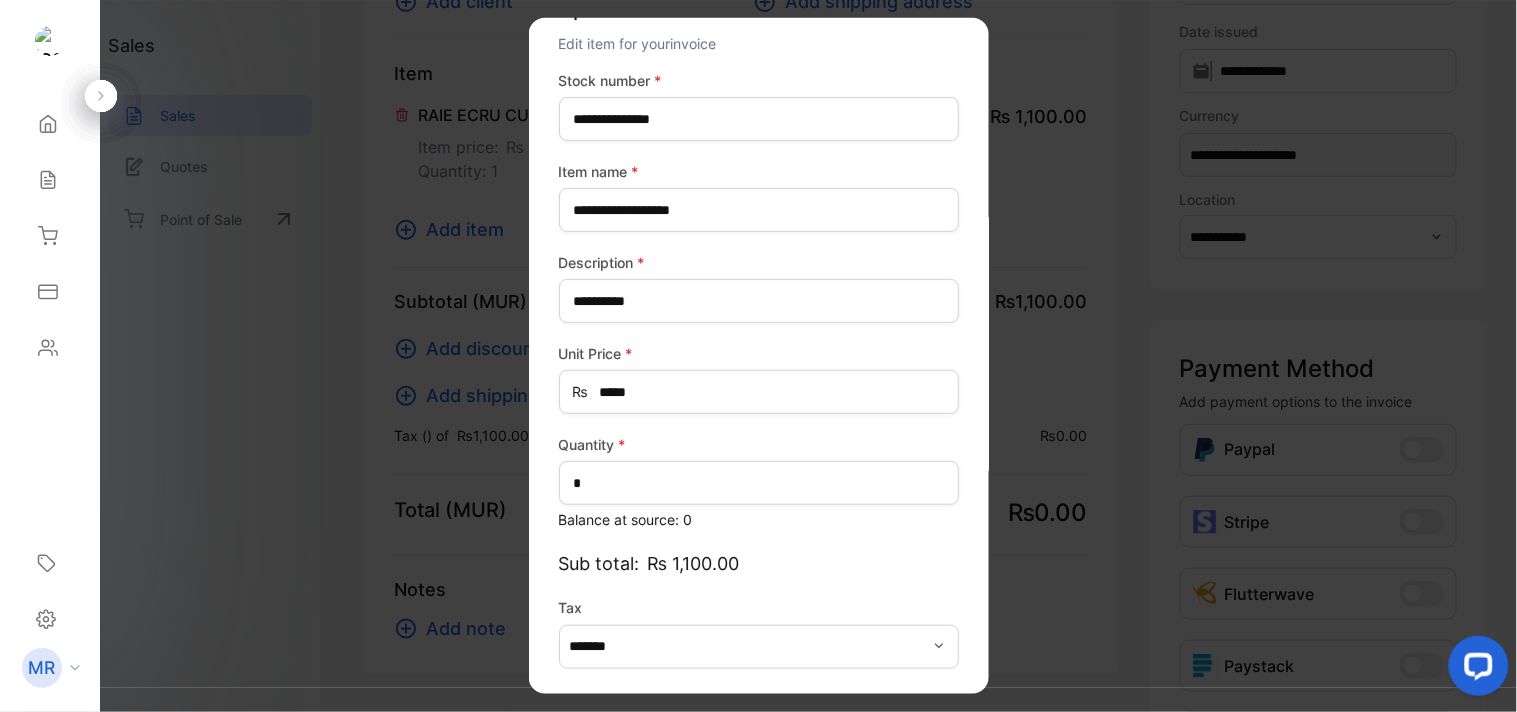 scroll, scrollTop: 130, scrollLeft: 0, axis: vertical 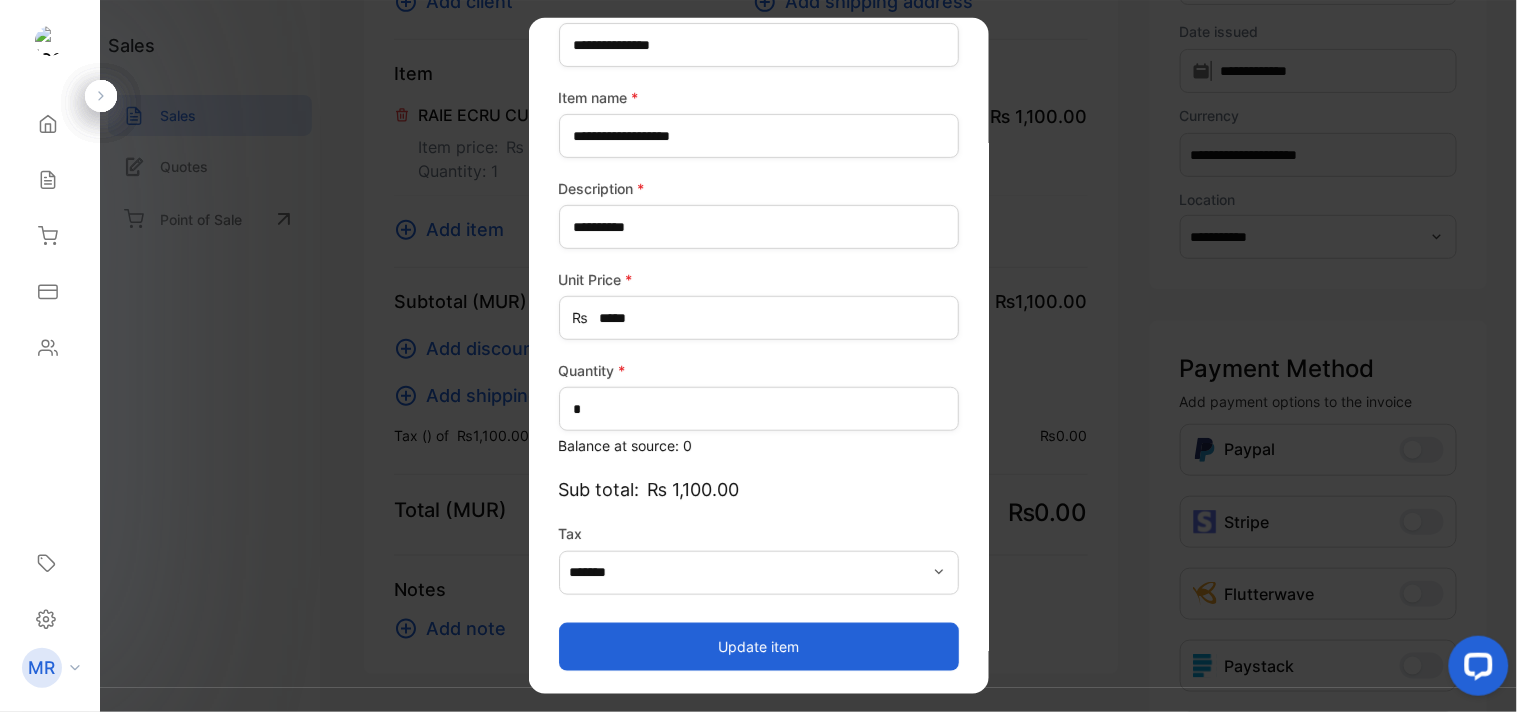 click on "Update item" at bounding box center [759, 646] 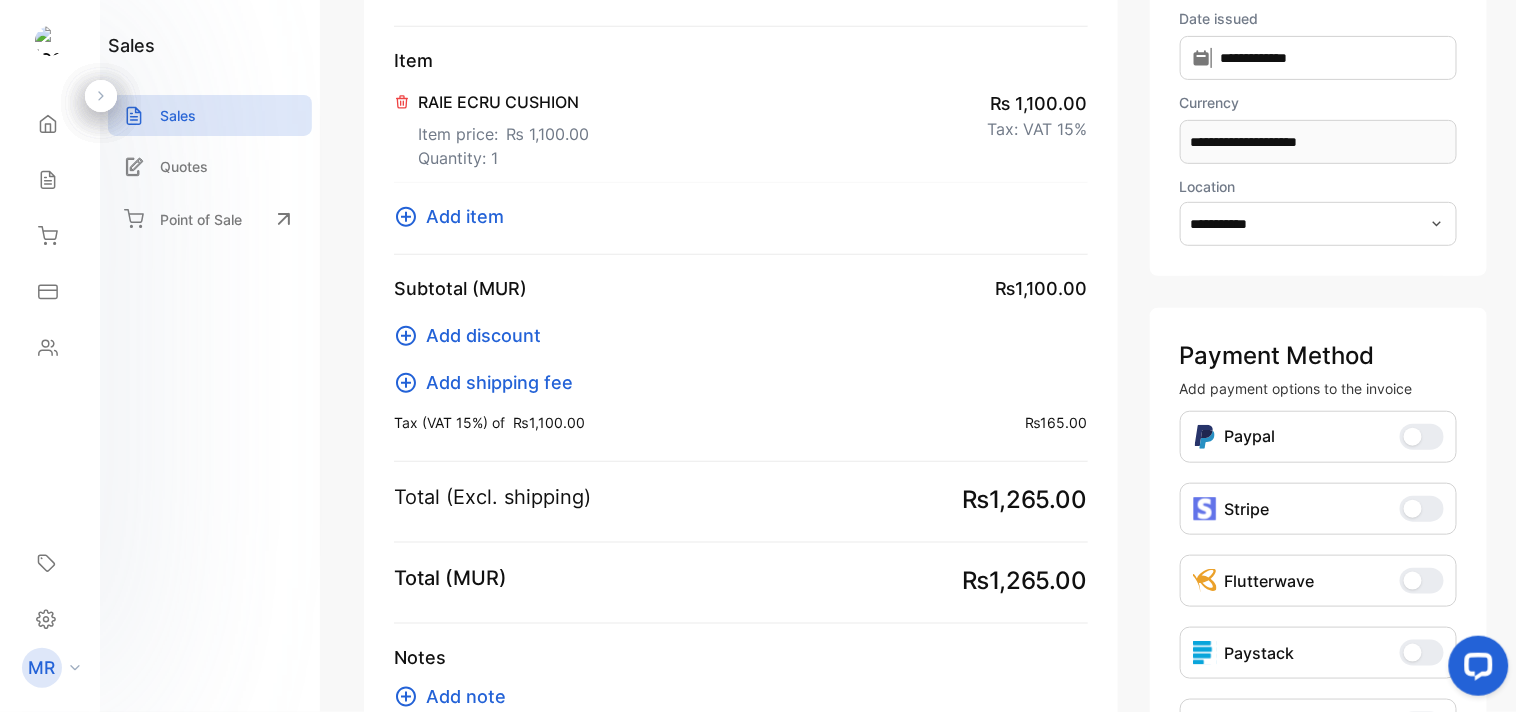 scroll, scrollTop: 276, scrollLeft: 0, axis: vertical 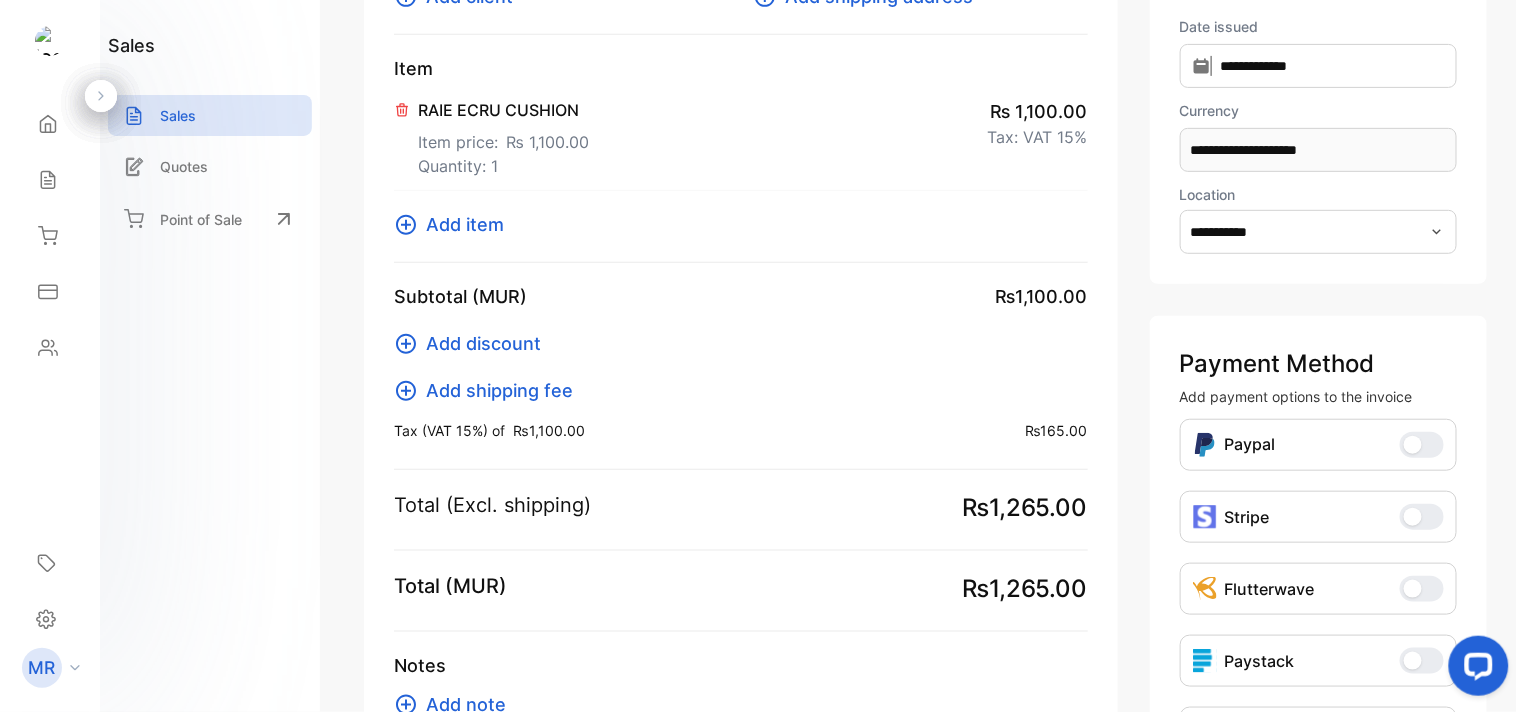 click 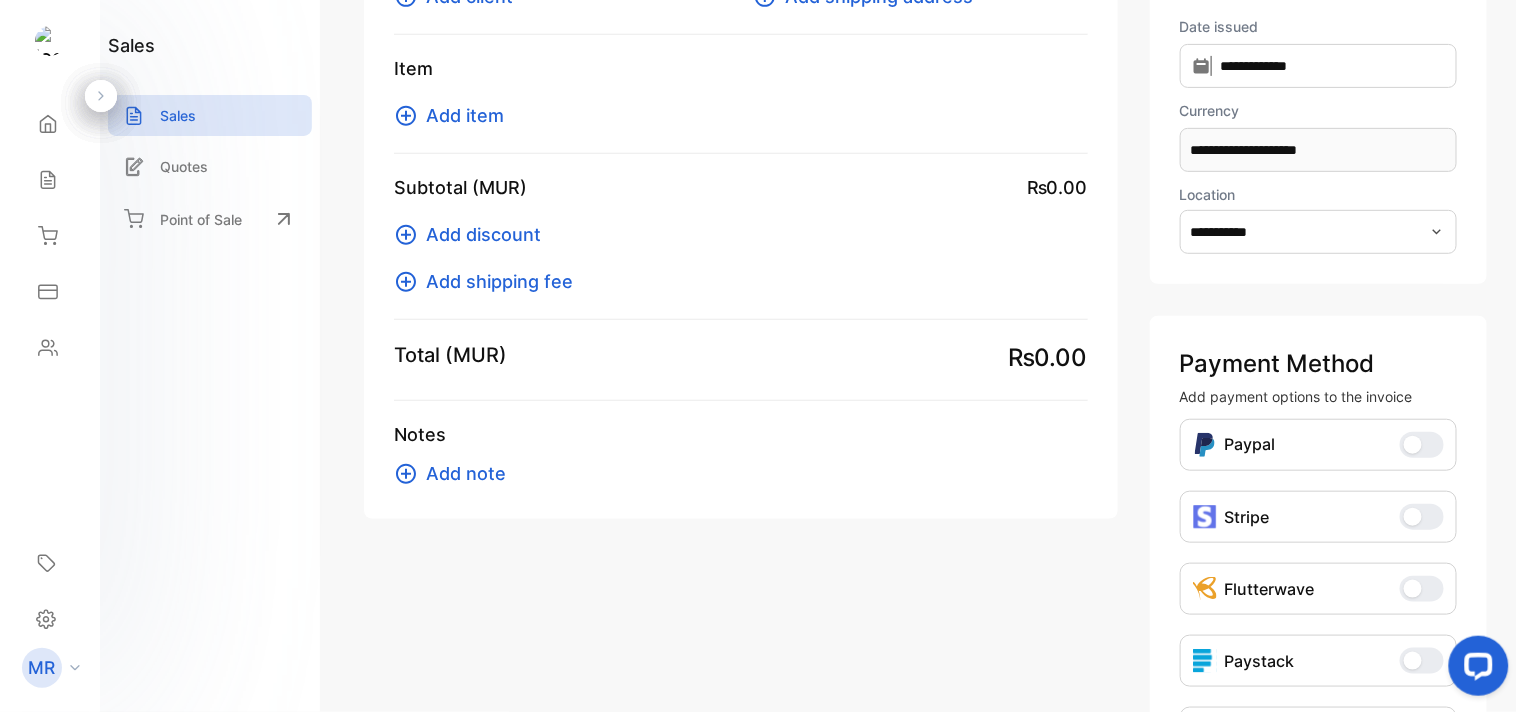 click on "Add item" at bounding box center (465, 115) 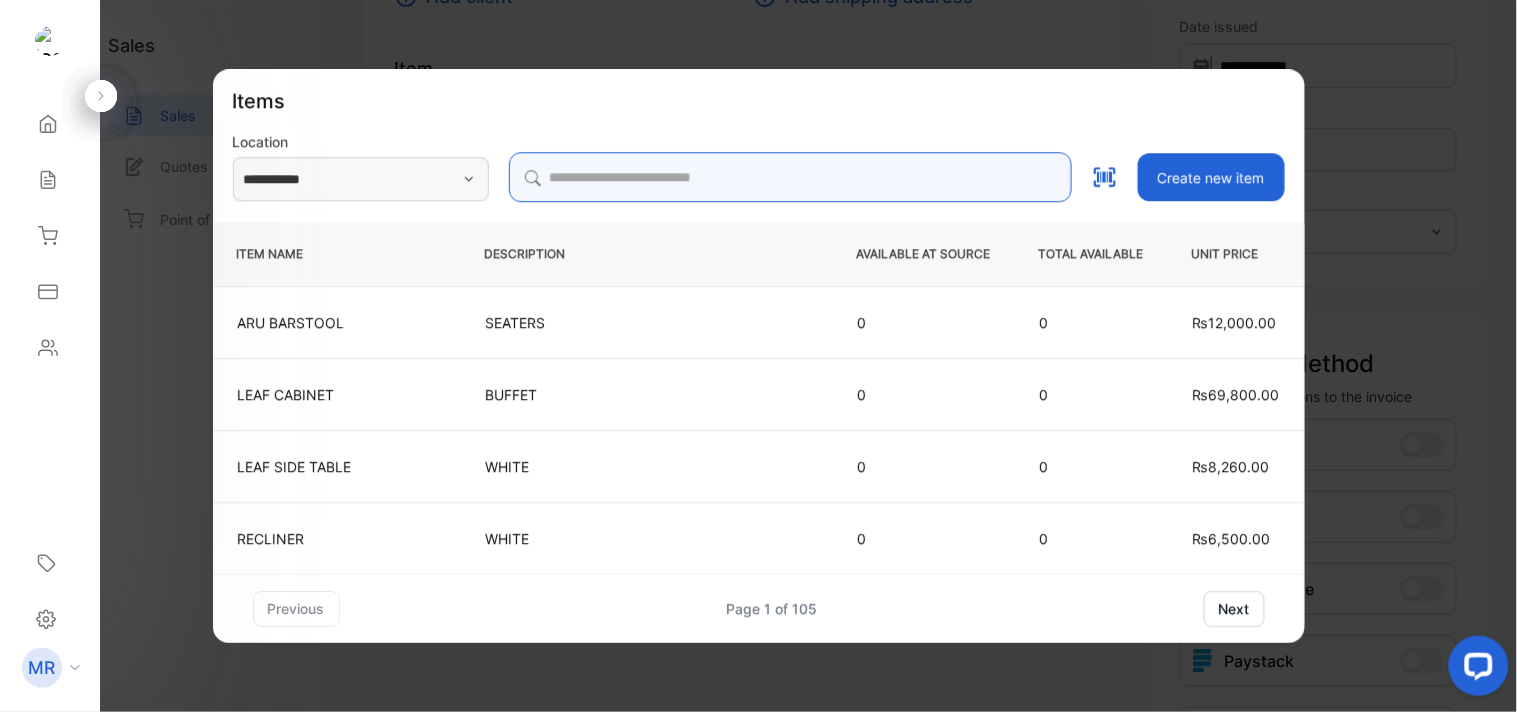 click at bounding box center [790, 177] 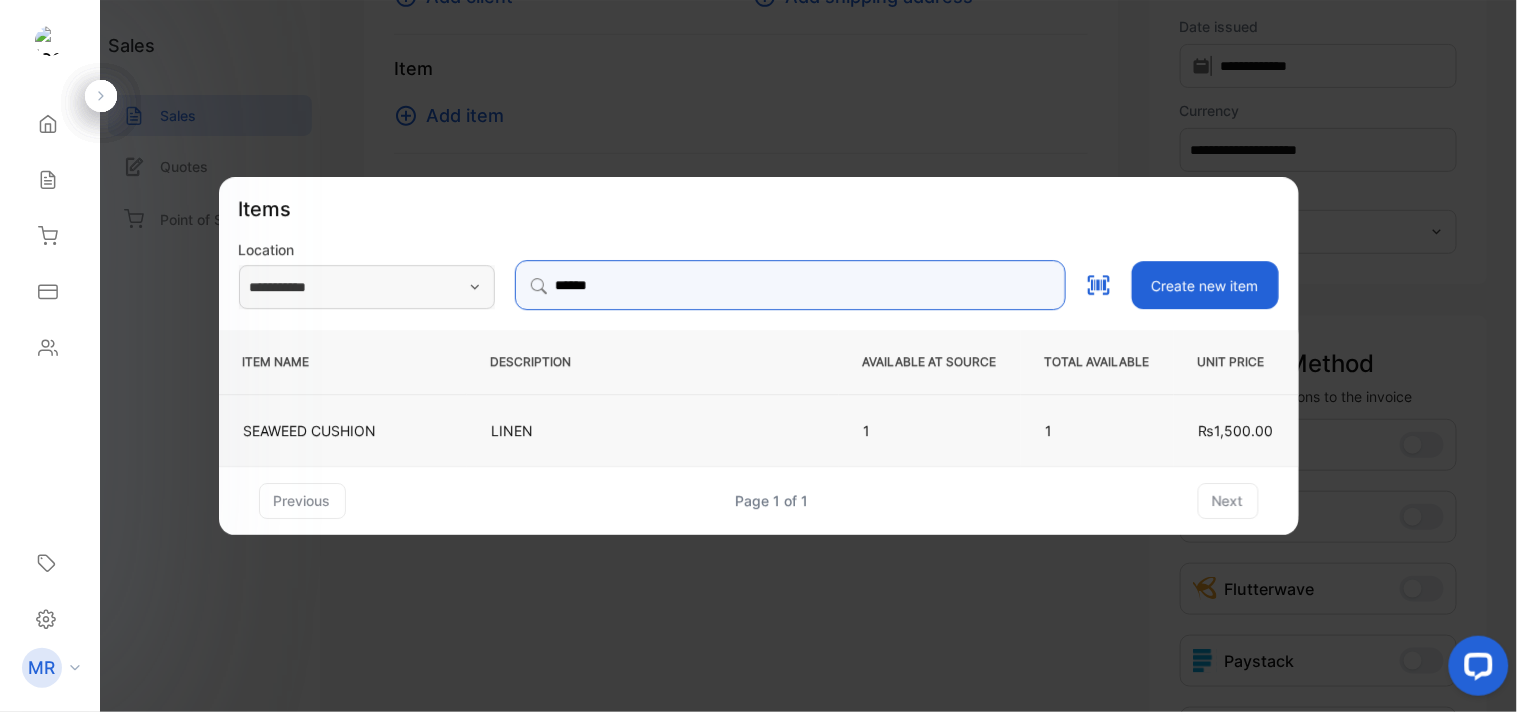 type on "******" 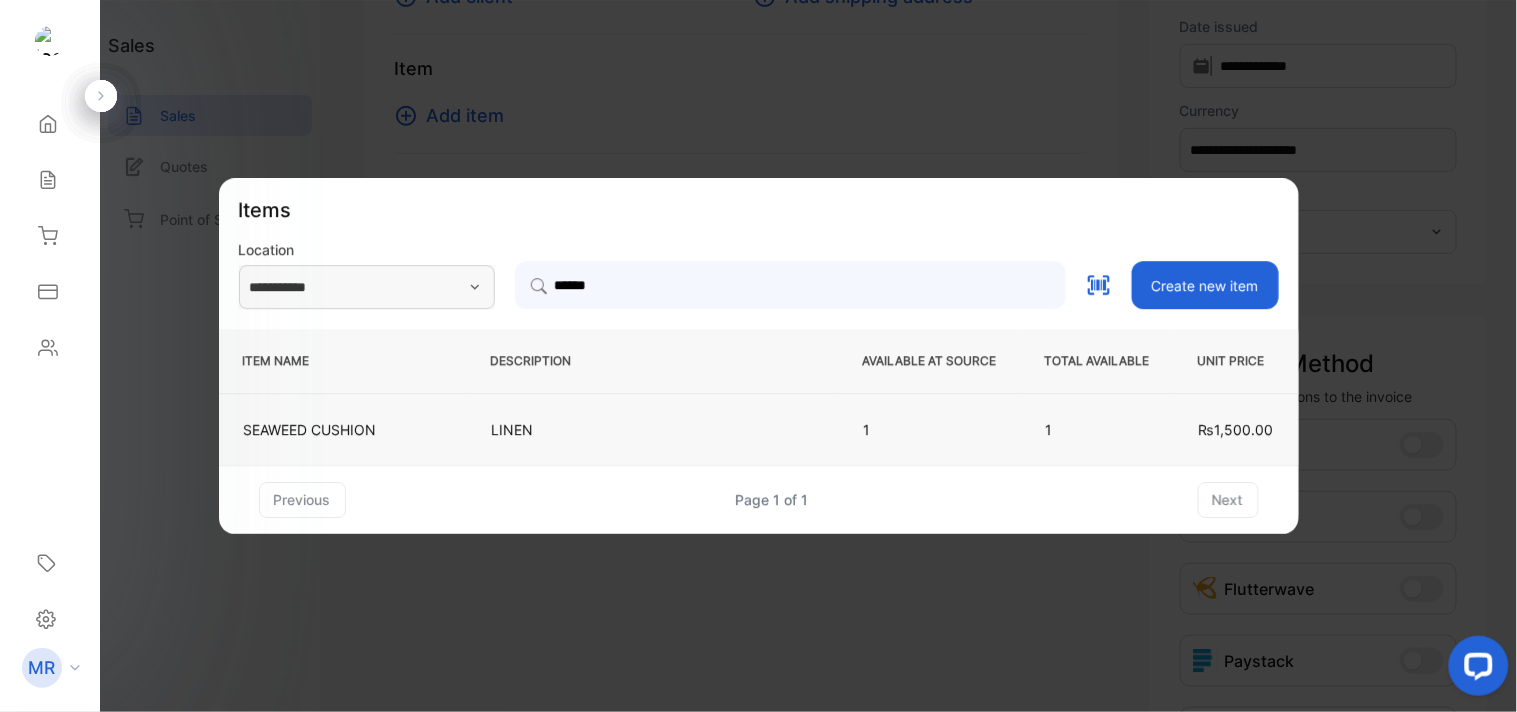 click on "LINEN" at bounding box center (653, 429) 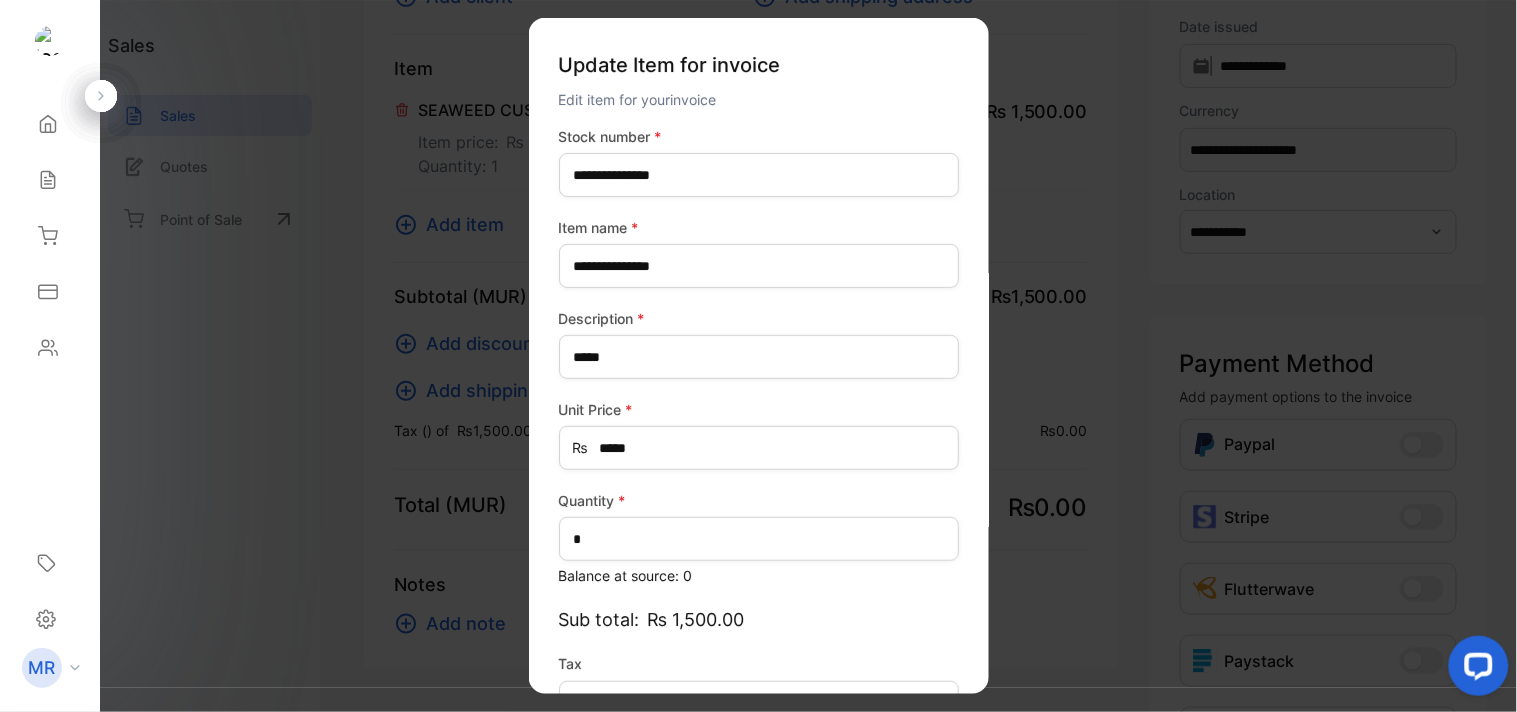 type on "*******" 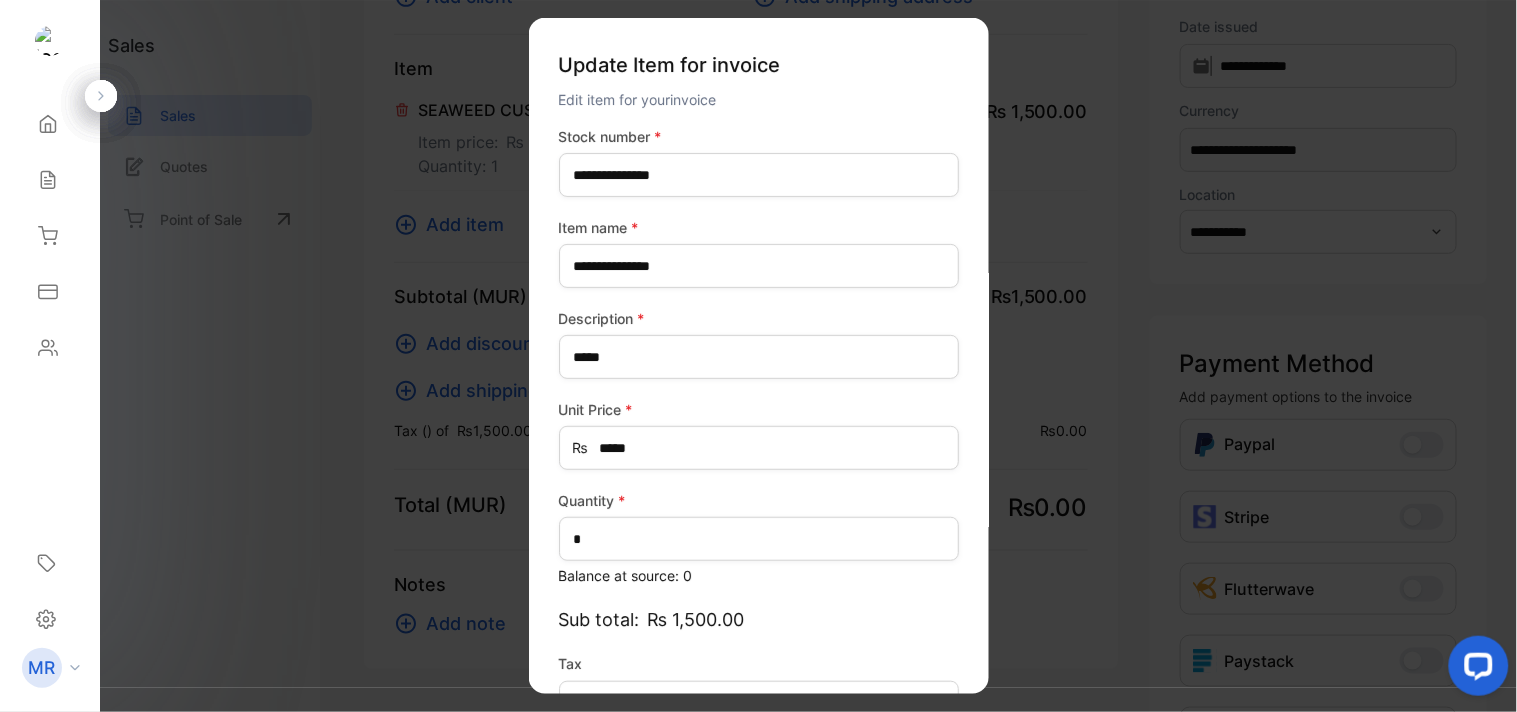 scroll, scrollTop: 130, scrollLeft: 0, axis: vertical 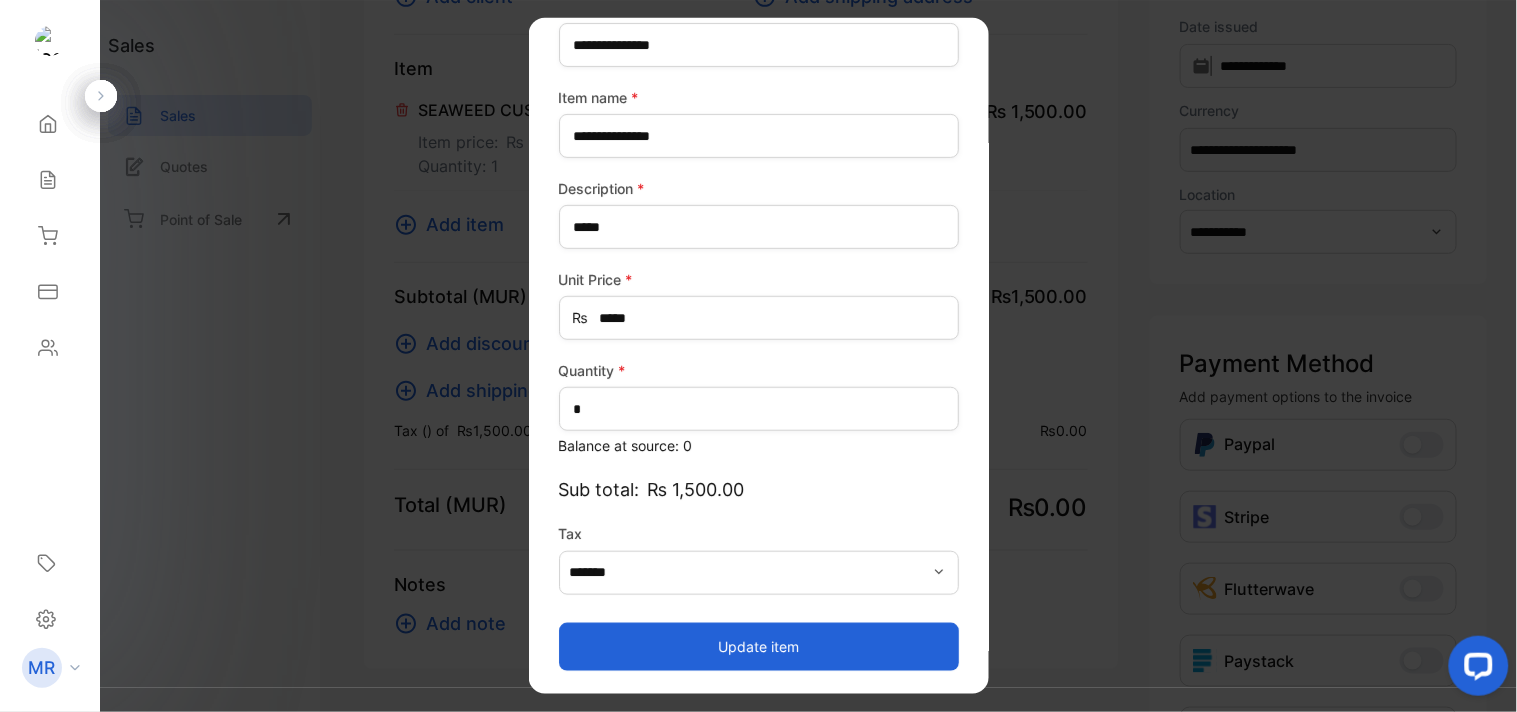 click on "Update item" at bounding box center [759, 646] 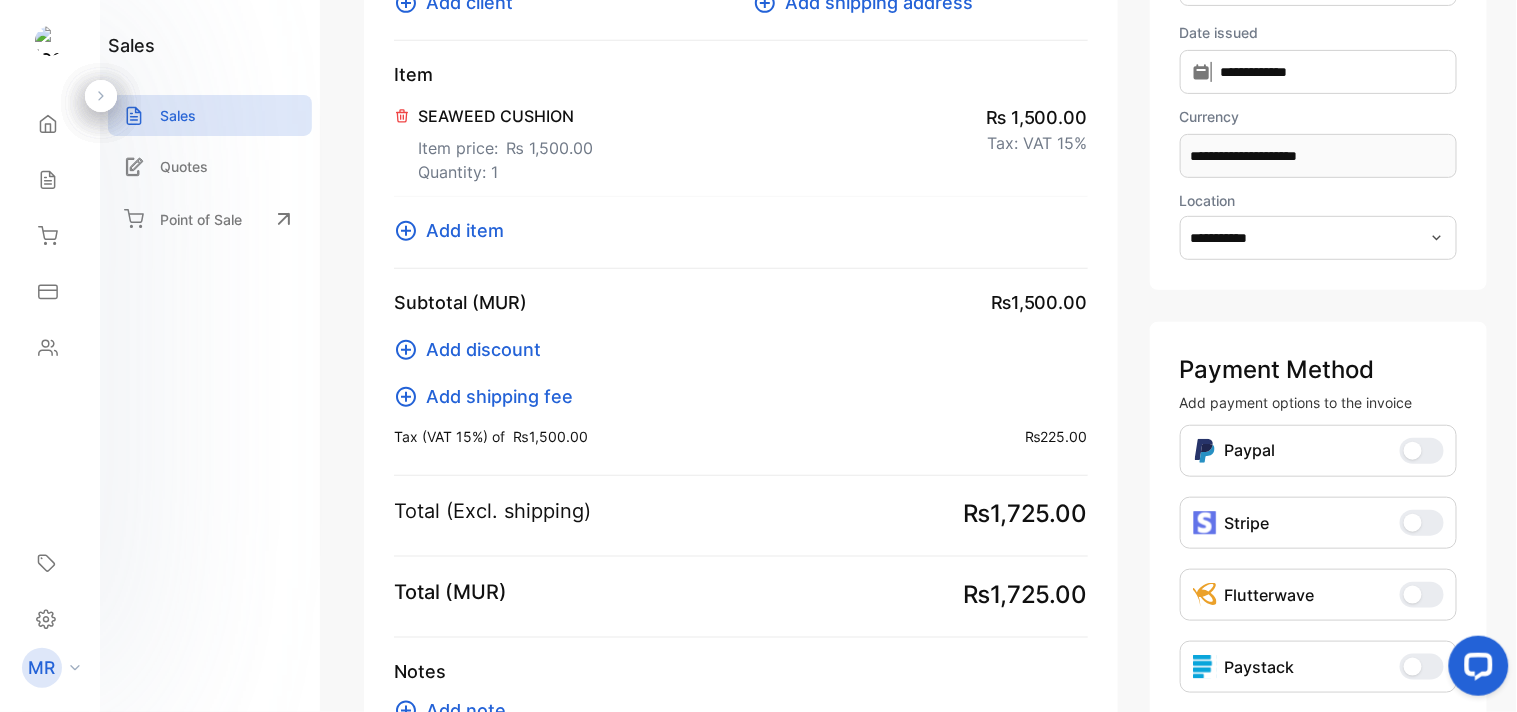 scroll, scrollTop: 273, scrollLeft: 0, axis: vertical 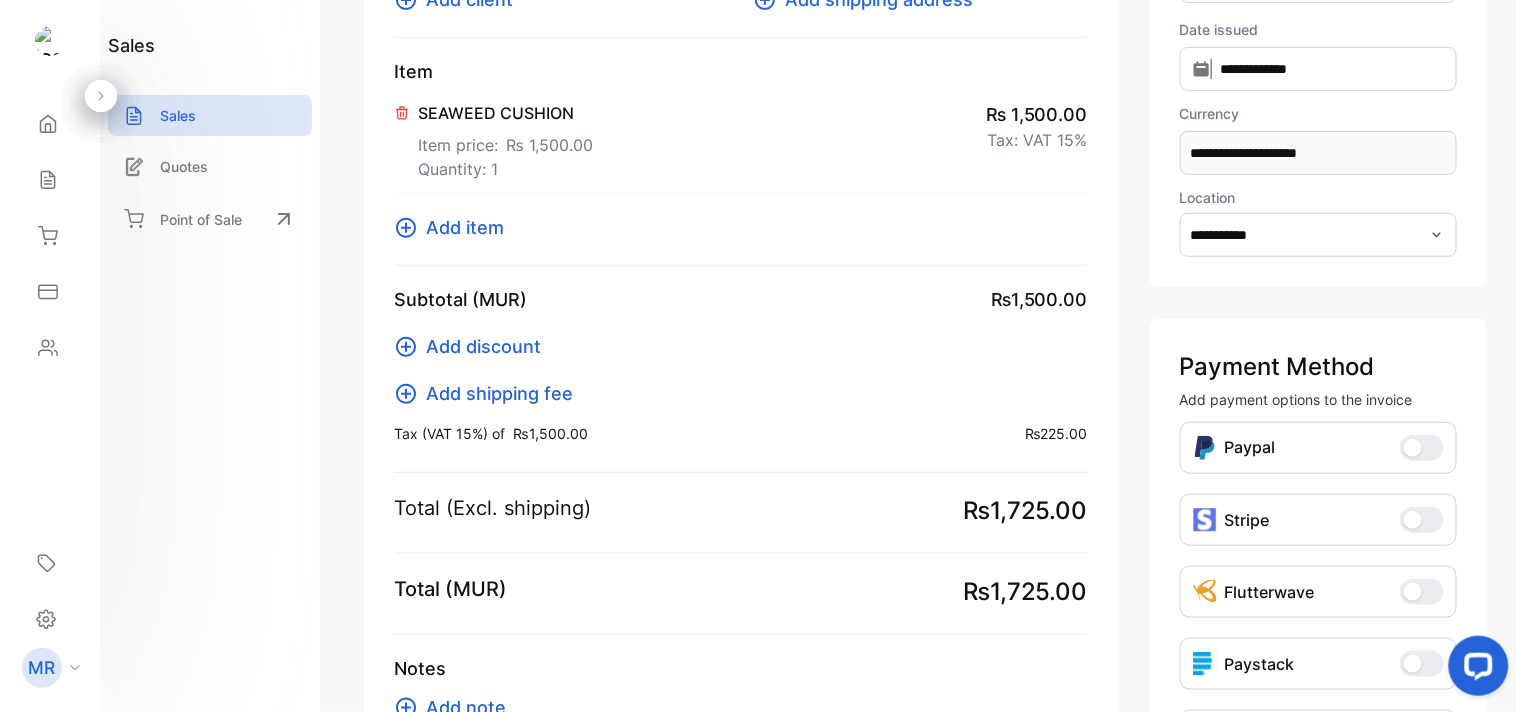 click on "SEAWEED CUSHION Item price: ₨ 1,500.00 Quantity: 1 ₨ 1,500.00 Tax: VAT 15%" at bounding box center (741, 139) 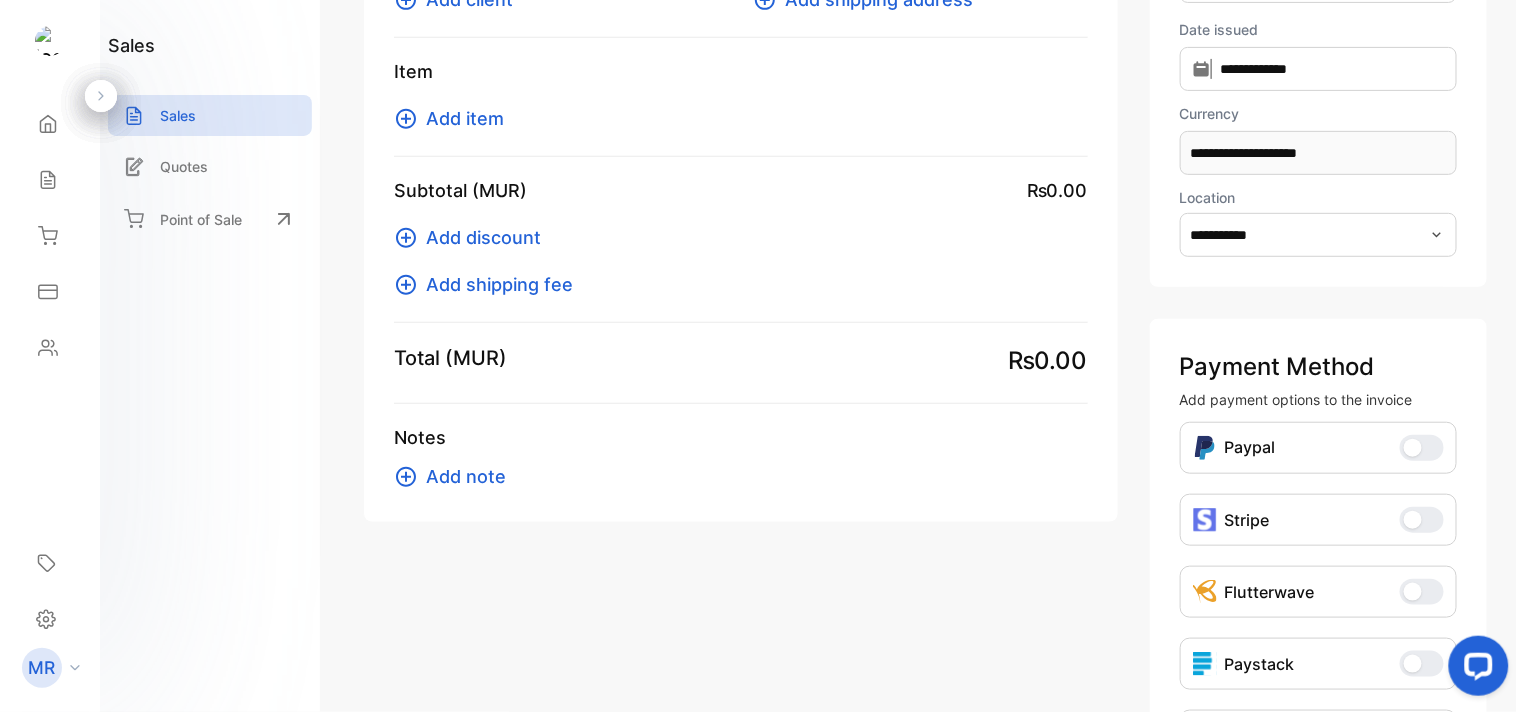 click on "Add item" at bounding box center (465, 118) 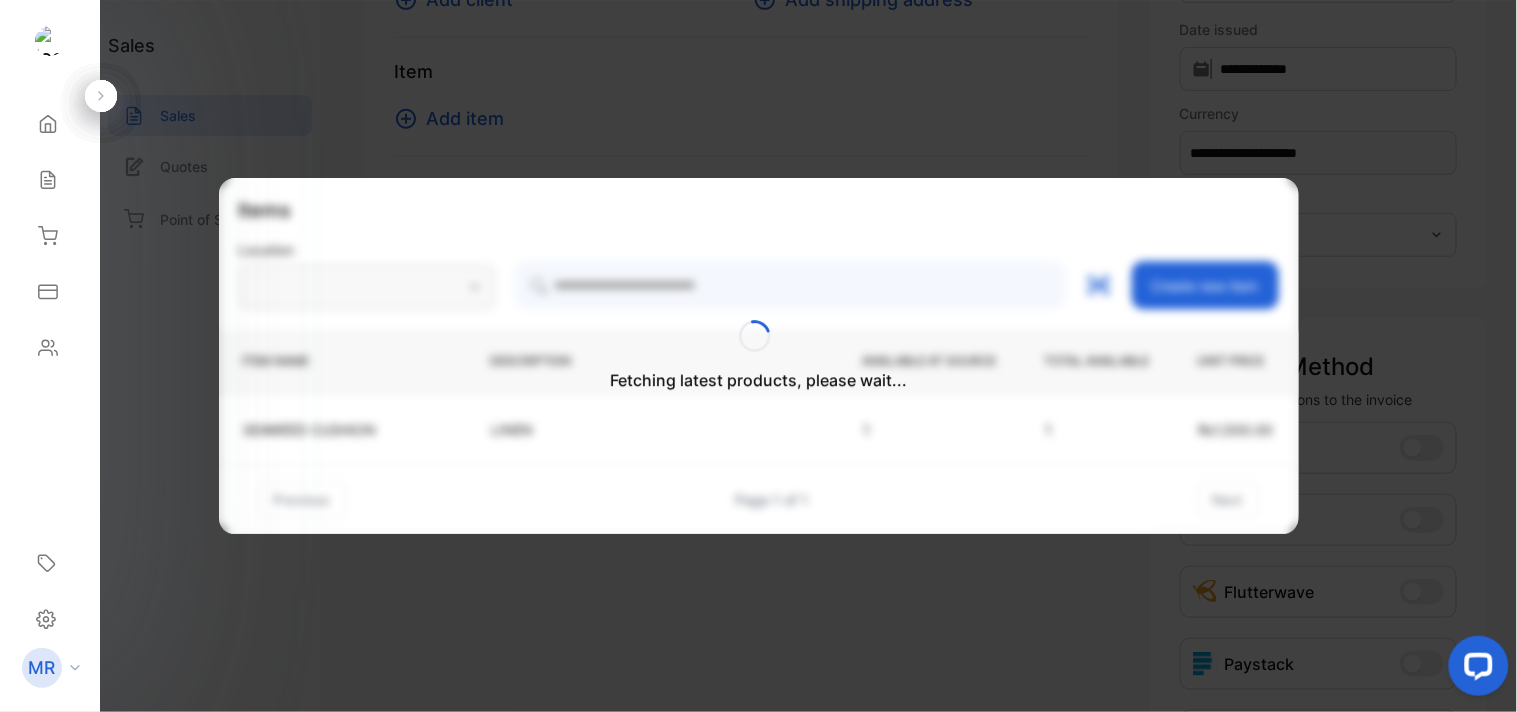 type on "**********" 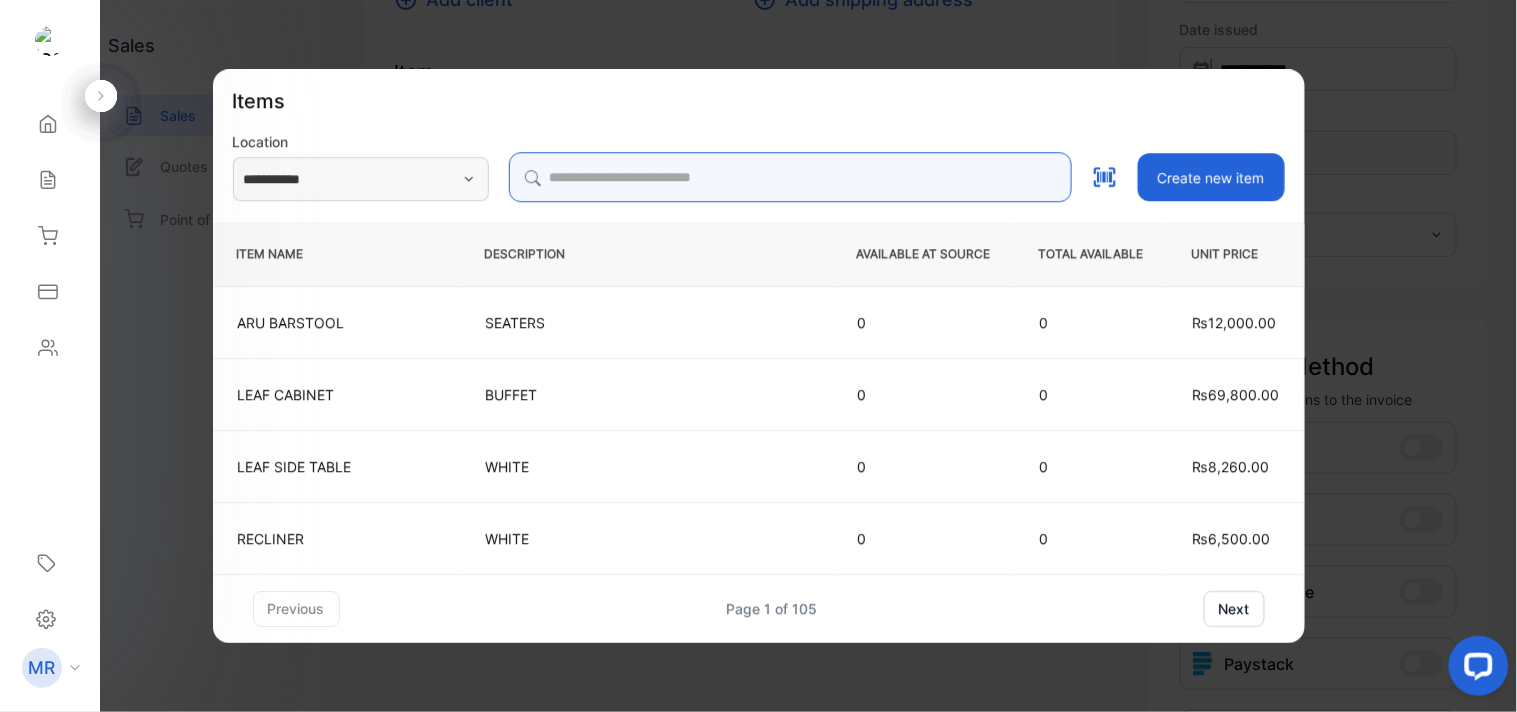 click at bounding box center (790, 177) 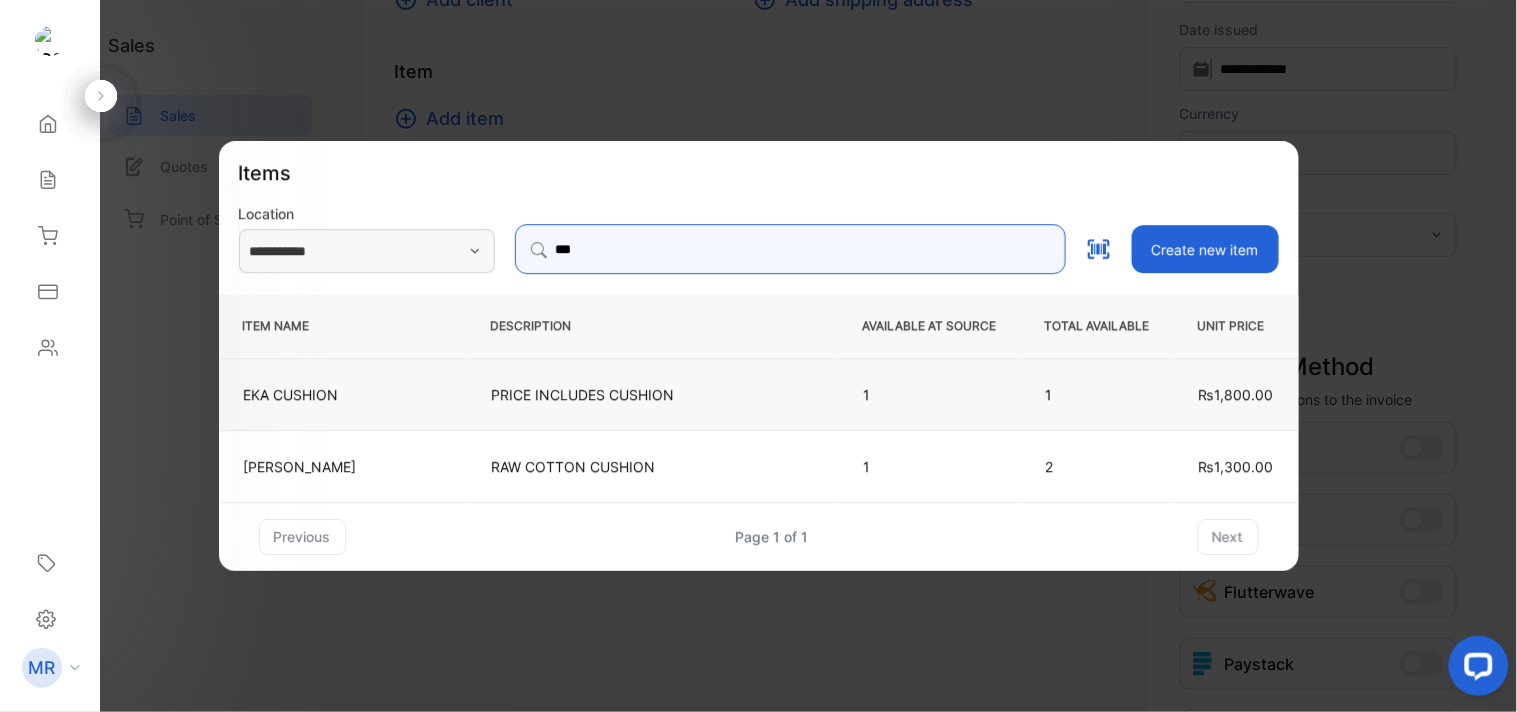 type on "***" 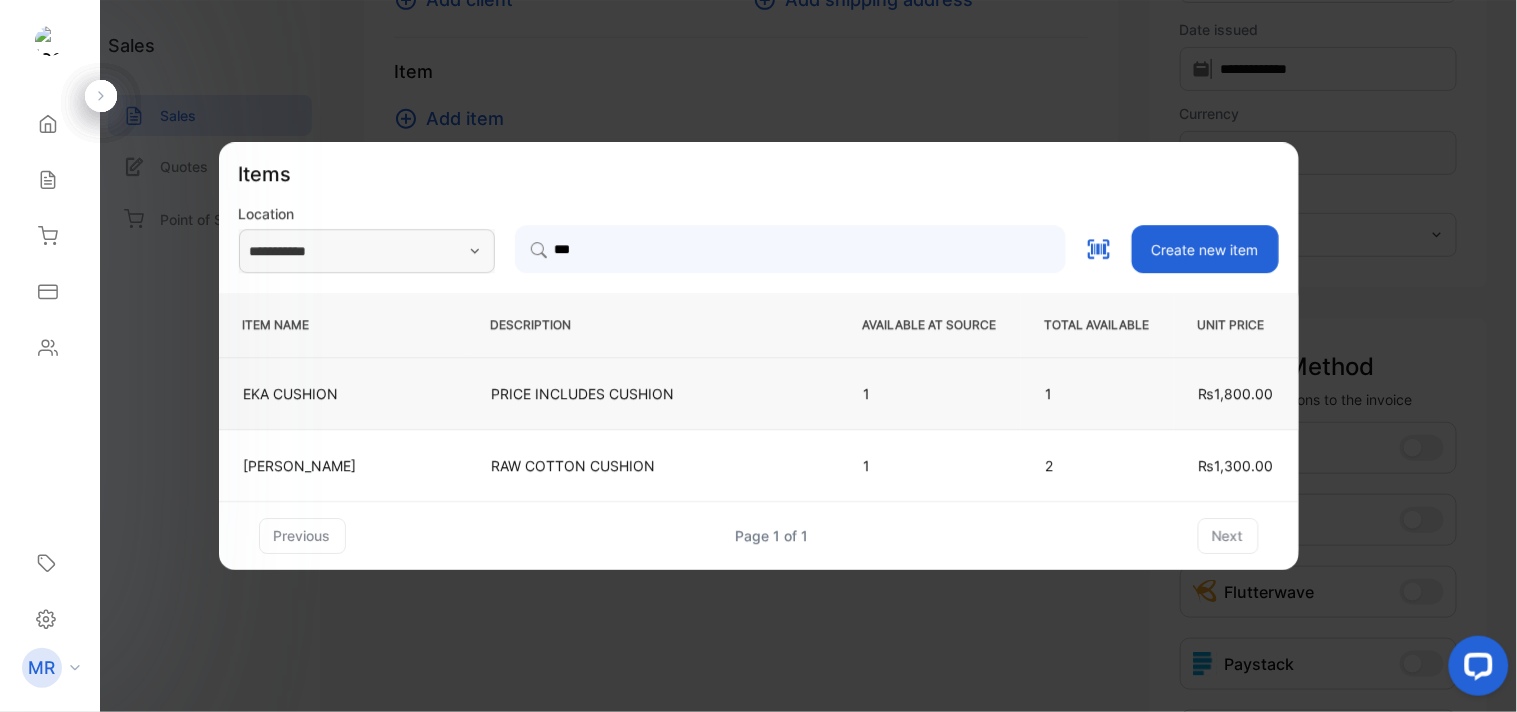 click on "PRICE INCLUDES CUSHION" at bounding box center [653, 393] 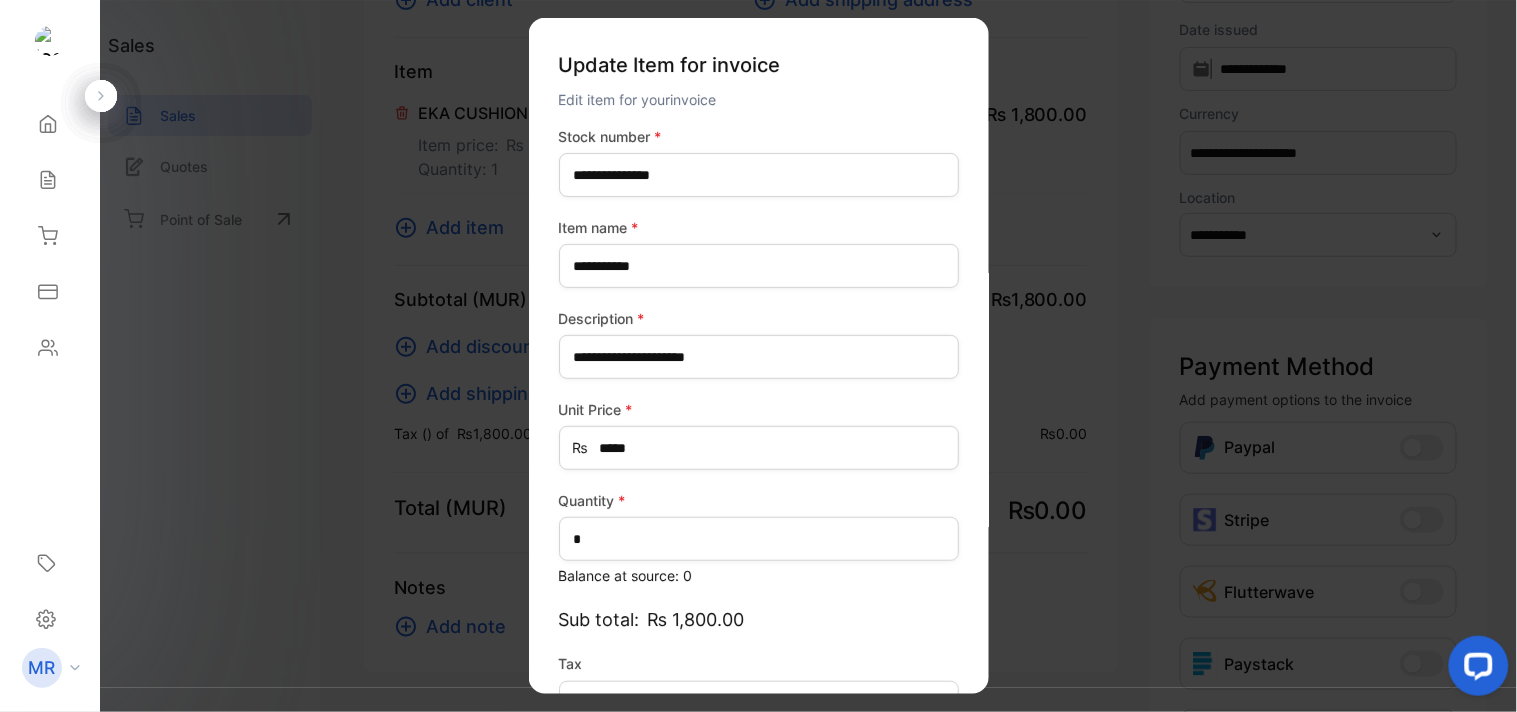scroll, scrollTop: 130, scrollLeft: 0, axis: vertical 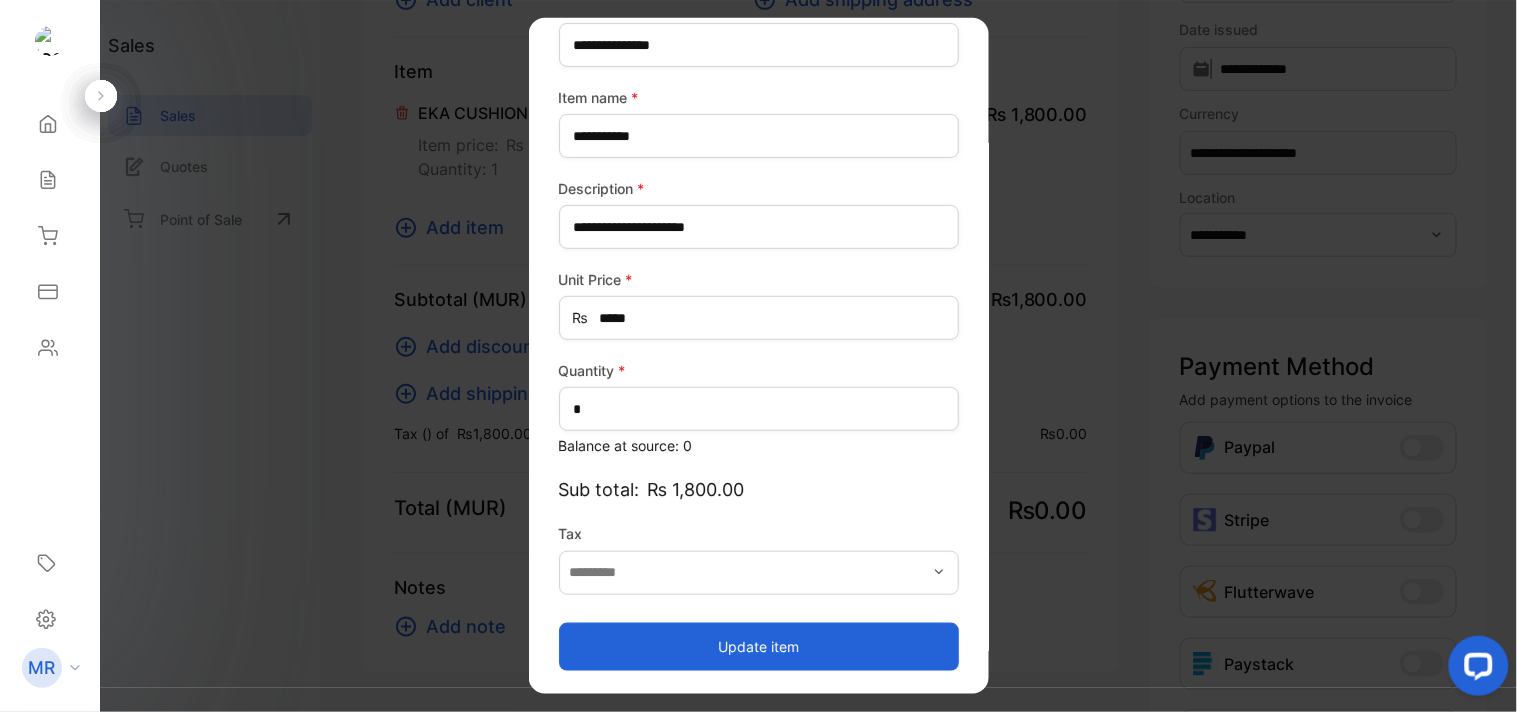 type on "*******" 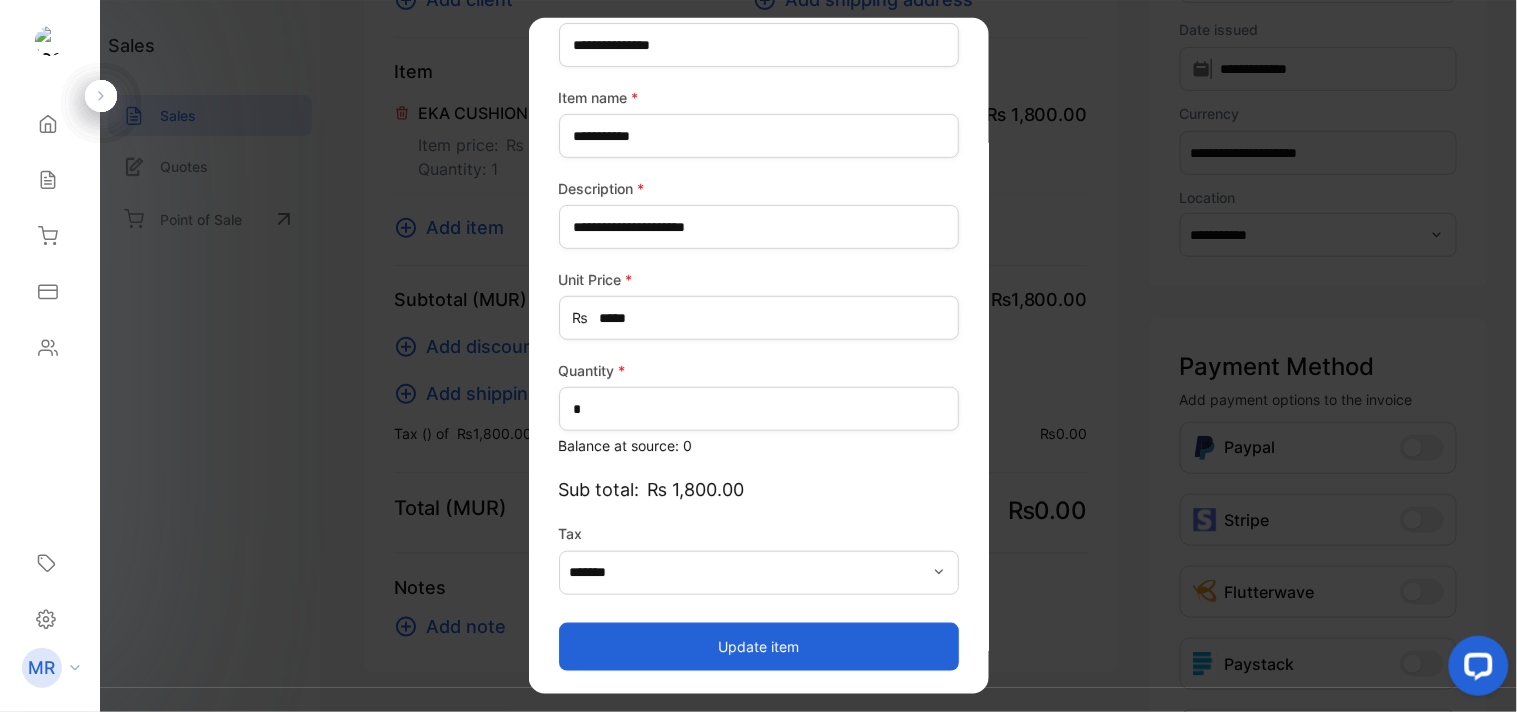 click on "Update item" at bounding box center (759, 646) 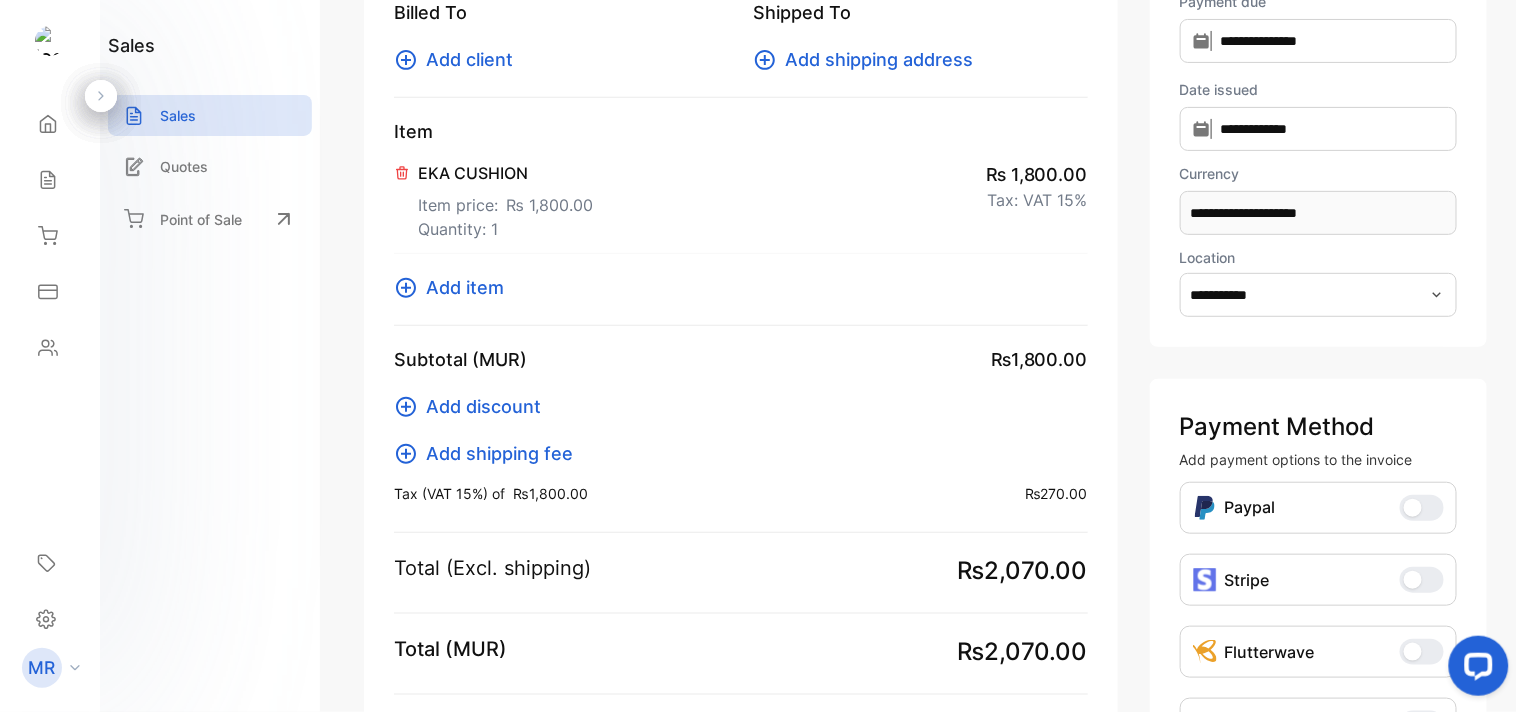 scroll, scrollTop: 93, scrollLeft: 0, axis: vertical 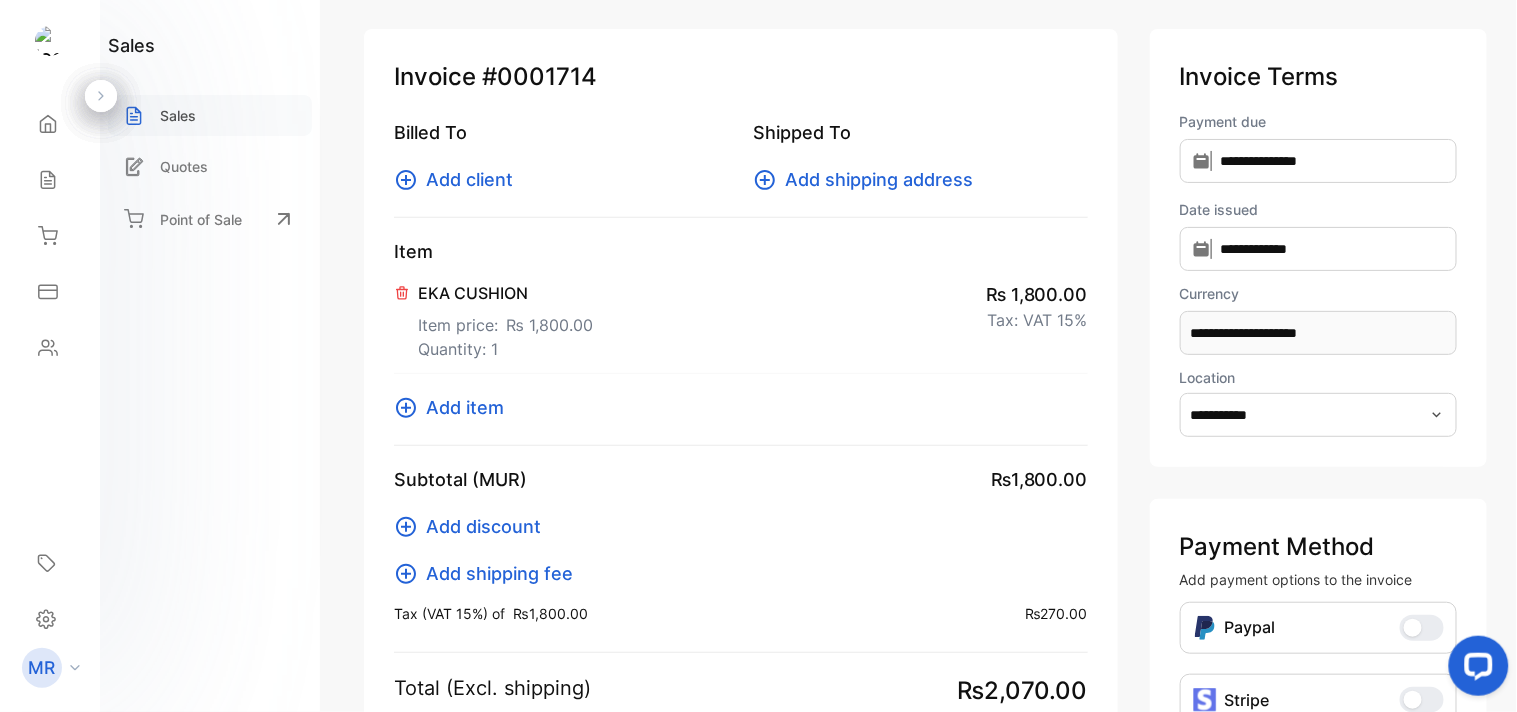 click on "Sales" at bounding box center [210, 115] 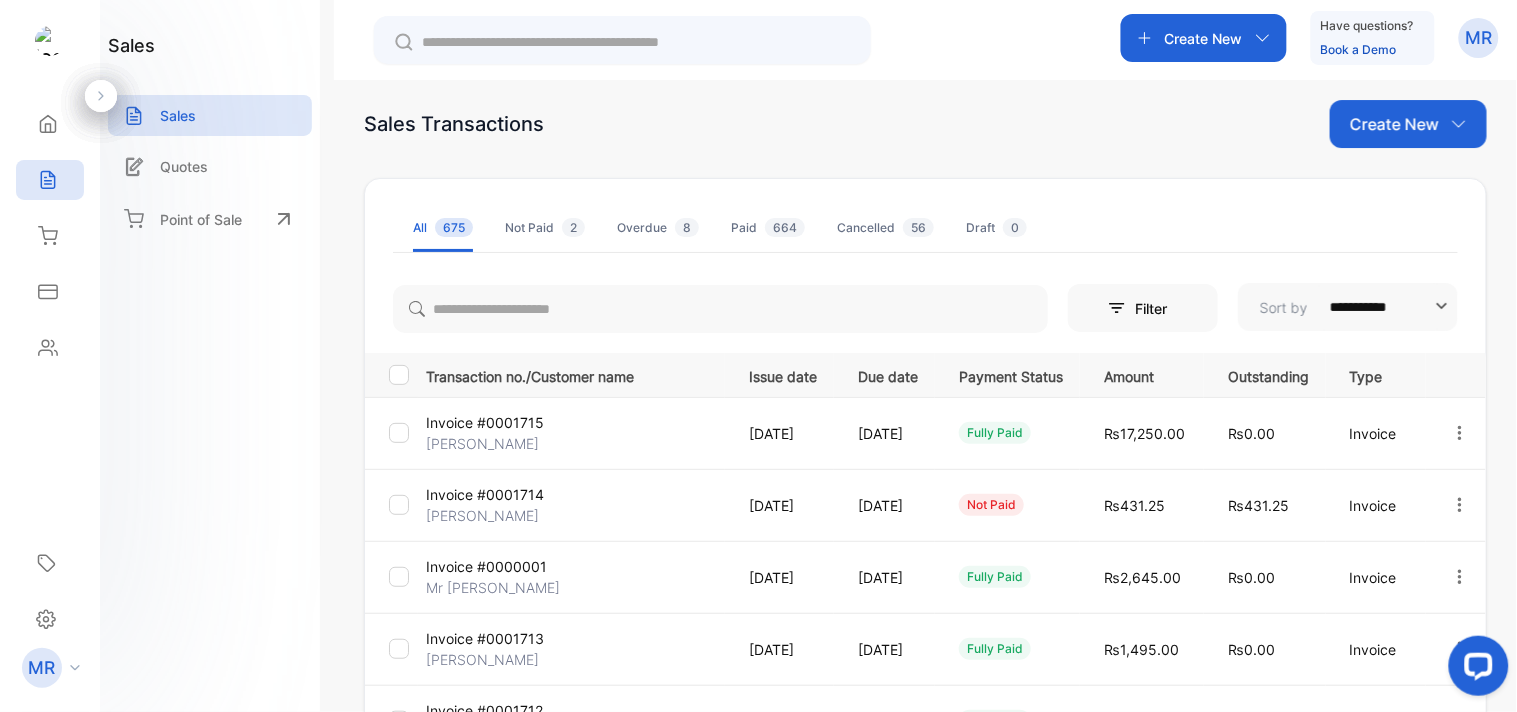 scroll, scrollTop: 0, scrollLeft: 0, axis: both 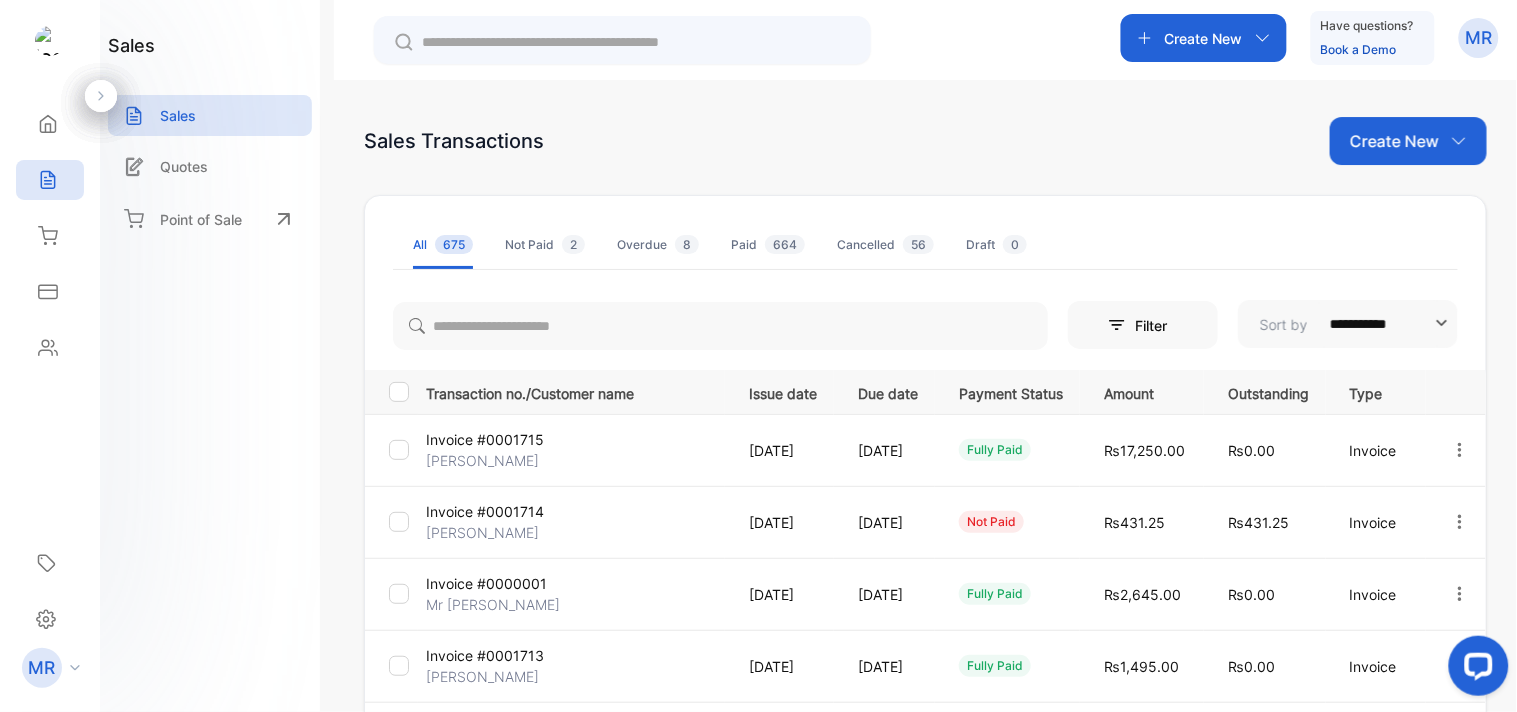 click 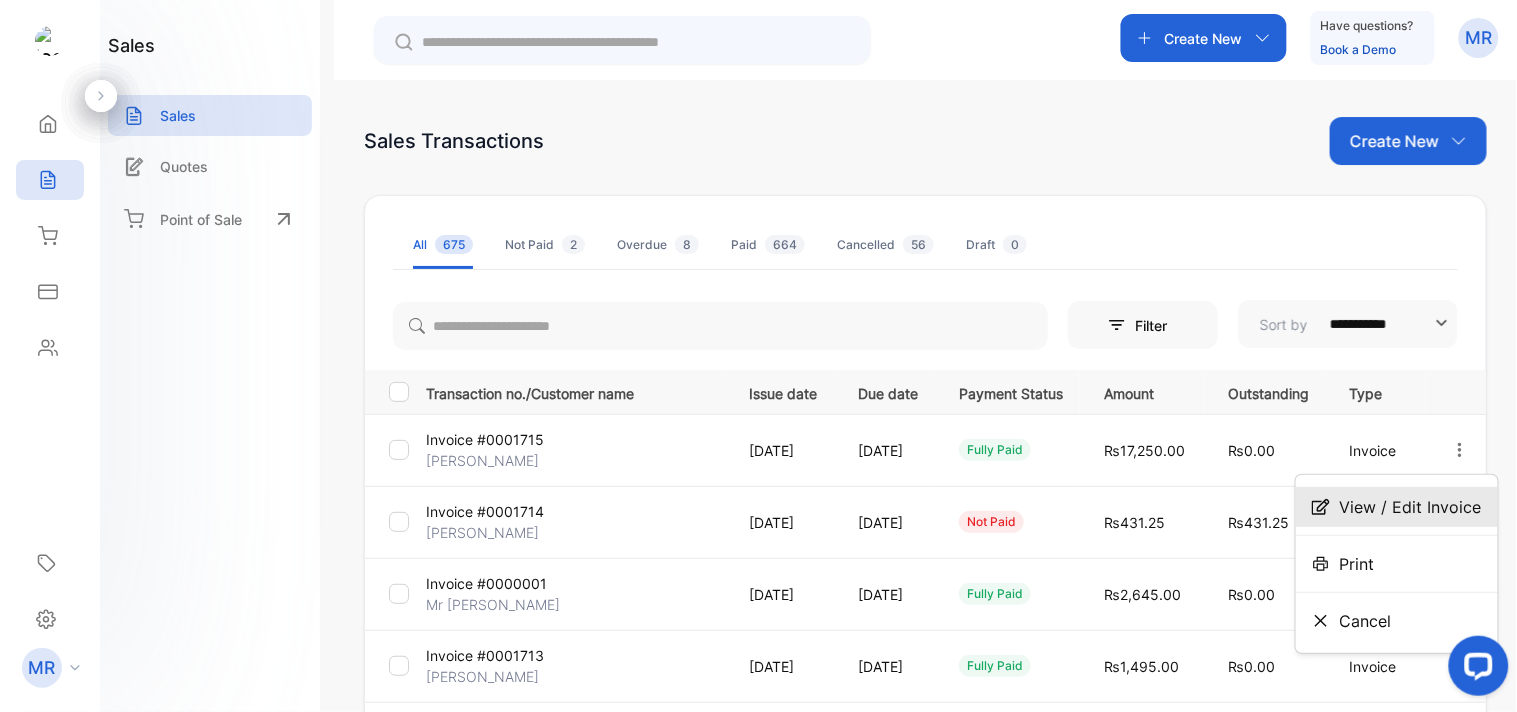 click on "View / Edit Invoice" at bounding box center (1411, 507) 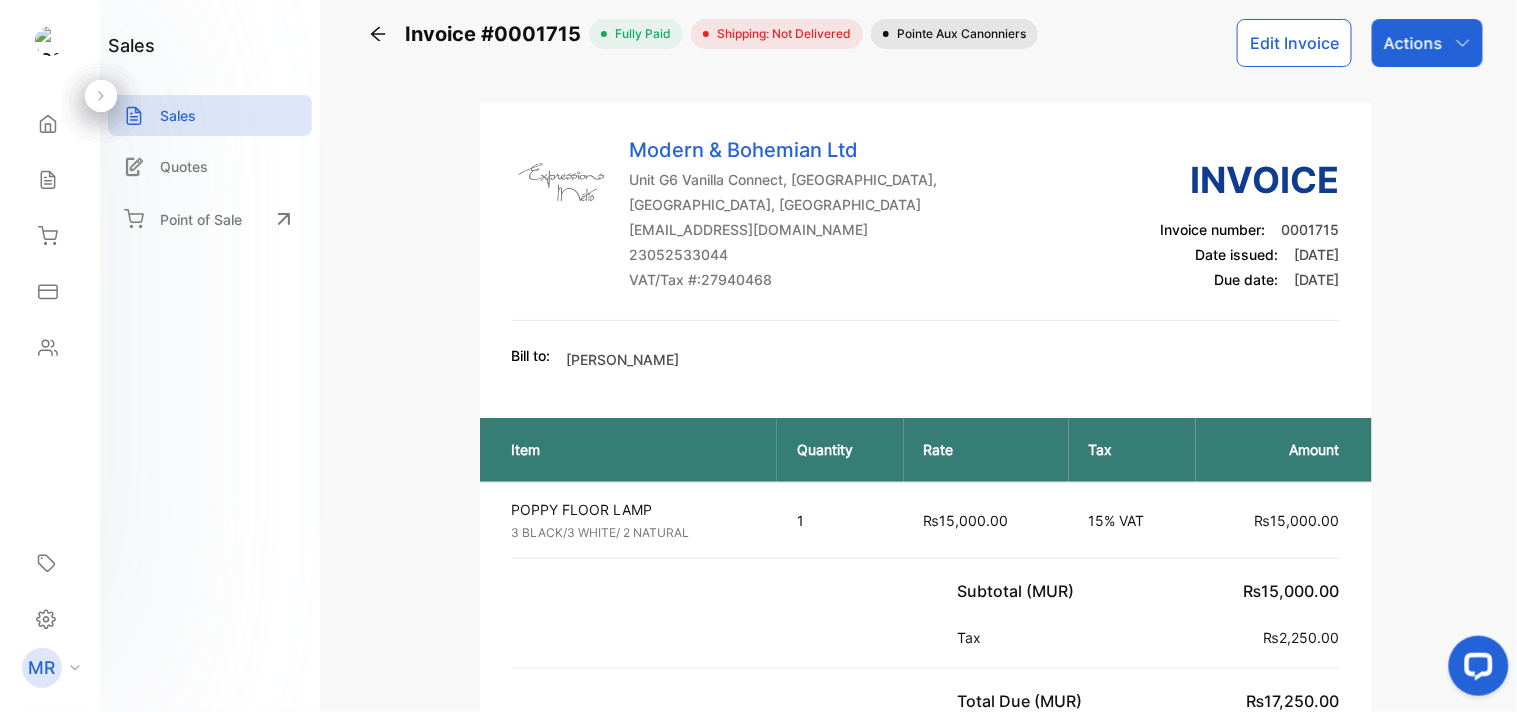 scroll, scrollTop: 0, scrollLeft: 0, axis: both 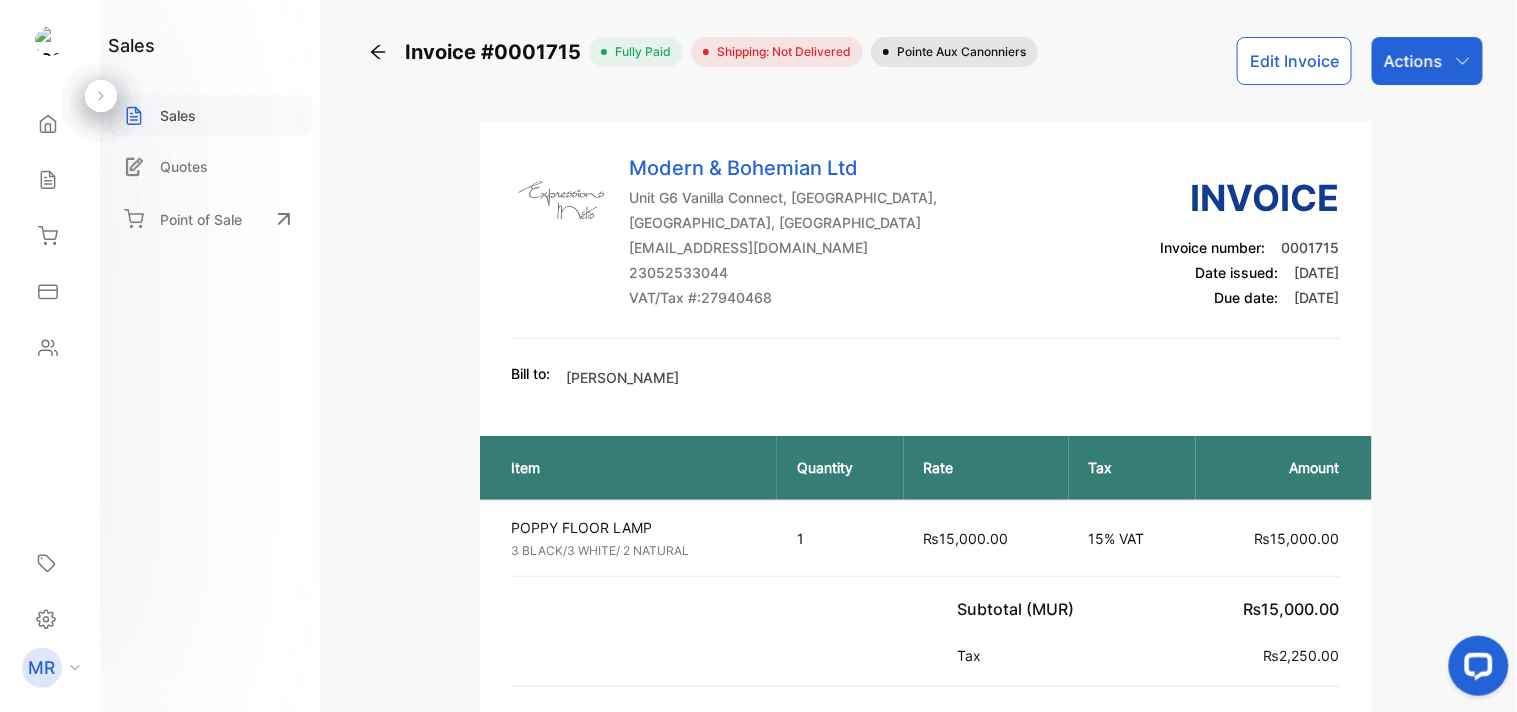 click on "Sales" at bounding box center (210, 115) 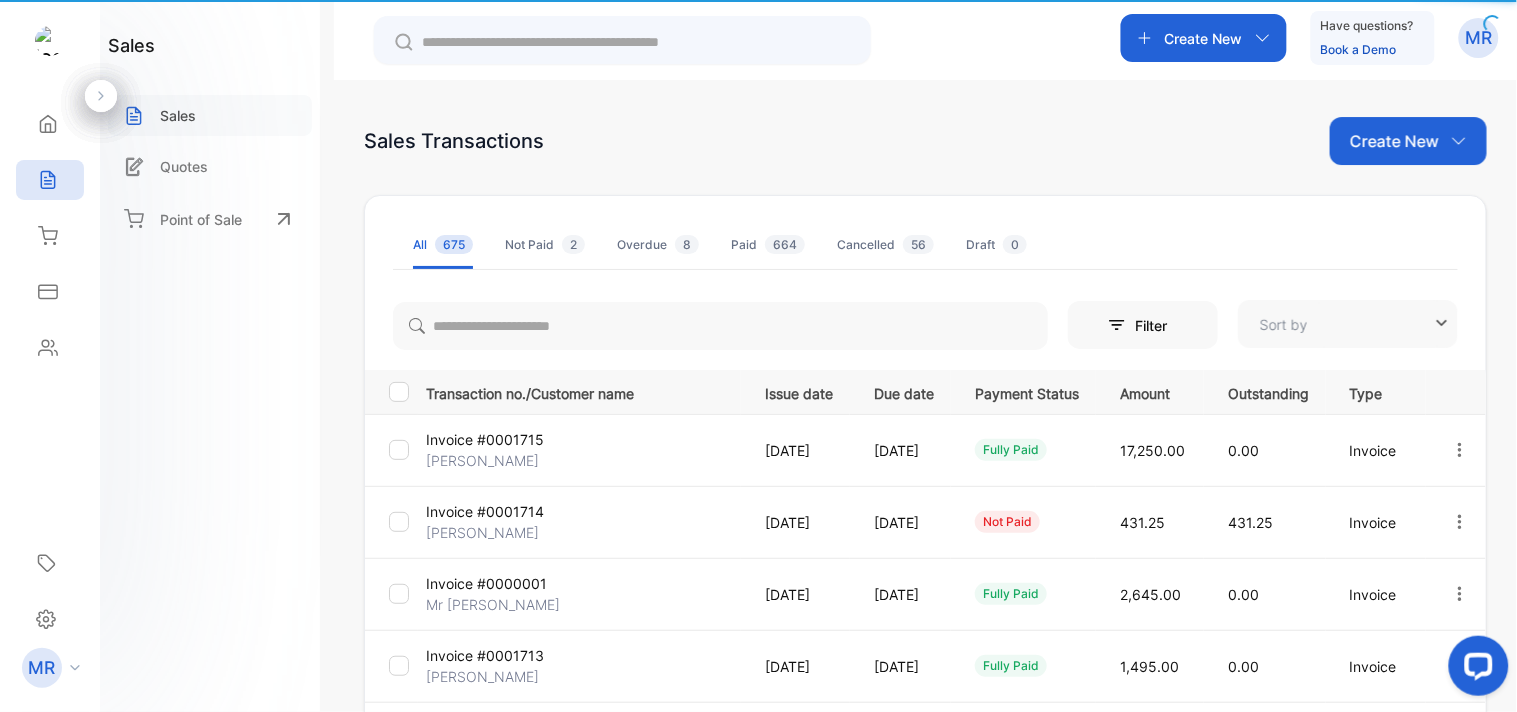 type on "**********" 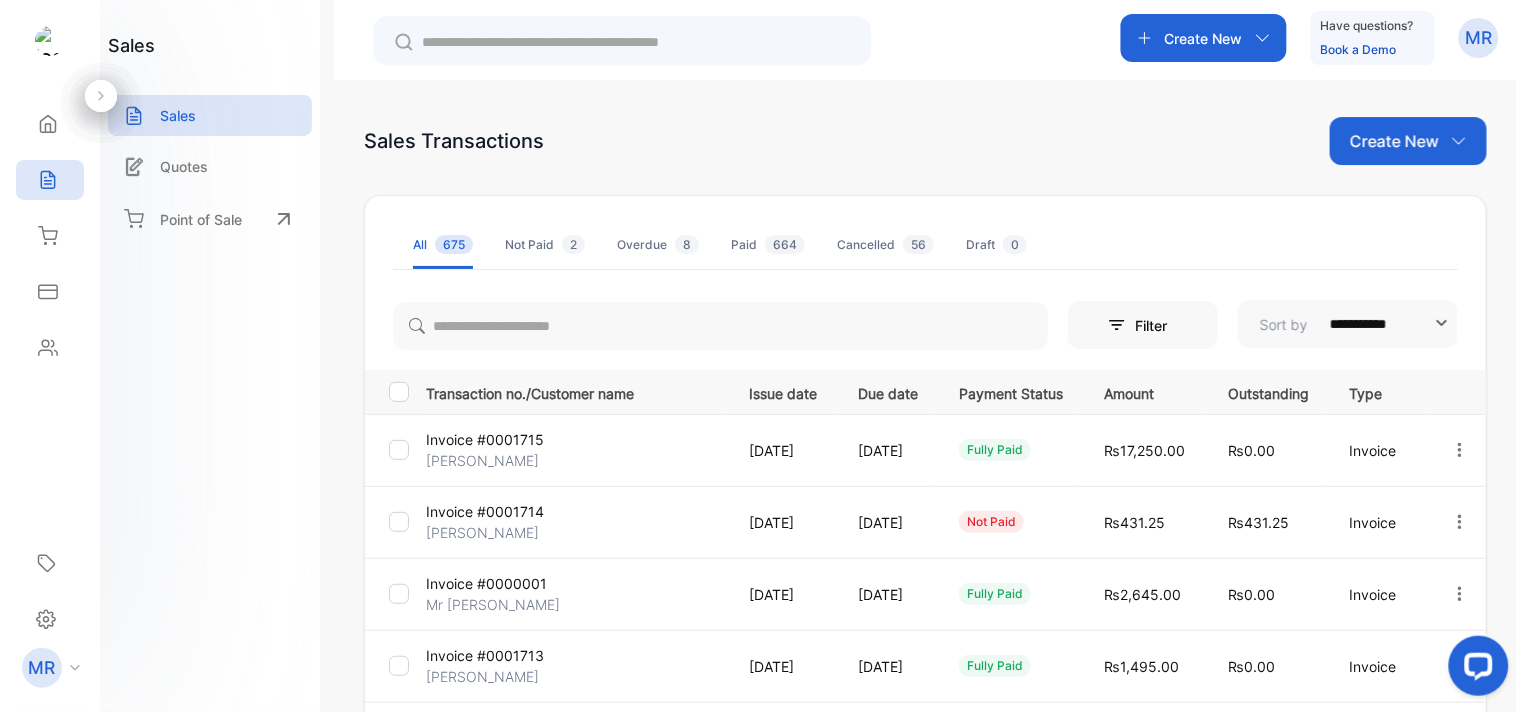 click 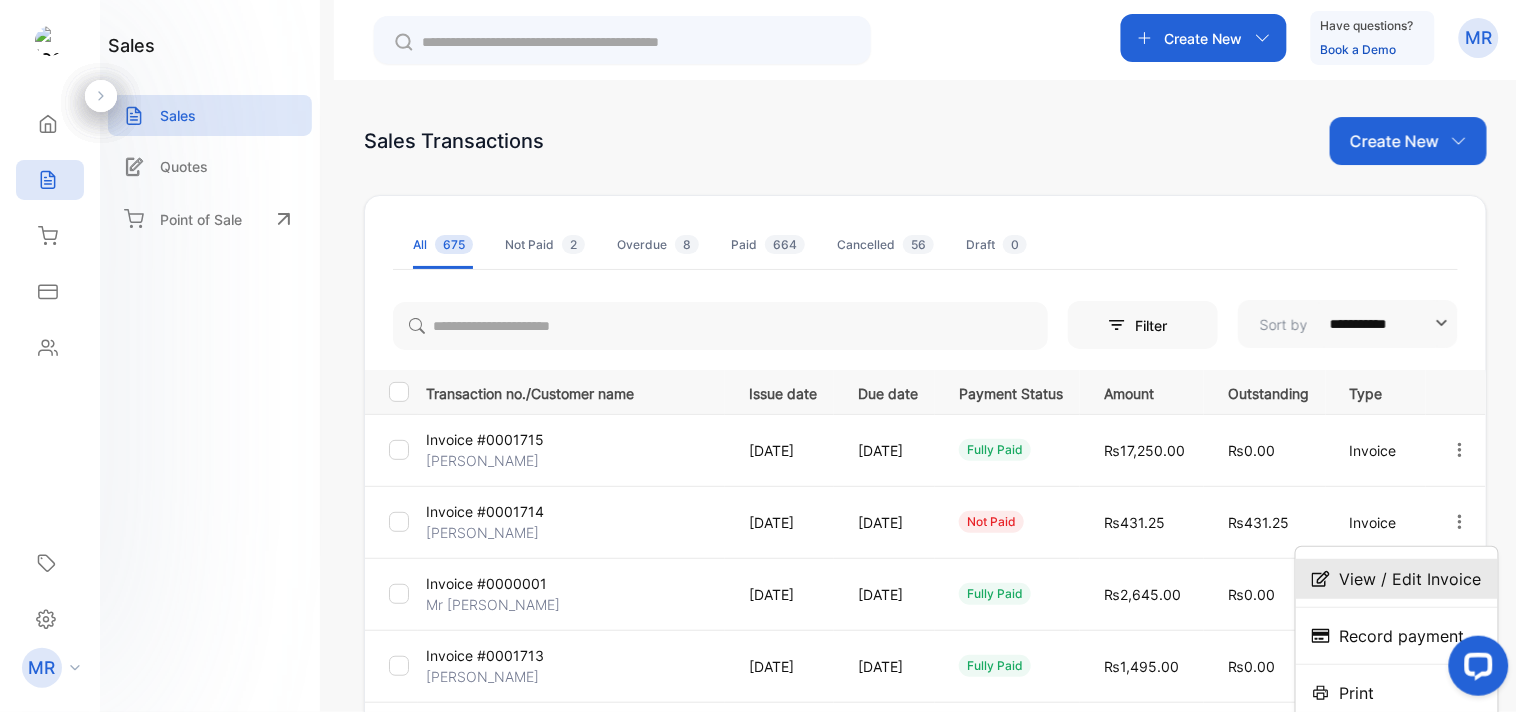 click on "View / Edit Invoice" at bounding box center [1411, 579] 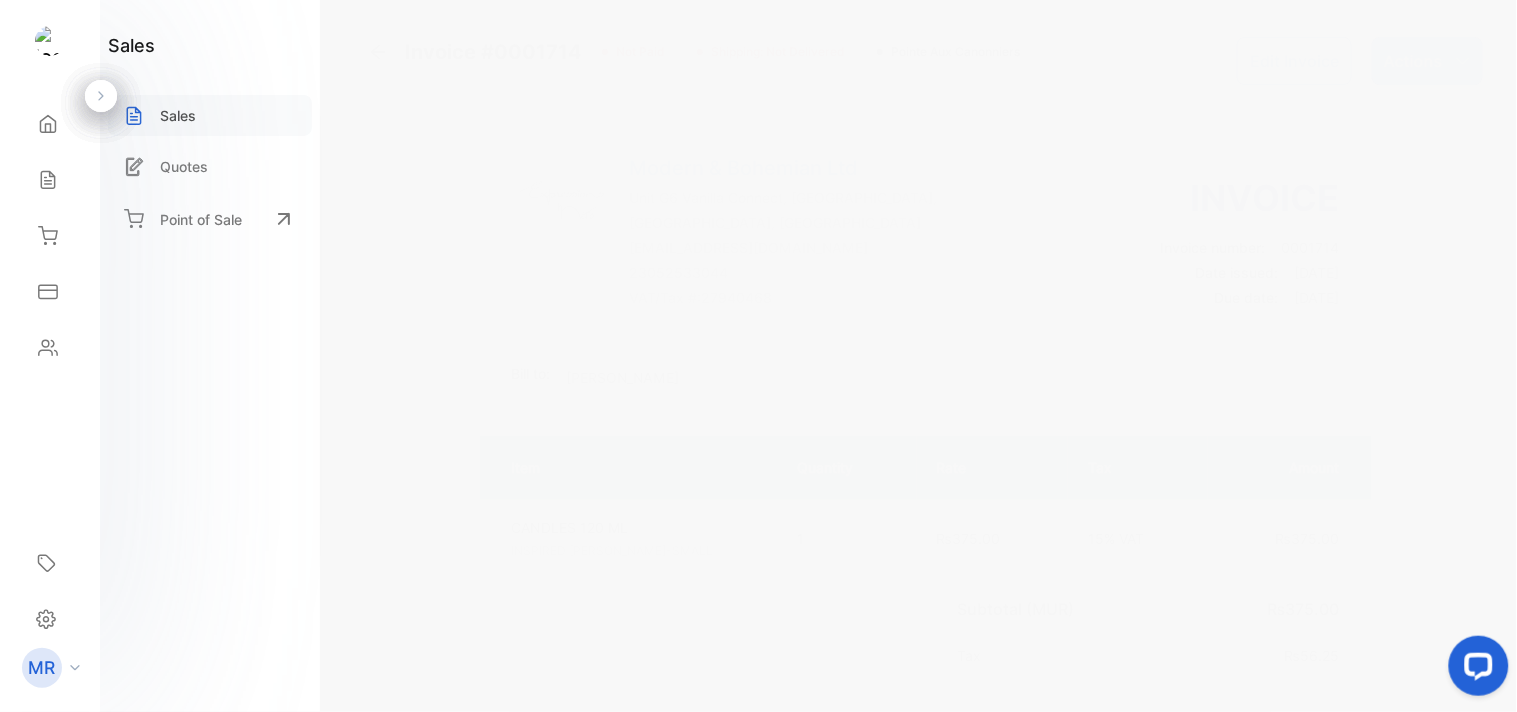 click on "Sales" at bounding box center [210, 115] 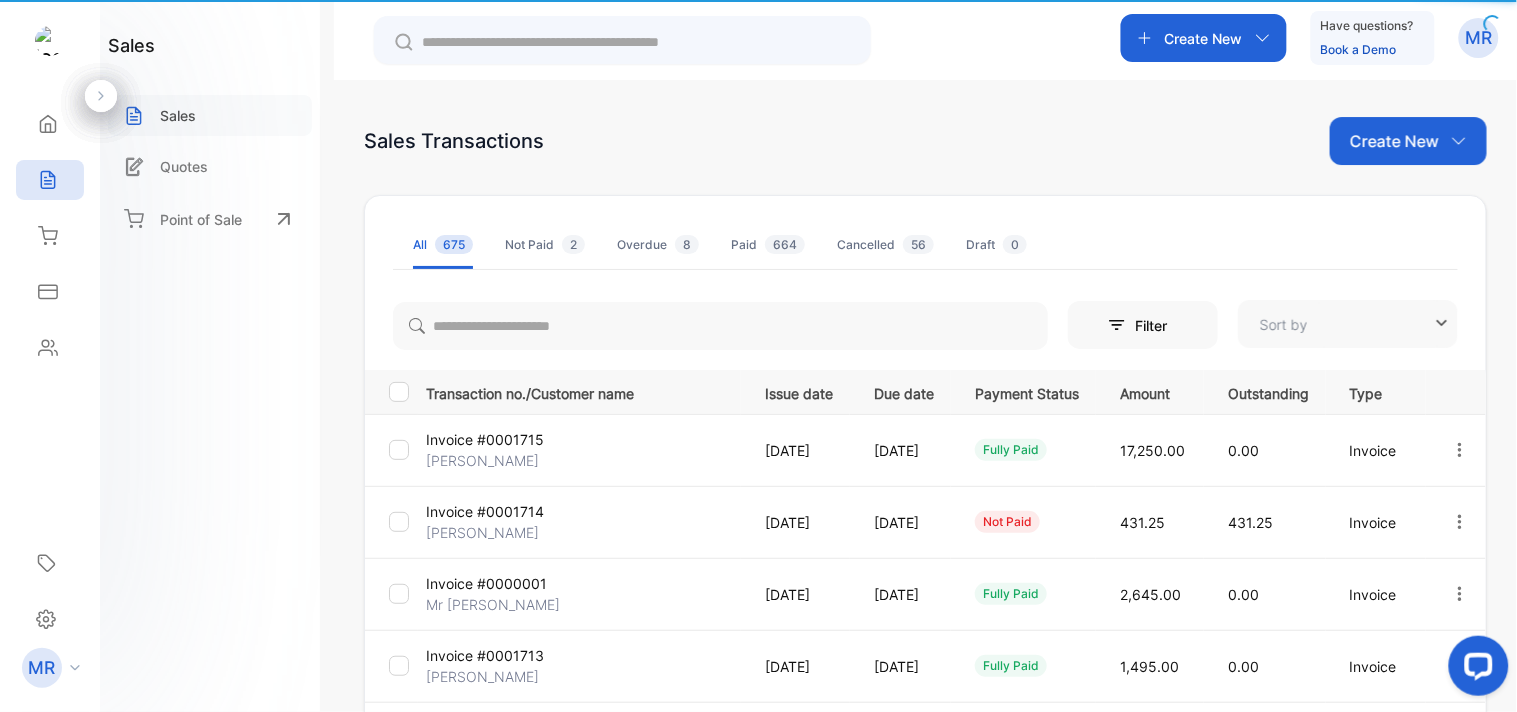 type on "**********" 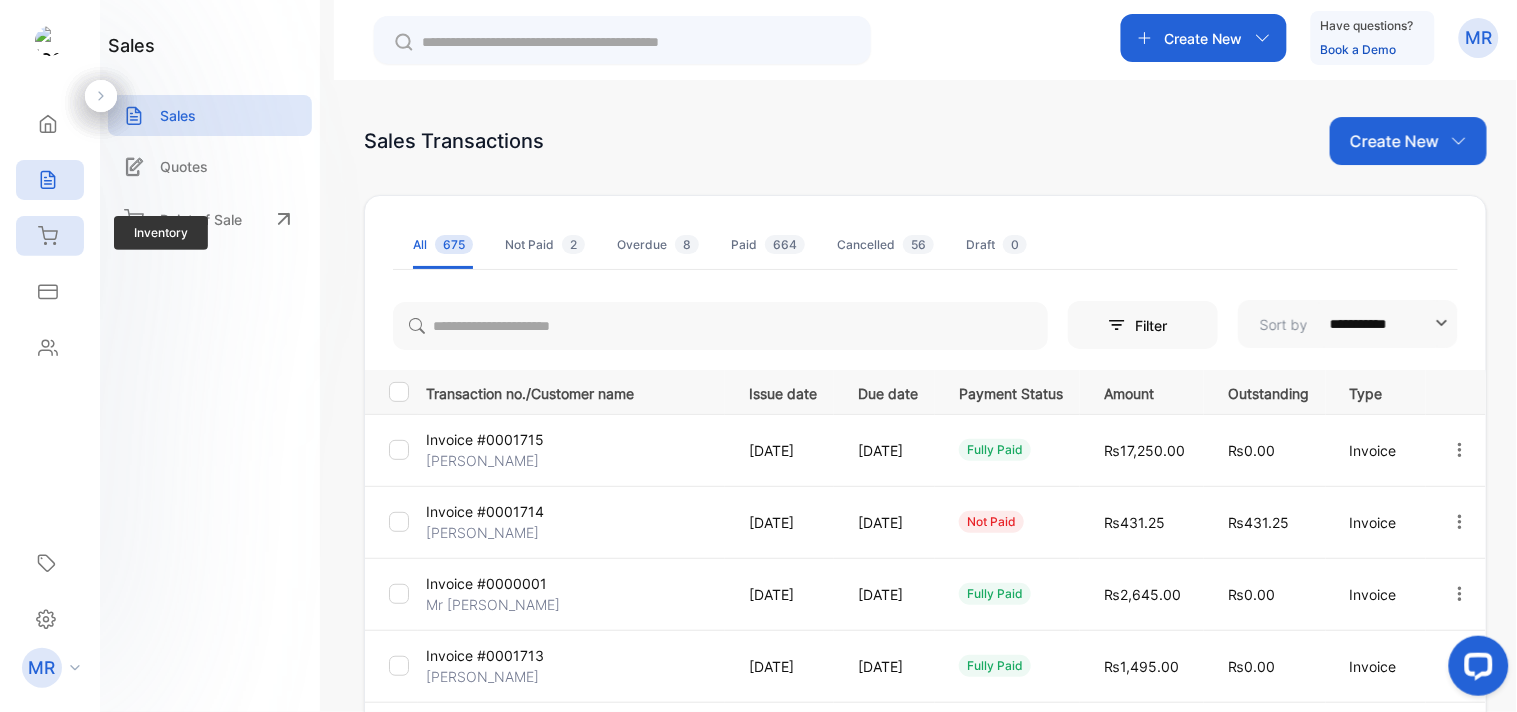 click 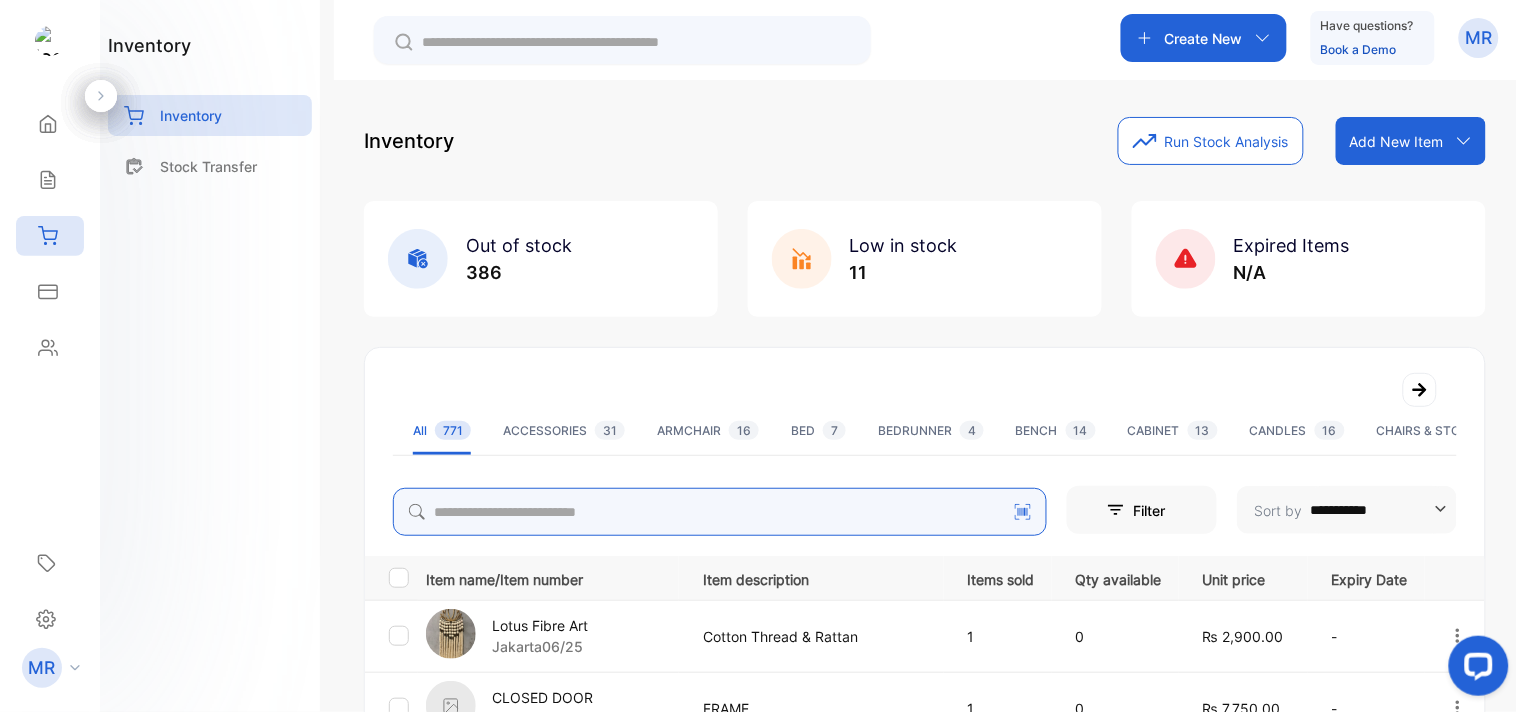 click at bounding box center (720, 512) 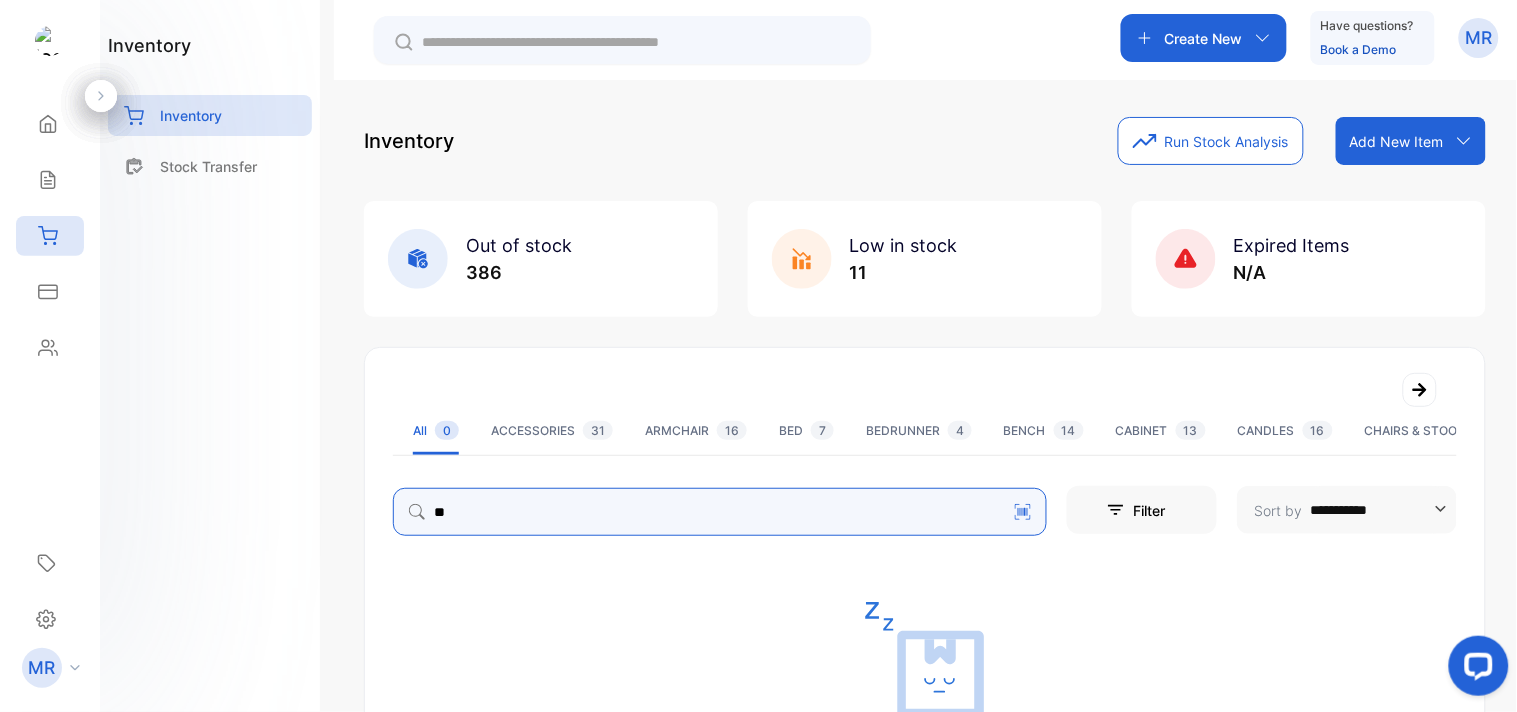 type on "*" 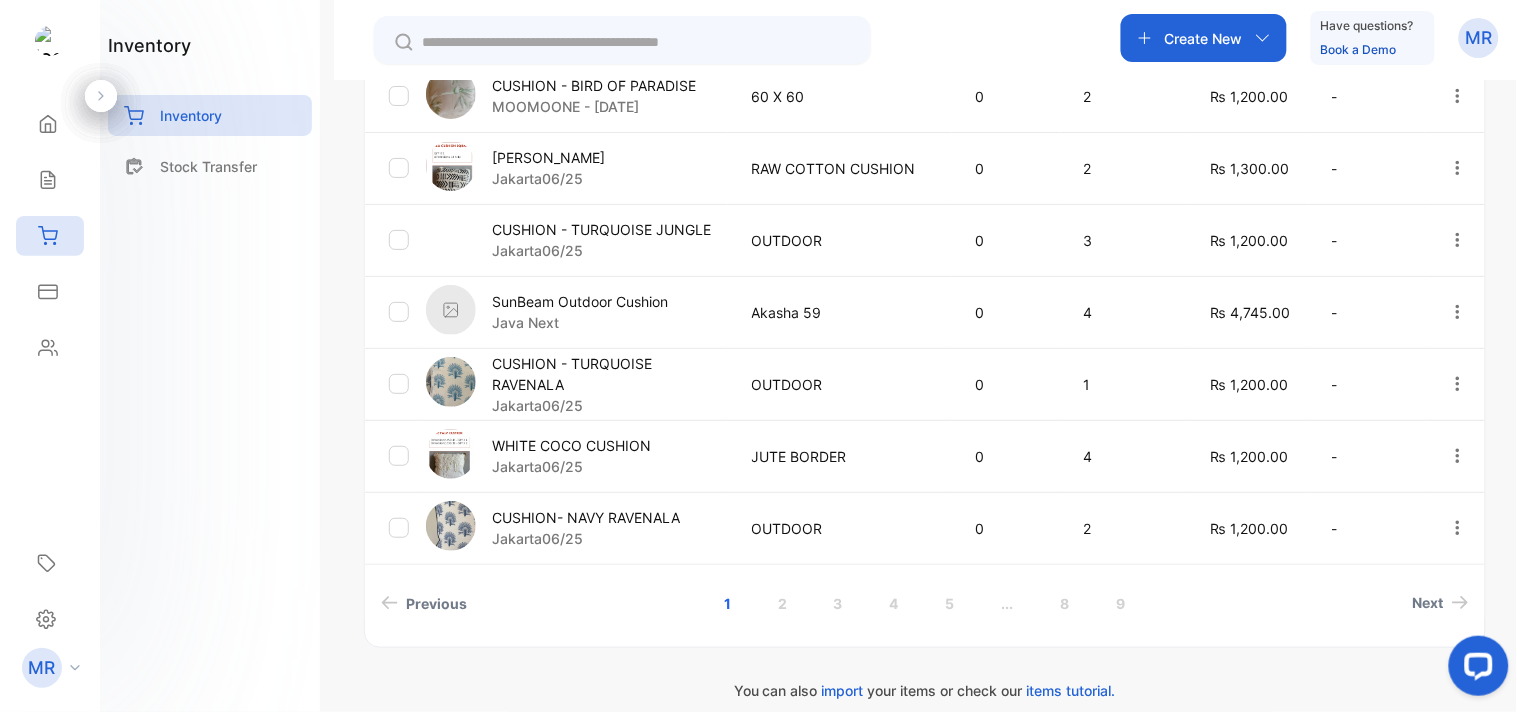 scroll, scrollTop: 776, scrollLeft: 0, axis: vertical 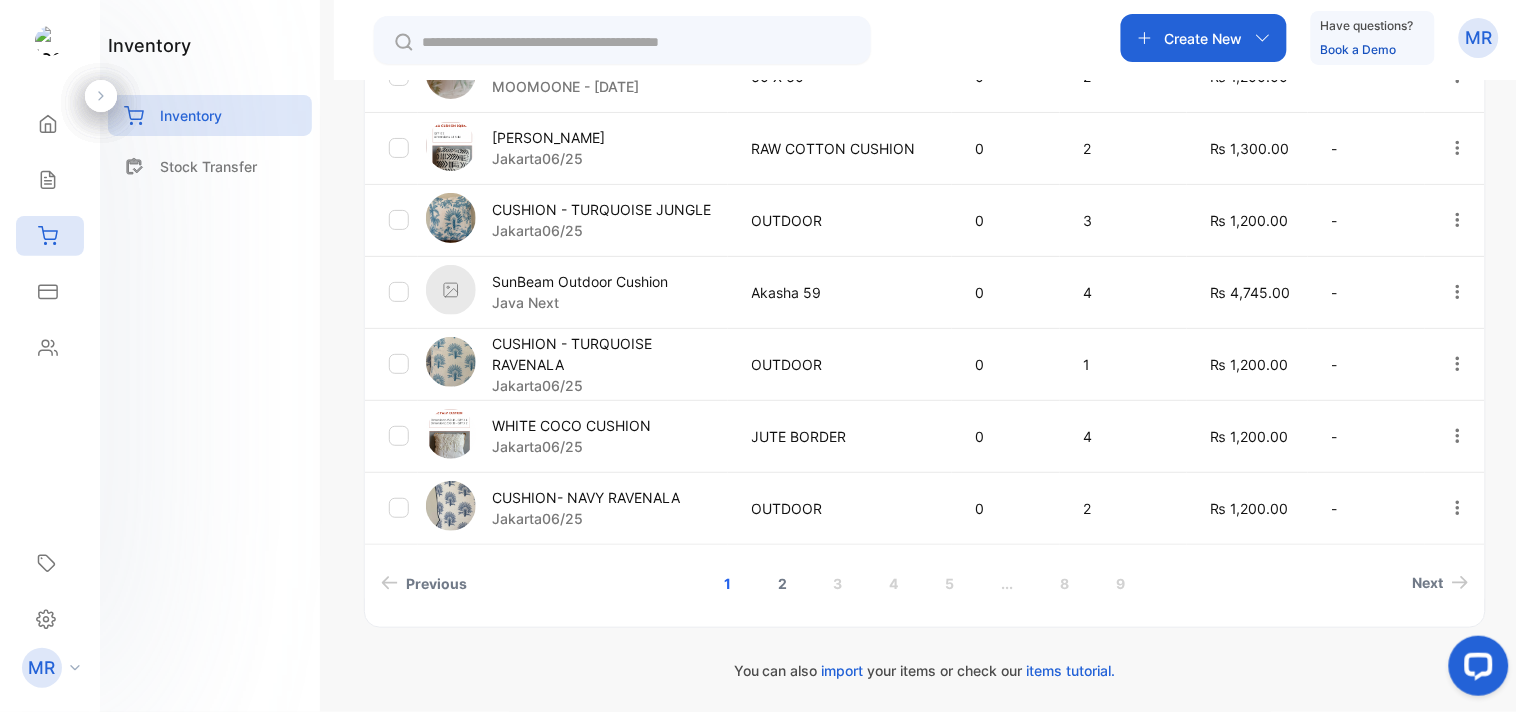 click on "2" at bounding box center (782, 583) 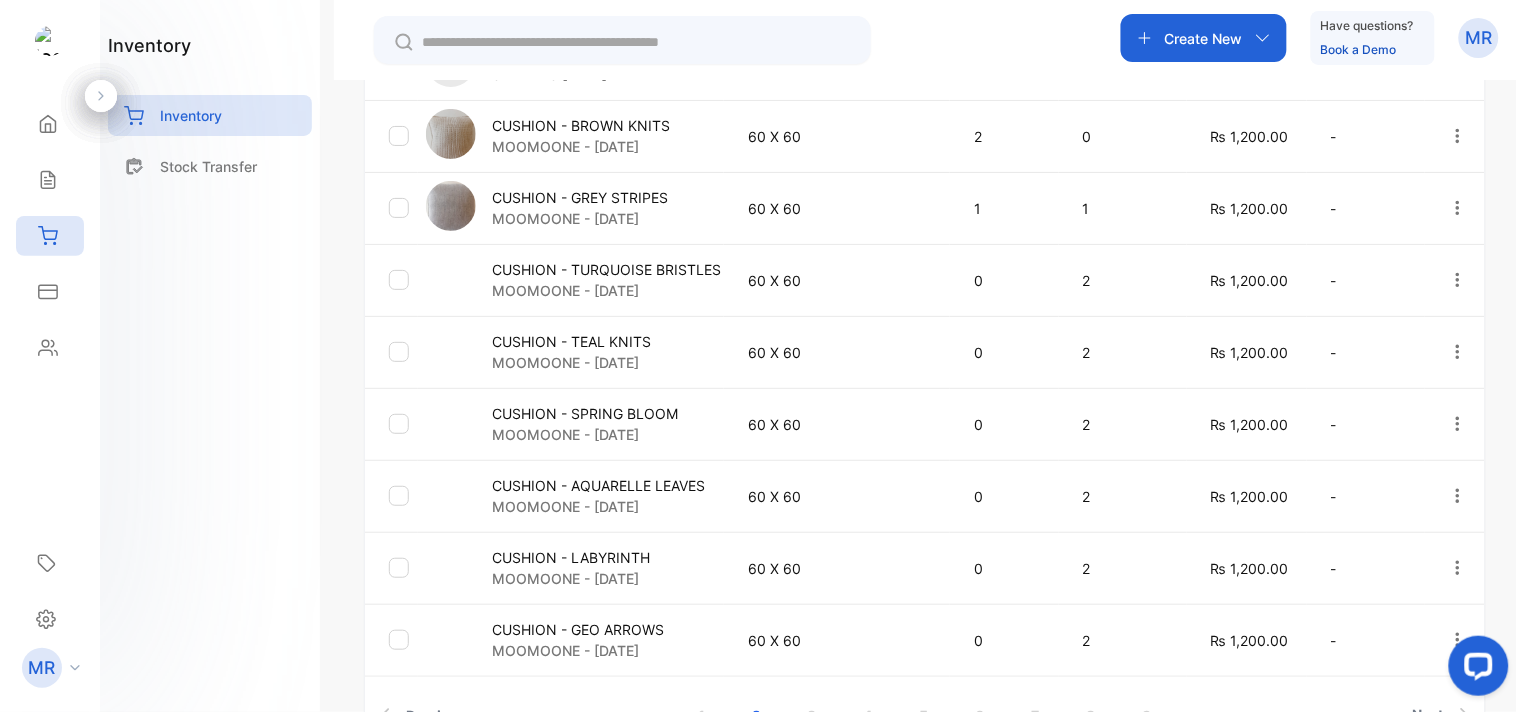scroll, scrollTop: 776, scrollLeft: 0, axis: vertical 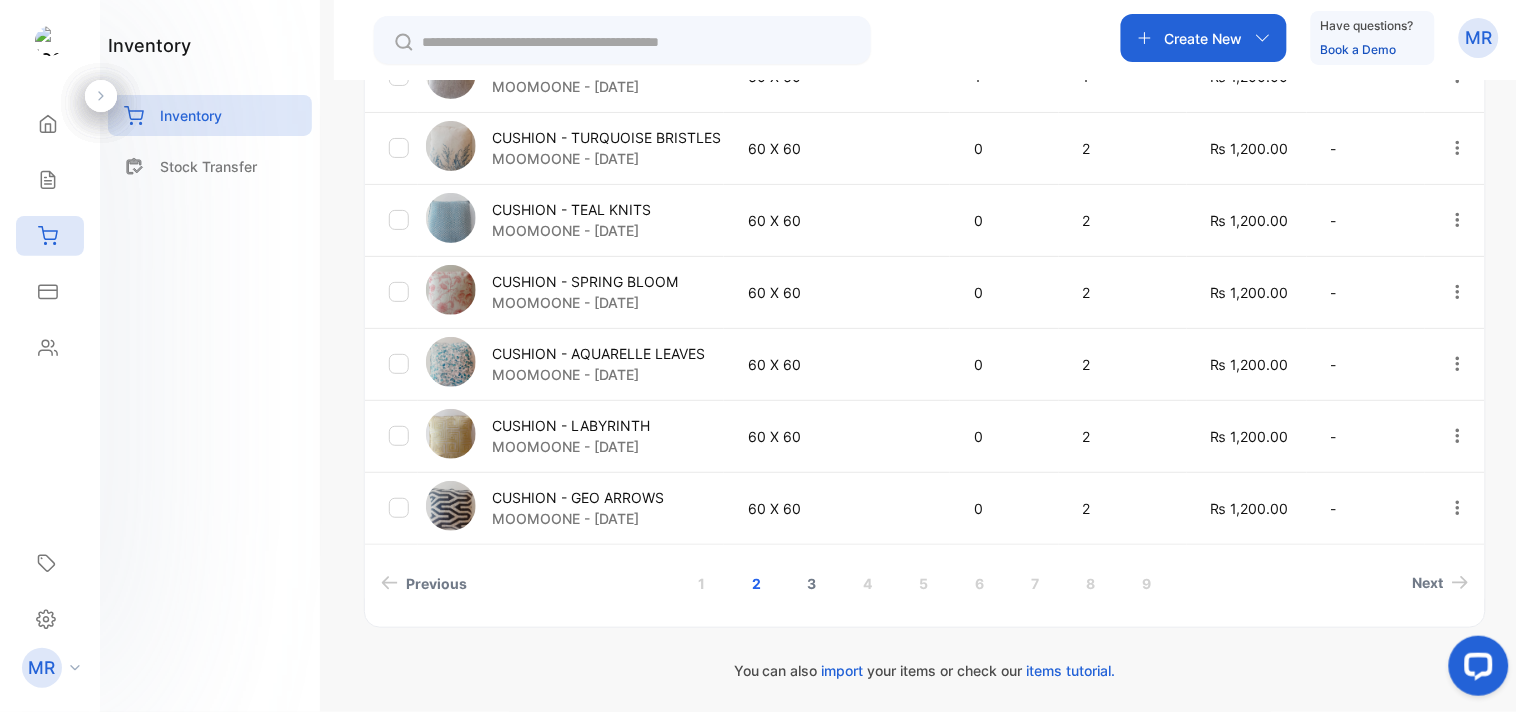click on "3" at bounding box center [812, 583] 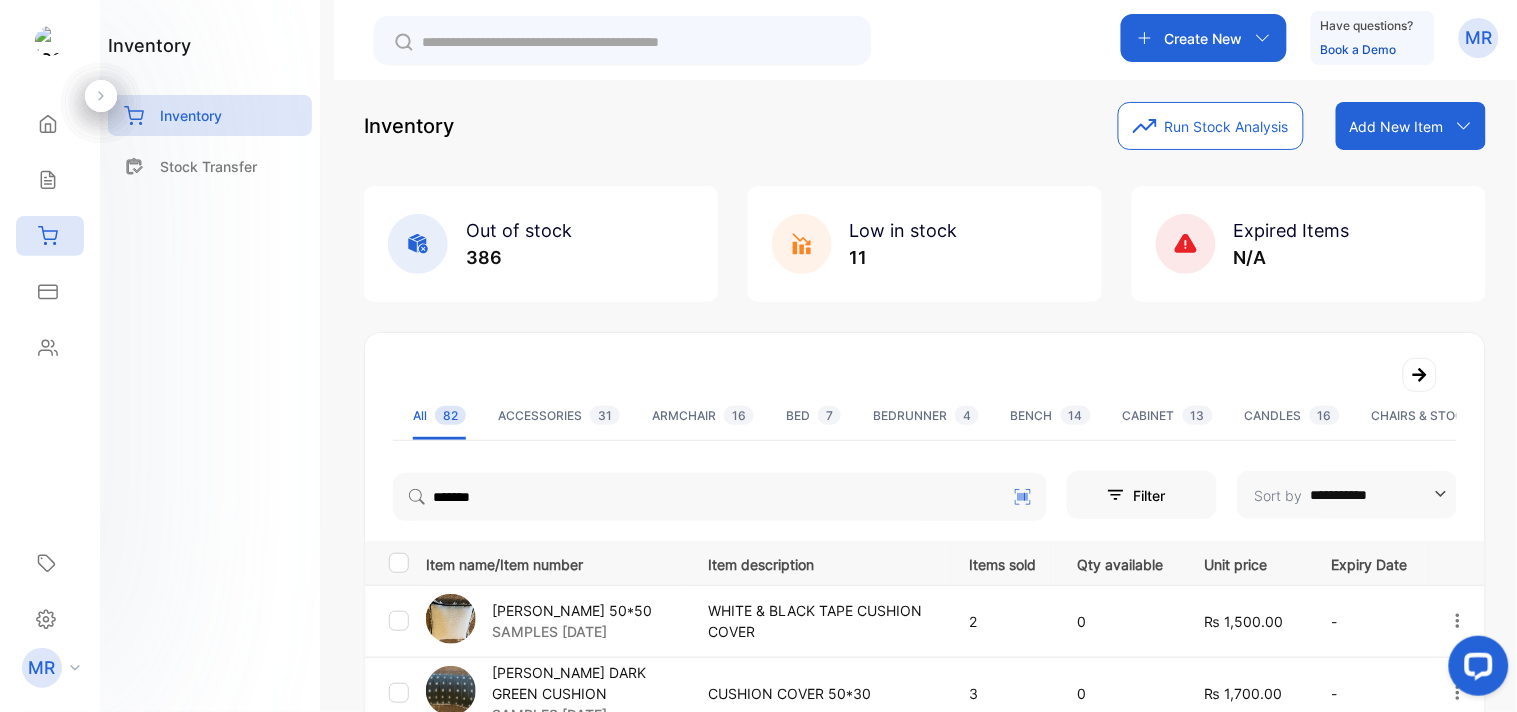 scroll, scrollTop: 0, scrollLeft: 0, axis: both 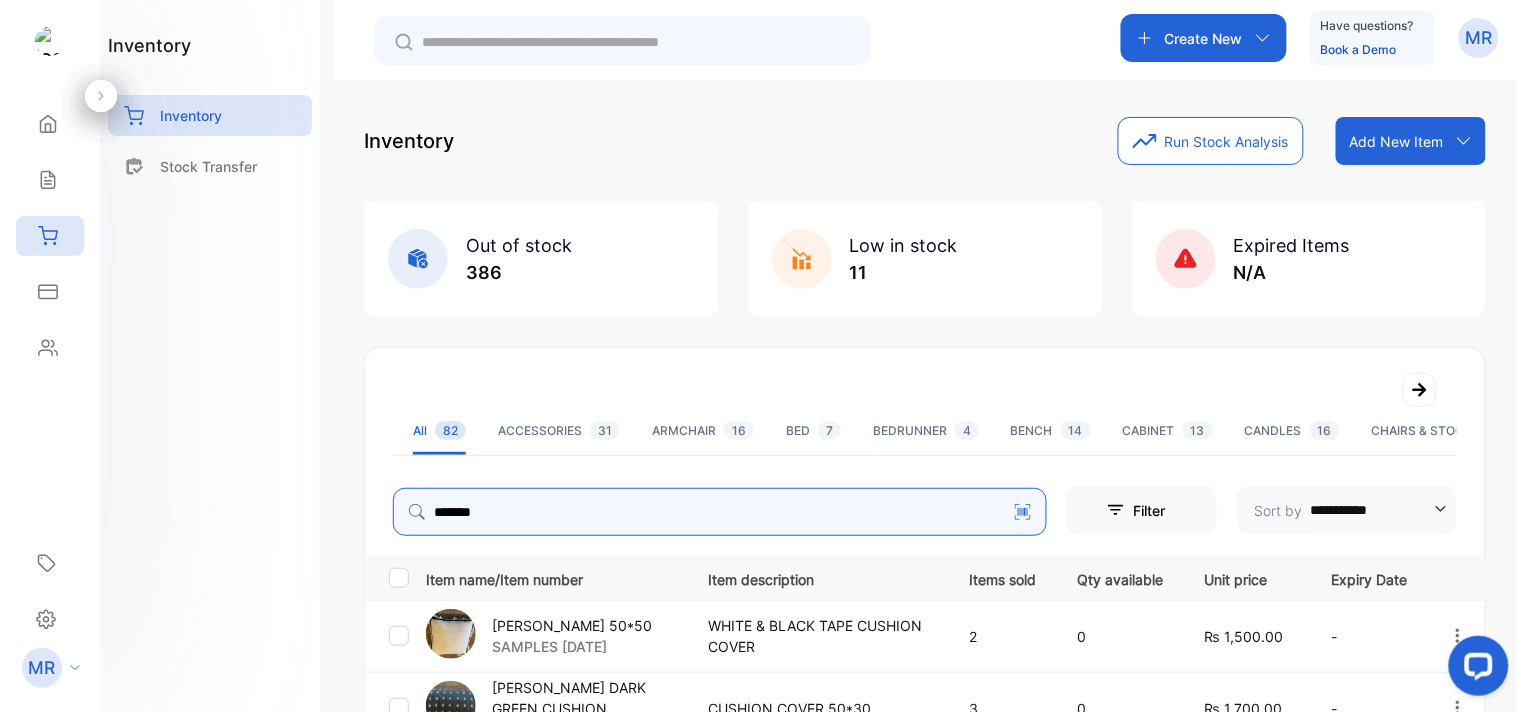 click on "*******" at bounding box center (720, 512) 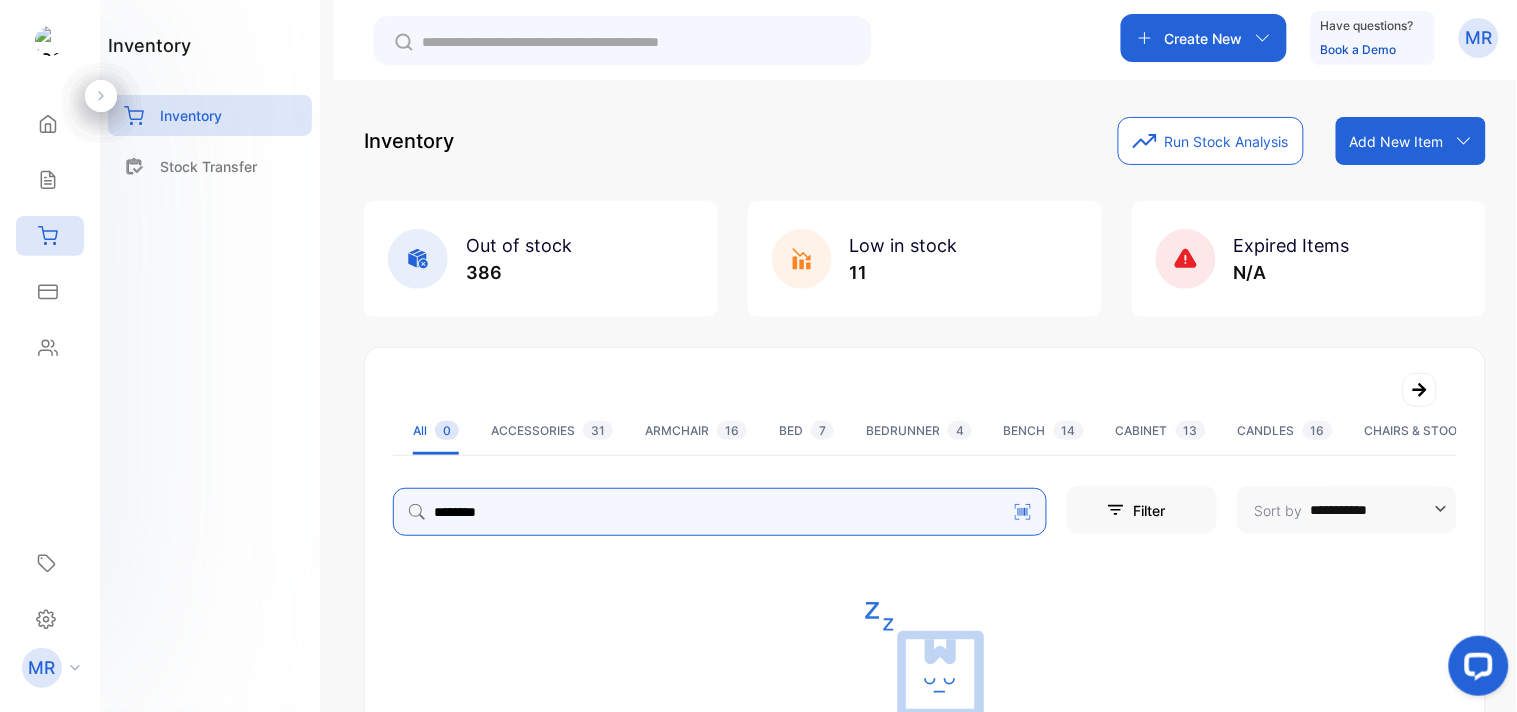 type on "*******" 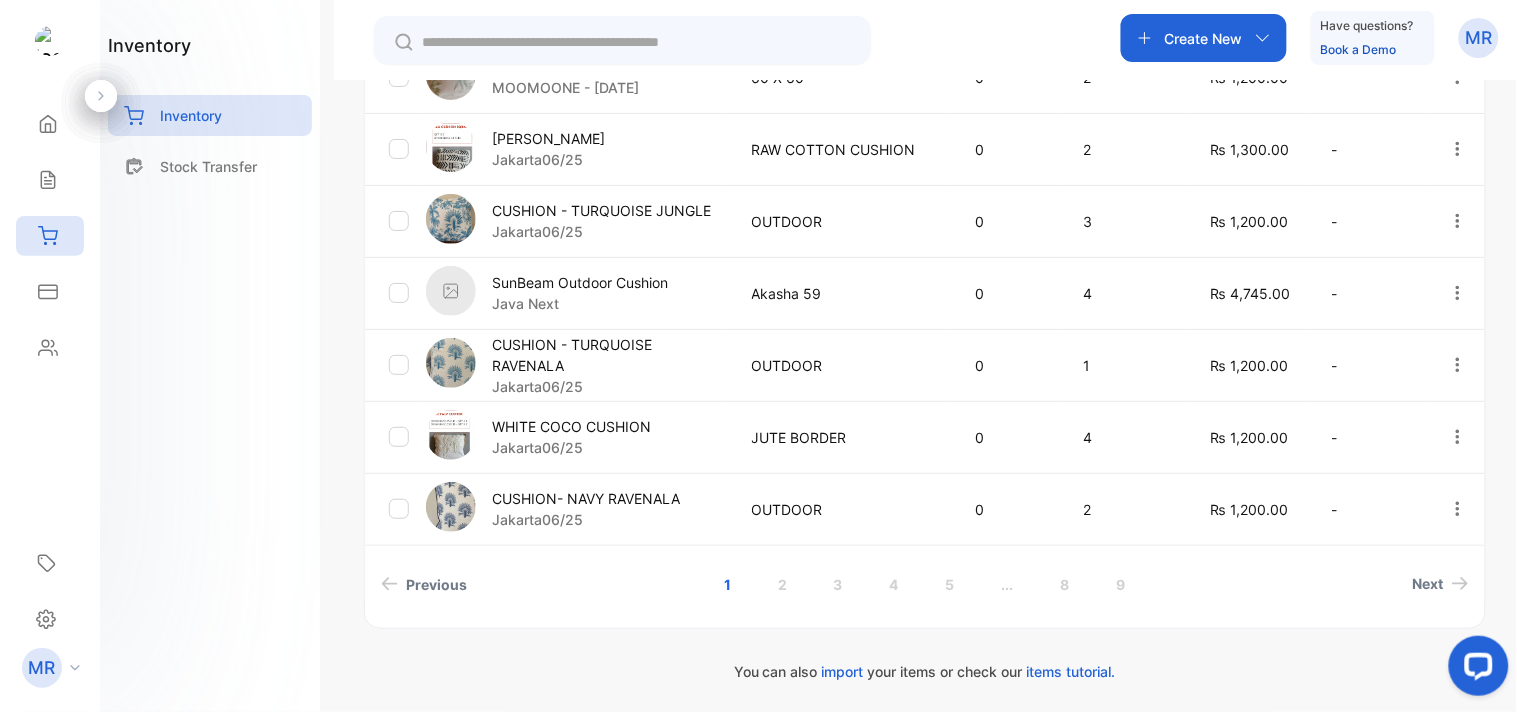 scroll, scrollTop: 776, scrollLeft: 0, axis: vertical 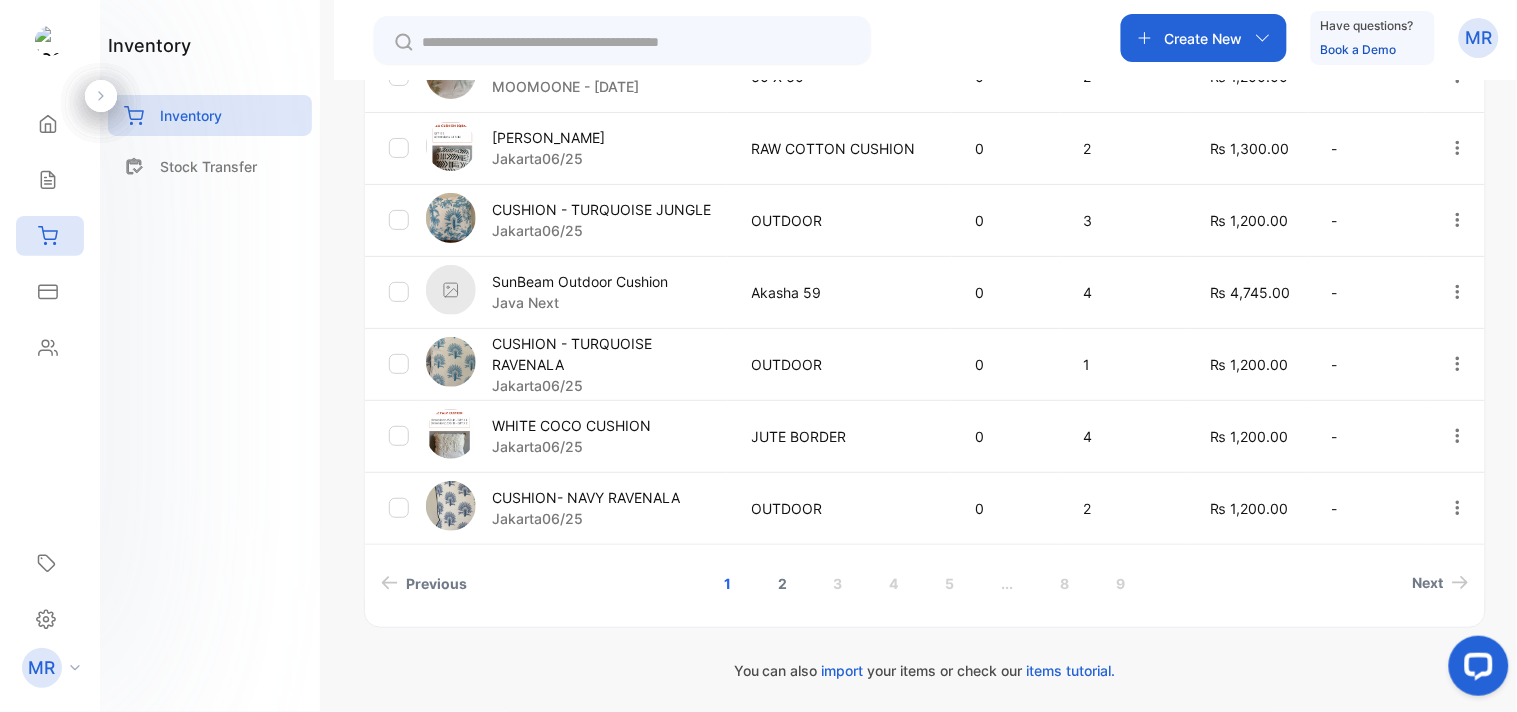 click on "2" at bounding box center [782, 583] 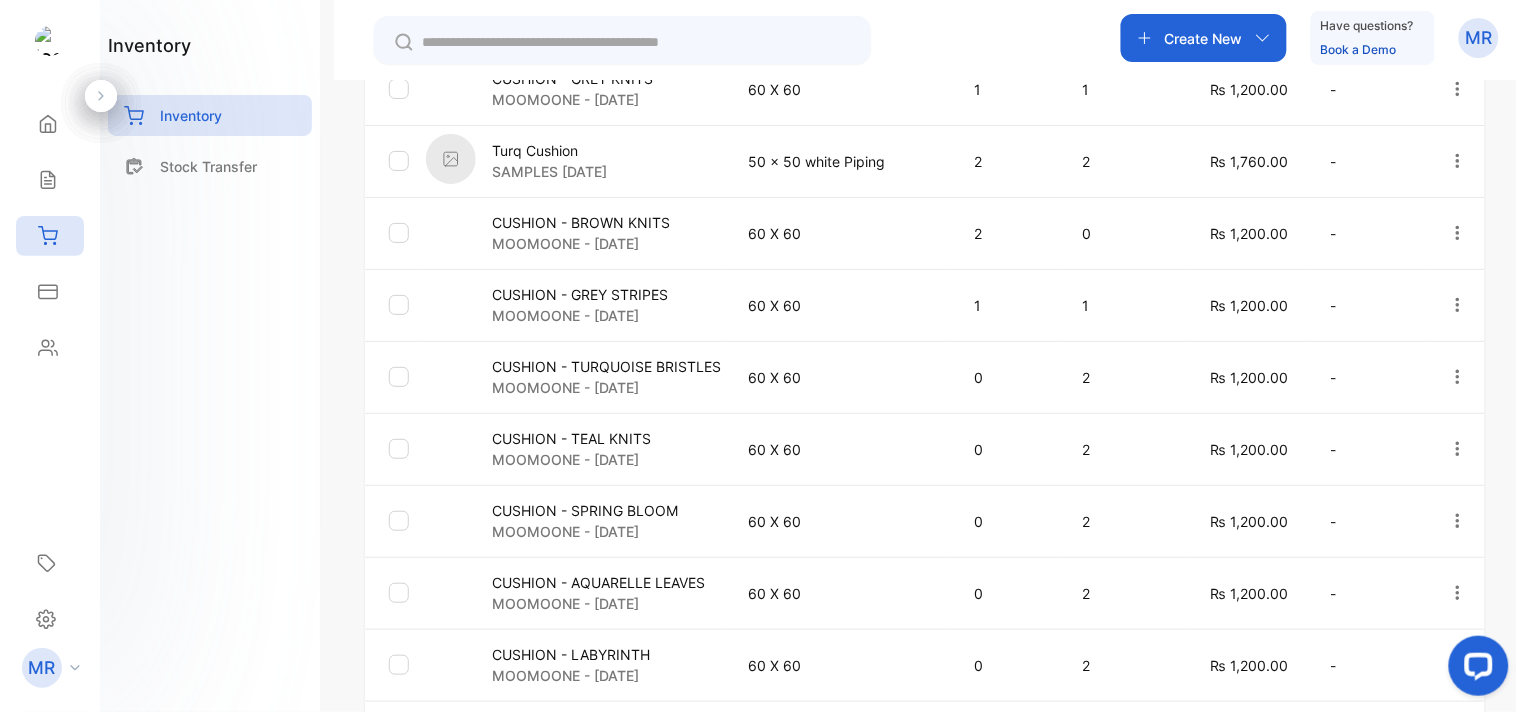 scroll, scrollTop: 546, scrollLeft: 0, axis: vertical 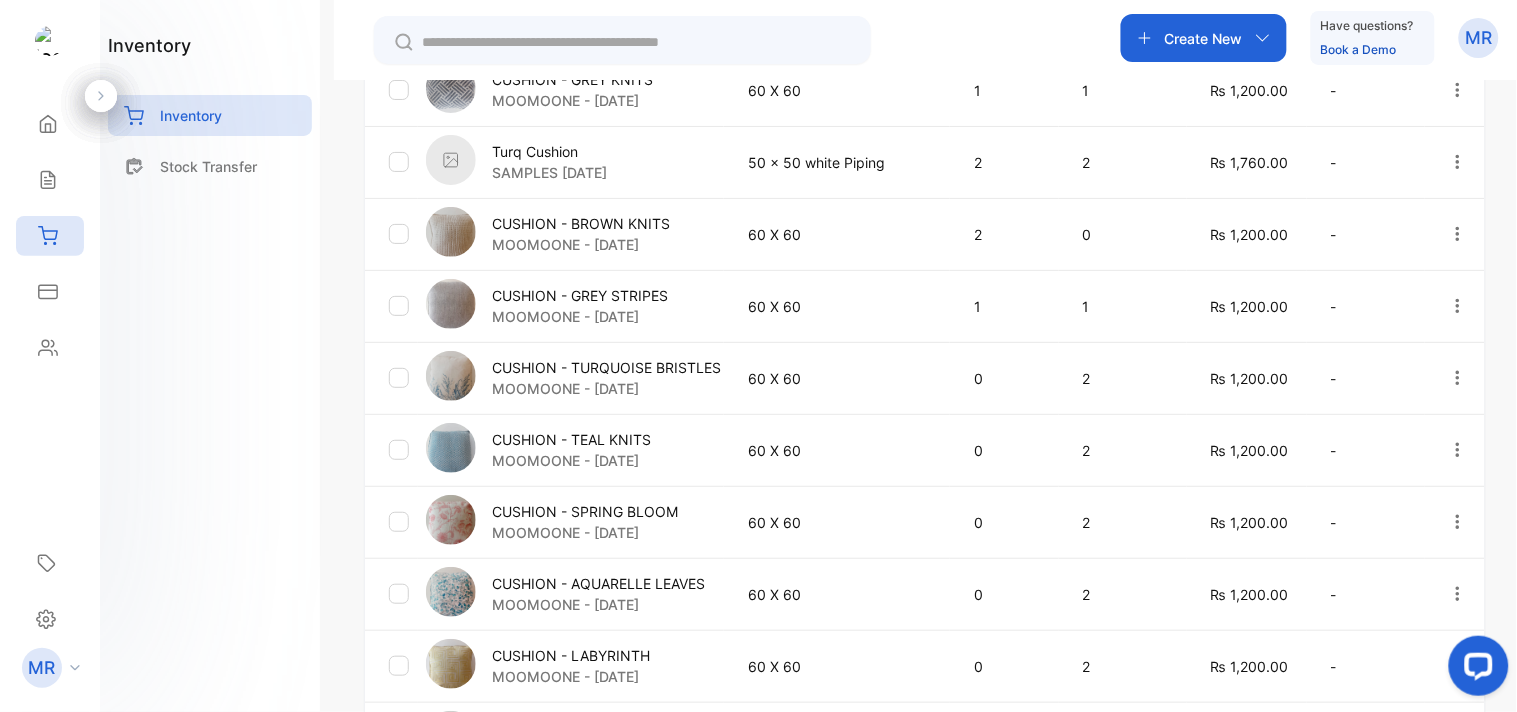 click on "CUSHION - GREY STRIPES" at bounding box center [580, 295] 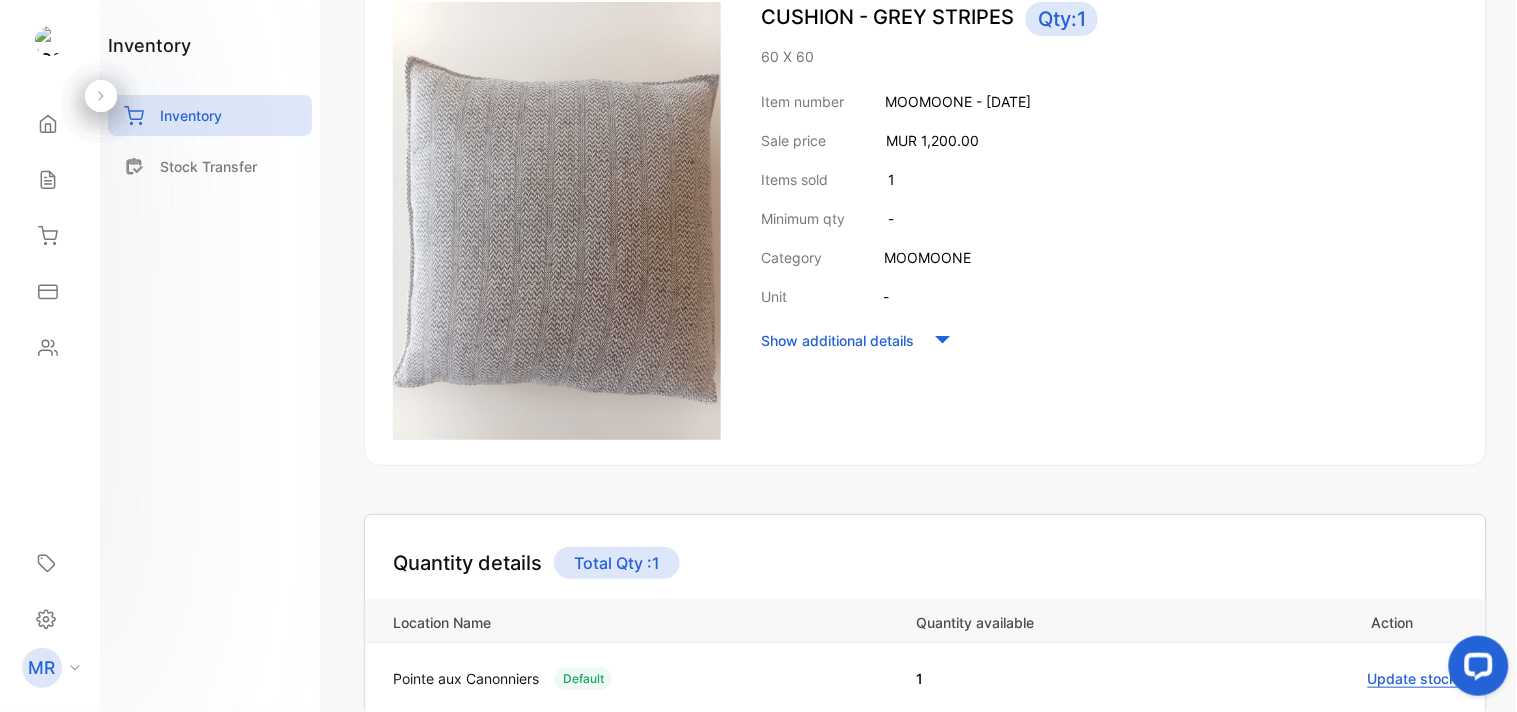scroll, scrollTop: 0, scrollLeft: 0, axis: both 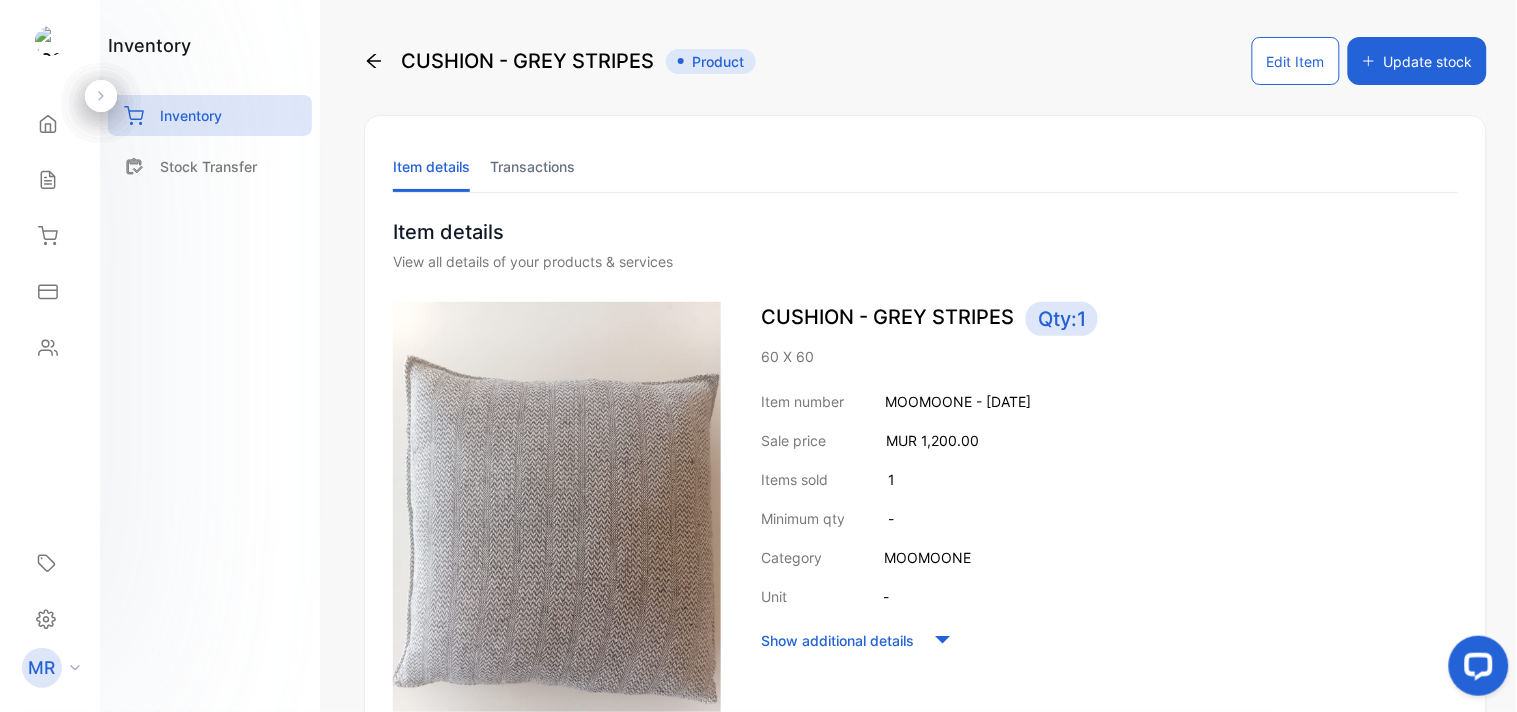 click 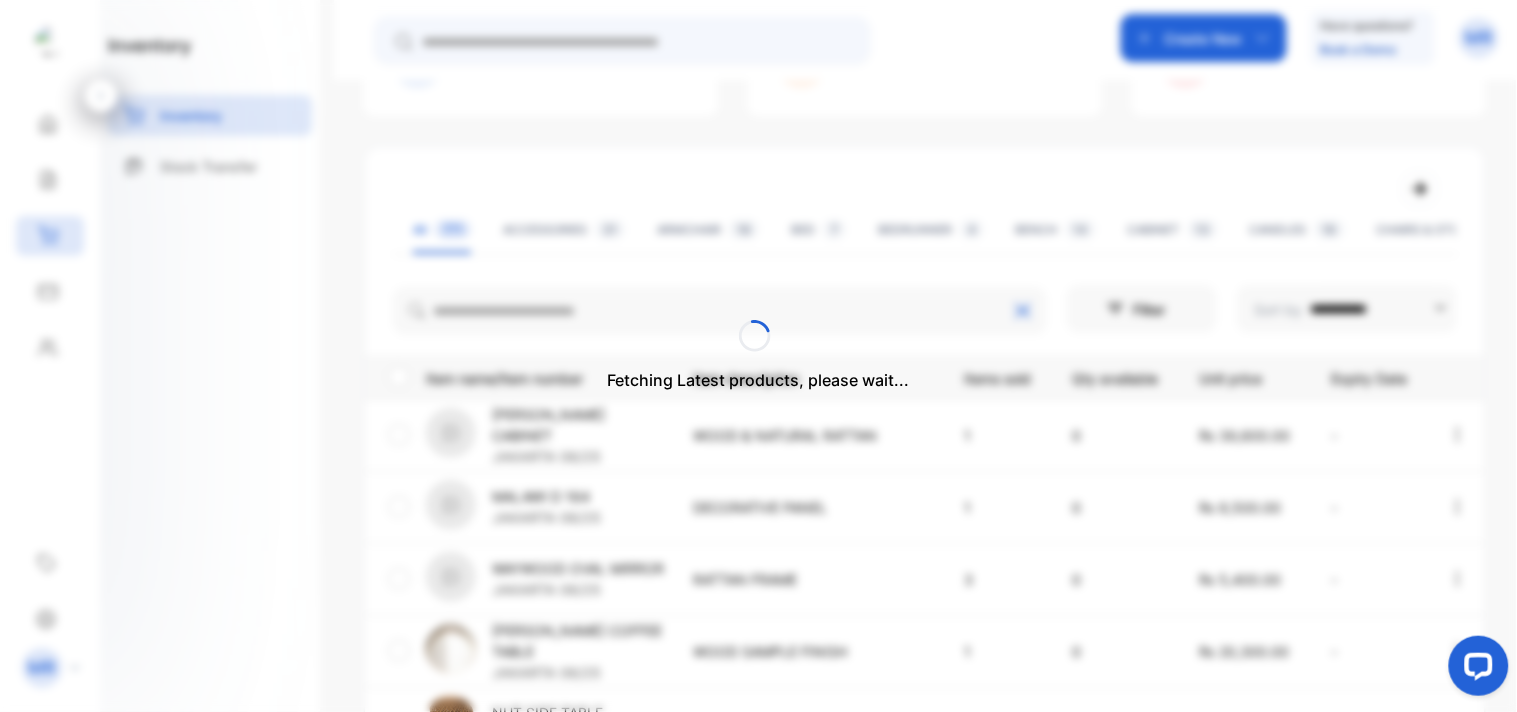 scroll, scrollTop: 202, scrollLeft: 0, axis: vertical 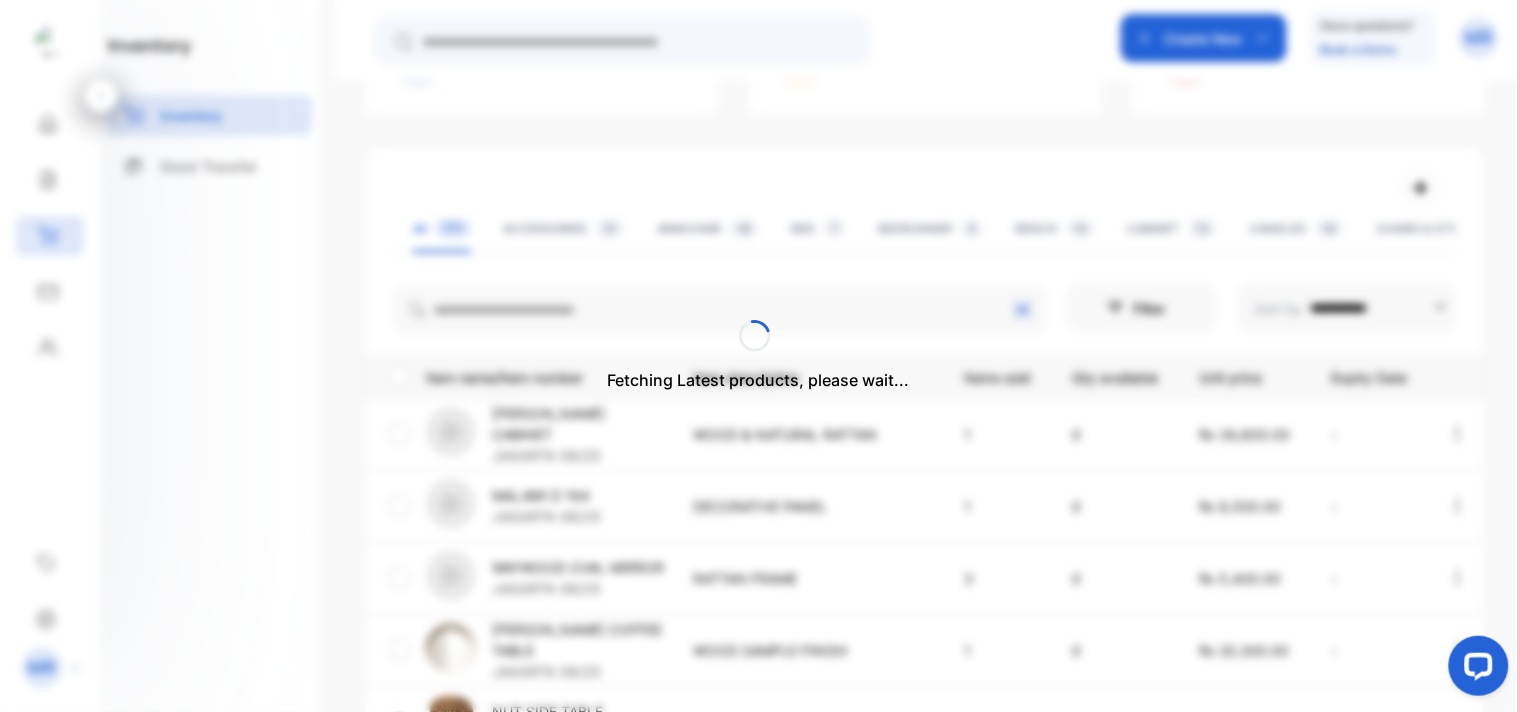 click on "Fetching Latest products, please wait..." at bounding box center (758, 356) 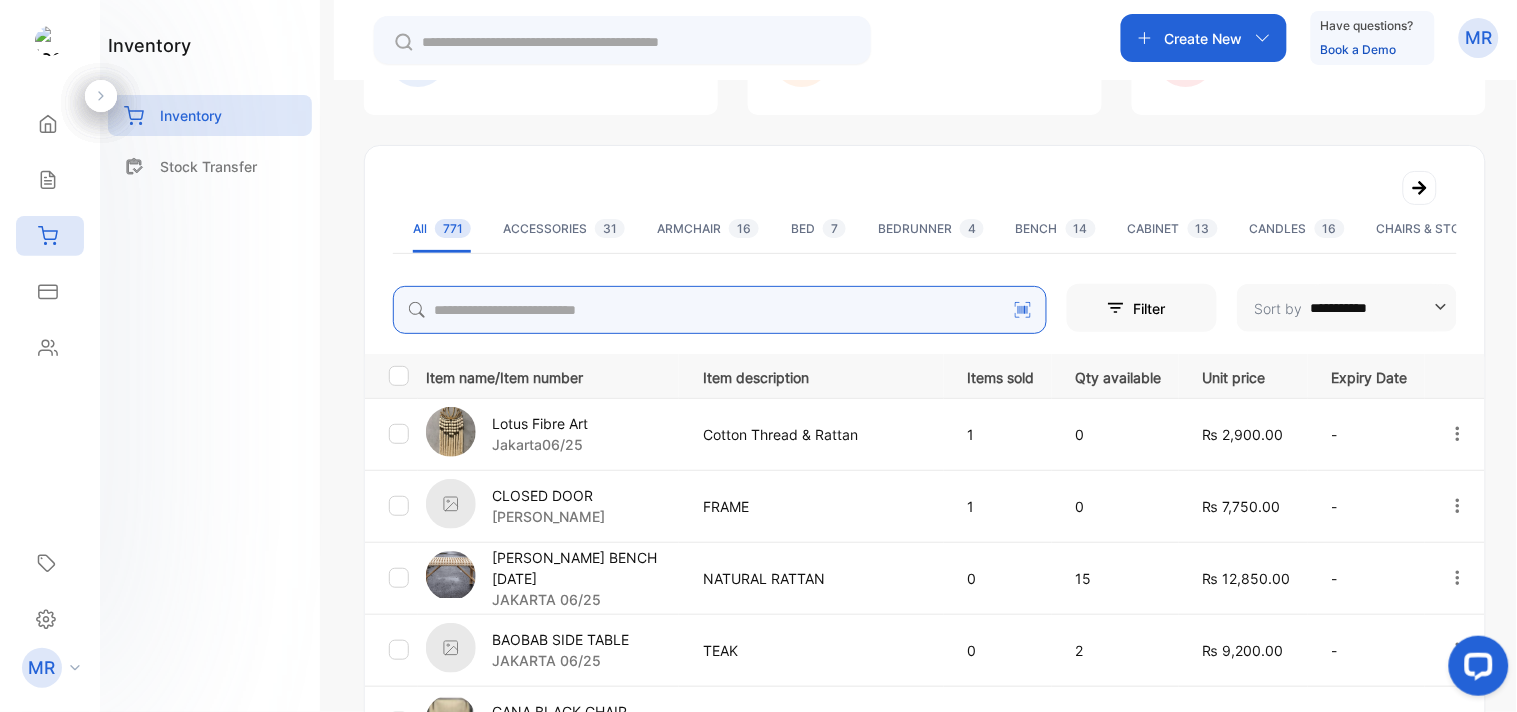 click at bounding box center (720, 310) 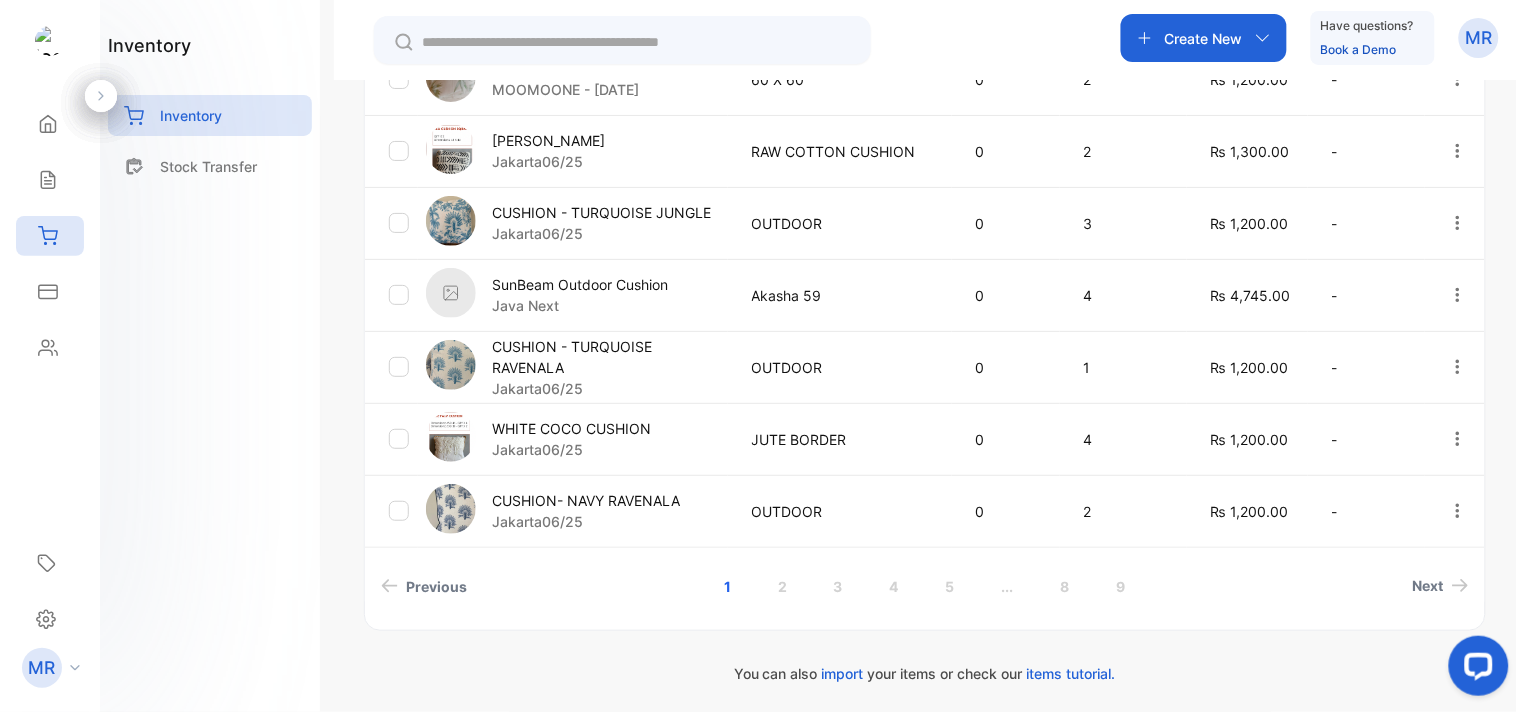 scroll, scrollTop: 776, scrollLeft: 0, axis: vertical 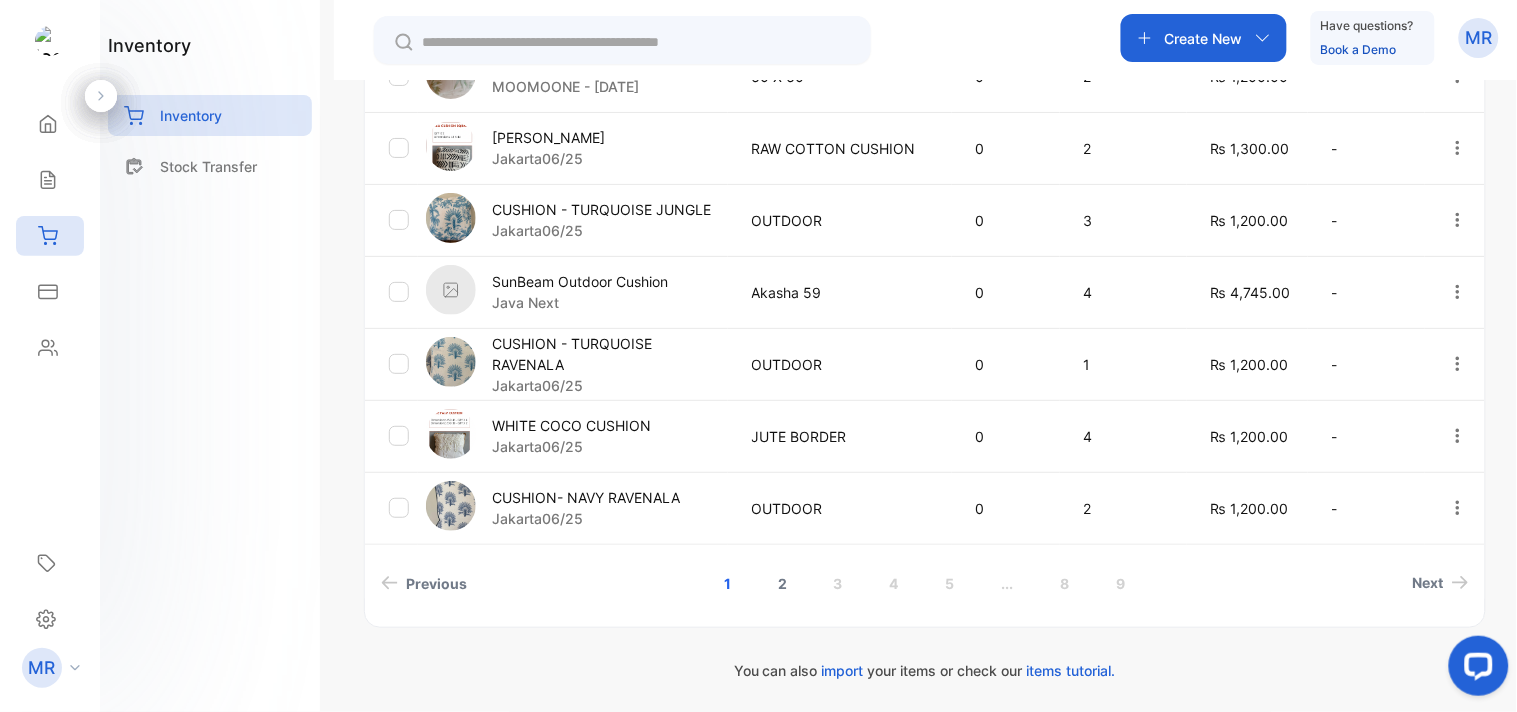 type on "*******" 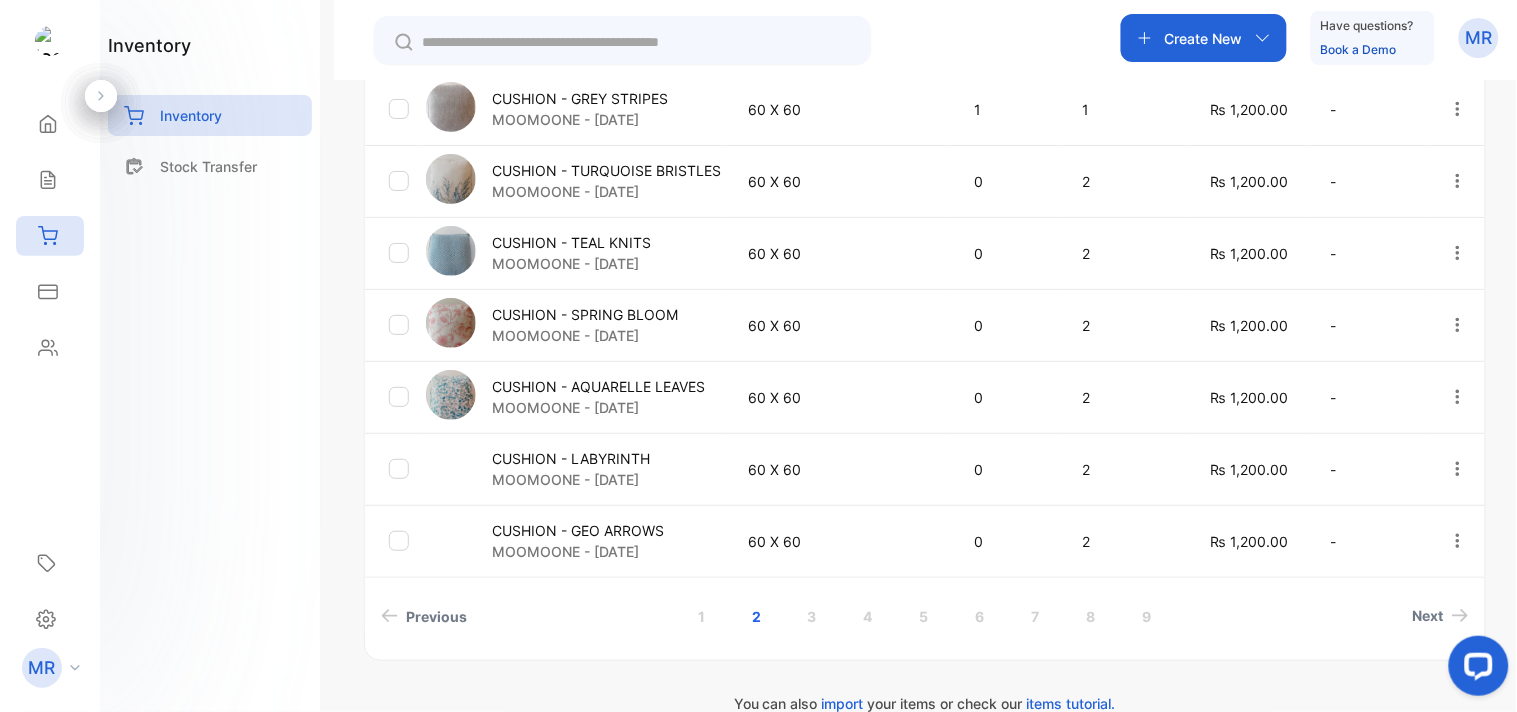 scroll, scrollTop: 776, scrollLeft: 0, axis: vertical 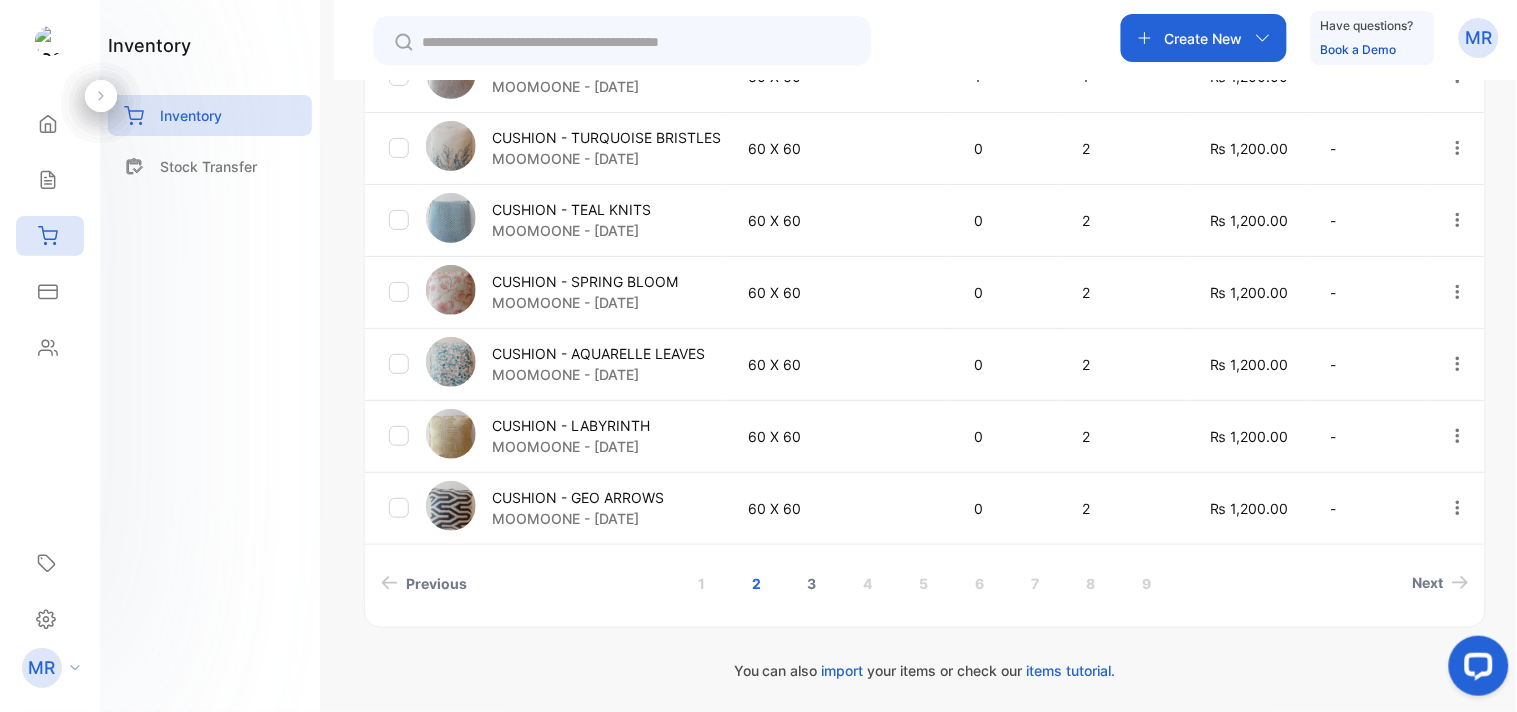 click on "3" at bounding box center (812, 583) 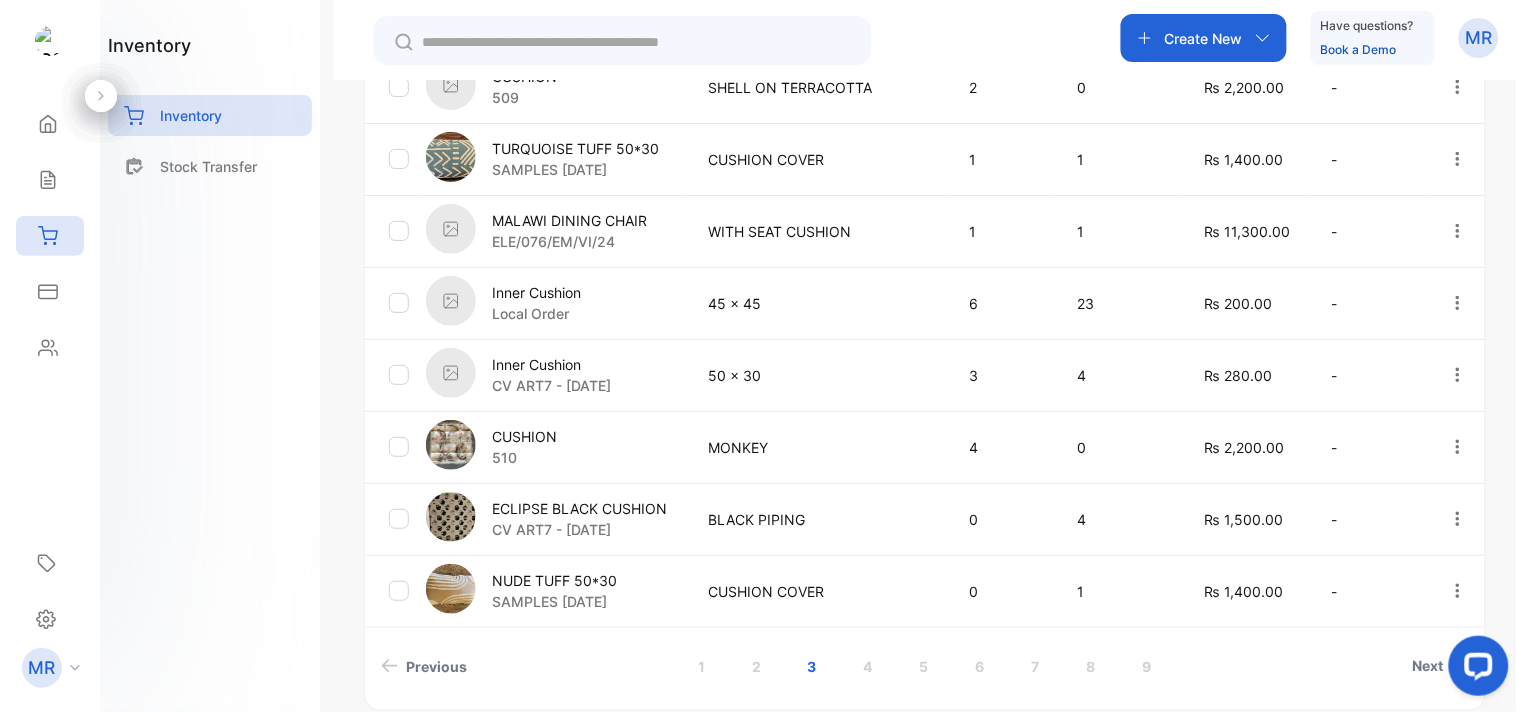 scroll, scrollTop: 743, scrollLeft: 0, axis: vertical 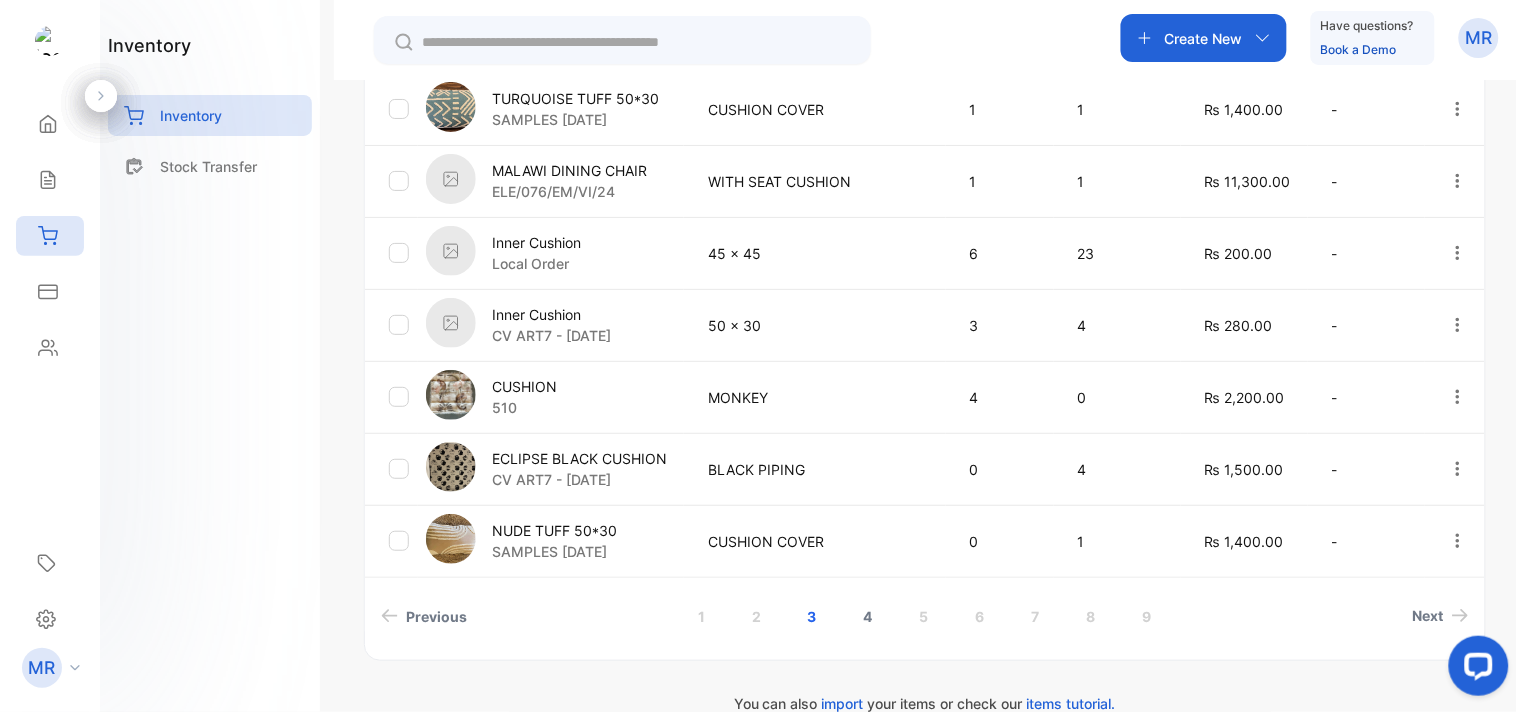 click on "4" at bounding box center [868, 616] 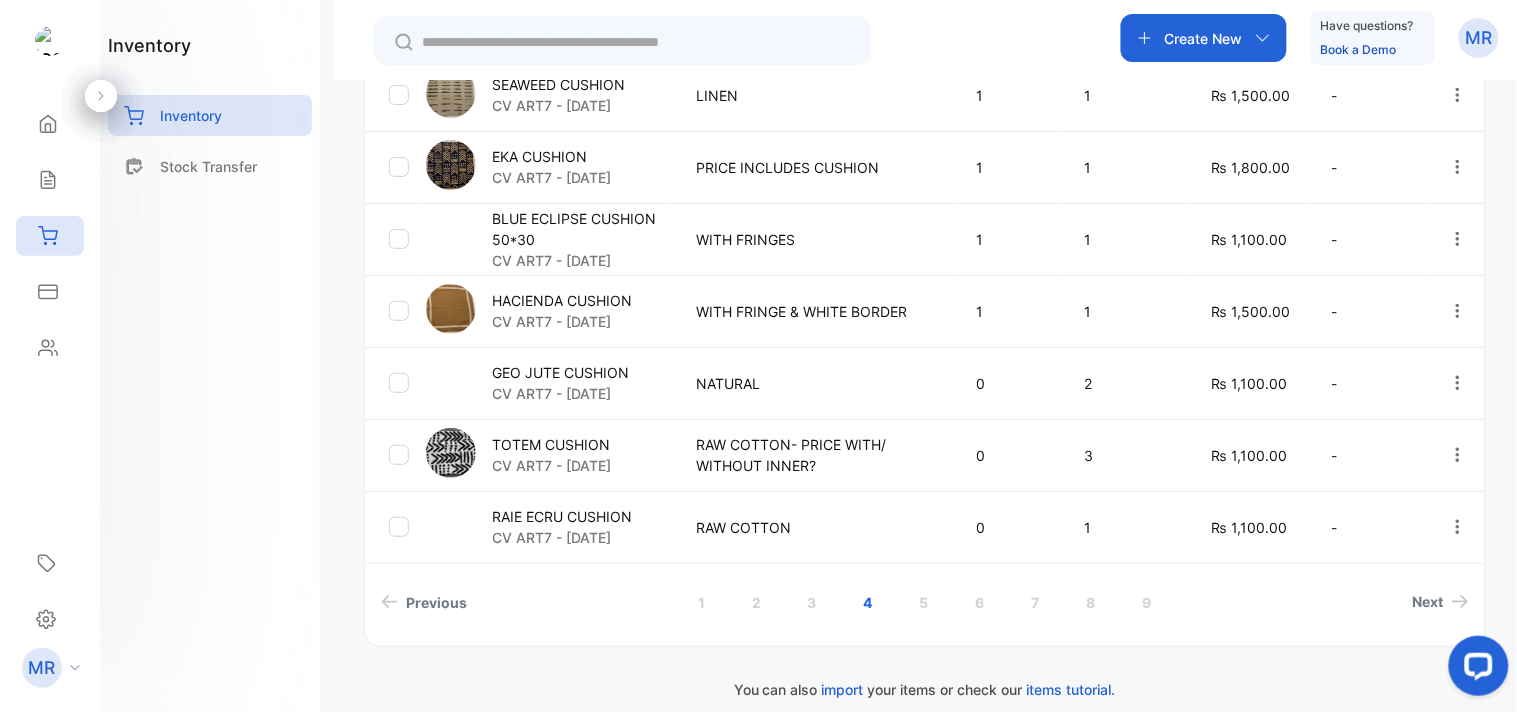 scroll, scrollTop: 766, scrollLeft: 0, axis: vertical 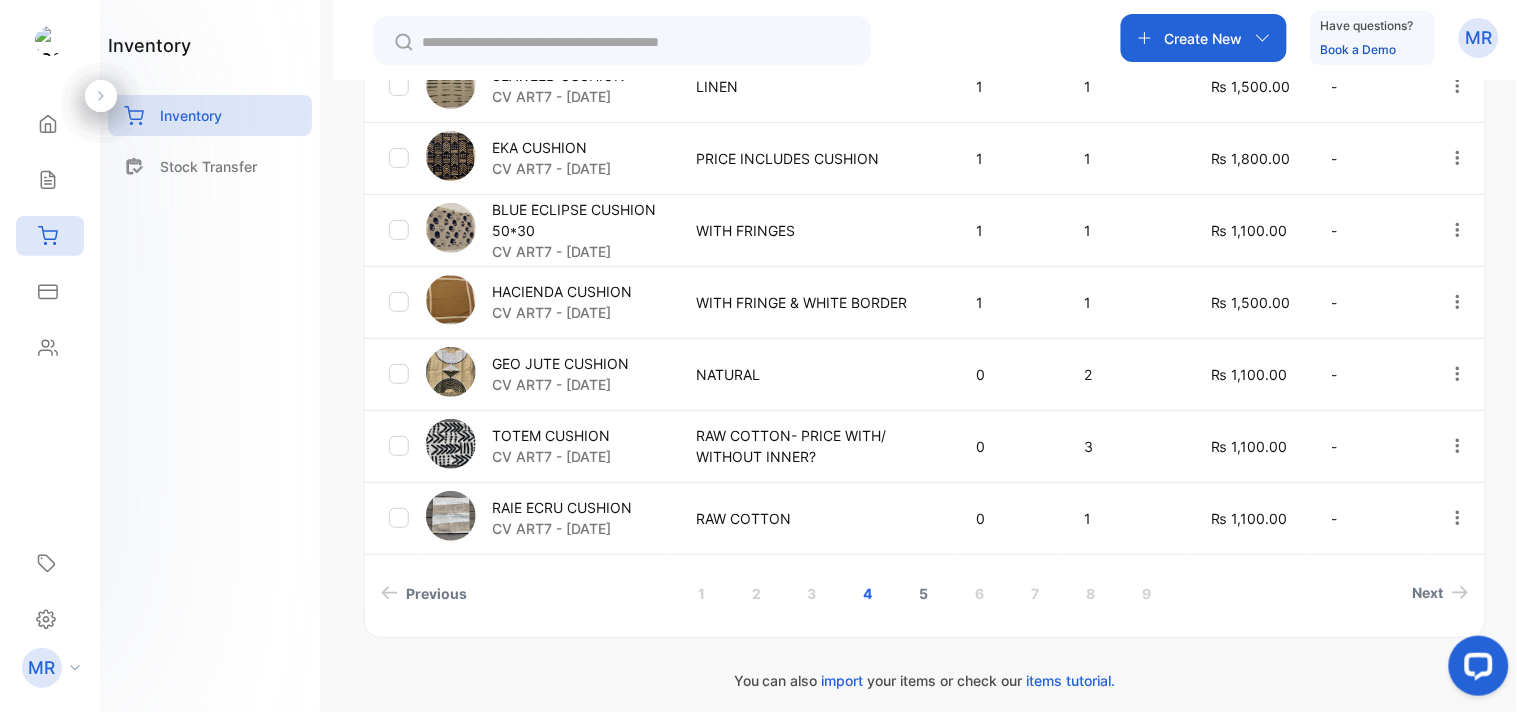 click on "5" at bounding box center [924, 593] 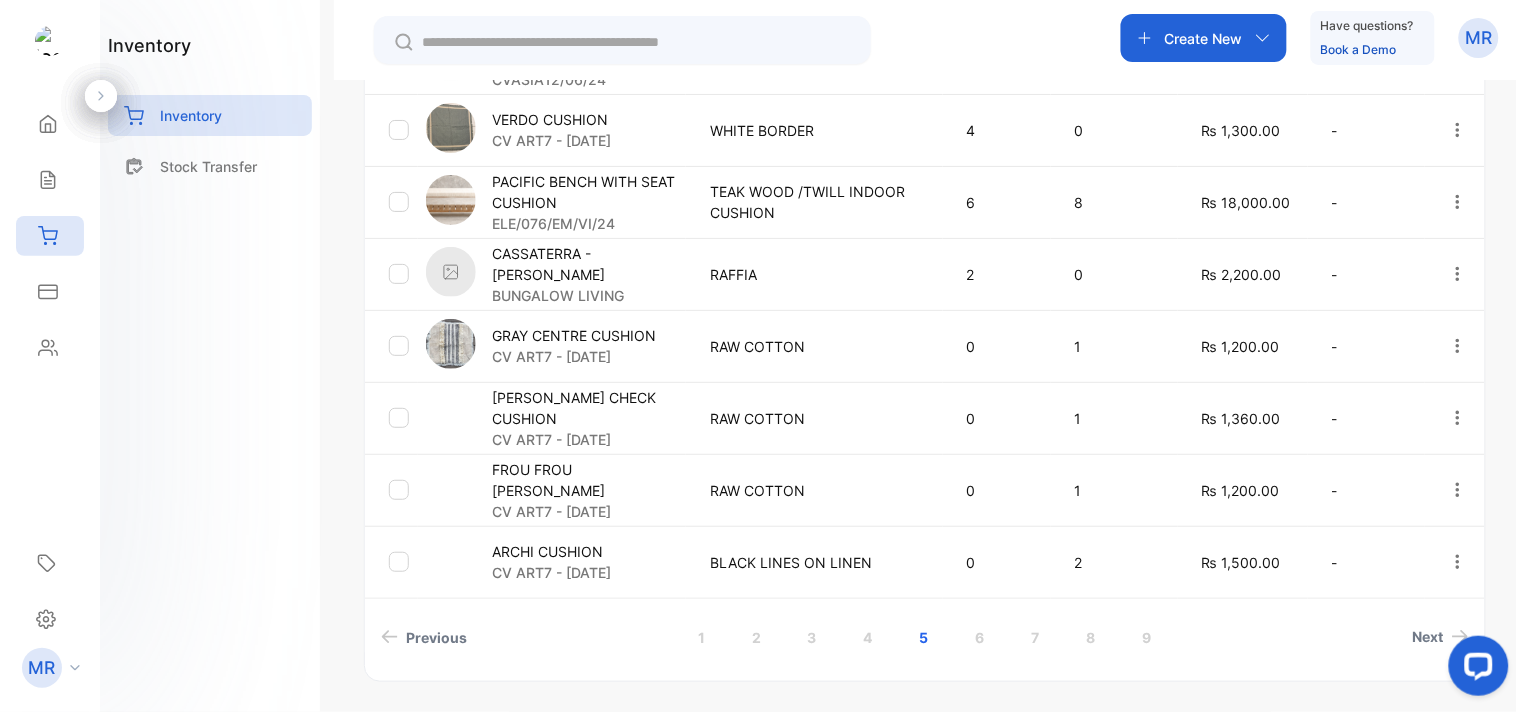 scroll, scrollTop: 776, scrollLeft: 0, axis: vertical 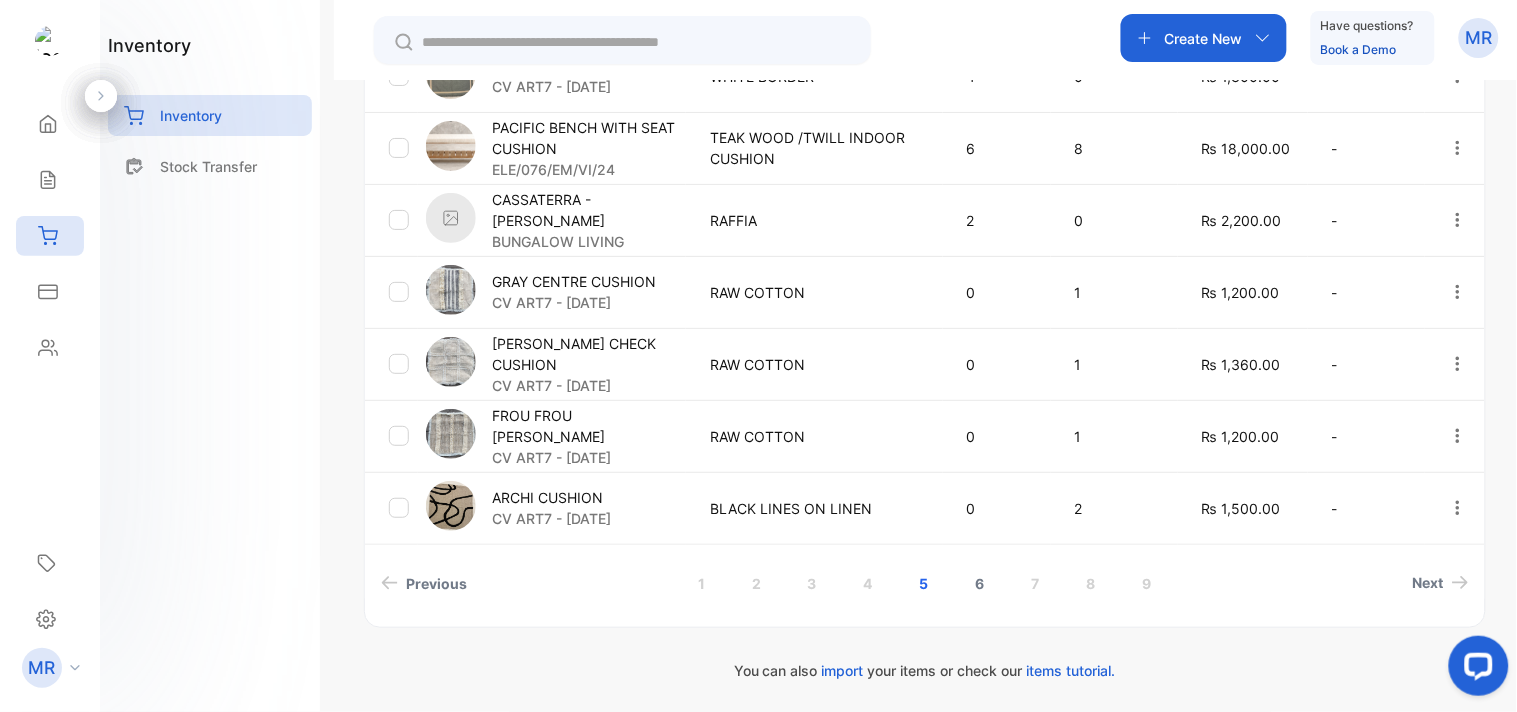 click on "6" at bounding box center (980, 583) 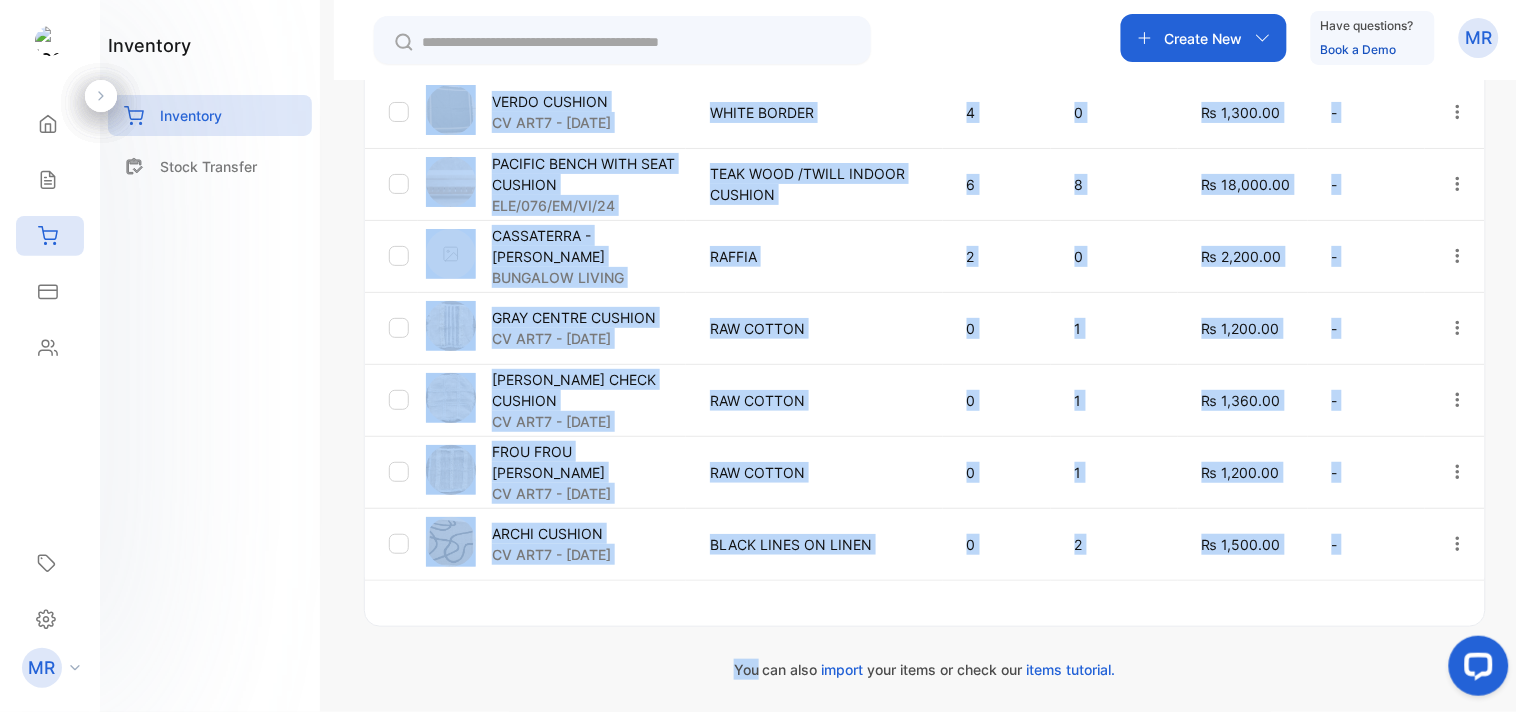 click on "**********" at bounding box center [925, 117] 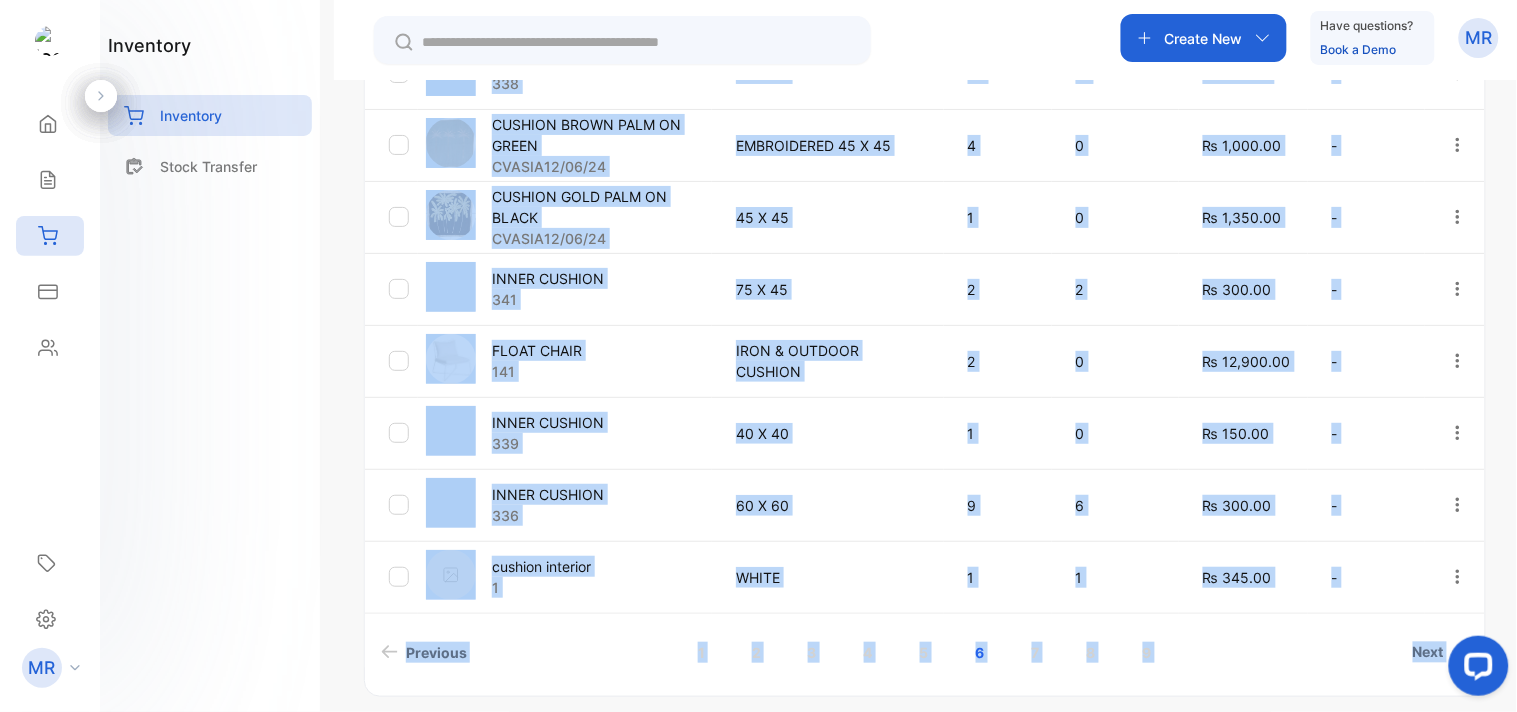 scroll, scrollTop: 776, scrollLeft: 0, axis: vertical 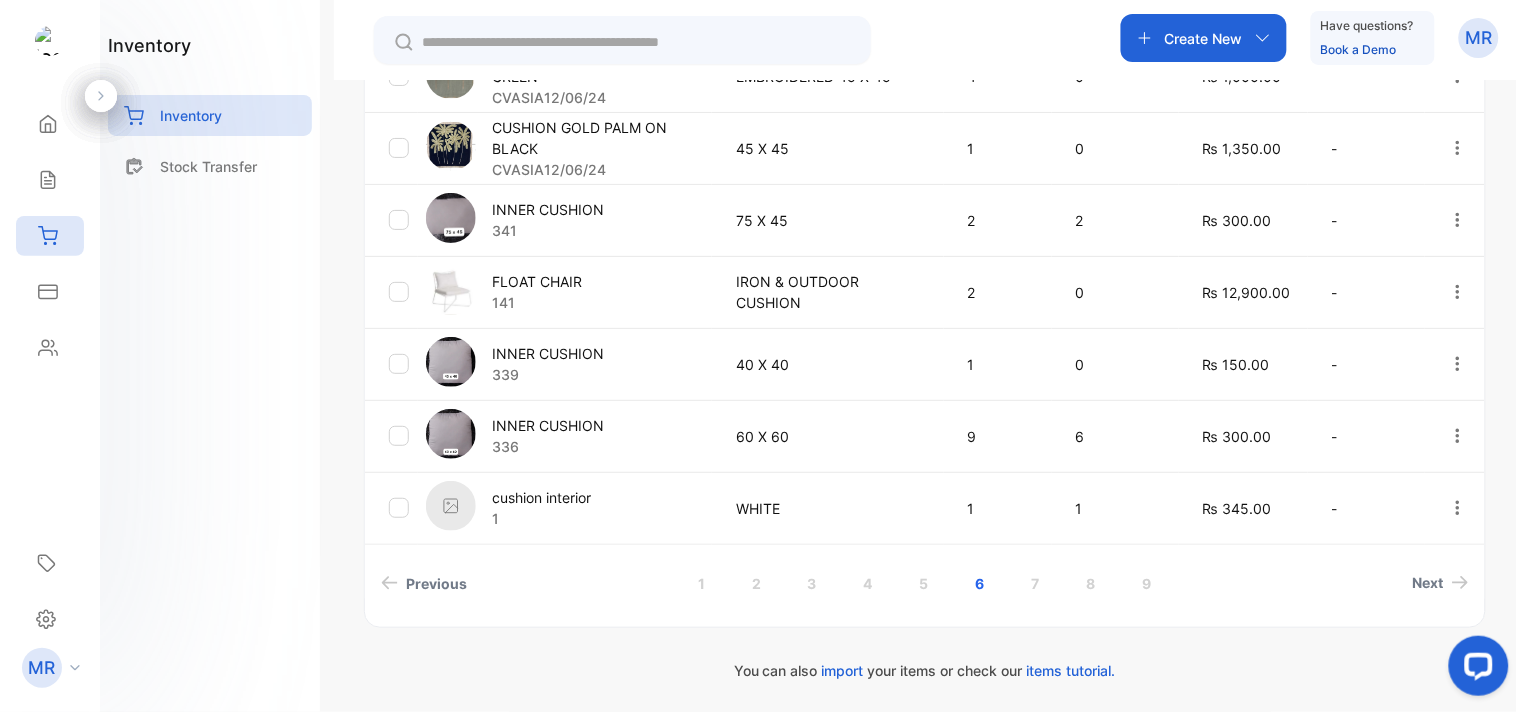click on "**********" at bounding box center (925, 11) 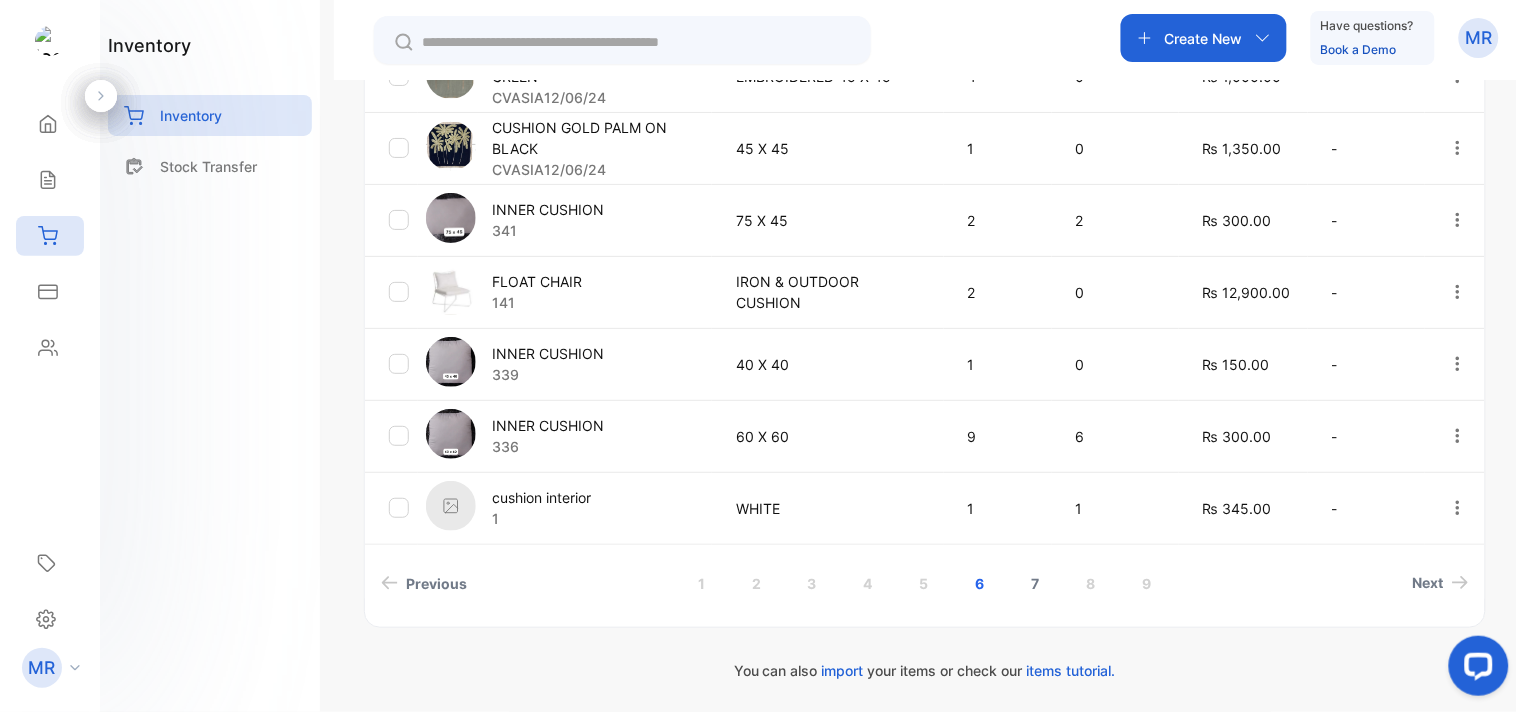 click on "7" at bounding box center [1036, 583] 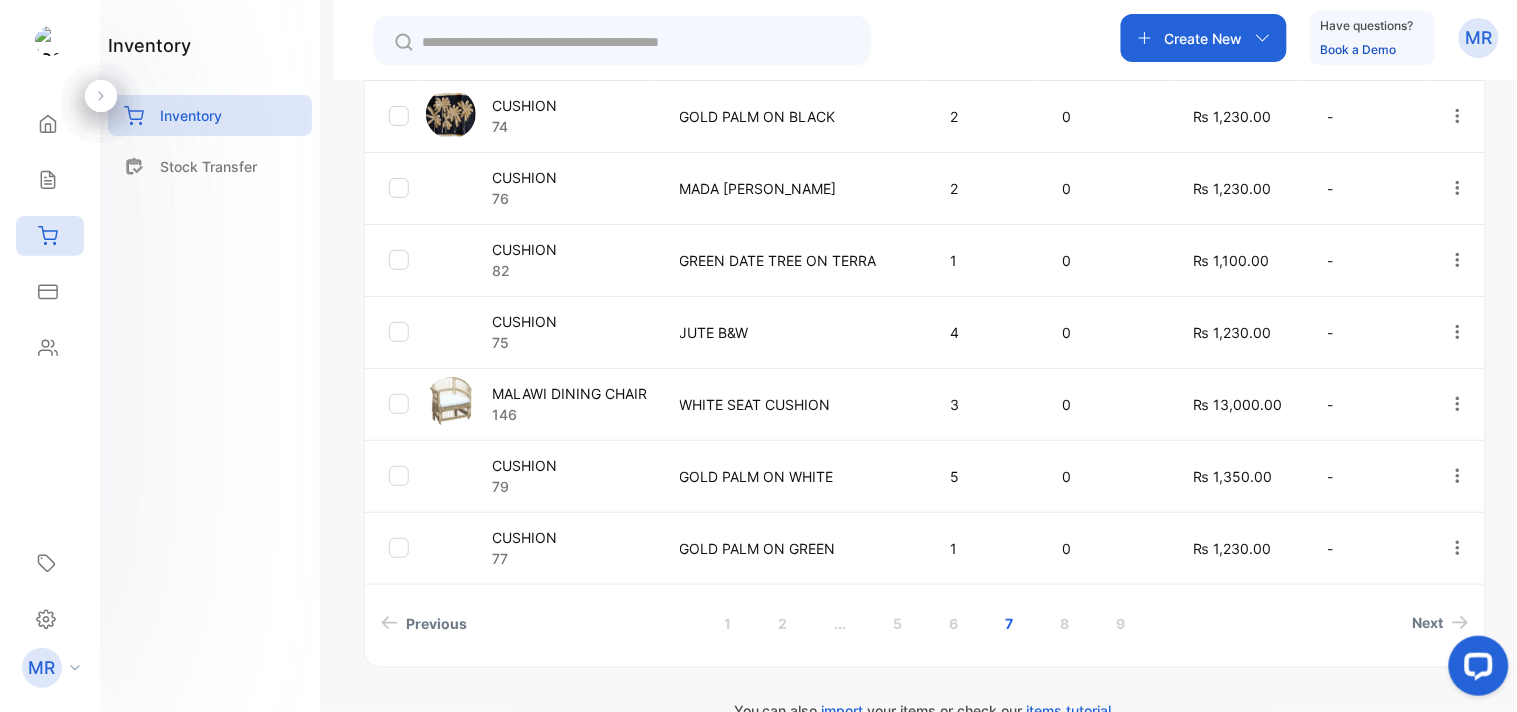 scroll, scrollTop: 776, scrollLeft: 0, axis: vertical 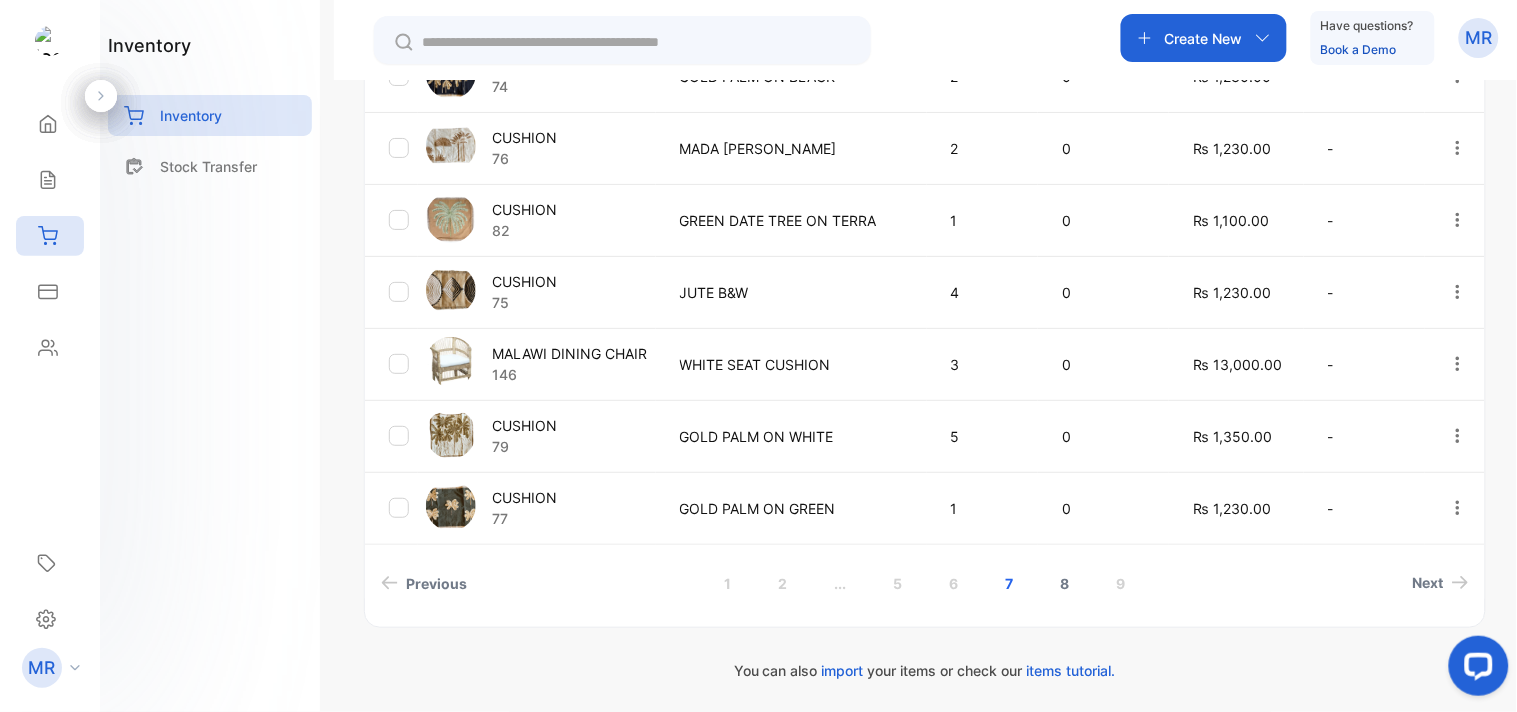 click on "8" at bounding box center (1064, 583) 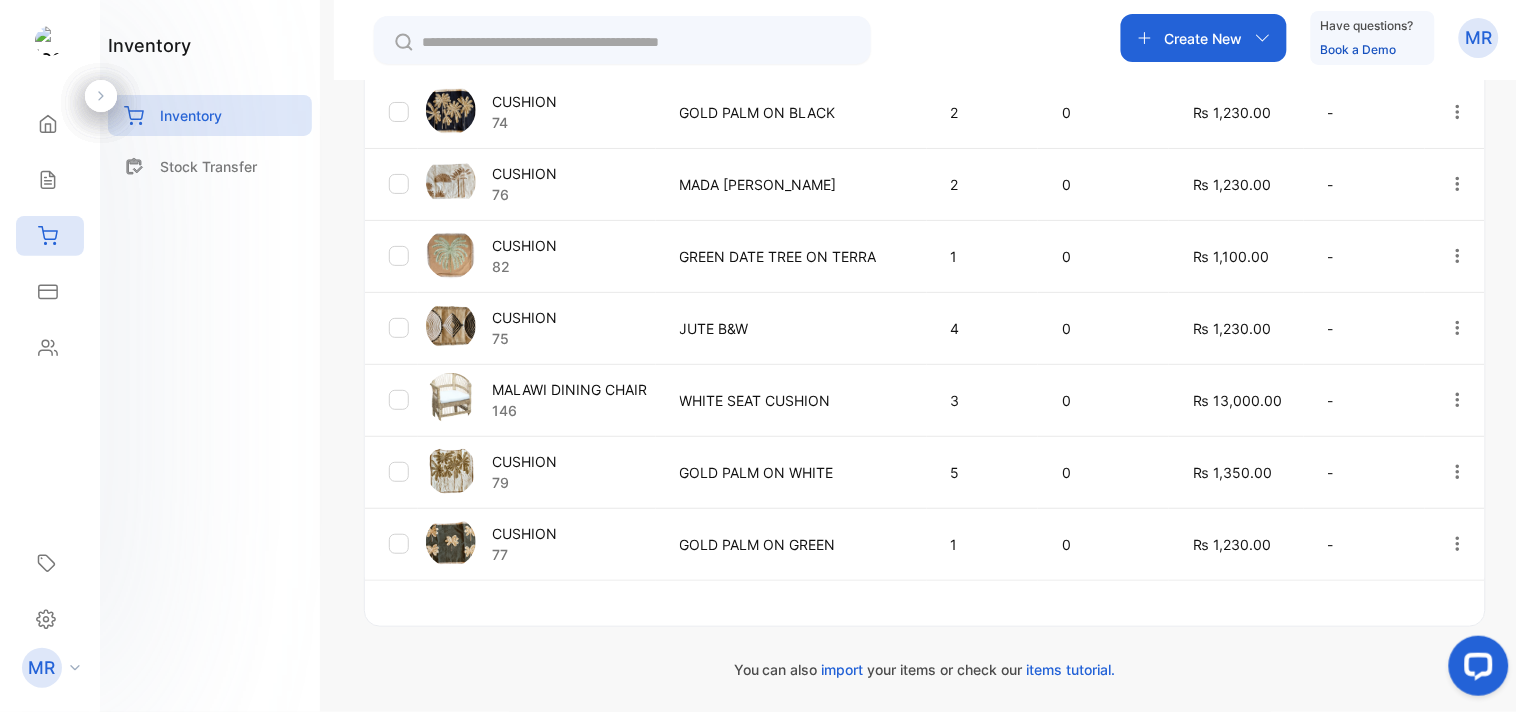 scroll, scrollTop: 740, scrollLeft: 0, axis: vertical 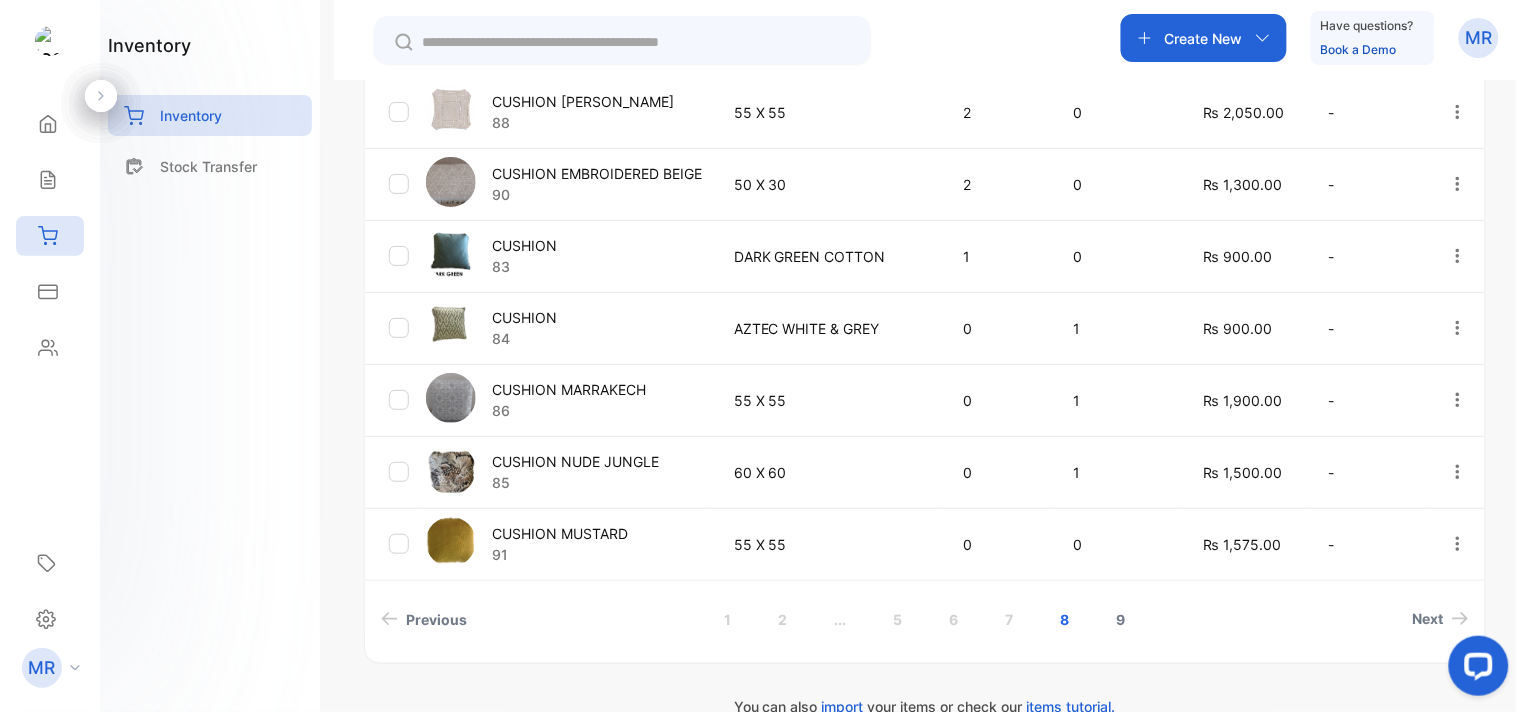 click on "9" at bounding box center [1120, 619] 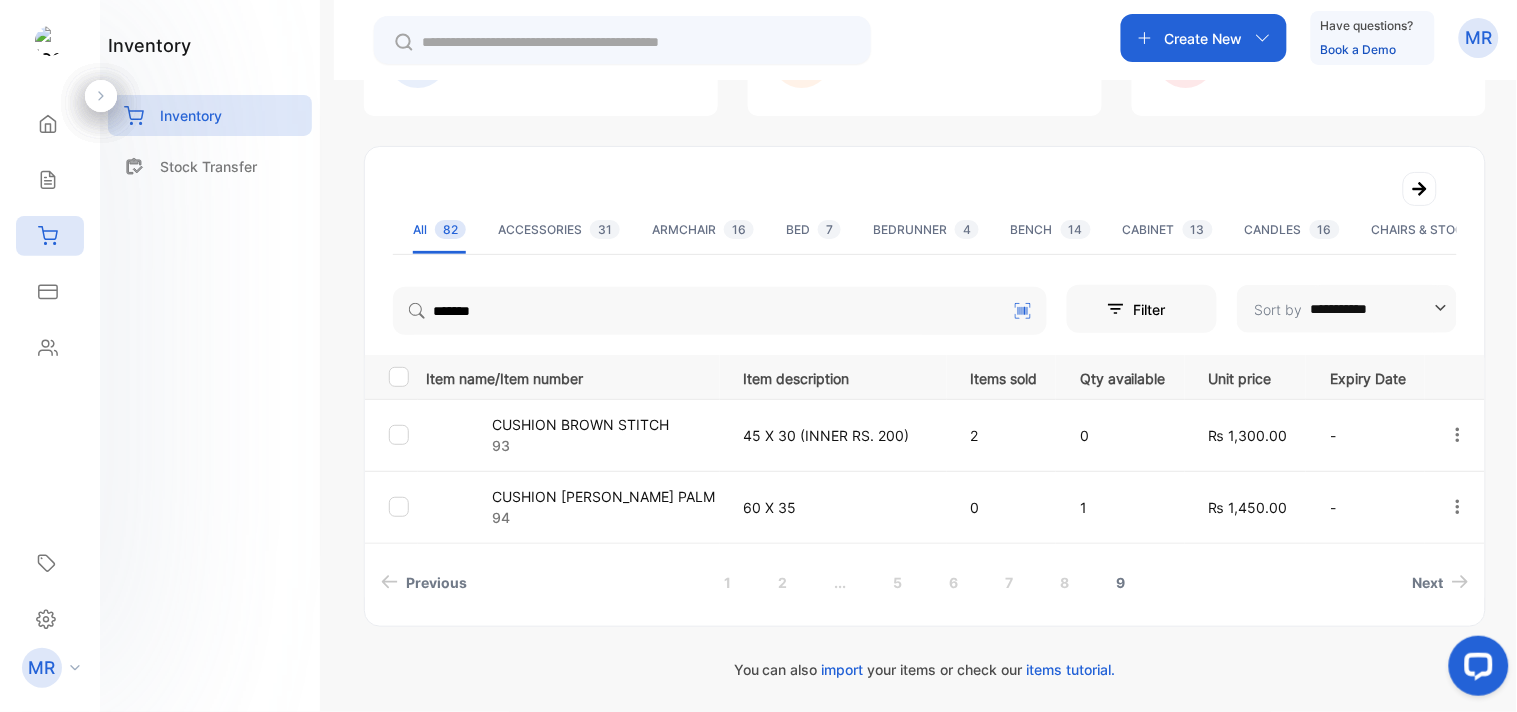 scroll, scrollTop: 201, scrollLeft: 0, axis: vertical 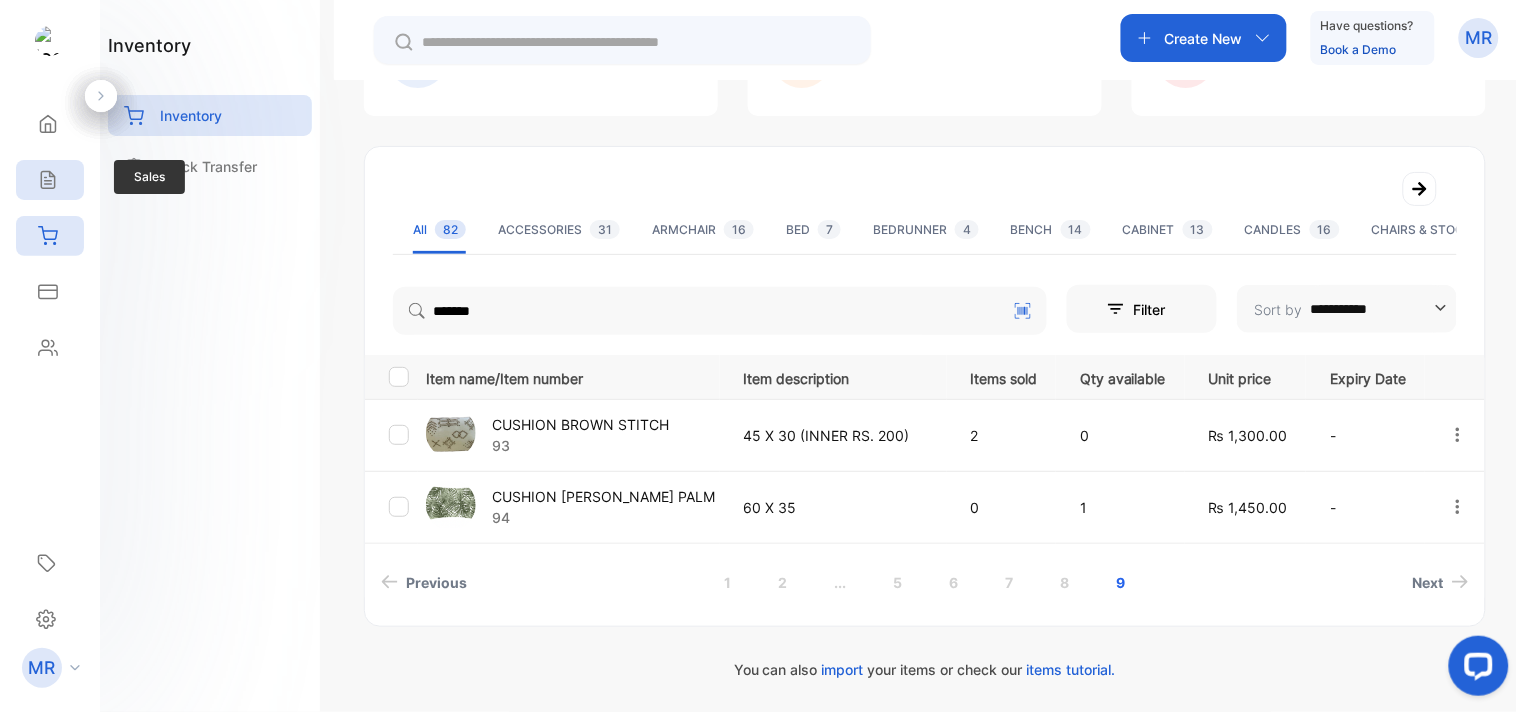 click 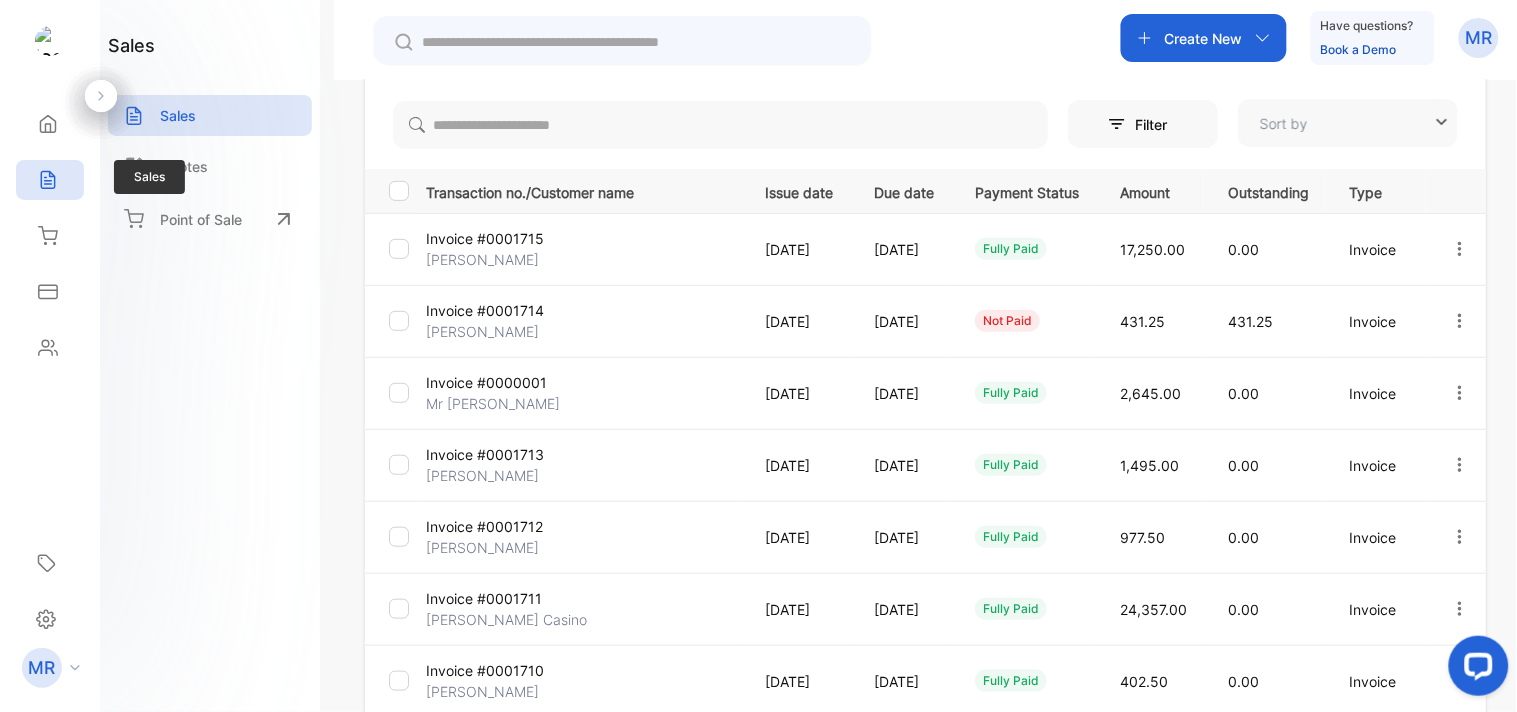 type on "**********" 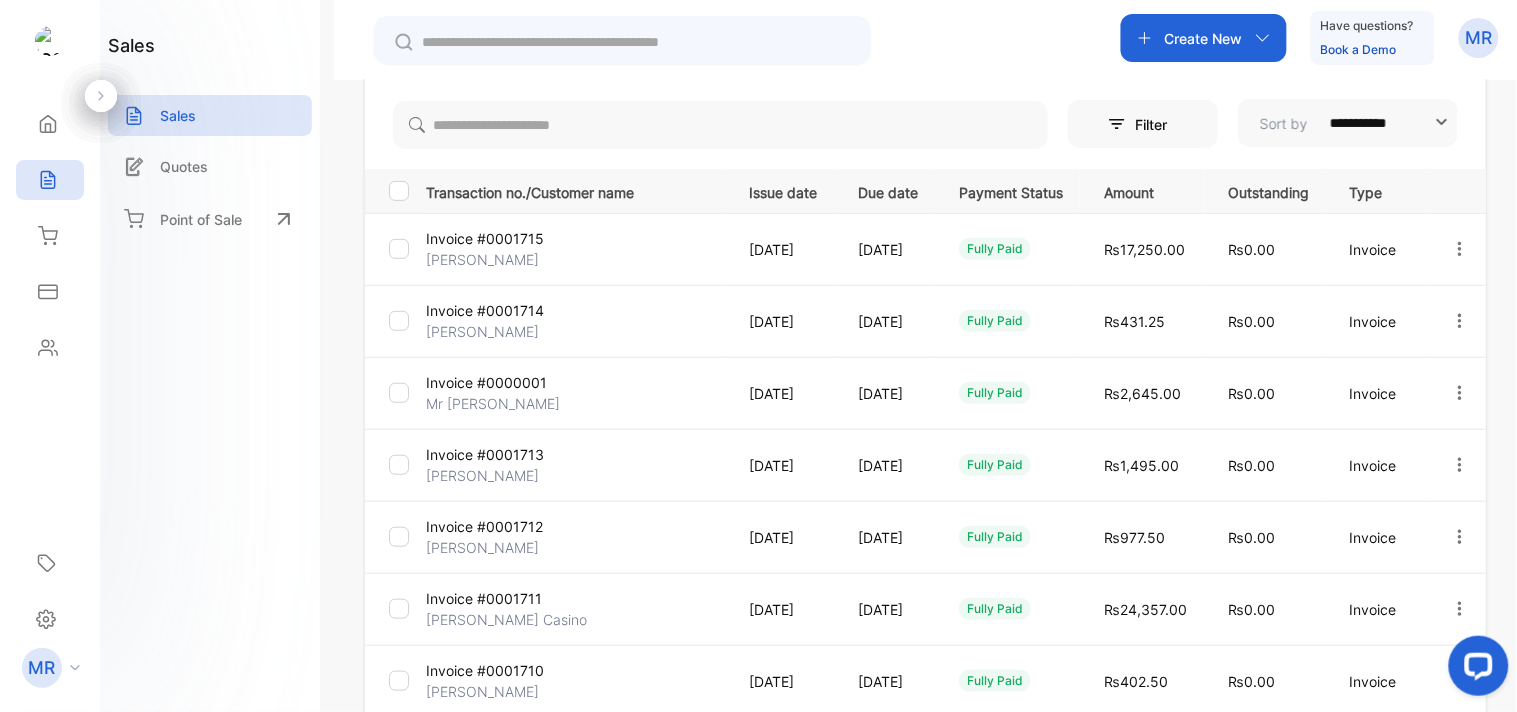 scroll, scrollTop: 0, scrollLeft: 0, axis: both 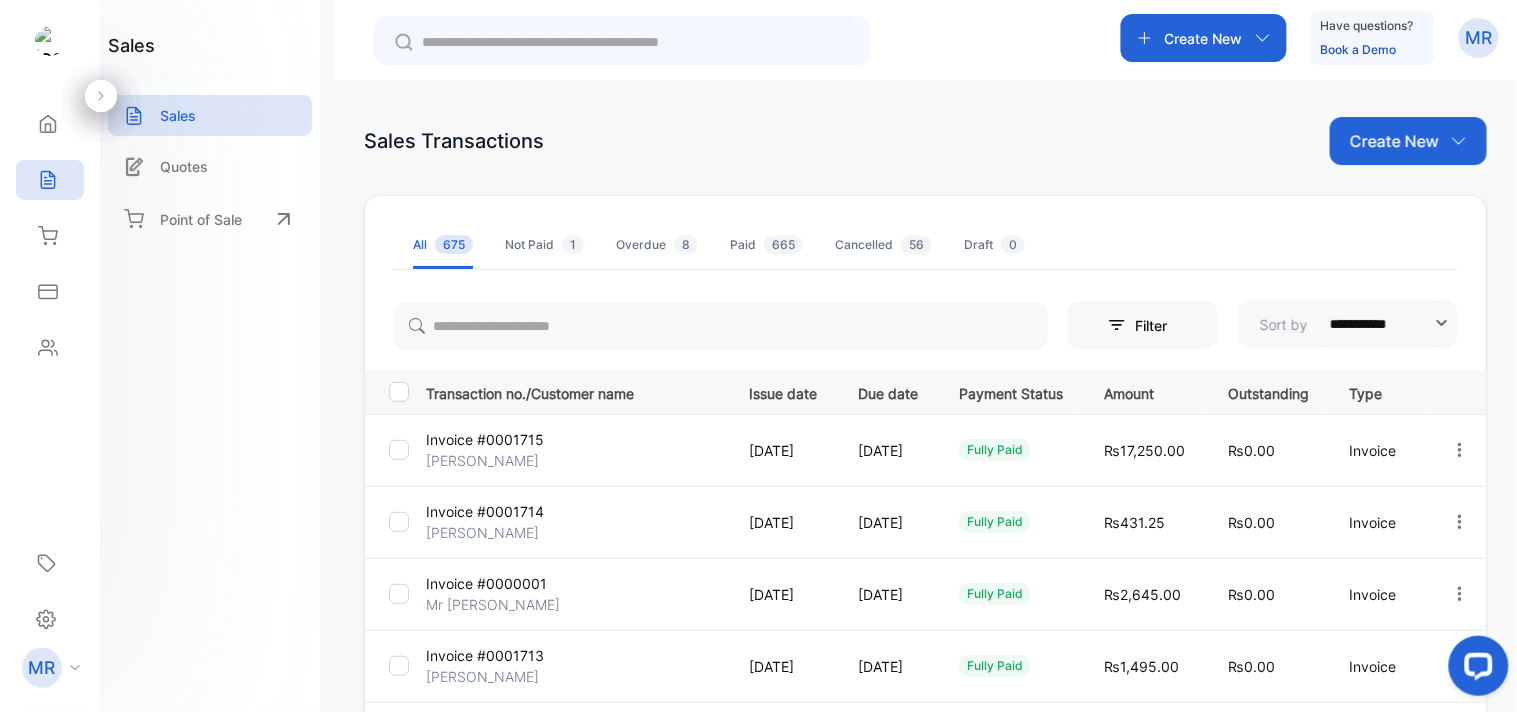 click on "Create New" at bounding box center (1408, 141) 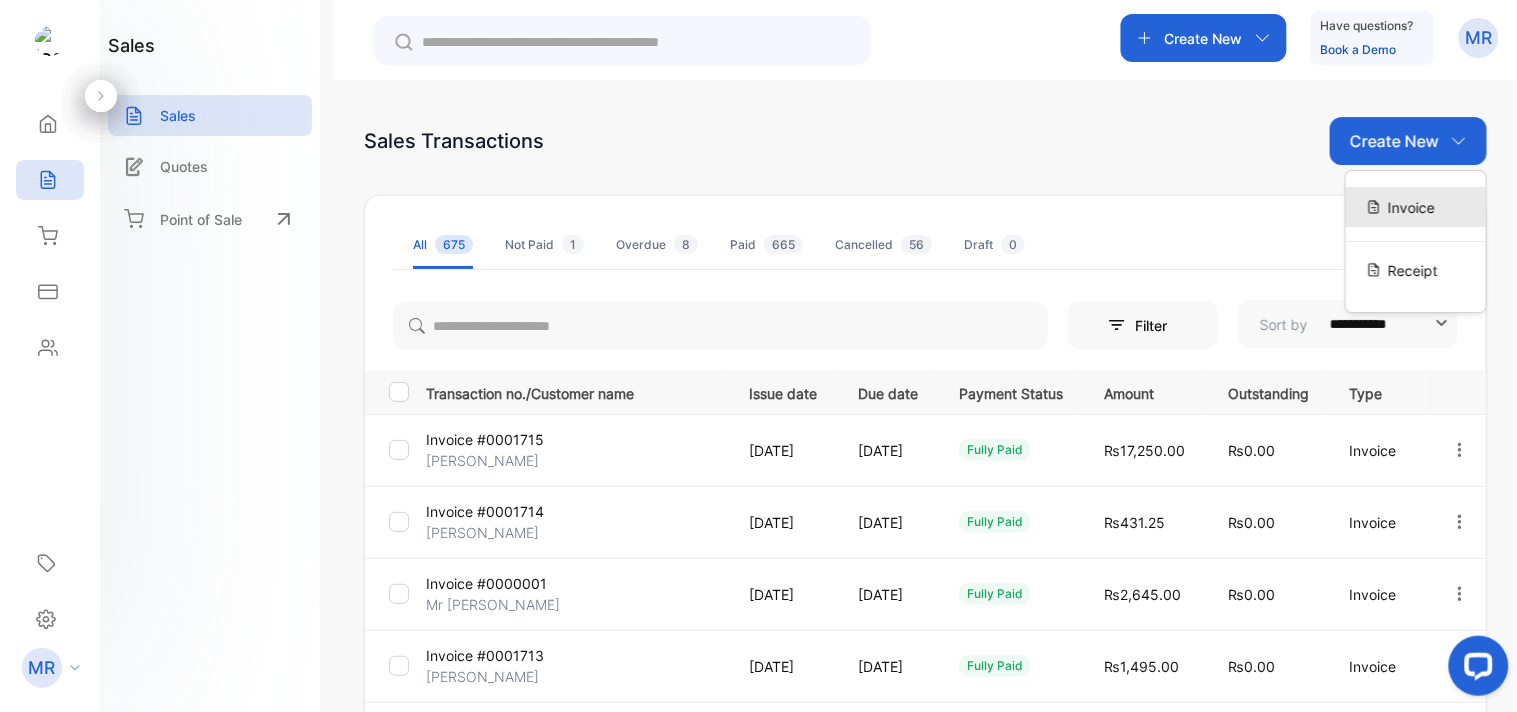 click on "Invoice" at bounding box center (1411, 207) 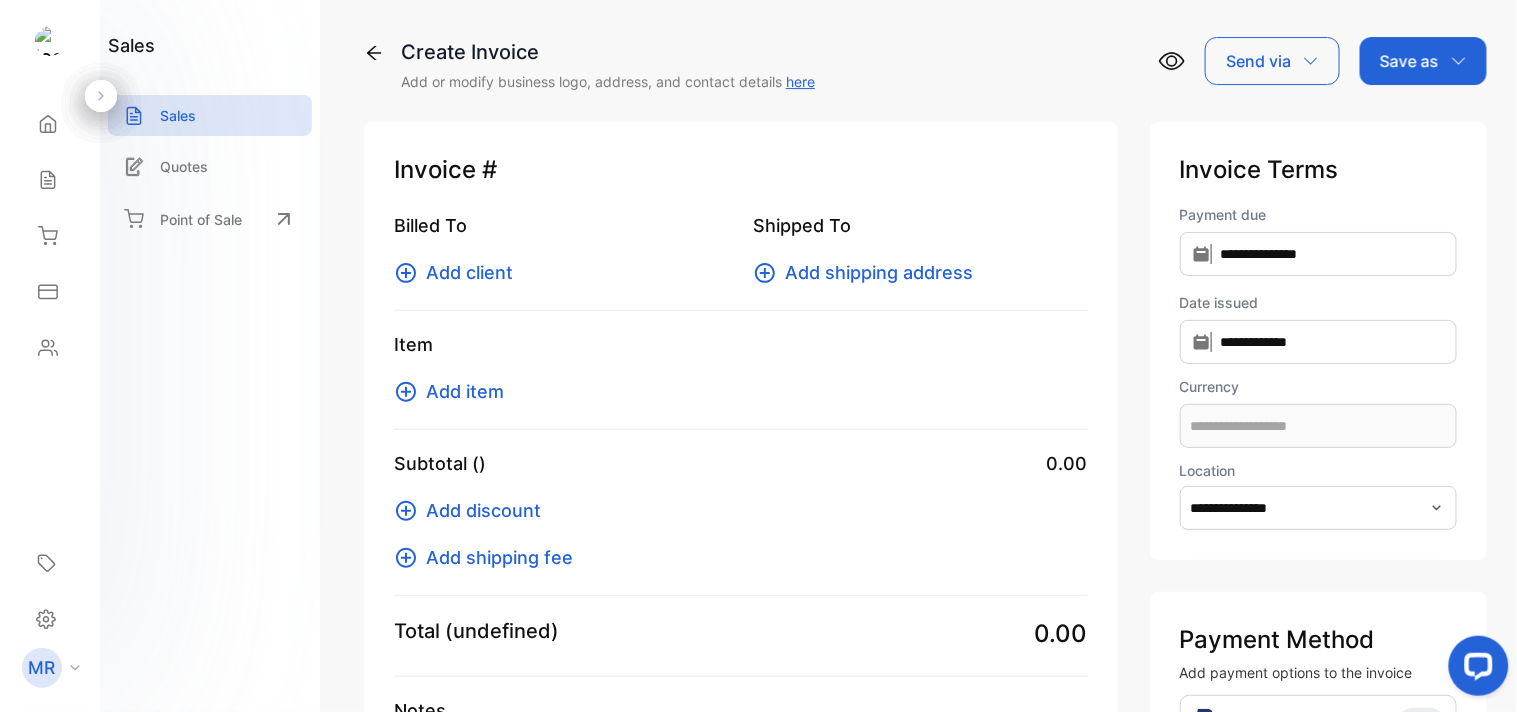 type on "**********" 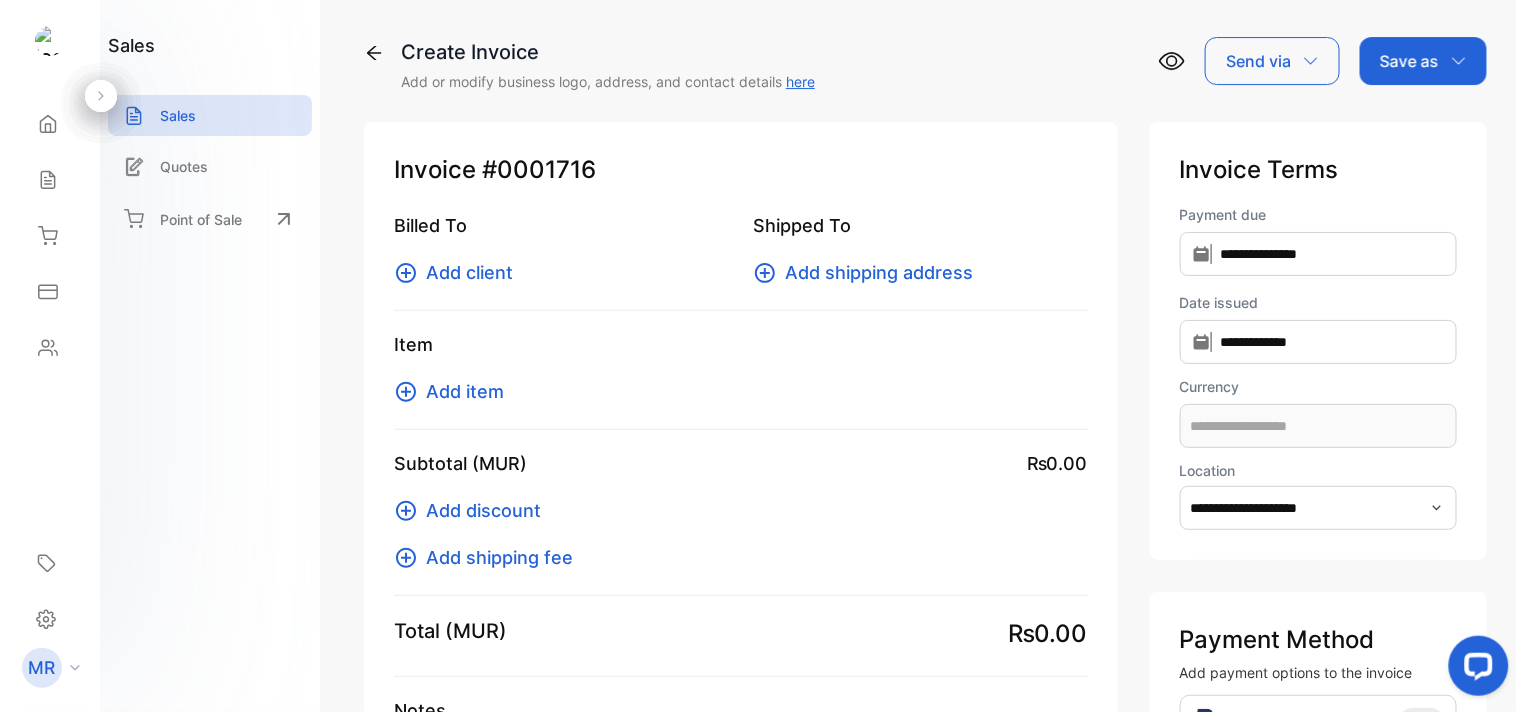 click on "Item Add item" at bounding box center [741, 380] 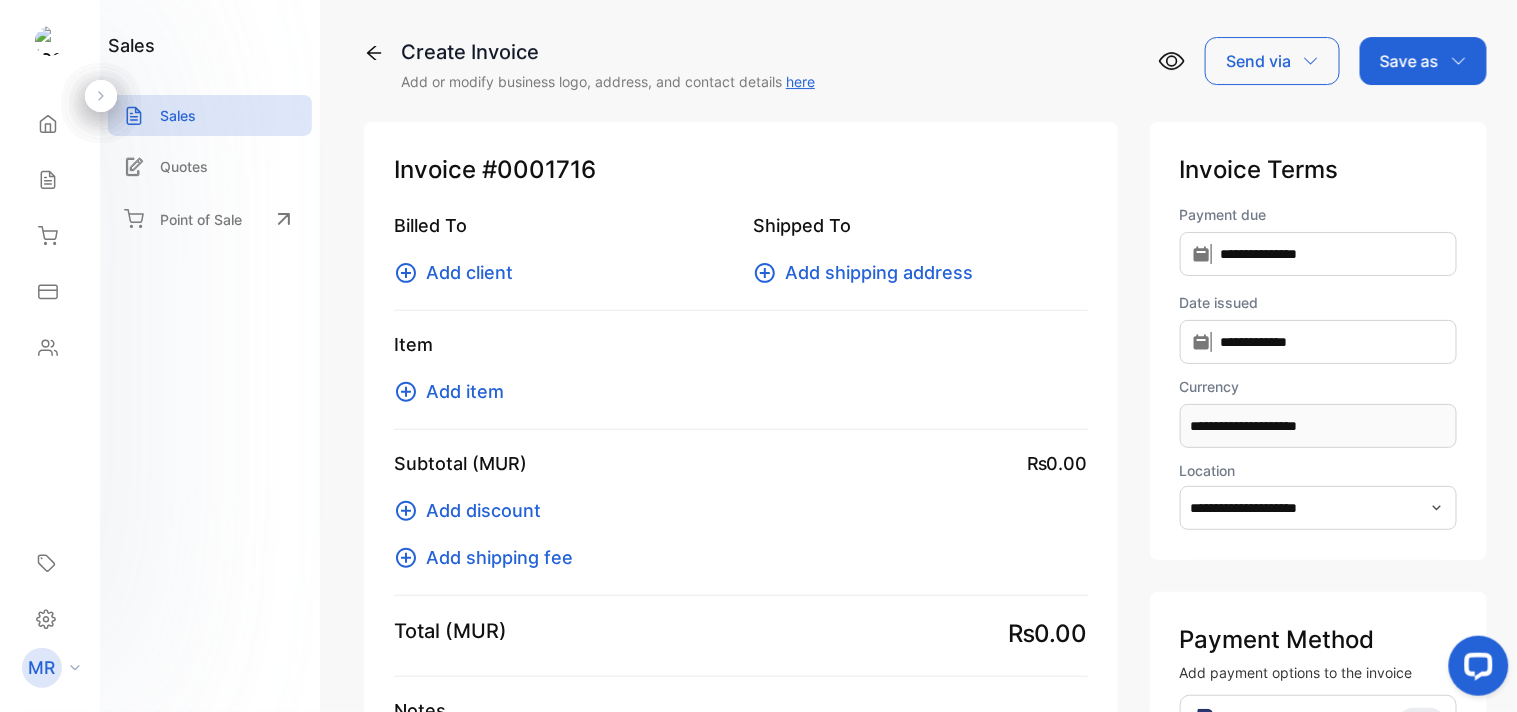 click on "Add item" at bounding box center (465, 391) 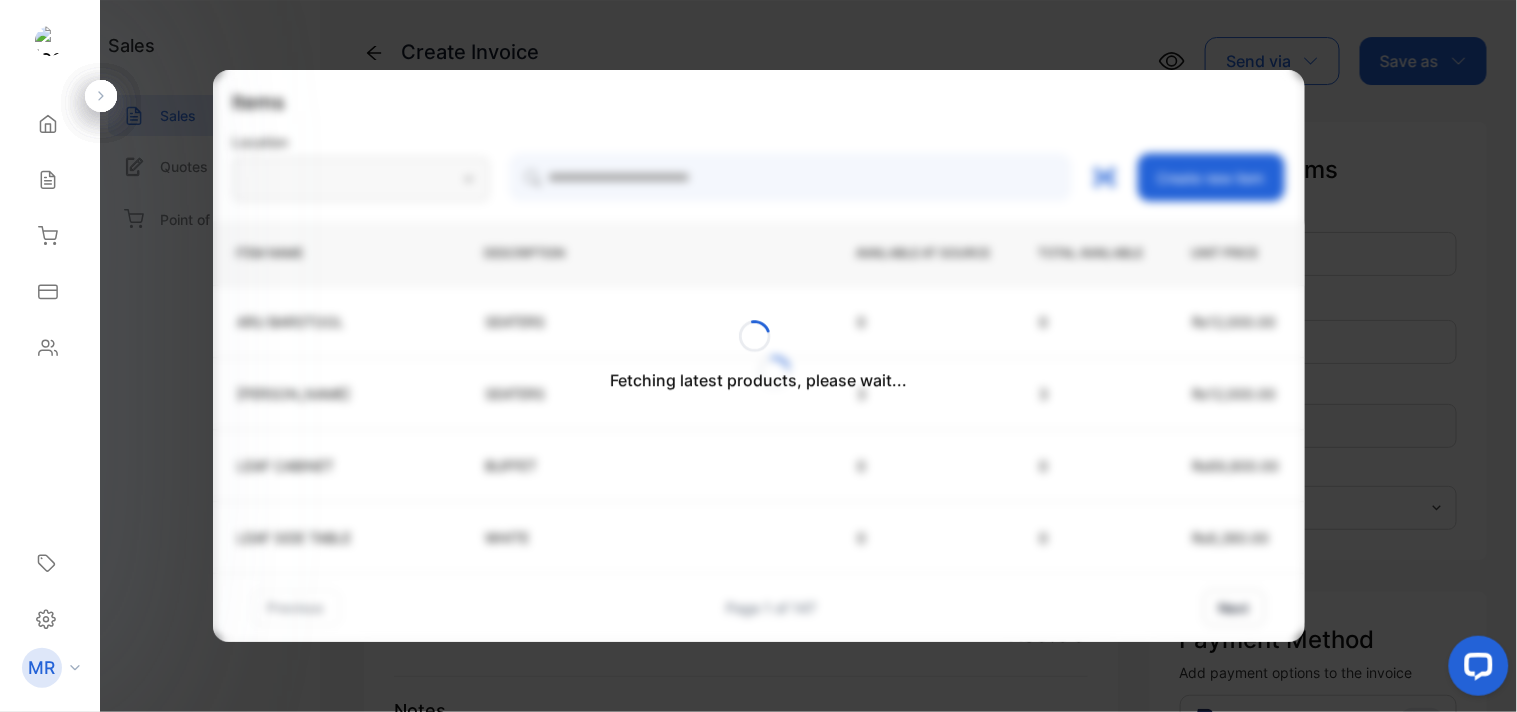type on "**********" 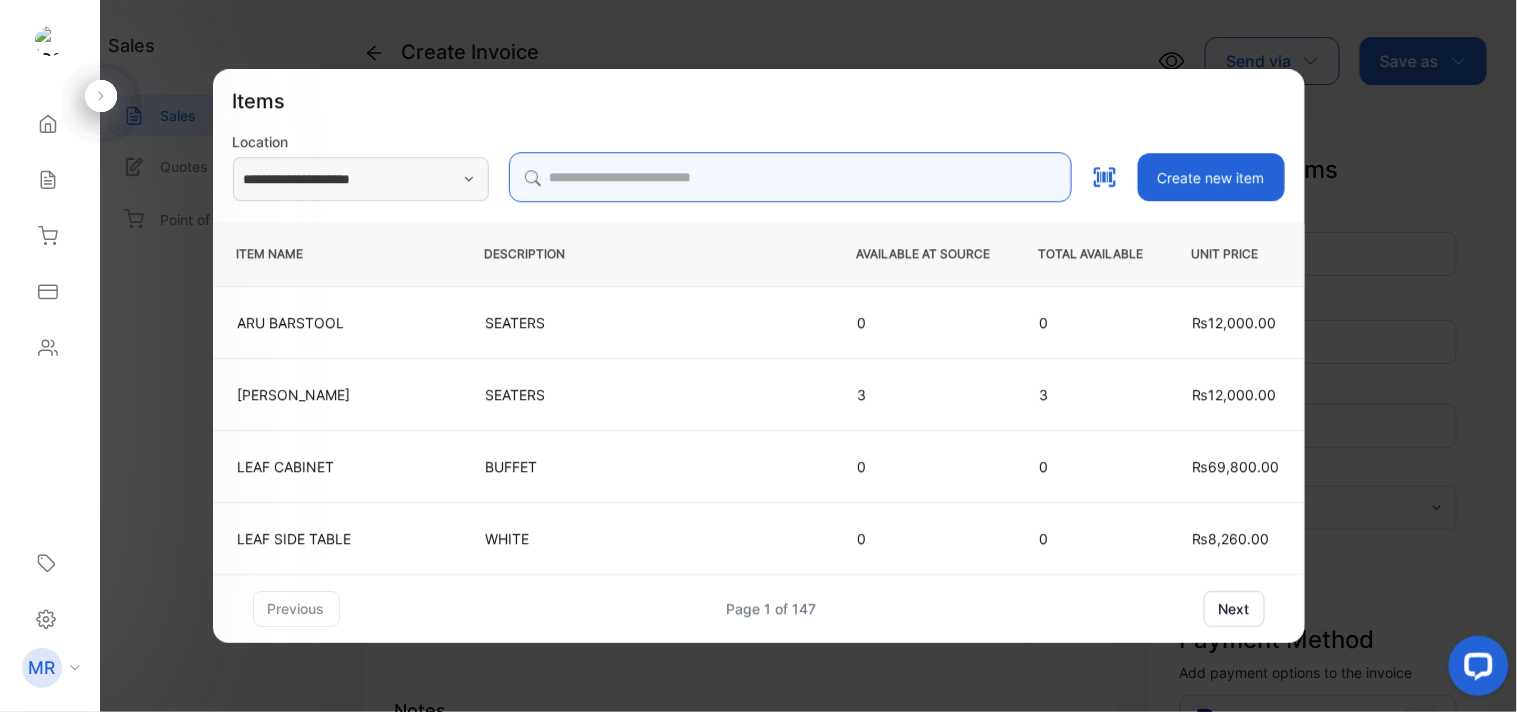 click at bounding box center (790, 177) 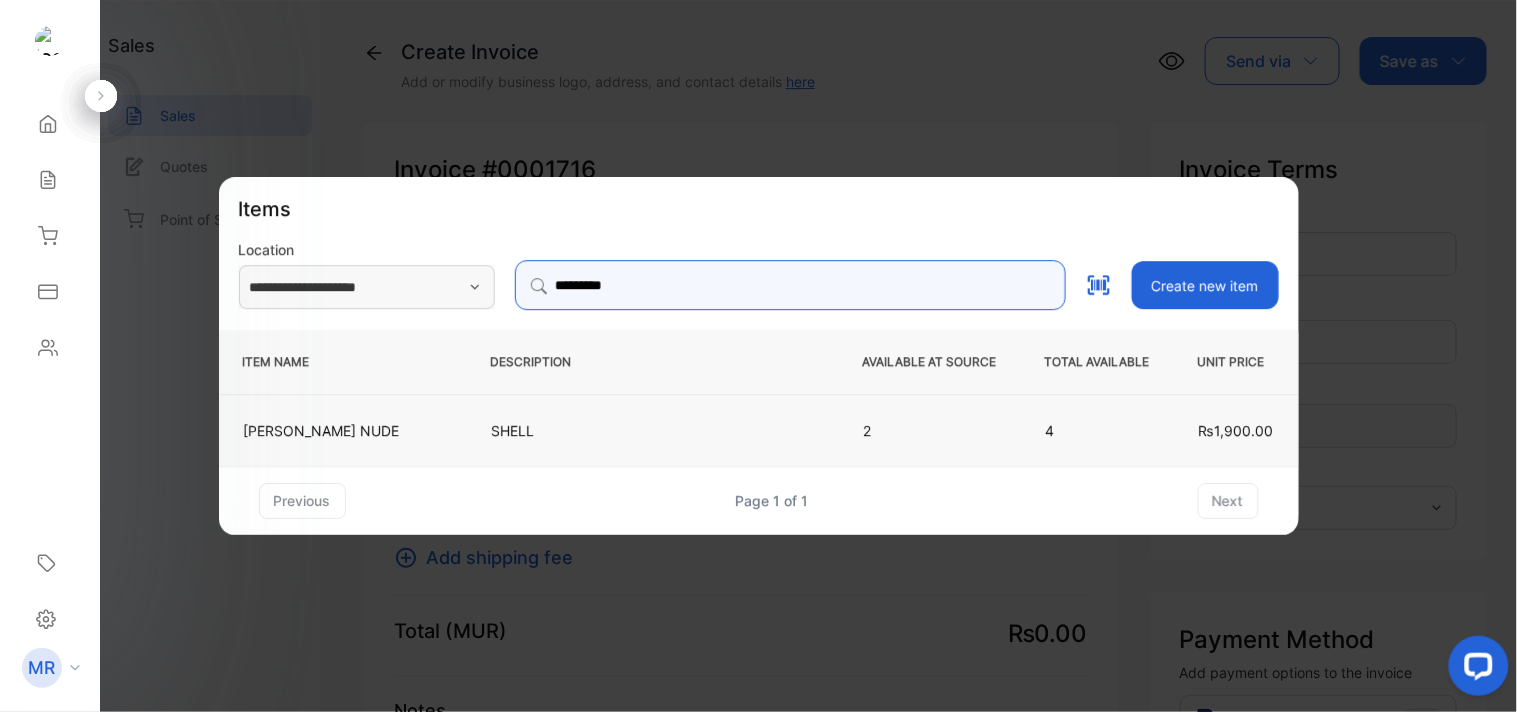 type on "*********" 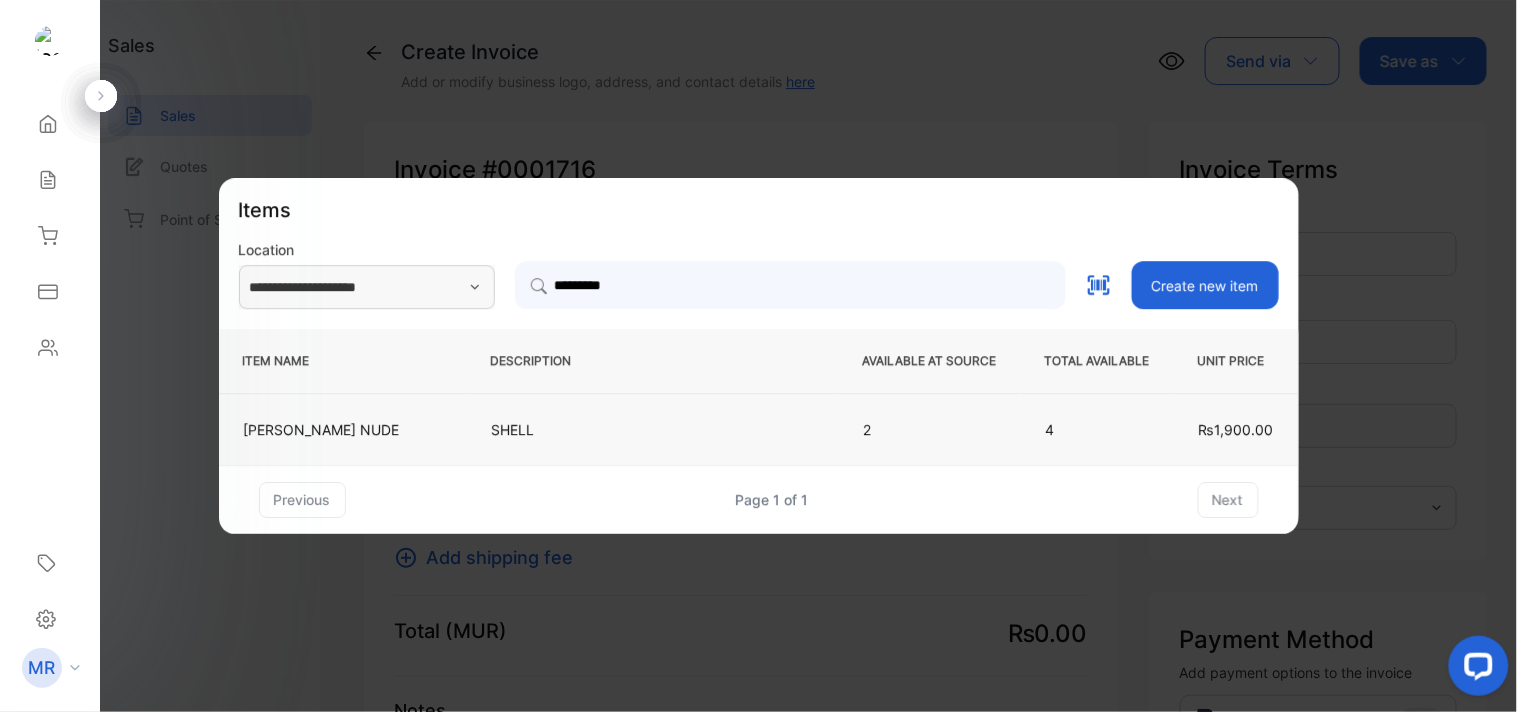 click on "SHELL" at bounding box center [653, 429] 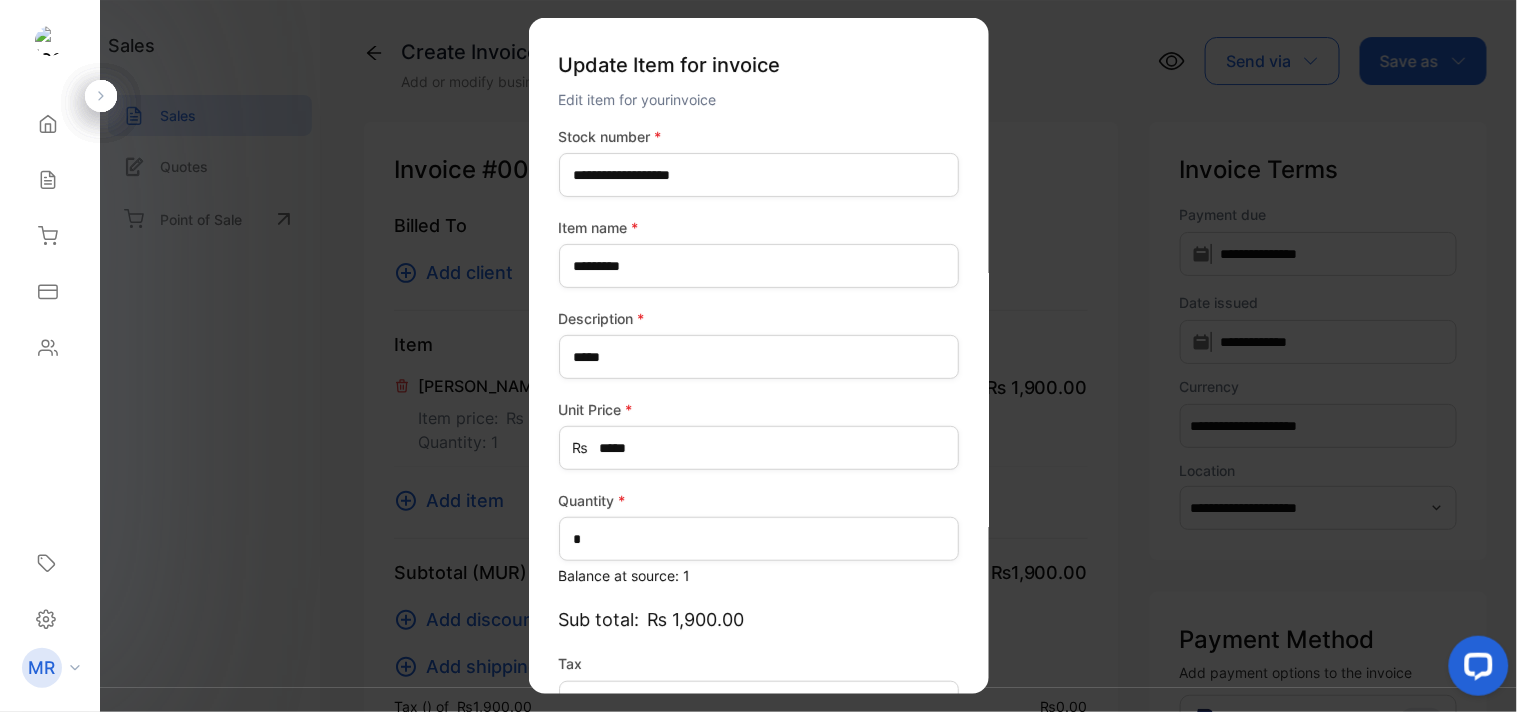 type on "*******" 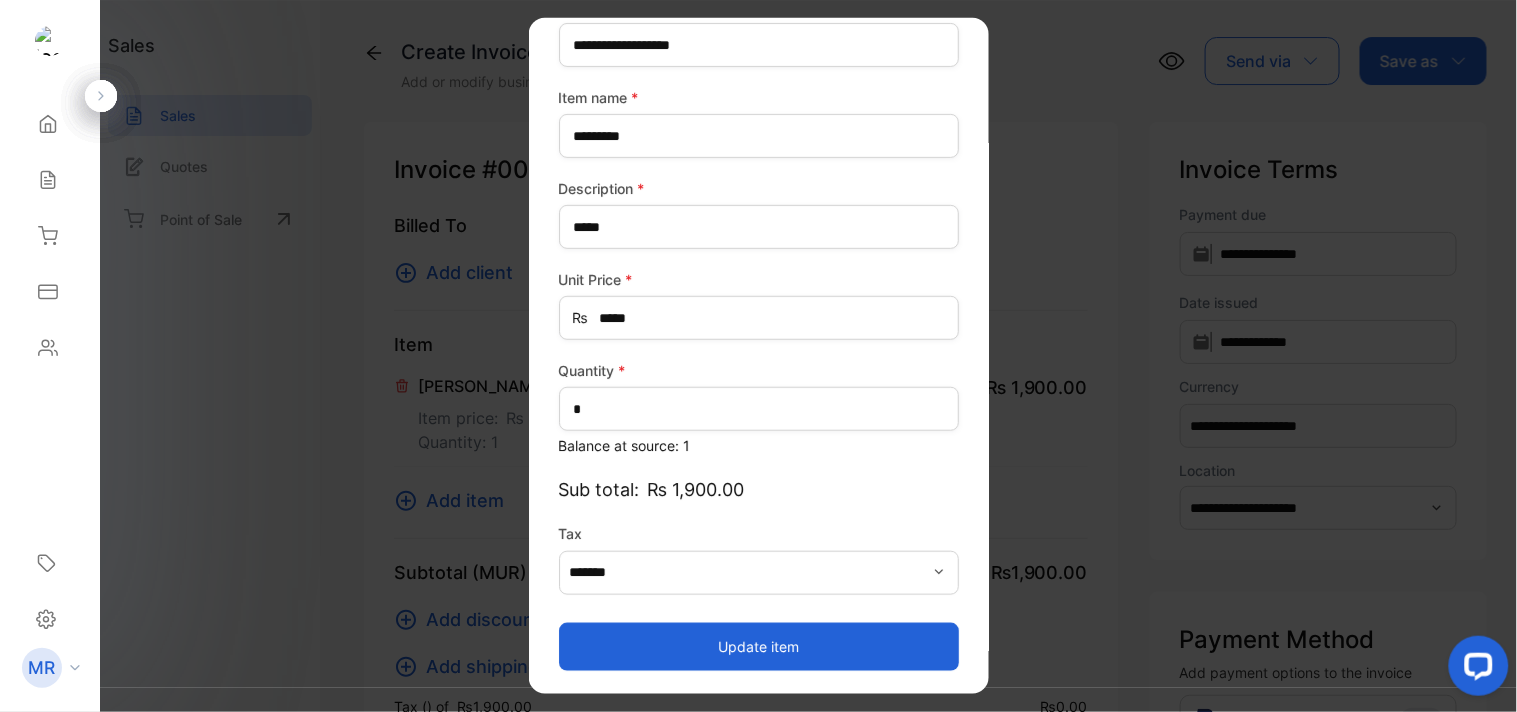 click on "Update item" at bounding box center [759, 646] 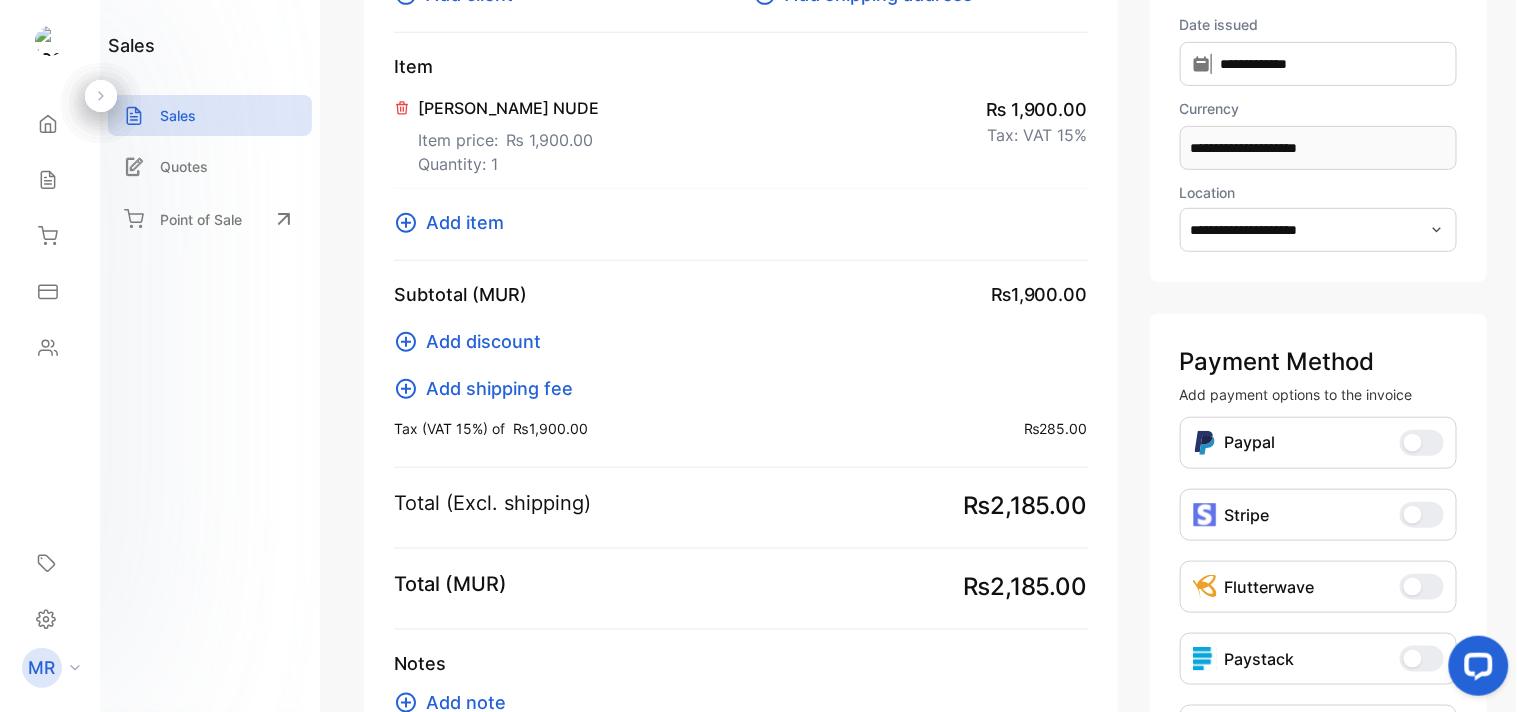 scroll, scrollTop: 146, scrollLeft: 0, axis: vertical 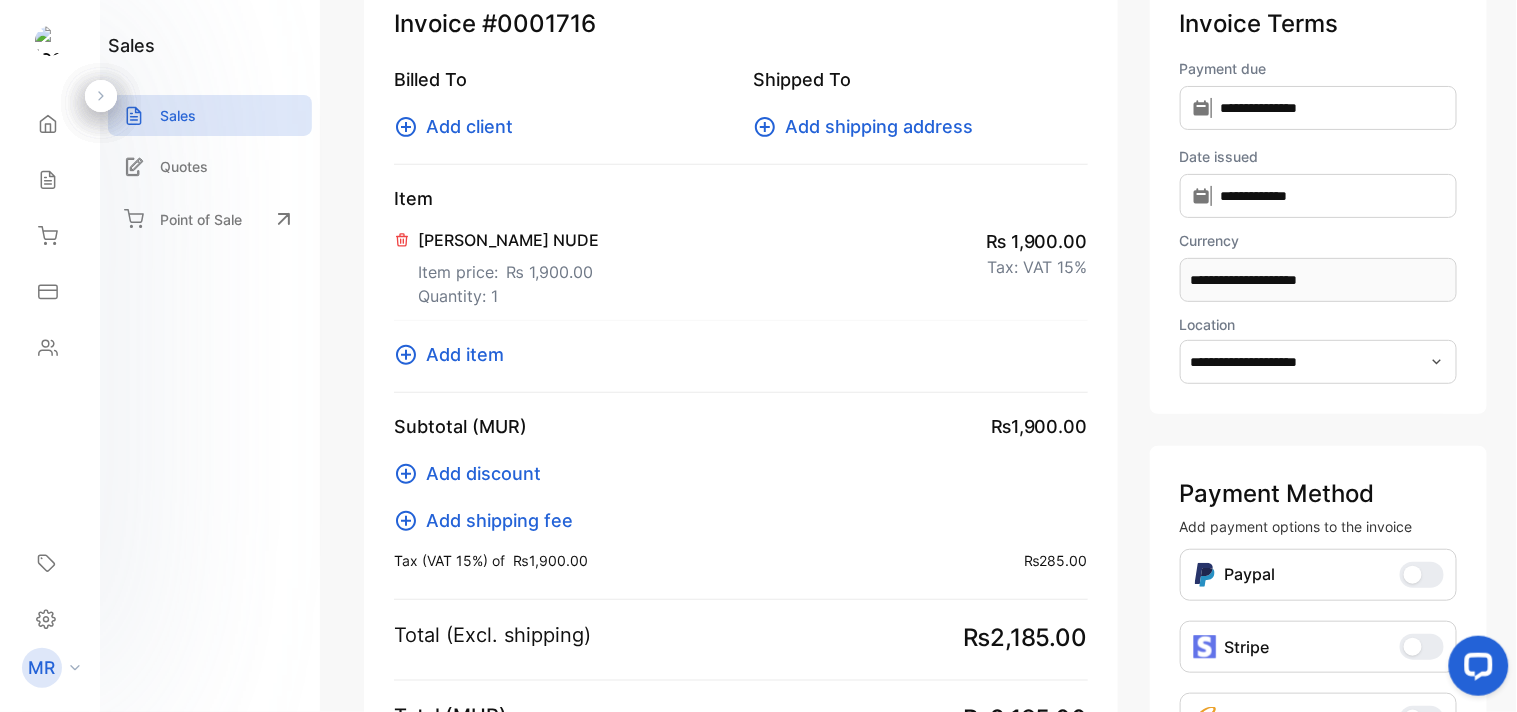 click 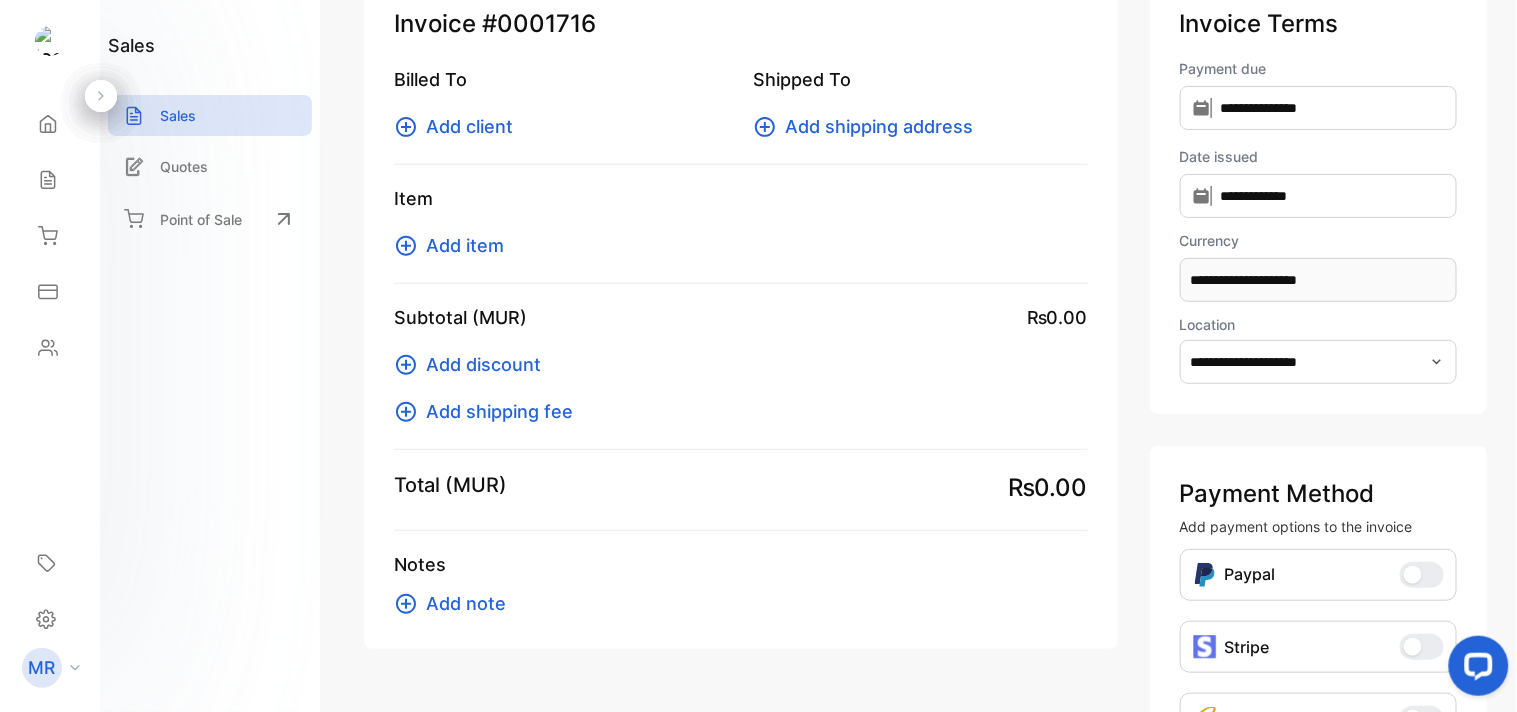 click on "Add item" at bounding box center [465, 245] 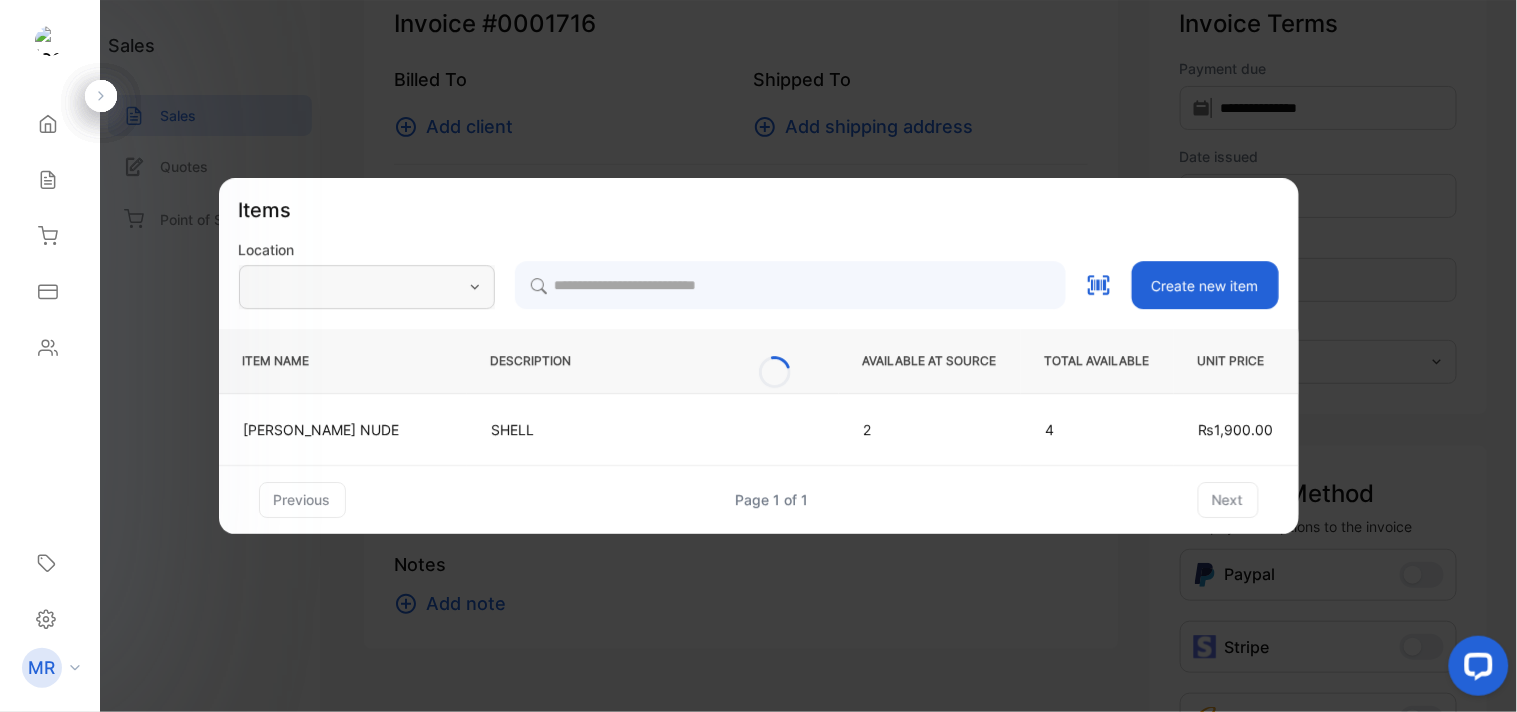 type on "**********" 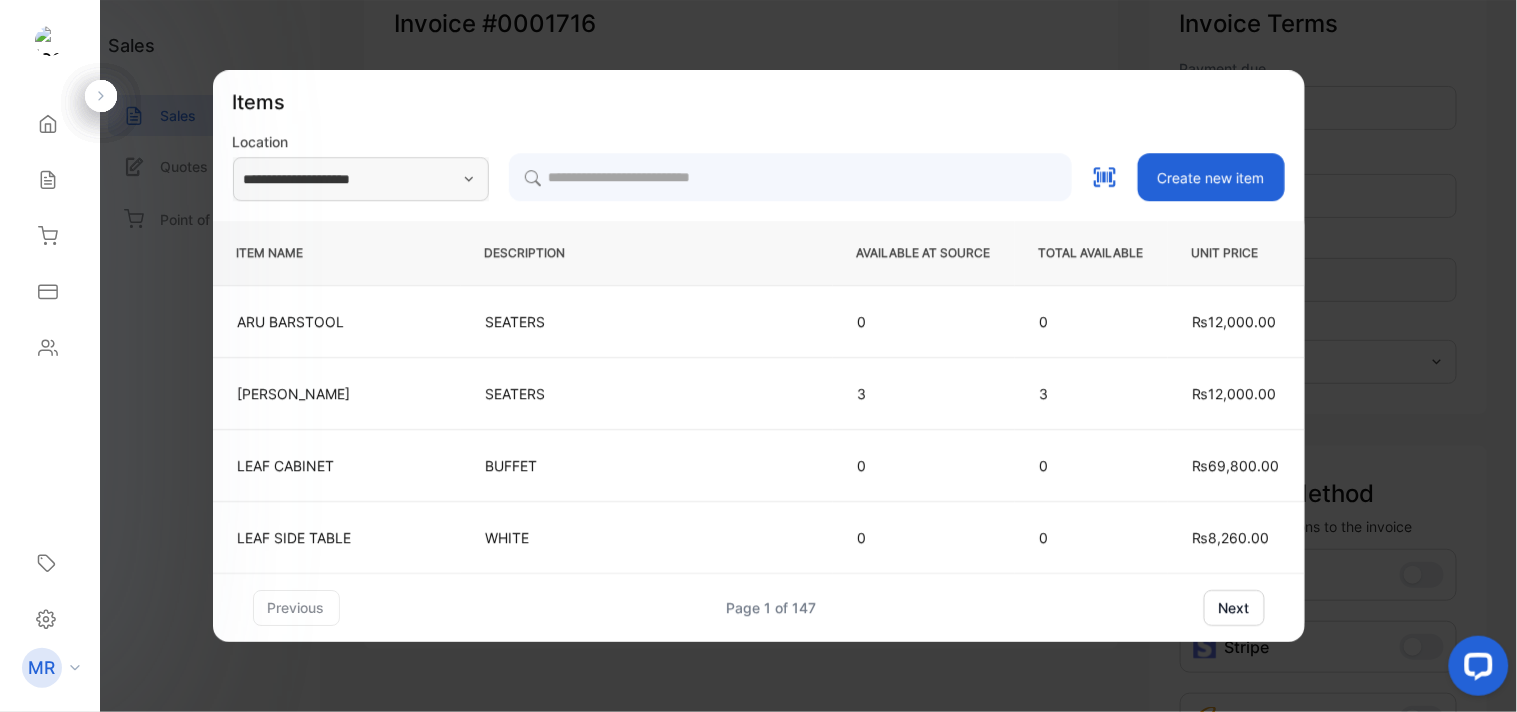 click on "**********" at bounding box center [759, 177] 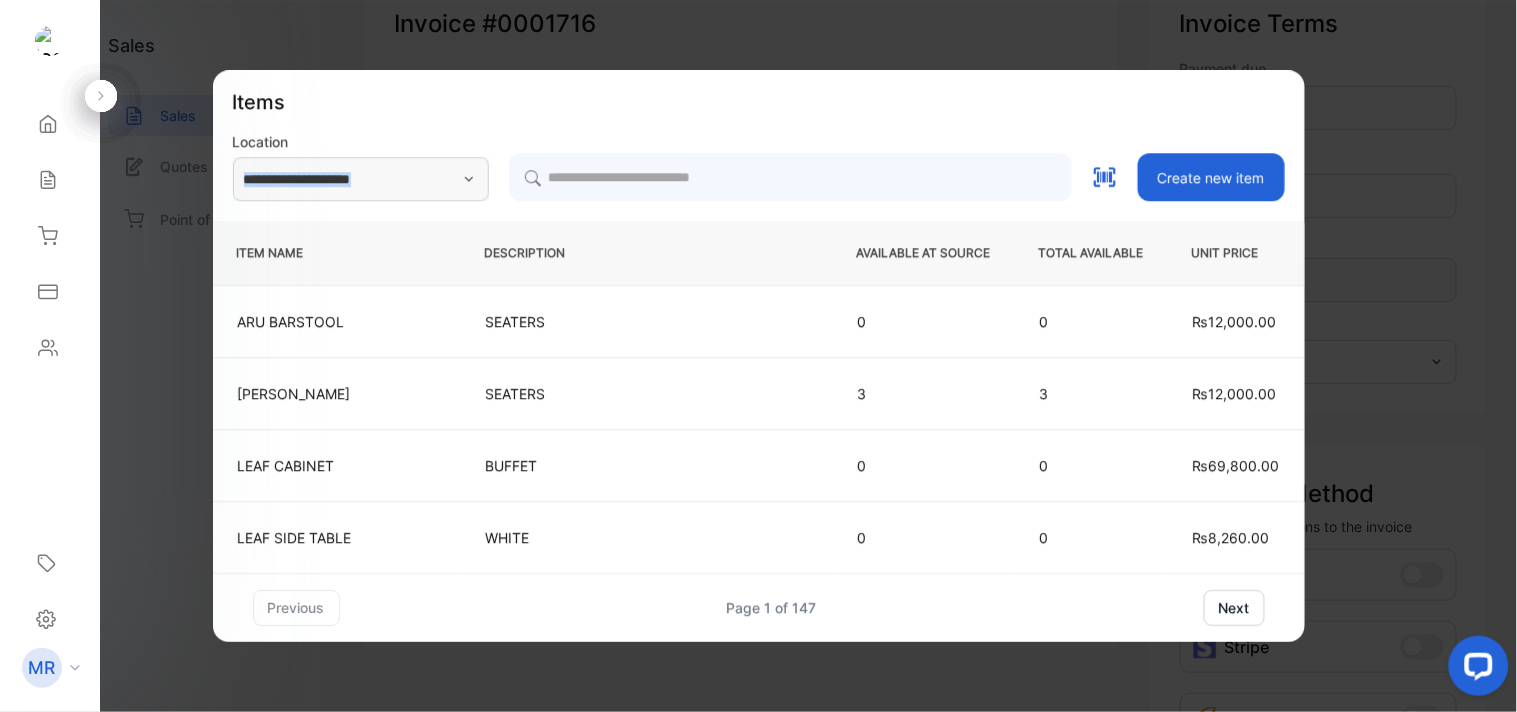click on "**********" at bounding box center [759, 177] 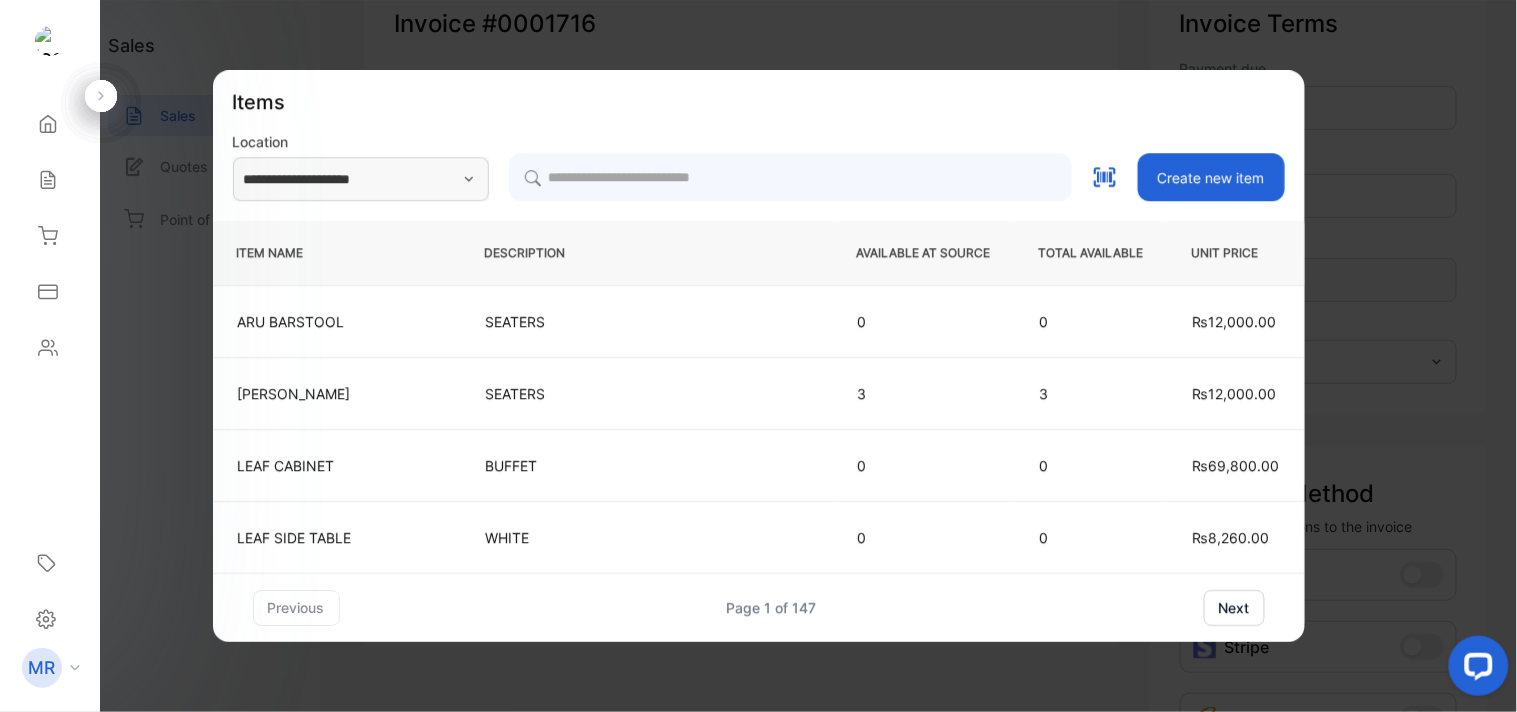 click on "**********" at bounding box center (759, 177) 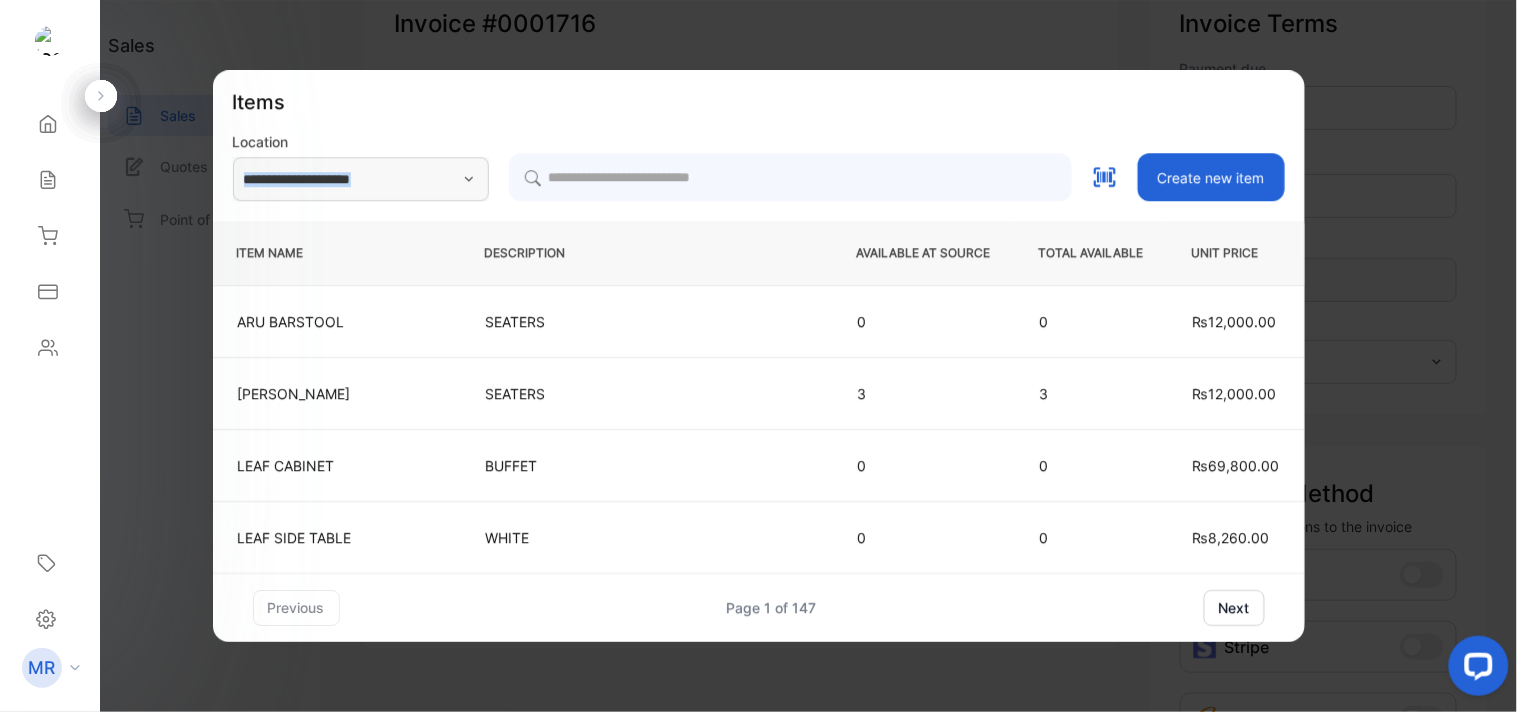 click on "**********" at bounding box center [759, 177] 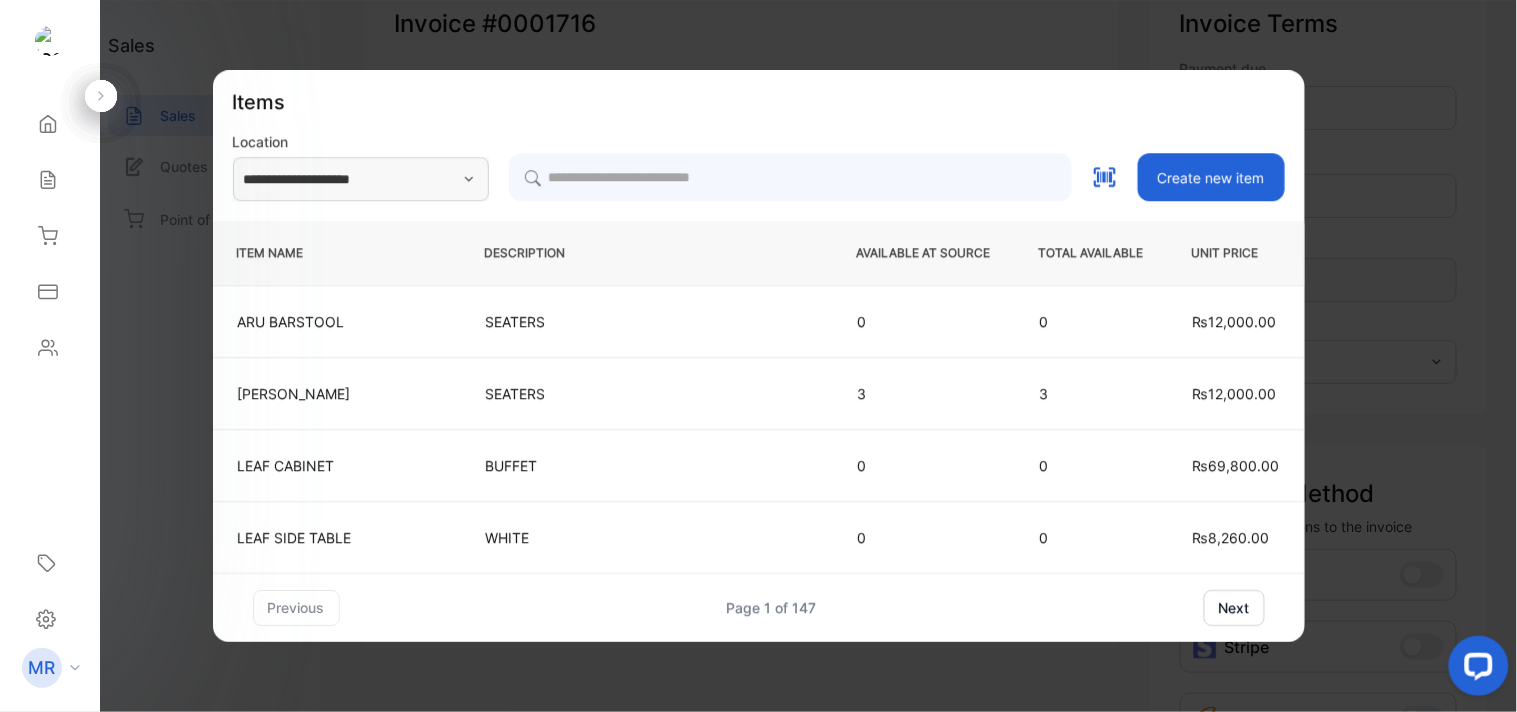 click on "**********" at bounding box center (759, 177) 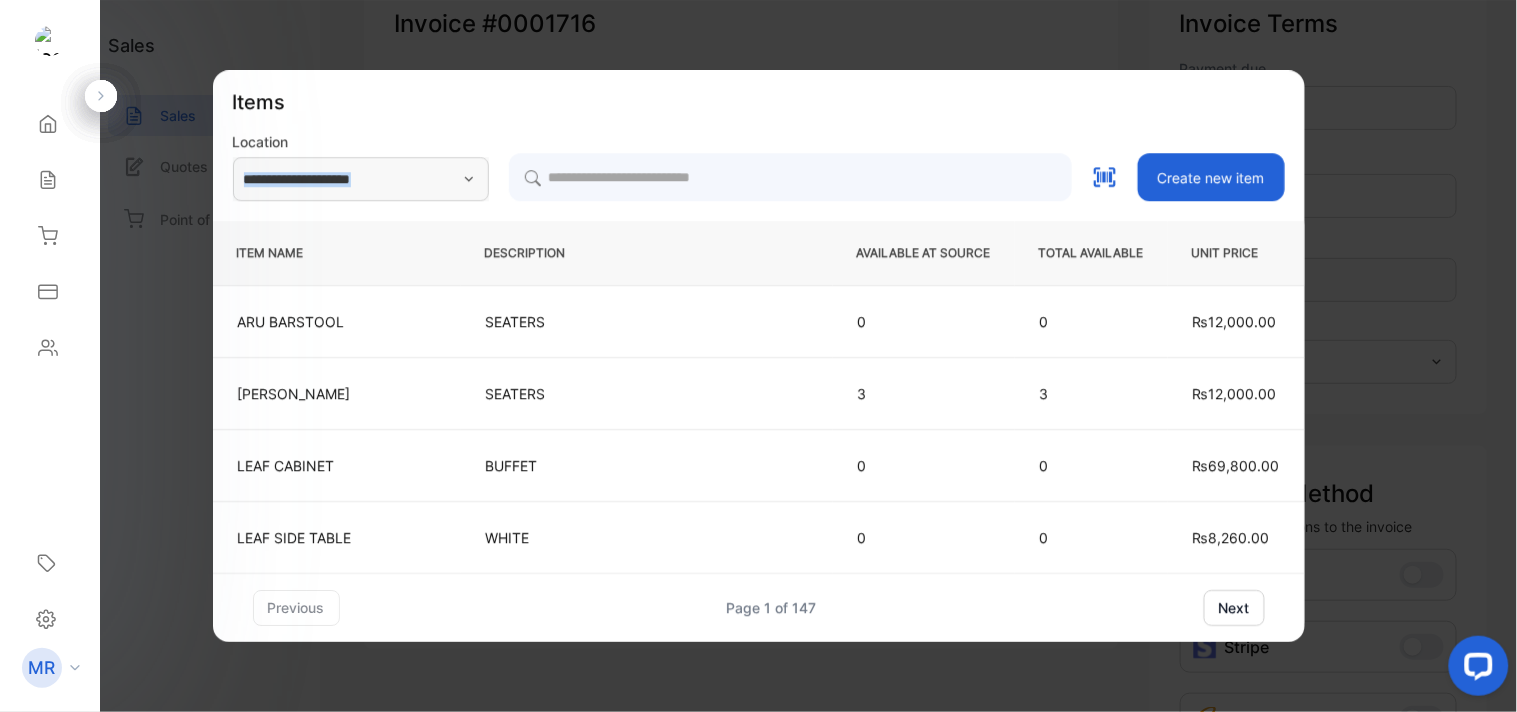 click on "**********" at bounding box center [759, 177] 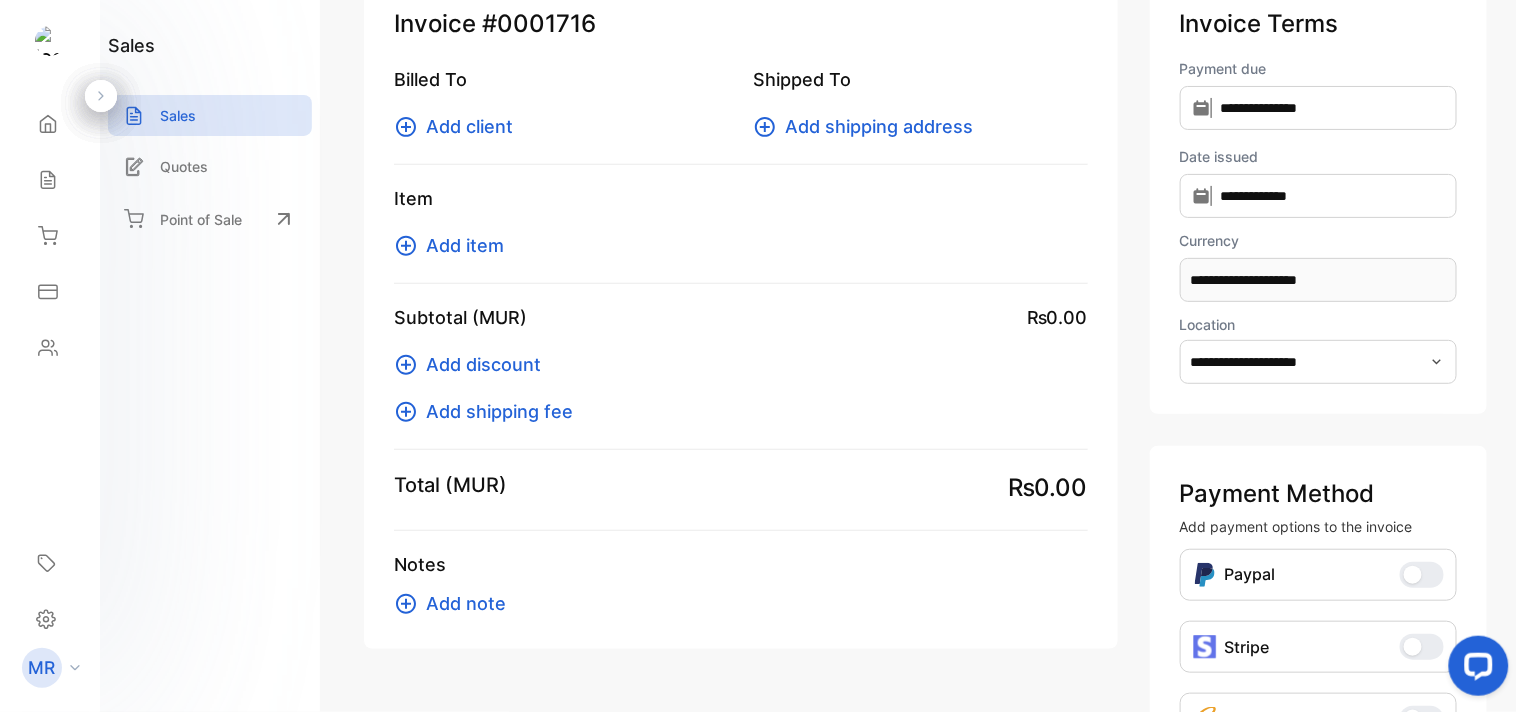 click 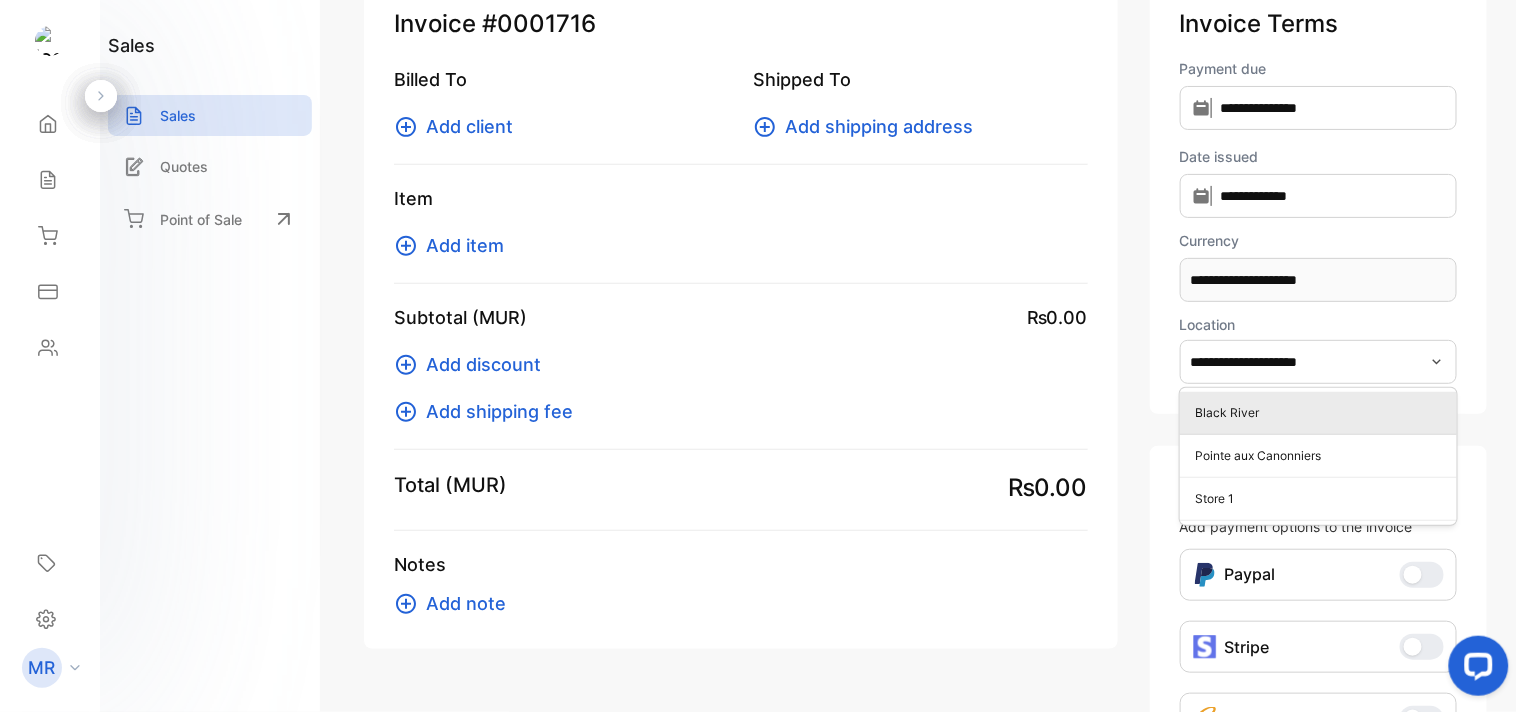 click on "Black River" at bounding box center [1318, 413] 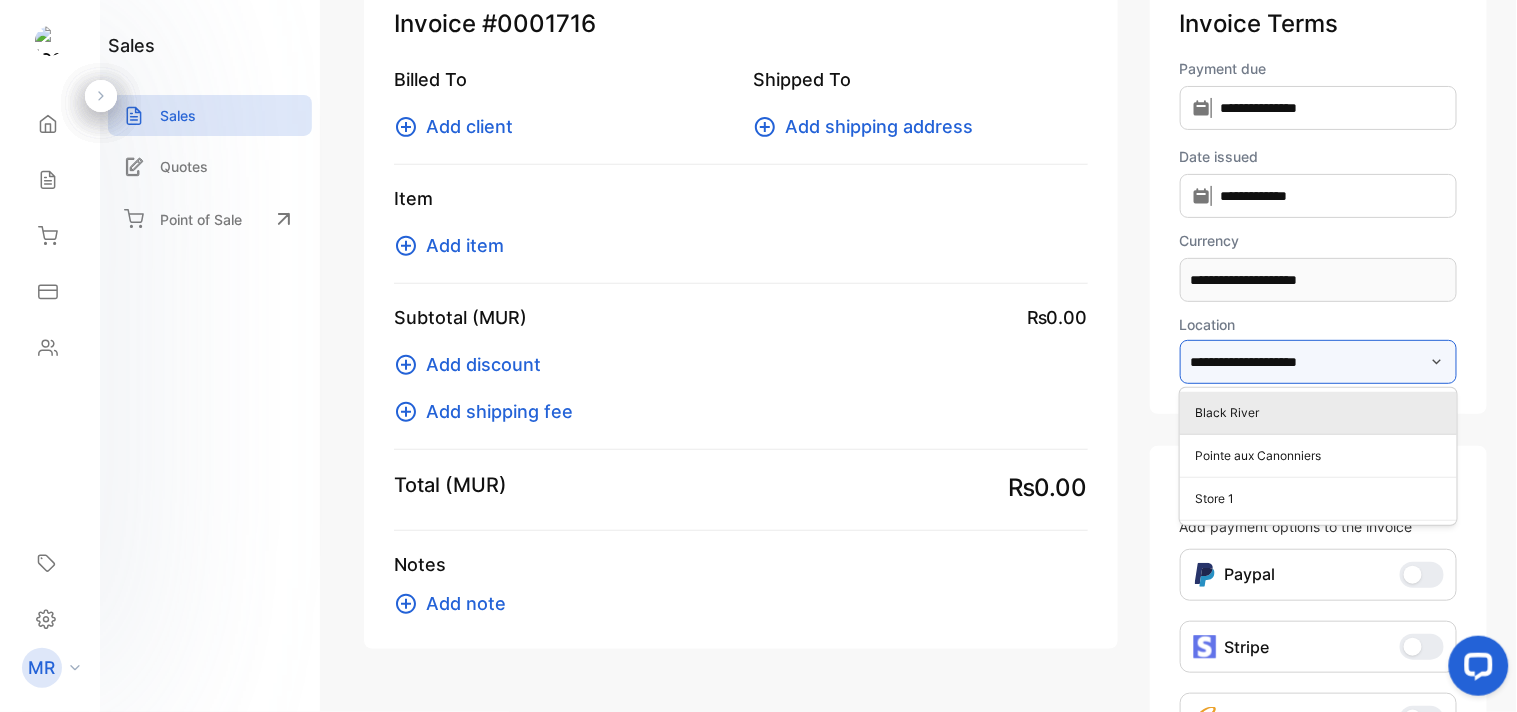type on "**********" 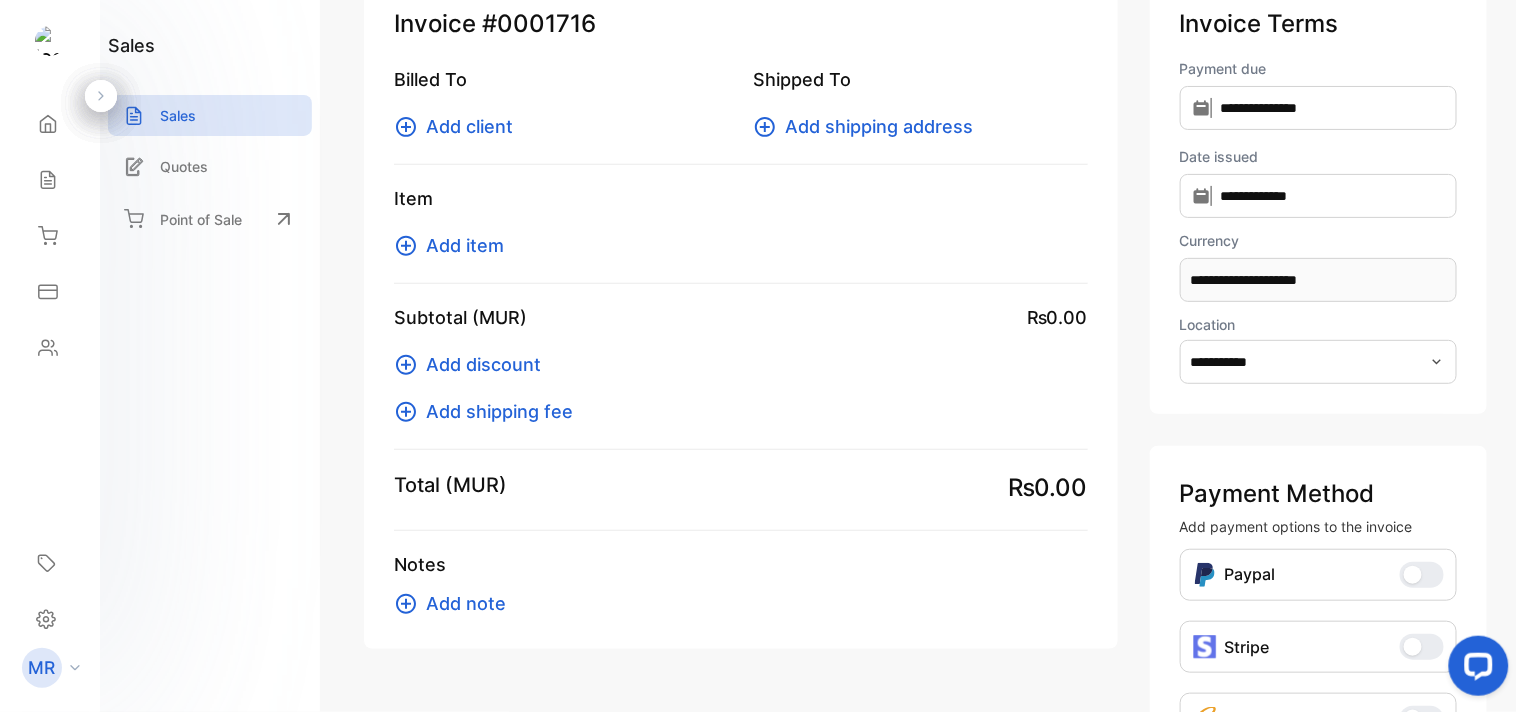 click on "Add item" at bounding box center (465, 245) 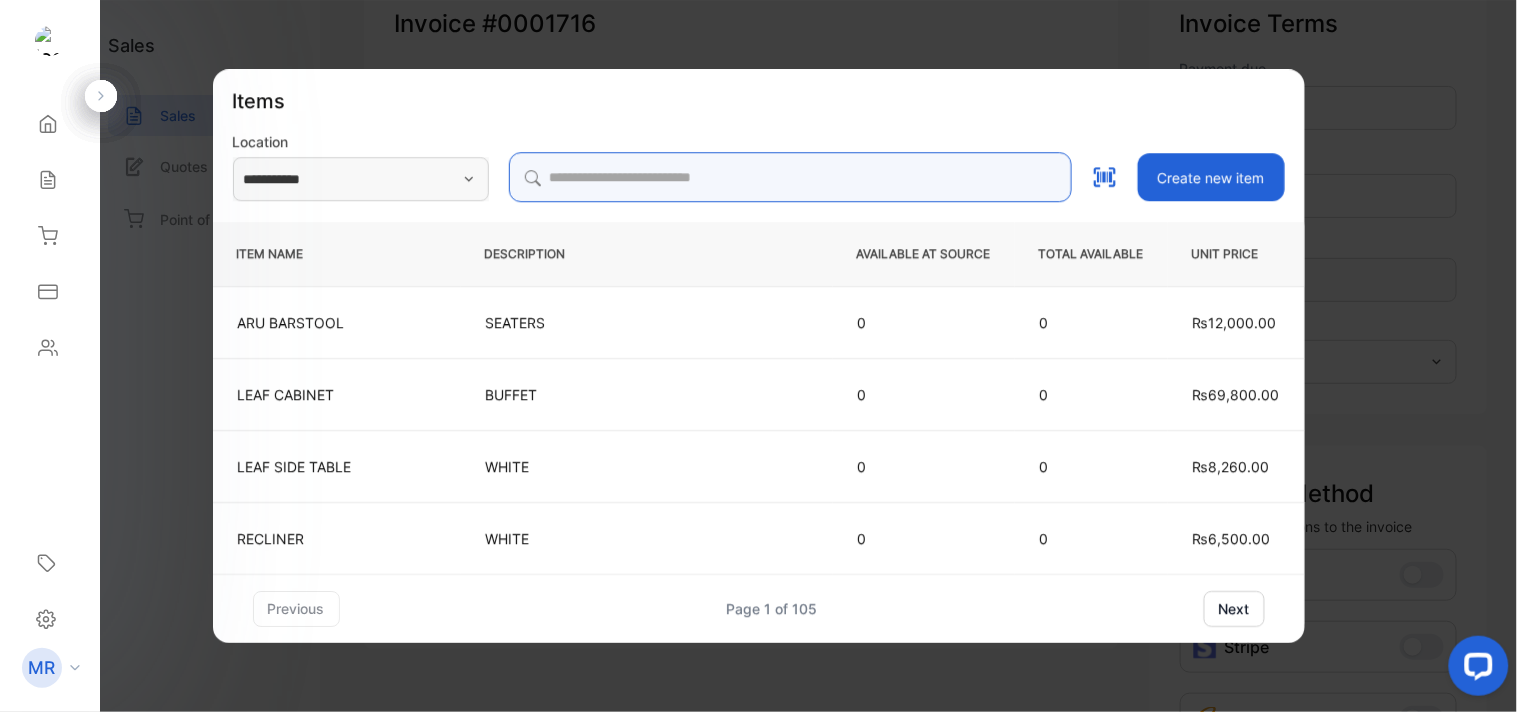 click at bounding box center [790, 177] 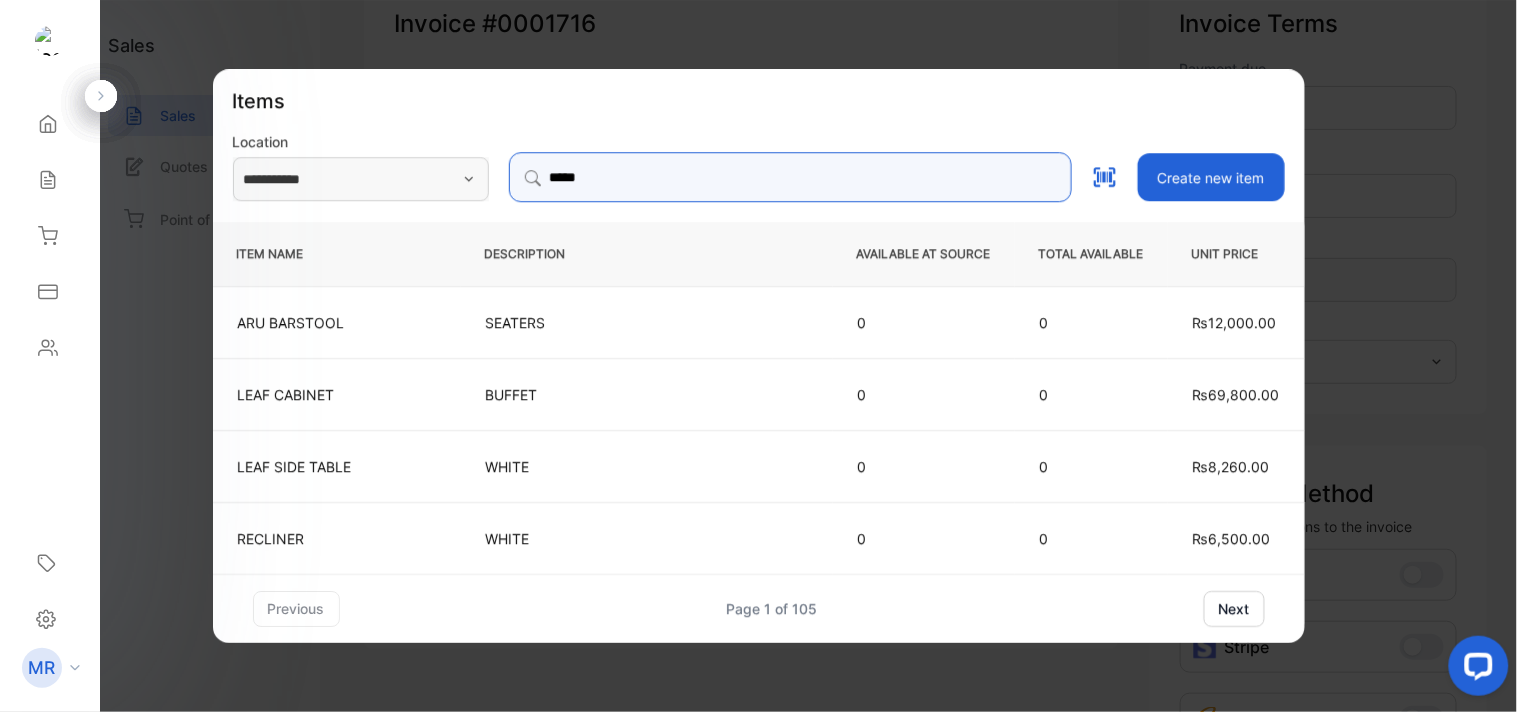 type on "*********" 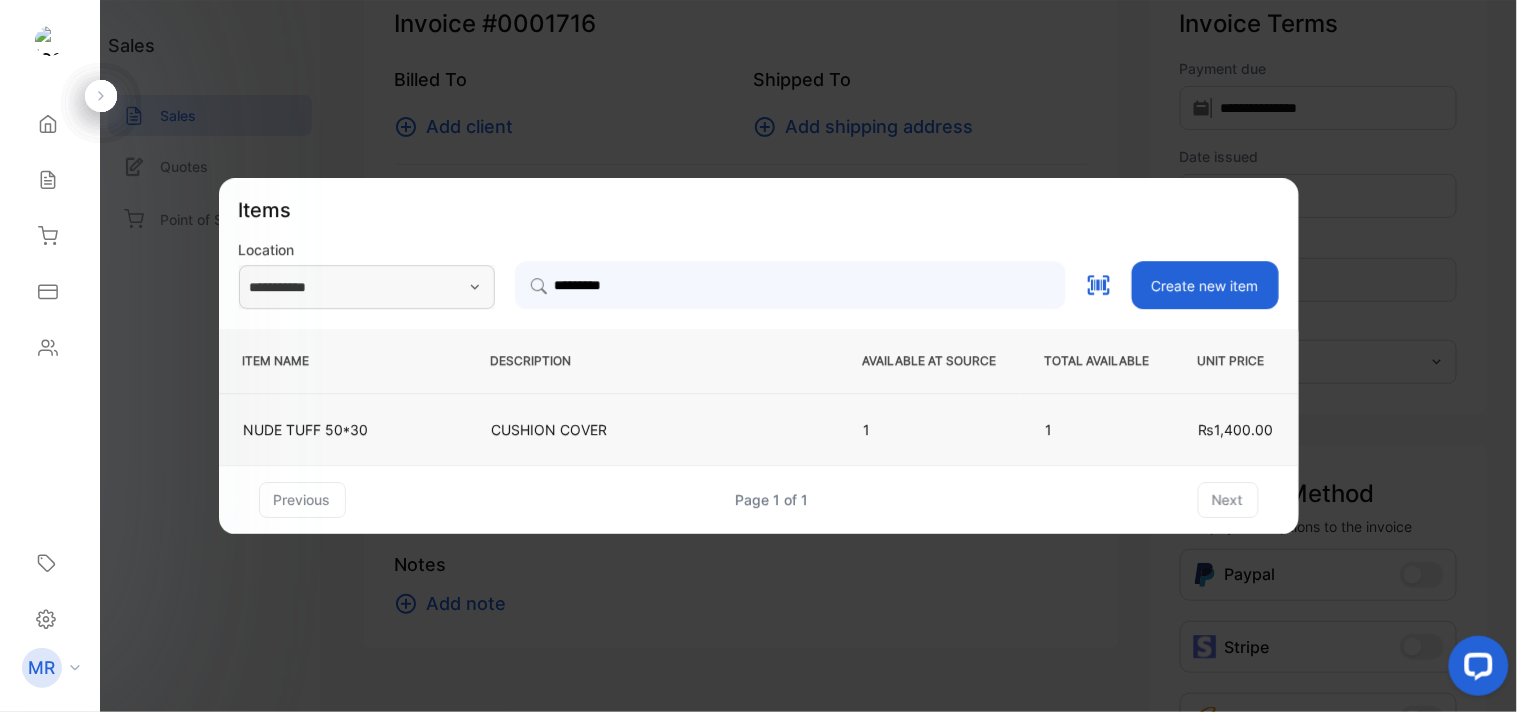 click on "CUSHION COVER" at bounding box center [653, 429] 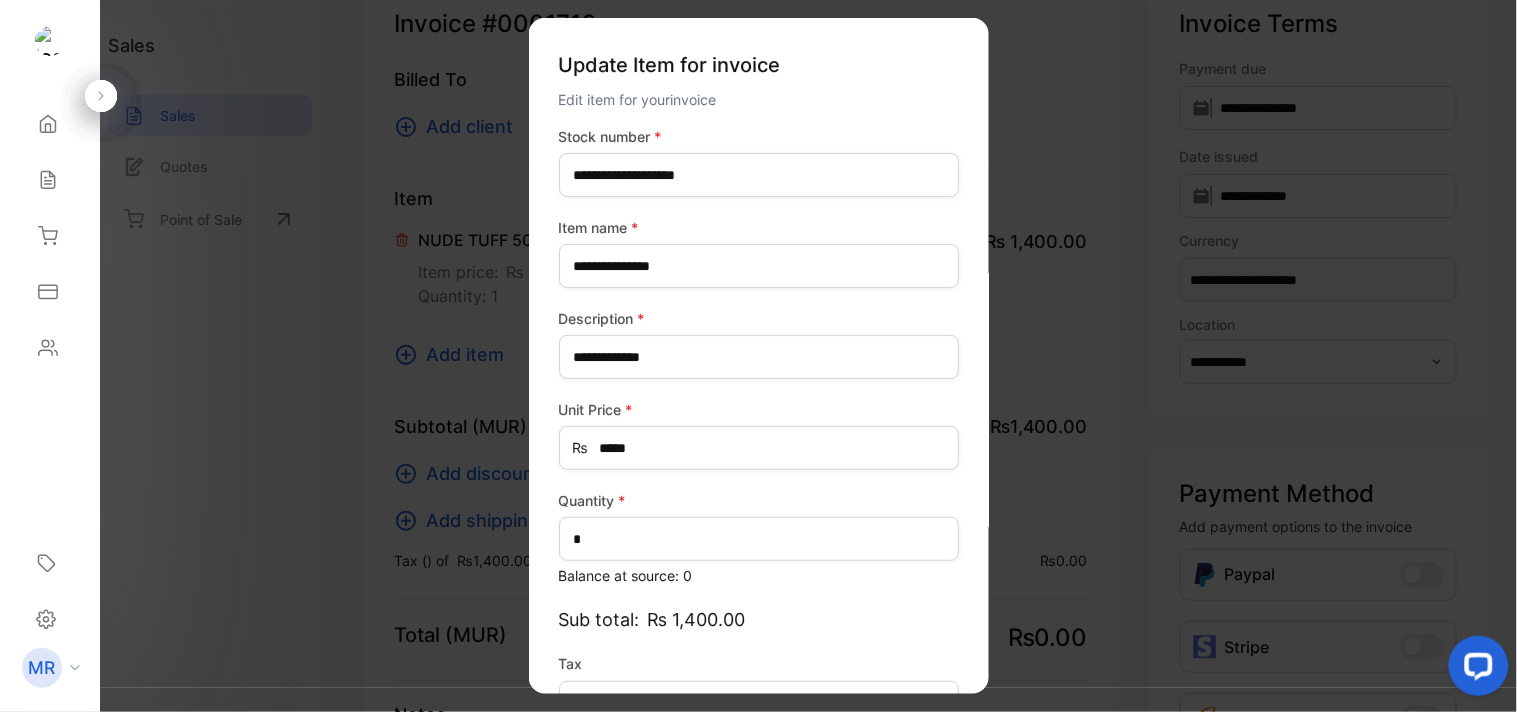 type on "*******" 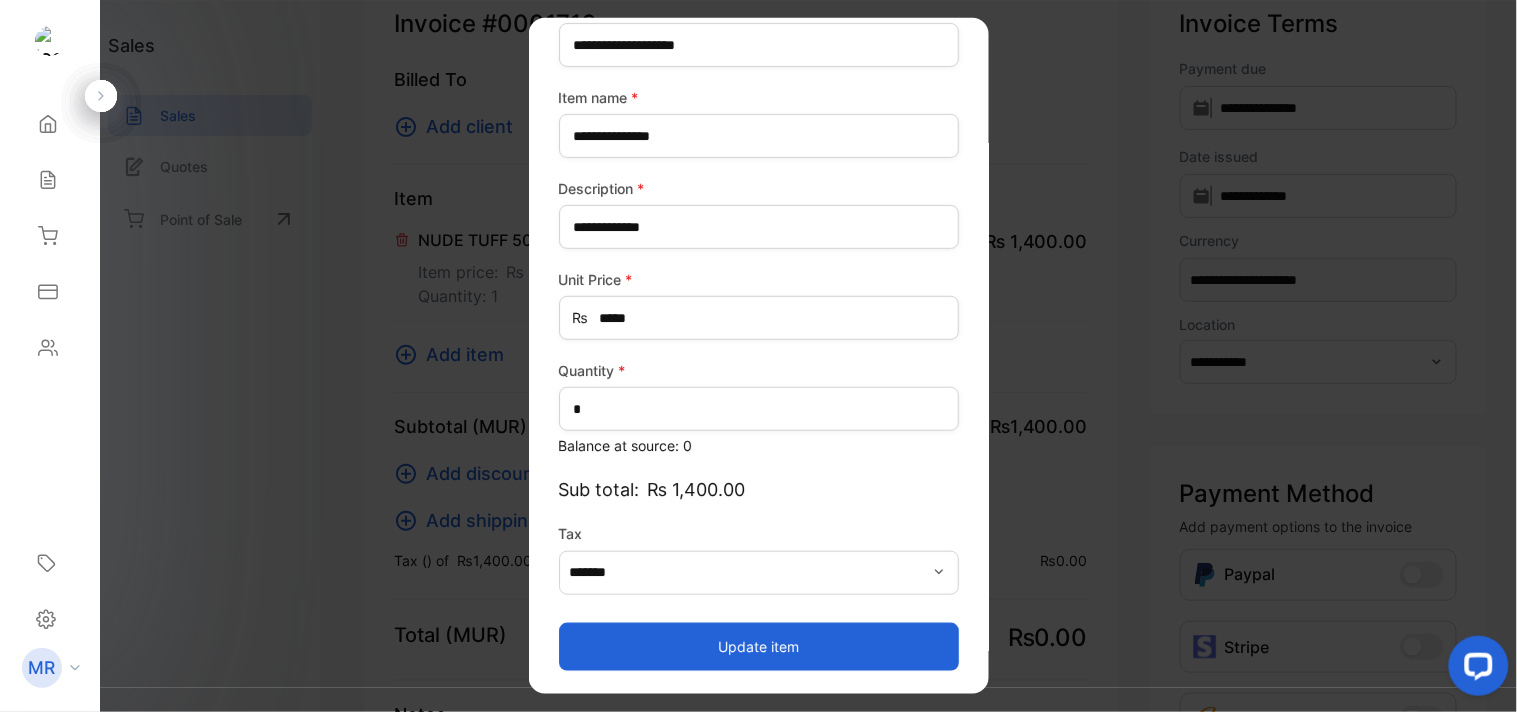 click on "Update item" at bounding box center [759, 646] 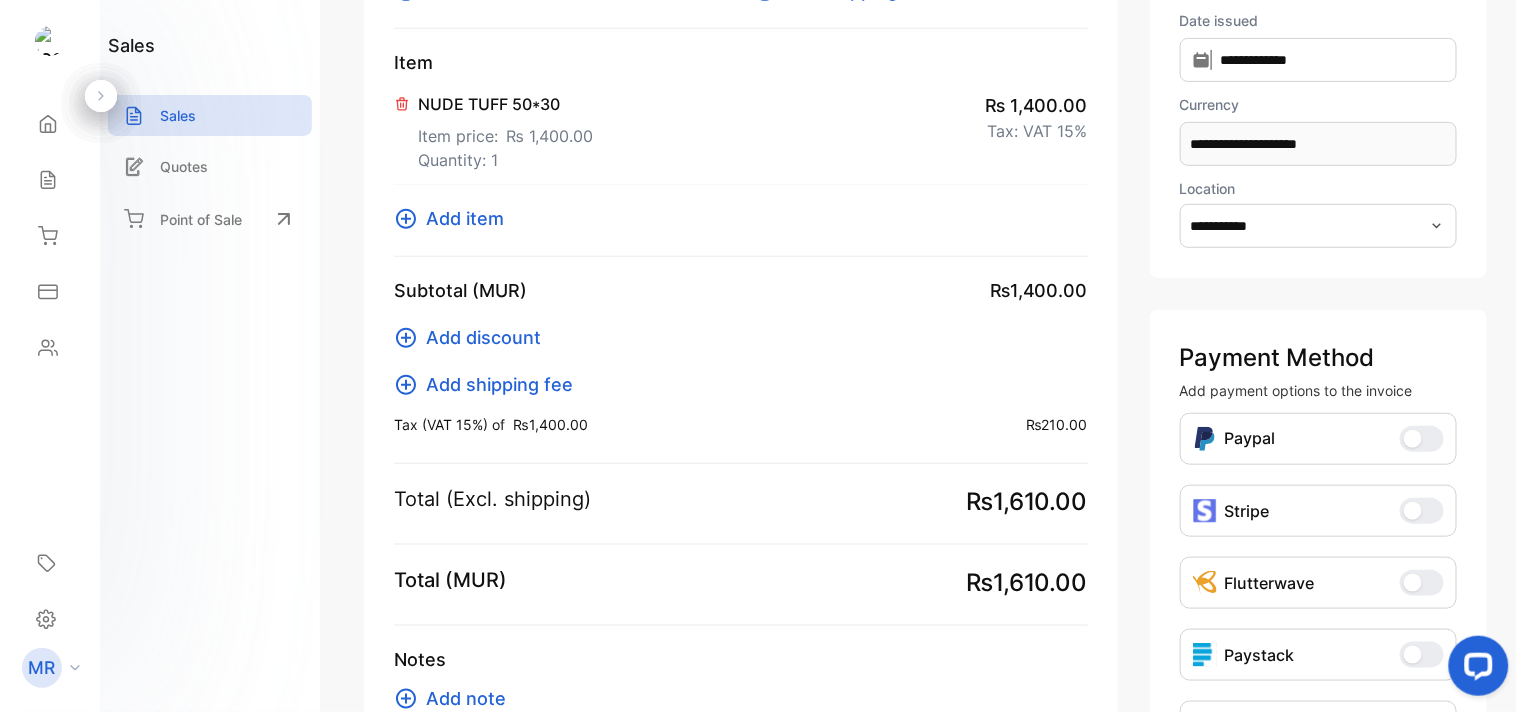 scroll, scrollTop: 285, scrollLeft: 0, axis: vertical 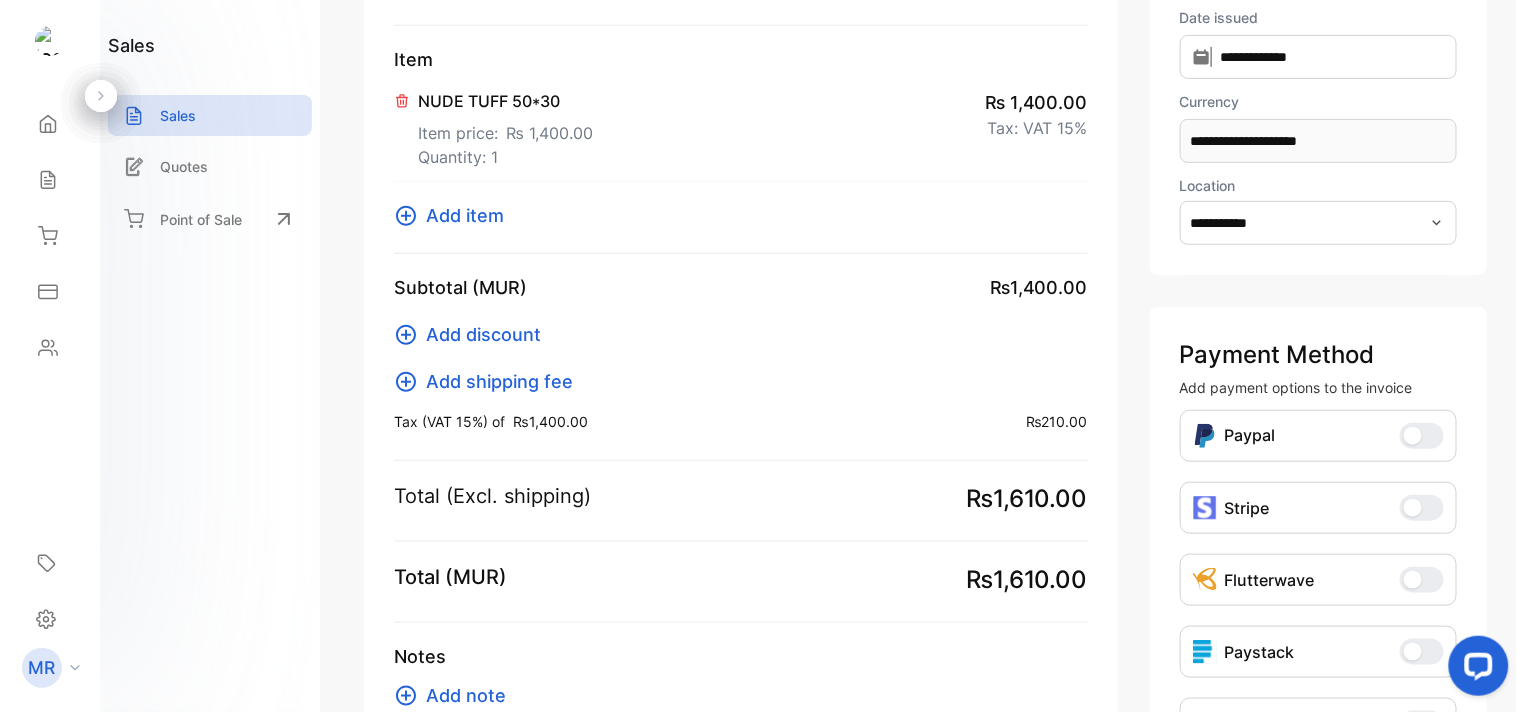 click 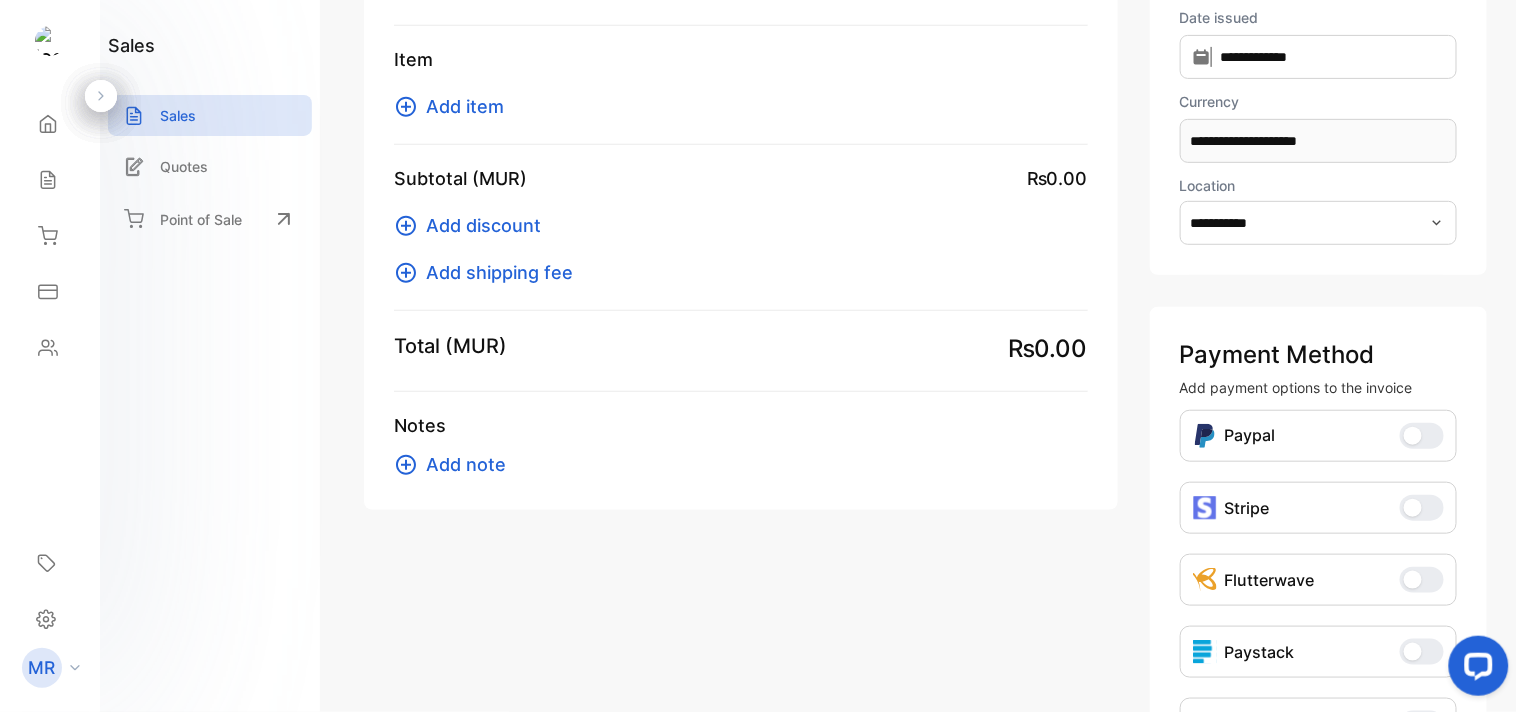 click on "Add item" at bounding box center [465, 106] 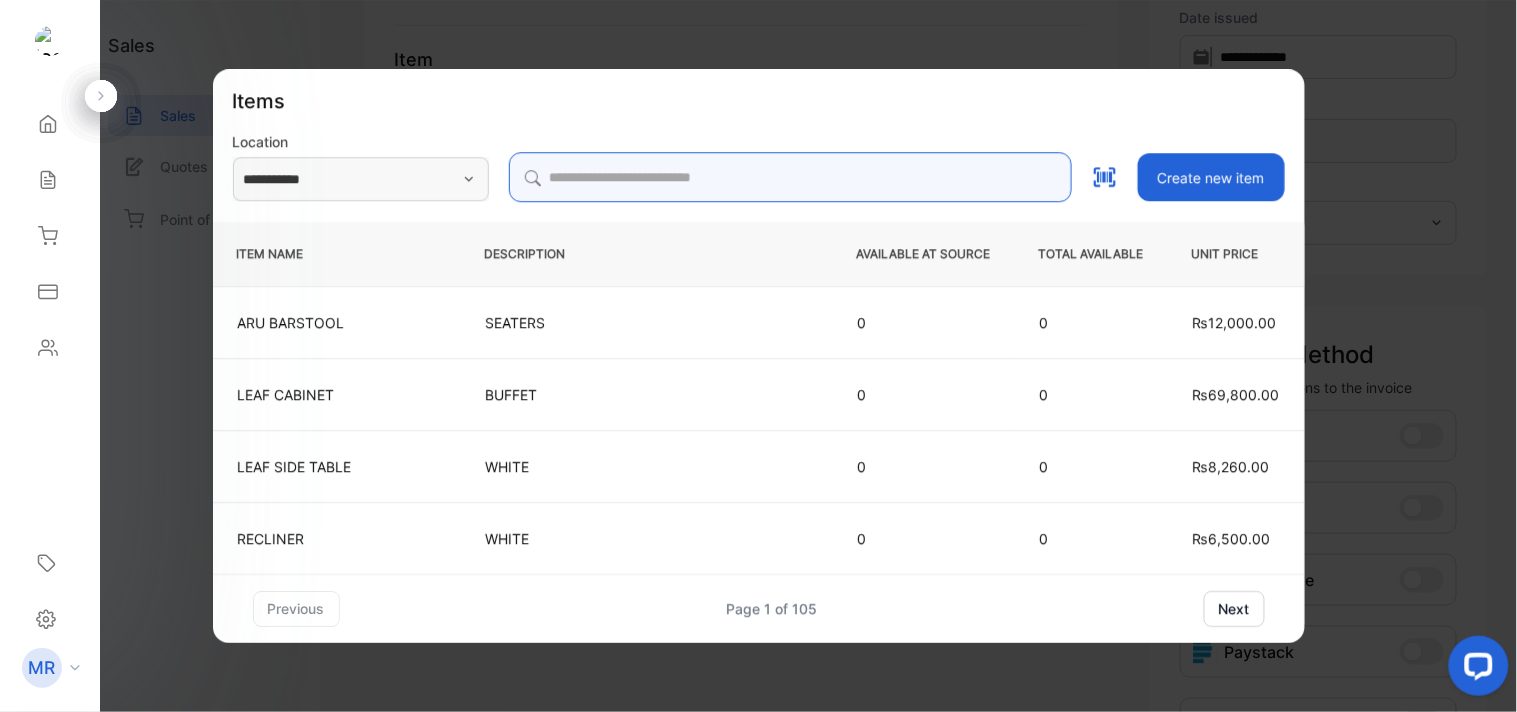 click at bounding box center [790, 177] 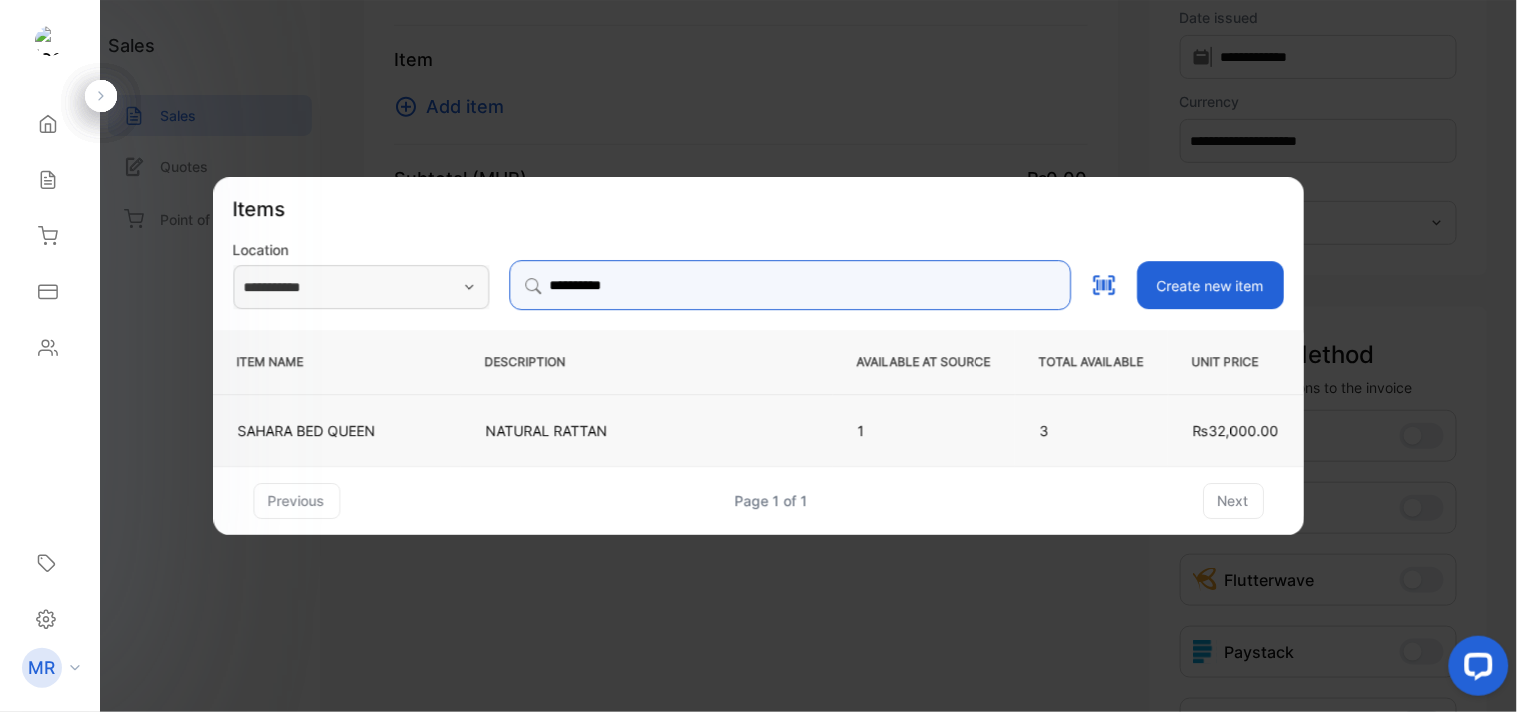 type on "**********" 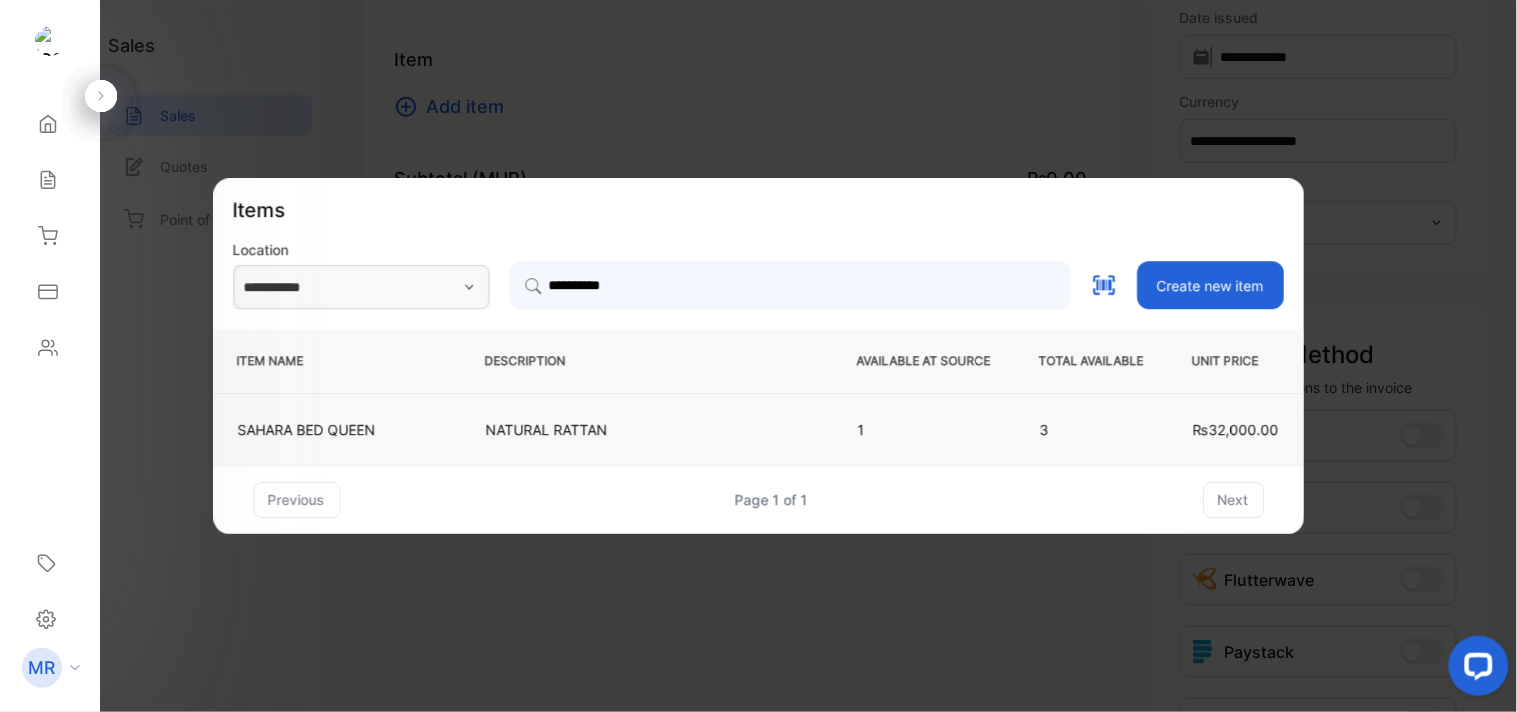 click on "NATURAL RATTAN" at bounding box center [647, 429] 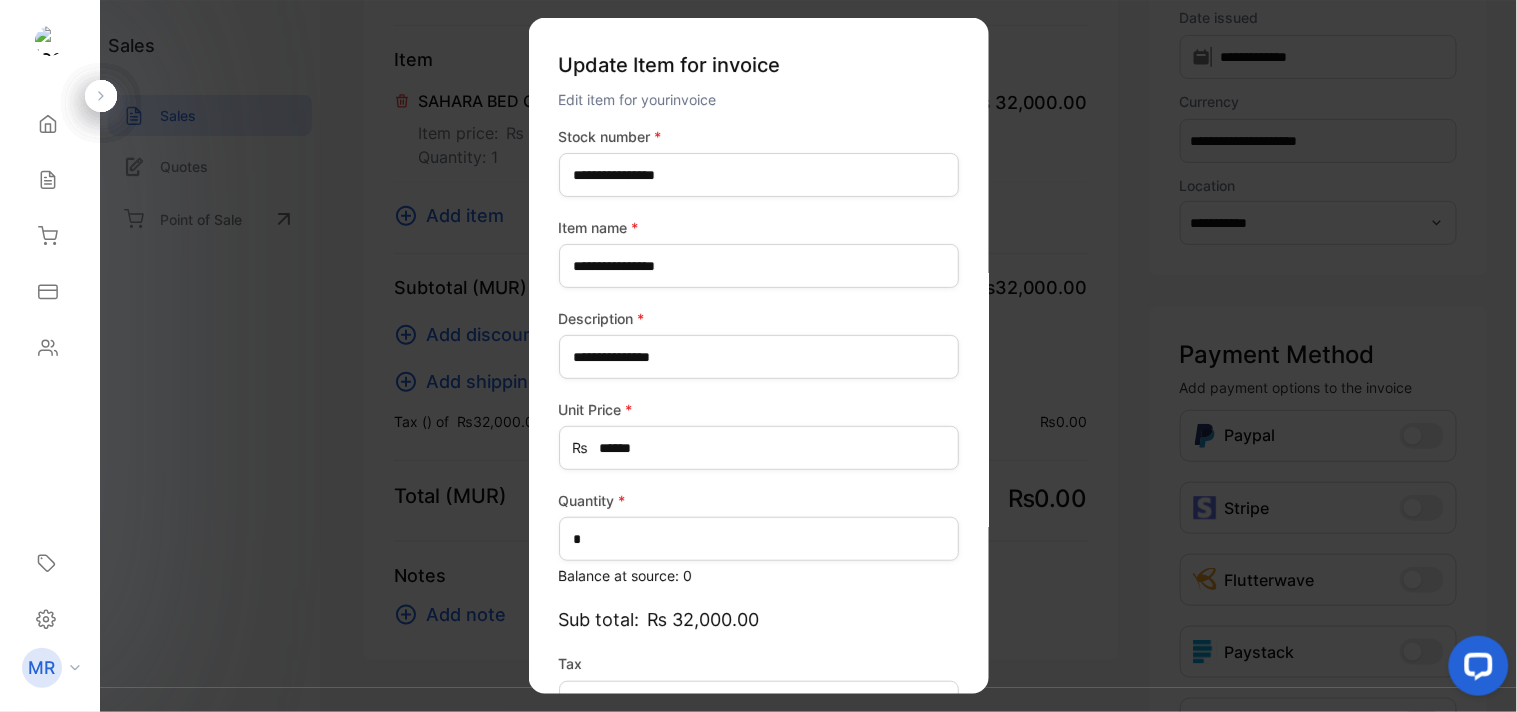 type on "*******" 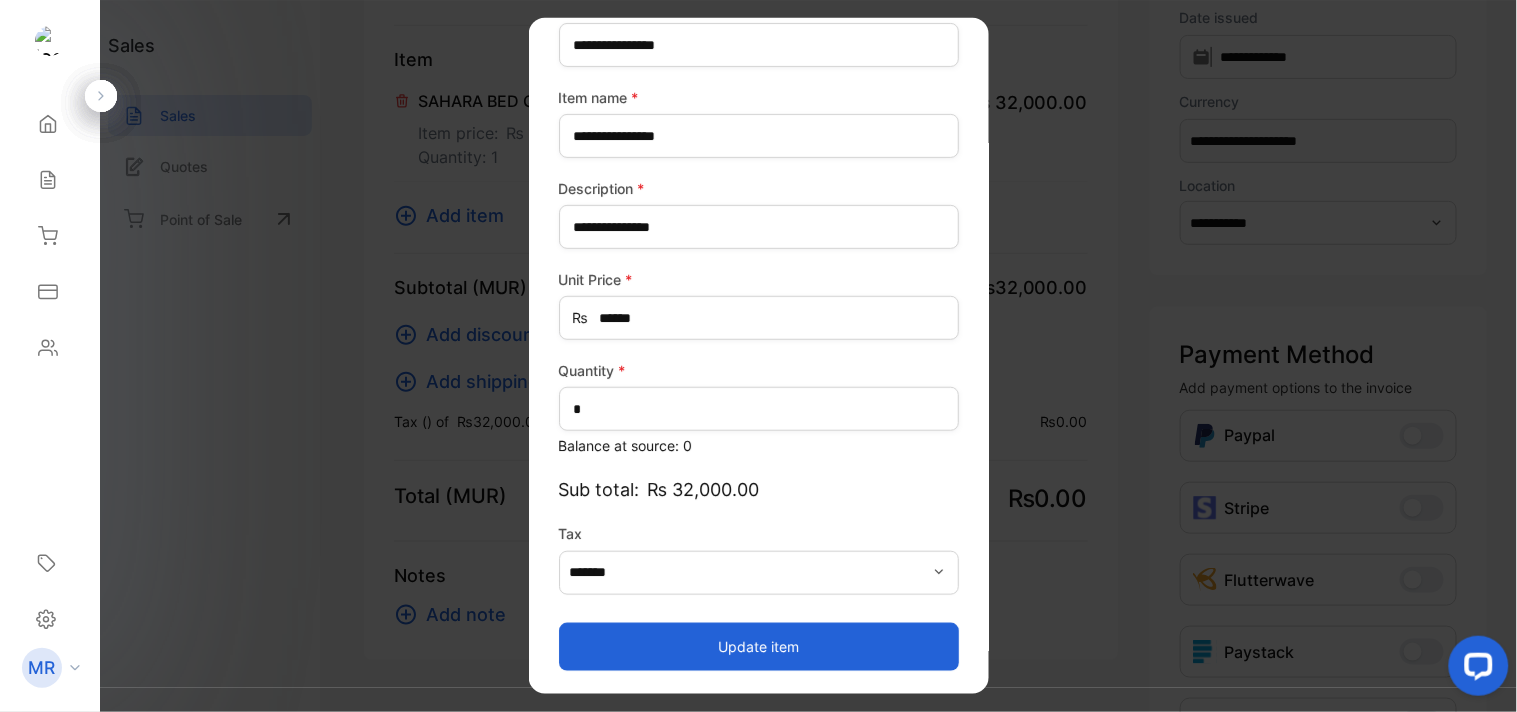 click on "Update item" at bounding box center (759, 646) 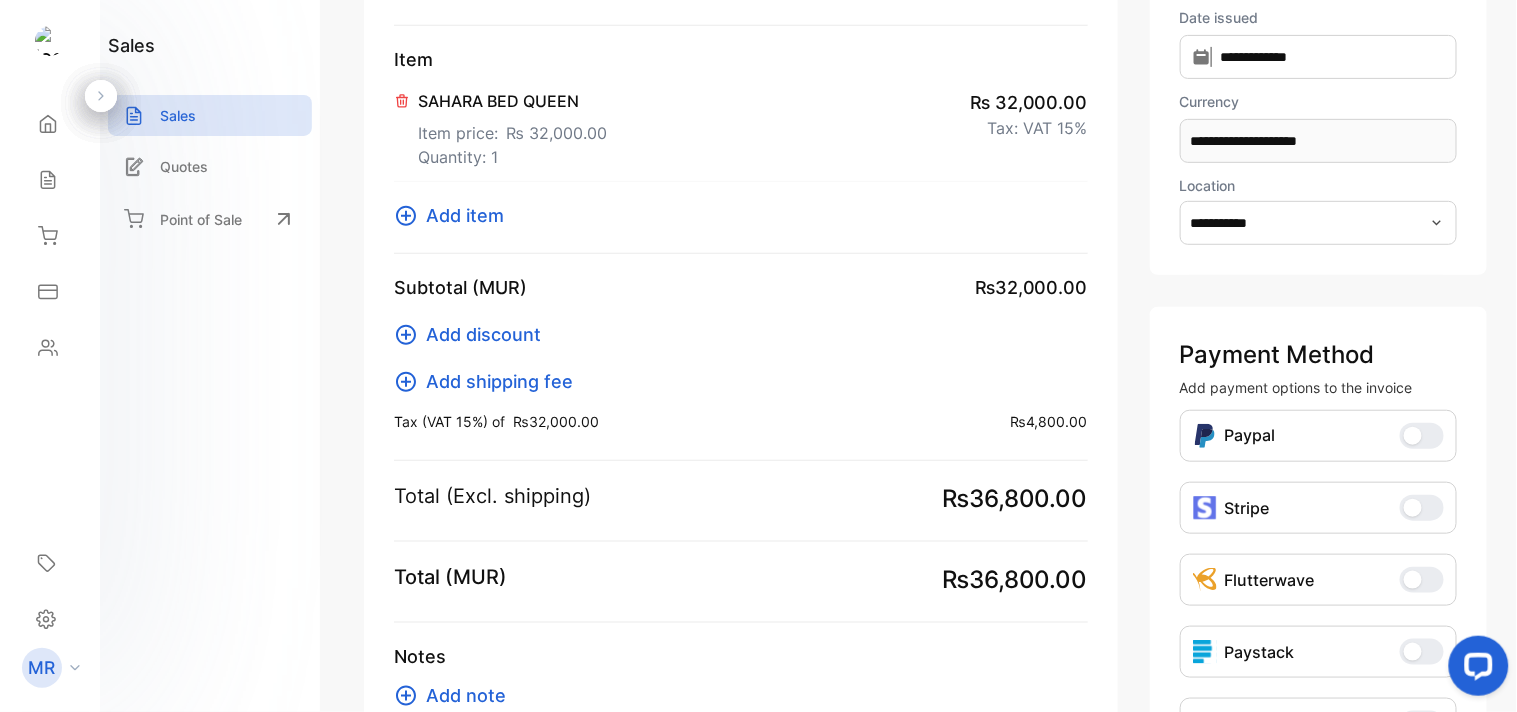 click 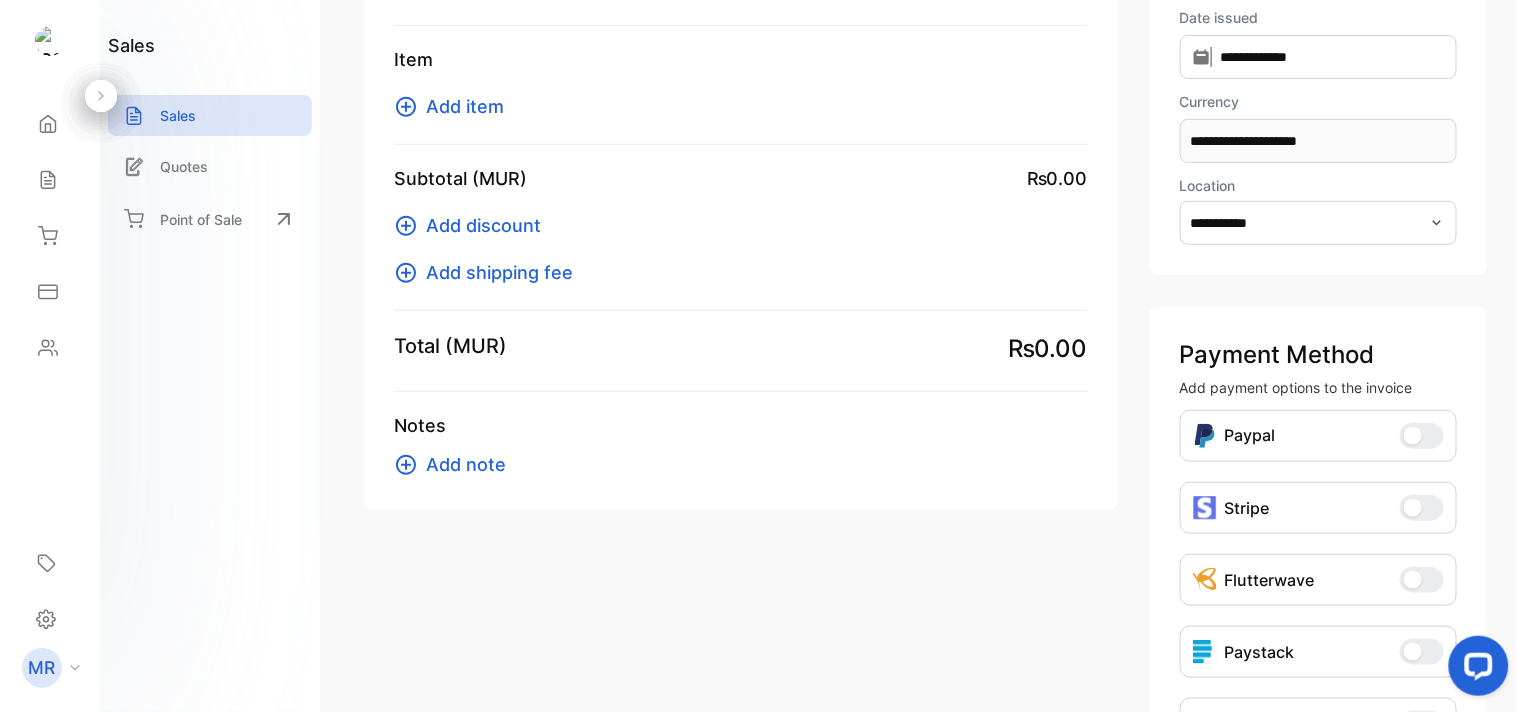 click on "Add item" at bounding box center [465, 106] 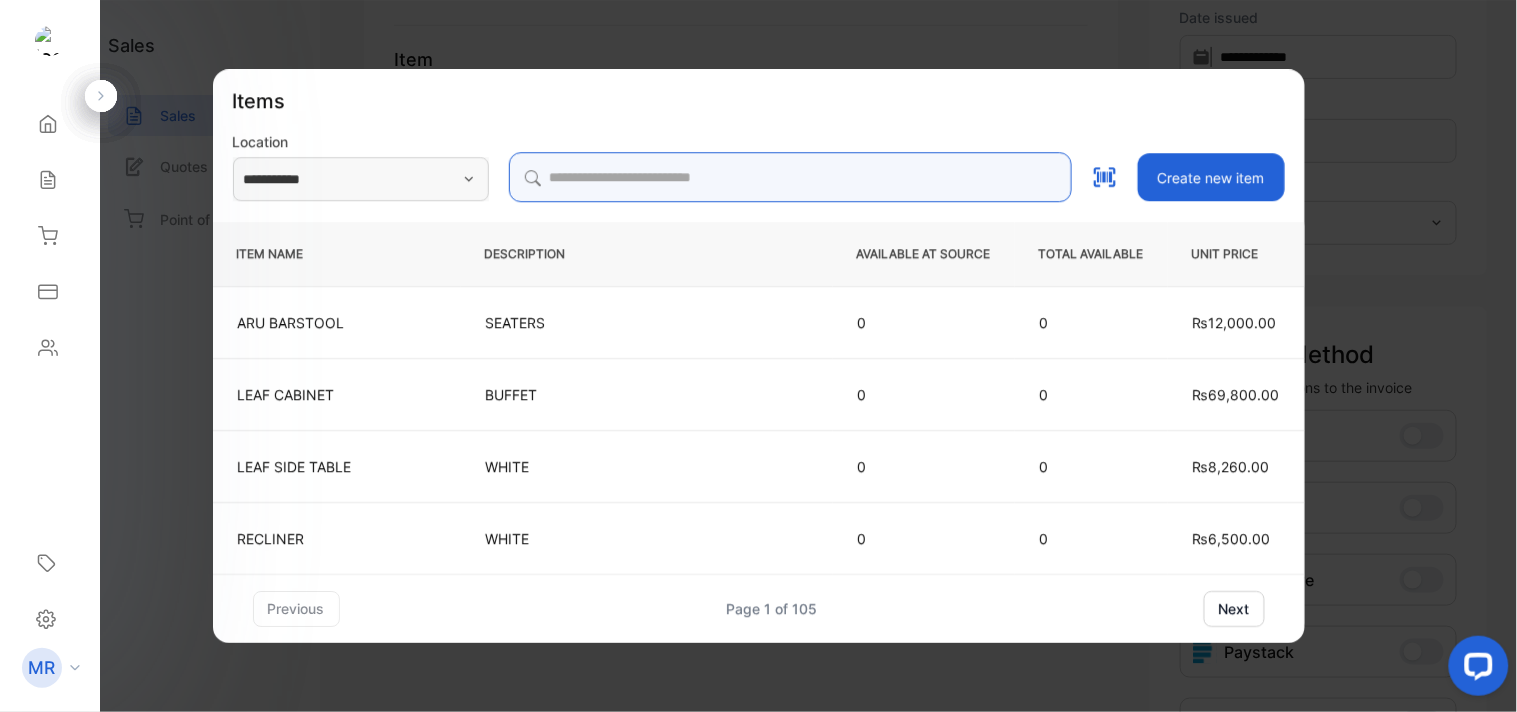 click at bounding box center [790, 177] 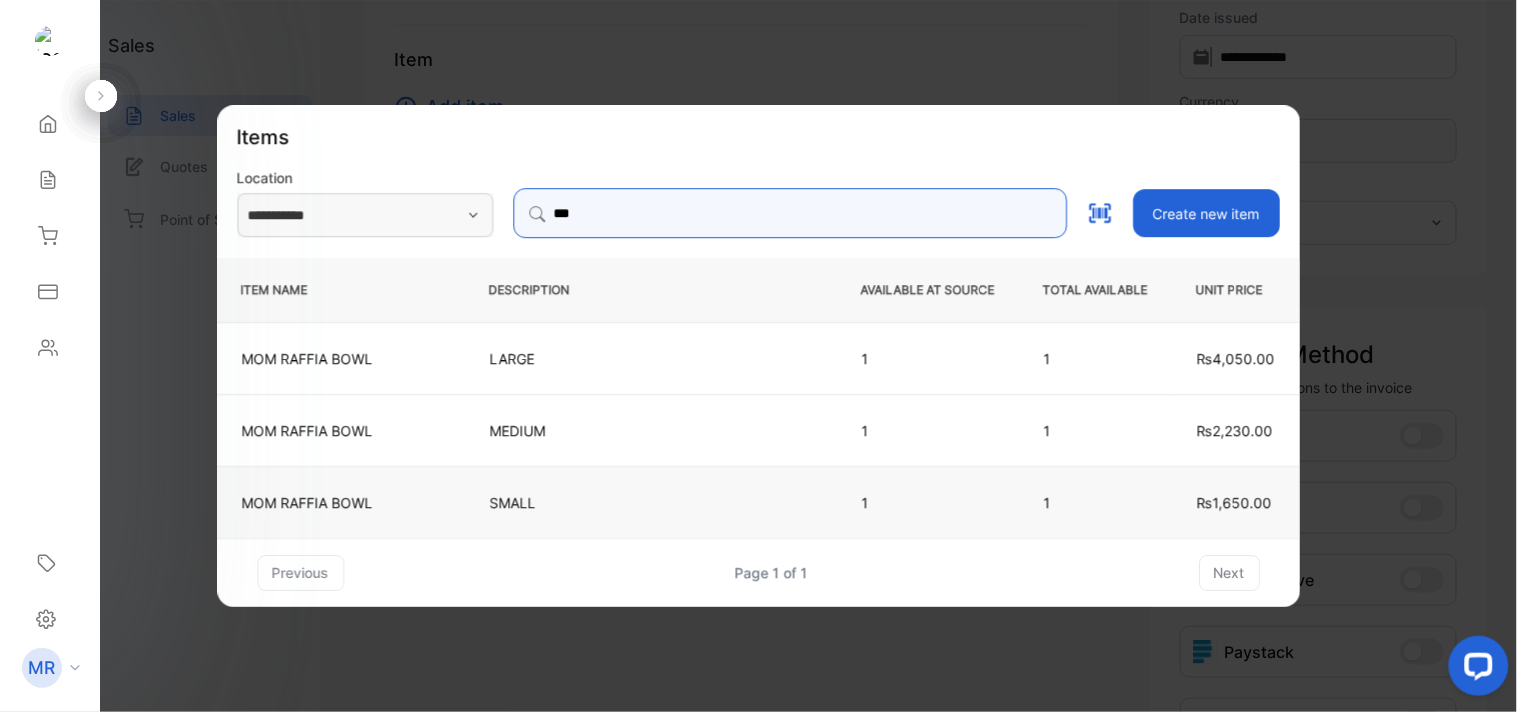 type on "***" 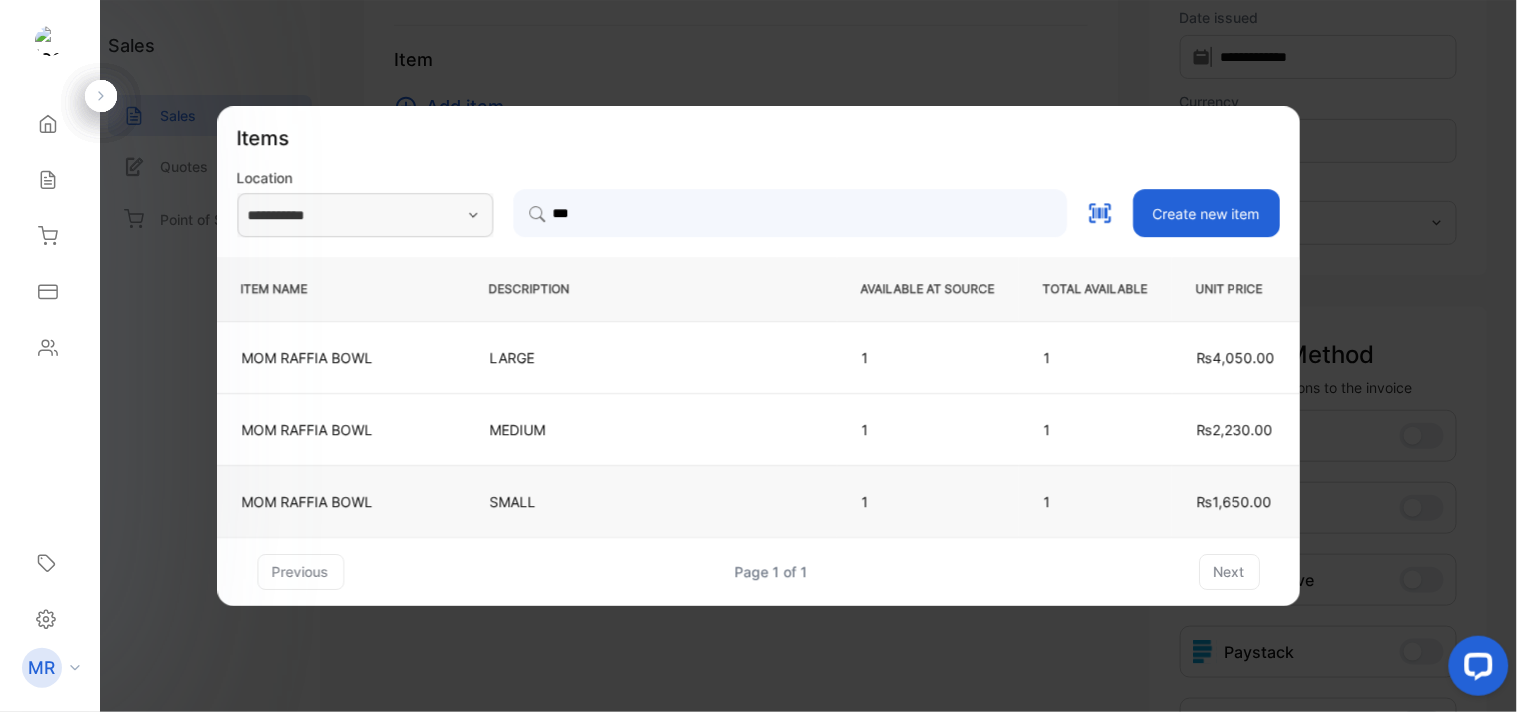click on "SMALL" at bounding box center [651, 501] 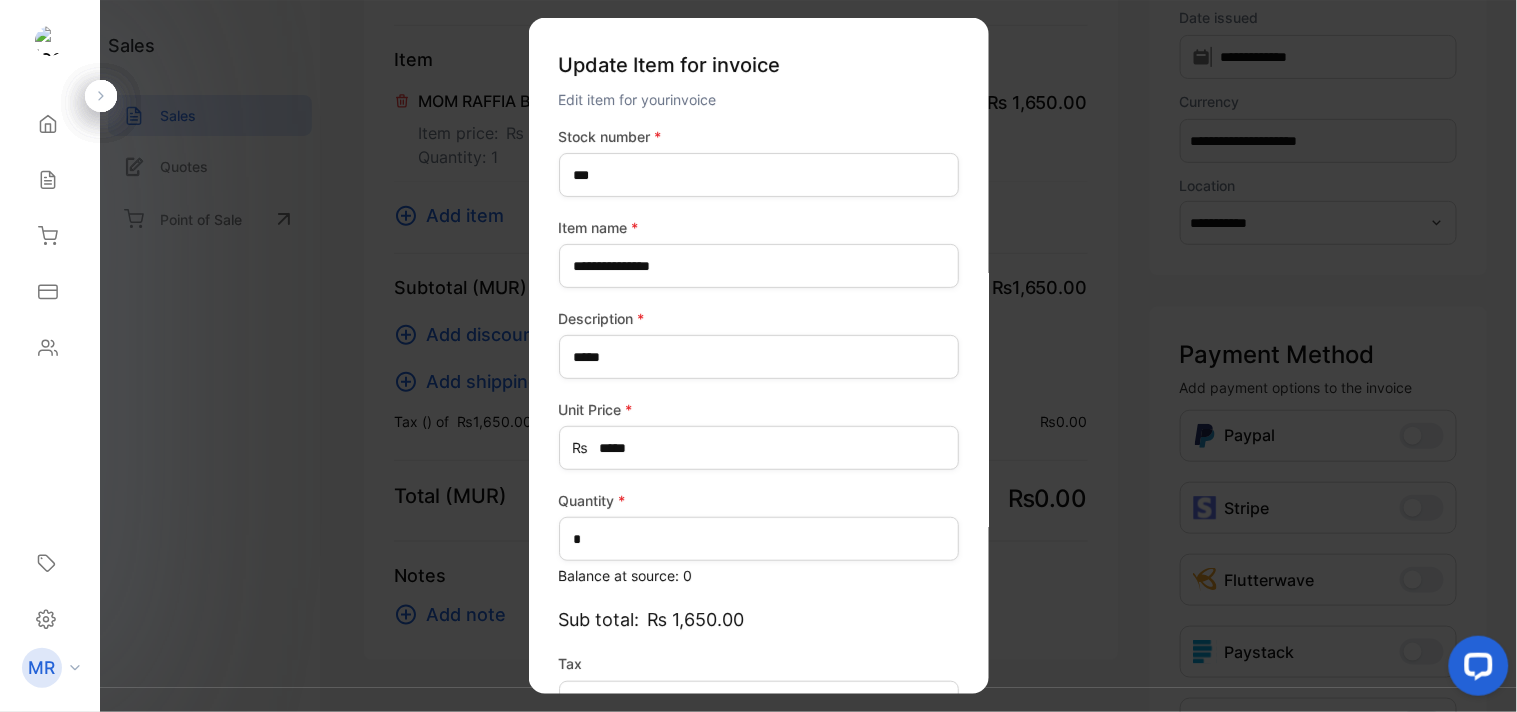 type on "*******" 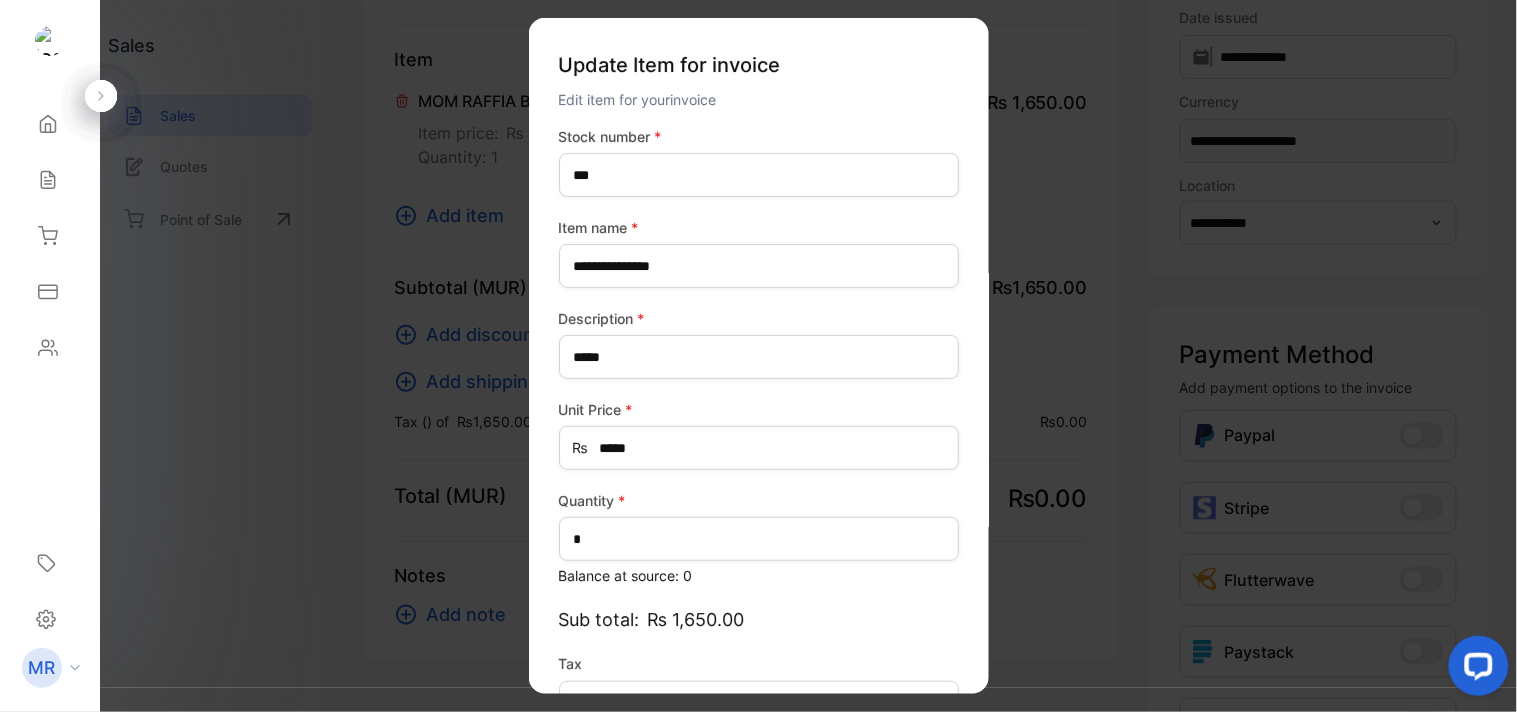 scroll, scrollTop: 130, scrollLeft: 0, axis: vertical 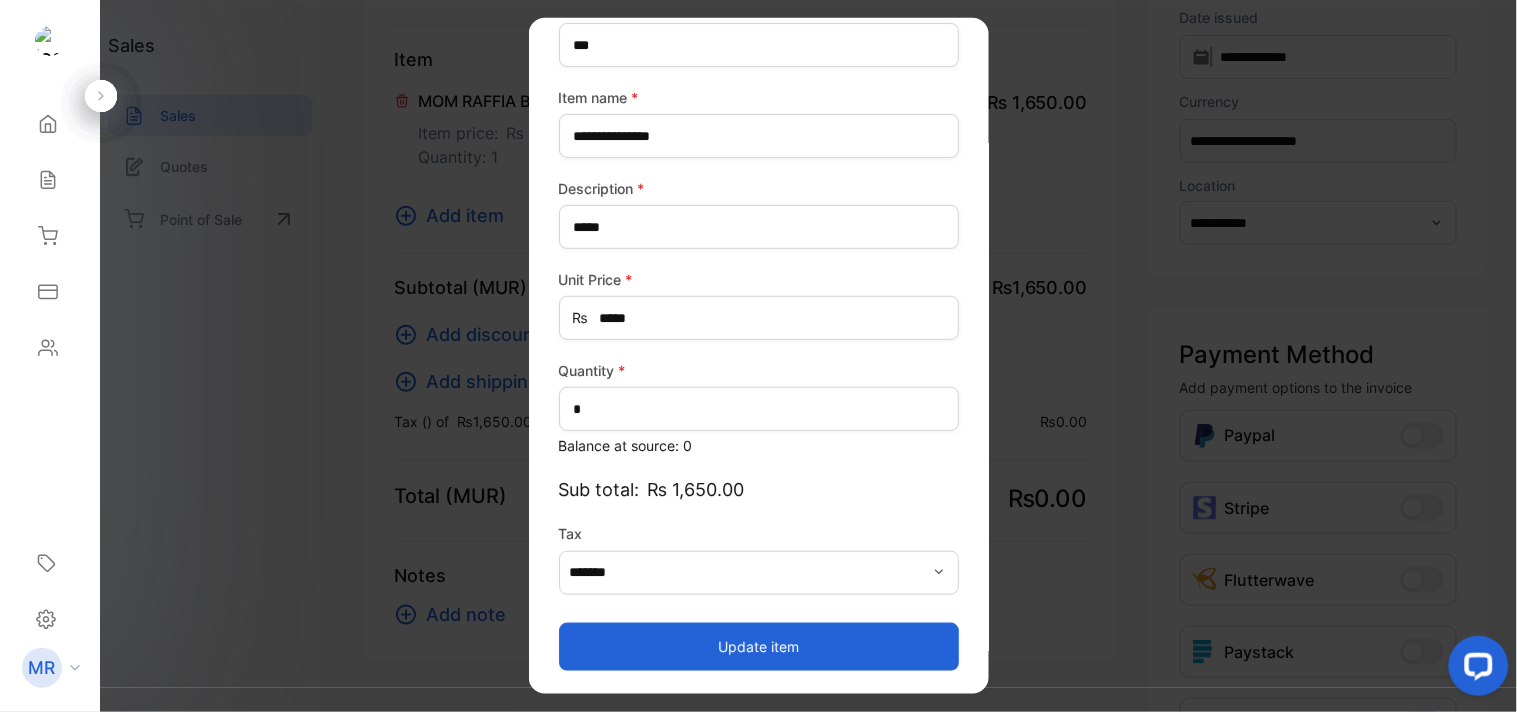 click on "Update item" at bounding box center (759, 646) 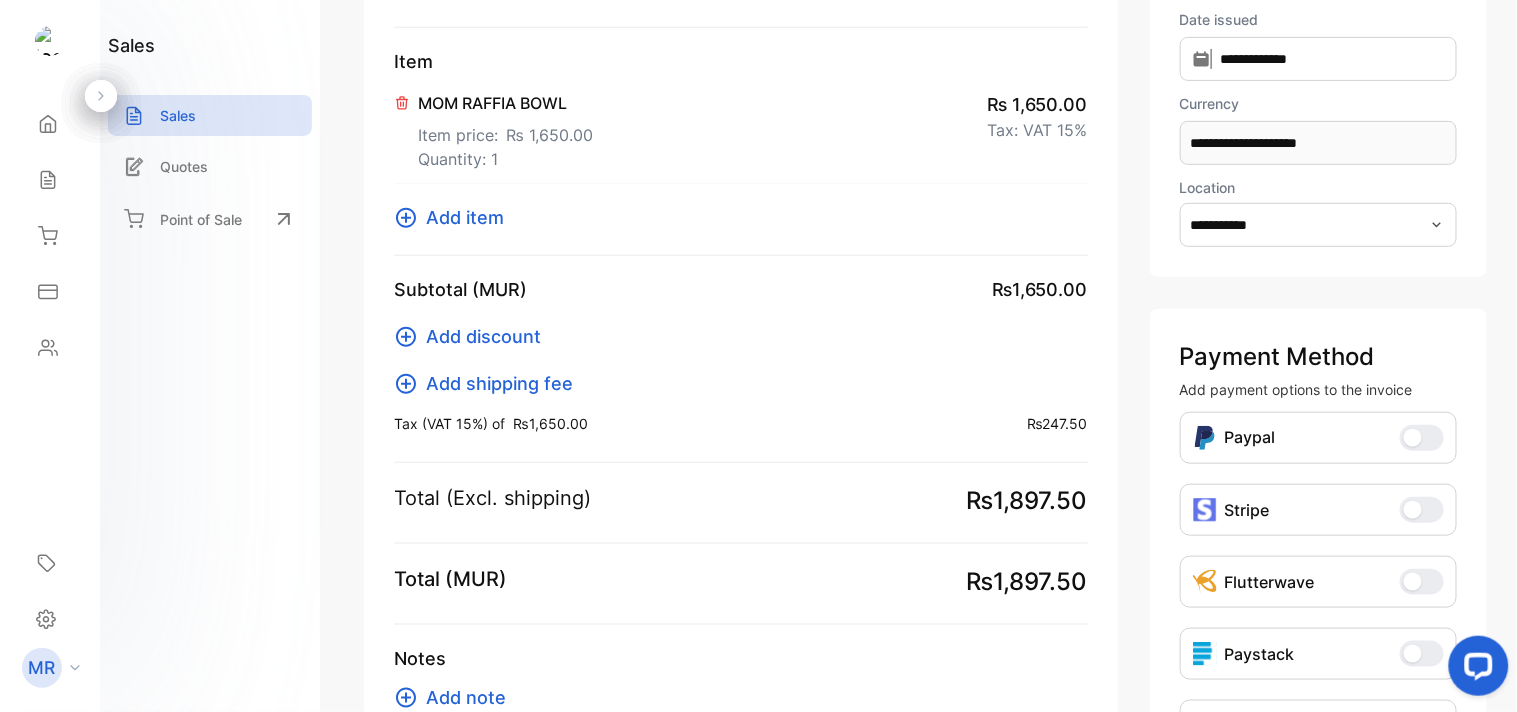 scroll, scrollTop: 283, scrollLeft: 0, axis: vertical 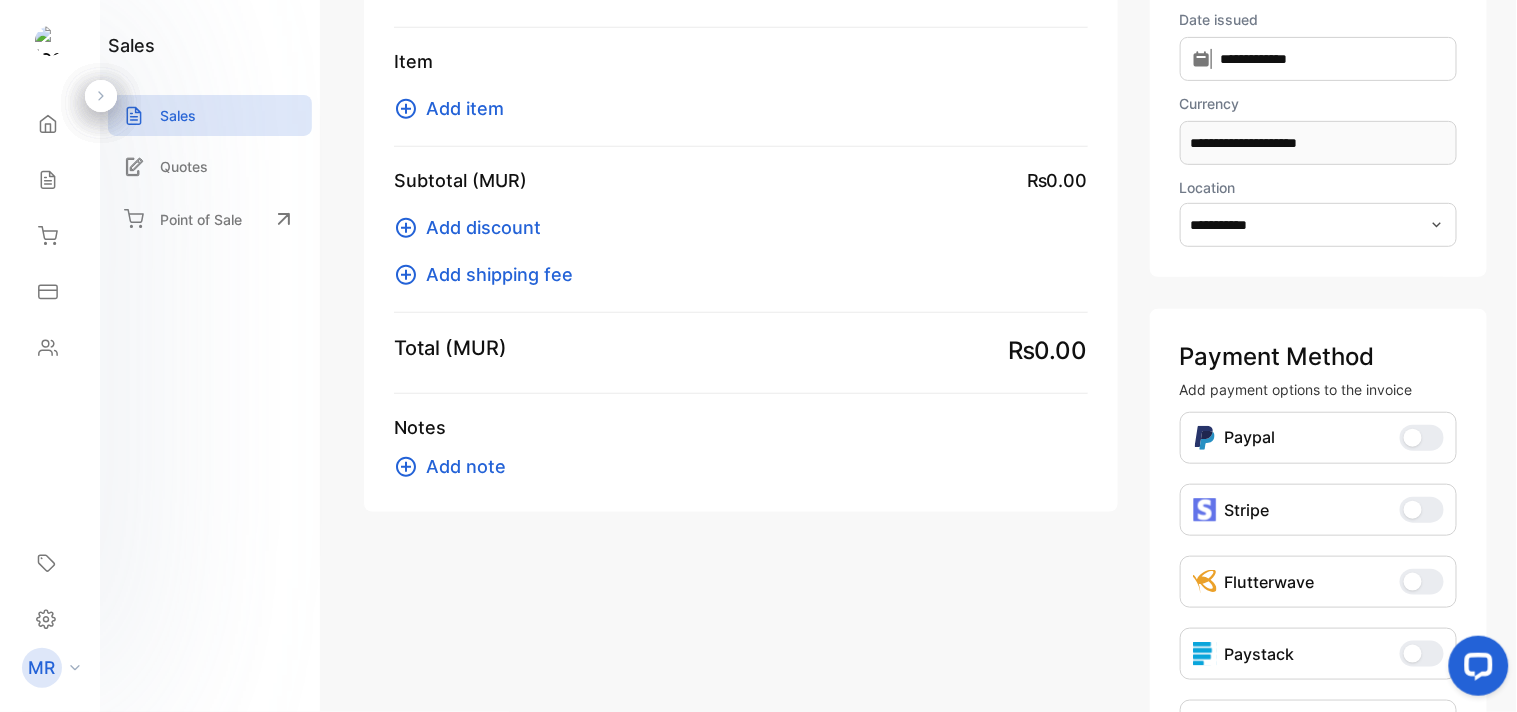 click on "Add item" at bounding box center [465, 108] 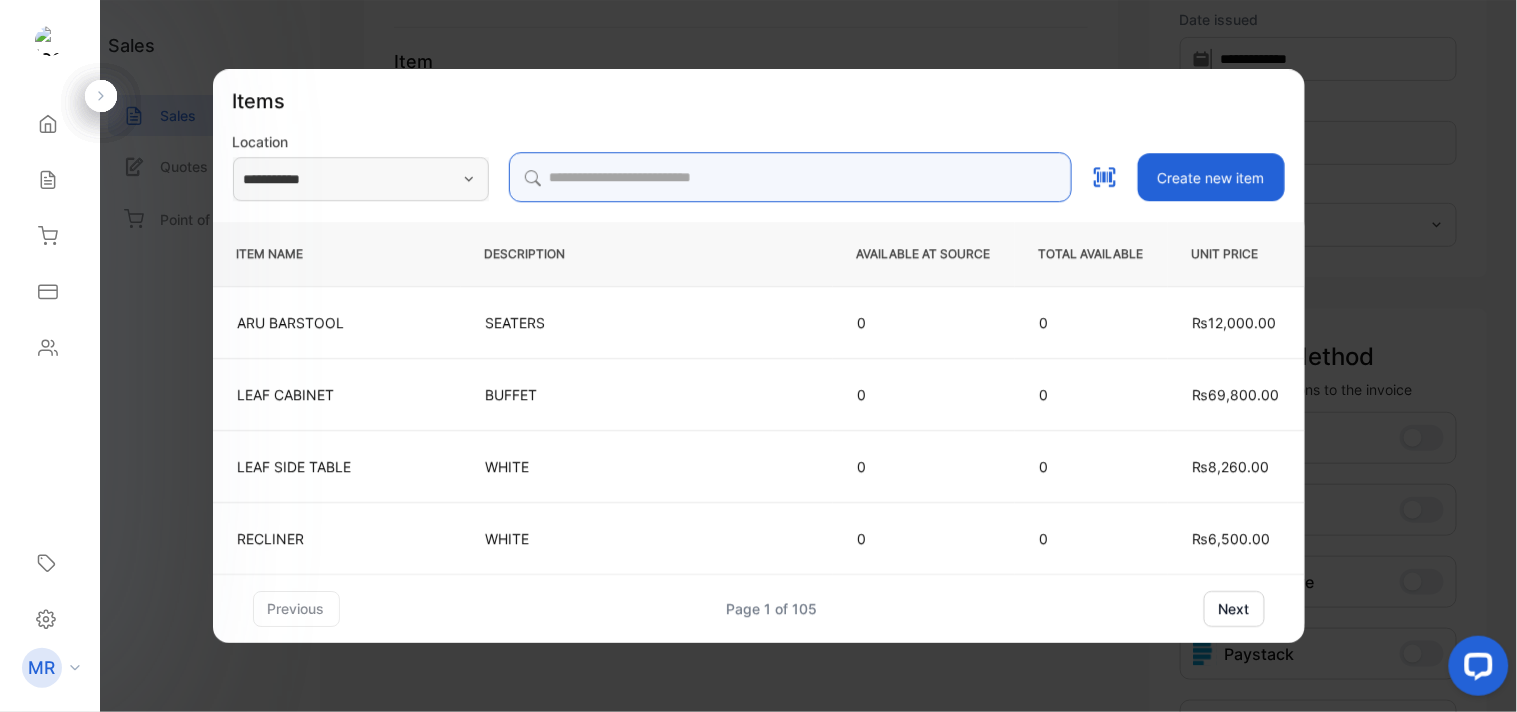 click at bounding box center [790, 177] 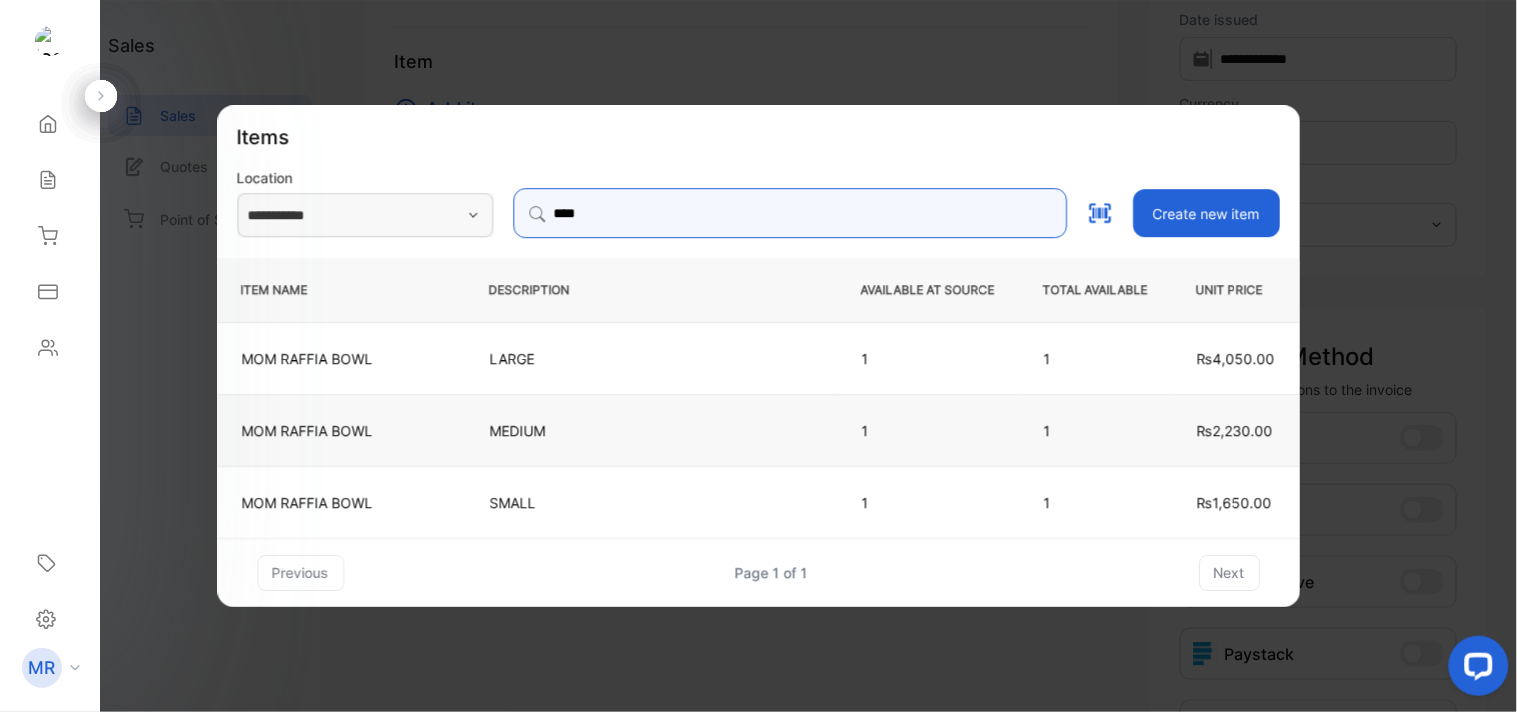 type on "***" 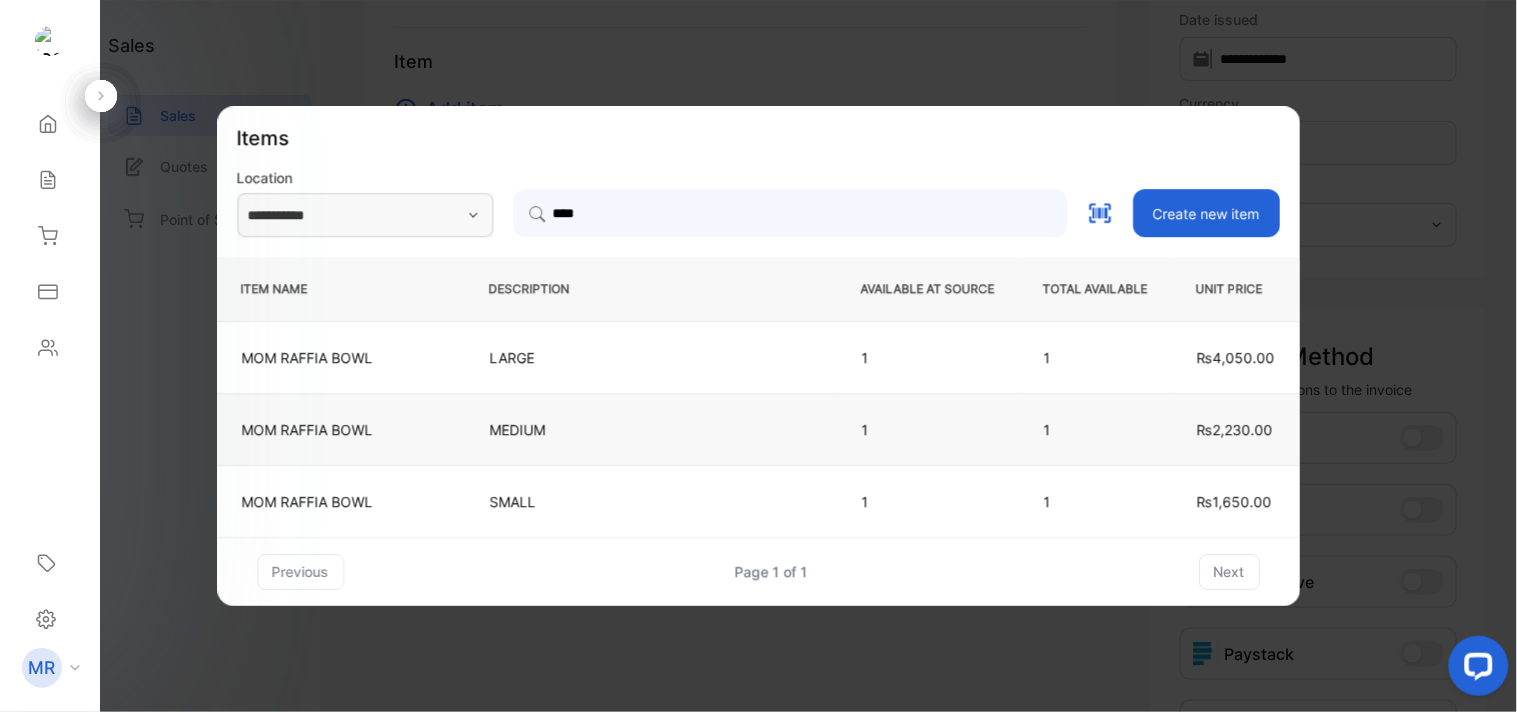 click on "MEDIUM" at bounding box center [651, 429] 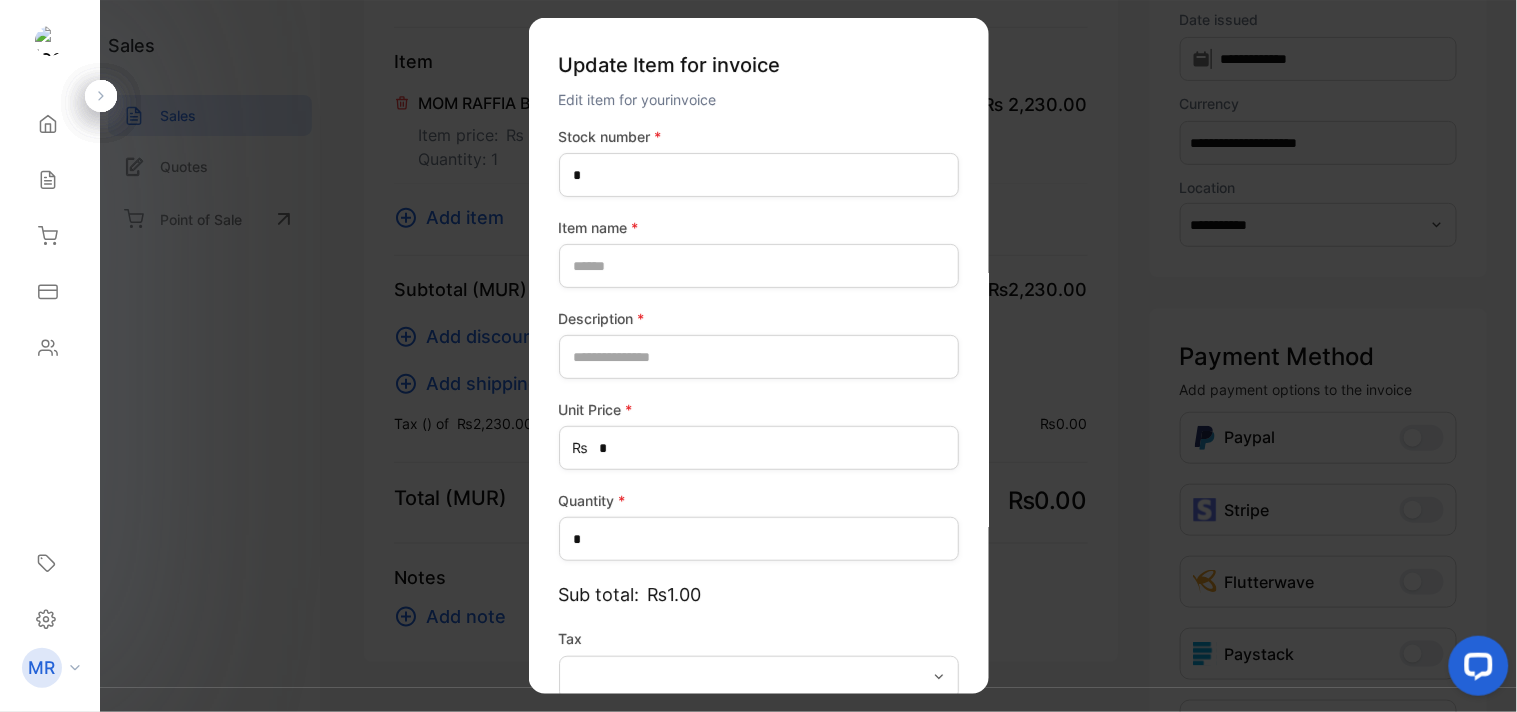 type on "***" 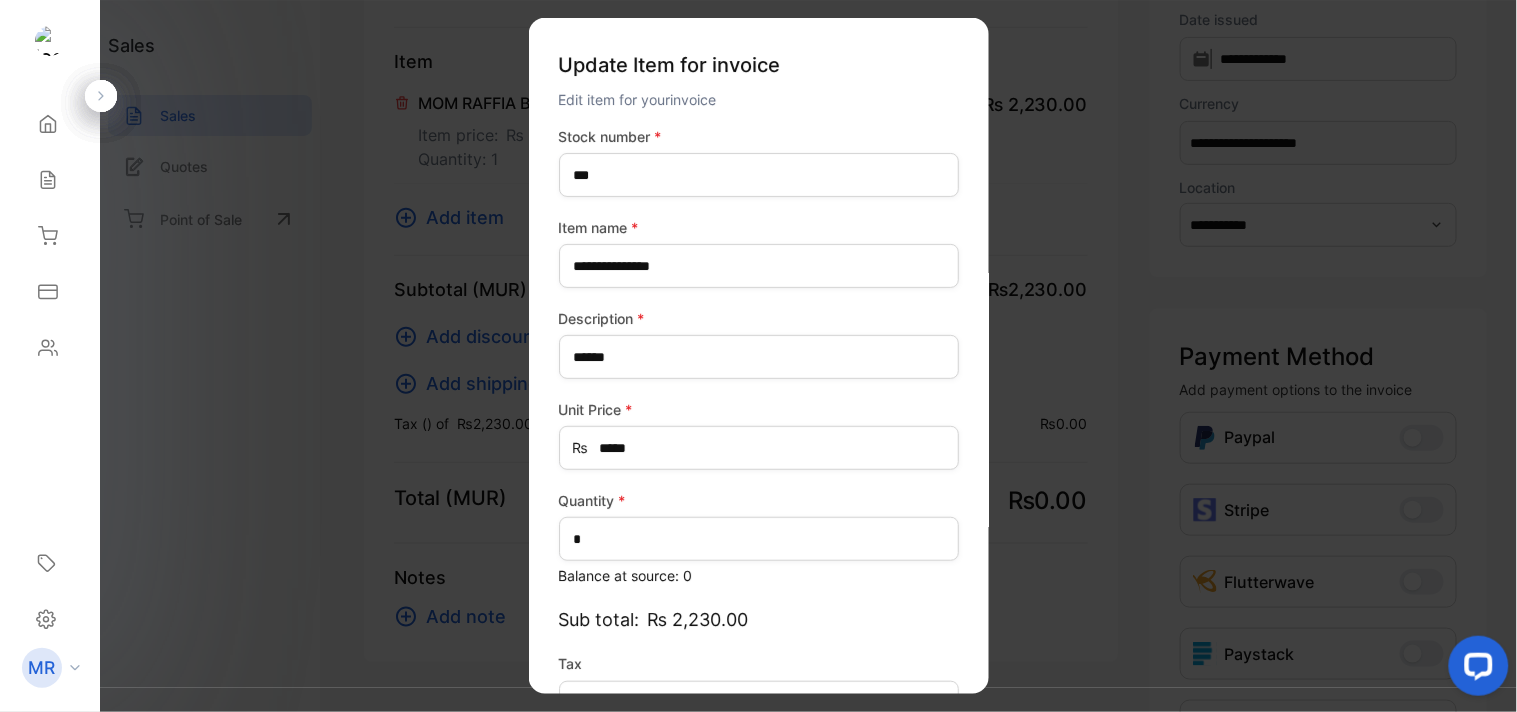 type on "*******" 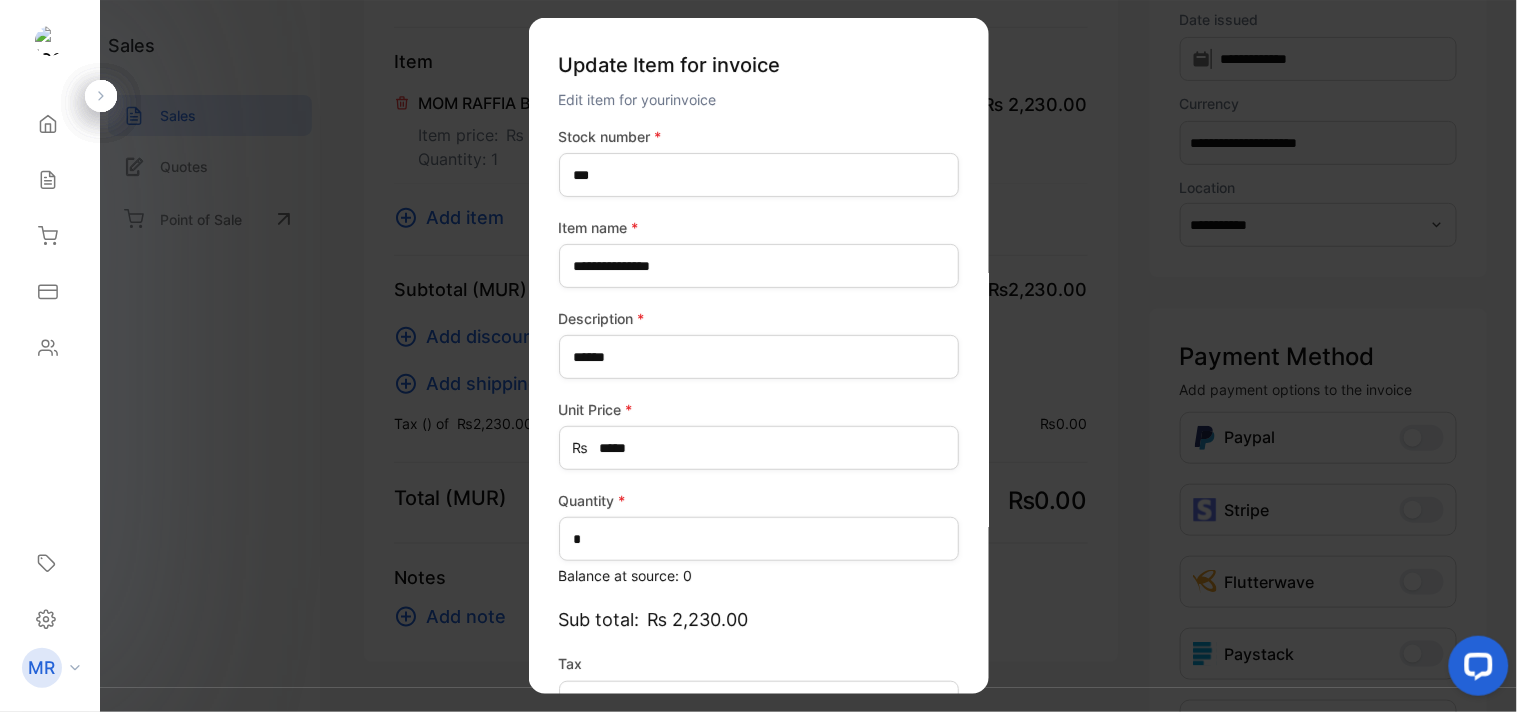 scroll, scrollTop: 130, scrollLeft: 0, axis: vertical 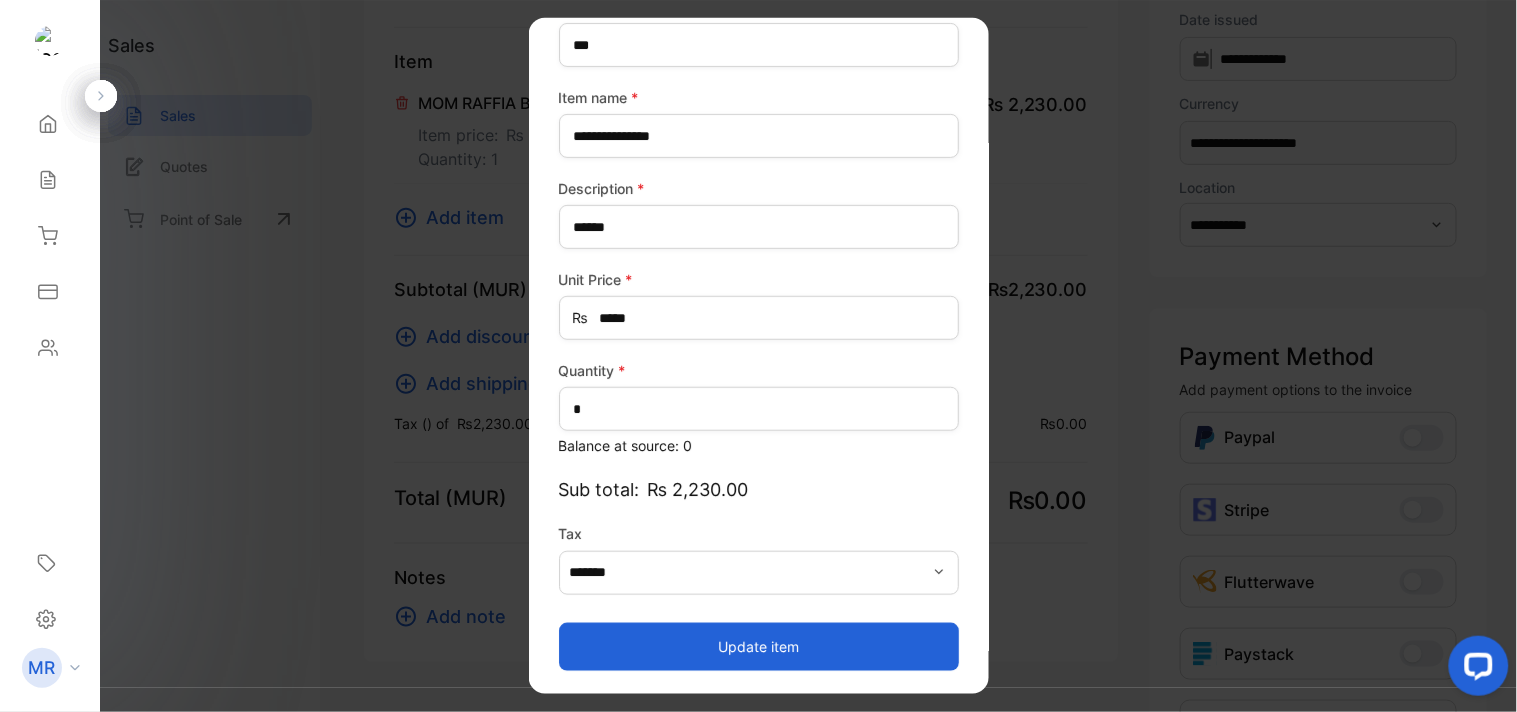 click on "Update item" at bounding box center (759, 646) 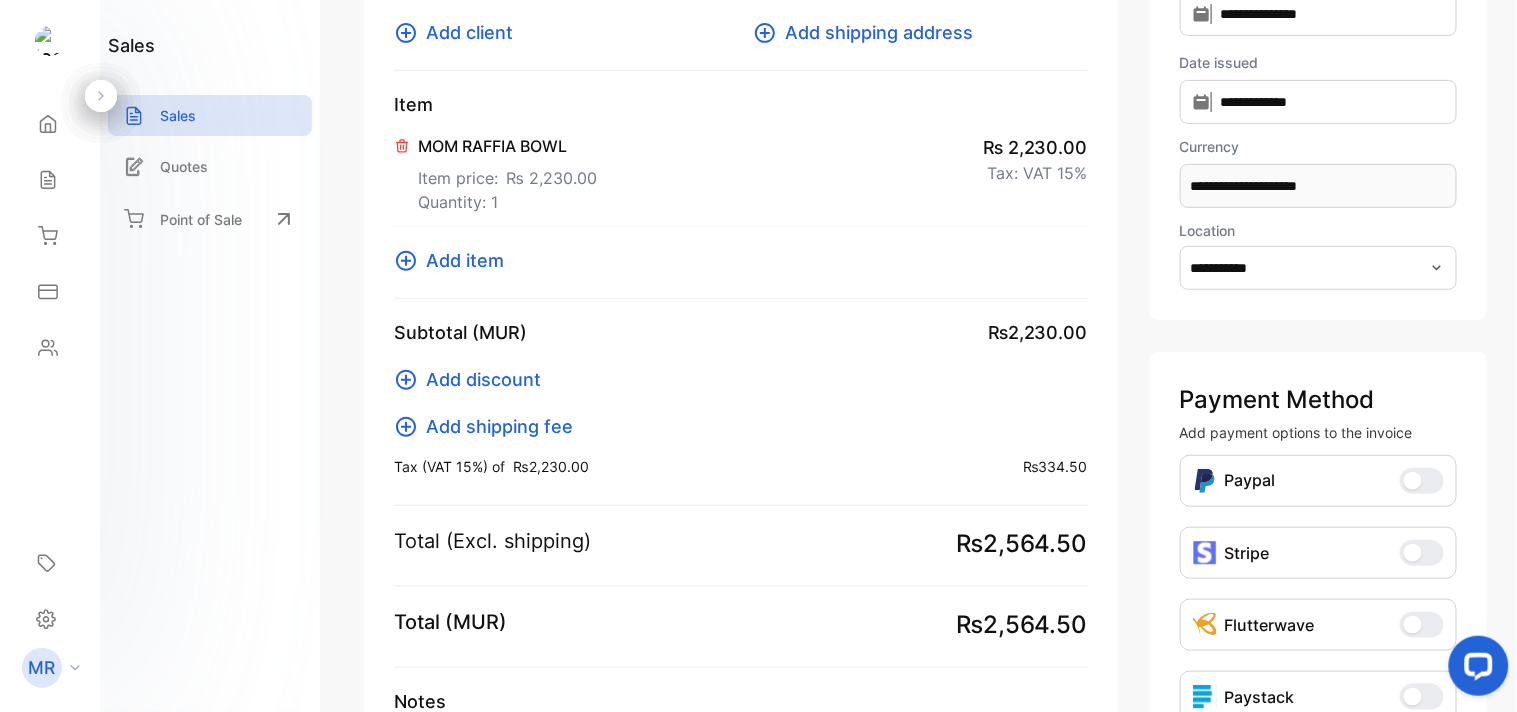 scroll, scrollTop: 242, scrollLeft: 0, axis: vertical 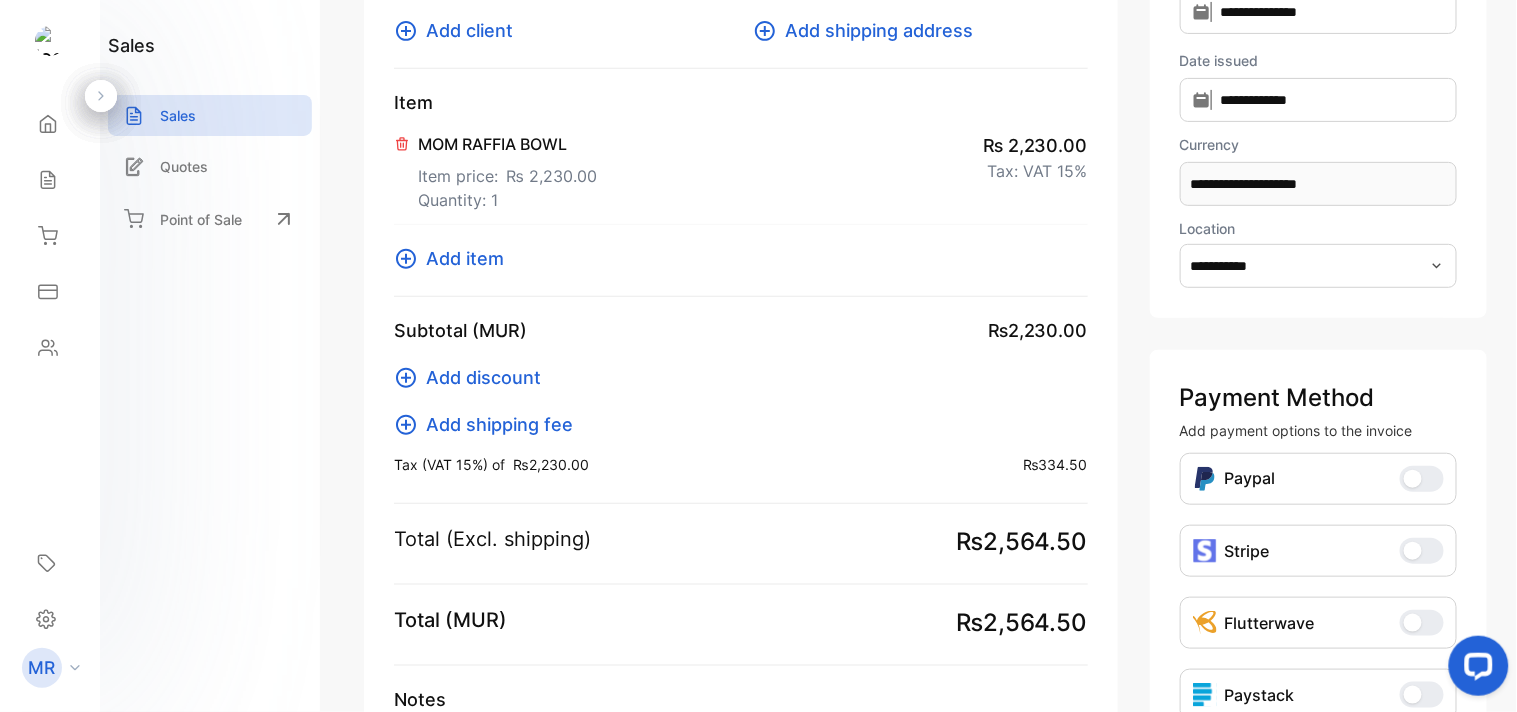 click 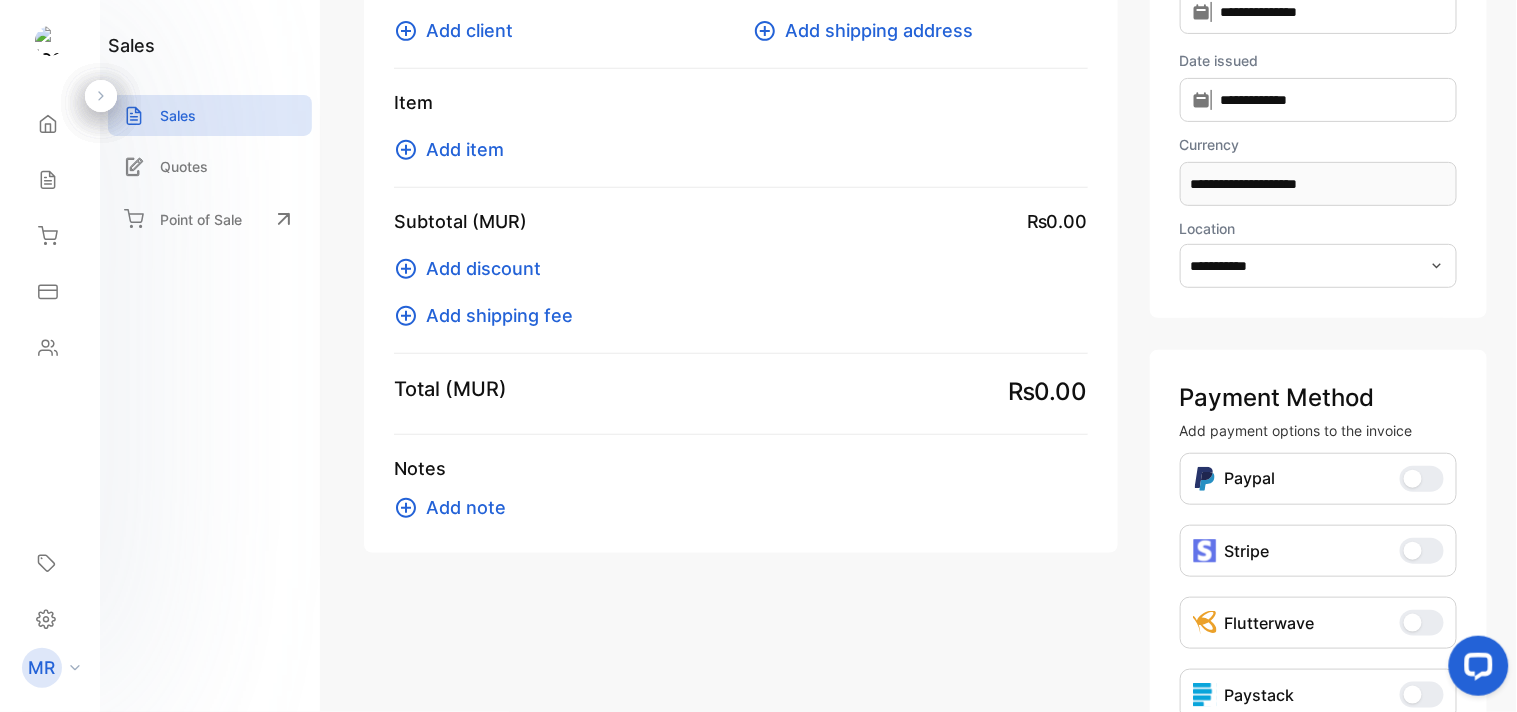 click on "Add item" at bounding box center (465, 149) 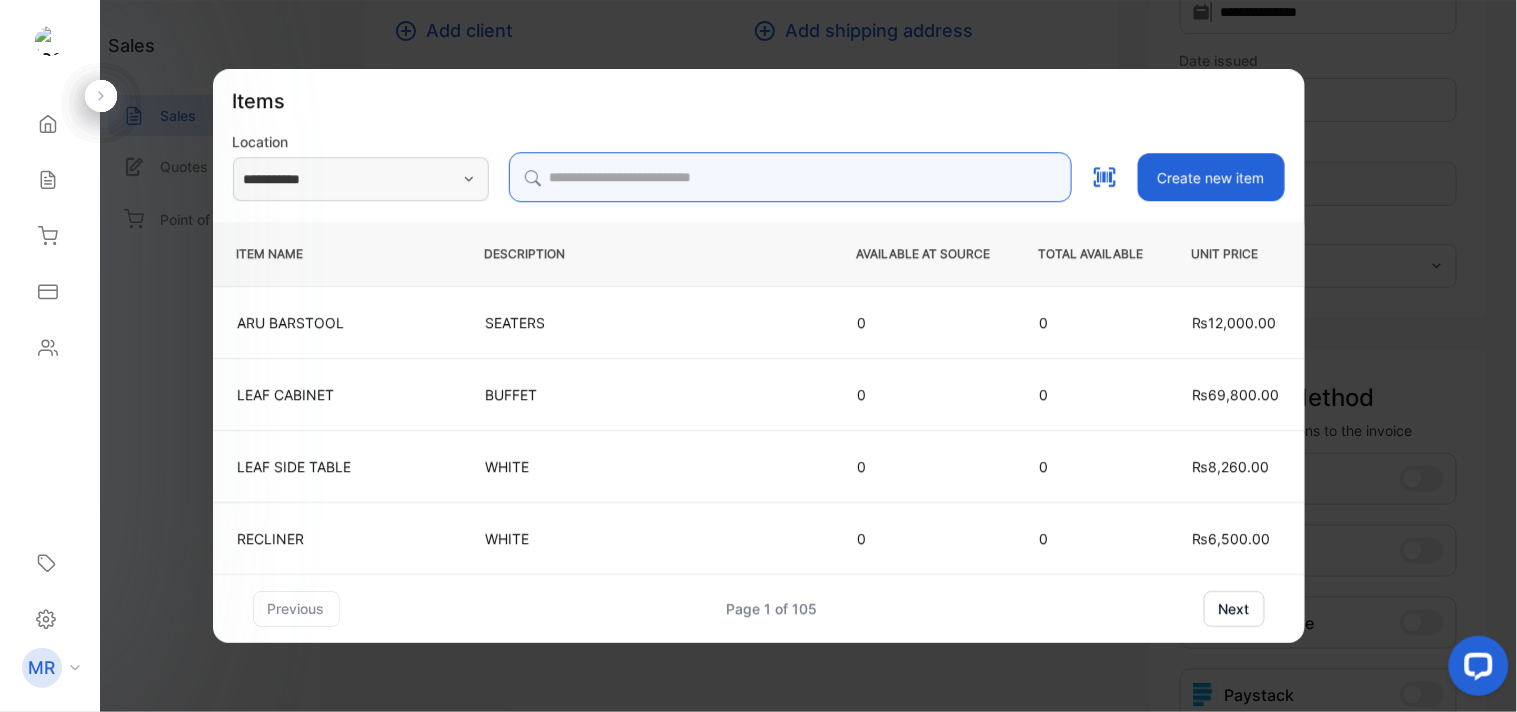 click at bounding box center (790, 177) 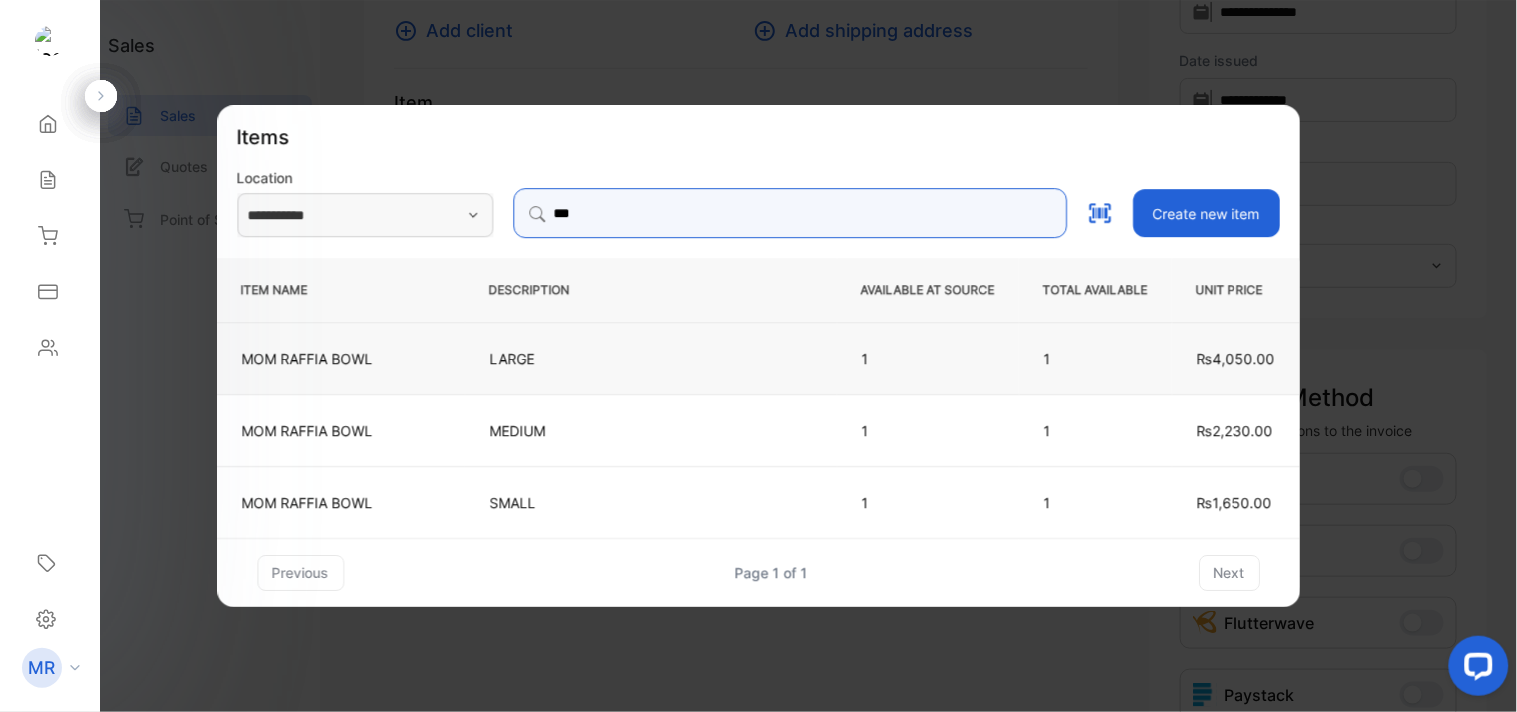 type on "***" 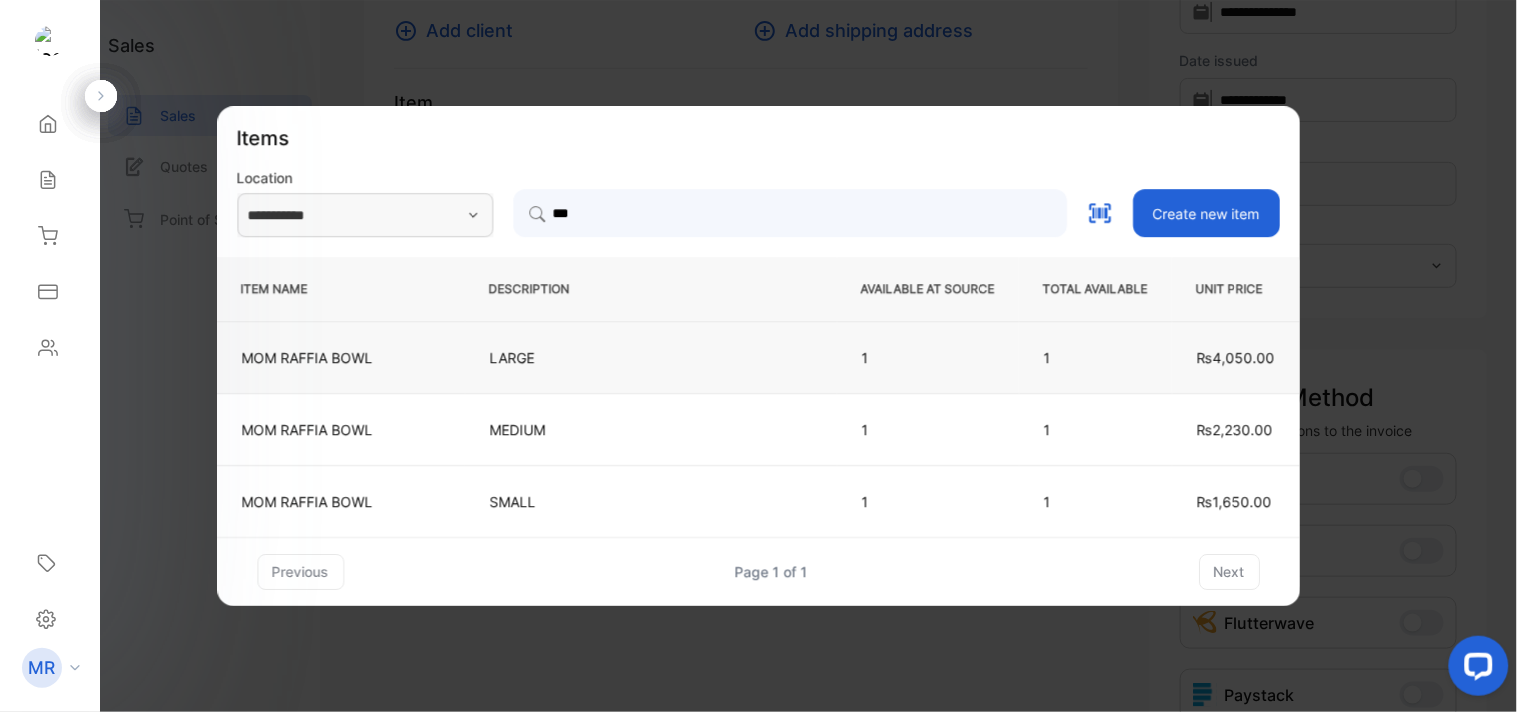 click on "LARGE" at bounding box center (651, 357) 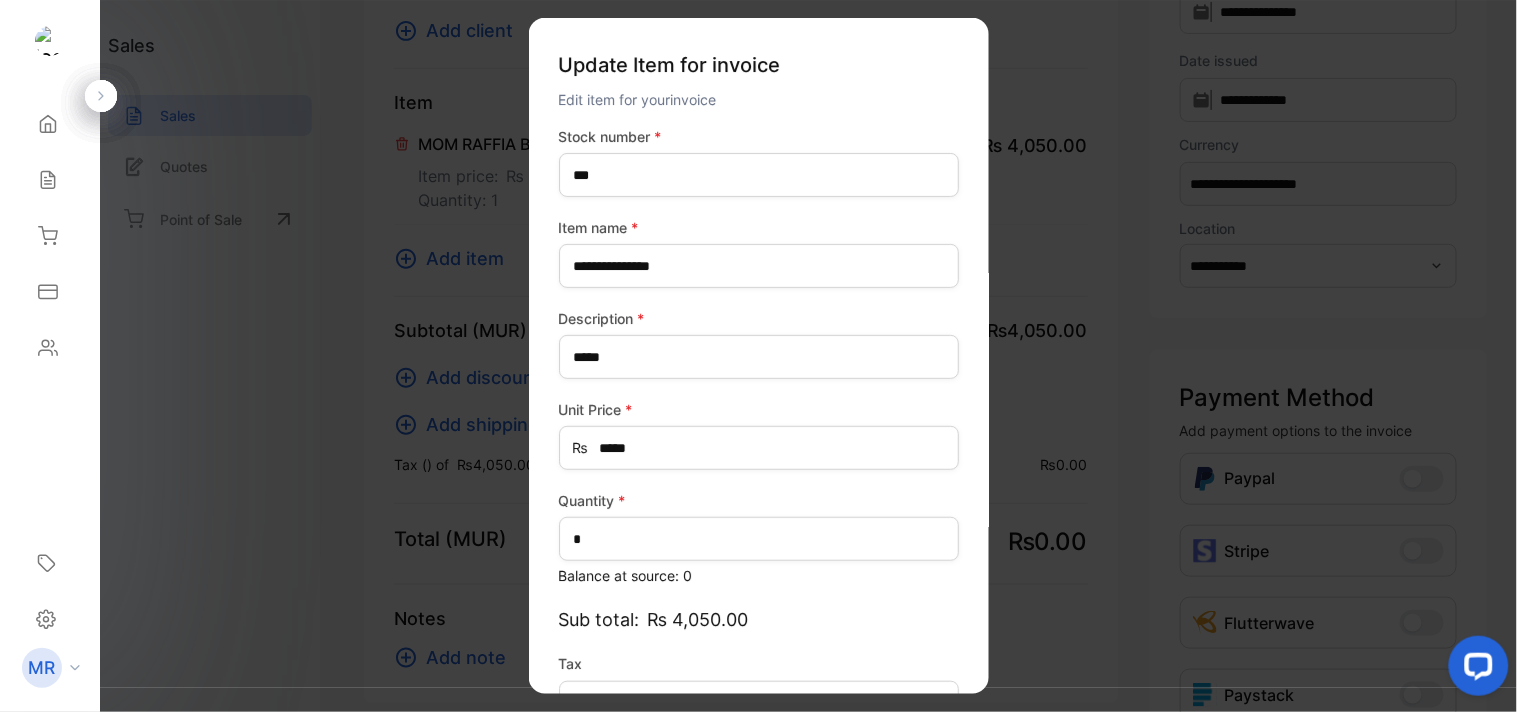 type on "*******" 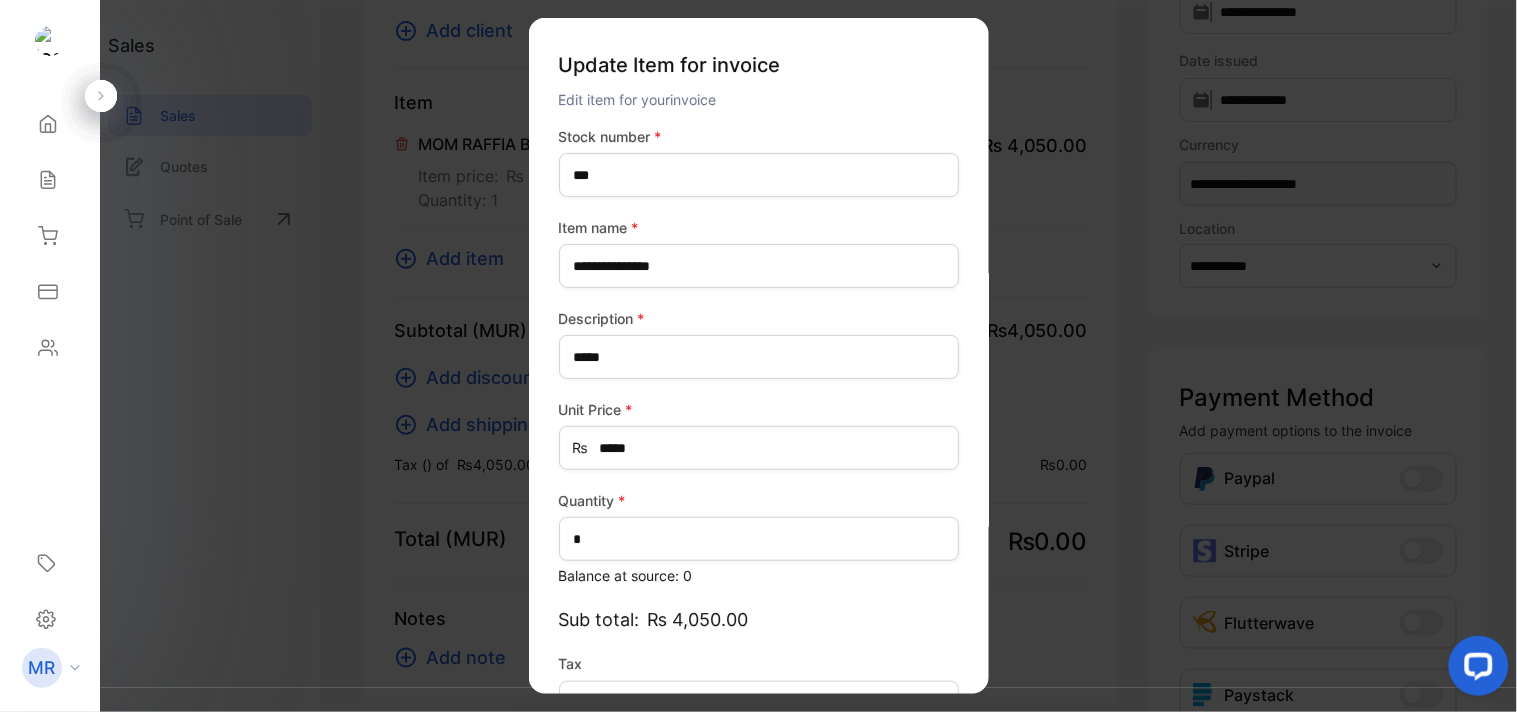 scroll, scrollTop: 130, scrollLeft: 0, axis: vertical 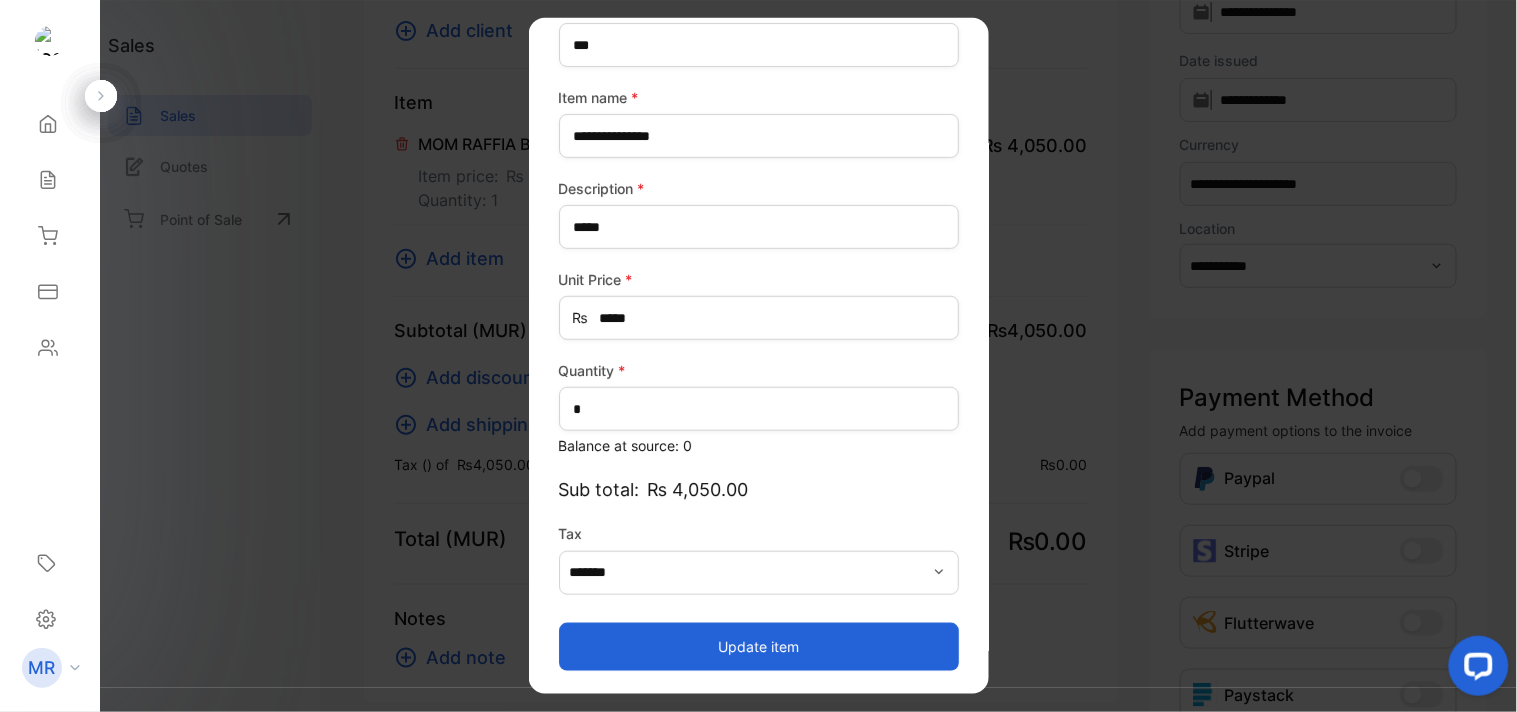 click on "Update item" at bounding box center (759, 646) 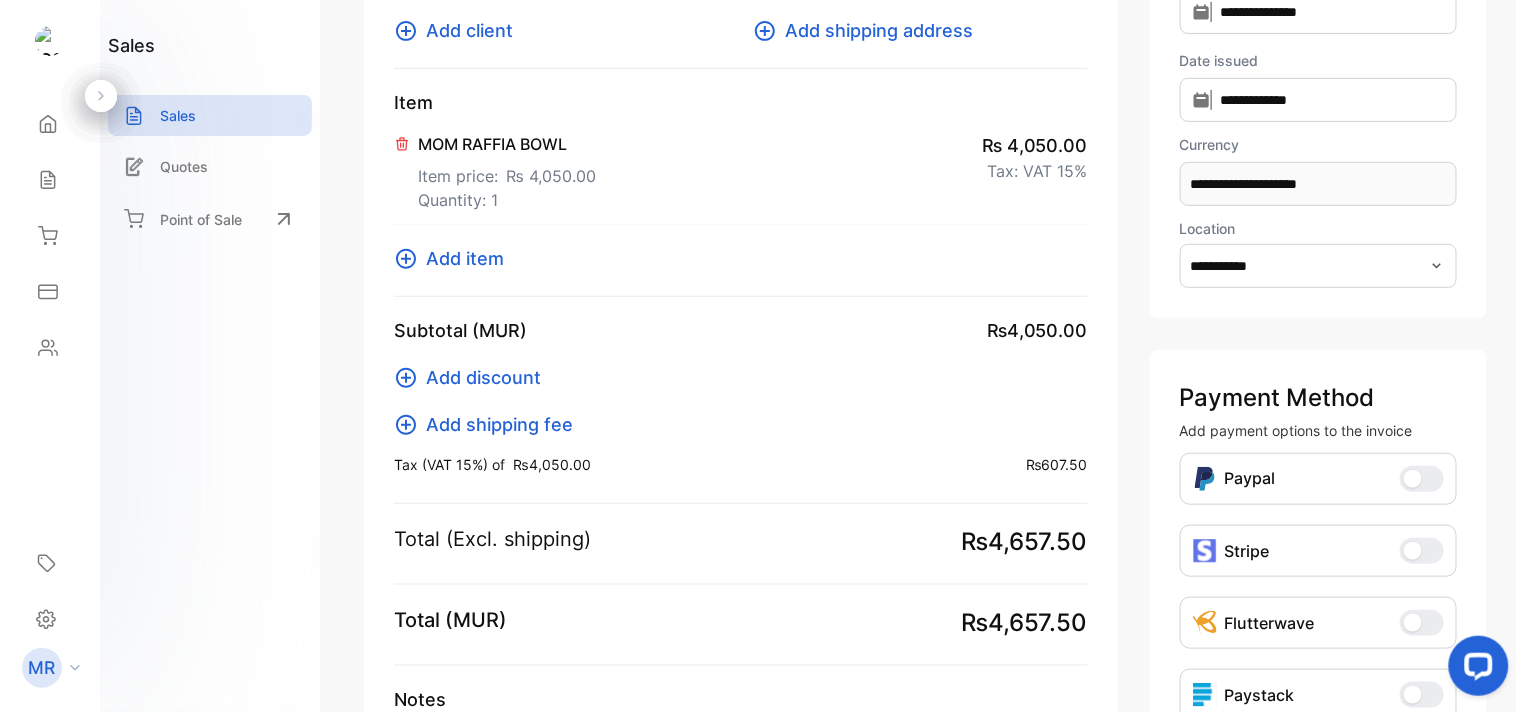 click 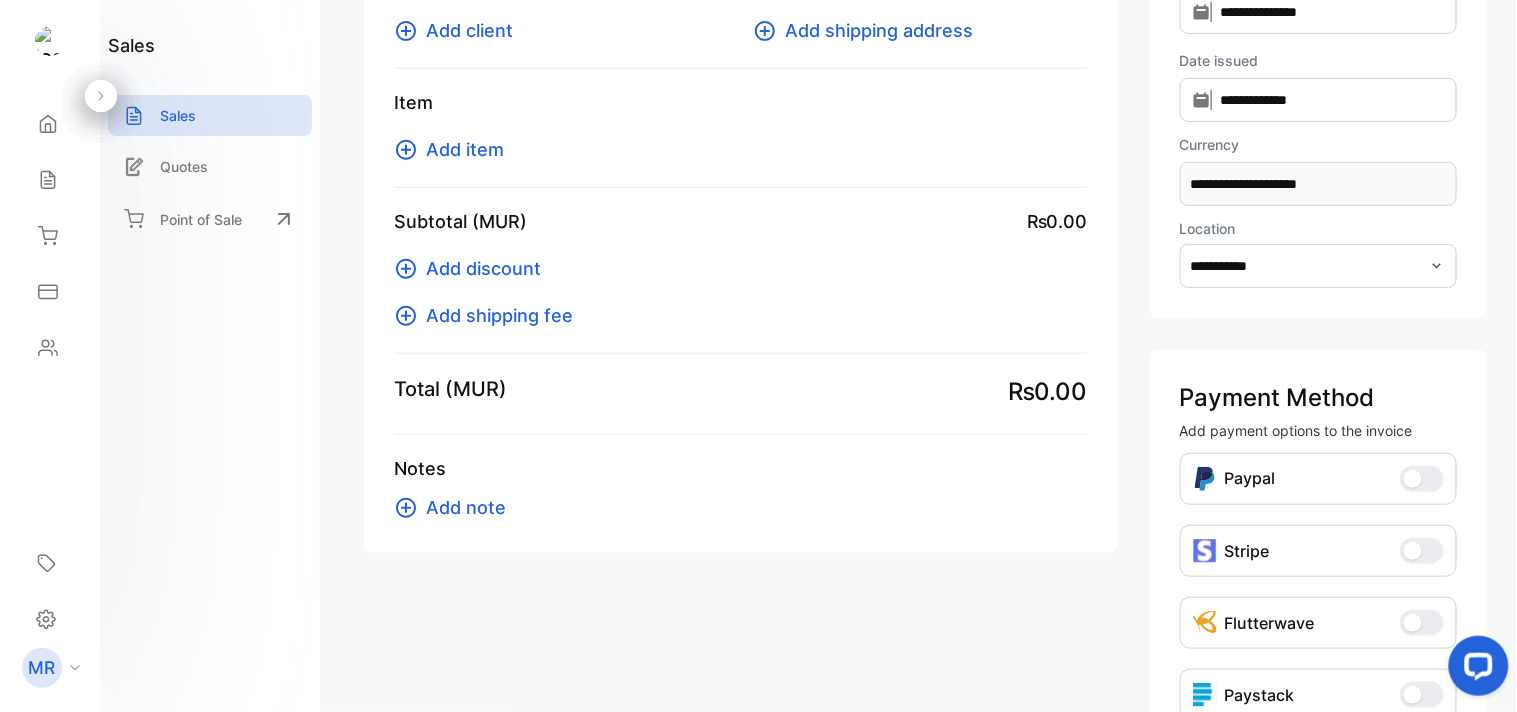 click on "Add item" at bounding box center (465, 149) 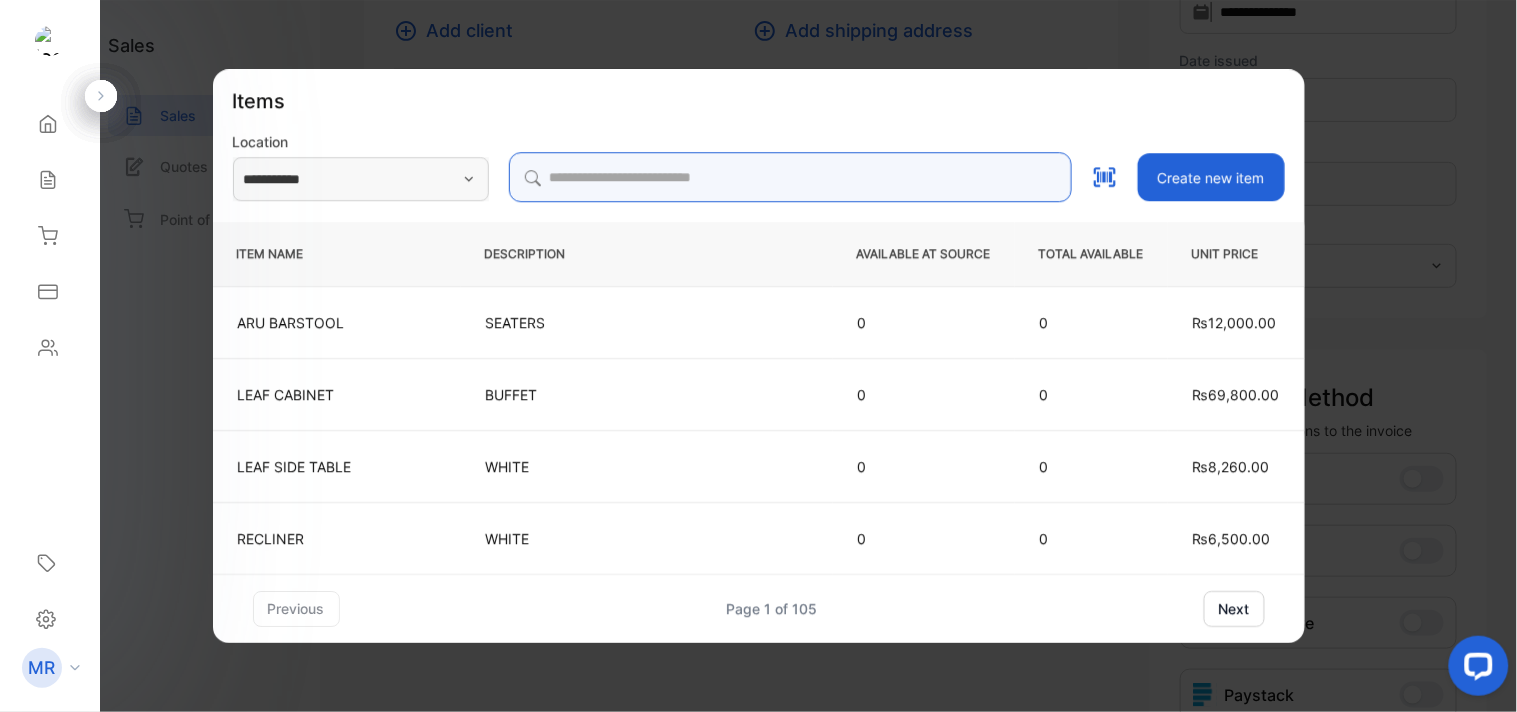 click at bounding box center [790, 177] 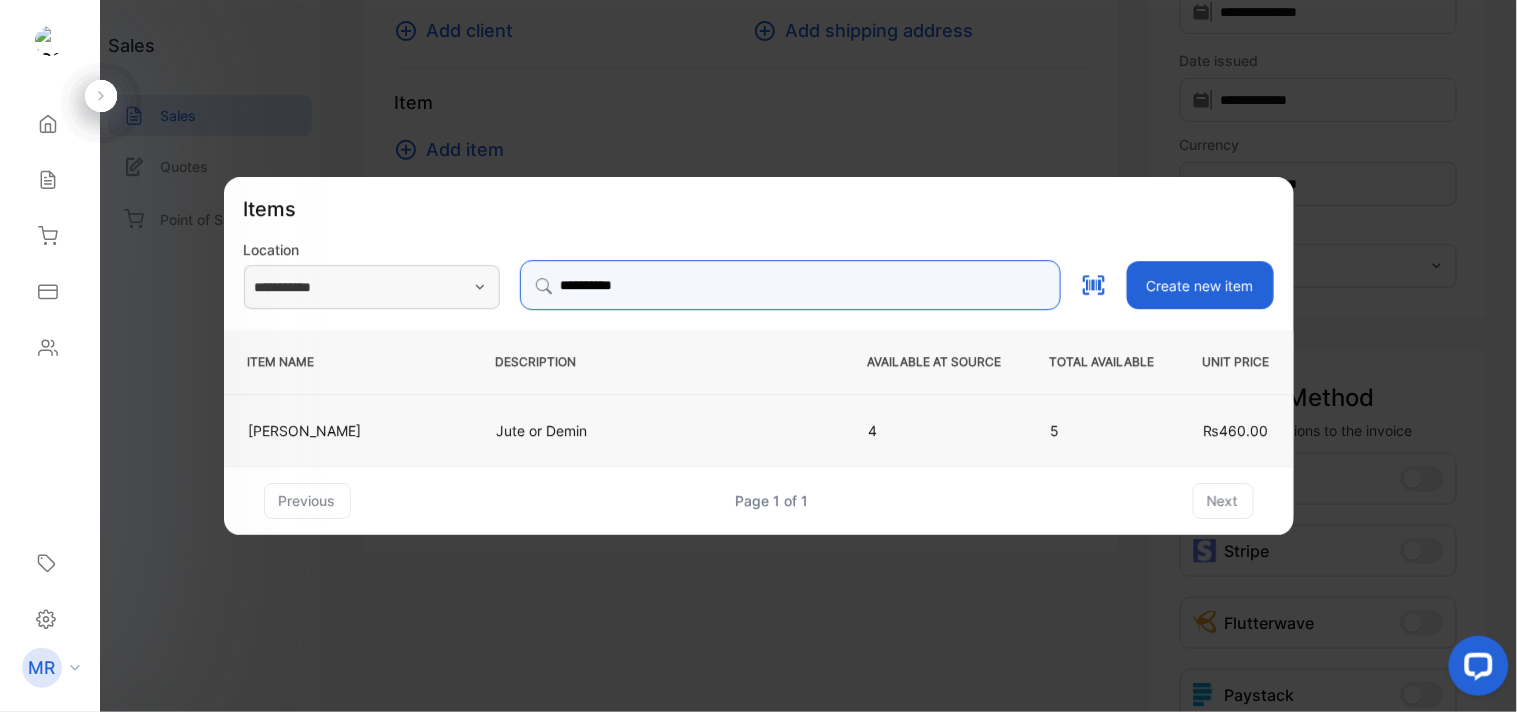 type on "**********" 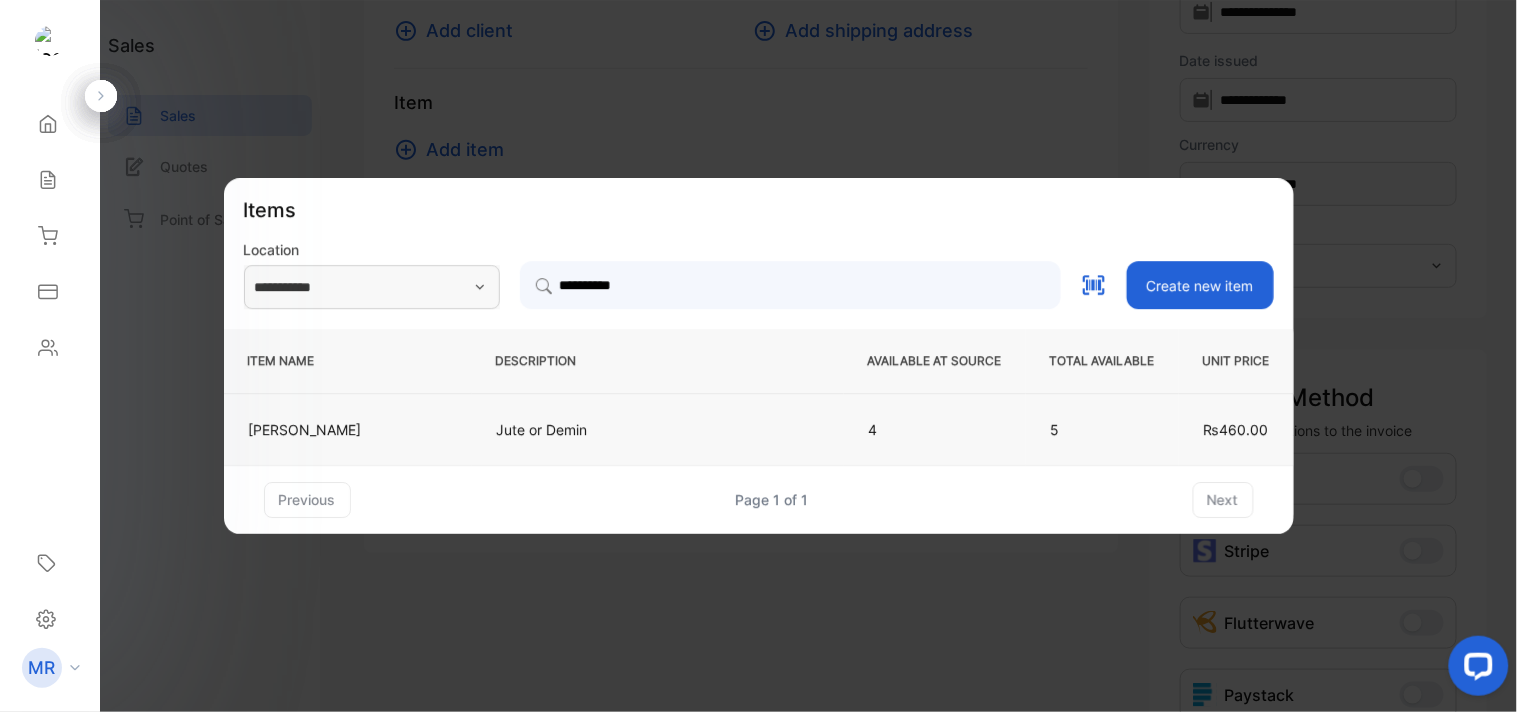 click on "Jute or Demin" at bounding box center [658, 429] 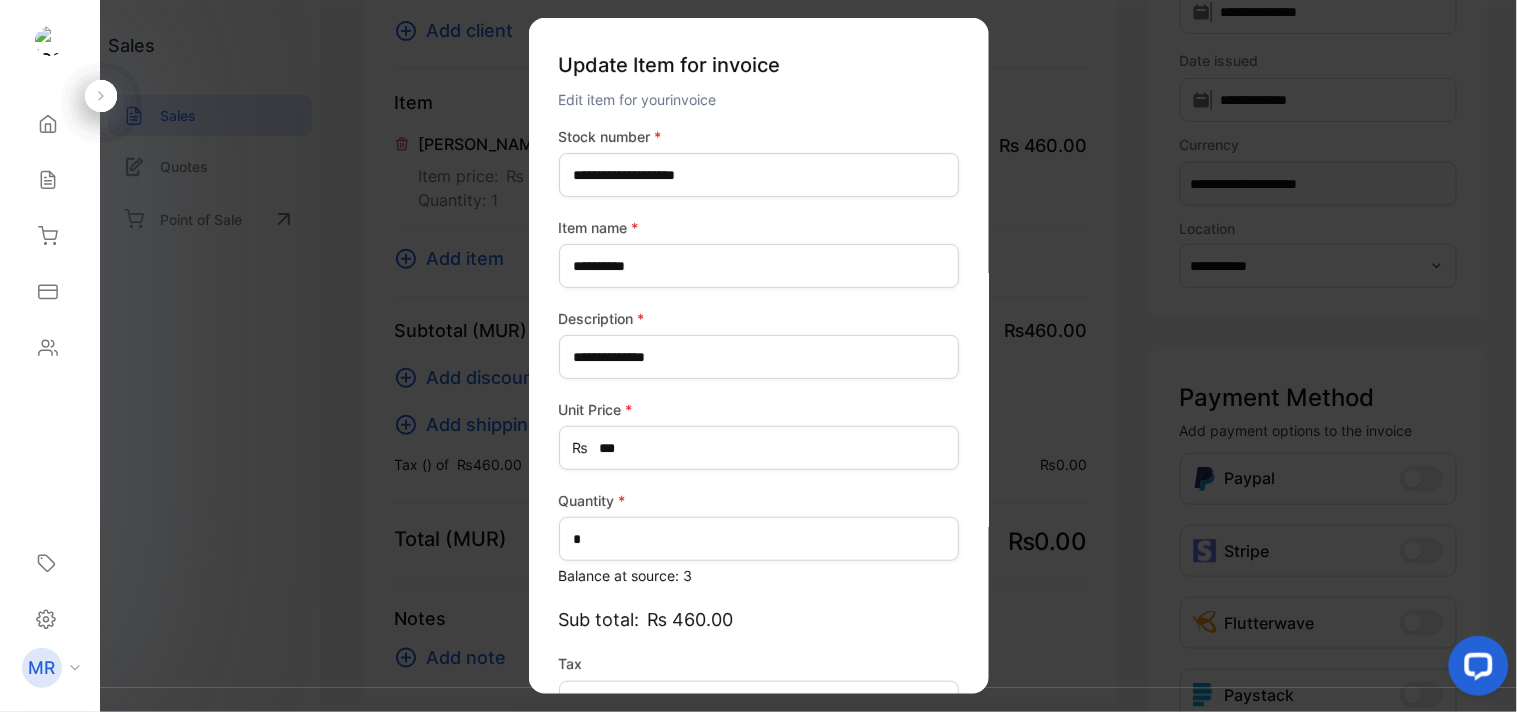 scroll, scrollTop: 130, scrollLeft: 0, axis: vertical 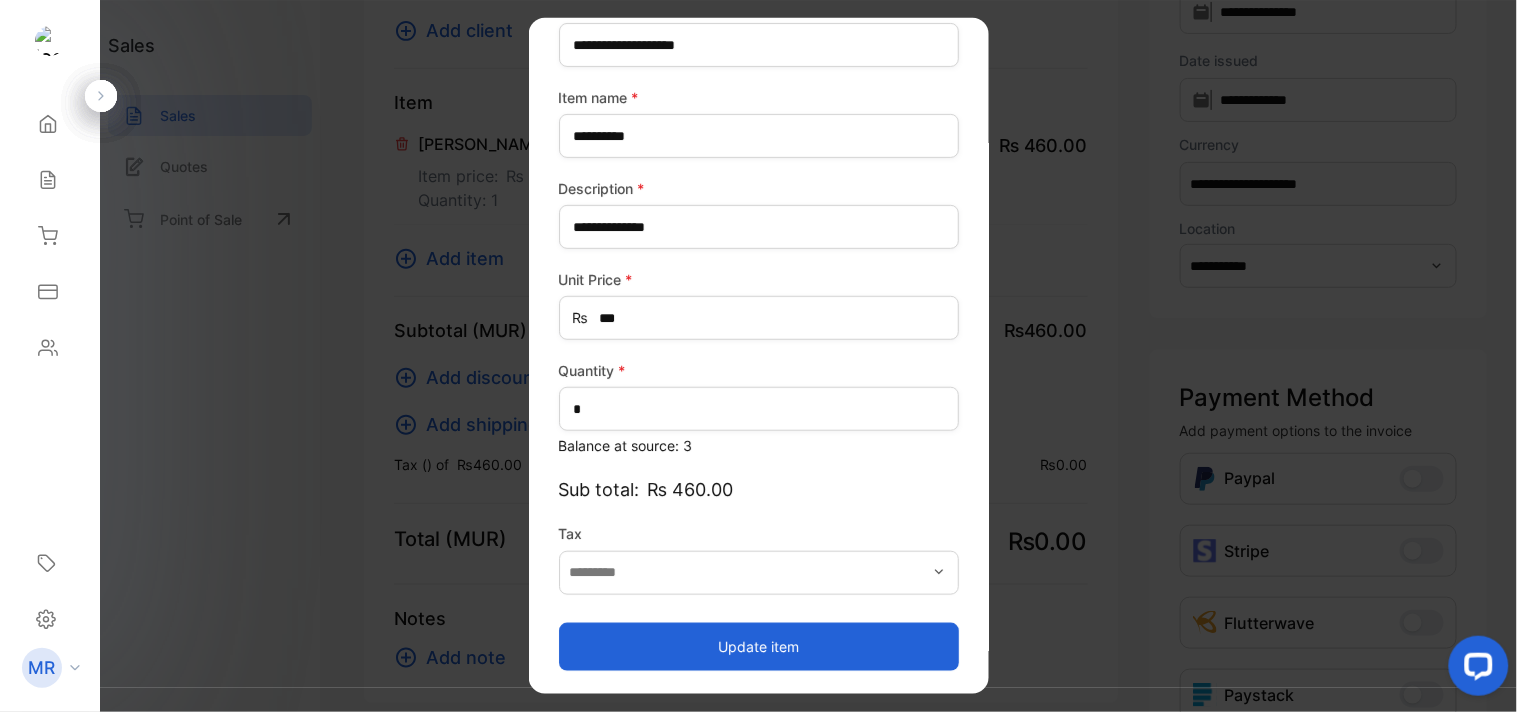 type on "*******" 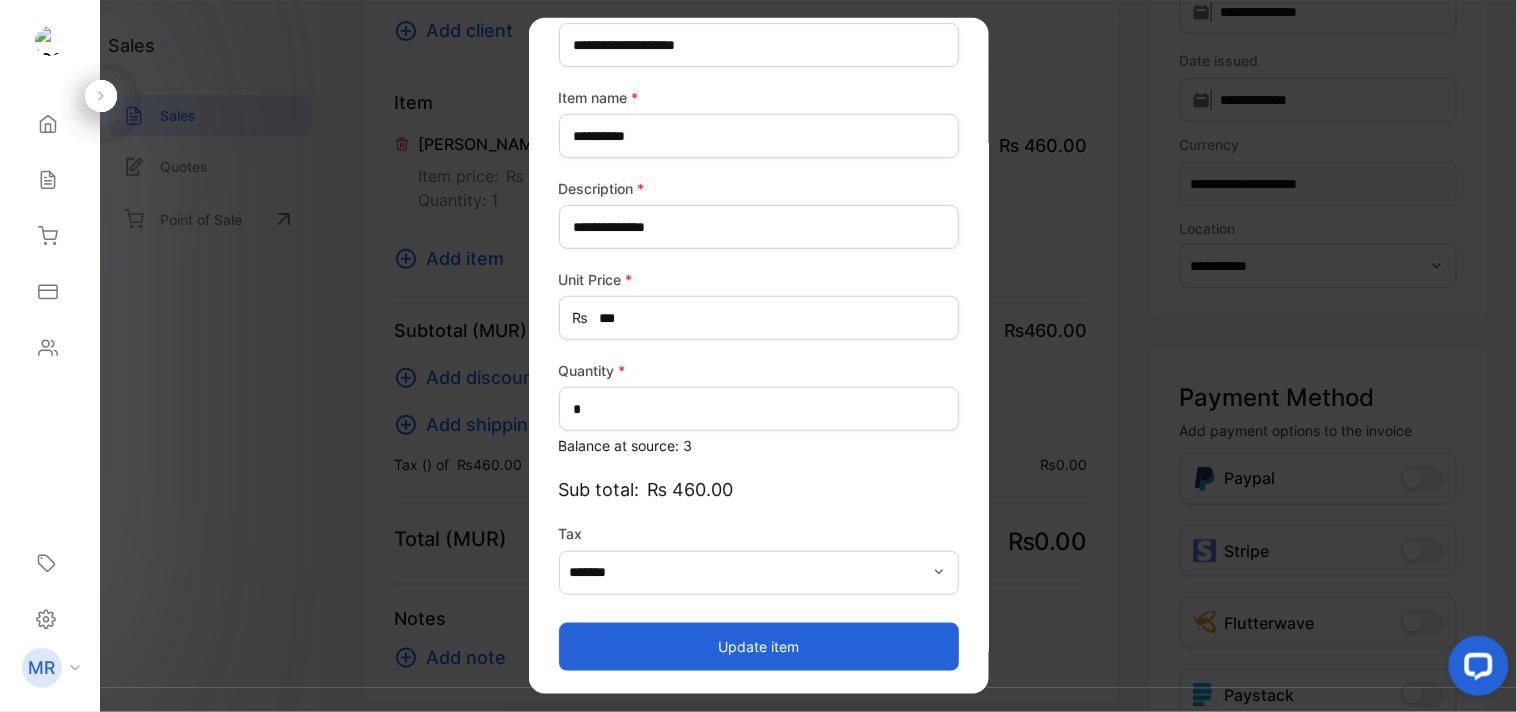 click on "Update item" at bounding box center (759, 646) 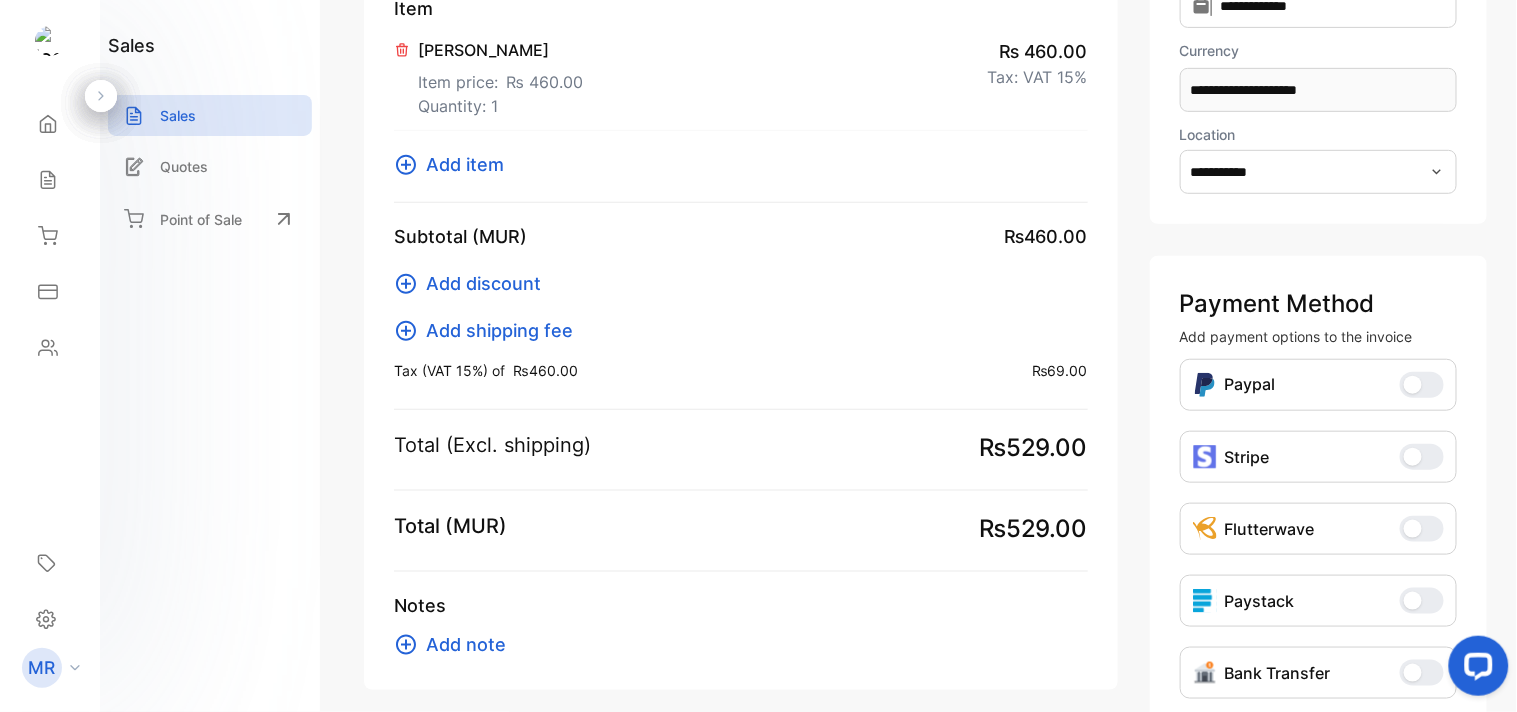 scroll, scrollTop: 335, scrollLeft: 0, axis: vertical 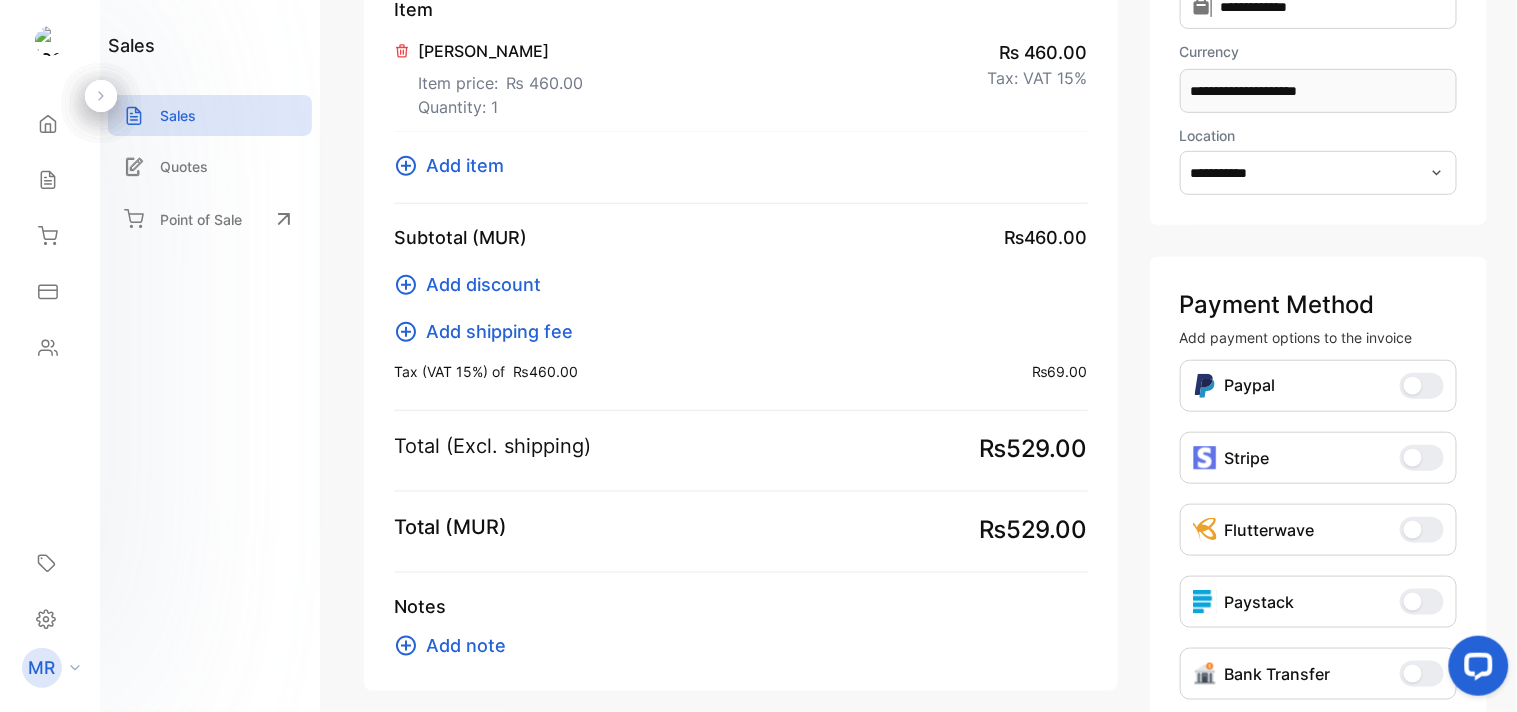 click on "BOHO POUCH Item price: ₨ 460.00 Quantity: 1" at bounding box center [488, 79] 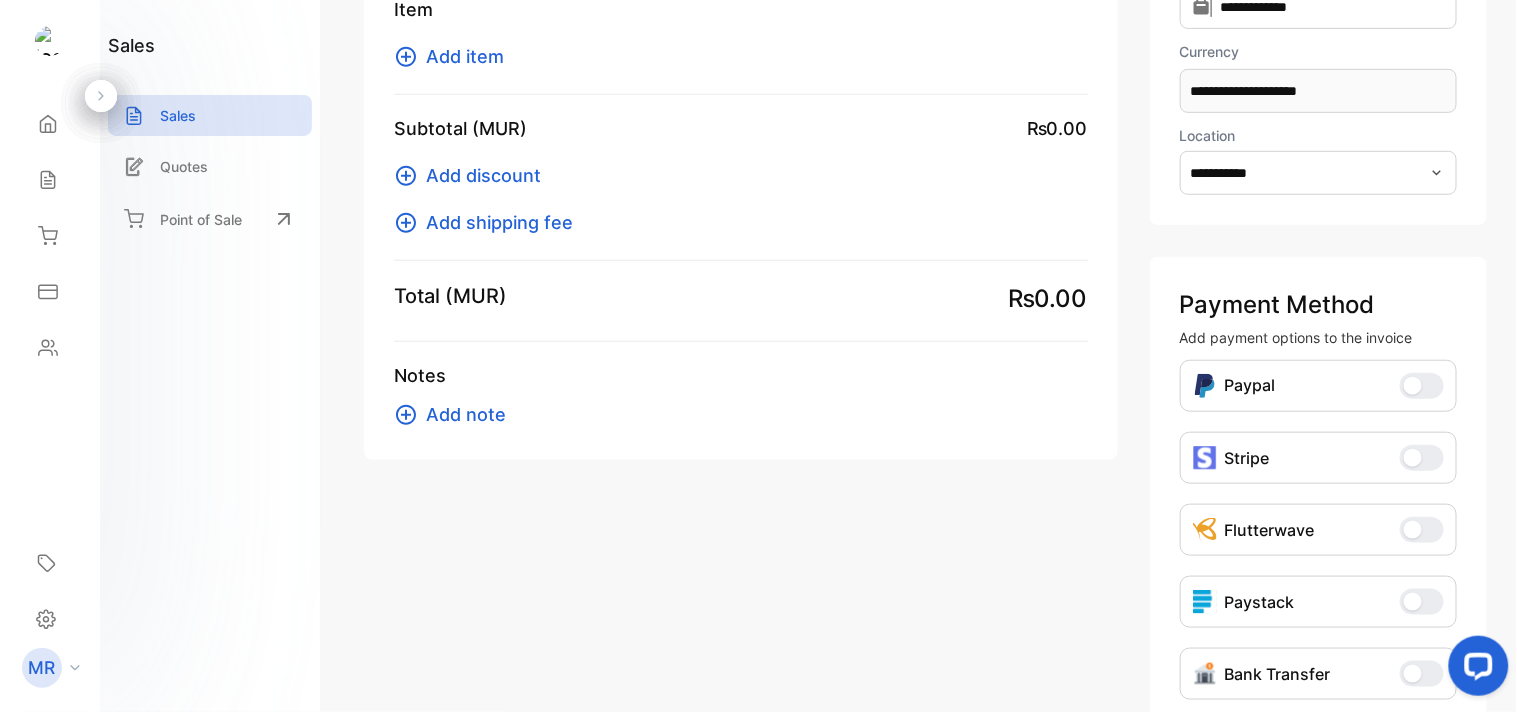 click on "Add item" at bounding box center (465, 56) 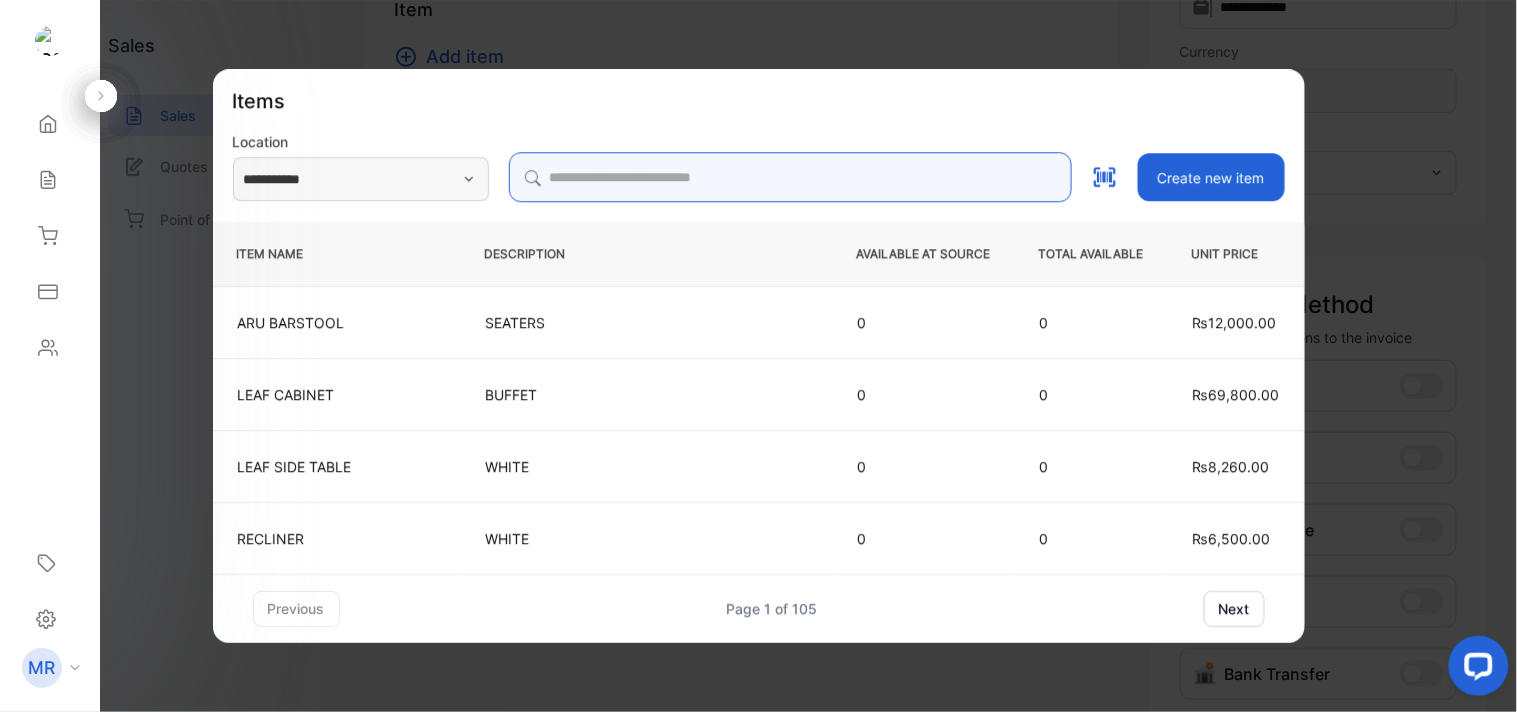 click at bounding box center (790, 177) 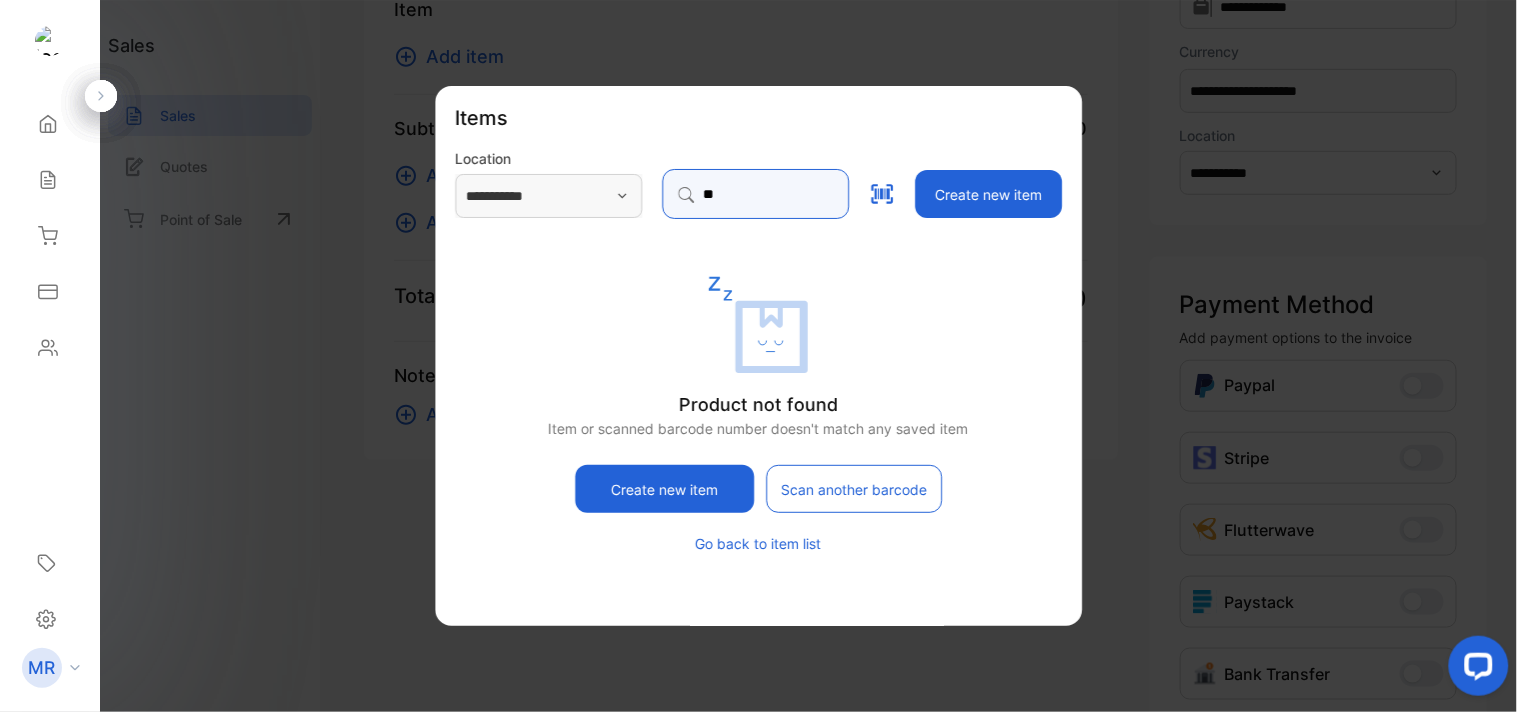 type on "*" 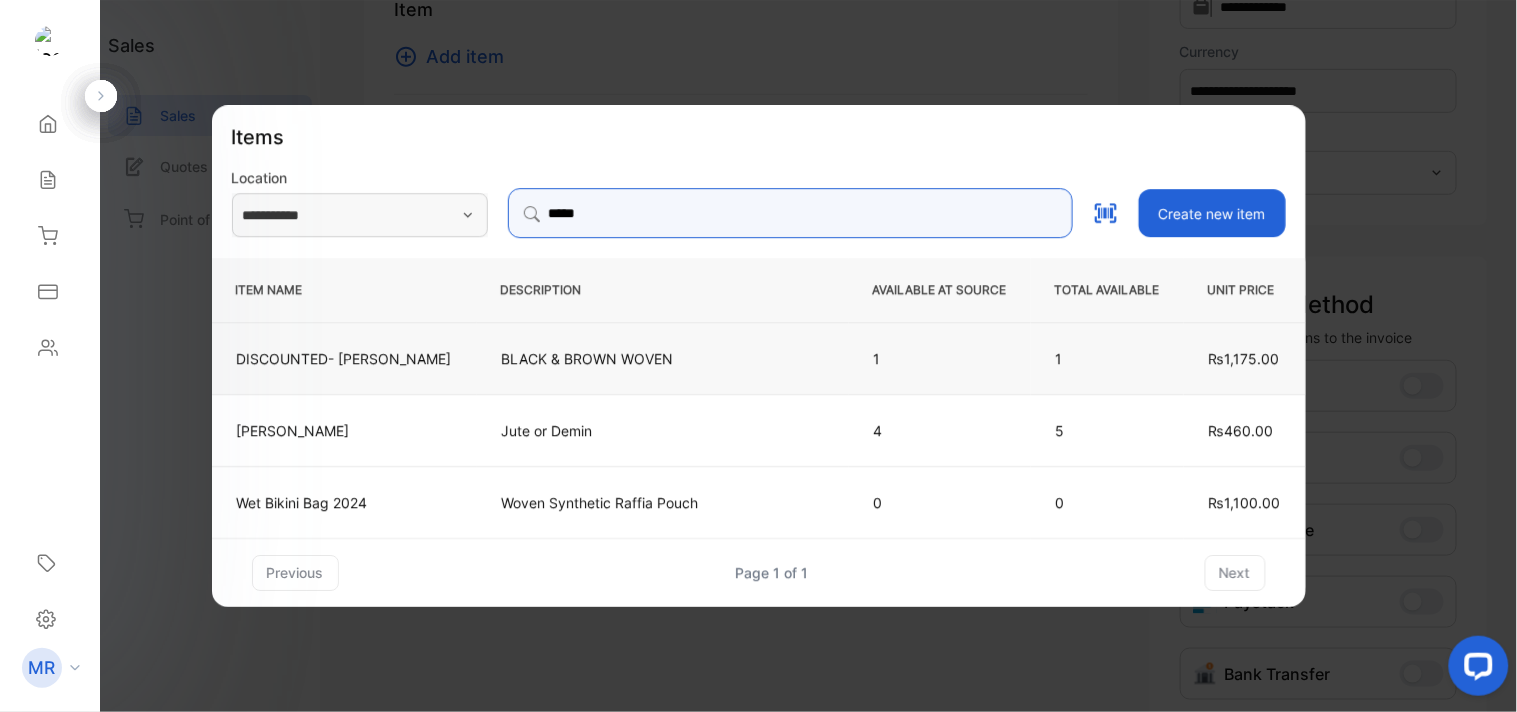 type on "*****" 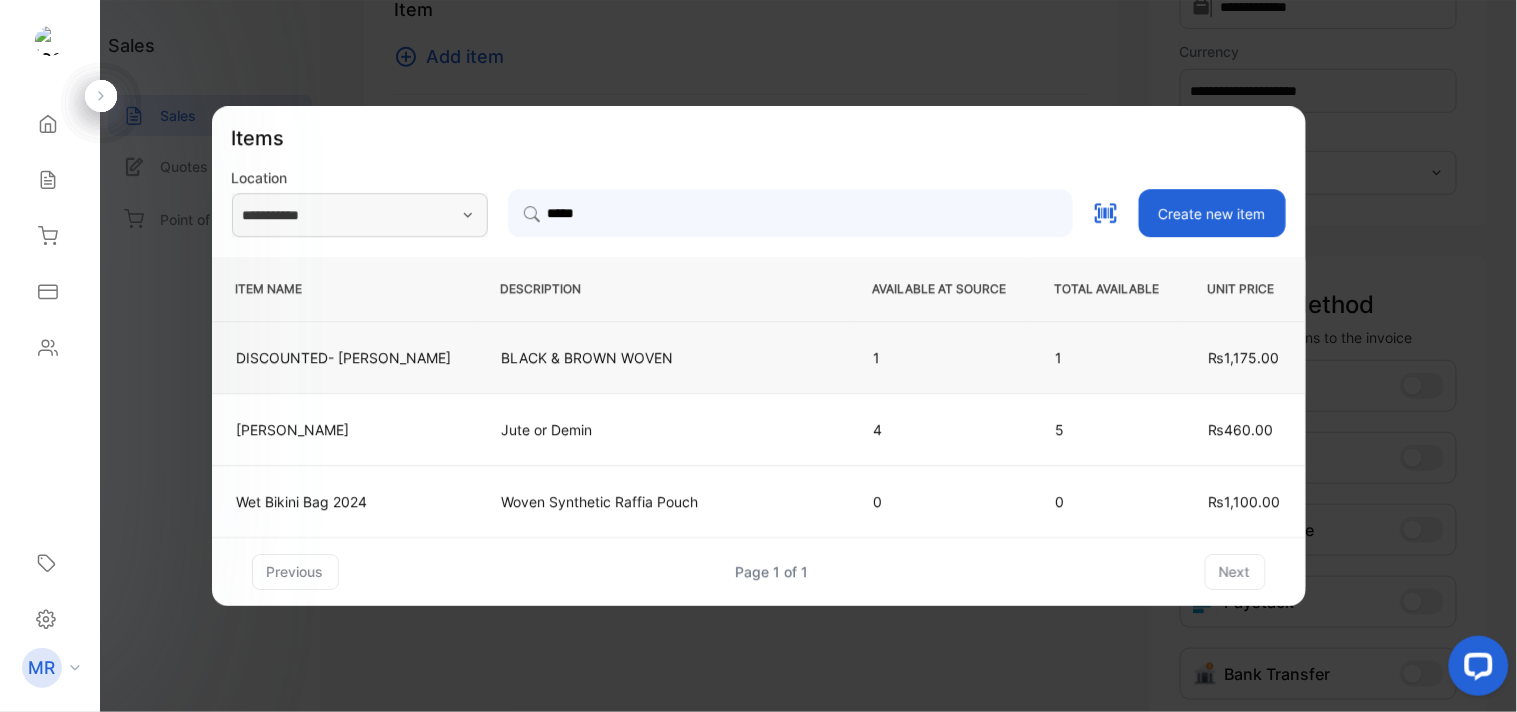 click on "BLACK & BROWN WOVEN" at bounding box center [663, 357] 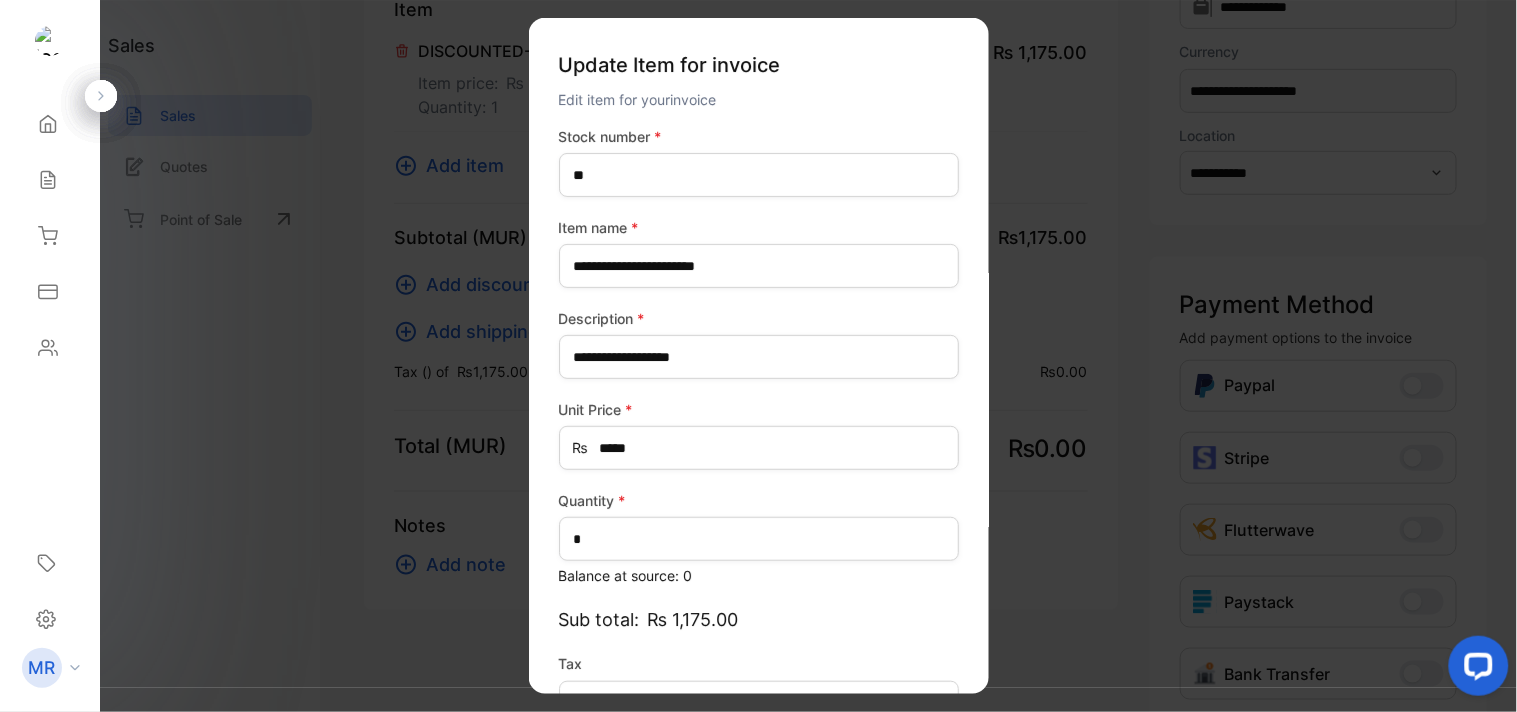 scroll, scrollTop: 130, scrollLeft: 0, axis: vertical 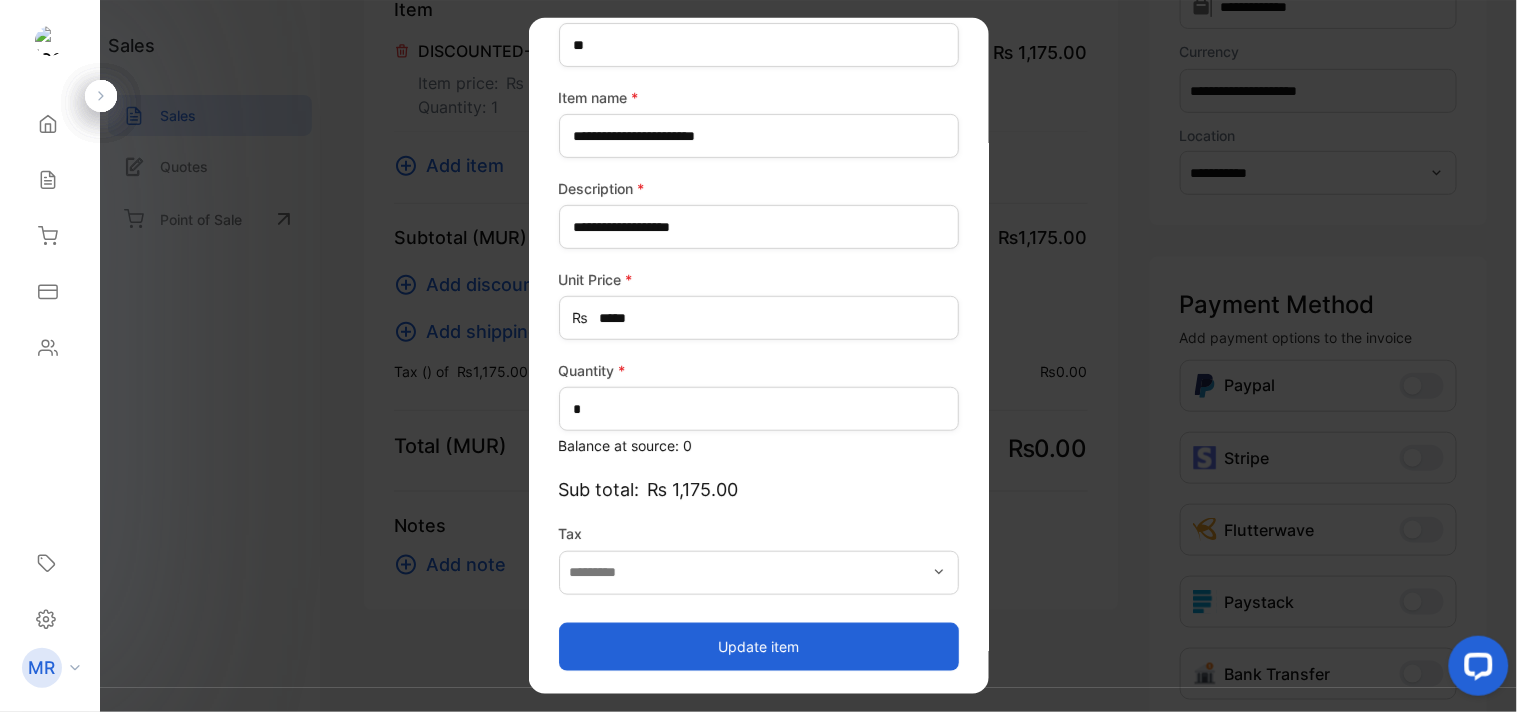type on "*******" 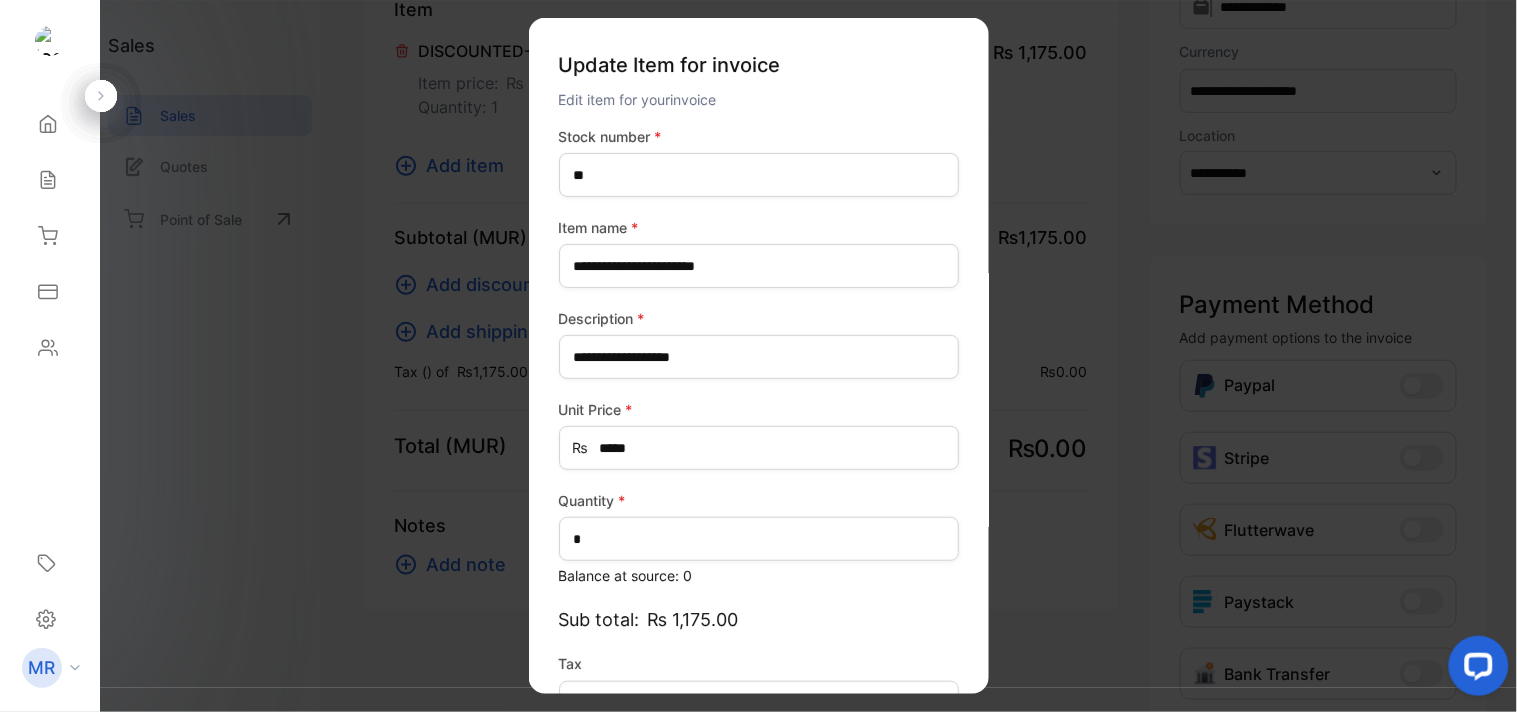 scroll, scrollTop: 130, scrollLeft: 0, axis: vertical 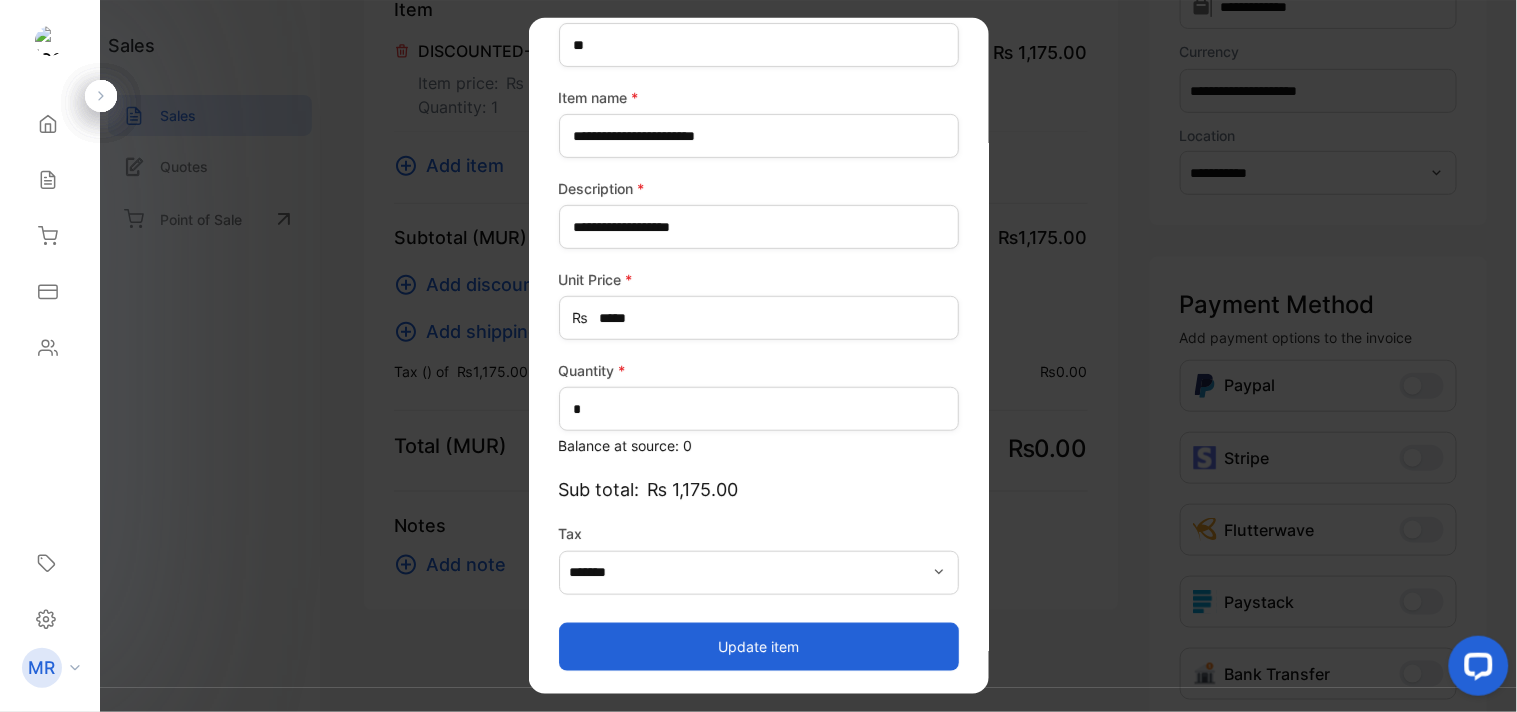 click on "Update item" at bounding box center (759, 646) 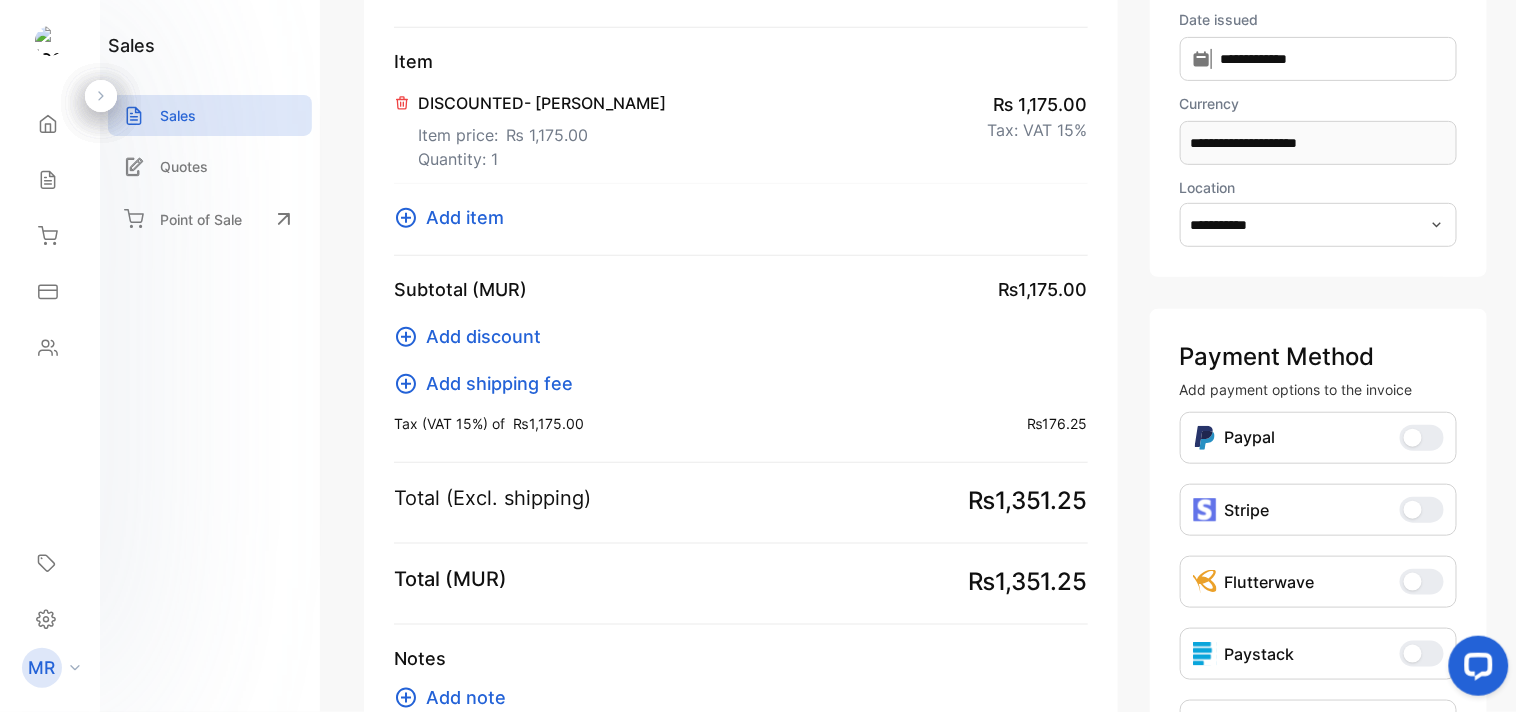 scroll, scrollTop: 282, scrollLeft: 0, axis: vertical 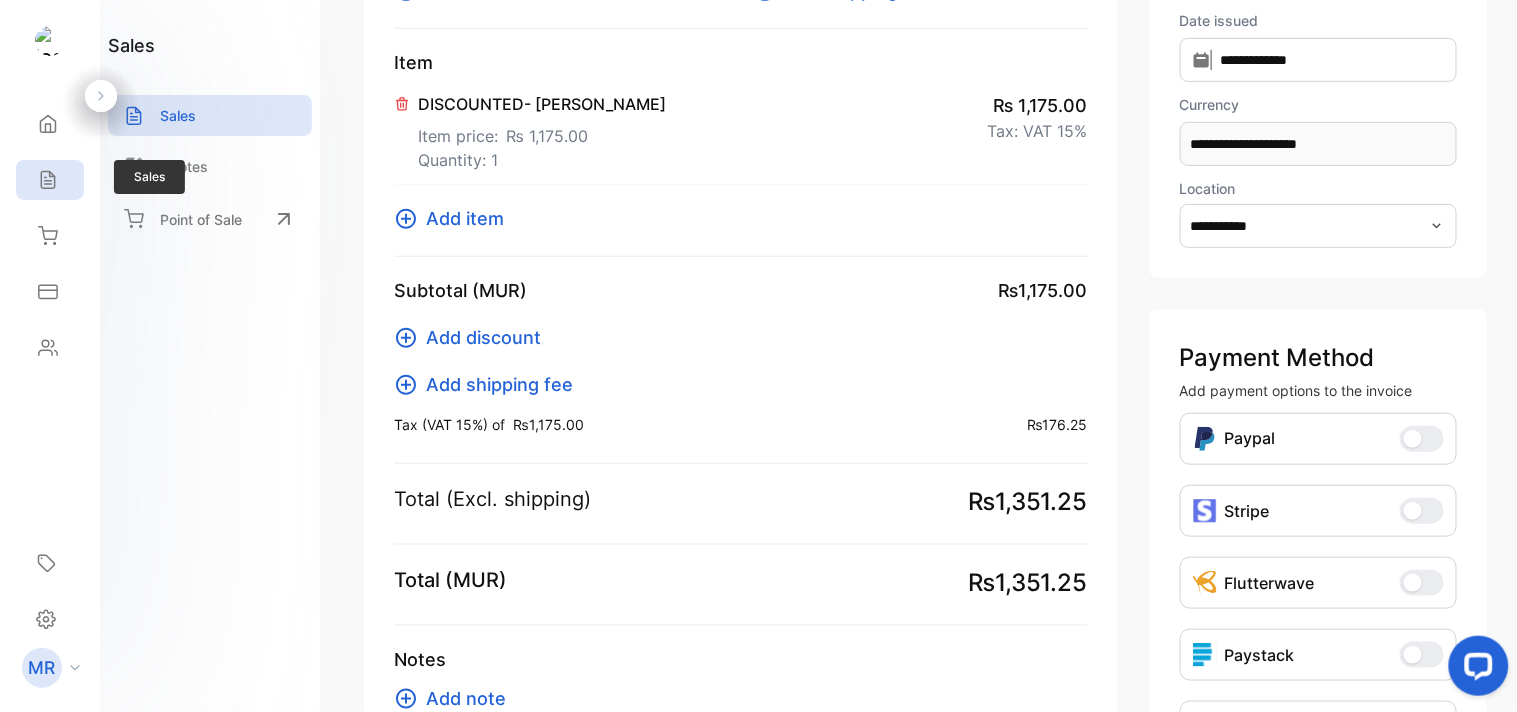 click 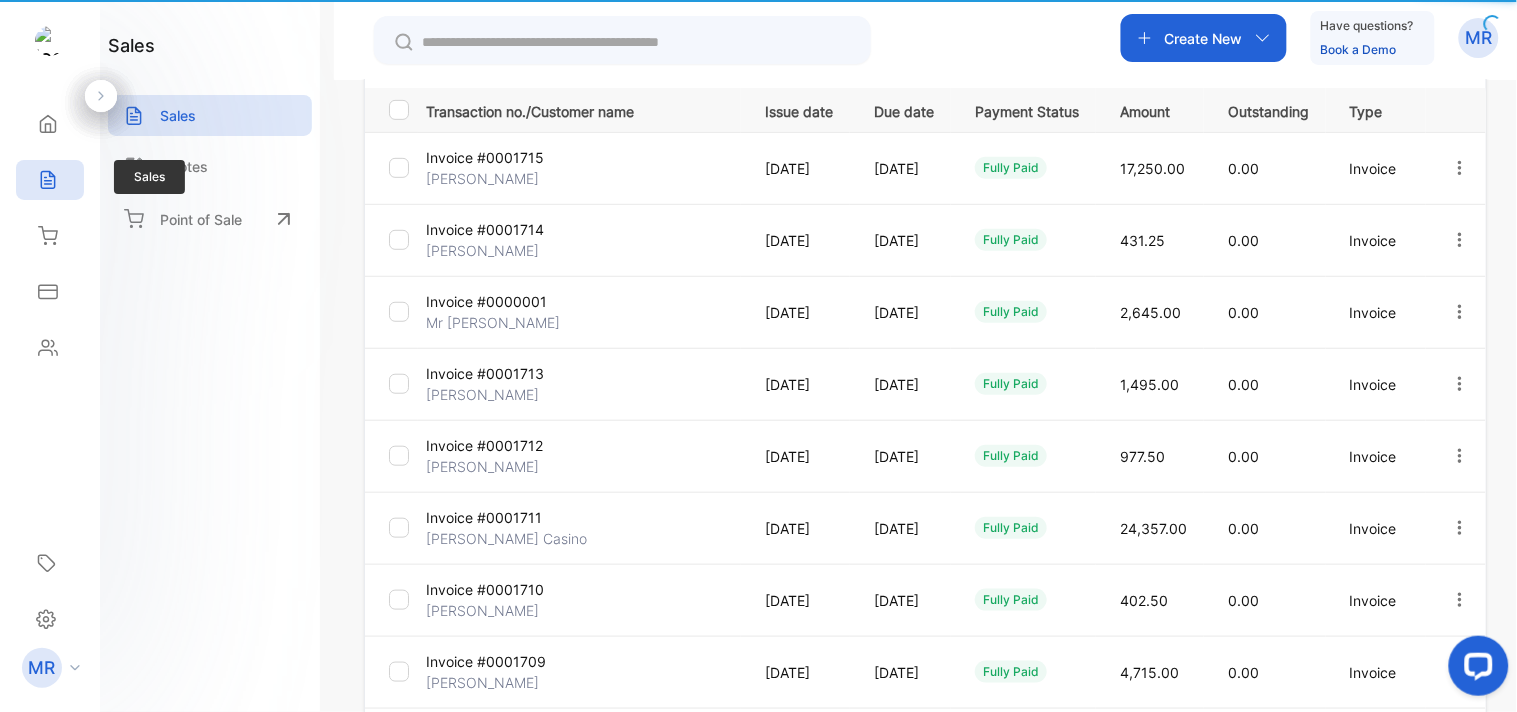 type on "**********" 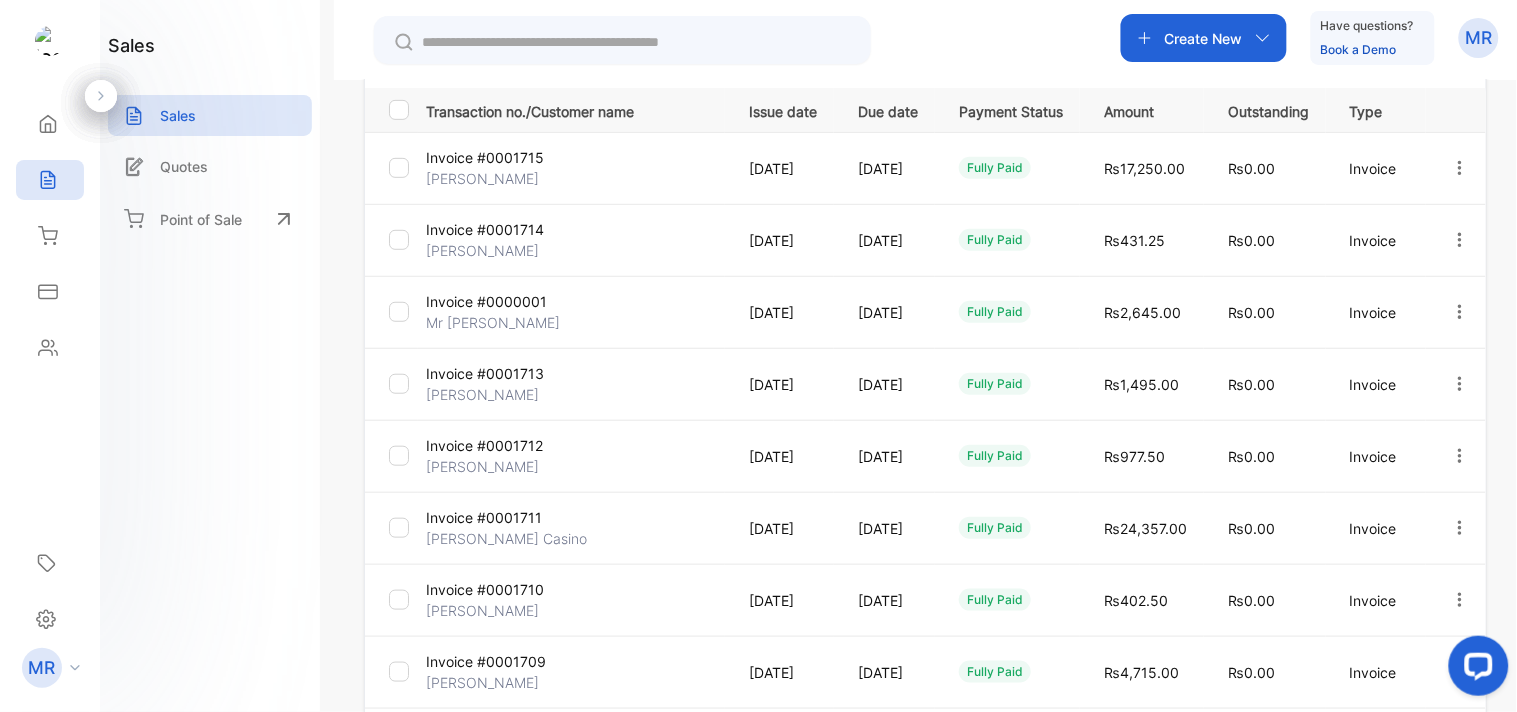 scroll, scrollTop: 0, scrollLeft: 0, axis: both 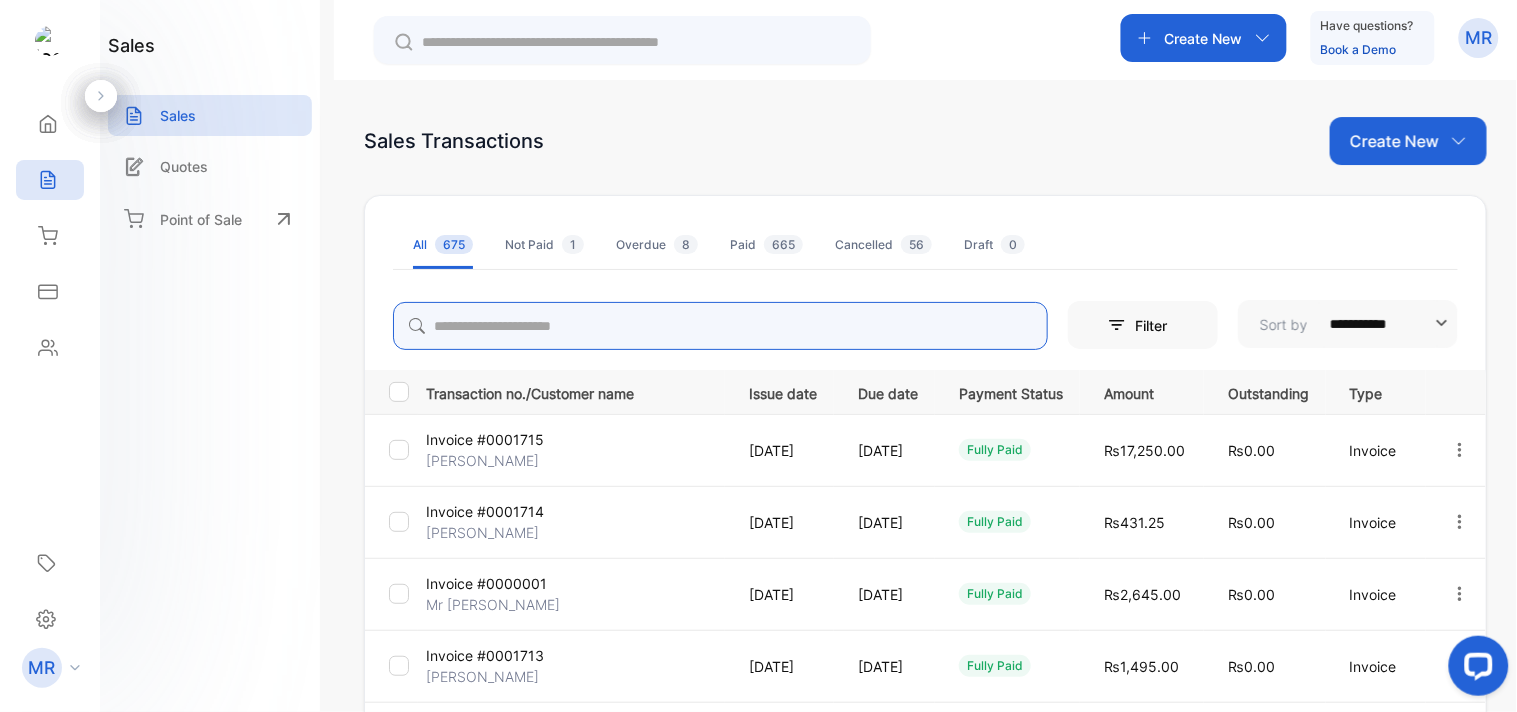 click at bounding box center (720, 326) 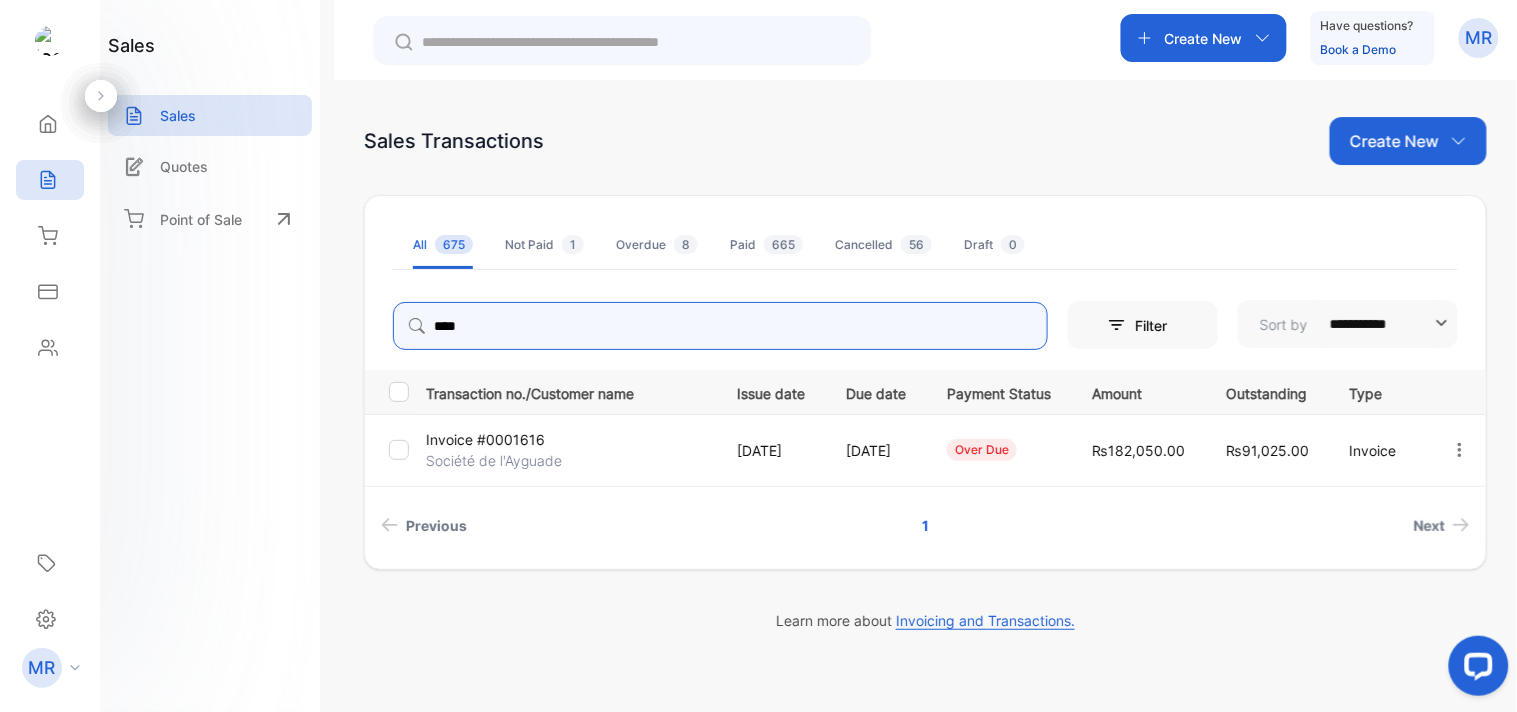 type on "****" 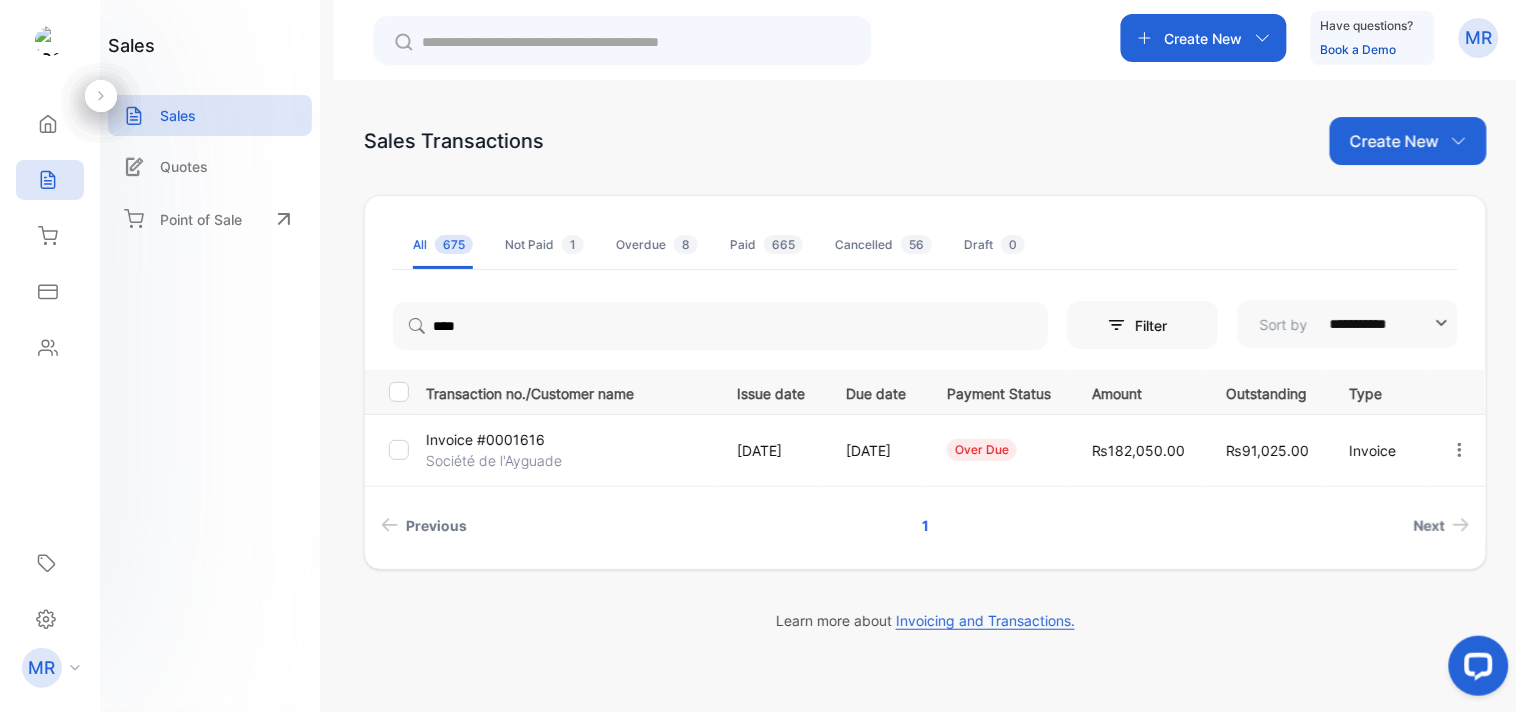 click on "Société de l'Ayguade" at bounding box center (494, 460) 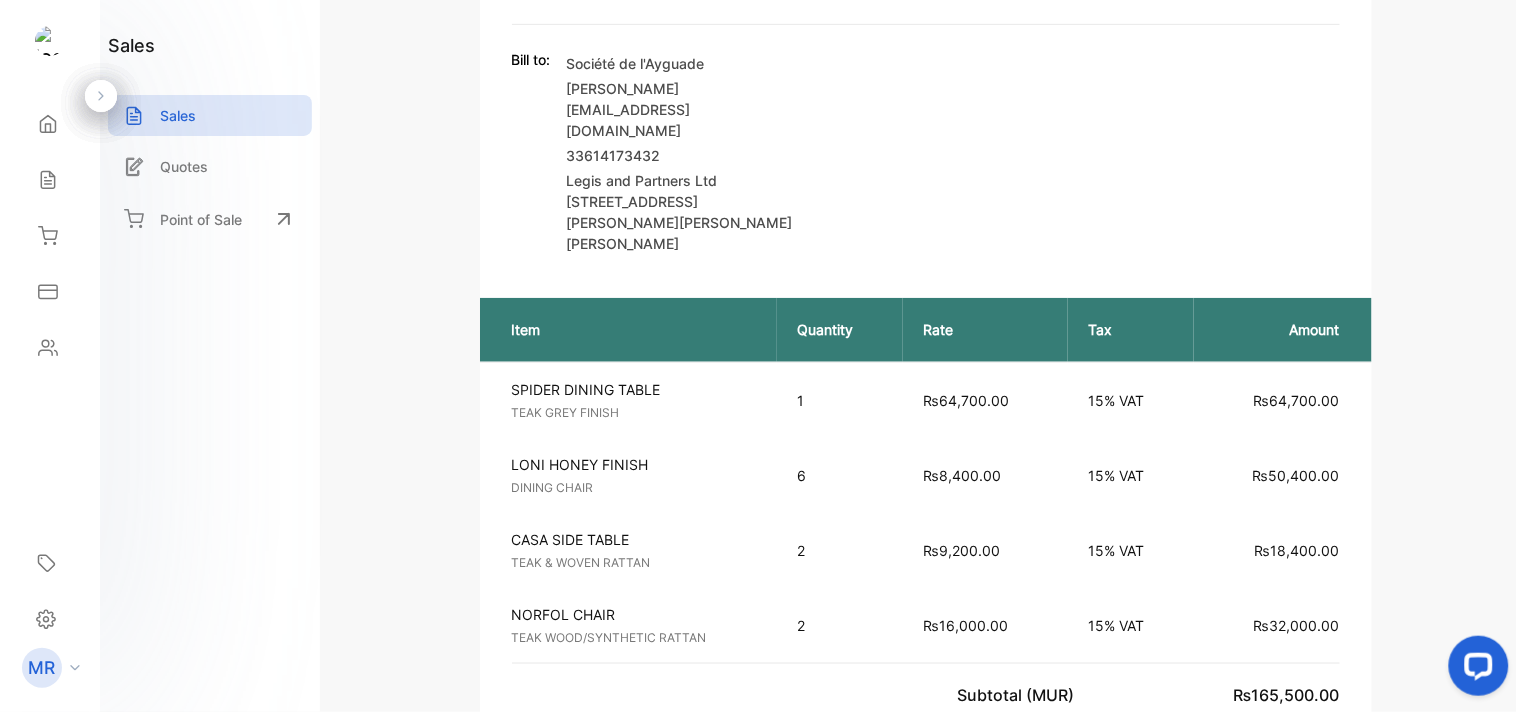 scroll, scrollTop: 0, scrollLeft: 0, axis: both 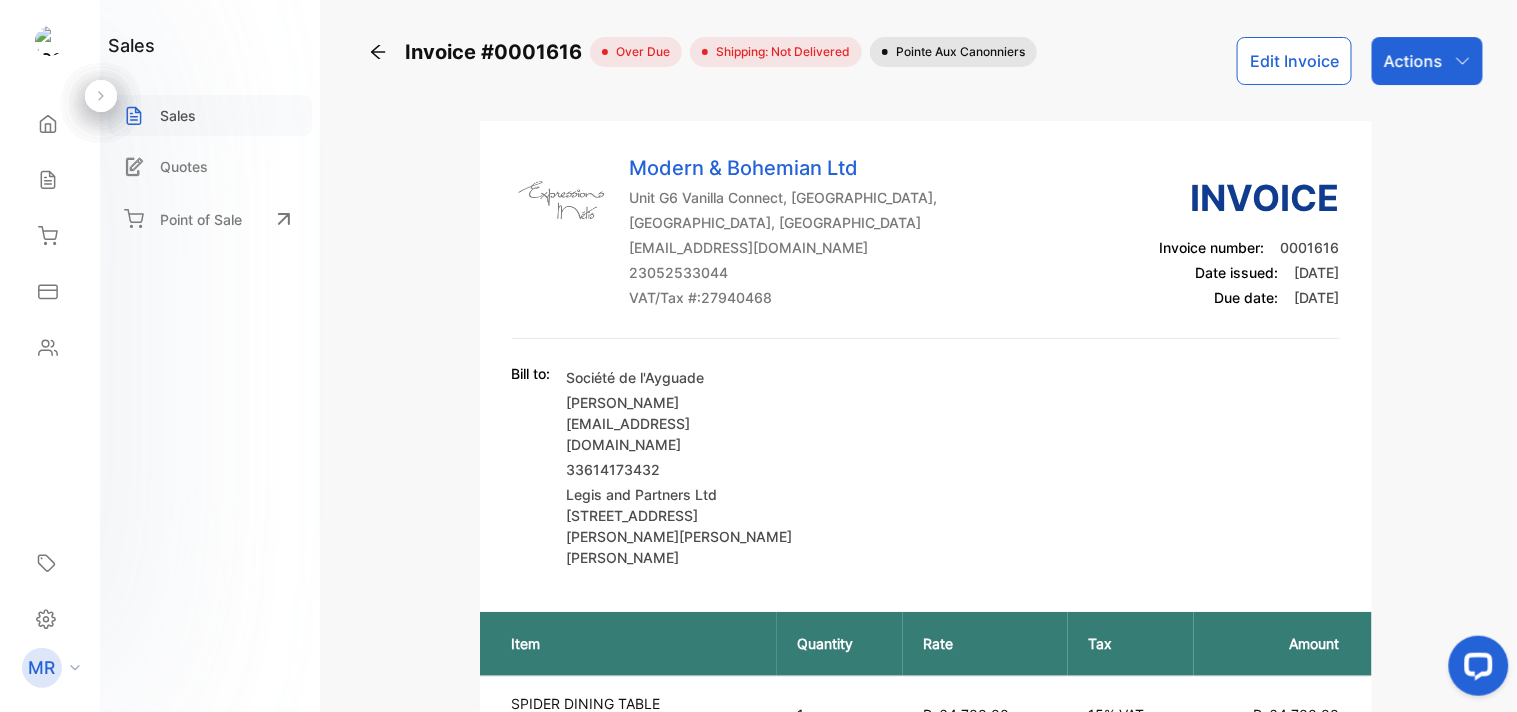 click on "Sales" at bounding box center [178, 115] 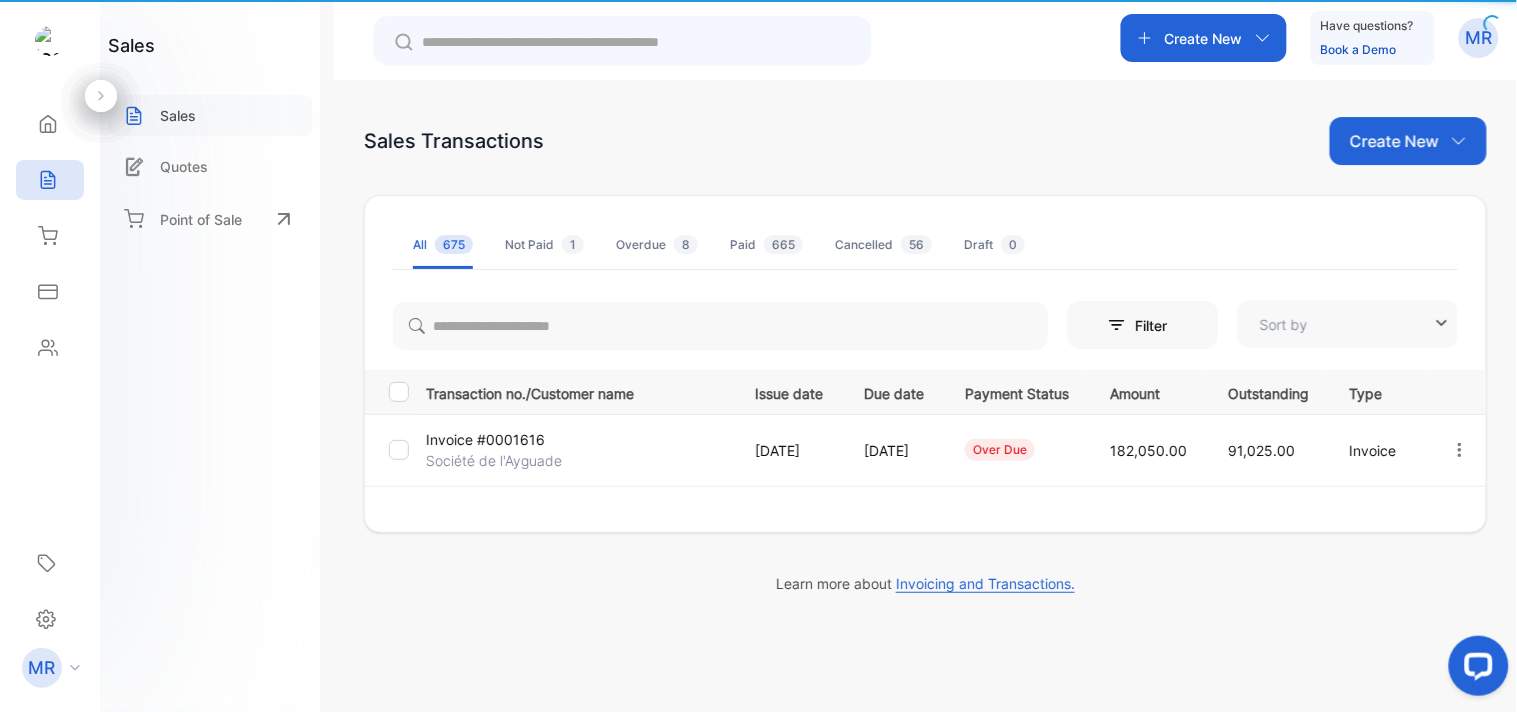 type on "**********" 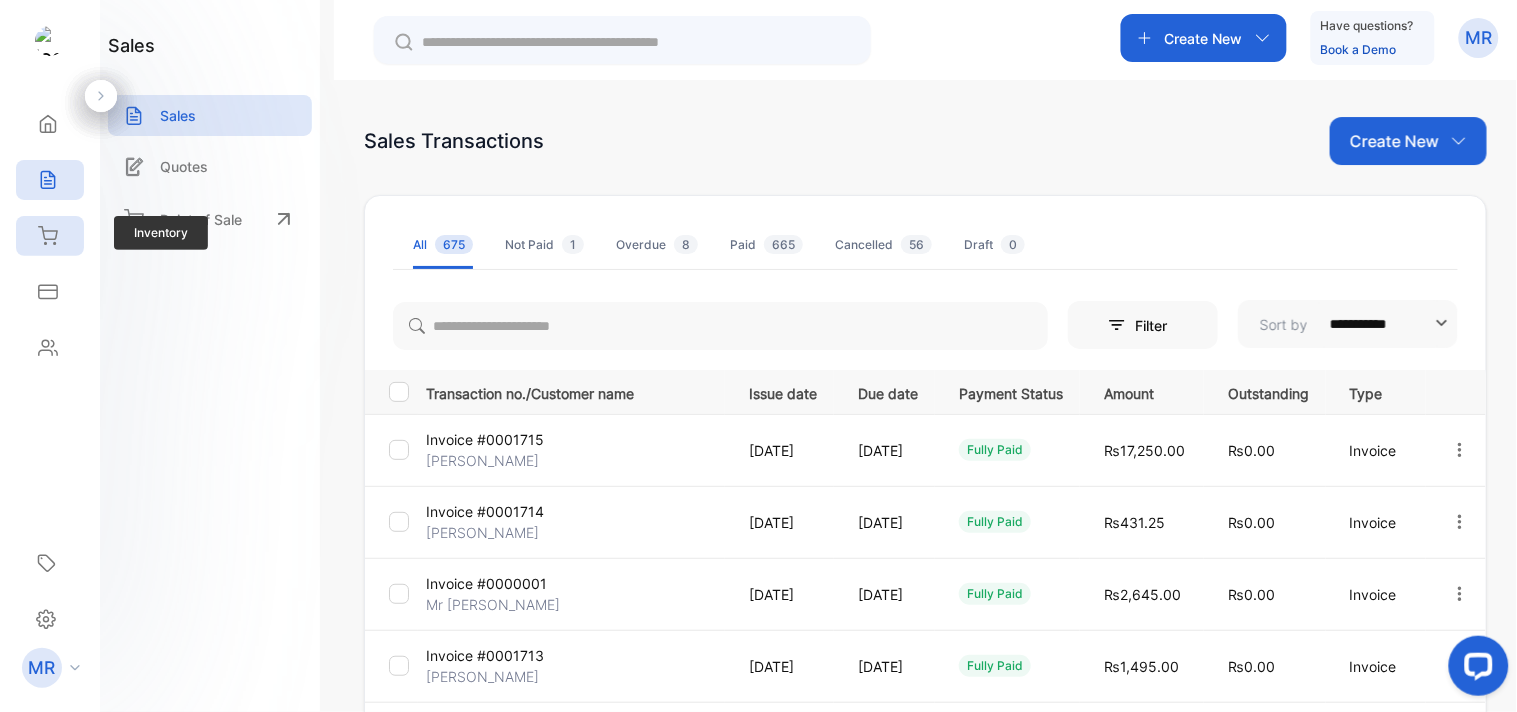 click on "Inventory" at bounding box center [50, 236] 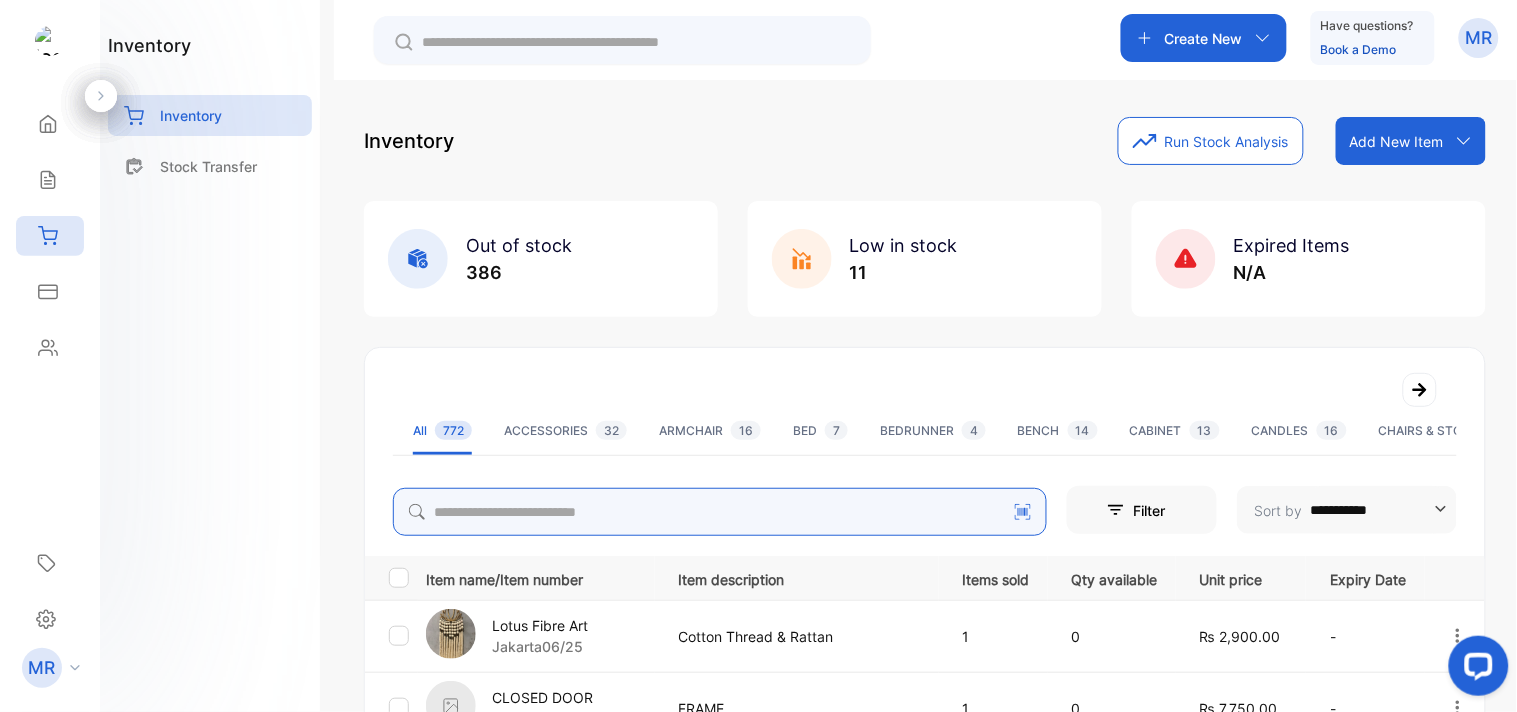click at bounding box center (720, 512) 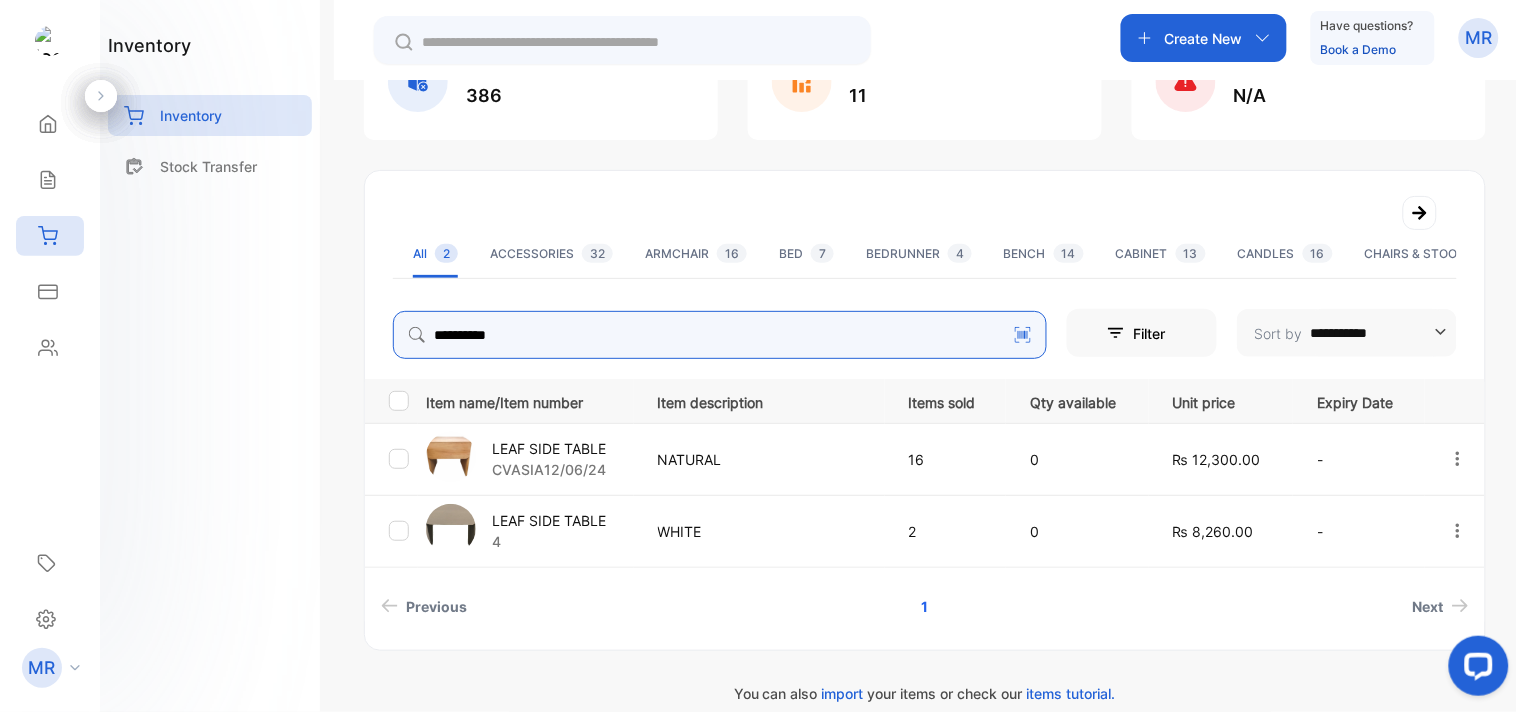 scroll, scrollTop: 181, scrollLeft: 0, axis: vertical 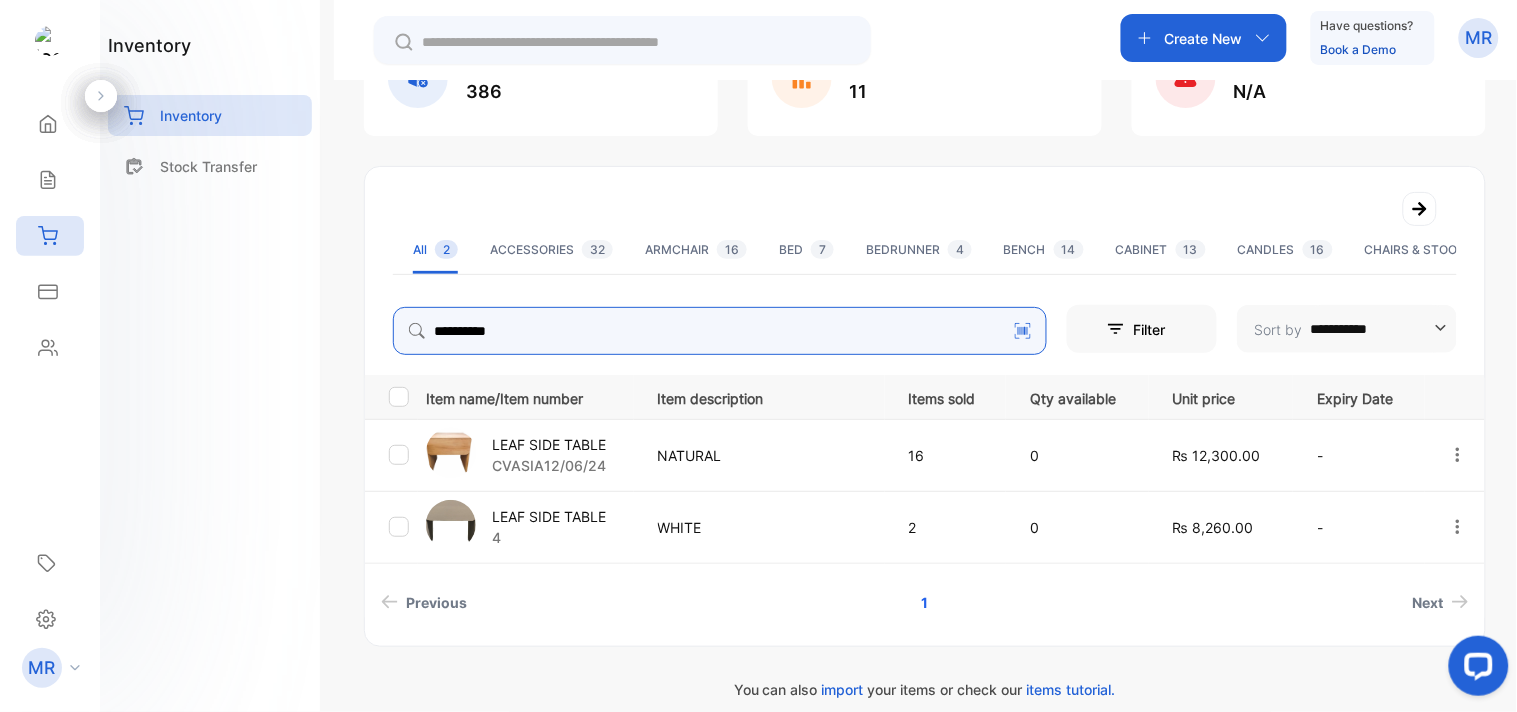 type on "*********" 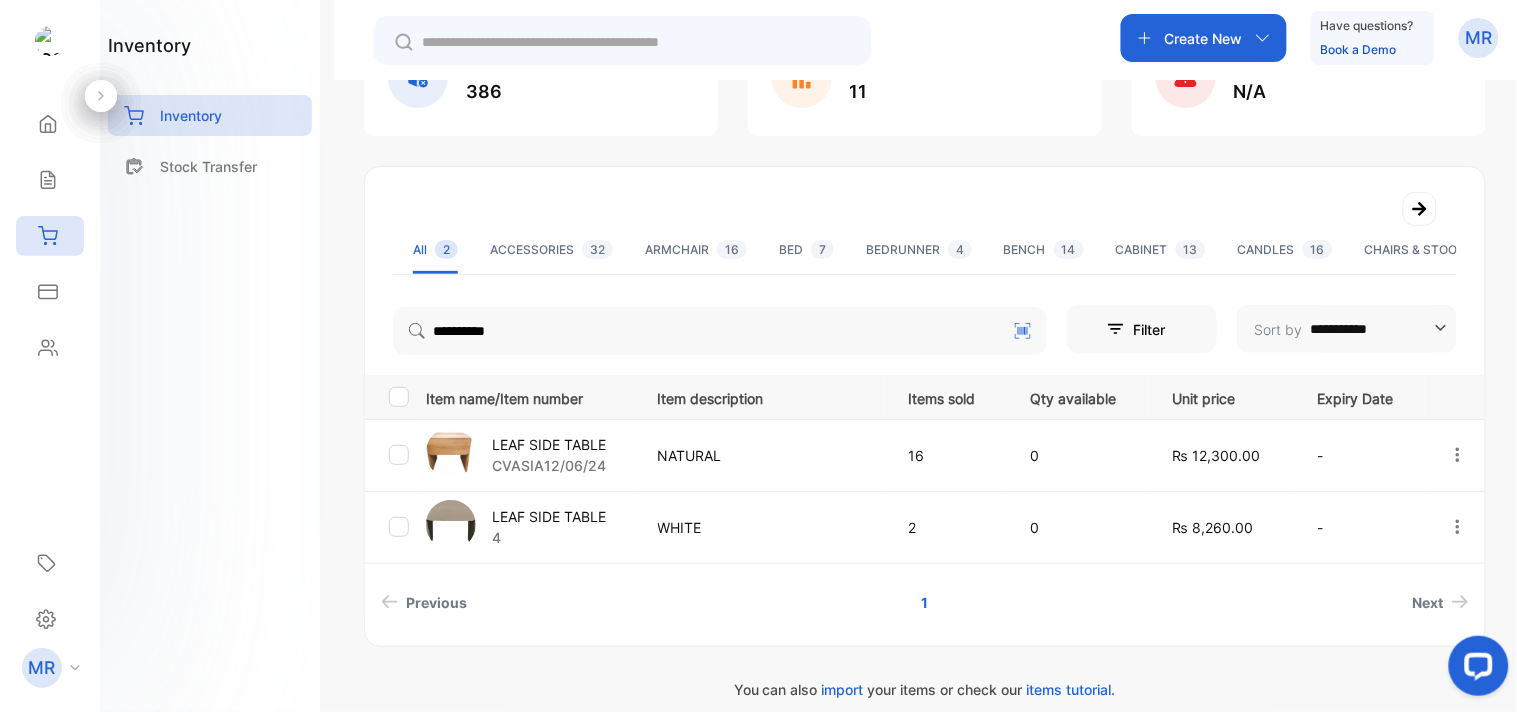 click on "LEAF SIDE TABLE" at bounding box center [549, 444] 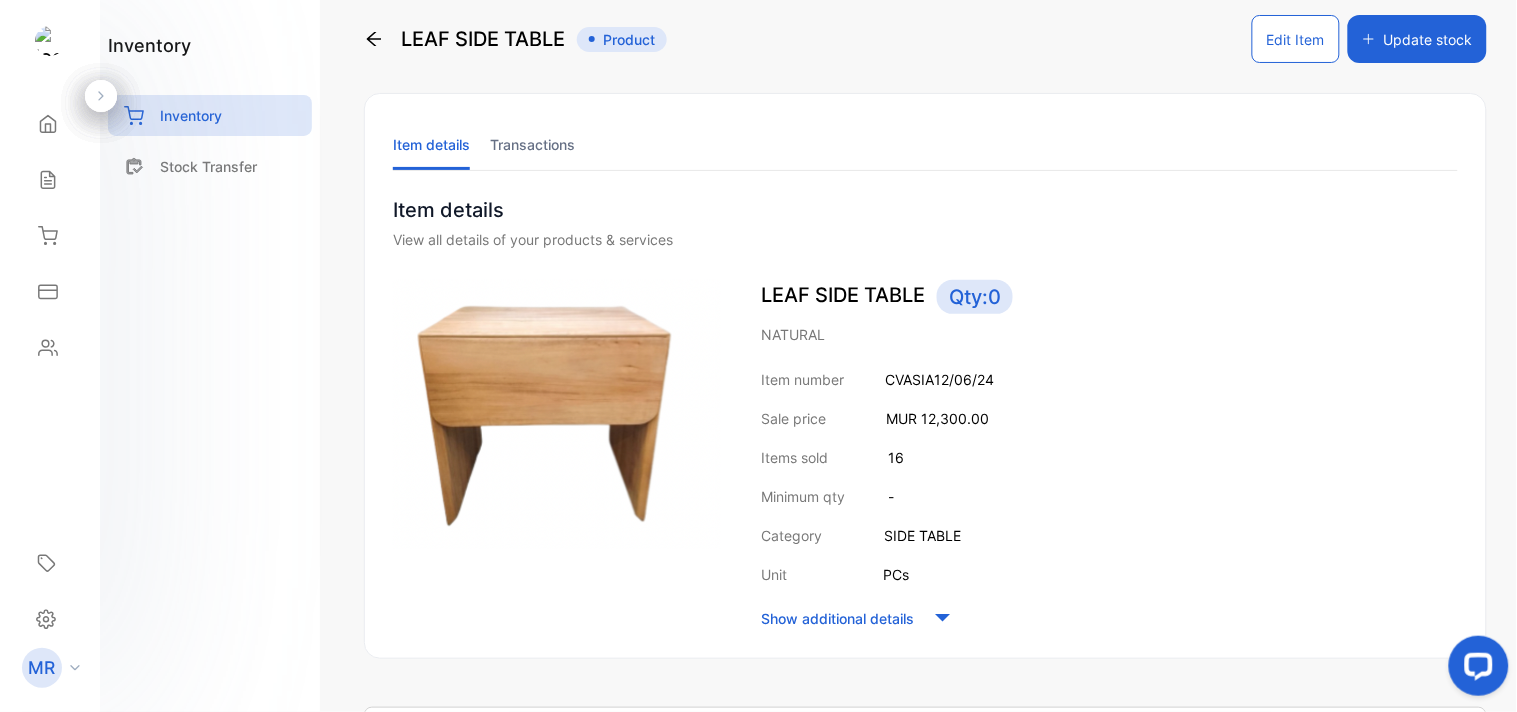 scroll, scrollTop: 0, scrollLeft: 0, axis: both 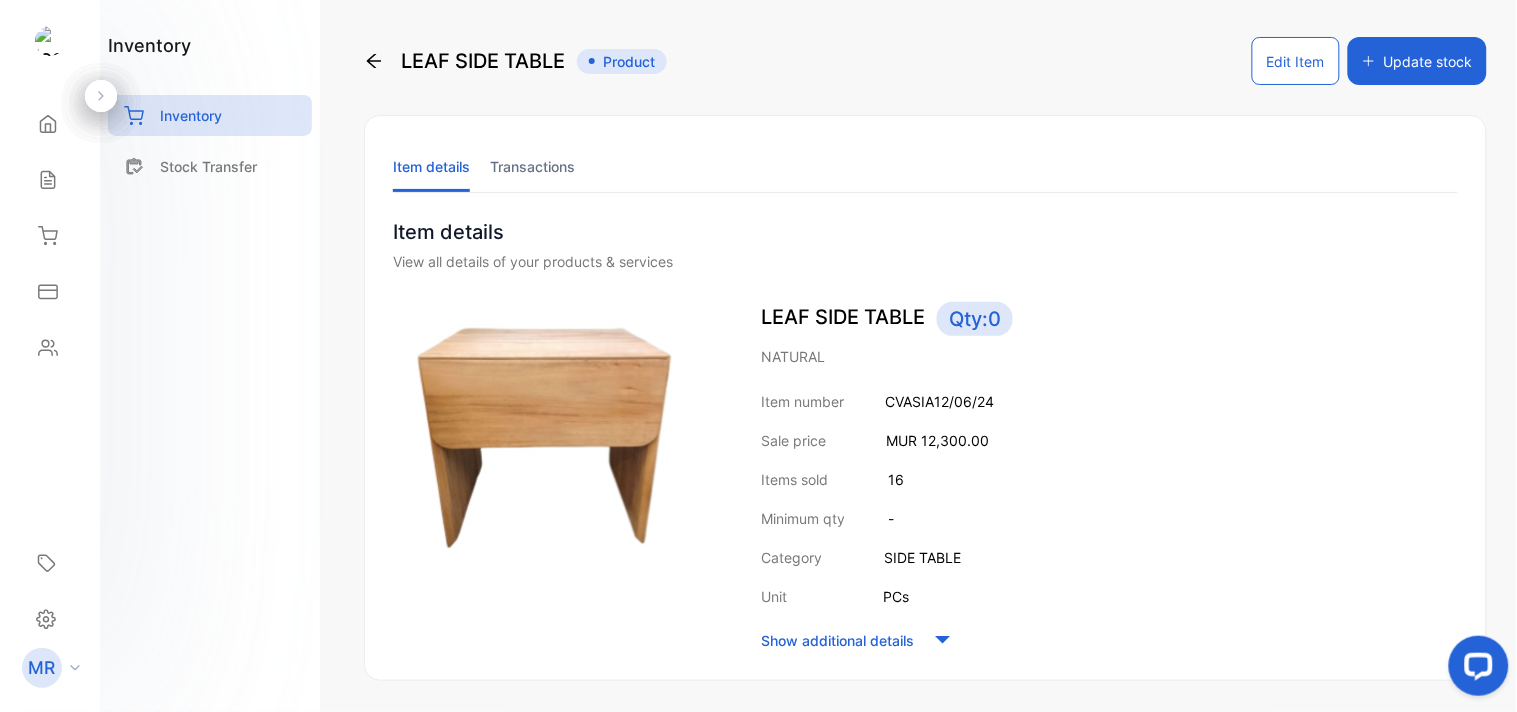click on "Transactions" at bounding box center [532, 166] 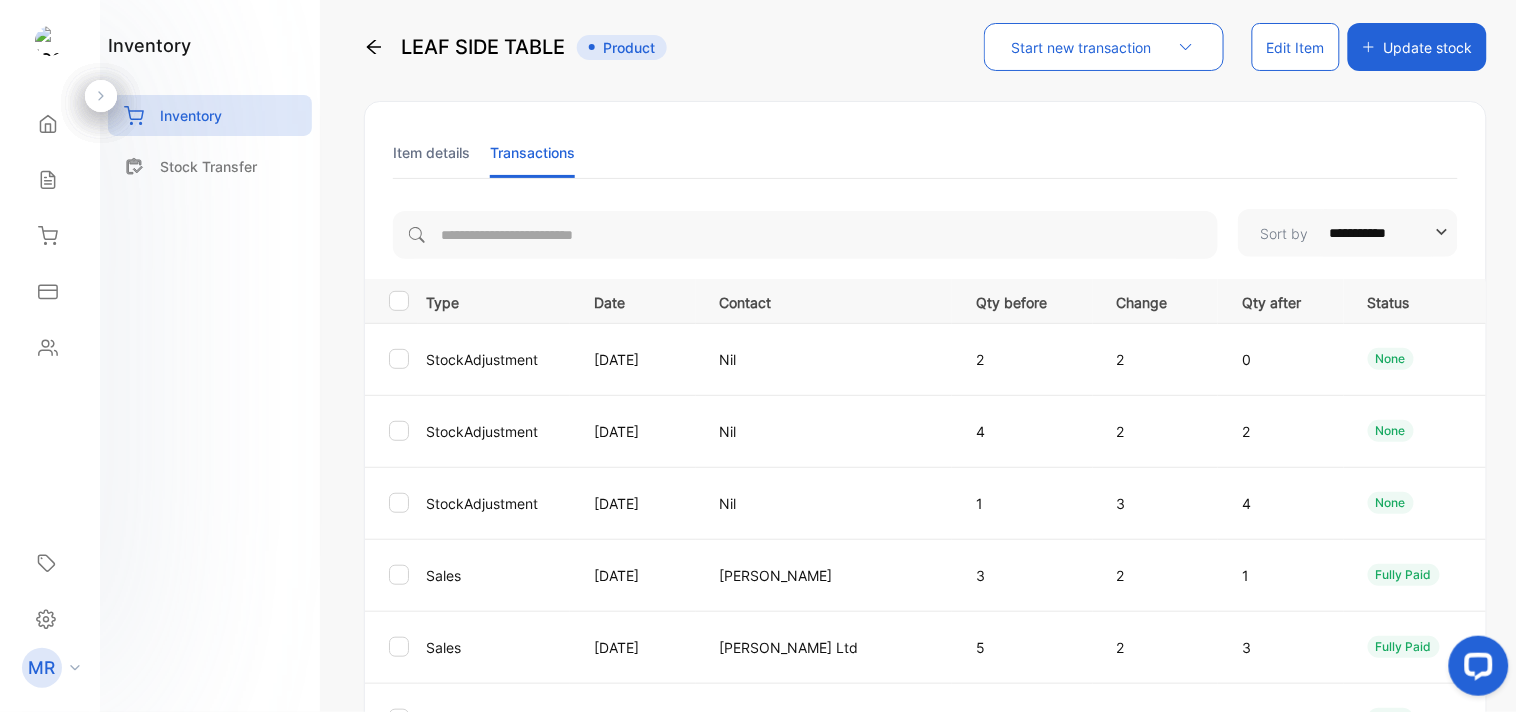 scroll, scrollTop: 0, scrollLeft: 0, axis: both 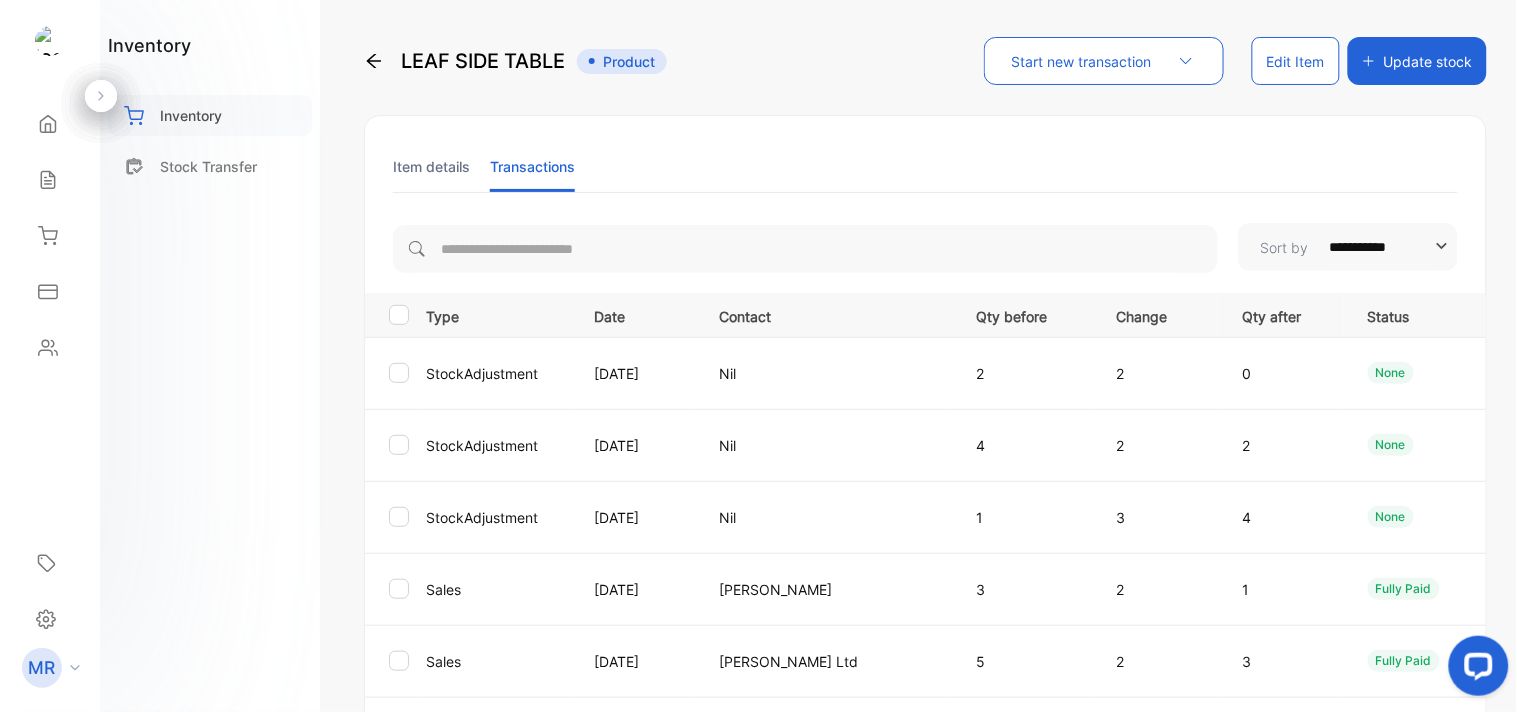 click on "Inventory" at bounding box center [210, 115] 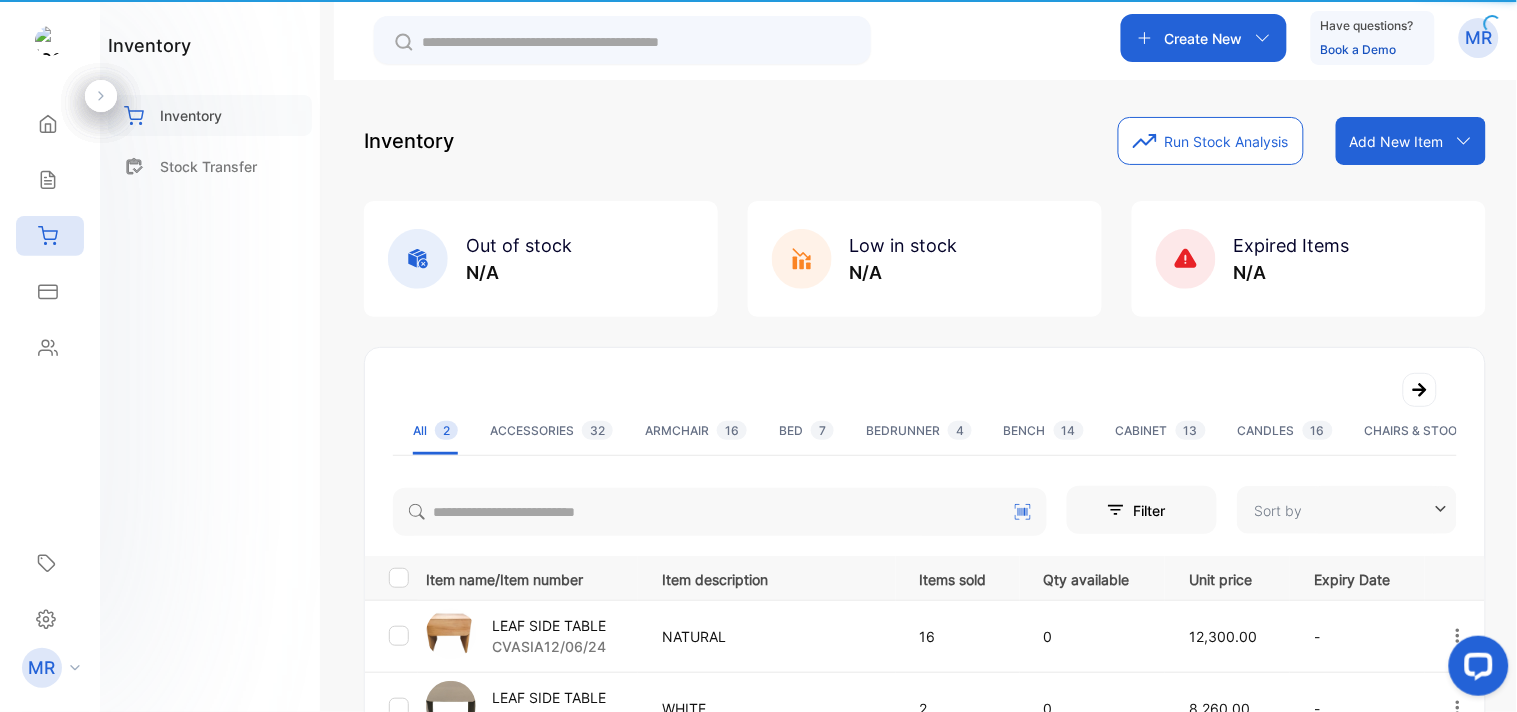 type on "**********" 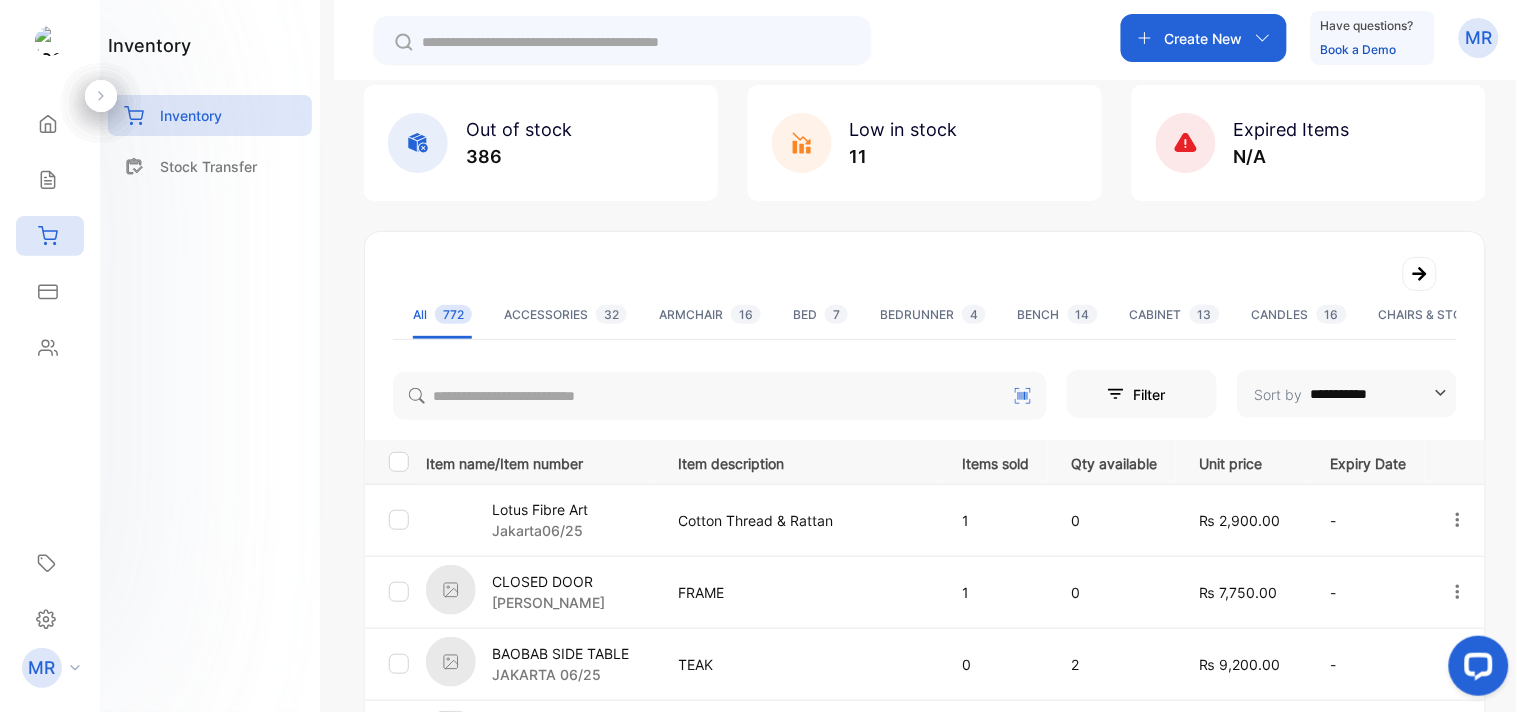scroll, scrollTop: 112, scrollLeft: 0, axis: vertical 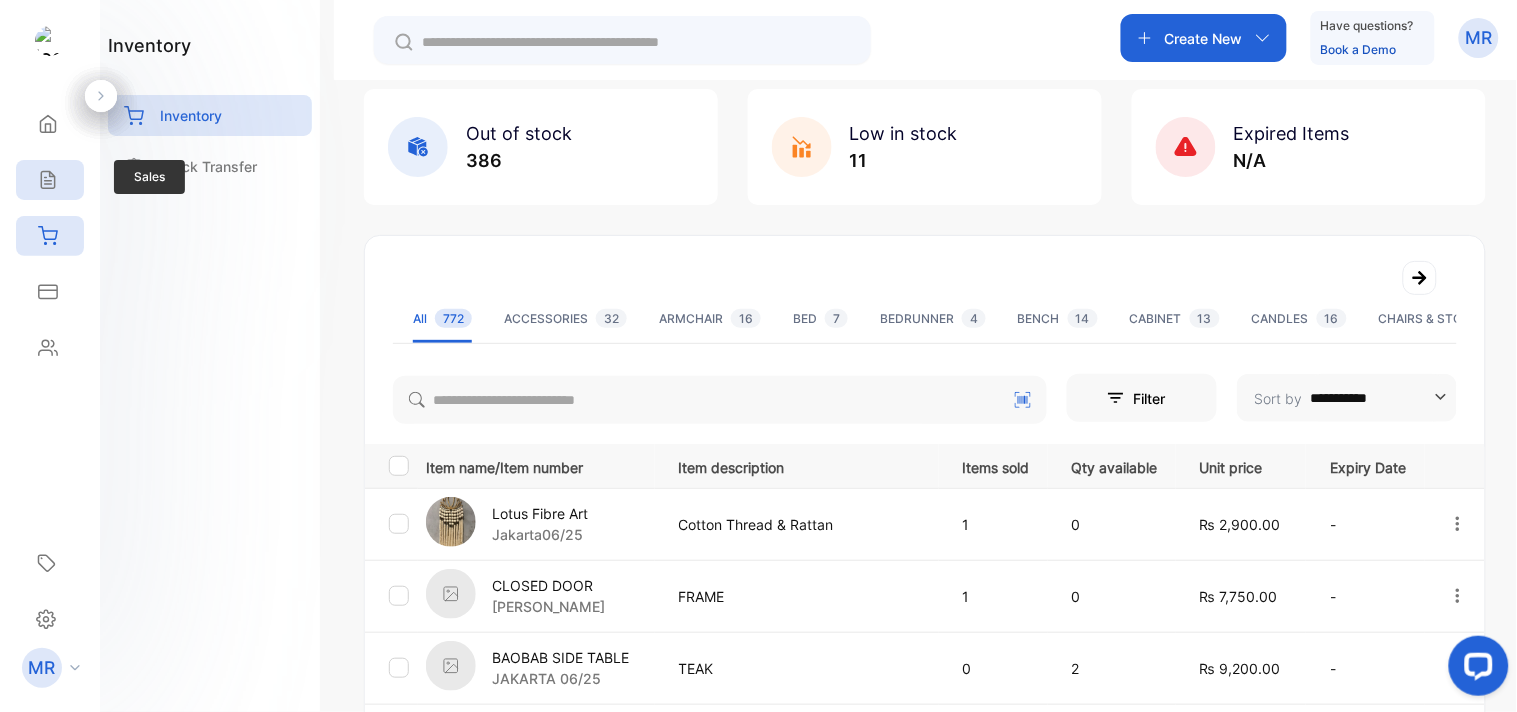 click 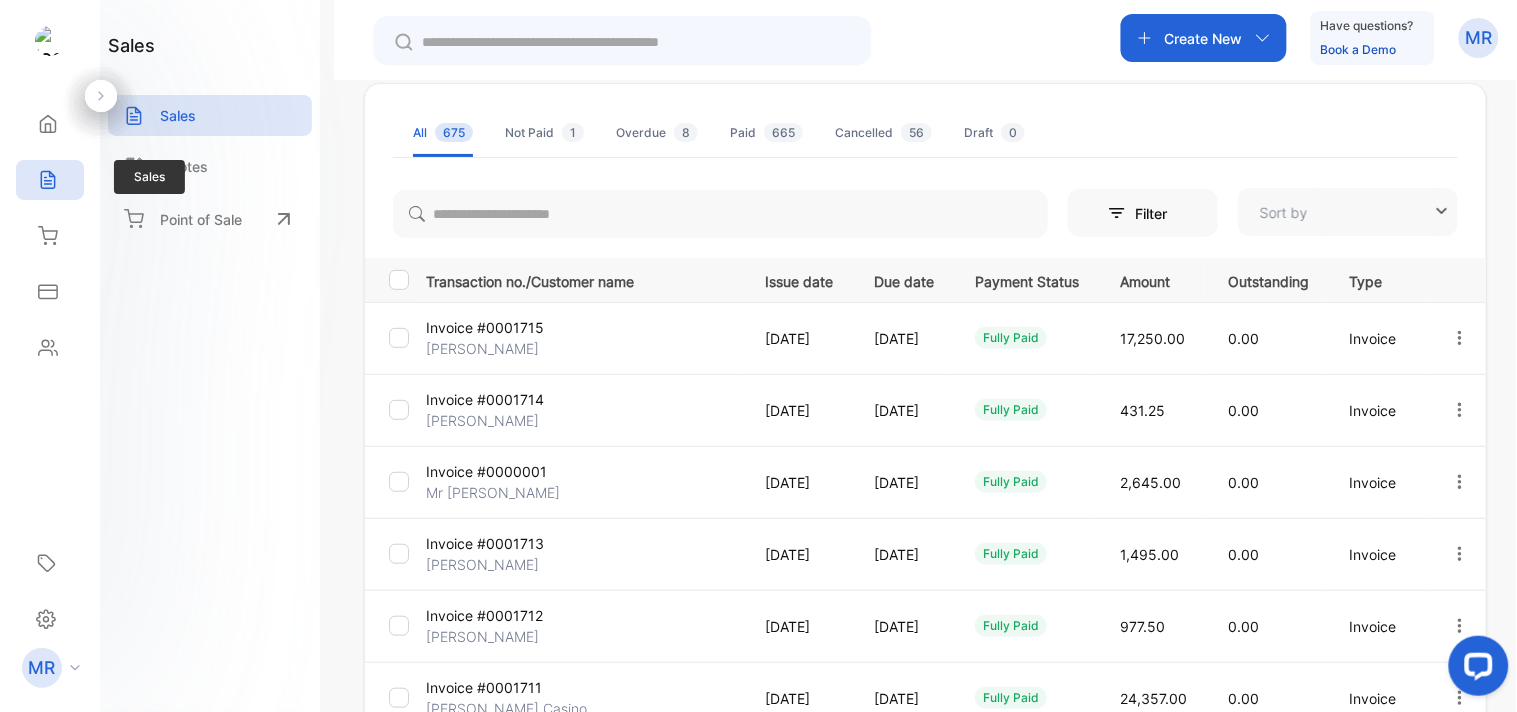 type on "**********" 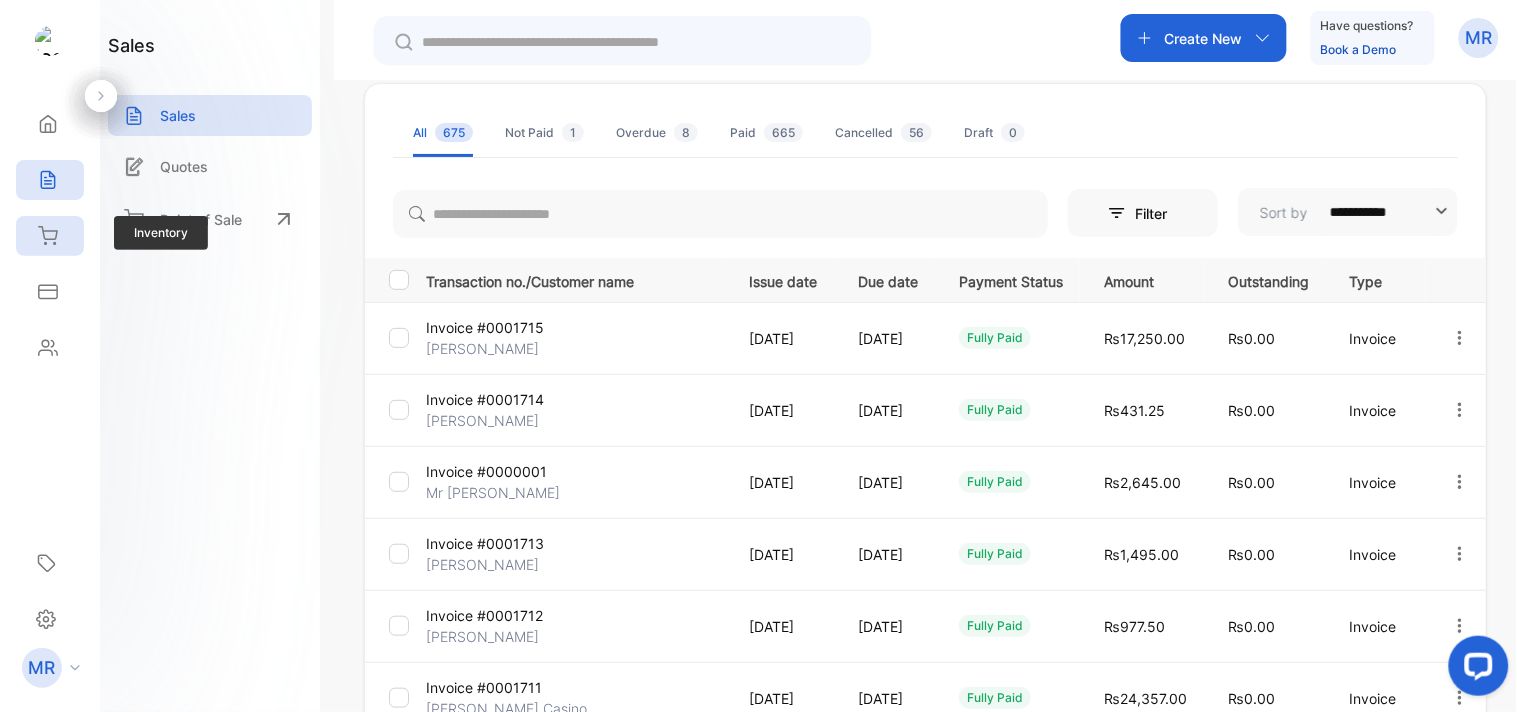 click 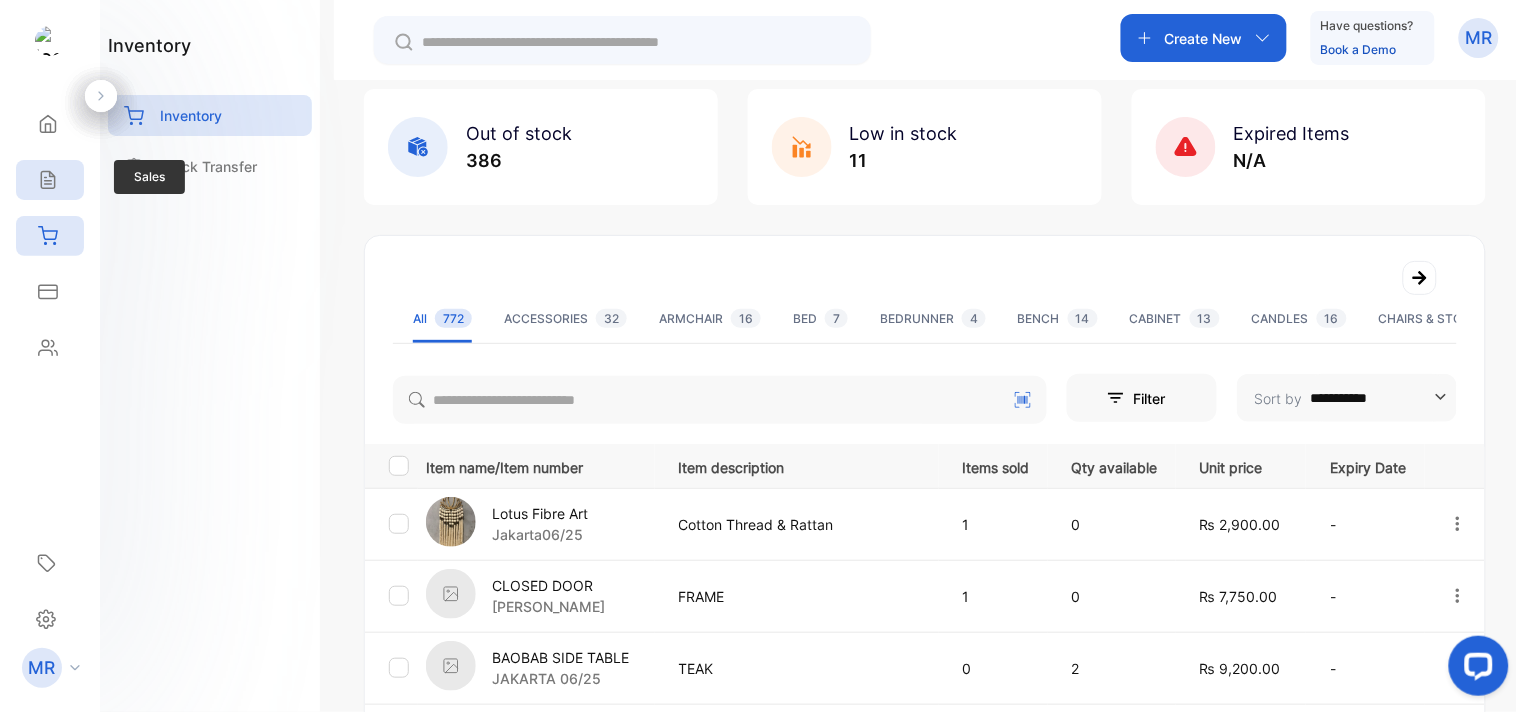 click 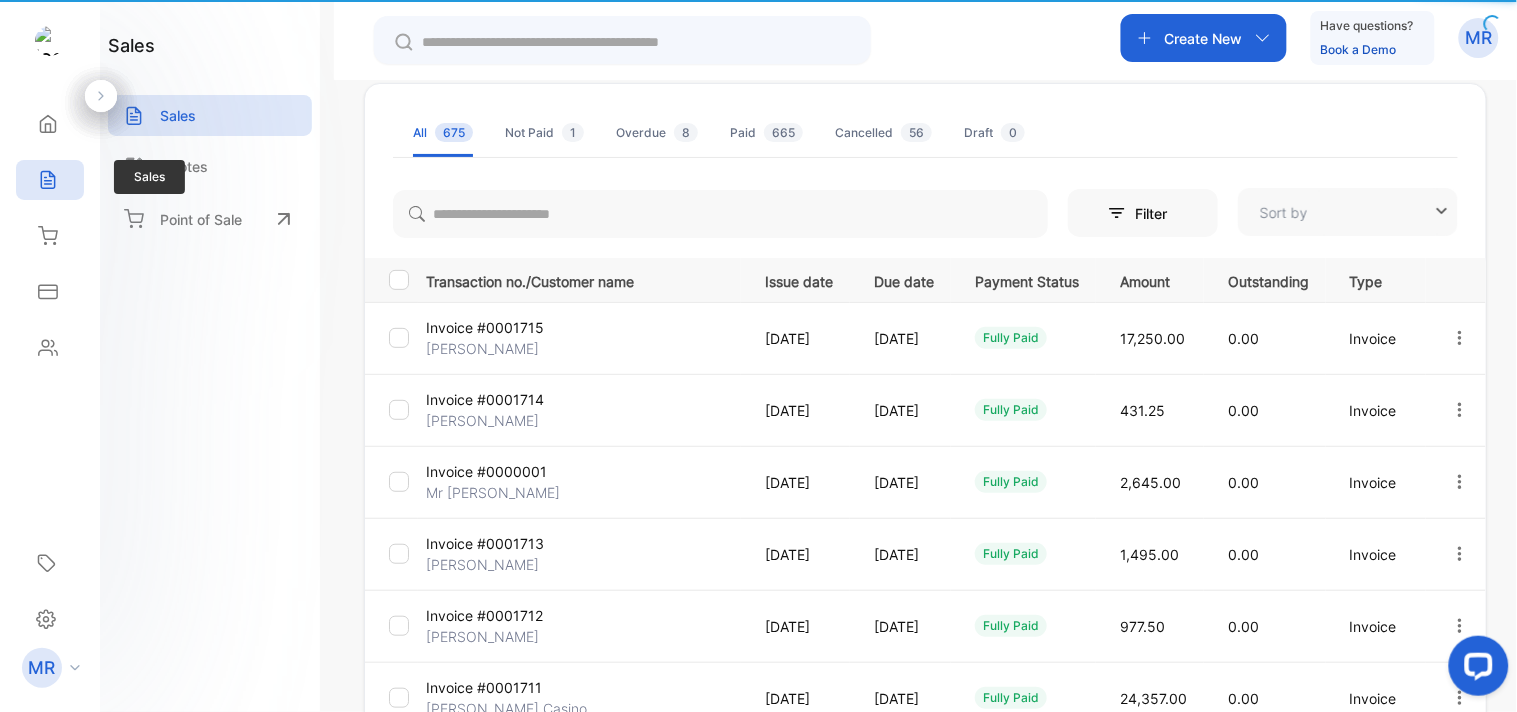 type on "**********" 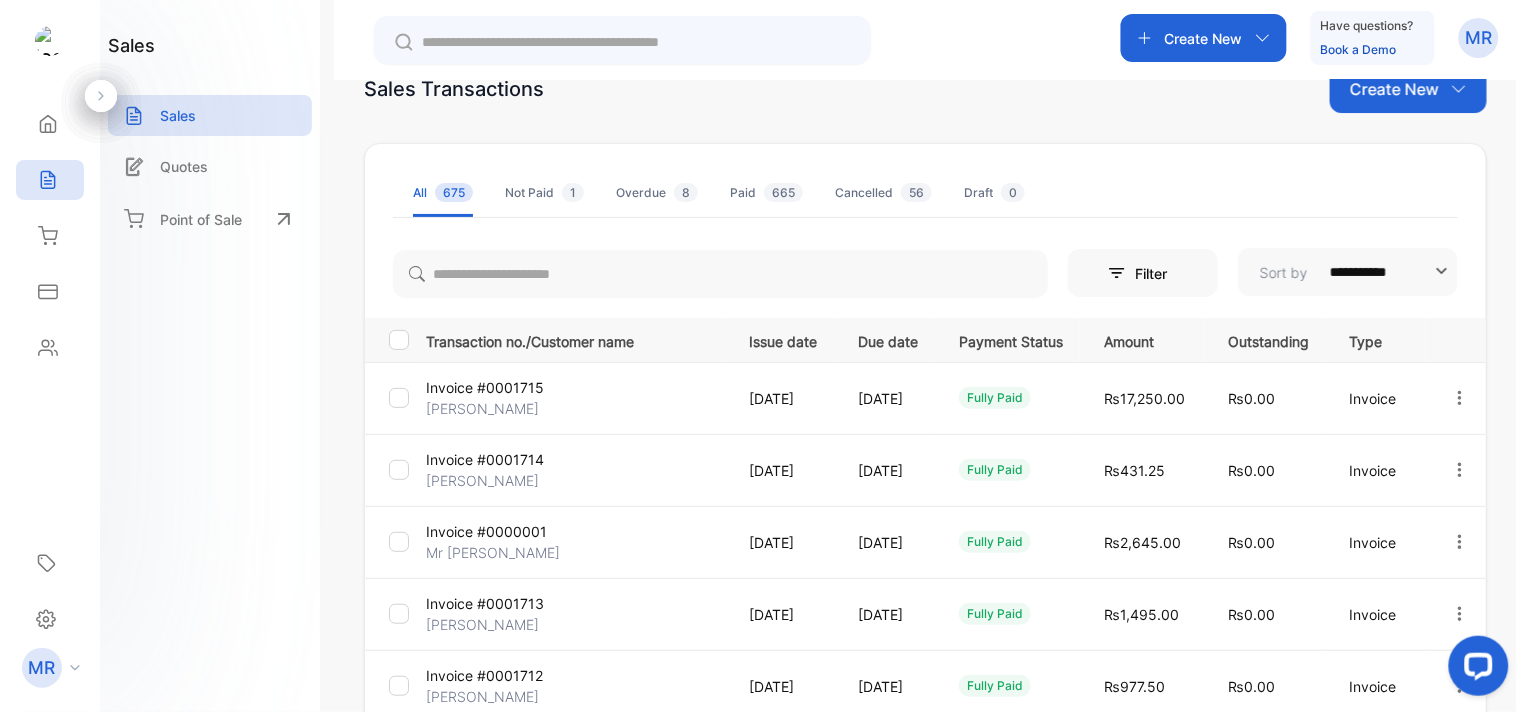 scroll, scrollTop: 0, scrollLeft: 0, axis: both 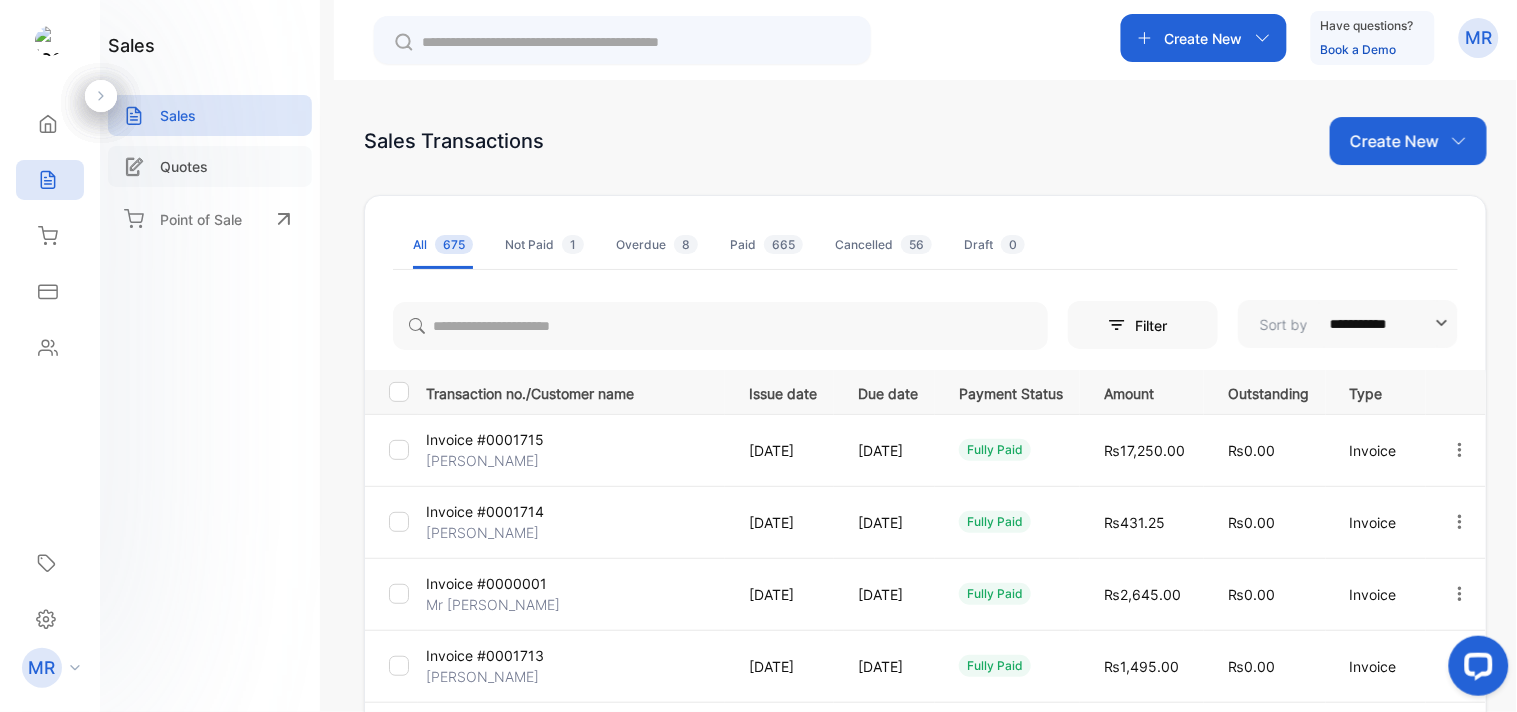 click on "Quotes" at bounding box center [210, 166] 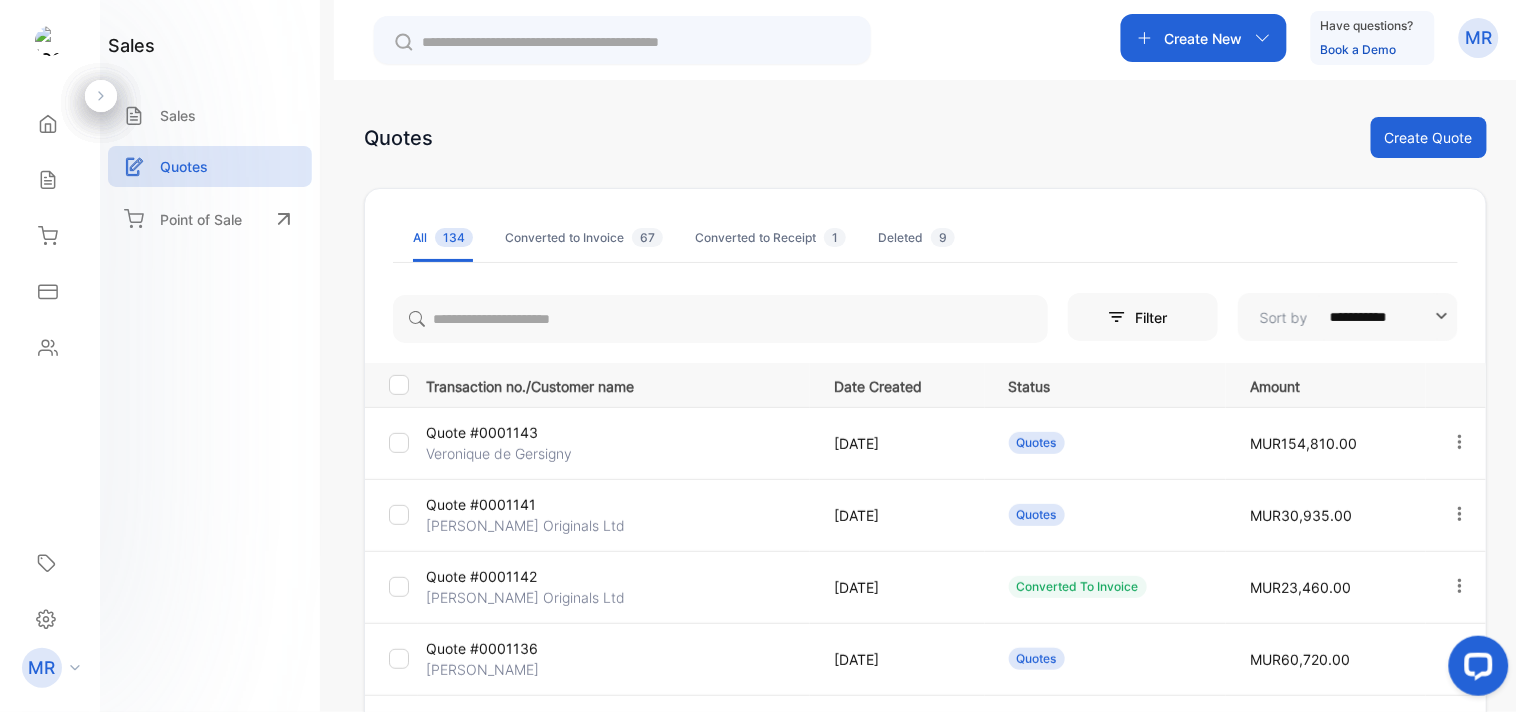 scroll, scrollTop: 156, scrollLeft: 0, axis: vertical 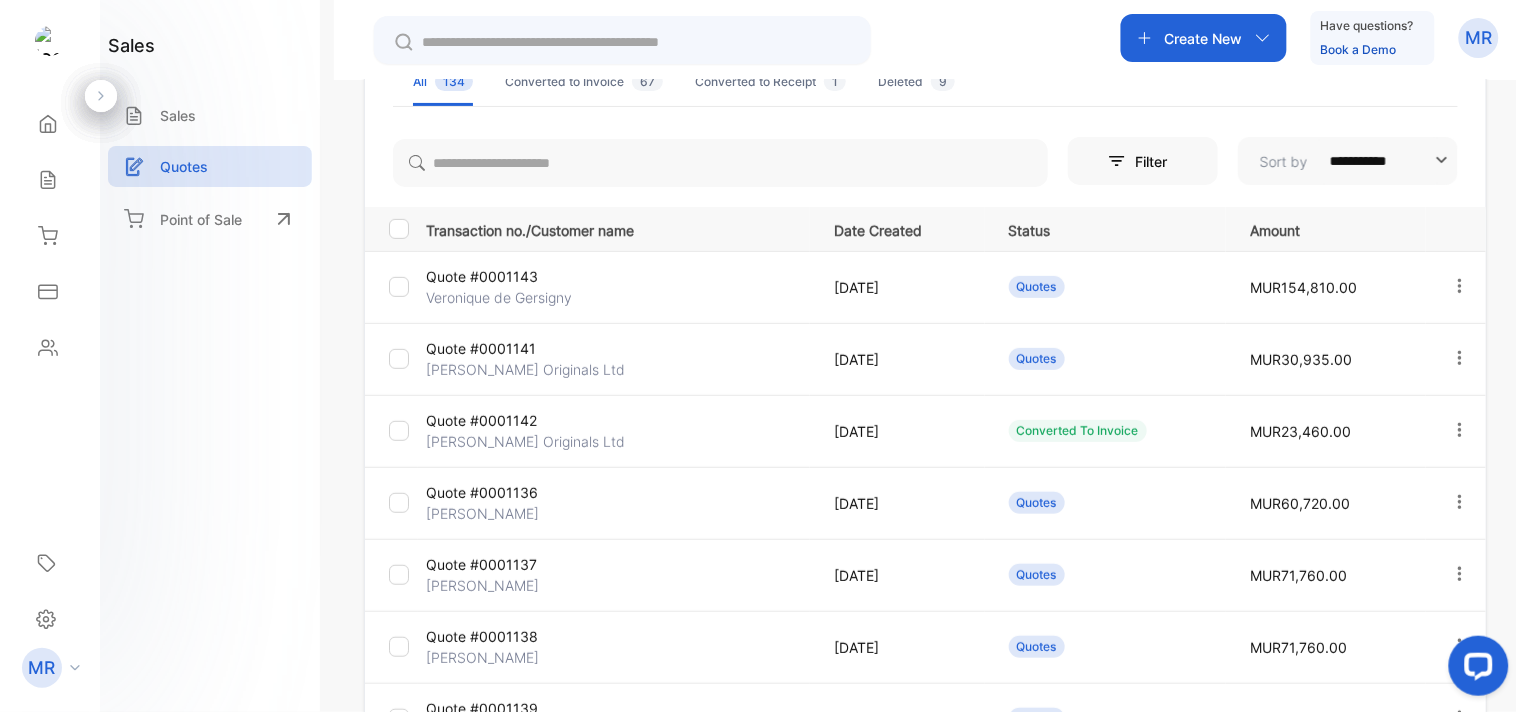 click 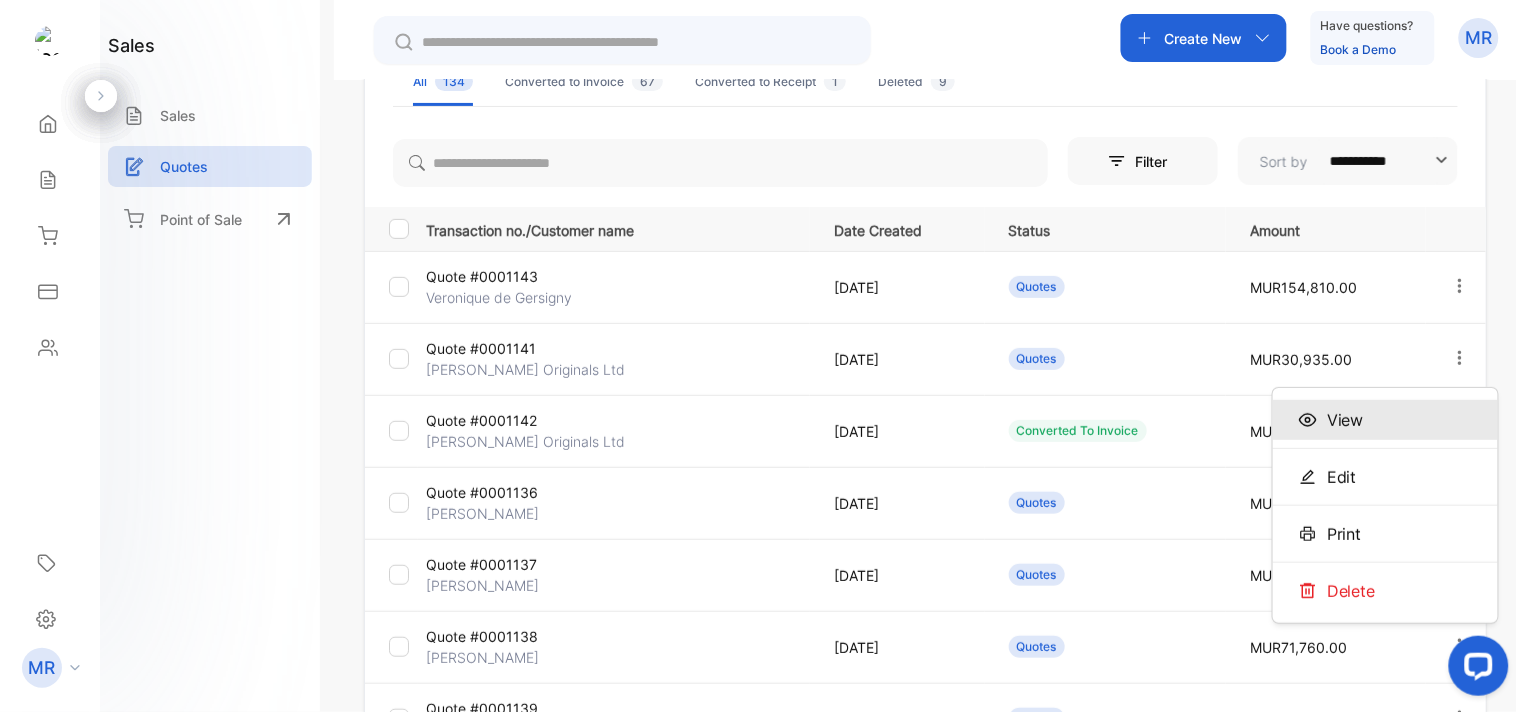 click on "View" at bounding box center [1385, 420] 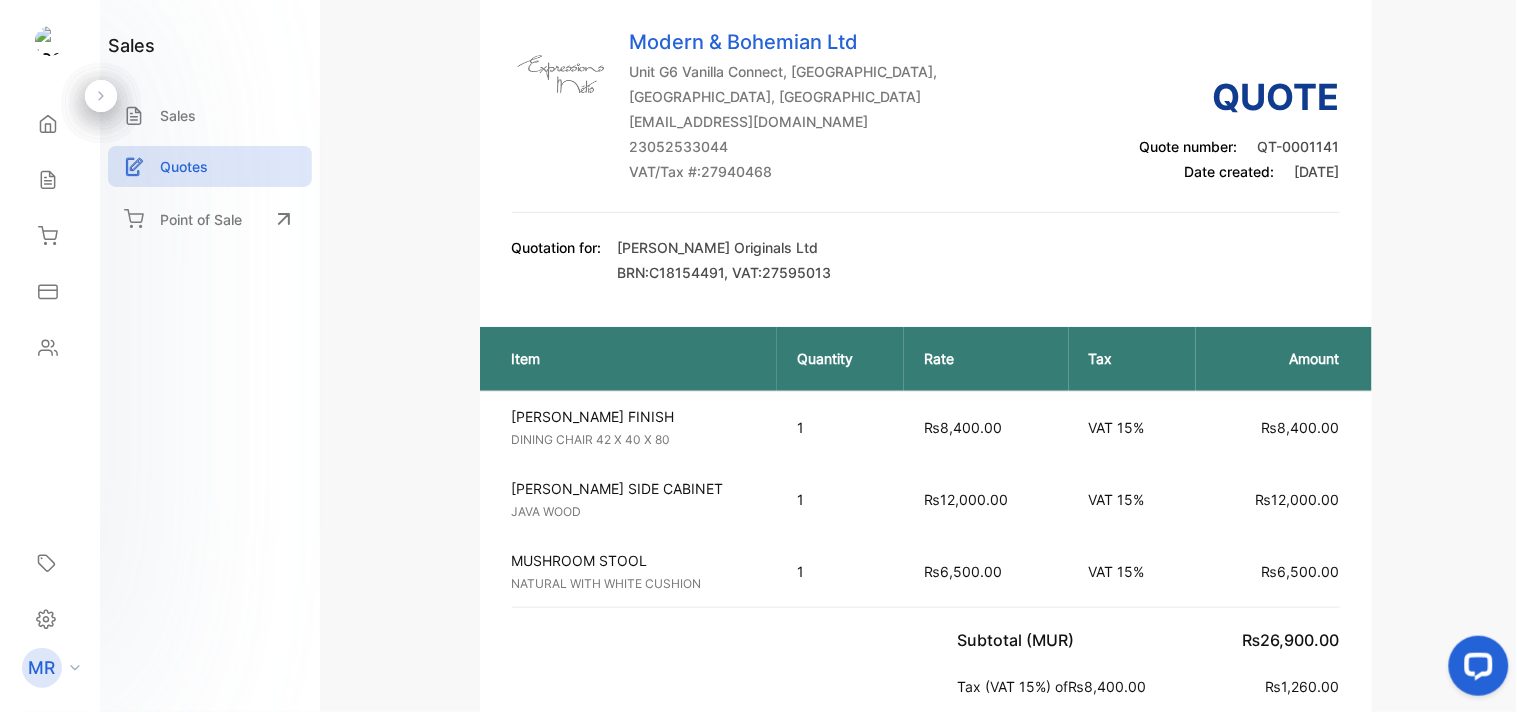 scroll, scrollTop: 0, scrollLeft: 0, axis: both 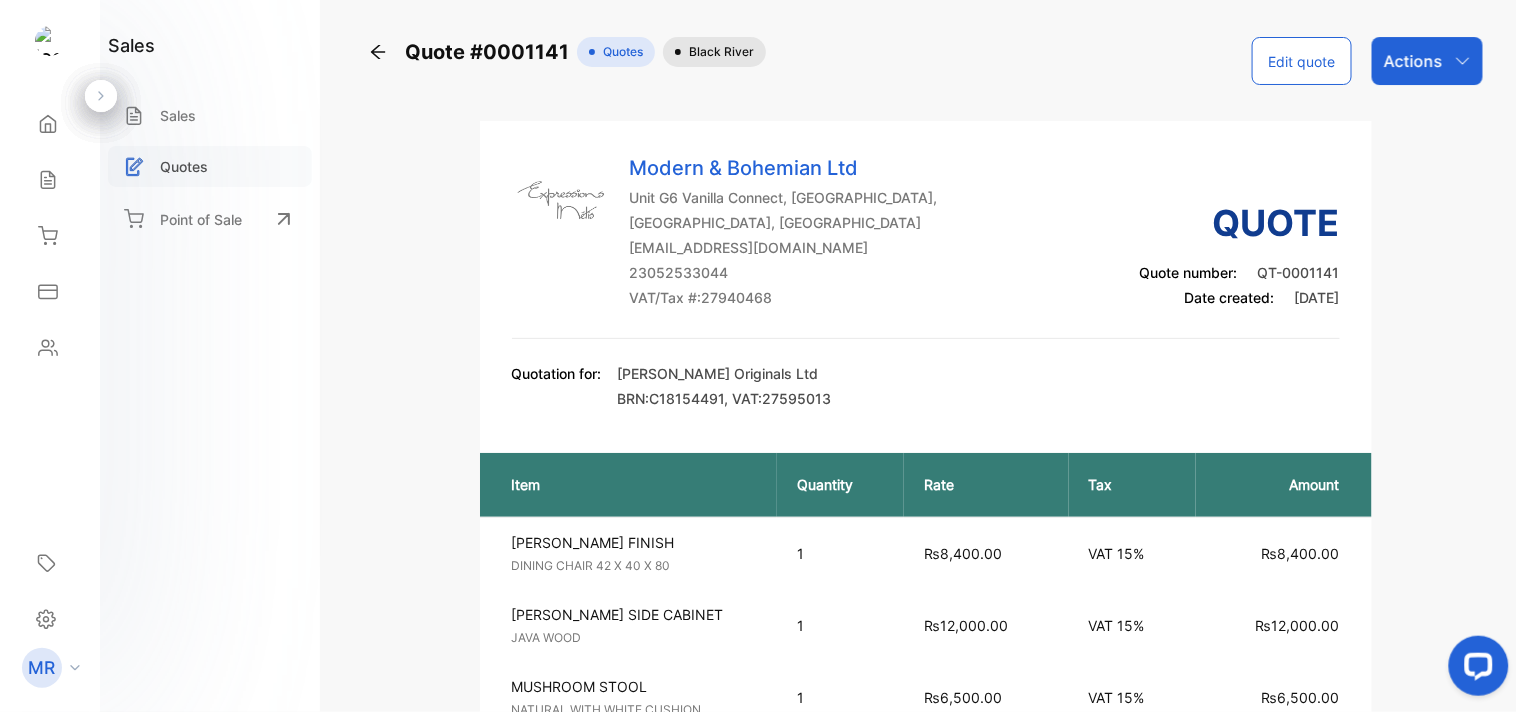 click on "Quotes" at bounding box center [184, 166] 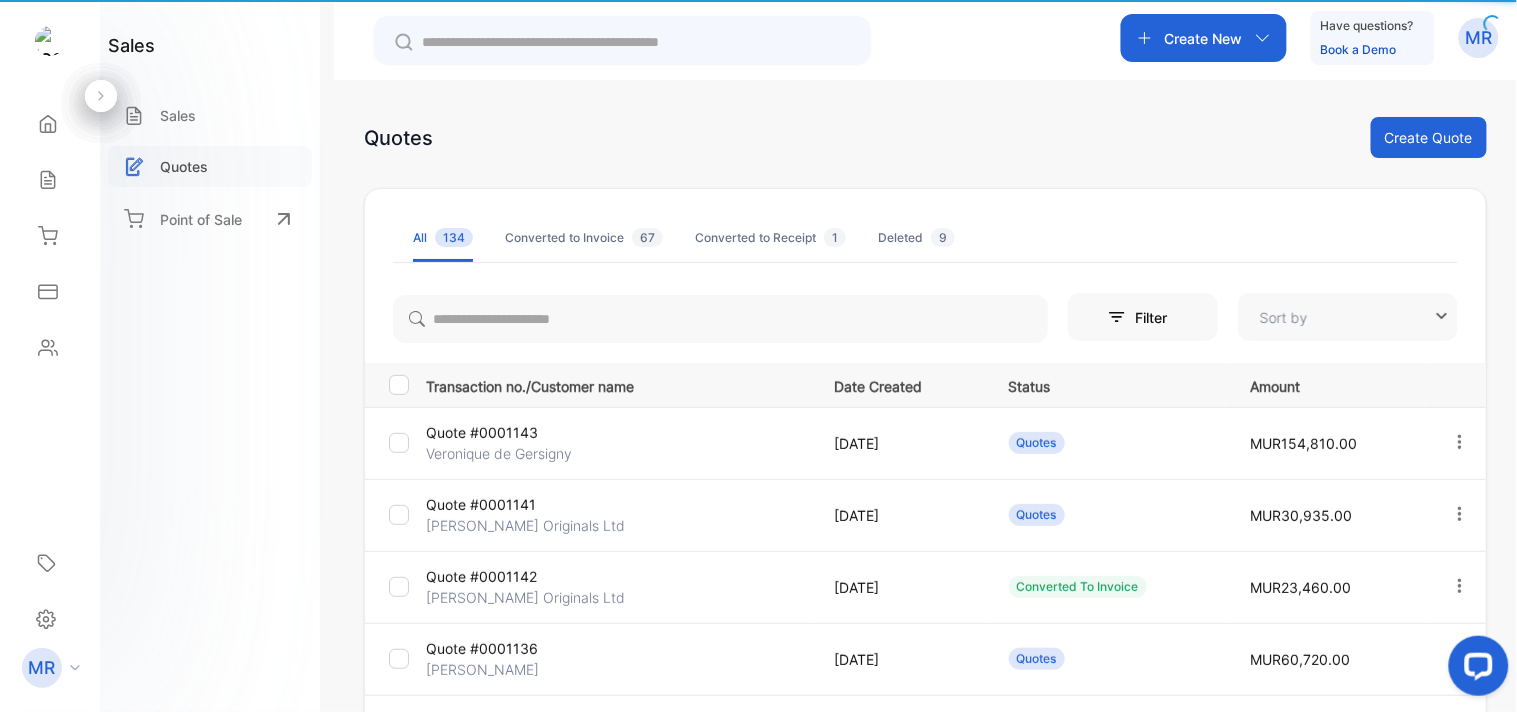 type on "**********" 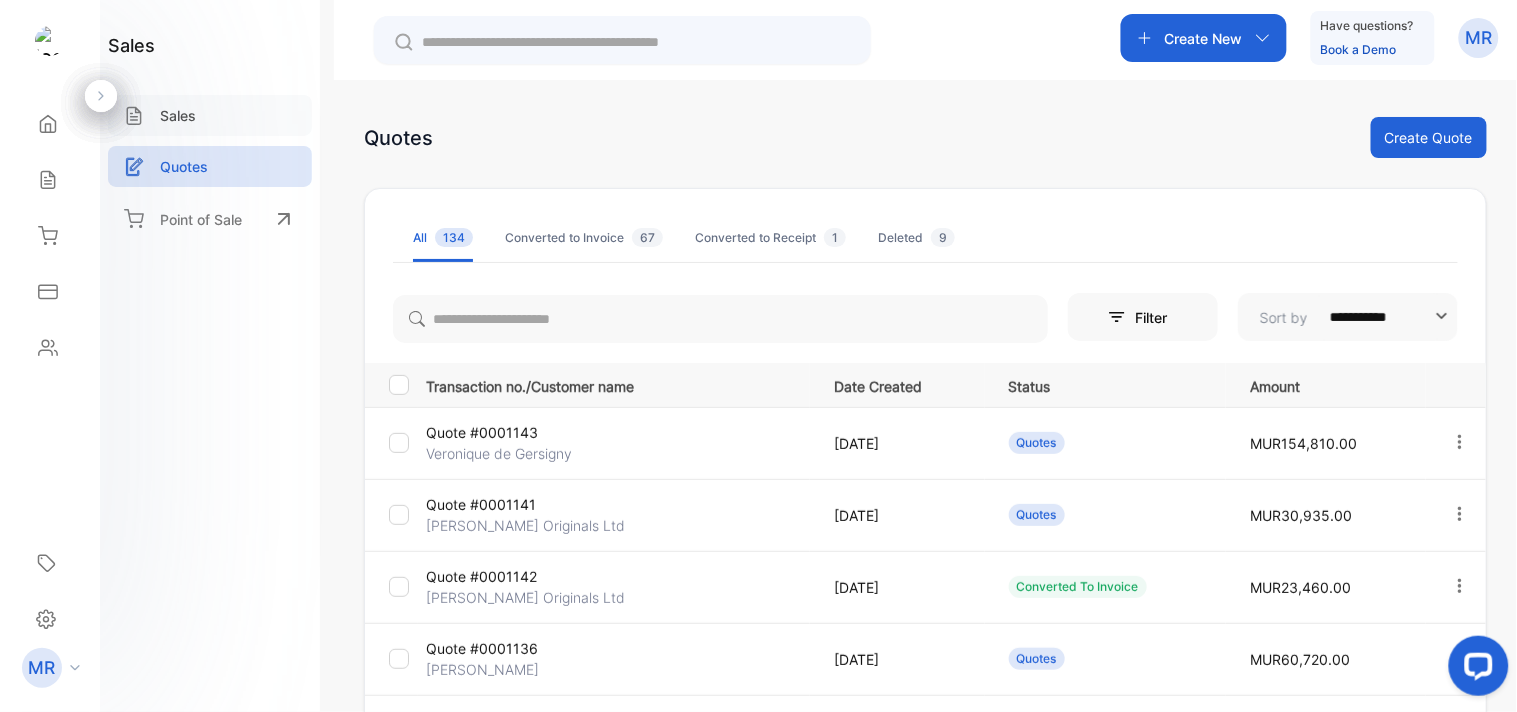 click on "Sales" at bounding box center (178, 115) 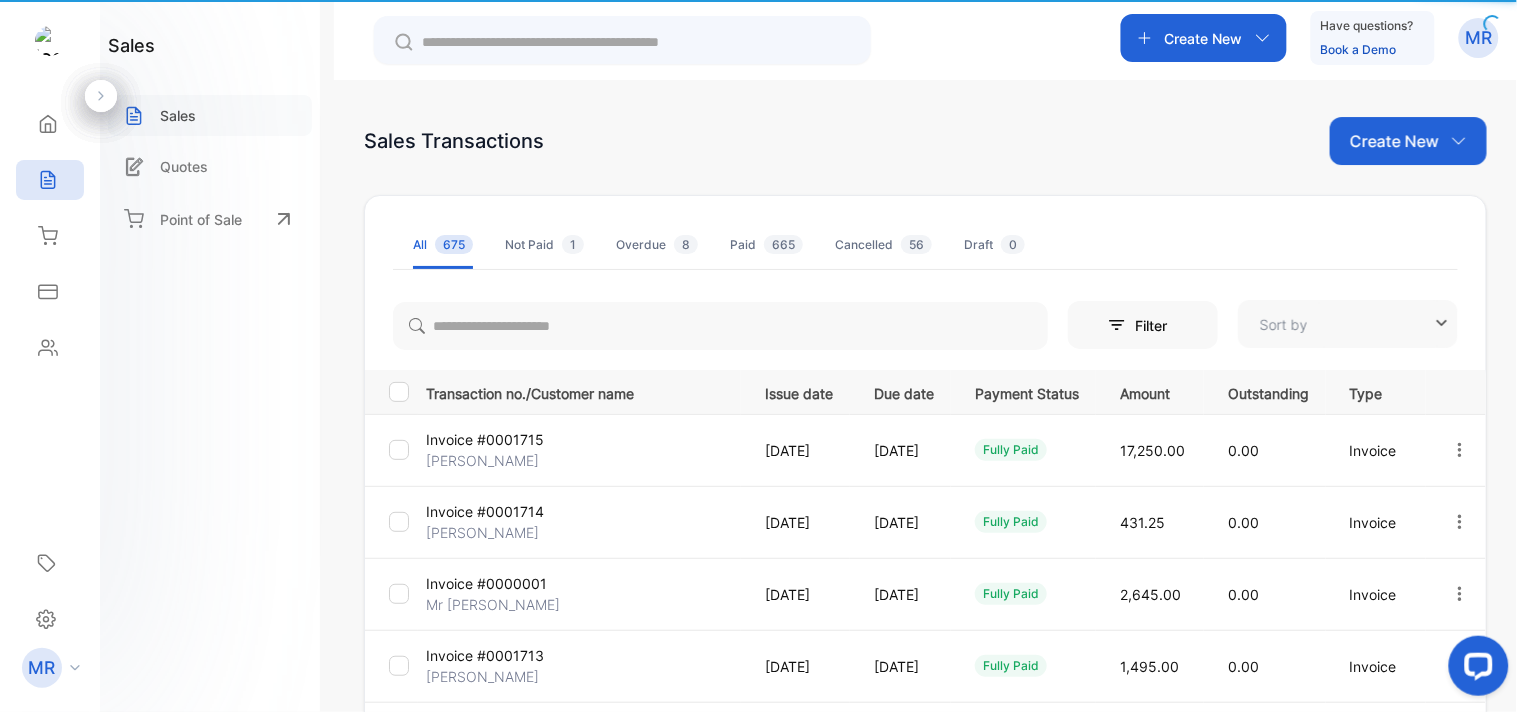 type on "**********" 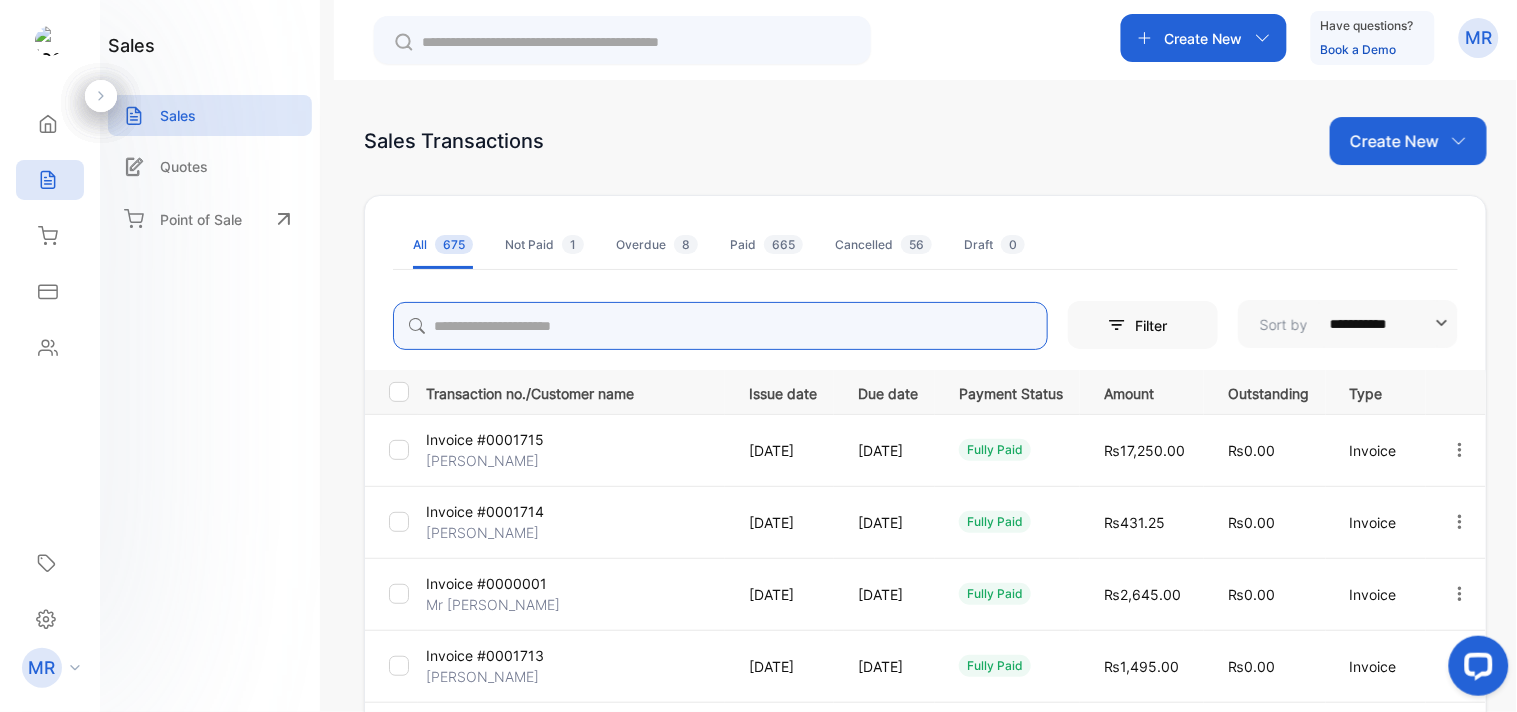 click at bounding box center (720, 326) 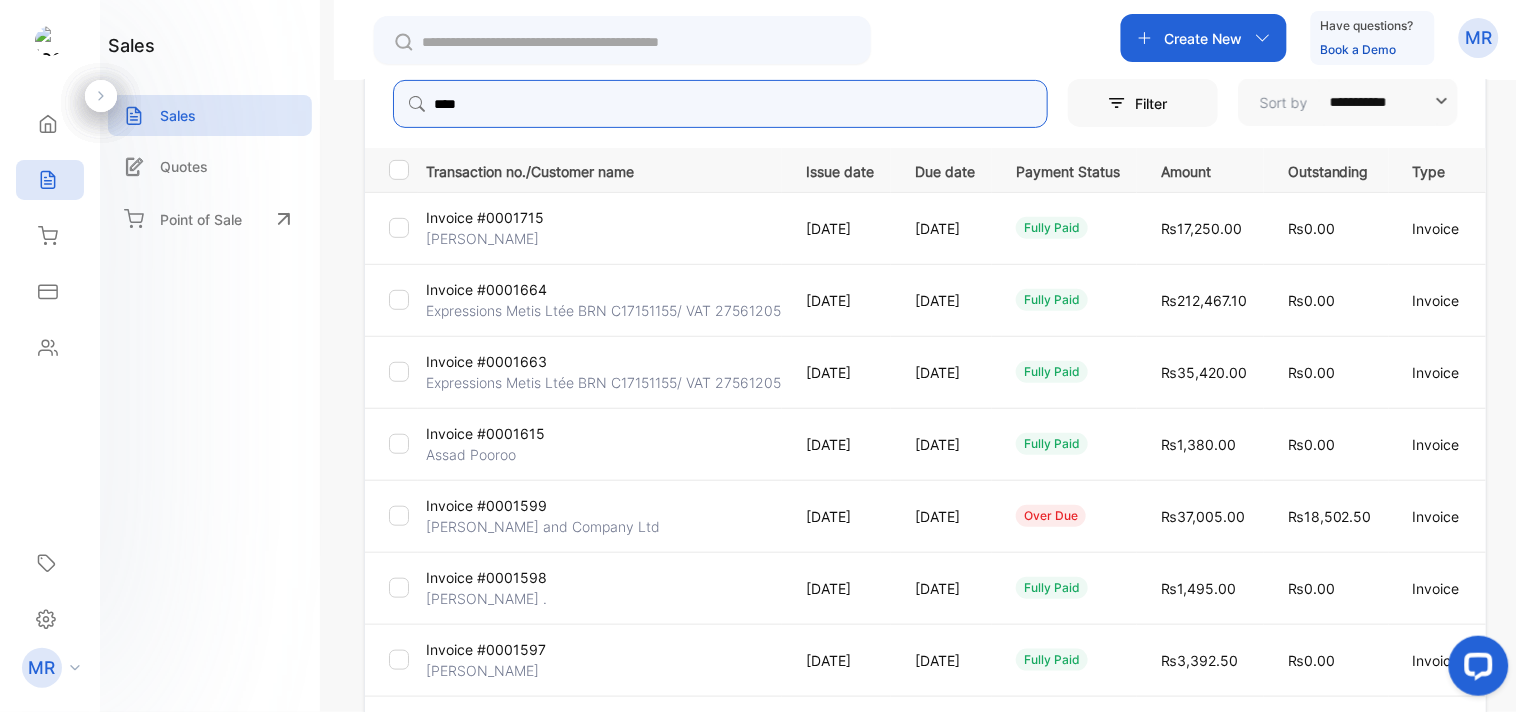 scroll, scrollTop: 144, scrollLeft: 0, axis: vertical 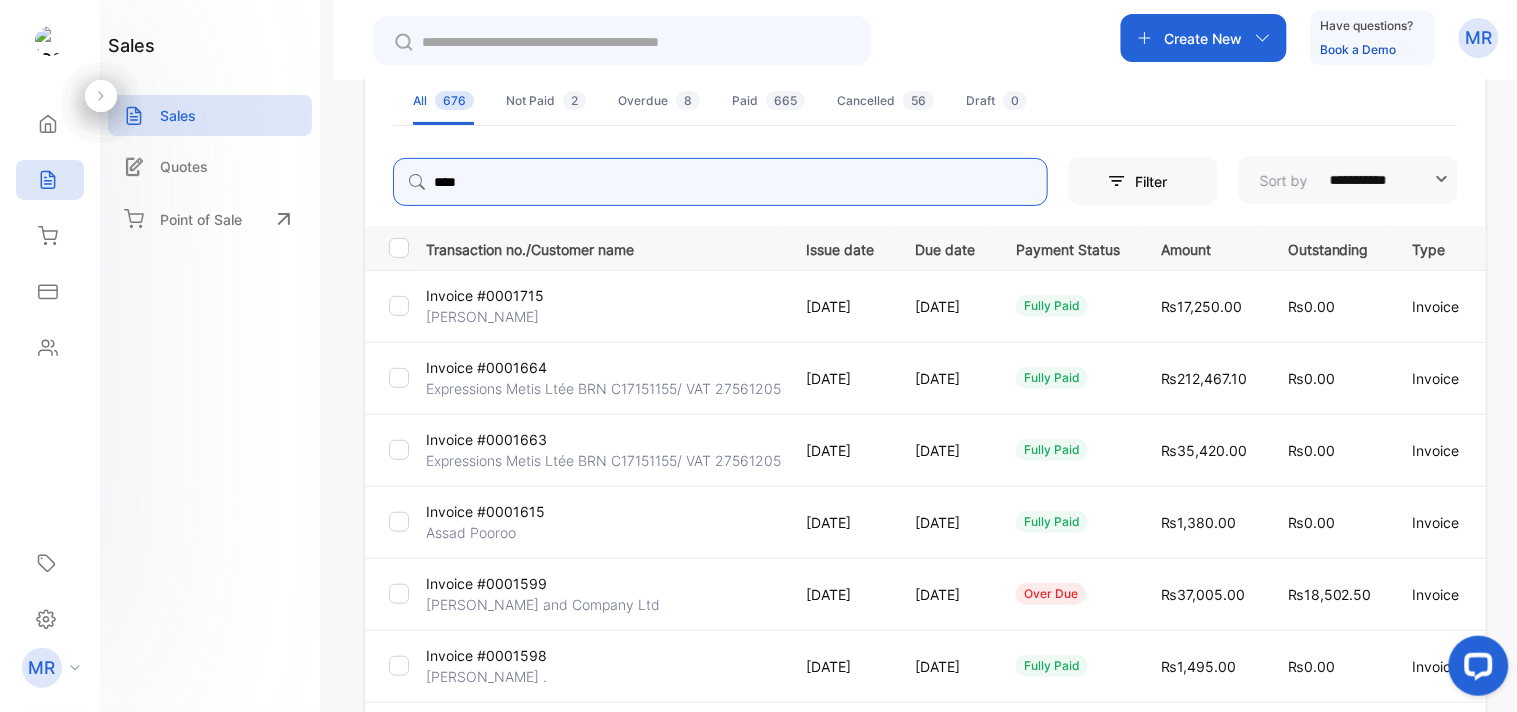 click on "****" at bounding box center (720, 182) 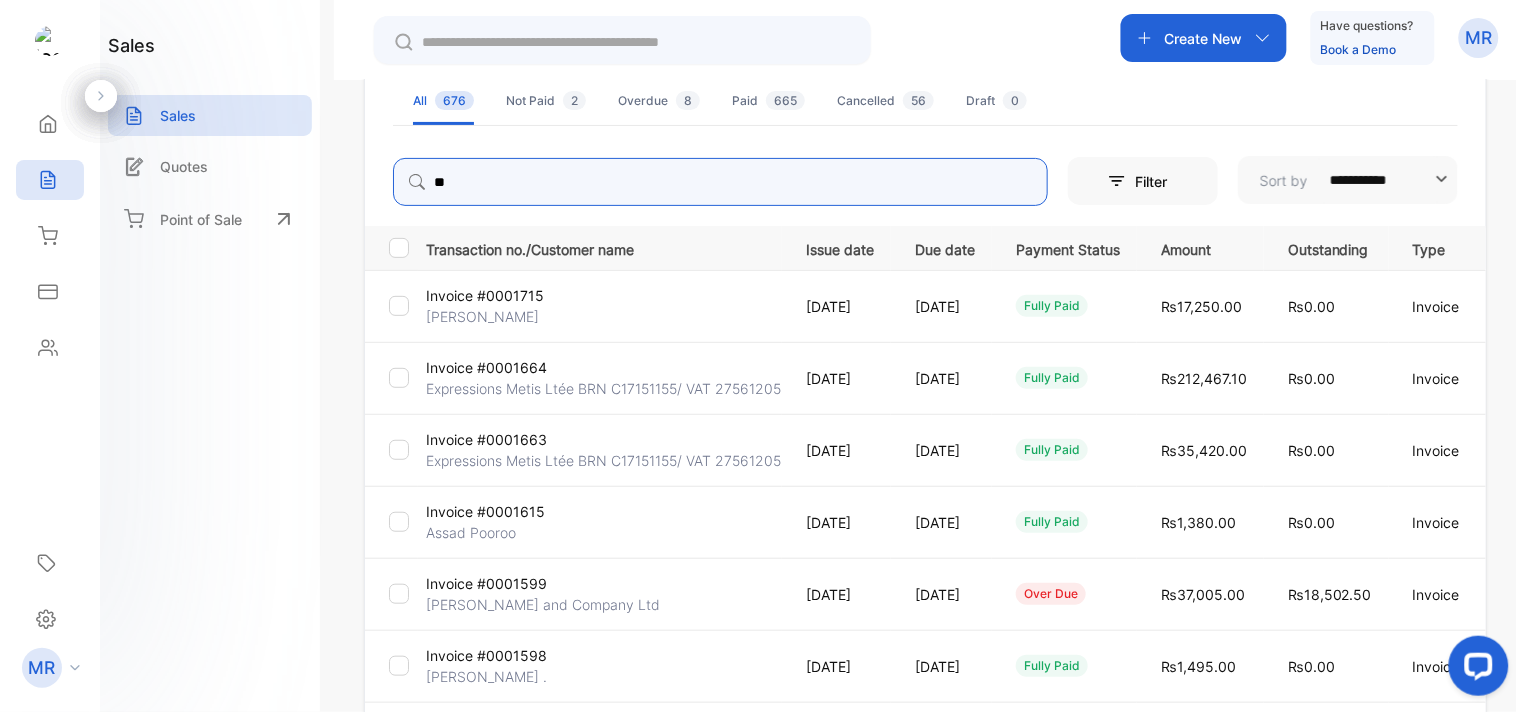 type on "*" 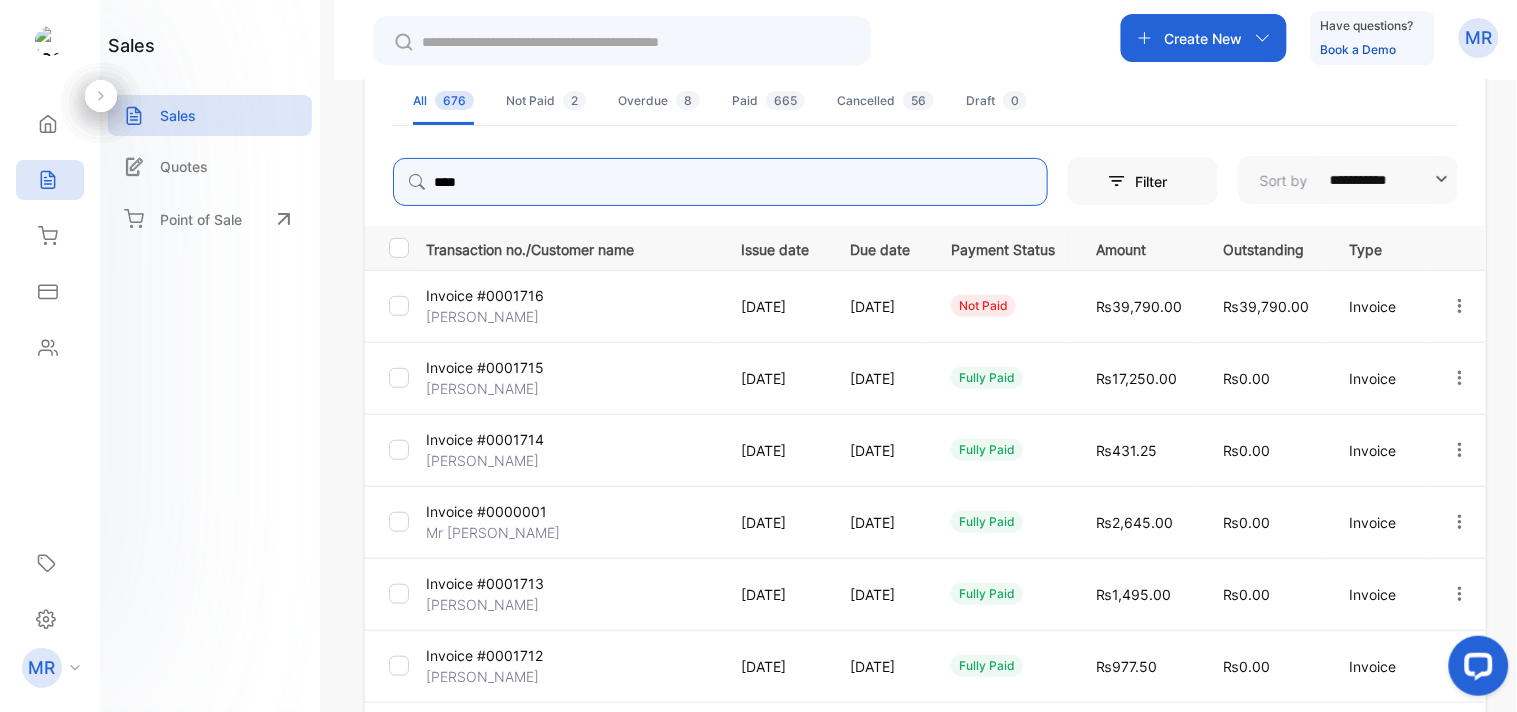 scroll, scrollTop: 0, scrollLeft: 0, axis: both 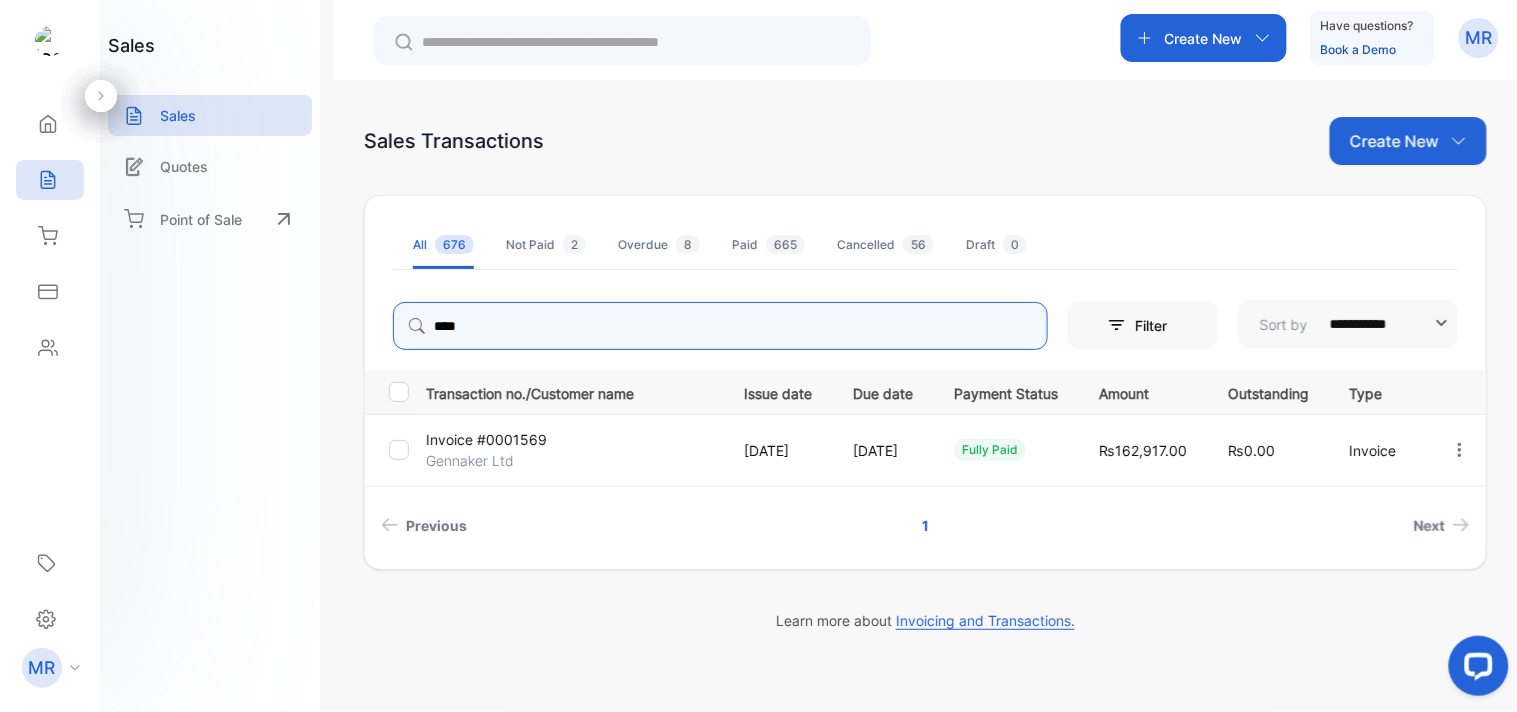 type on "****" 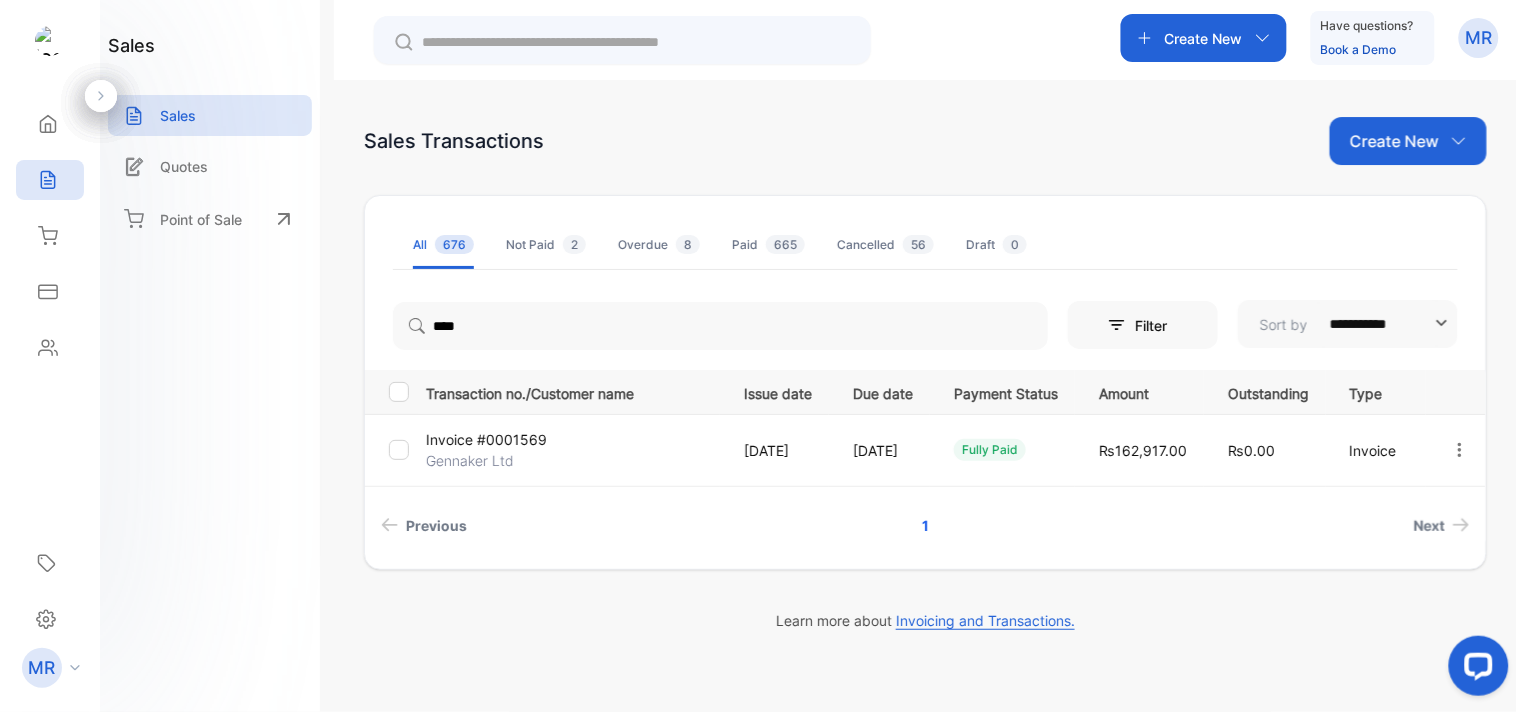 click on "Gennaker  Ltd" at bounding box center (475, 460) 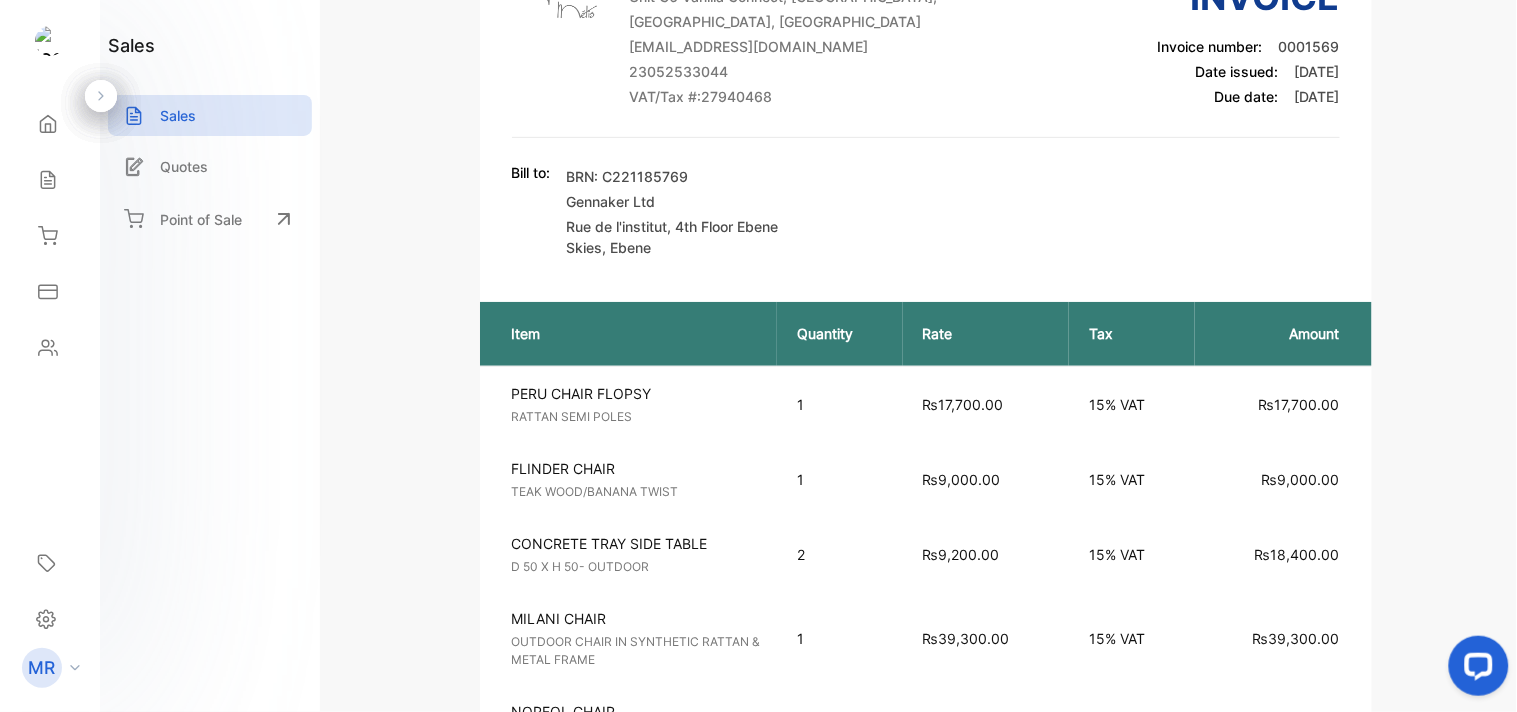 scroll, scrollTop: 170, scrollLeft: 0, axis: vertical 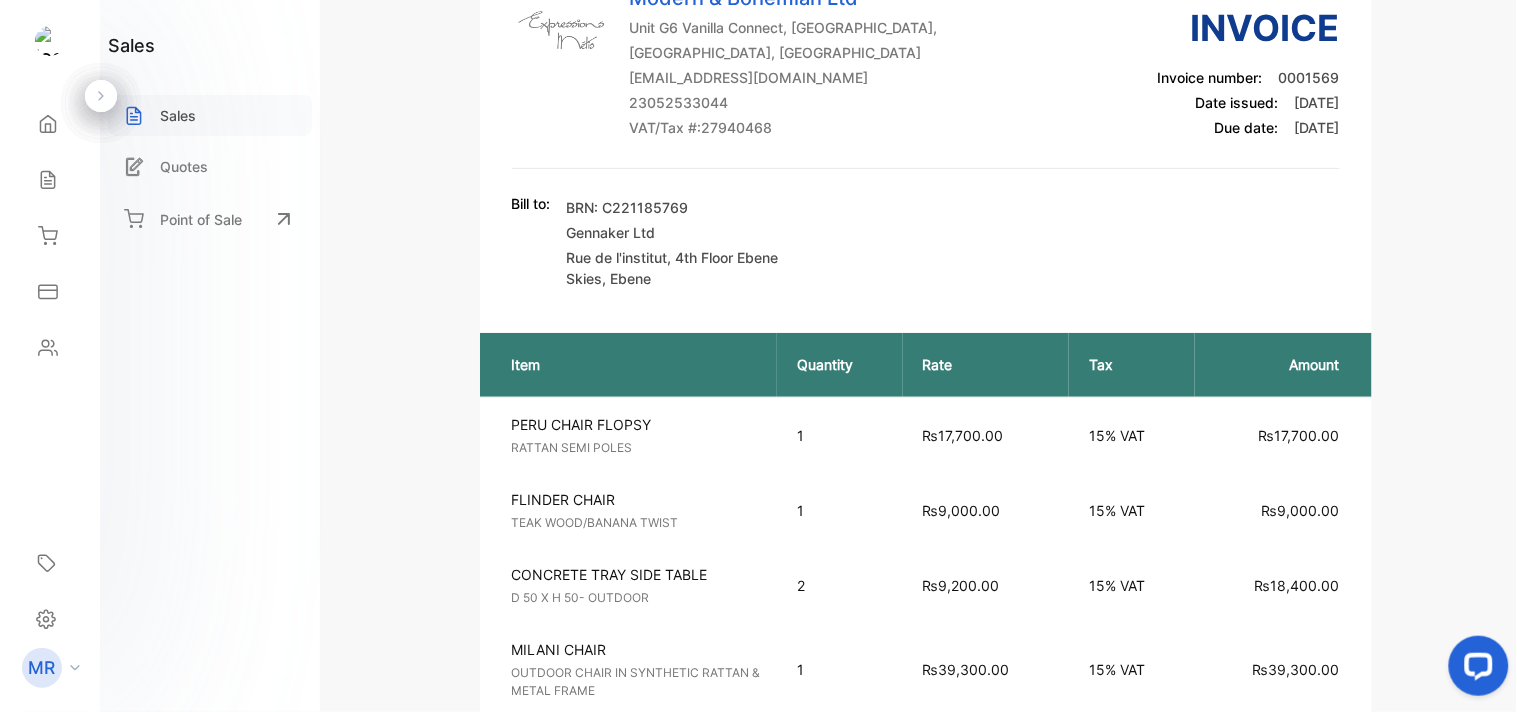 click on "Sales" at bounding box center [178, 115] 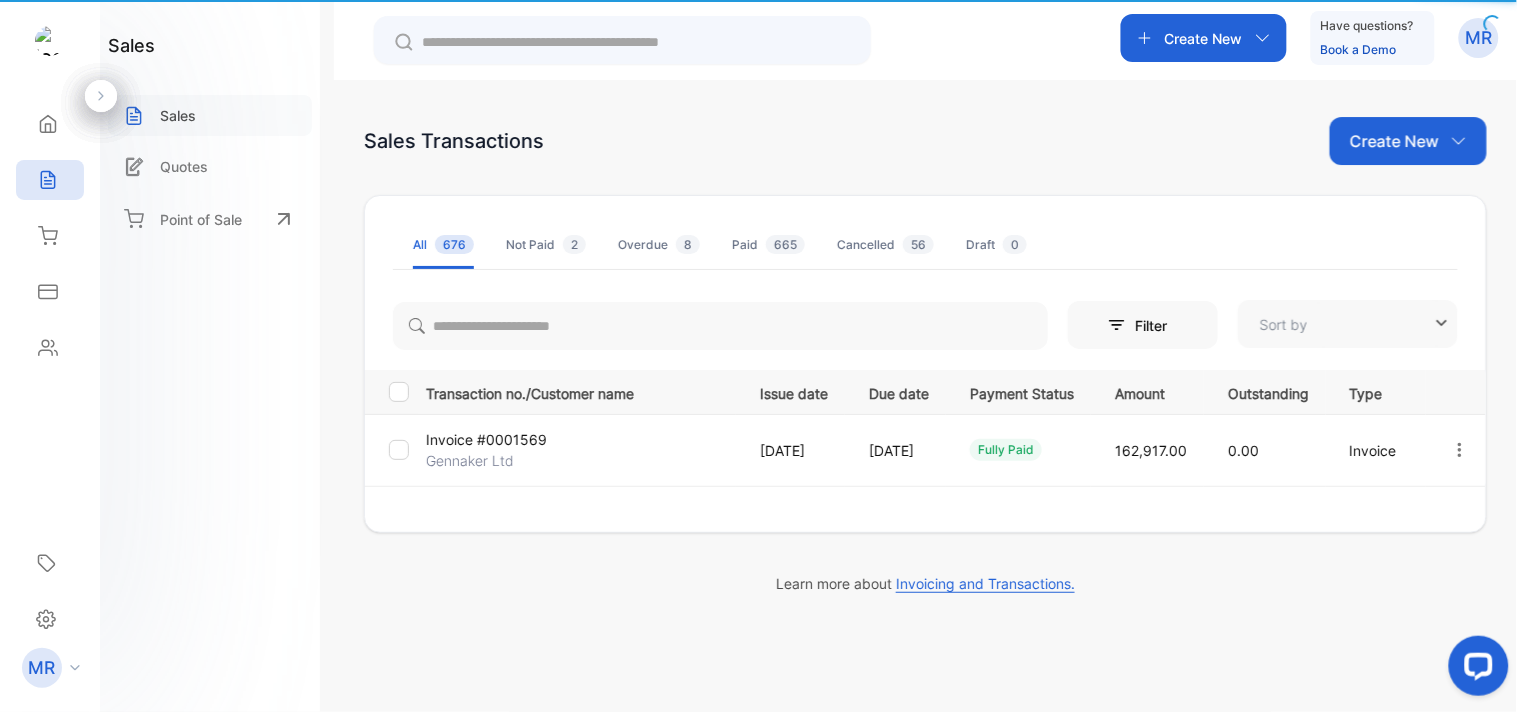type on "**********" 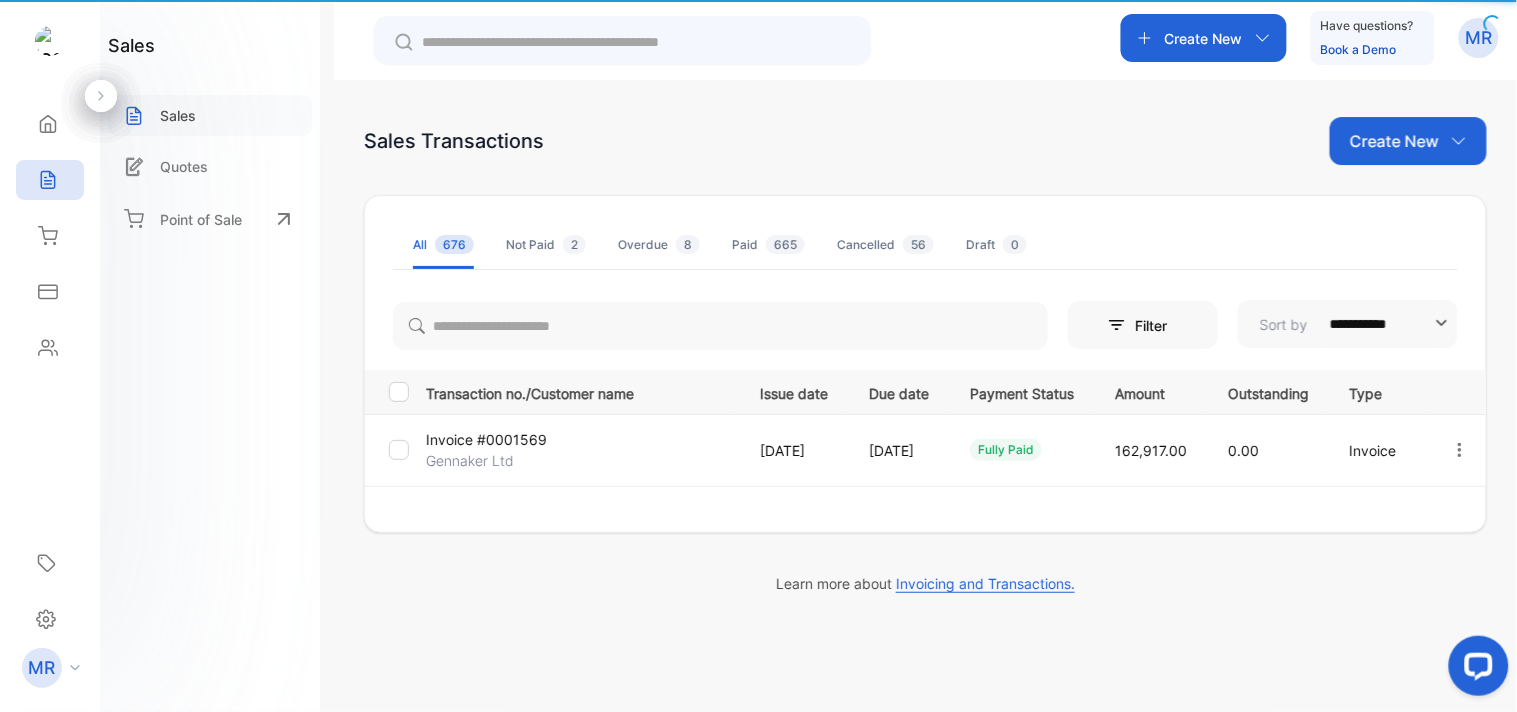 scroll, scrollTop: 0, scrollLeft: 0, axis: both 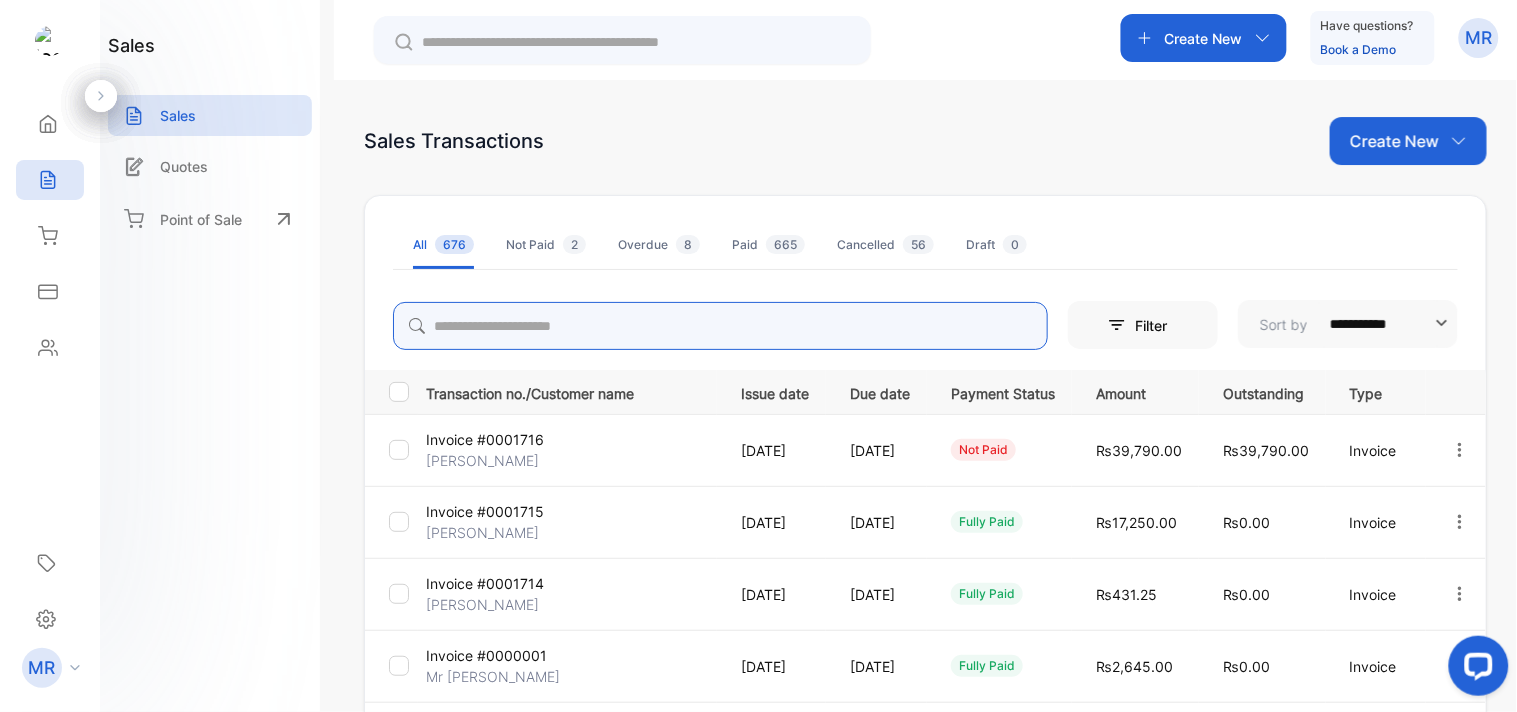 click at bounding box center (720, 326) 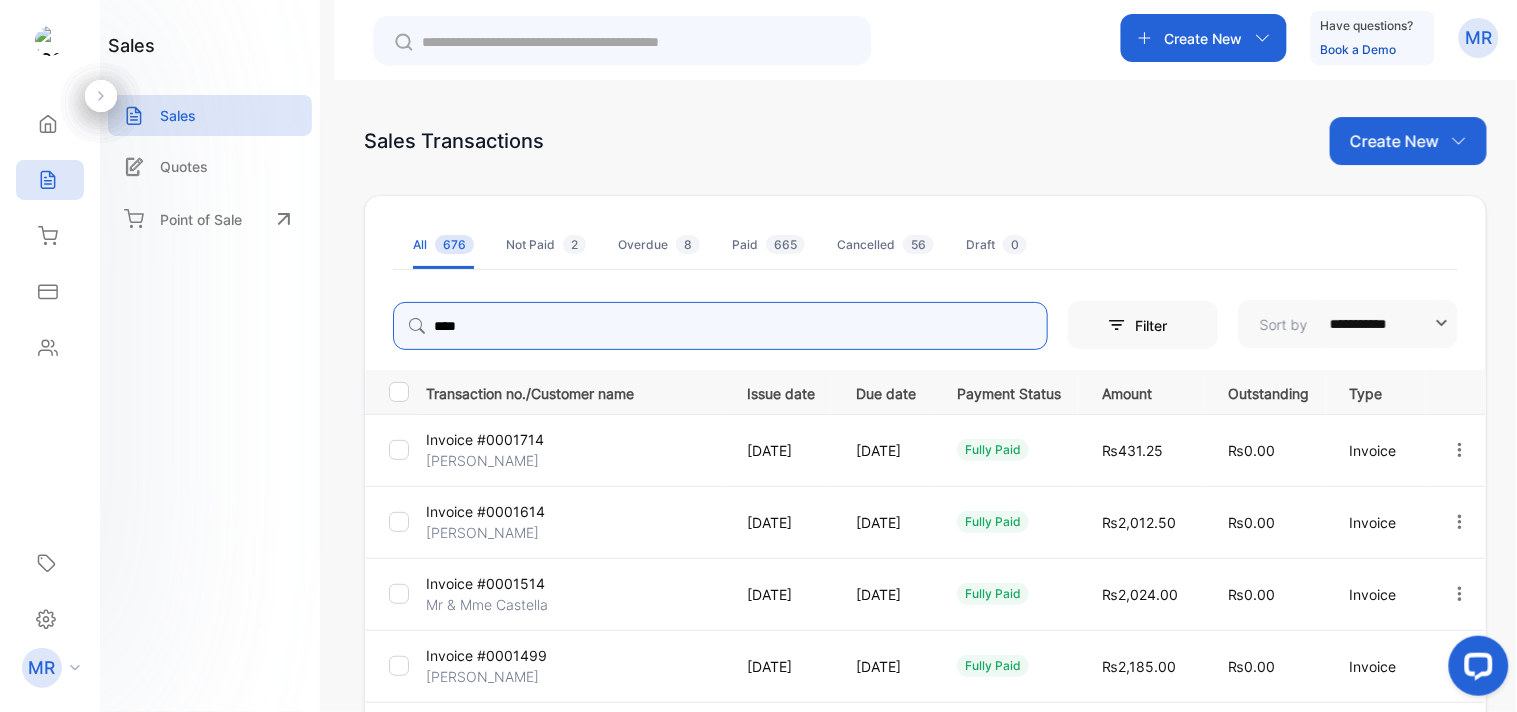 type on "****" 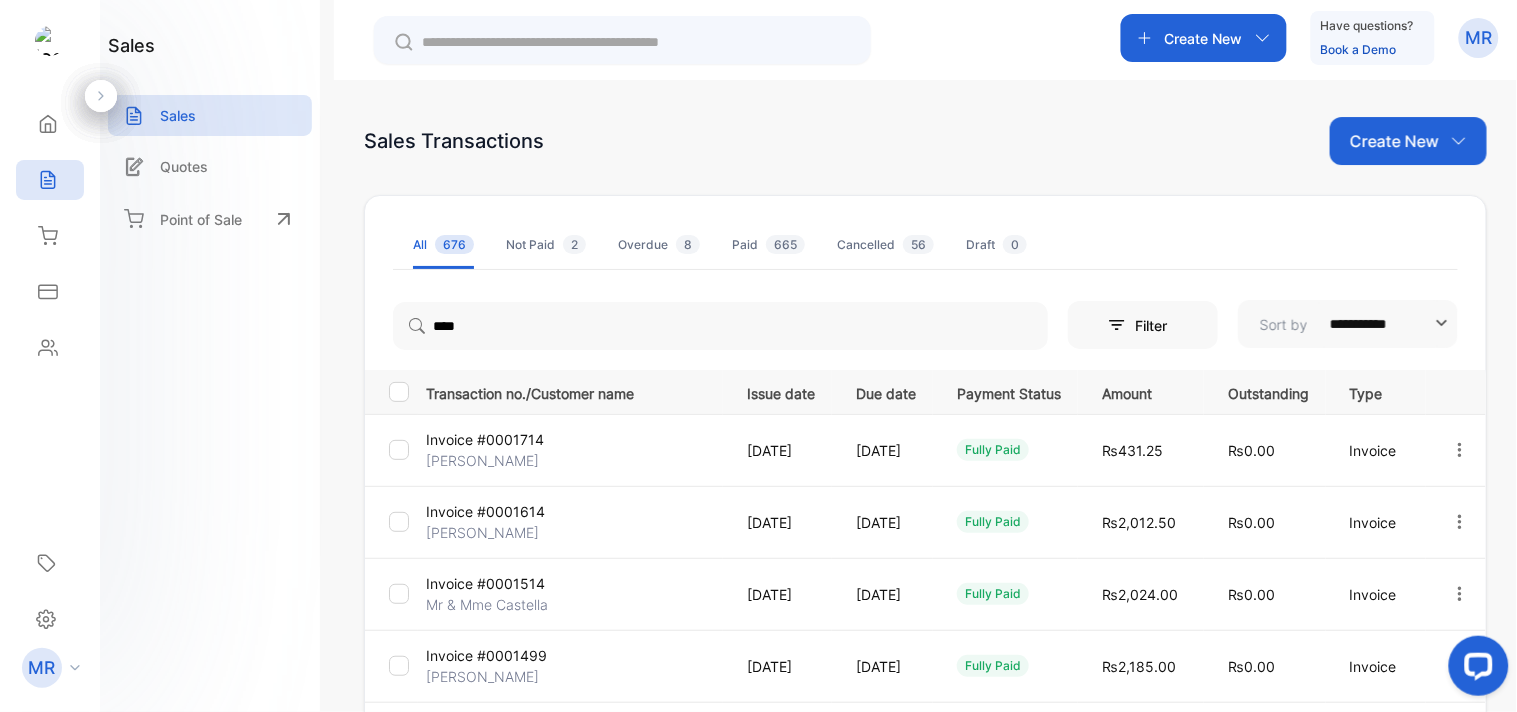 click on "sales Sales Quotes Point of Sale" at bounding box center (210, 356) 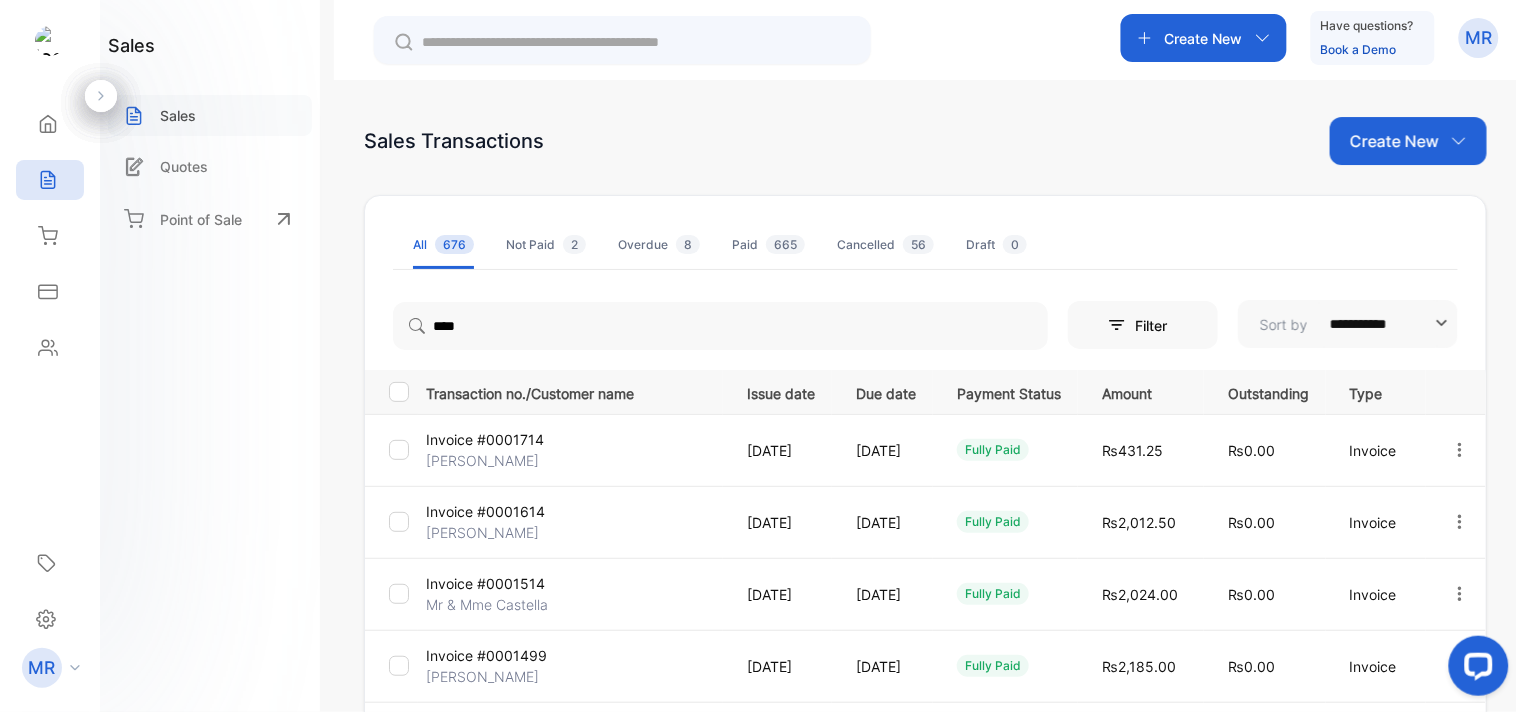click on "Sales" at bounding box center (178, 115) 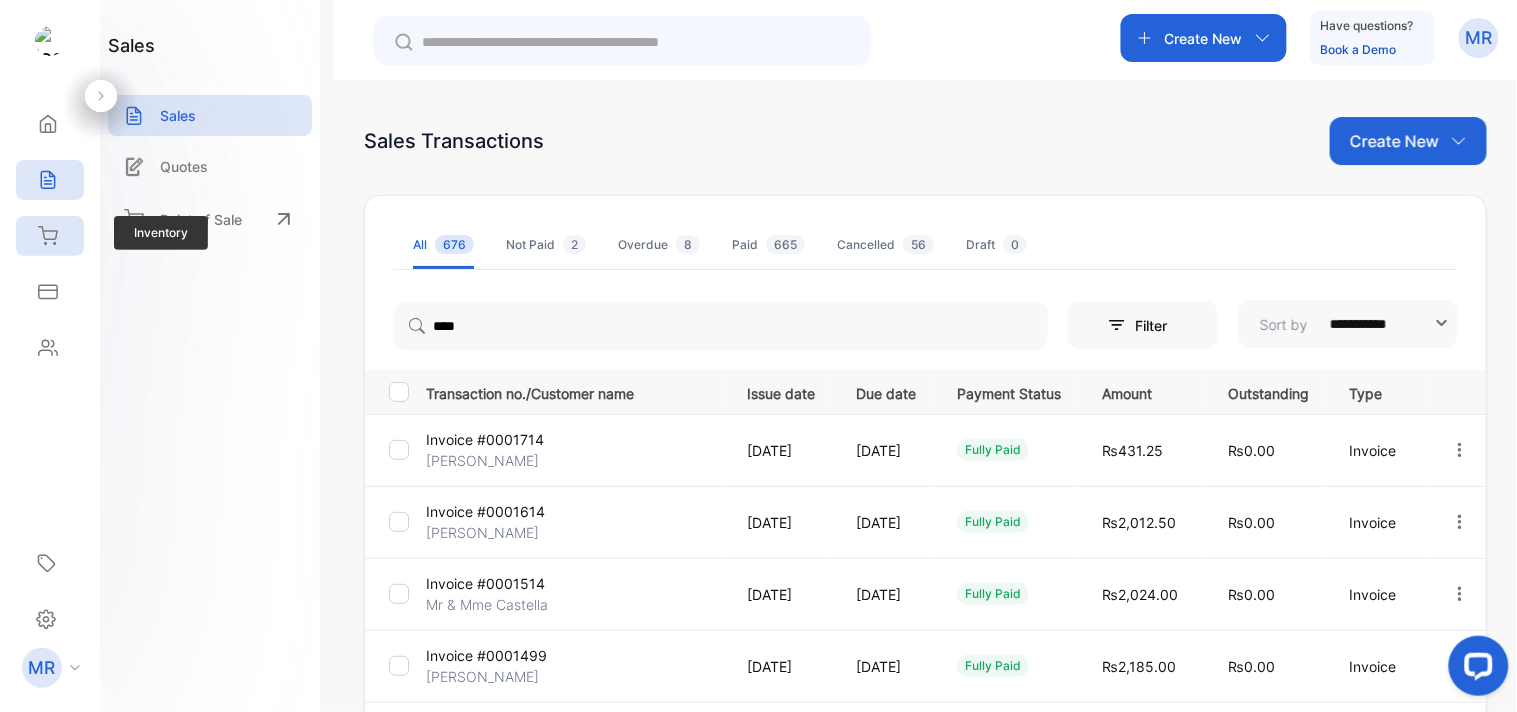 click on "Inventory" at bounding box center [50, 236] 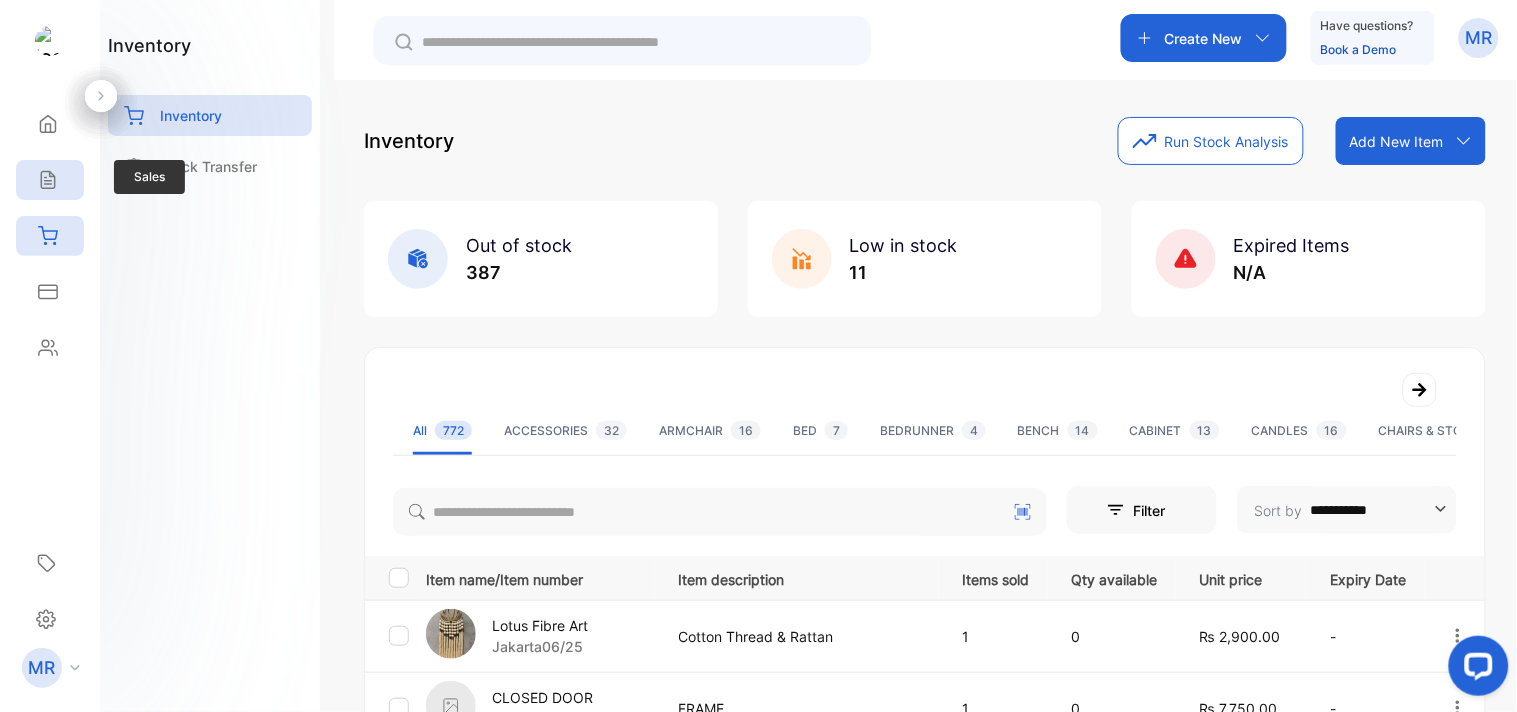click on "Sales" at bounding box center [50, 180] 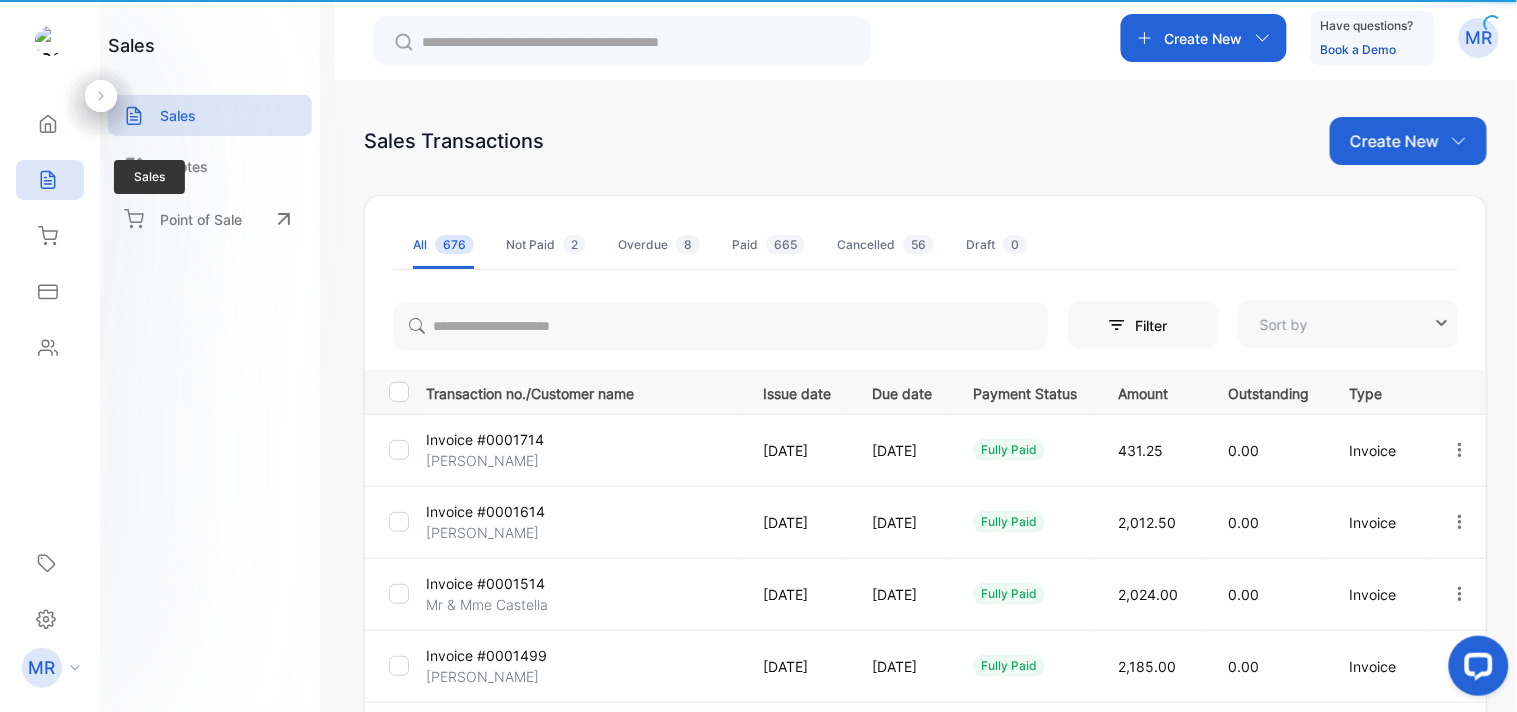 type on "**********" 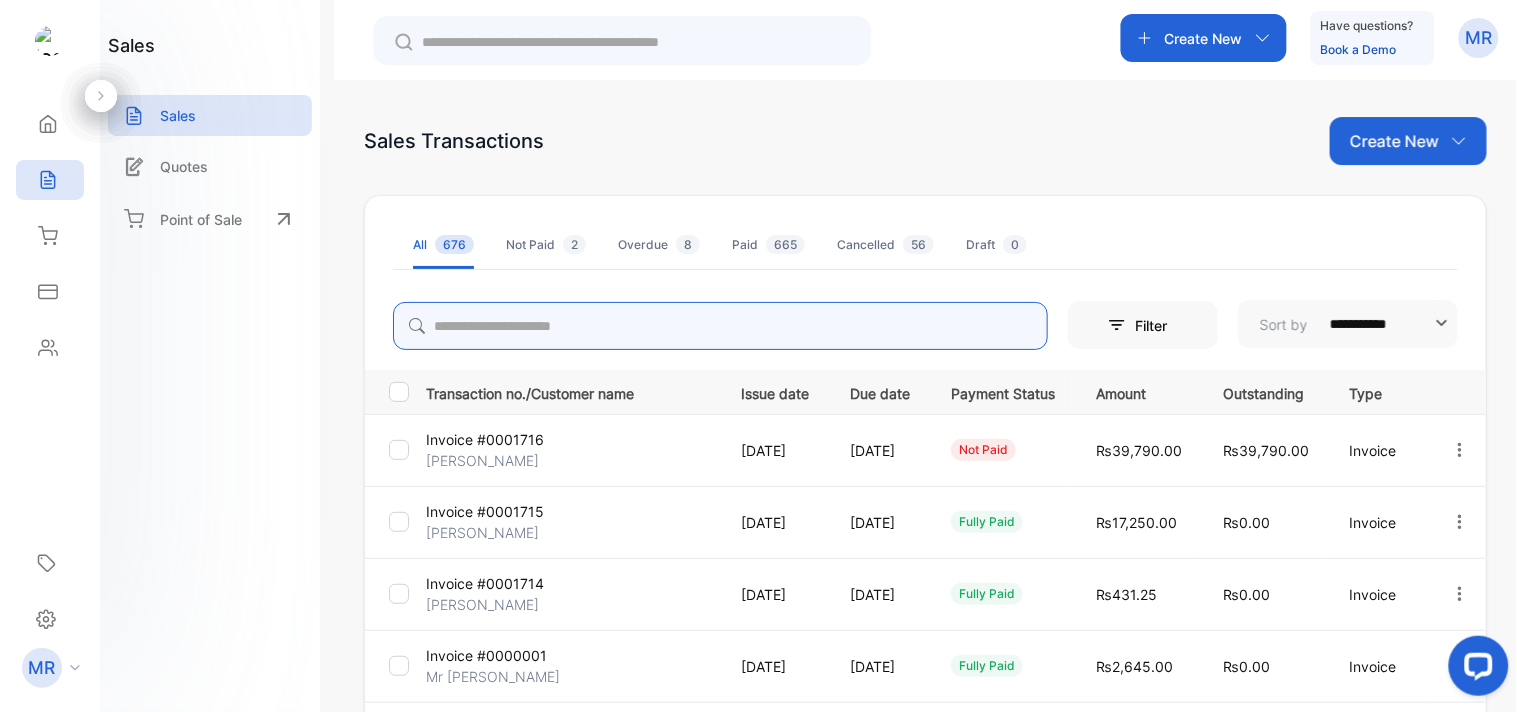click at bounding box center (720, 326) 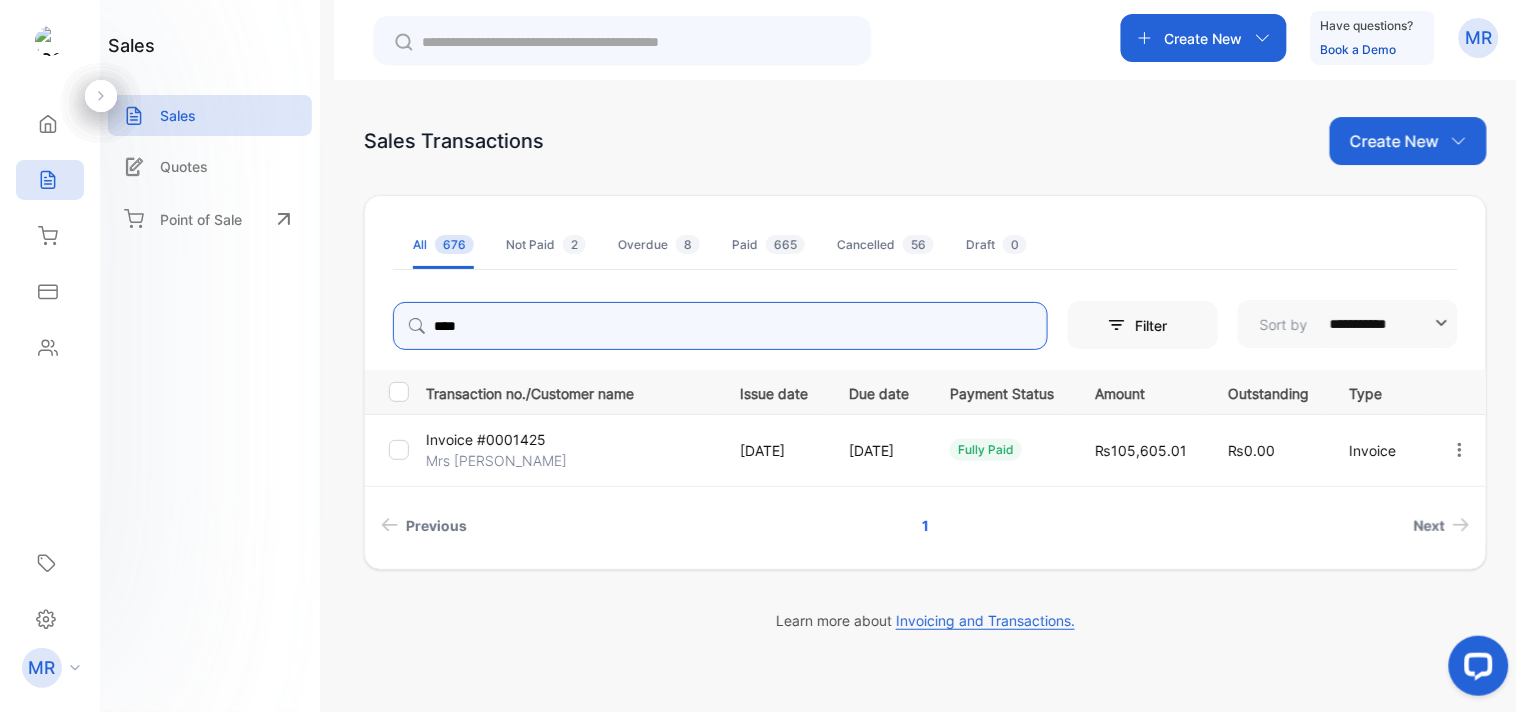 type on "****" 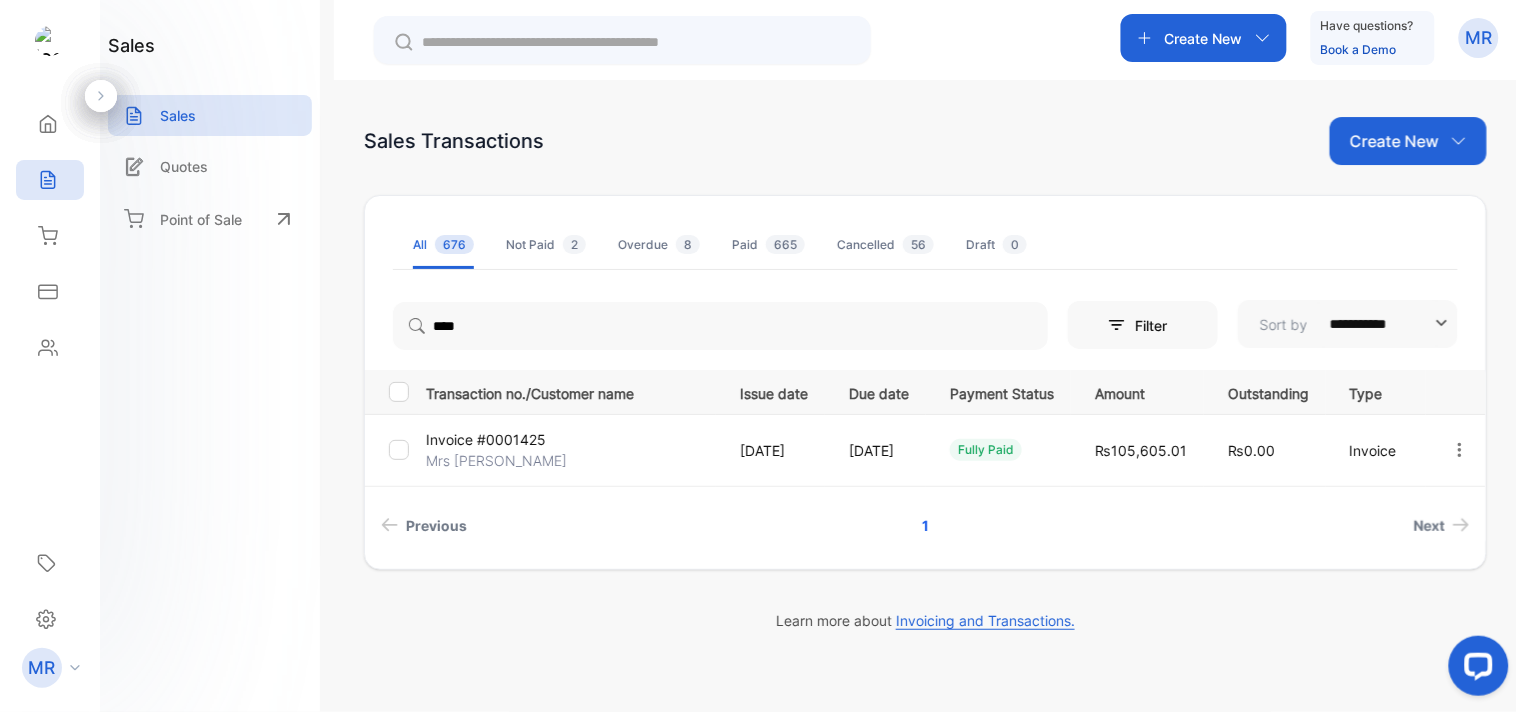 click on "Invoice #0001425" at bounding box center [486, 439] 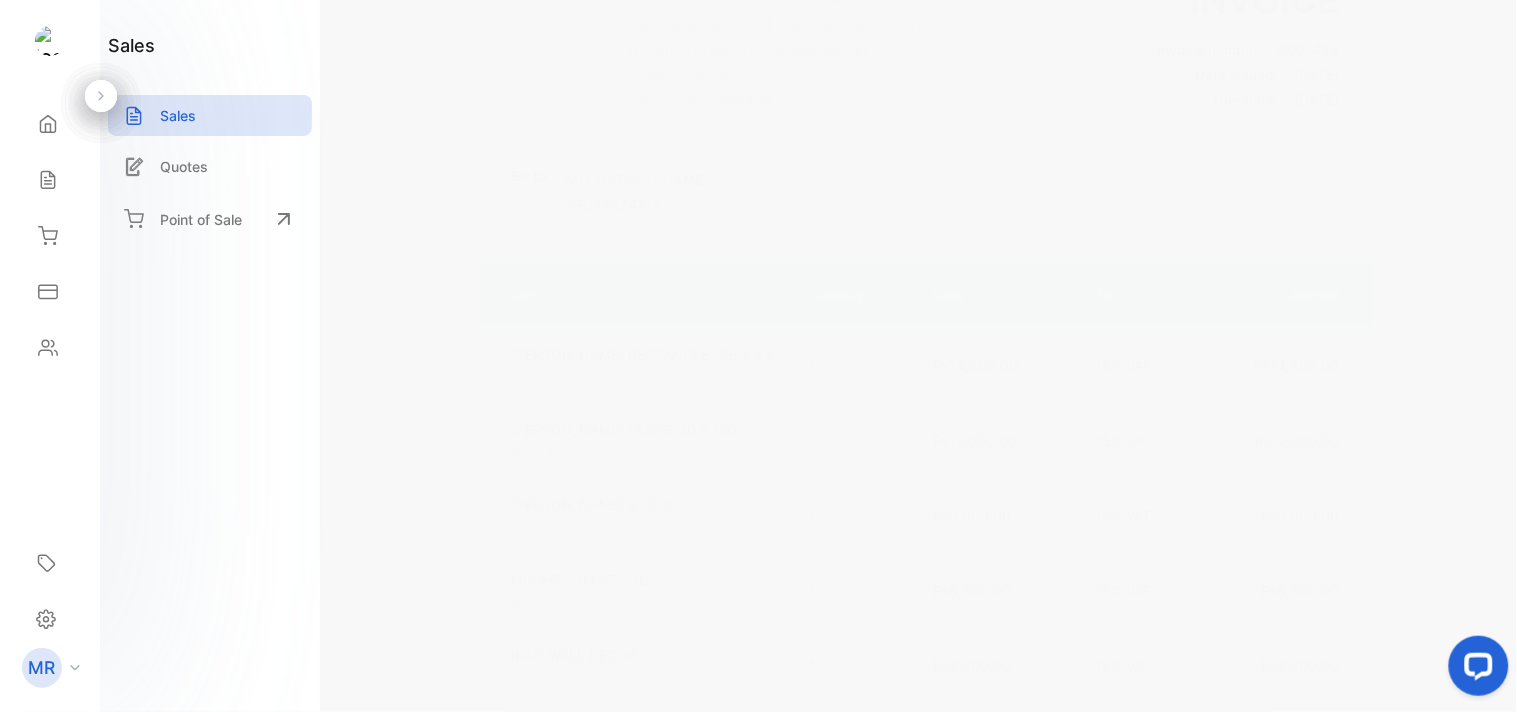 scroll, scrollTop: 248, scrollLeft: 0, axis: vertical 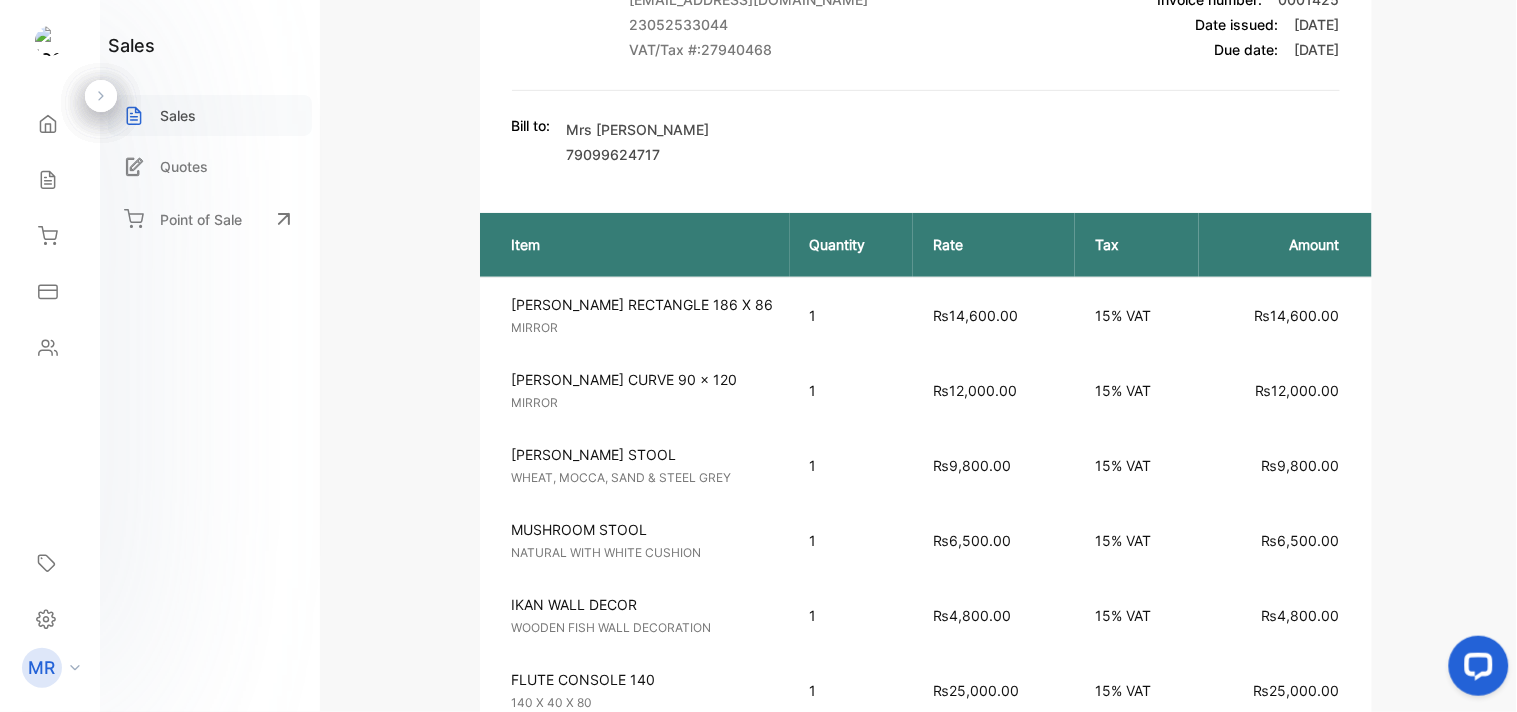 click on "Sales" at bounding box center (178, 115) 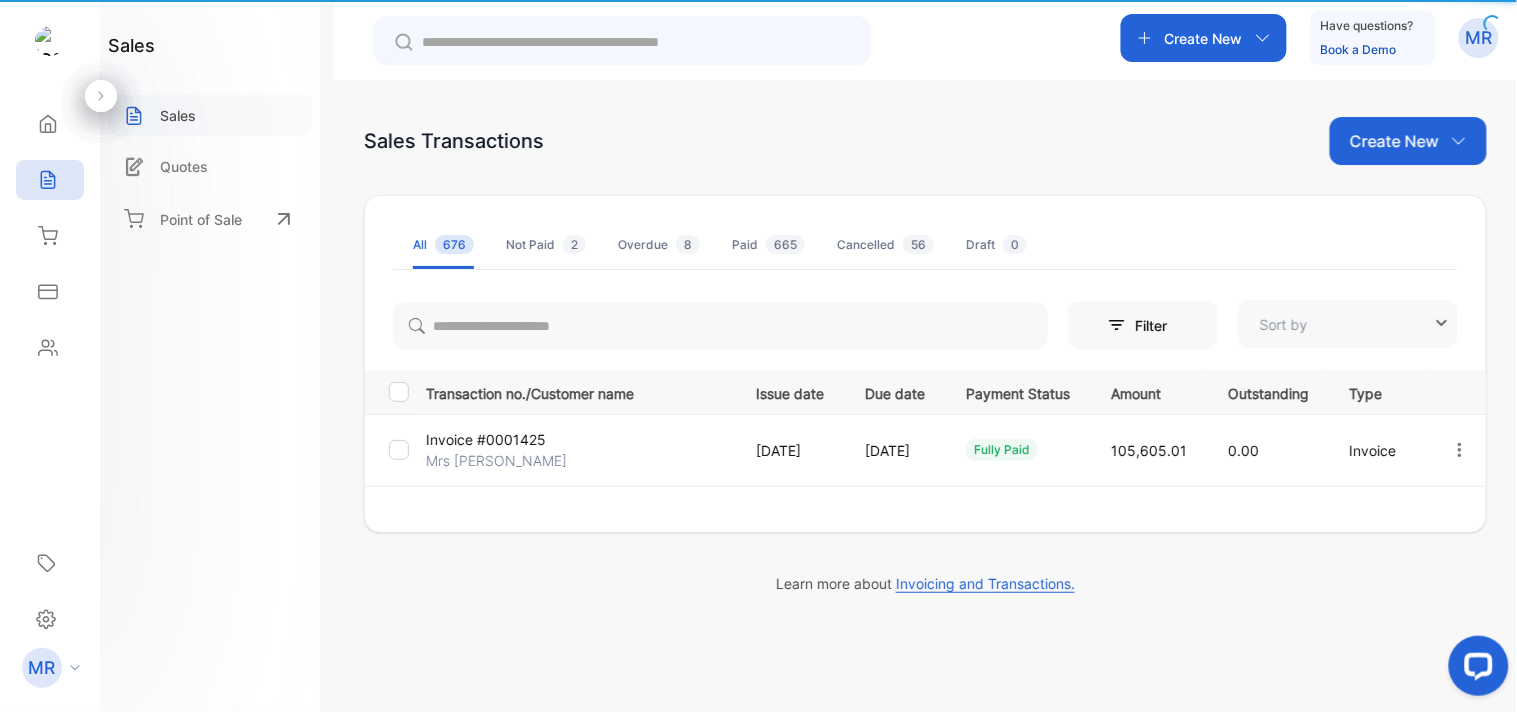 type on "**********" 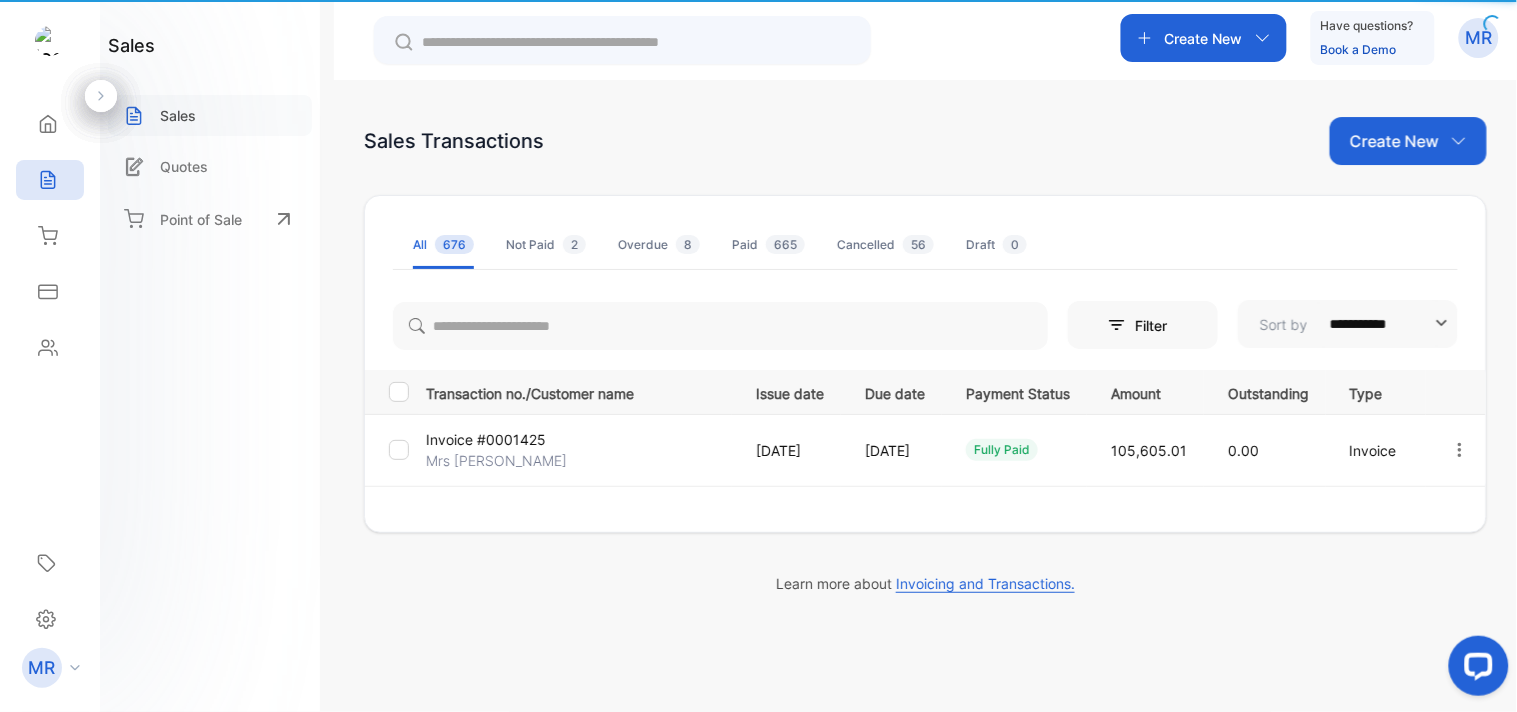 scroll, scrollTop: 0, scrollLeft: 0, axis: both 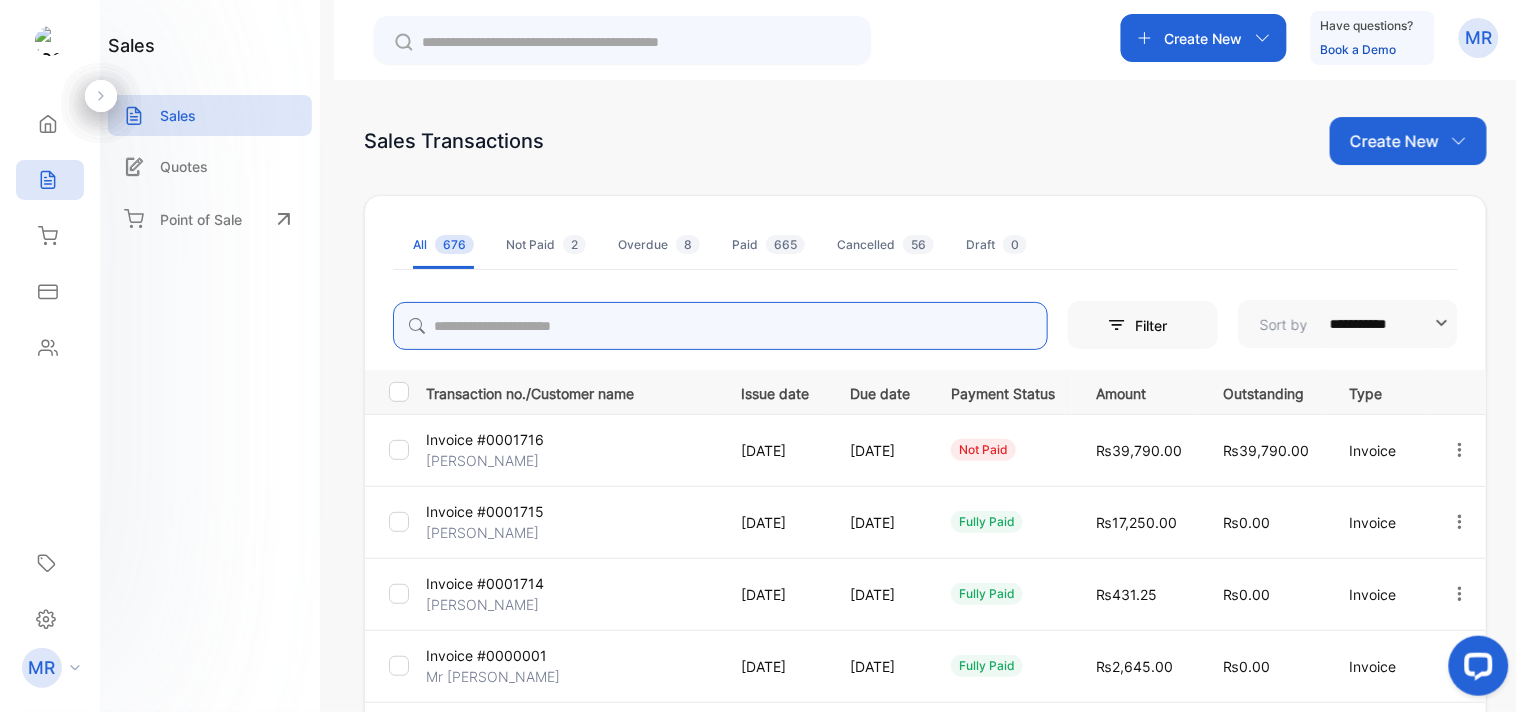 click at bounding box center [720, 326] 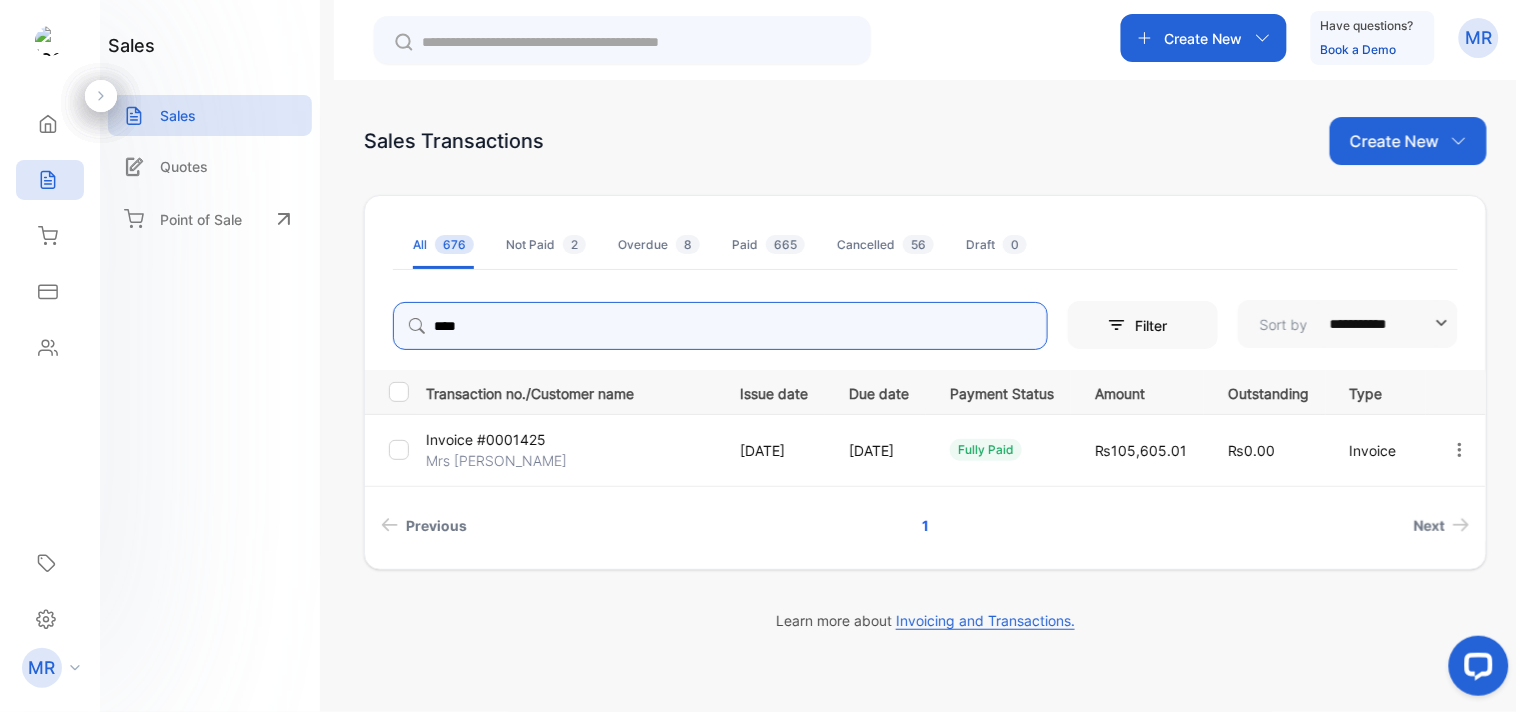 type on "****" 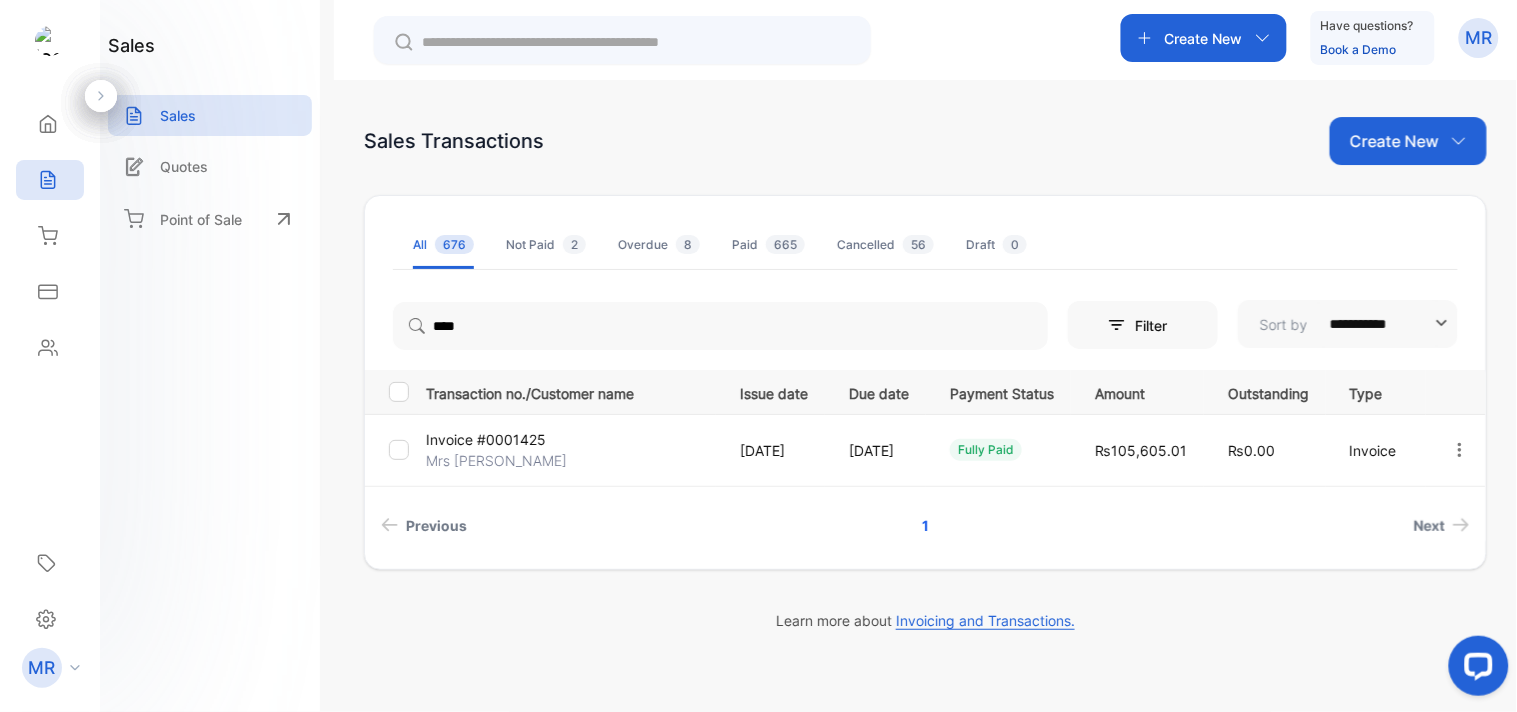 click on "Mrs [PERSON_NAME]" at bounding box center [496, 460] 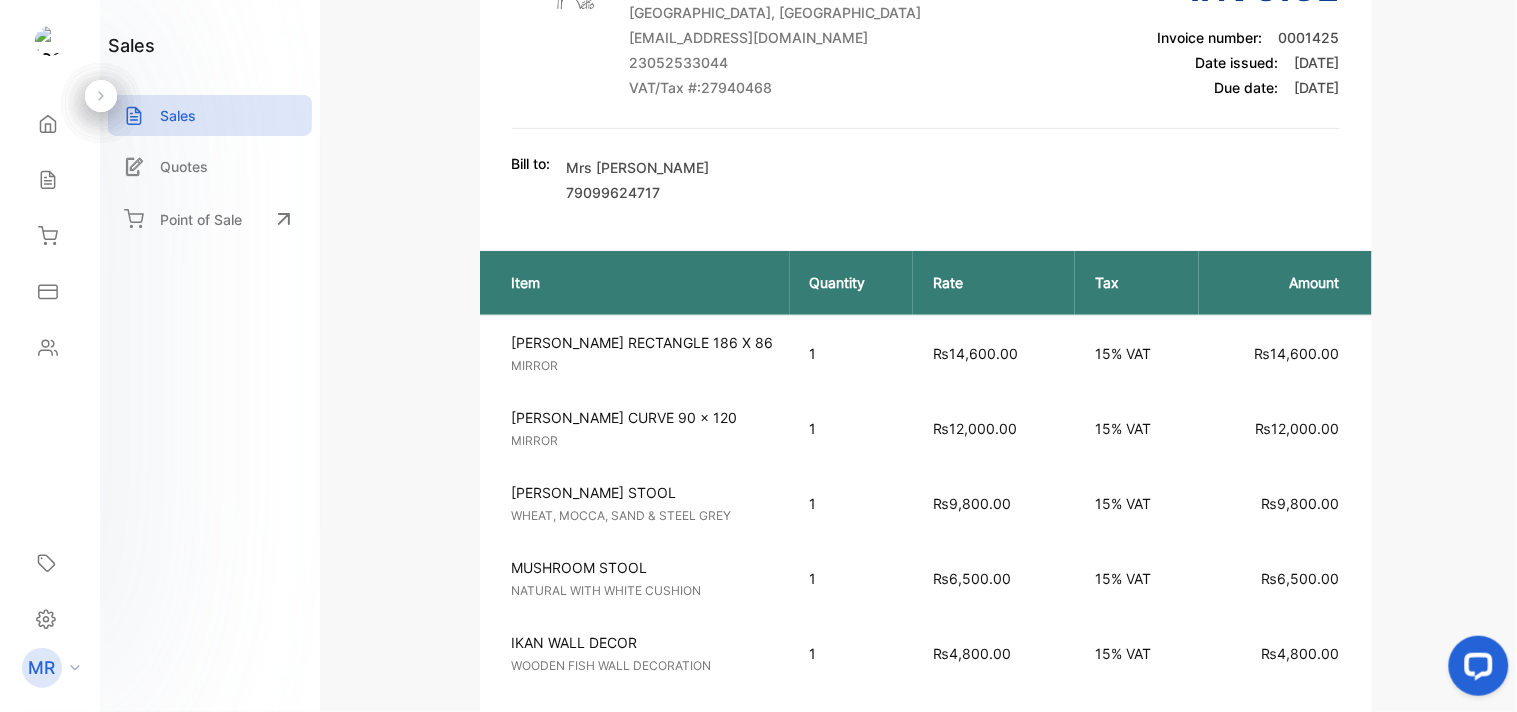 scroll, scrollTop: 0, scrollLeft: 0, axis: both 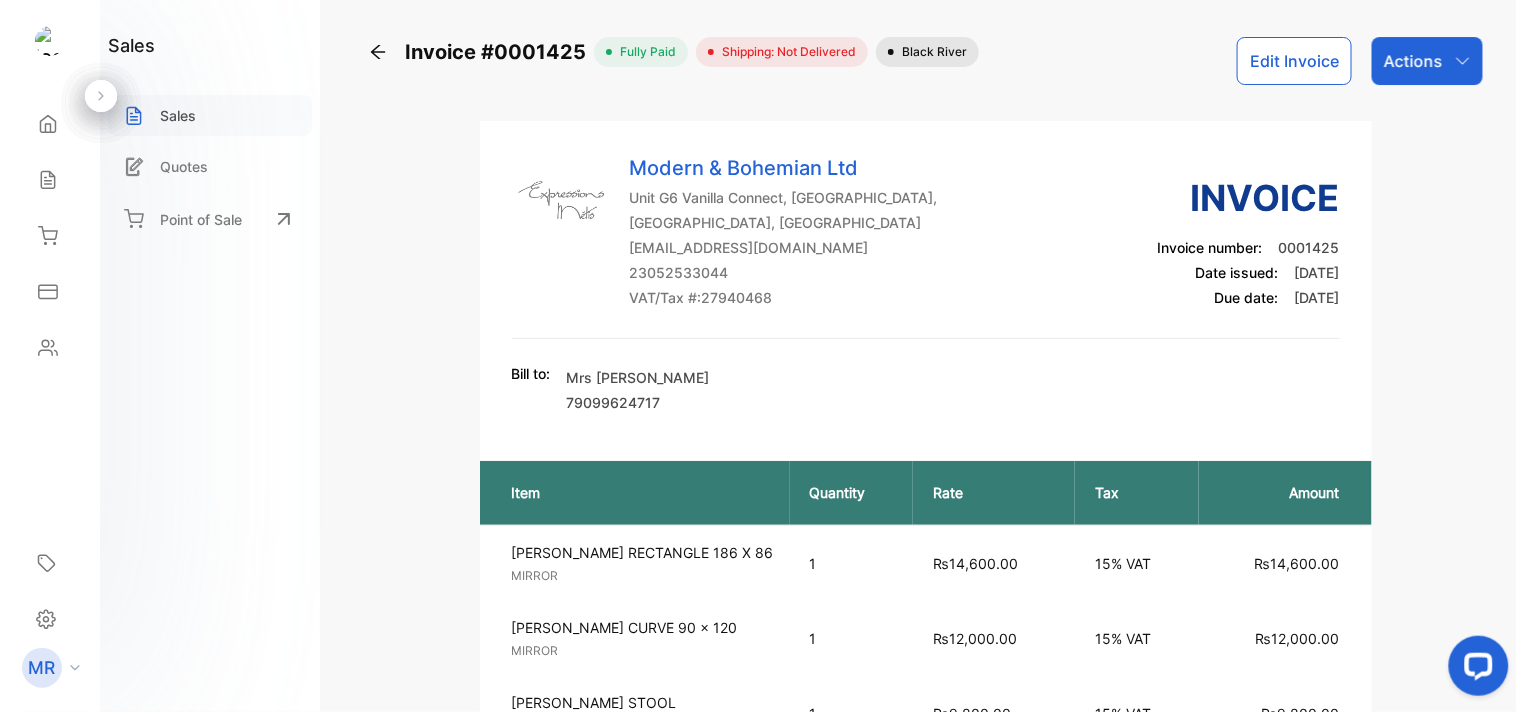 click on "Sales" at bounding box center [210, 115] 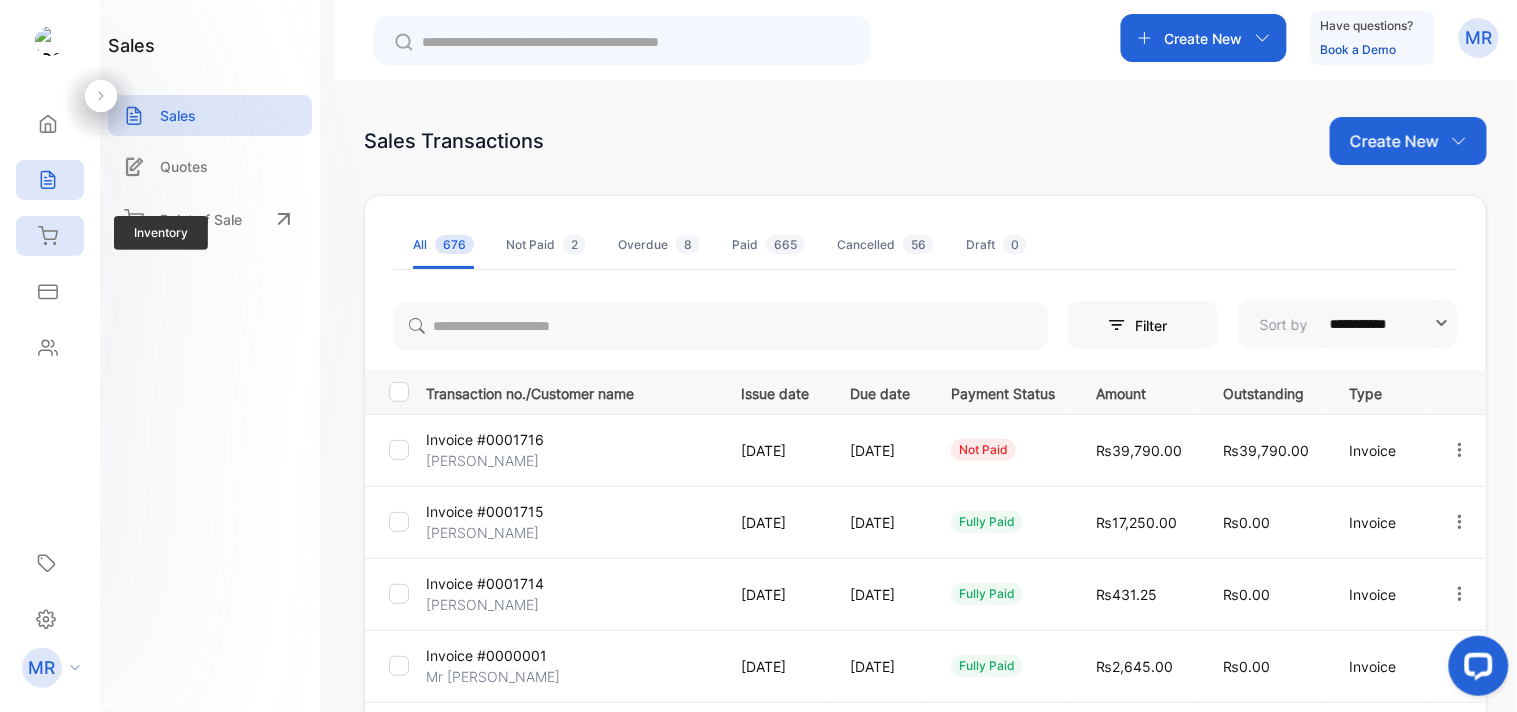 click 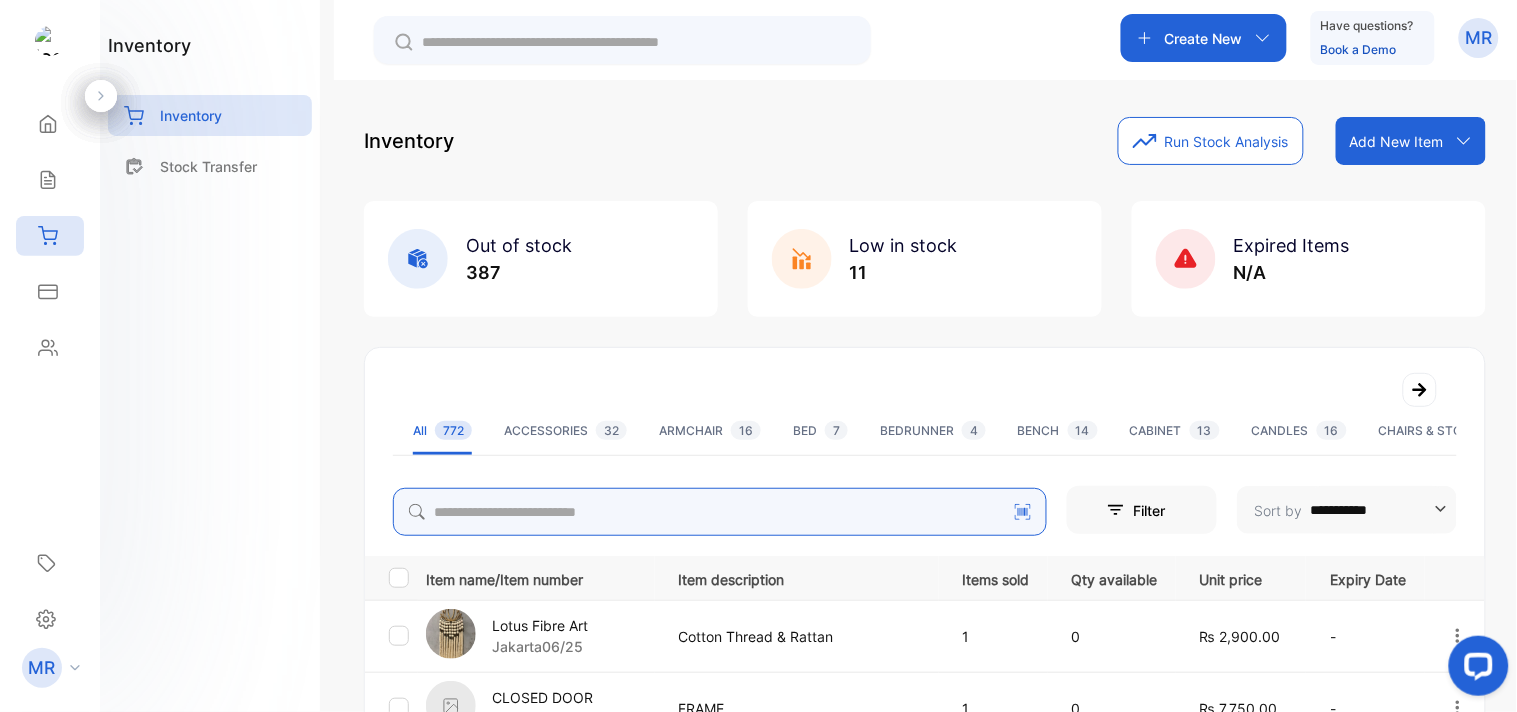 click at bounding box center (720, 512) 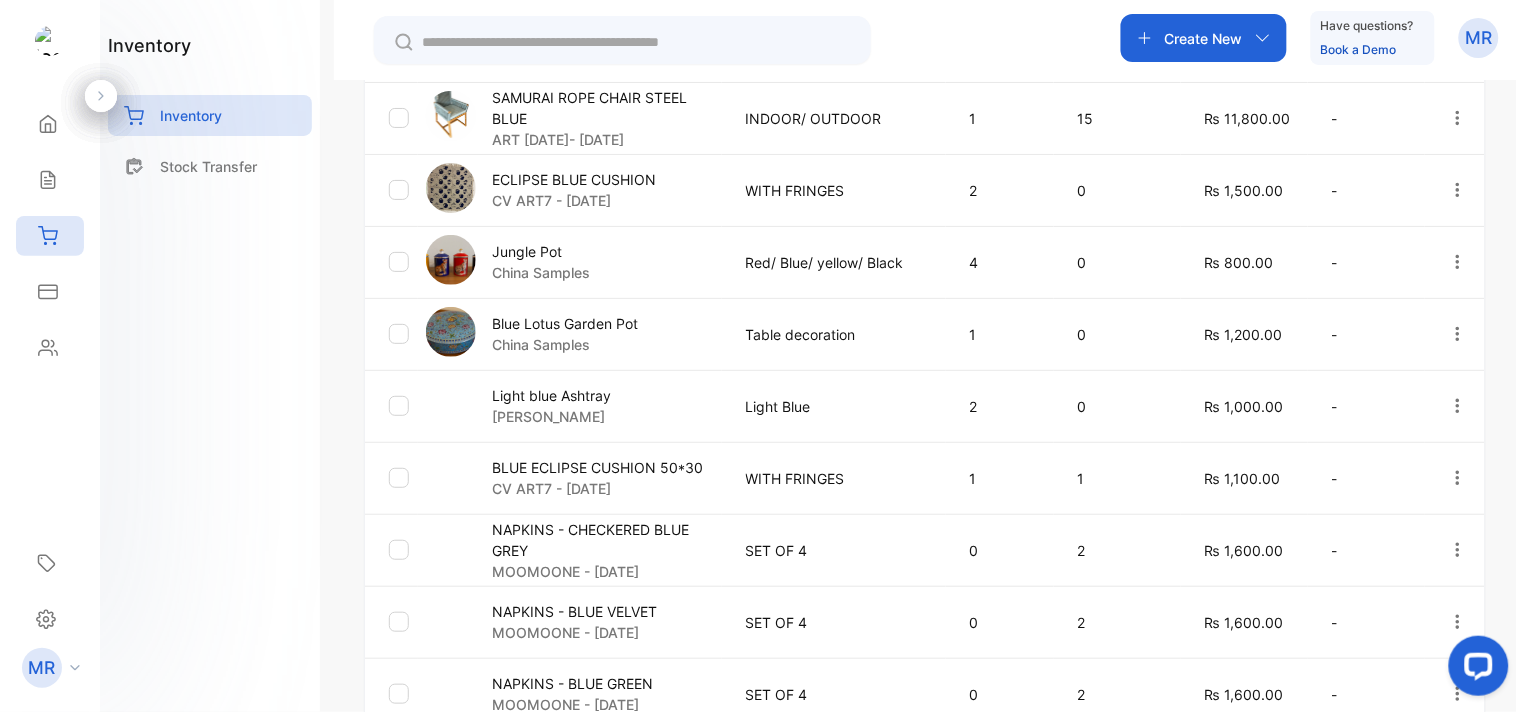 scroll, scrollTop: 776, scrollLeft: 0, axis: vertical 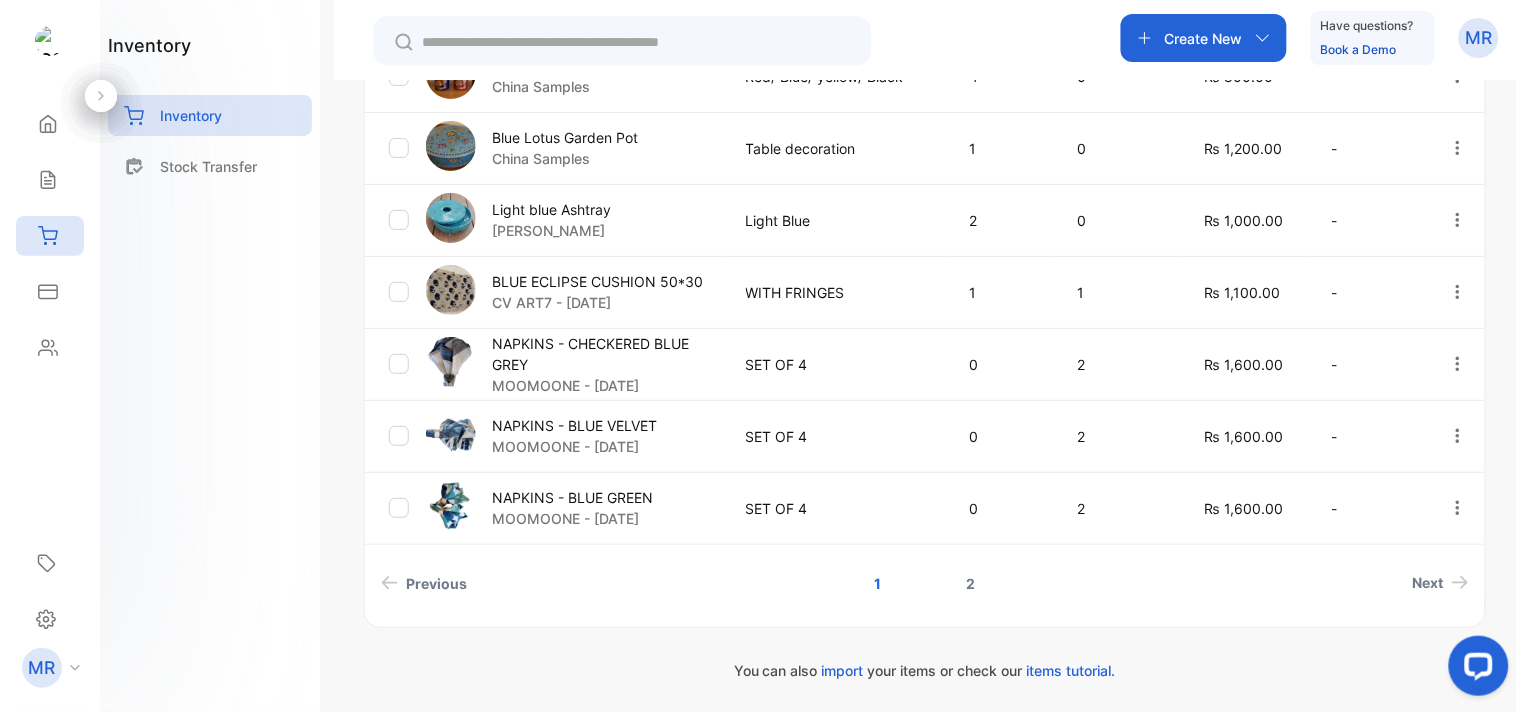 type on "****" 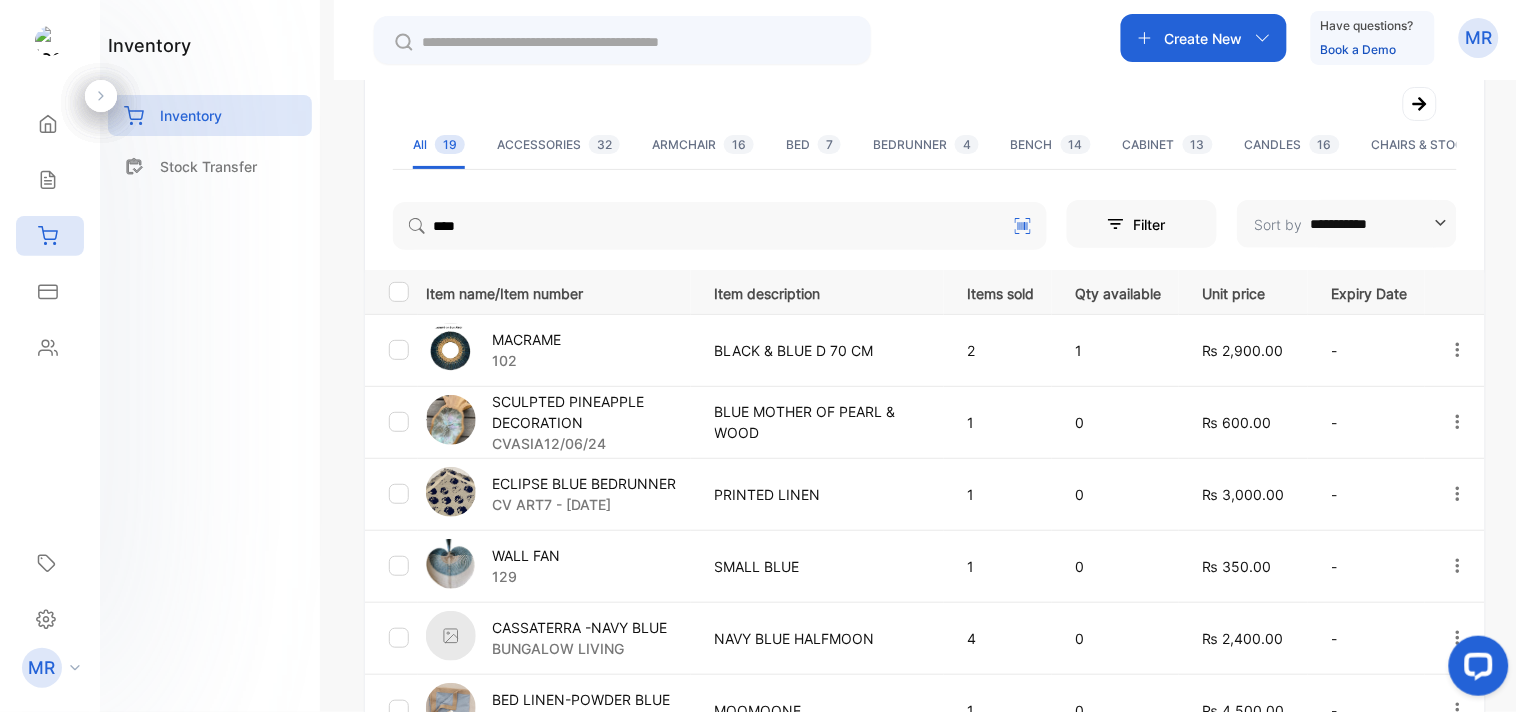 scroll, scrollTop: 0, scrollLeft: 0, axis: both 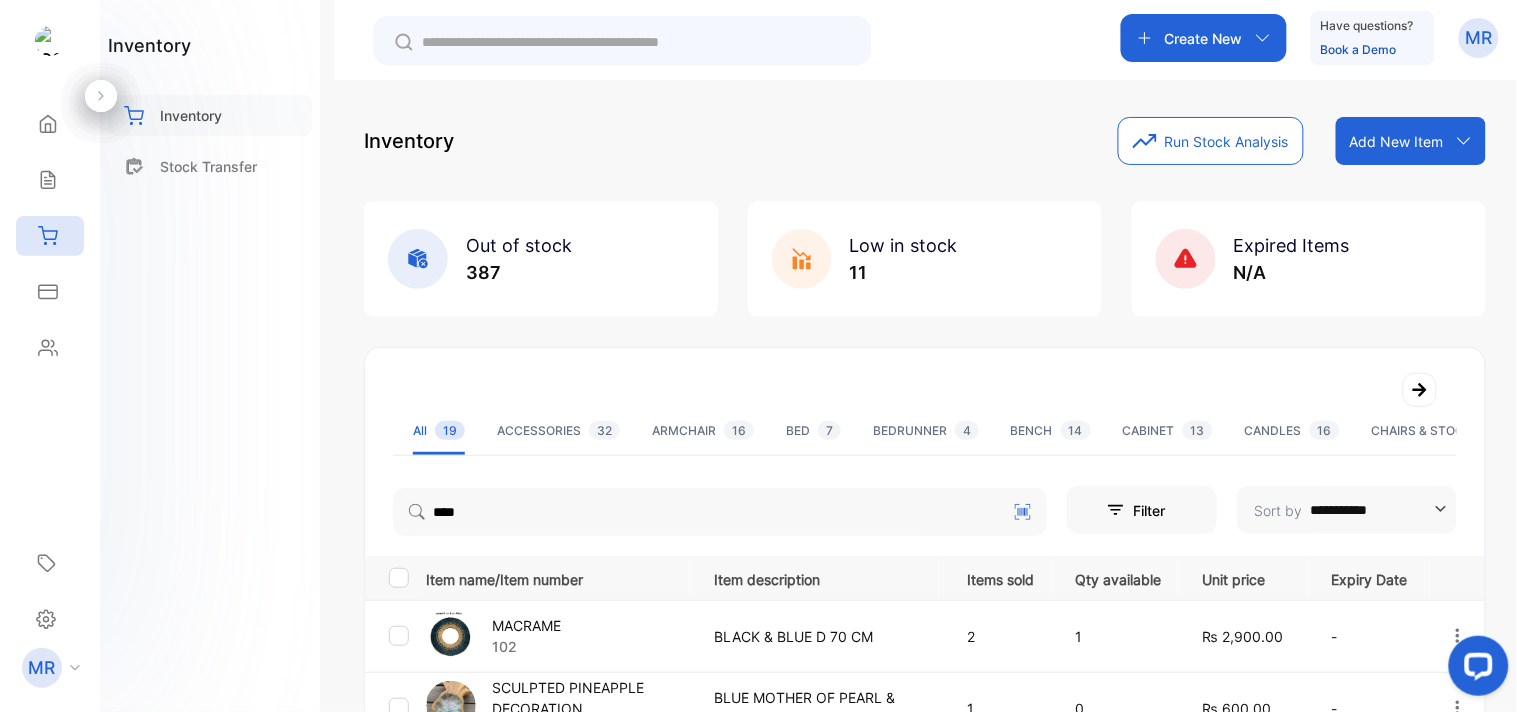 click on "Inventory" at bounding box center [191, 115] 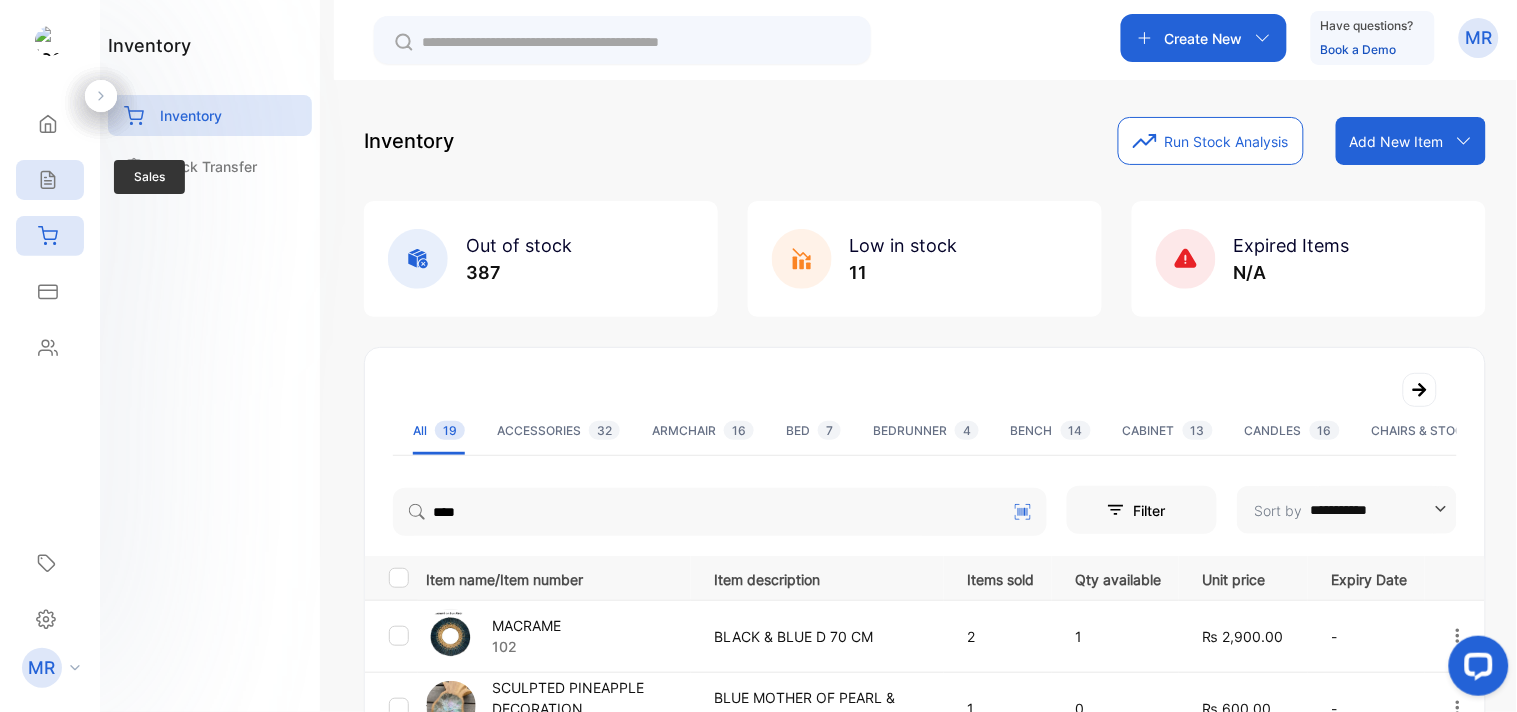 click 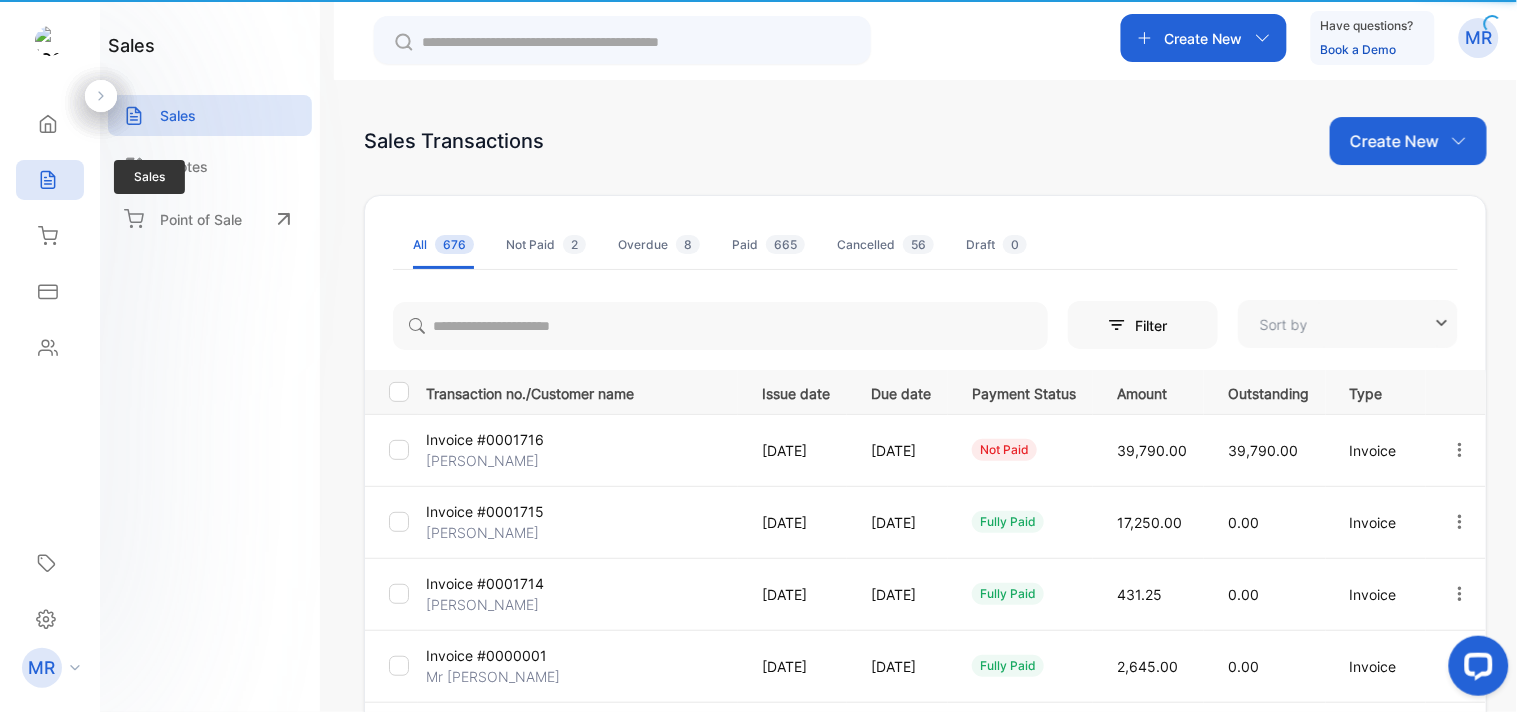 type on "**********" 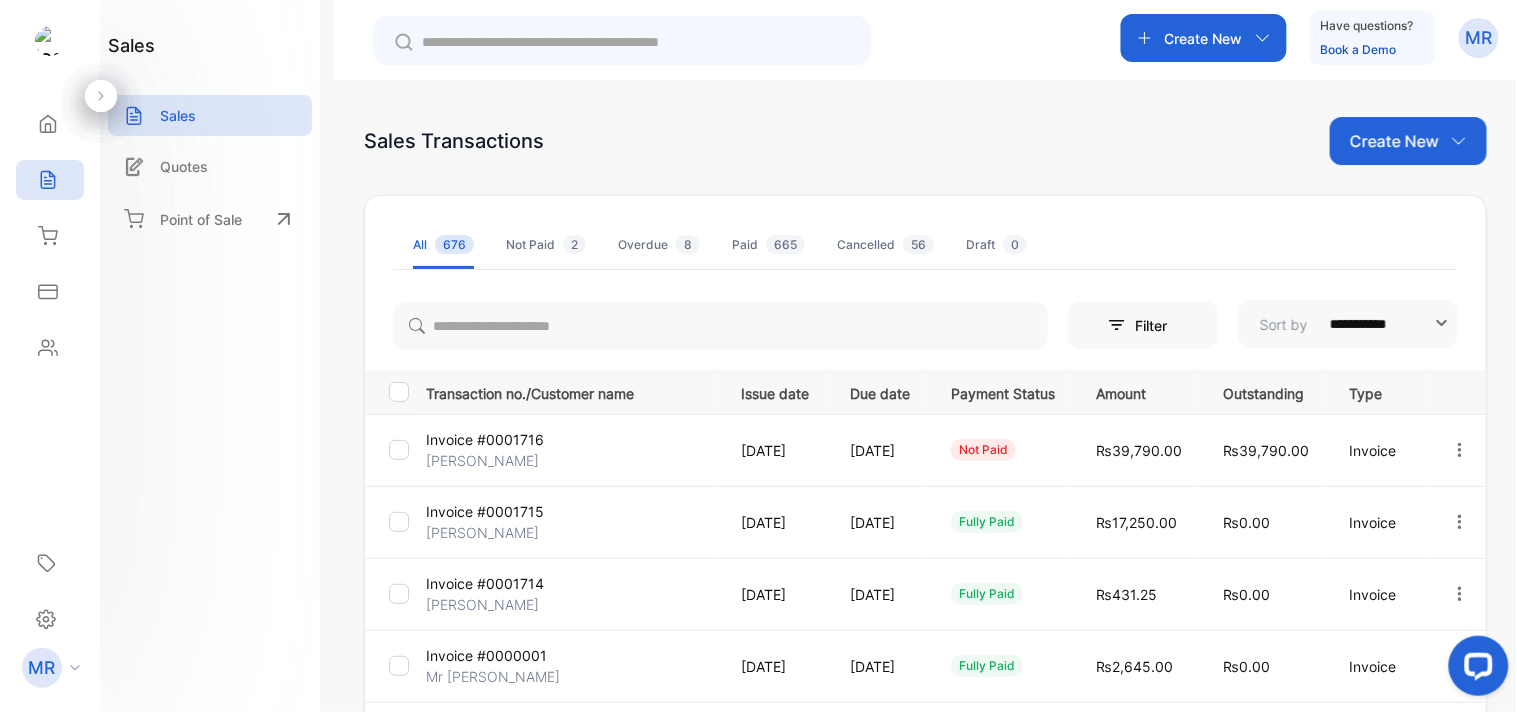 scroll, scrollTop: 3, scrollLeft: 0, axis: vertical 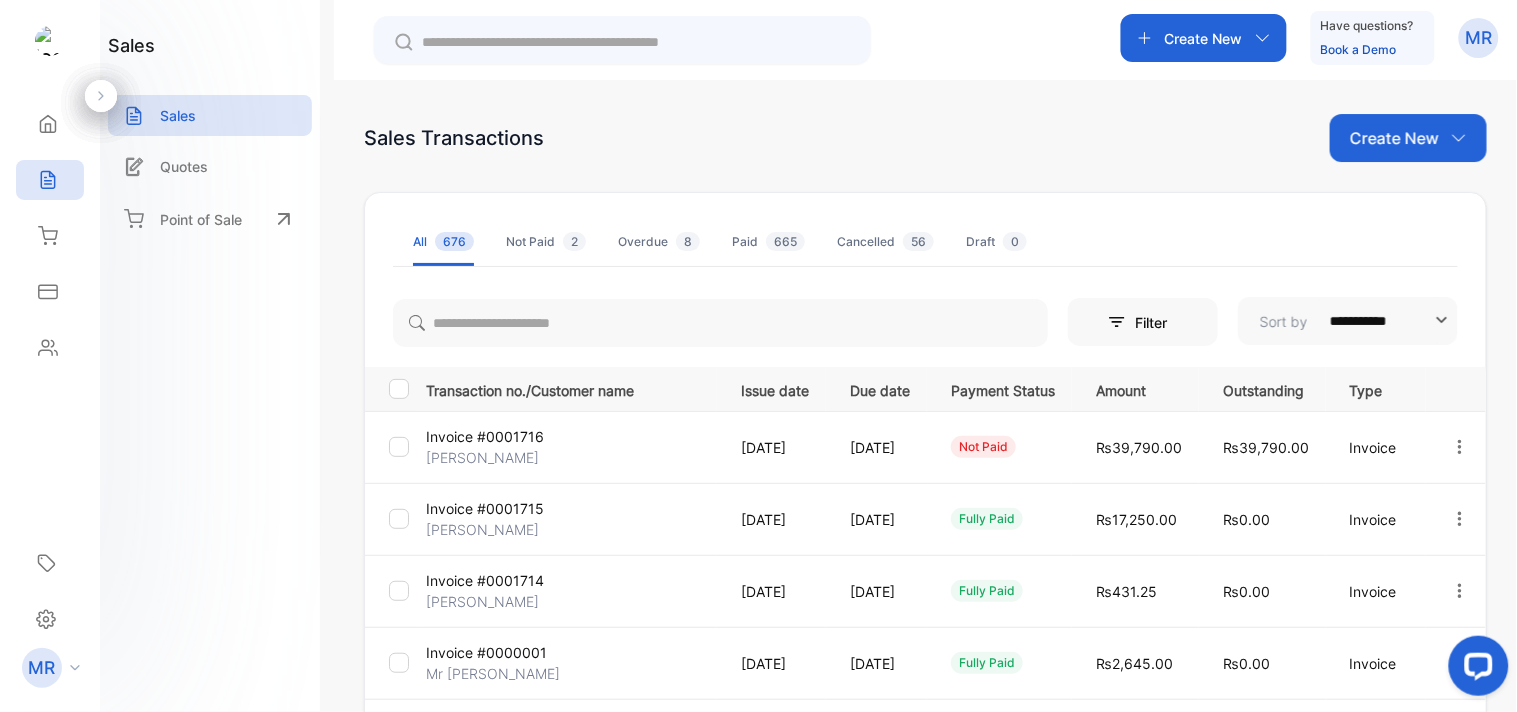 click 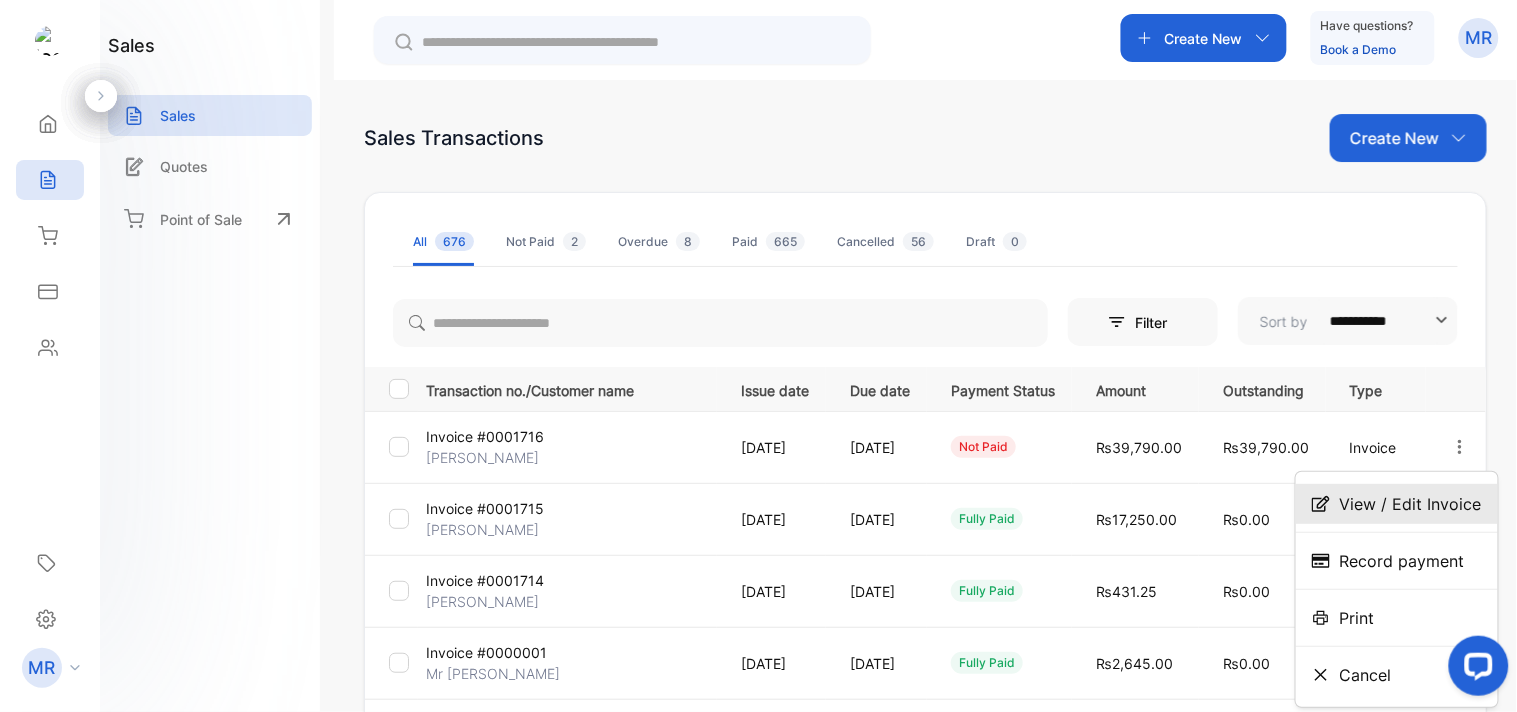click on "View / Edit Invoice" at bounding box center (1411, 504) 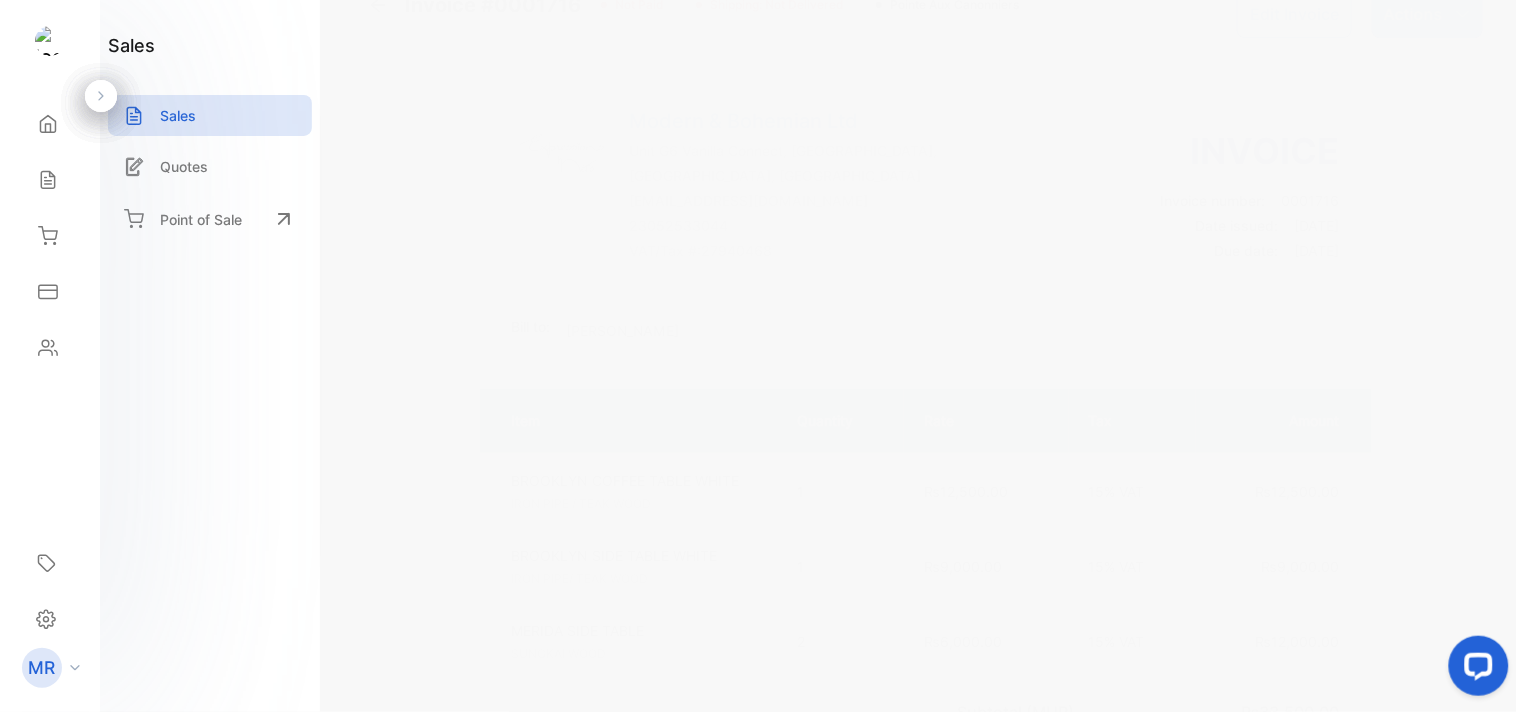 scroll, scrollTop: 0, scrollLeft: 0, axis: both 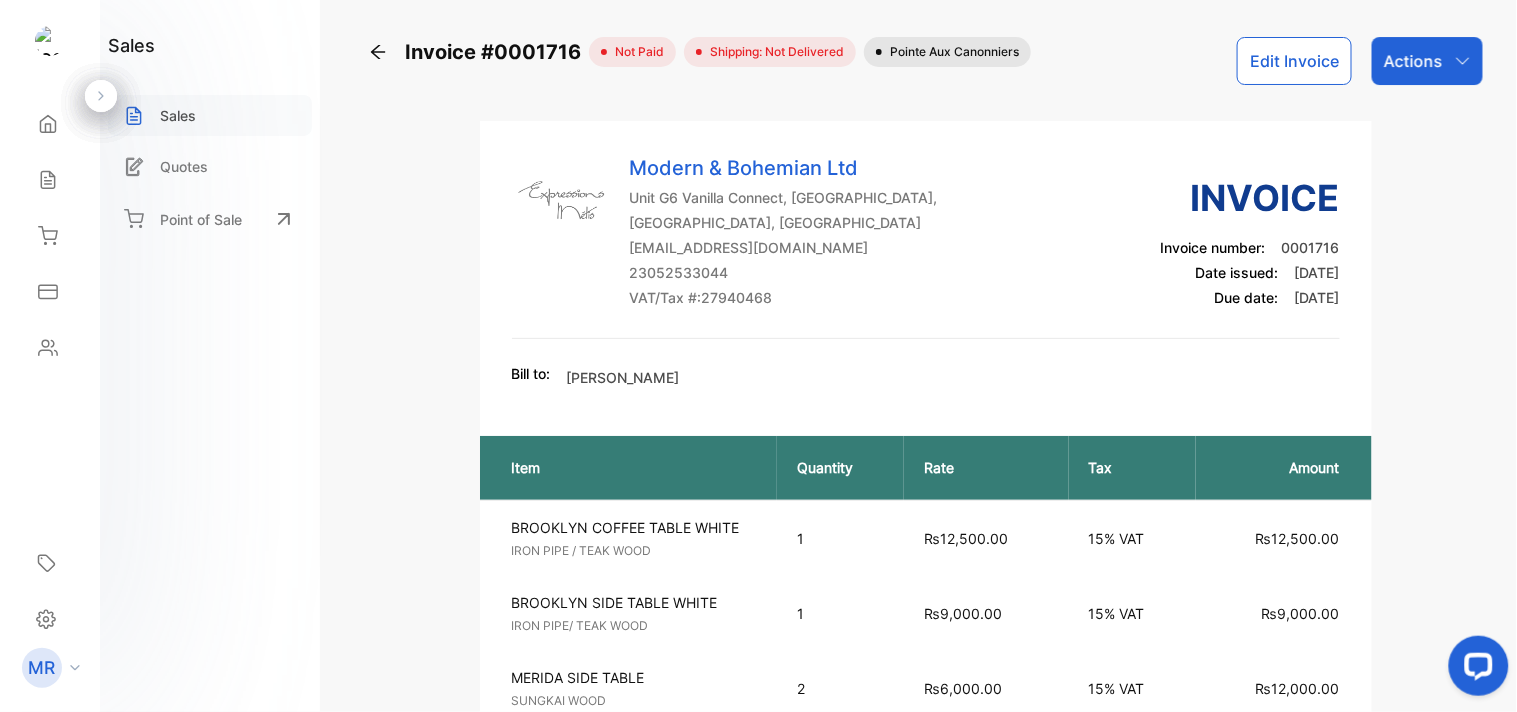 click on "Sales" at bounding box center (210, 115) 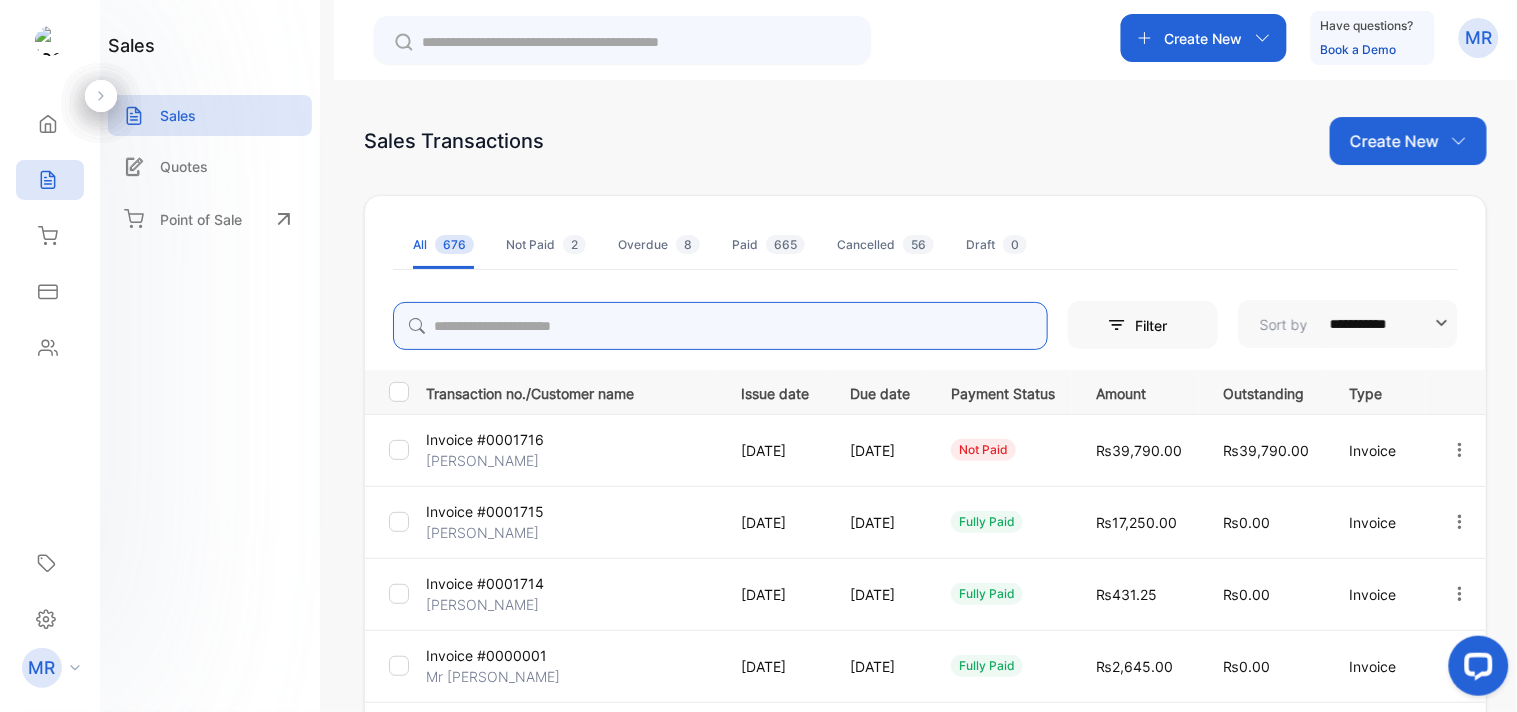 click at bounding box center (720, 326) 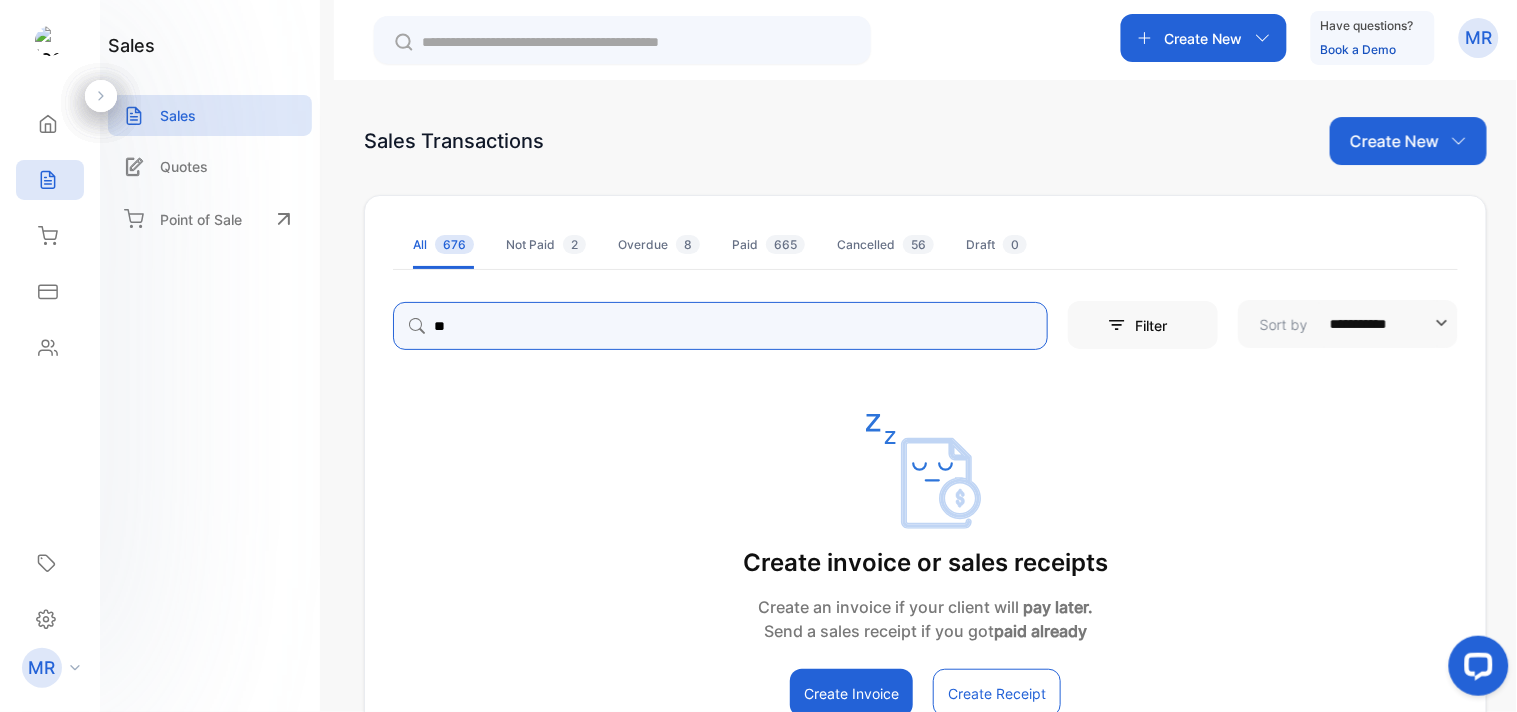 type on "*" 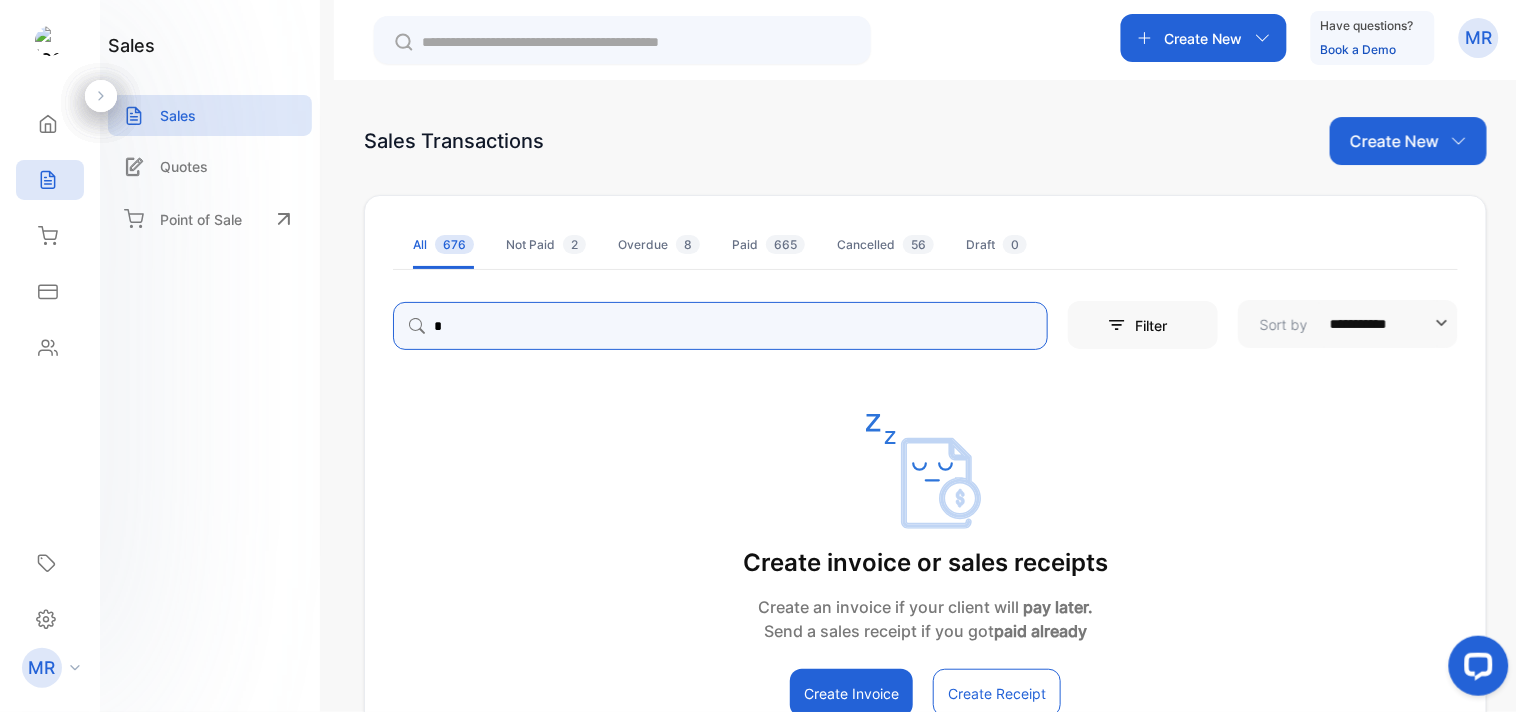 type 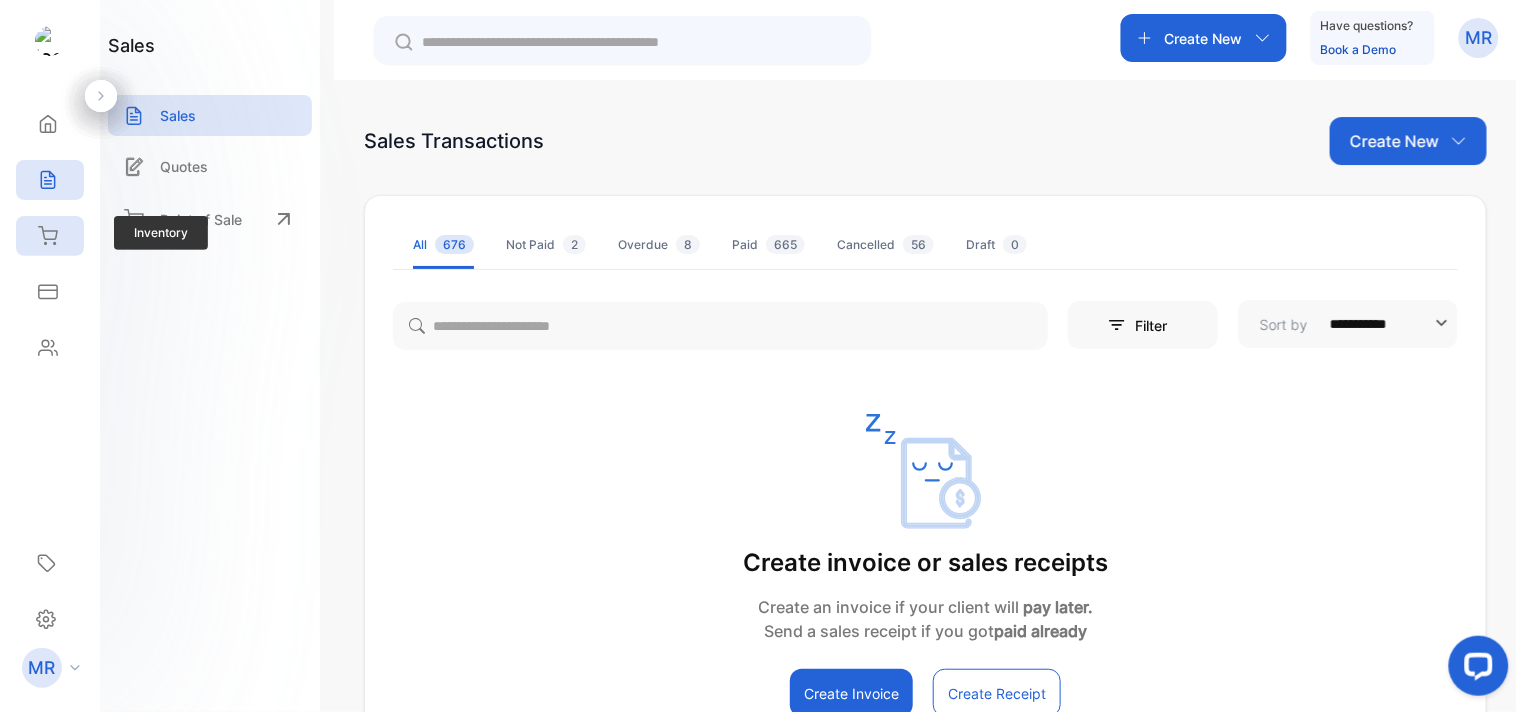 click 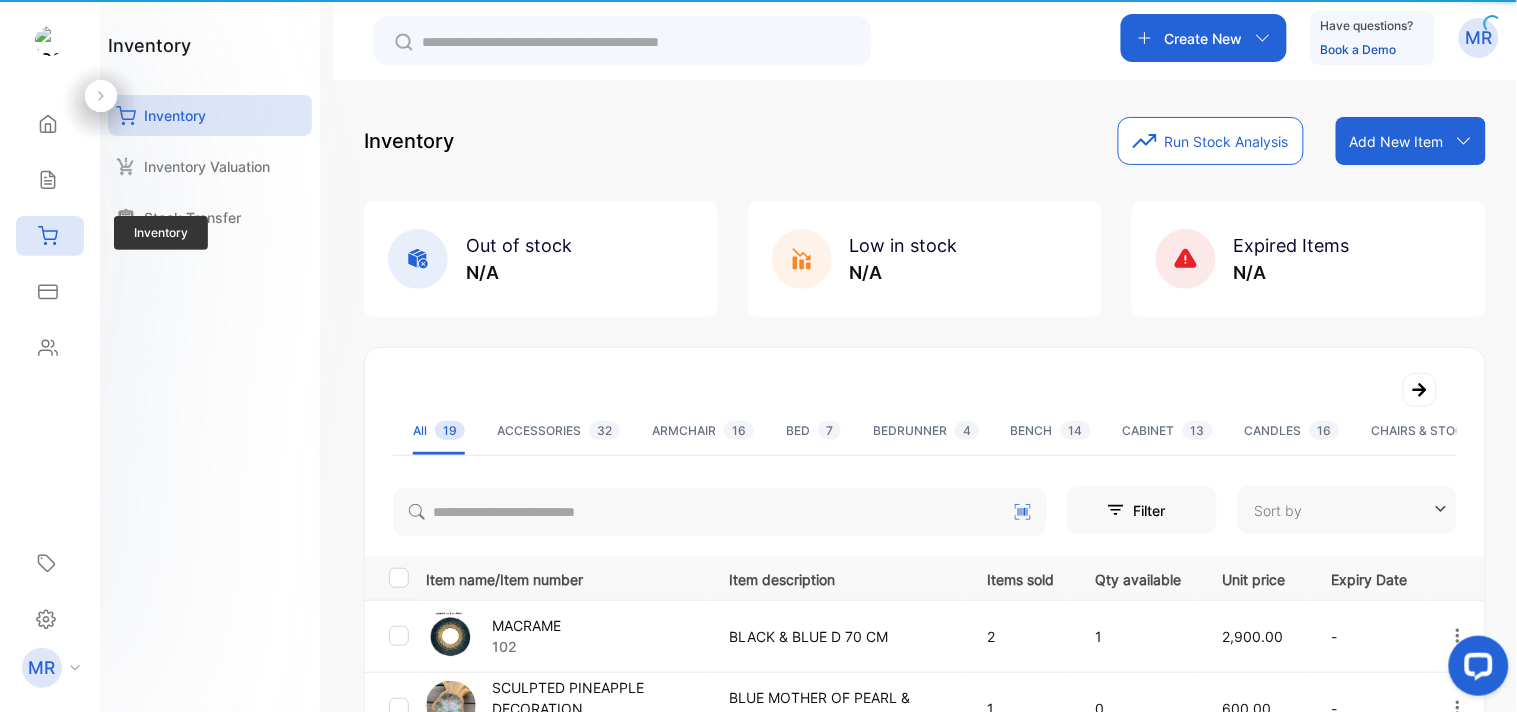 type on "**********" 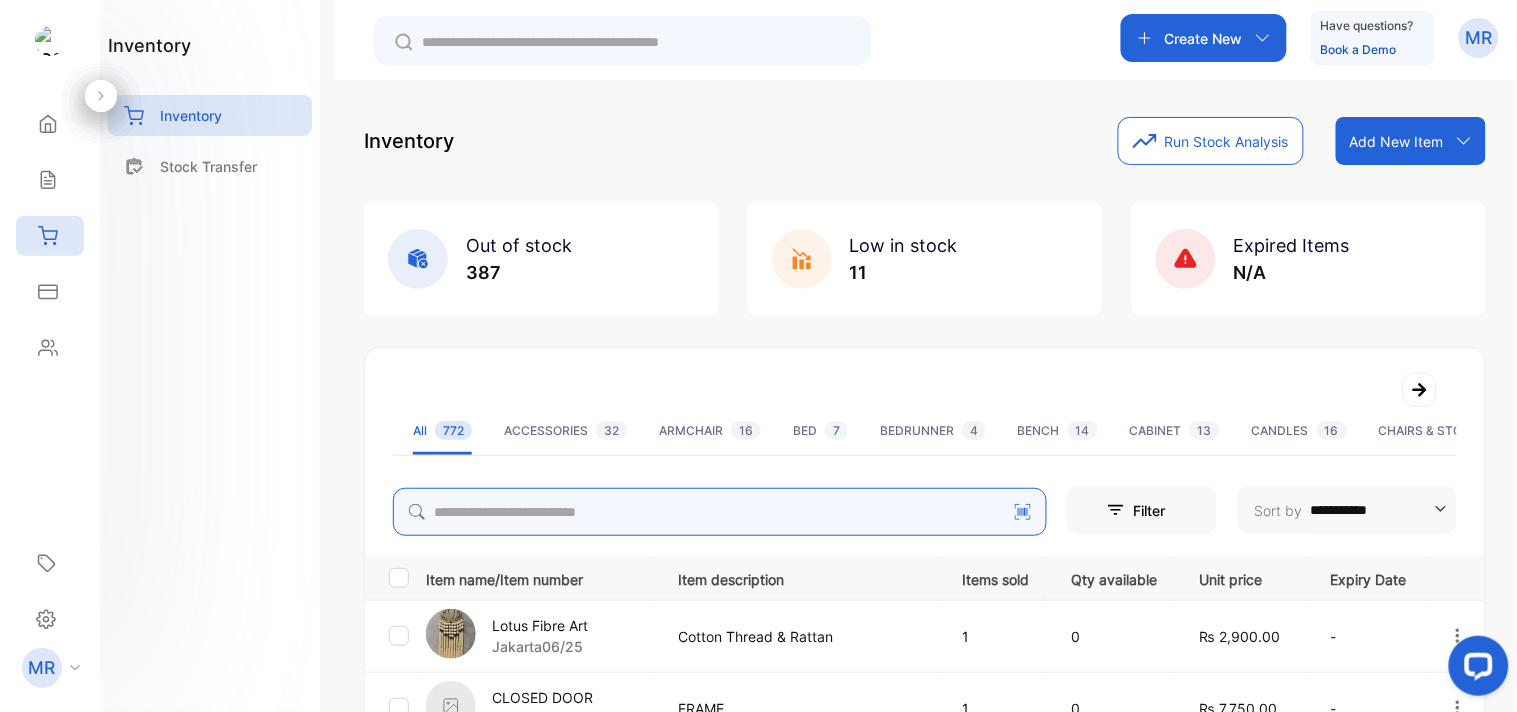 click at bounding box center (720, 512) 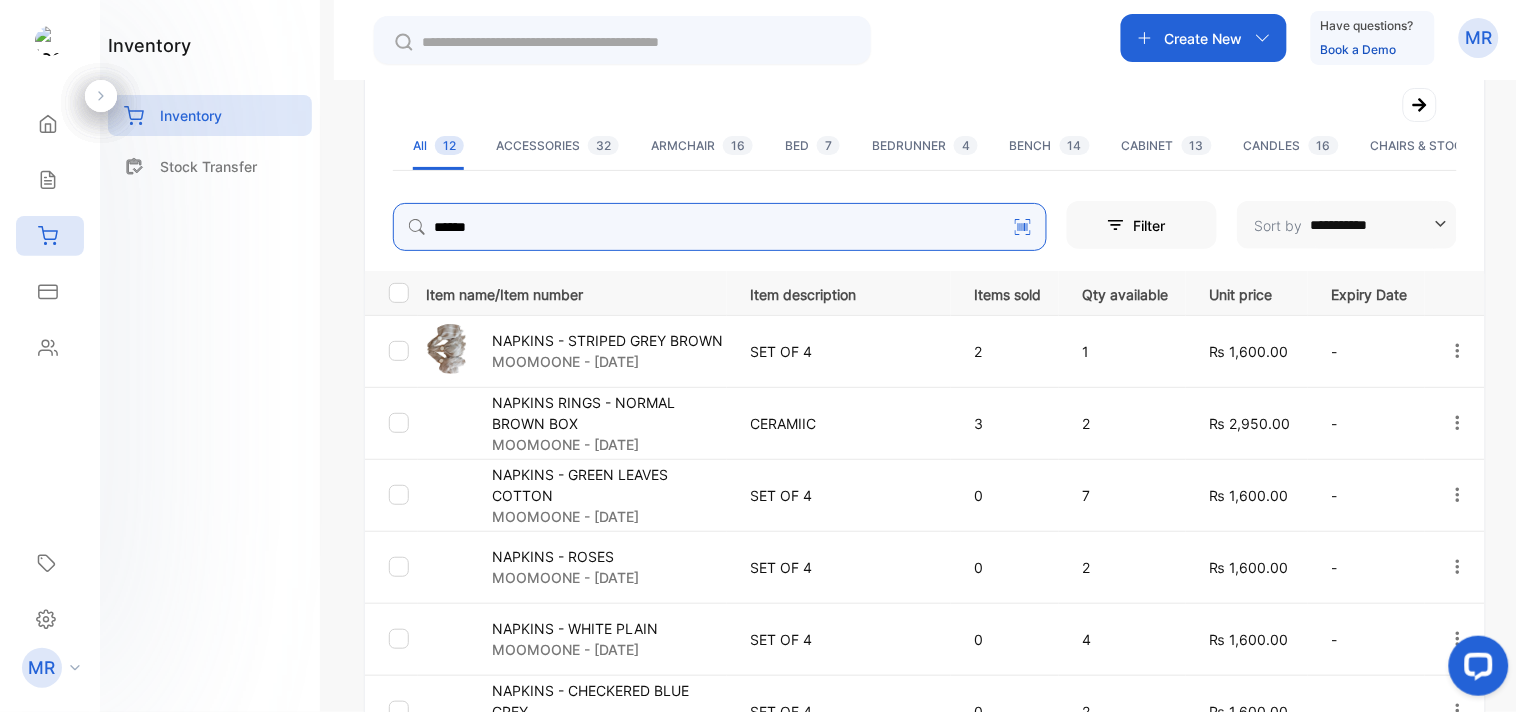 scroll, scrollTop: 285, scrollLeft: 0, axis: vertical 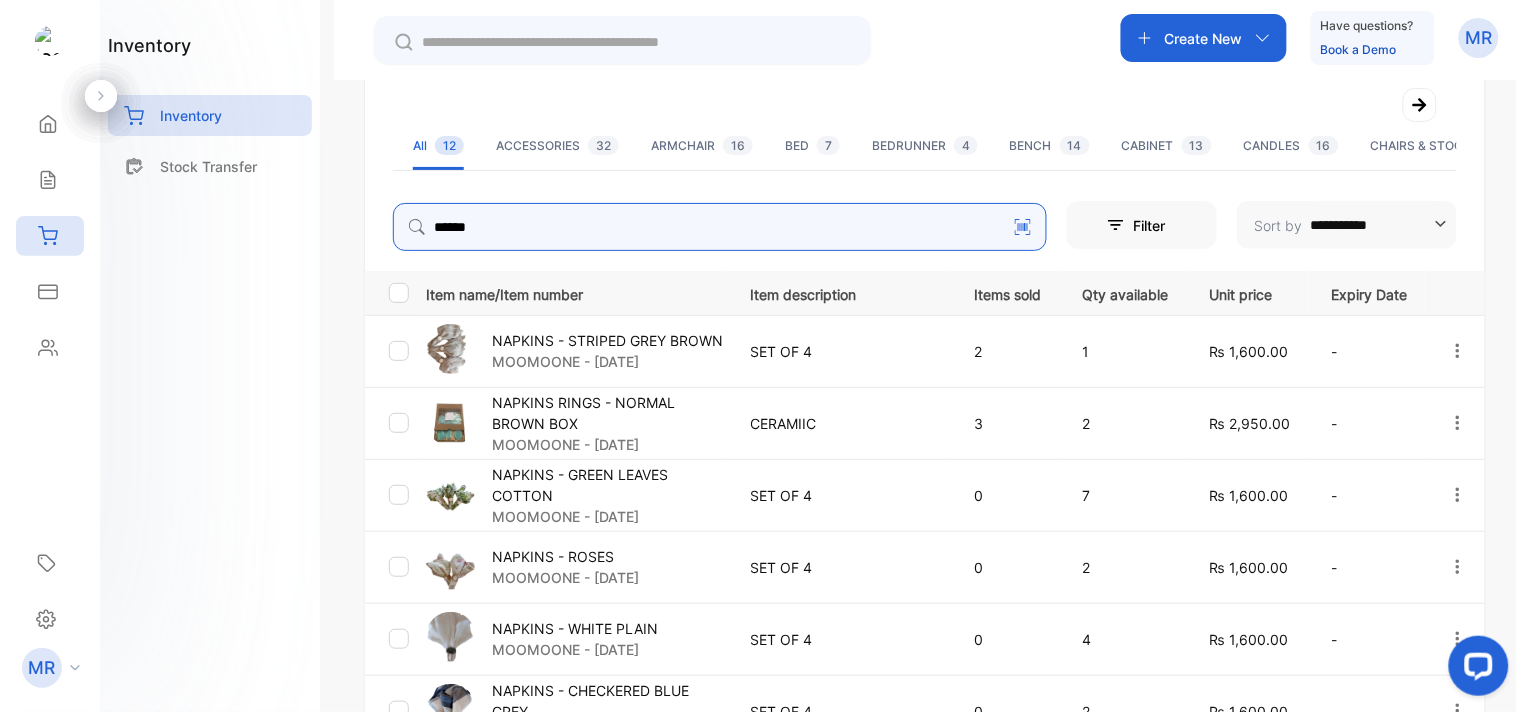 click on "******" at bounding box center (720, 227) 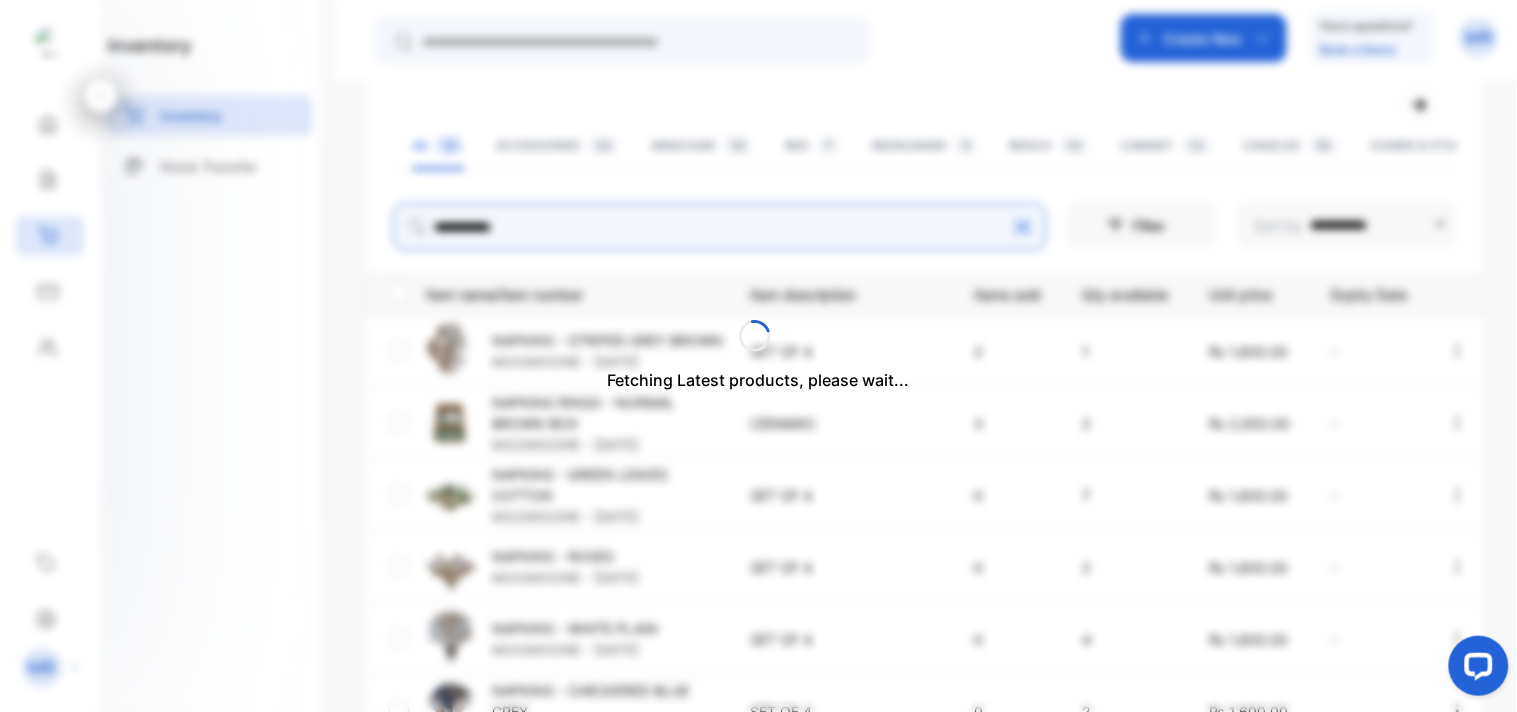scroll, scrollTop: 128, scrollLeft: 0, axis: vertical 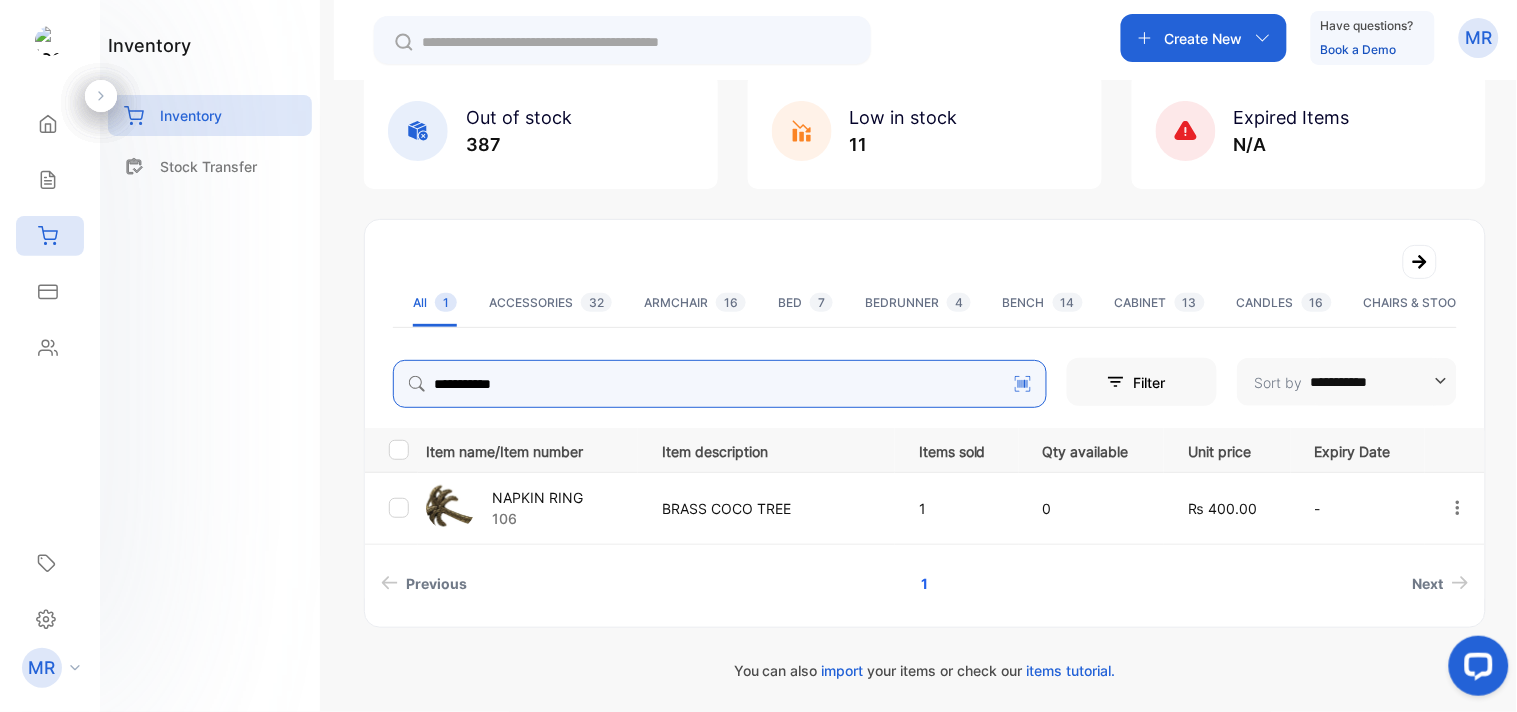 click on "**********" at bounding box center [720, 384] 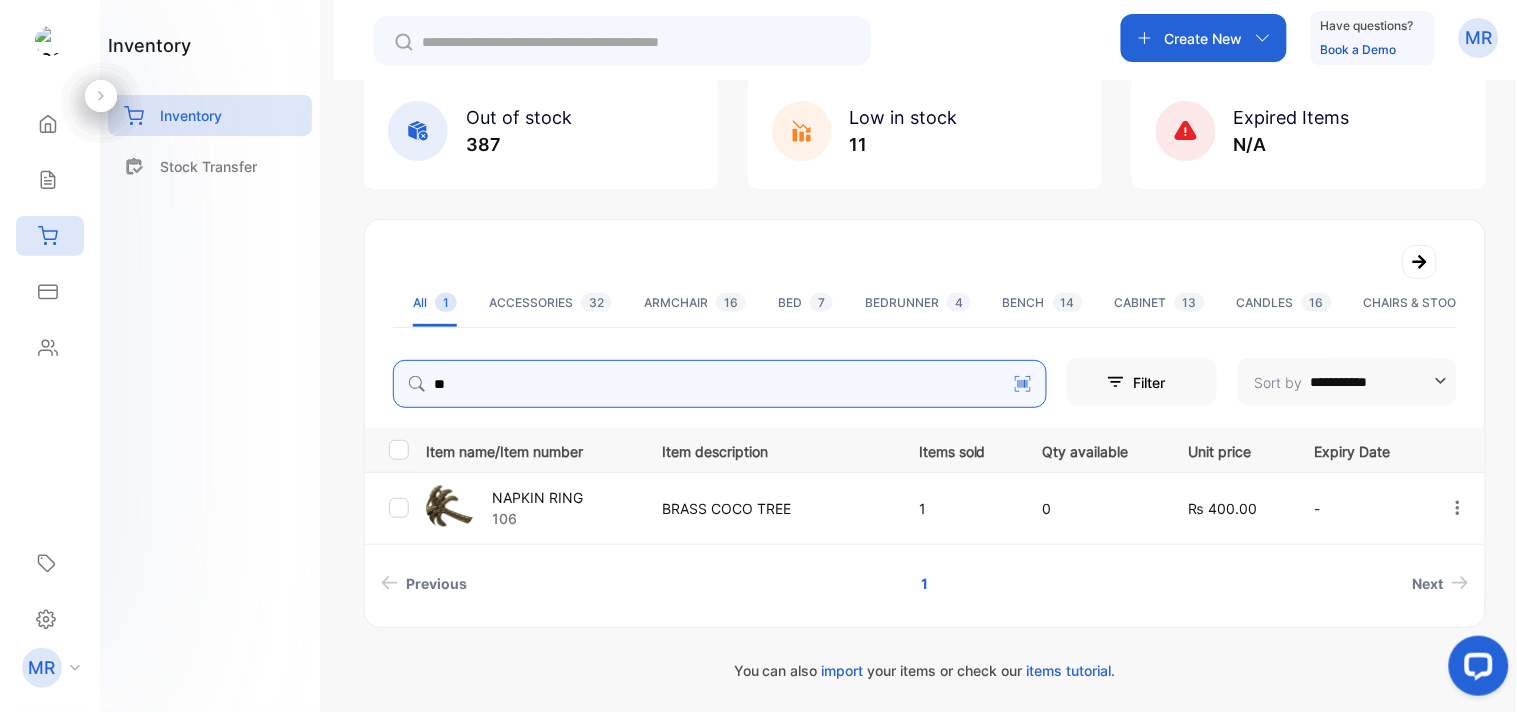 type on "*" 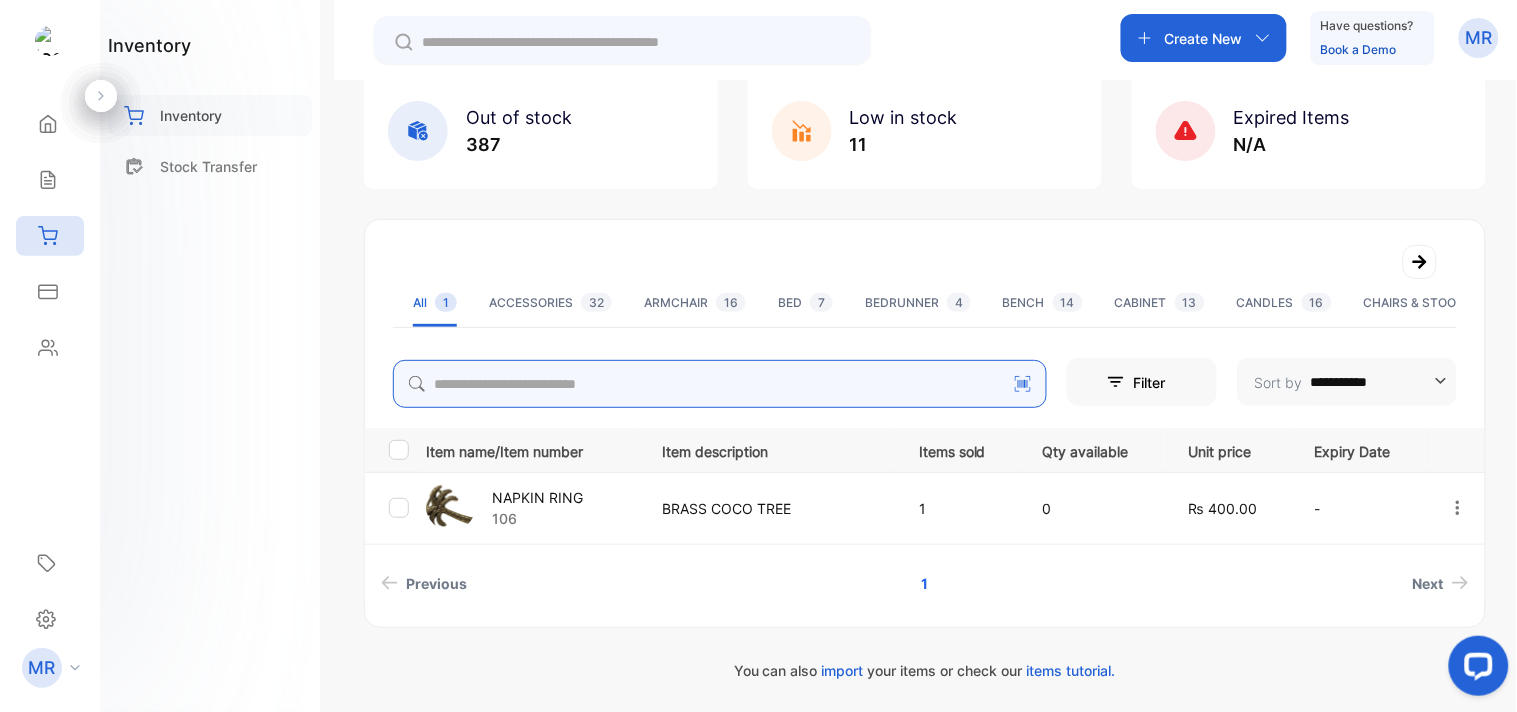 type 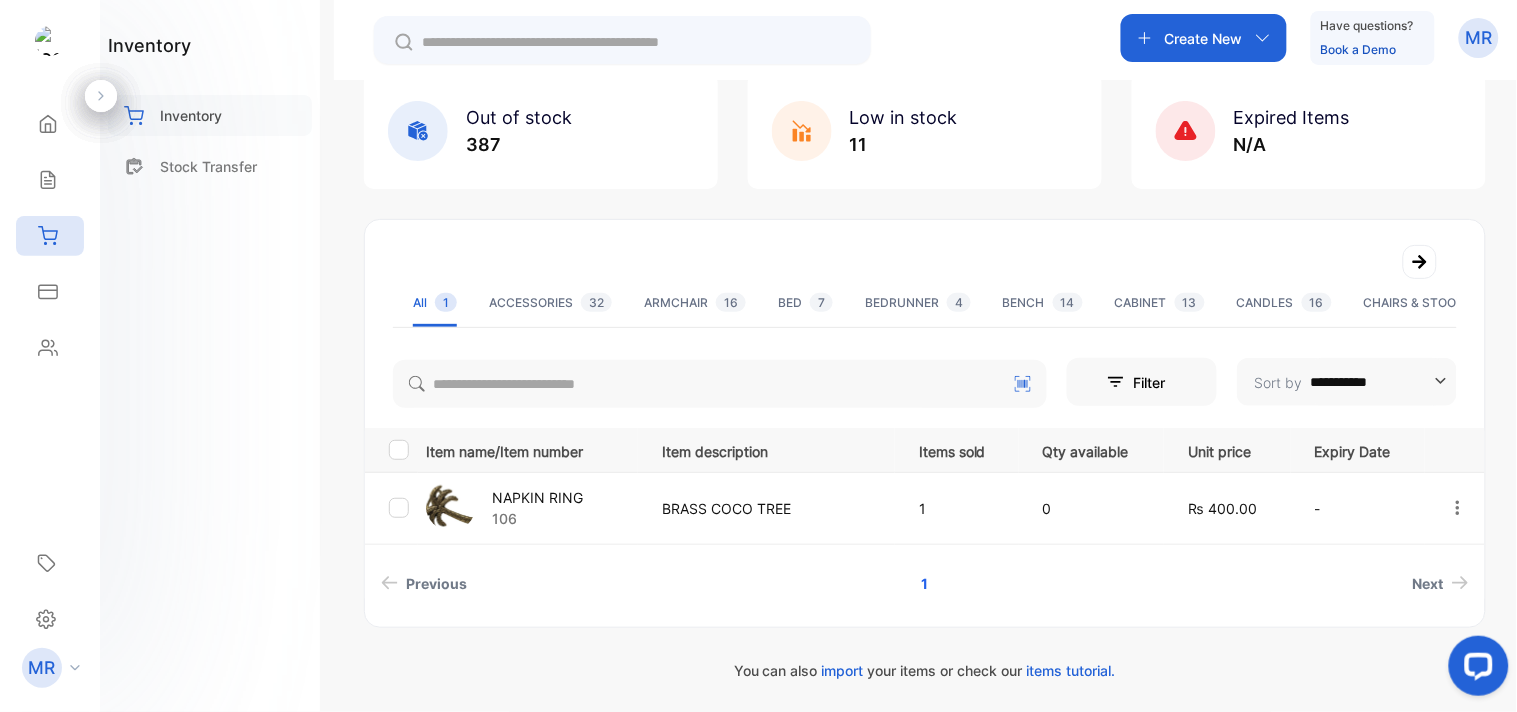 click on "Inventory" at bounding box center [191, 115] 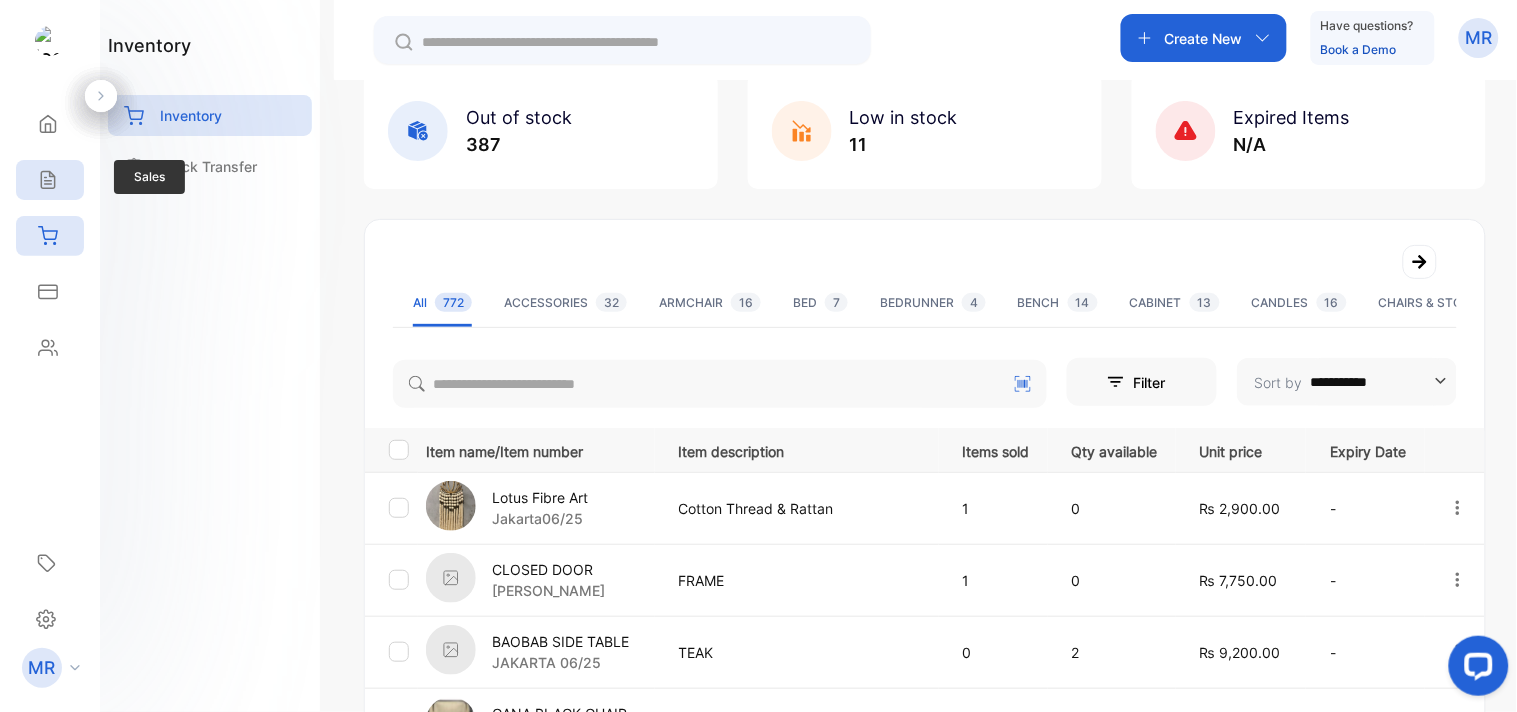 click 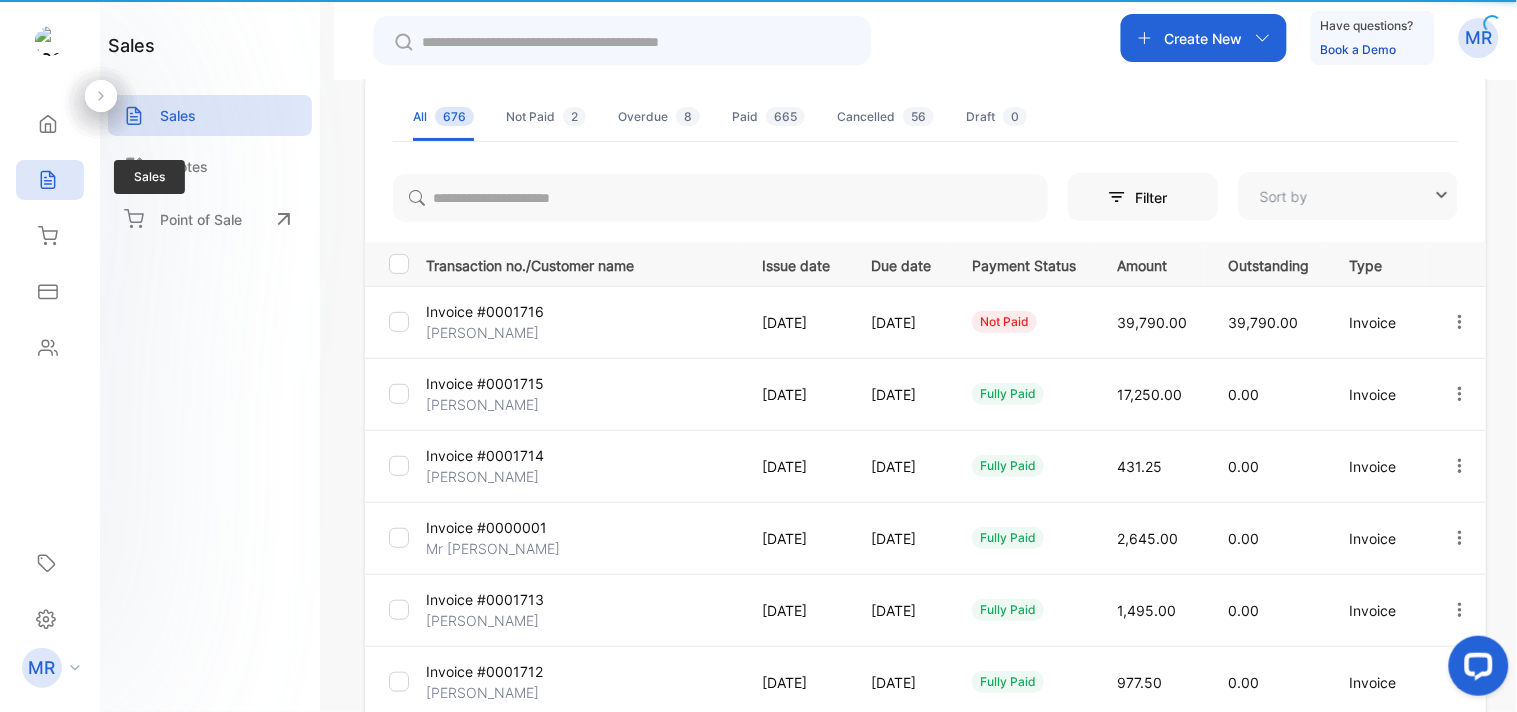 type on "**********" 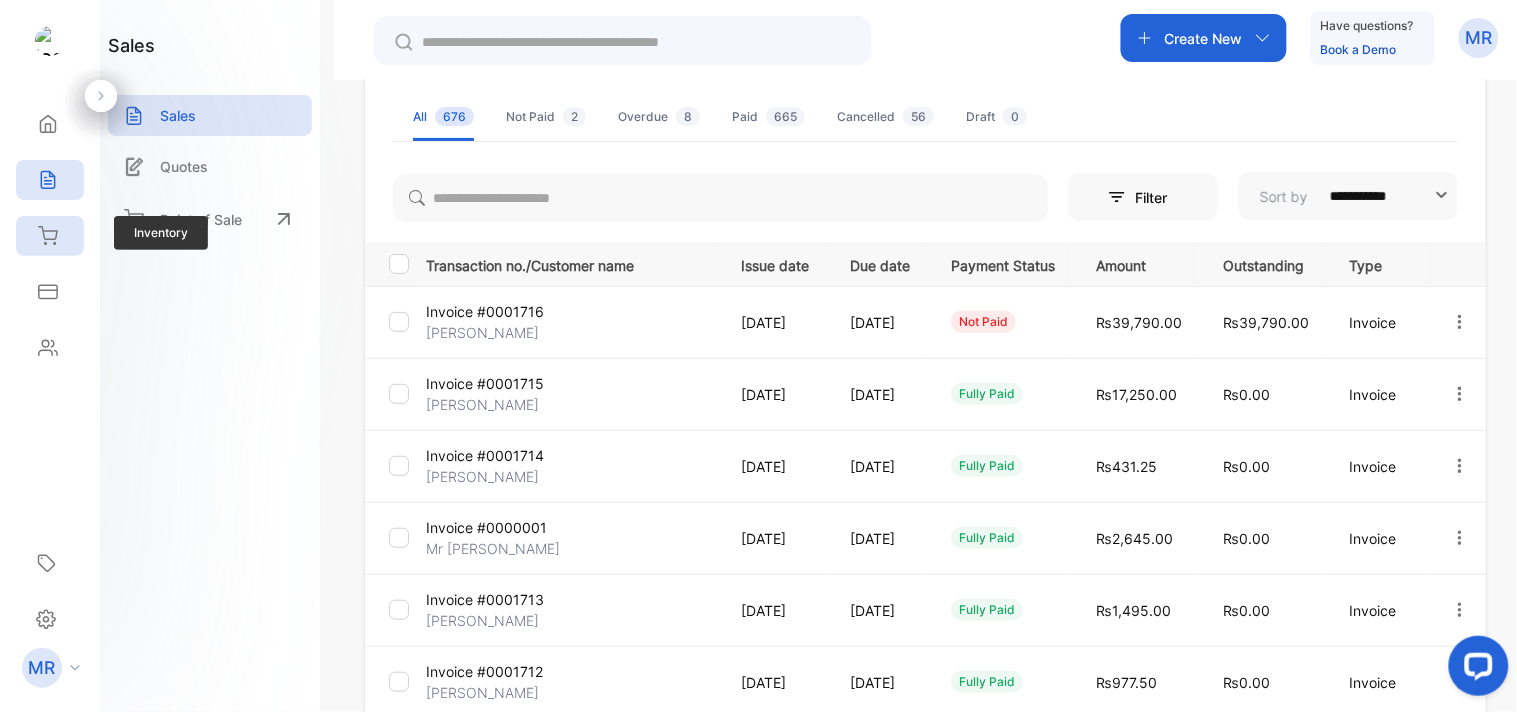 click 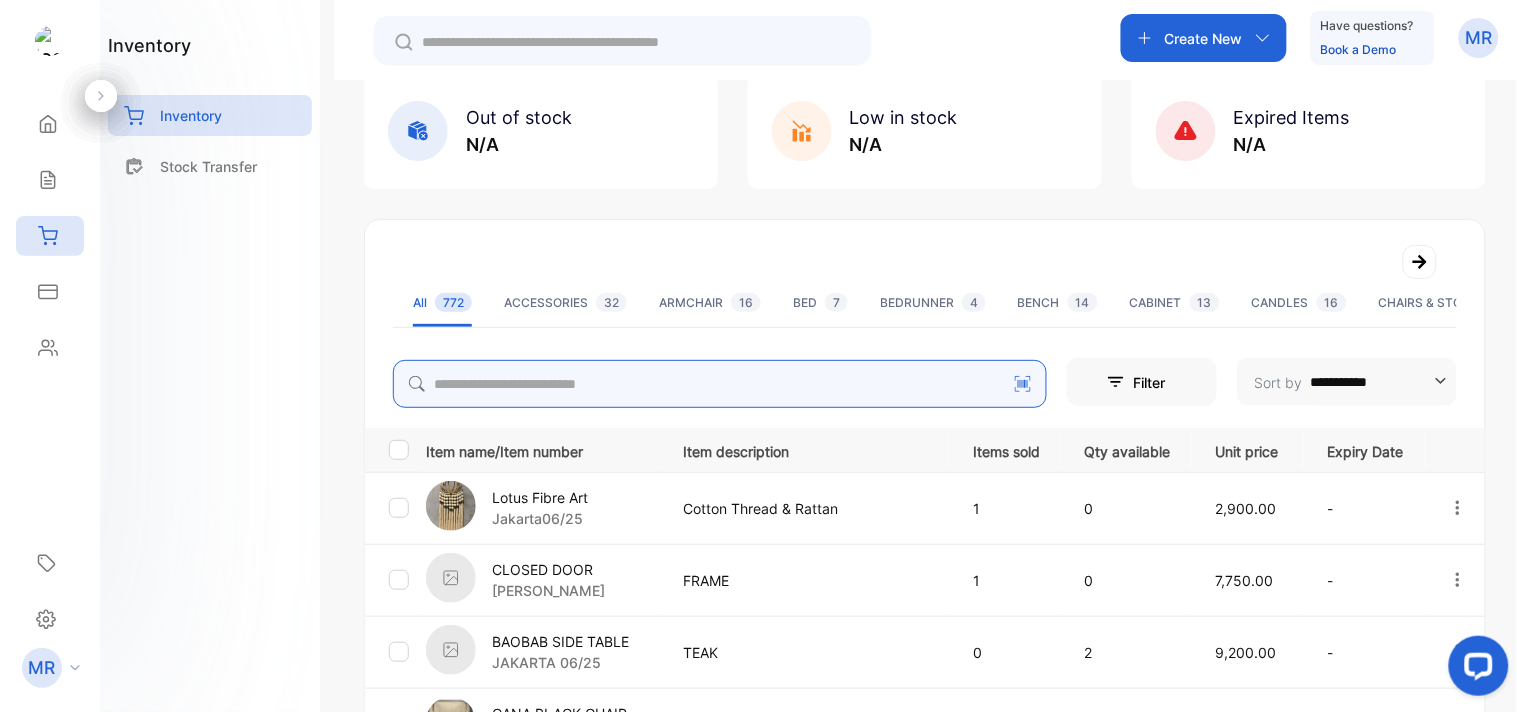 click at bounding box center (720, 384) 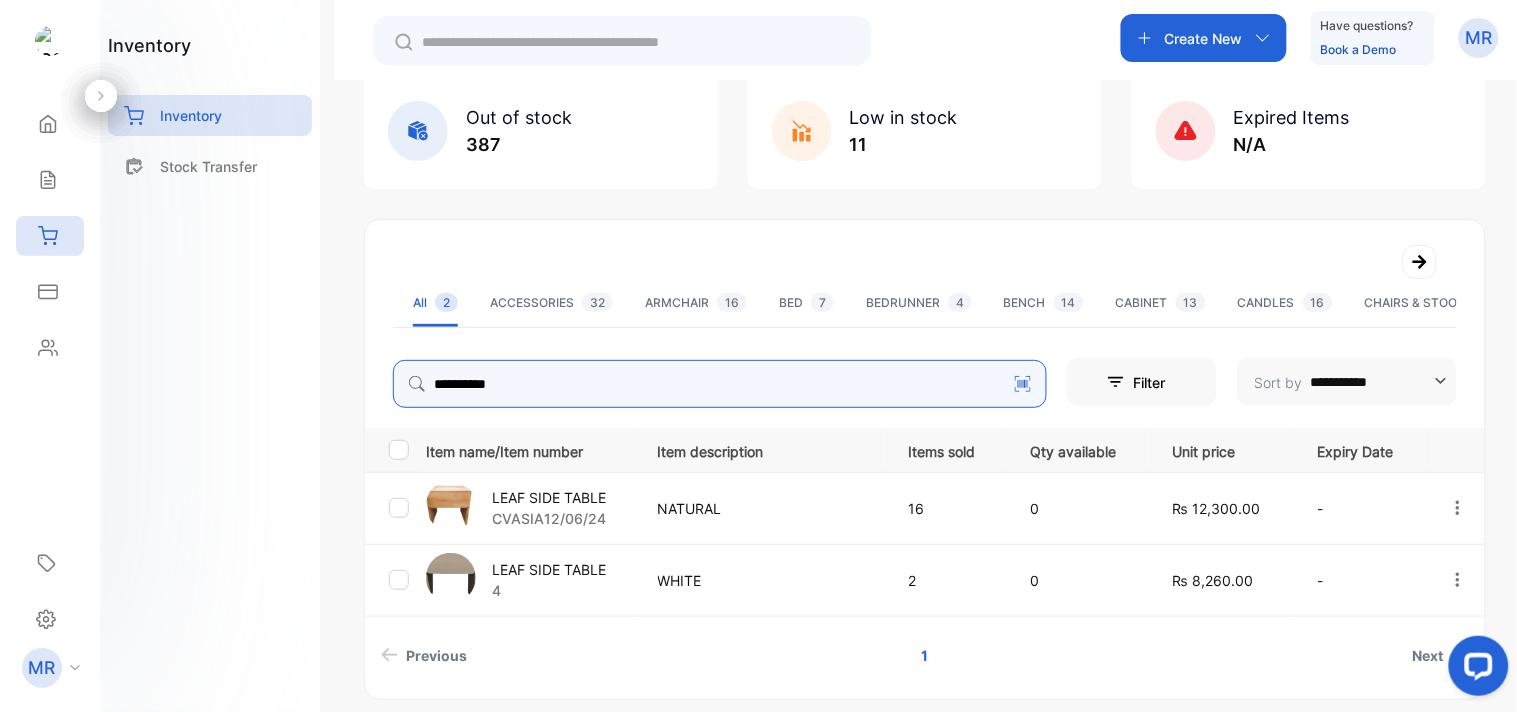 type on "*********" 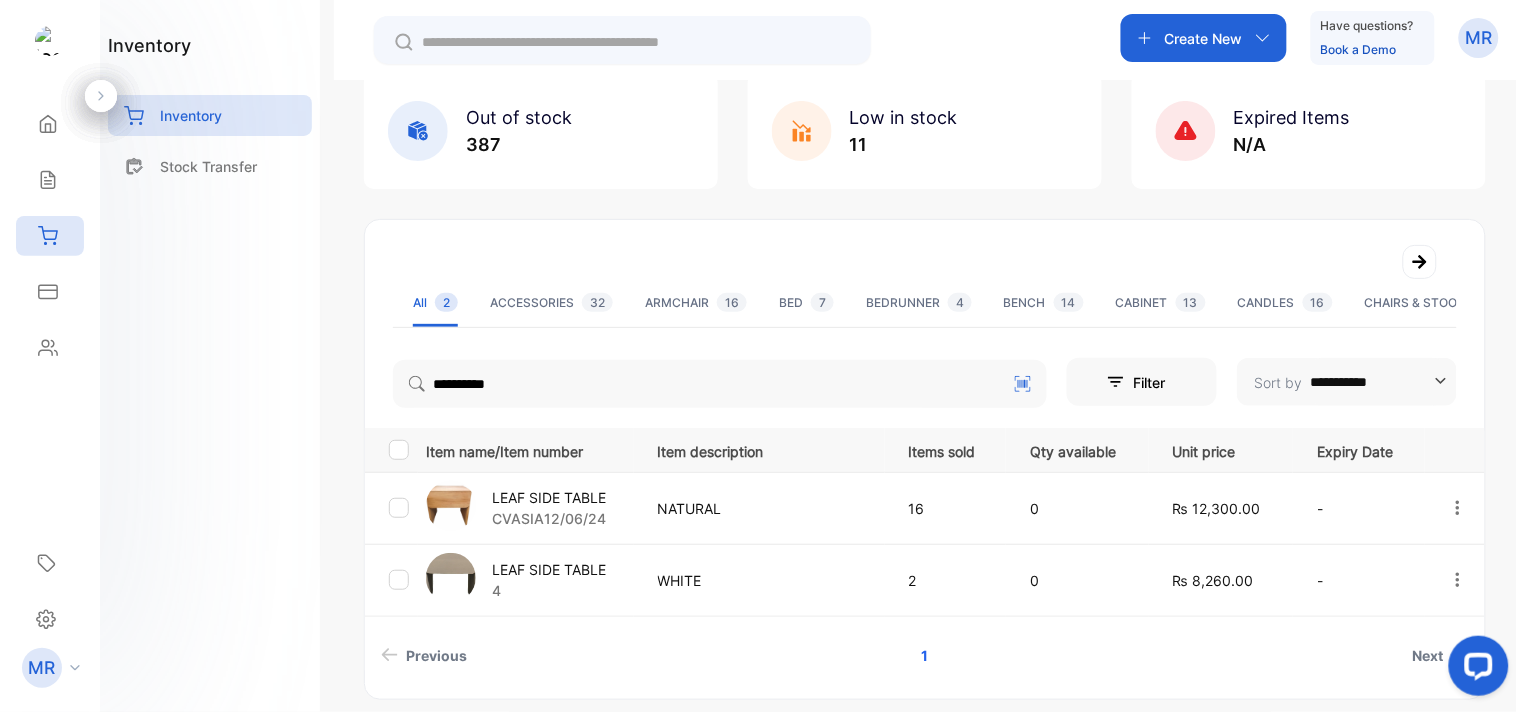 click on "LEAF SIDE TABLE" at bounding box center (549, 497) 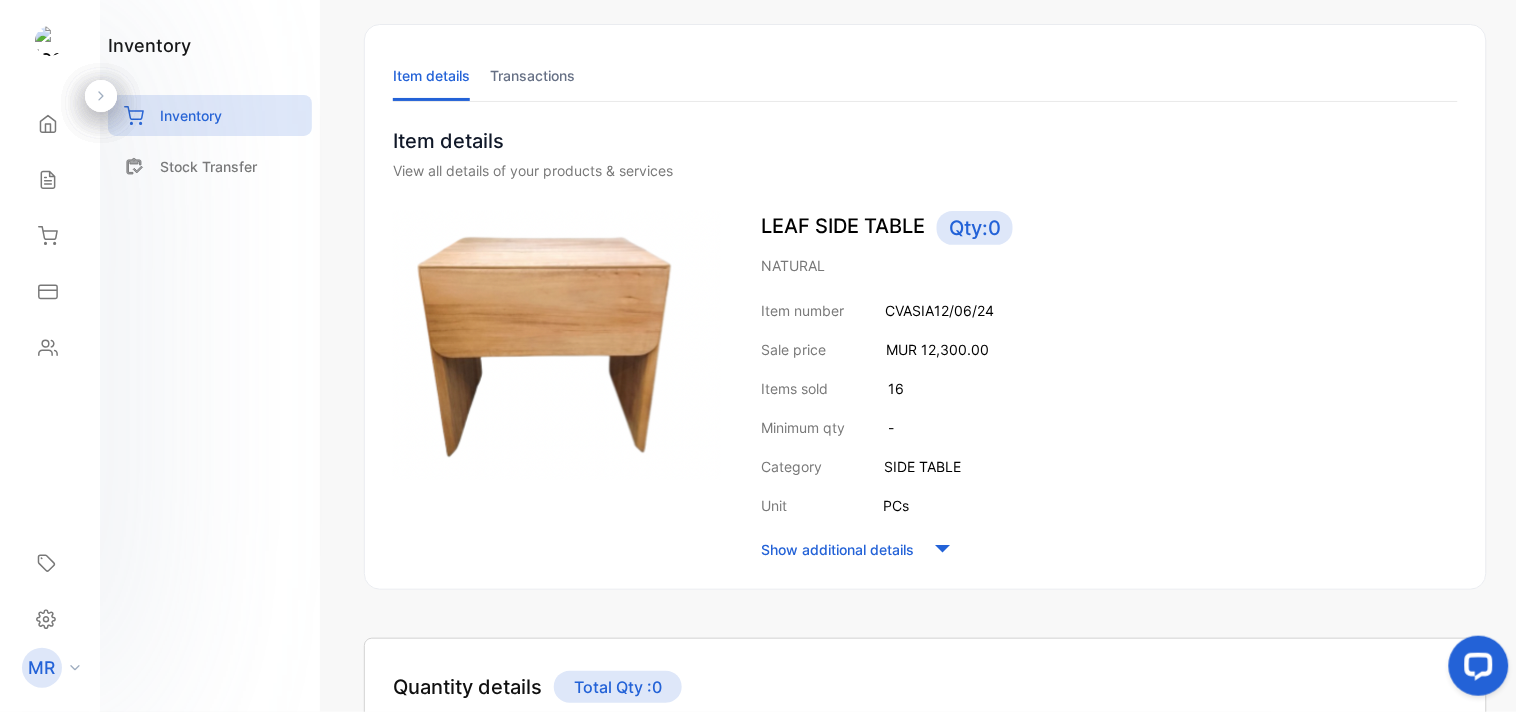 scroll, scrollTop: 0, scrollLeft: 0, axis: both 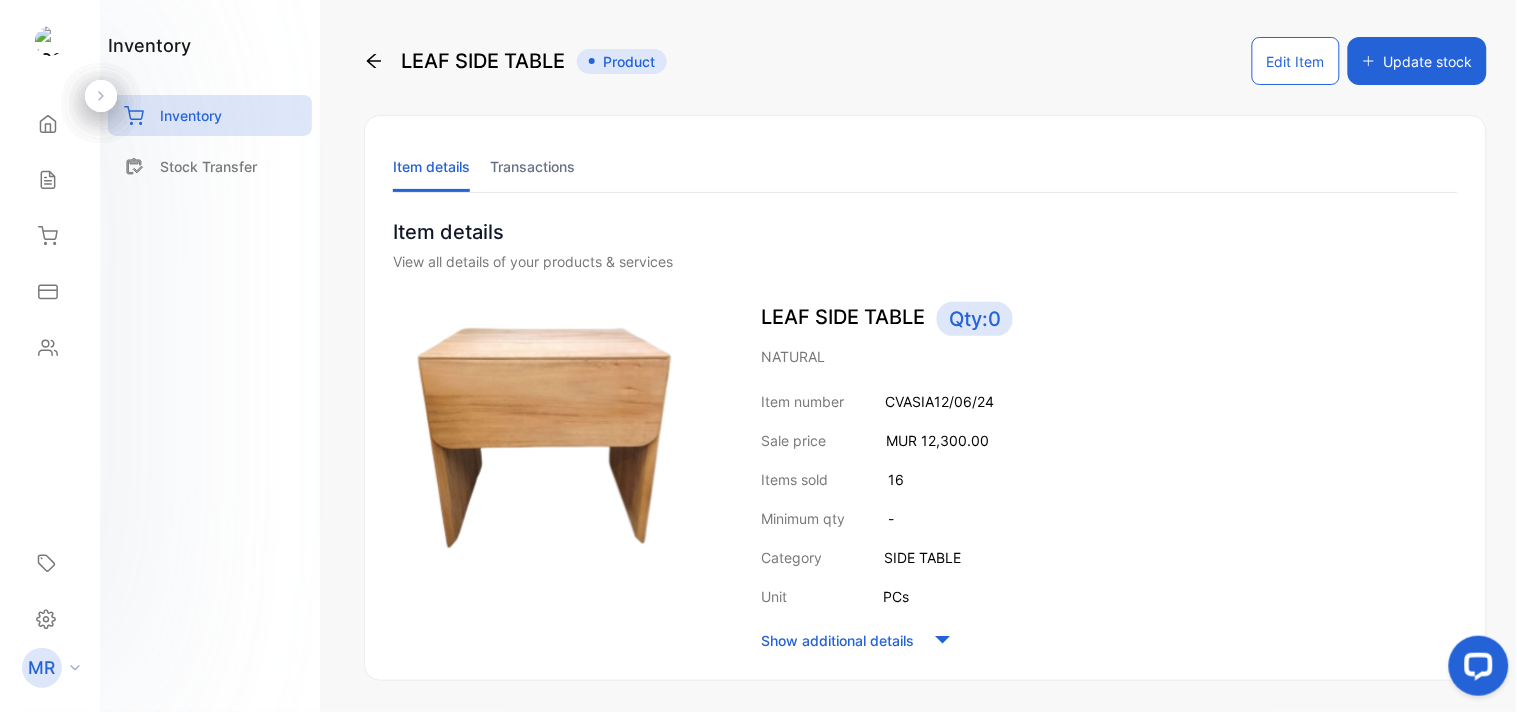 click on "Transactions" at bounding box center (532, 166) 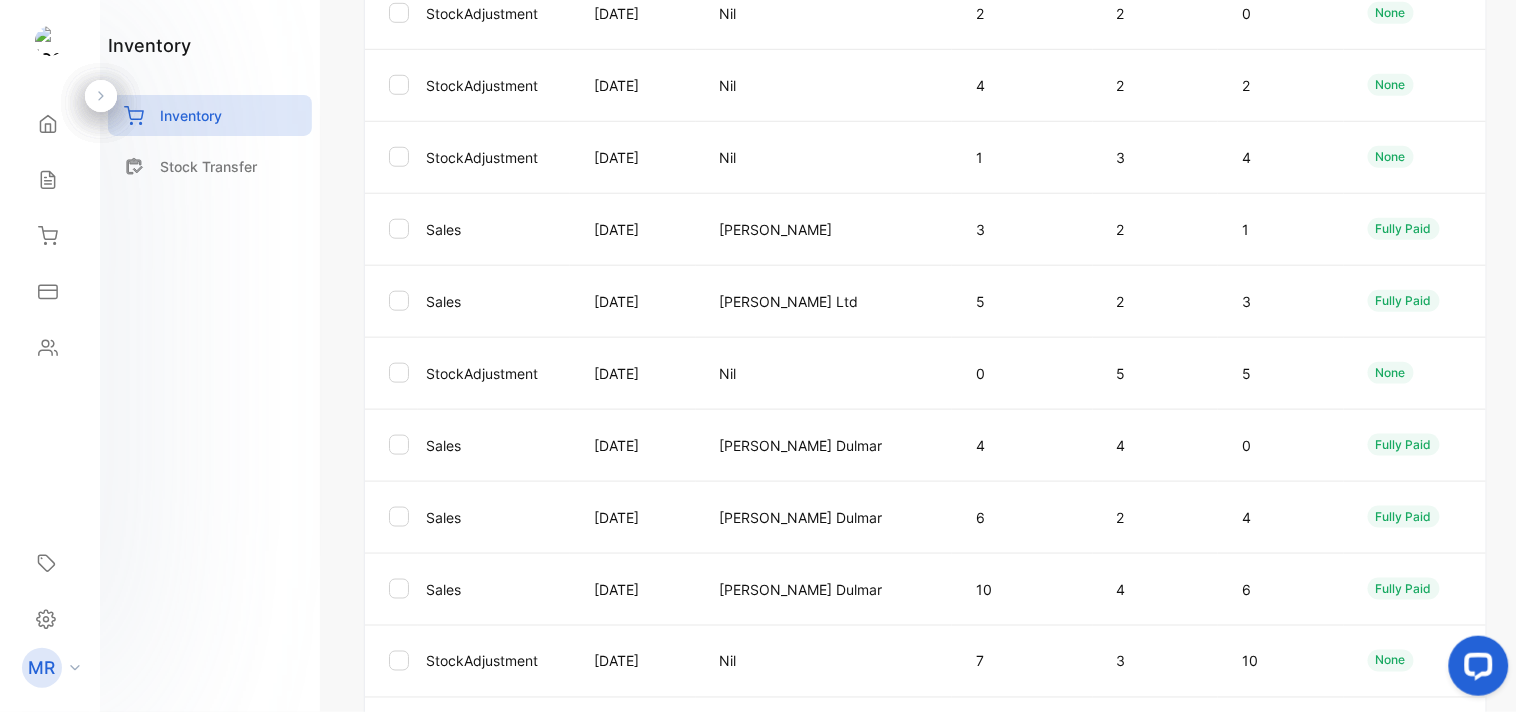 scroll, scrollTop: 361, scrollLeft: 0, axis: vertical 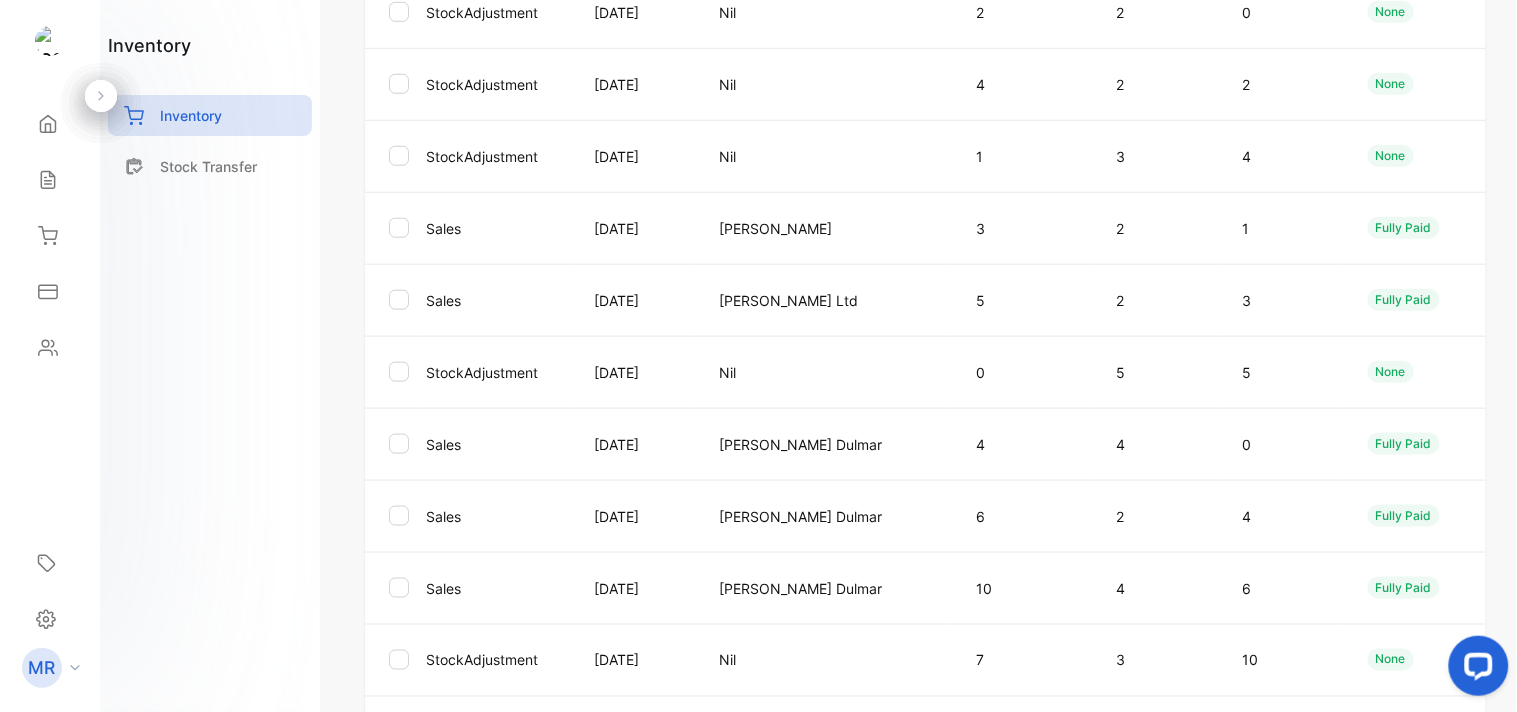 click on "[PERSON_NAME]" at bounding box center (824, 228) 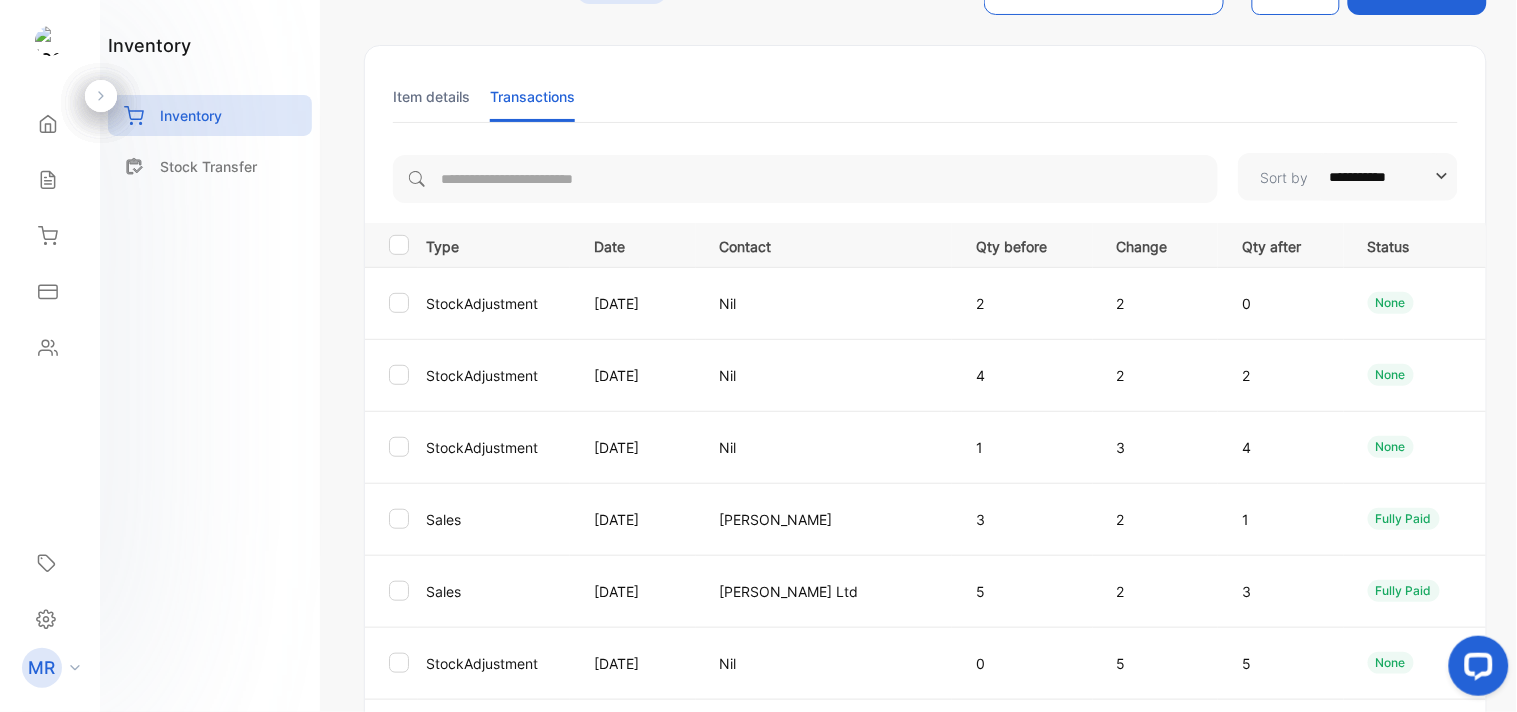 scroll, scrollTop: 0, scrollLeft: 0, axis: both 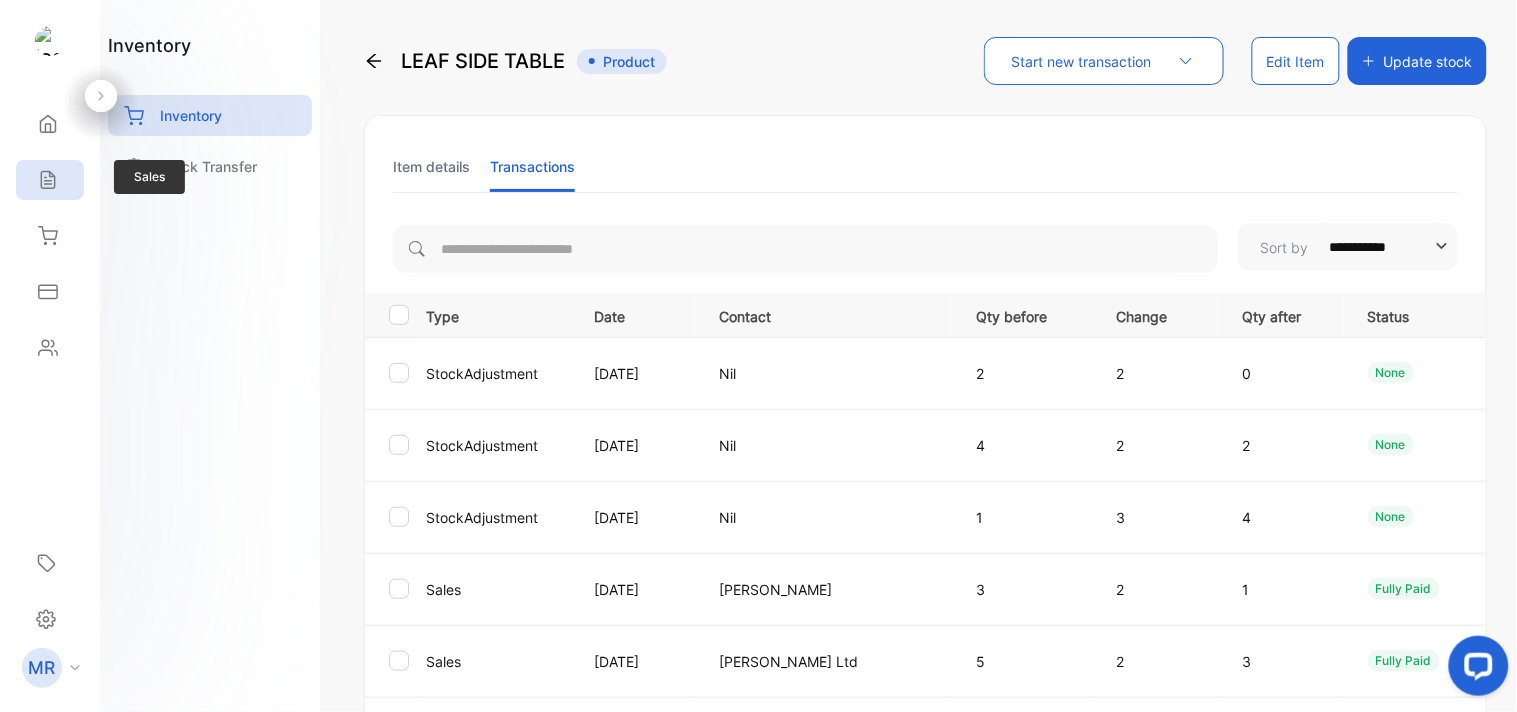 click 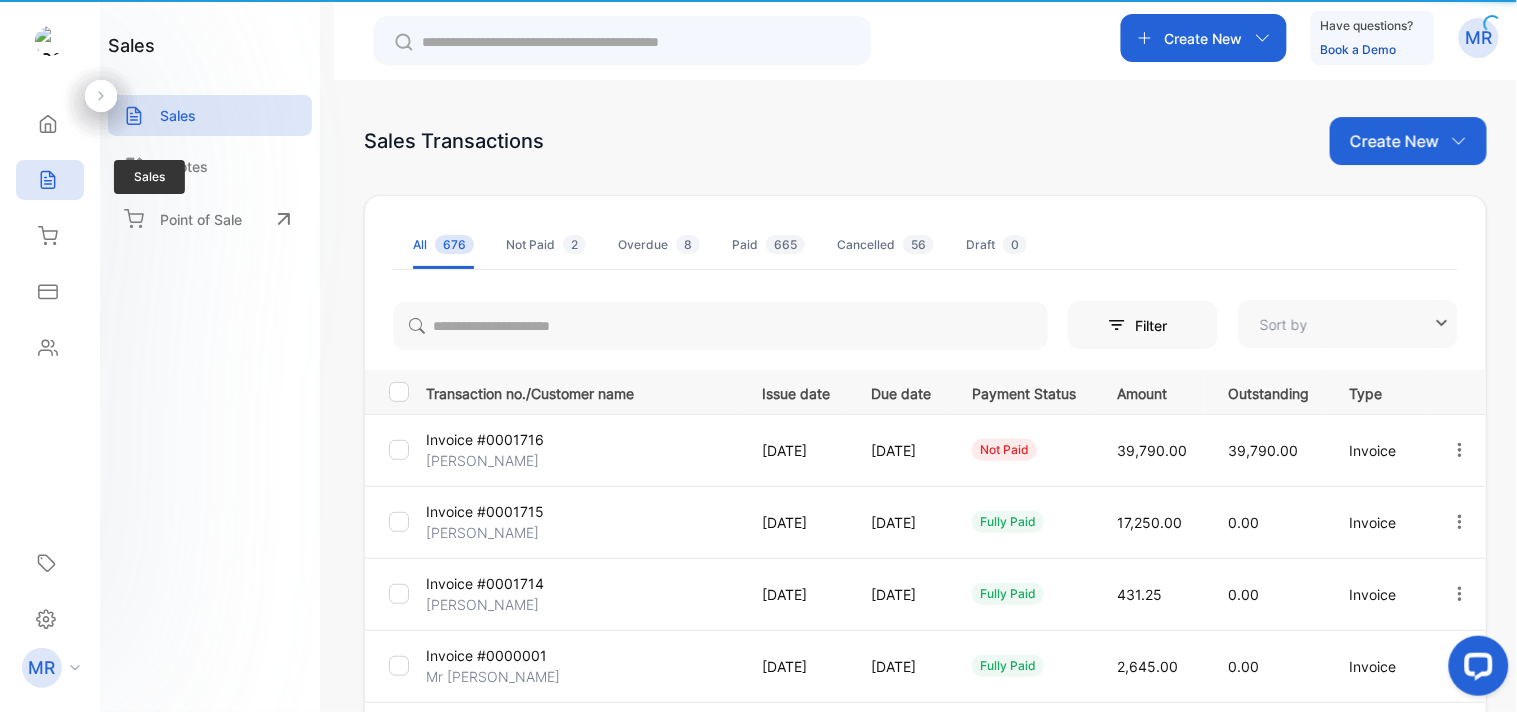 type on "**********" 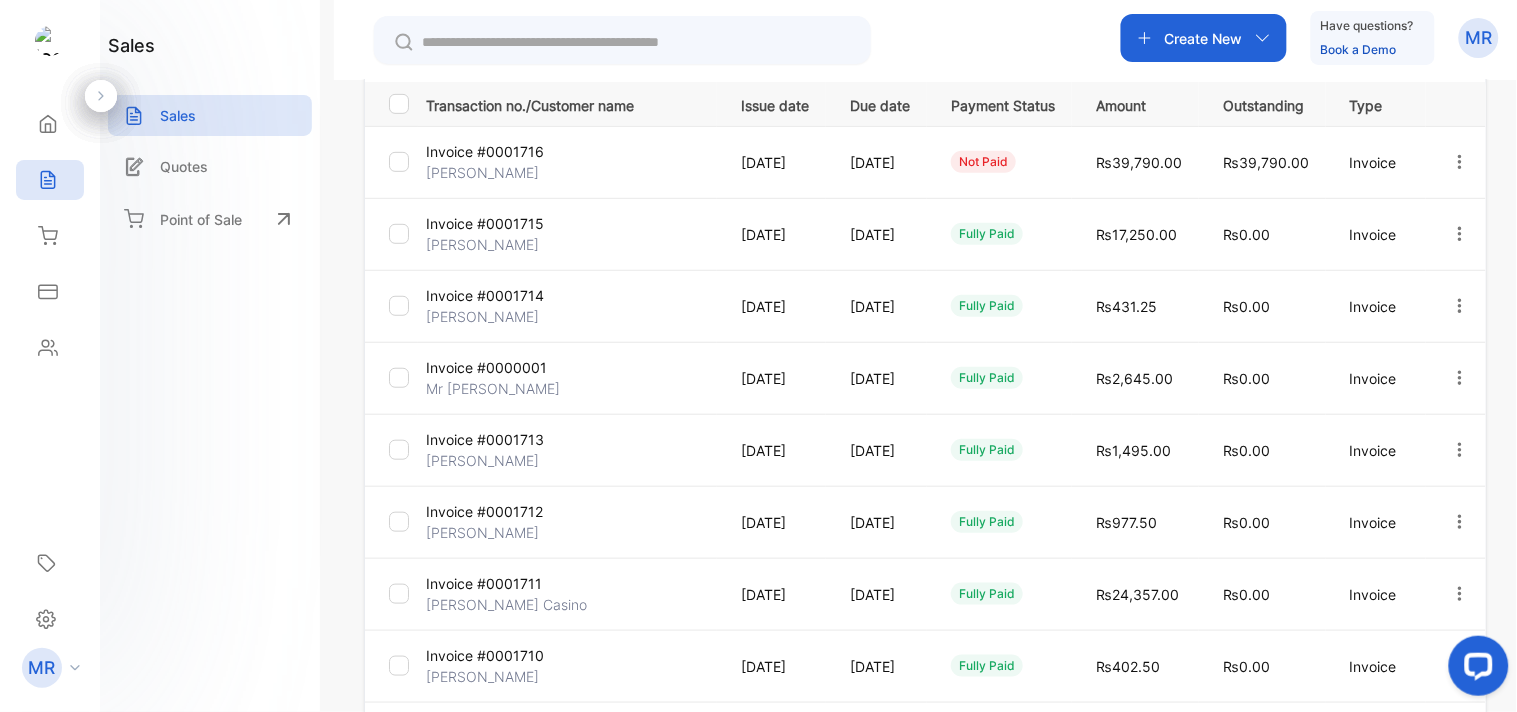 scroll, scrollTop: 0, scrollLeft: 0, axis: both 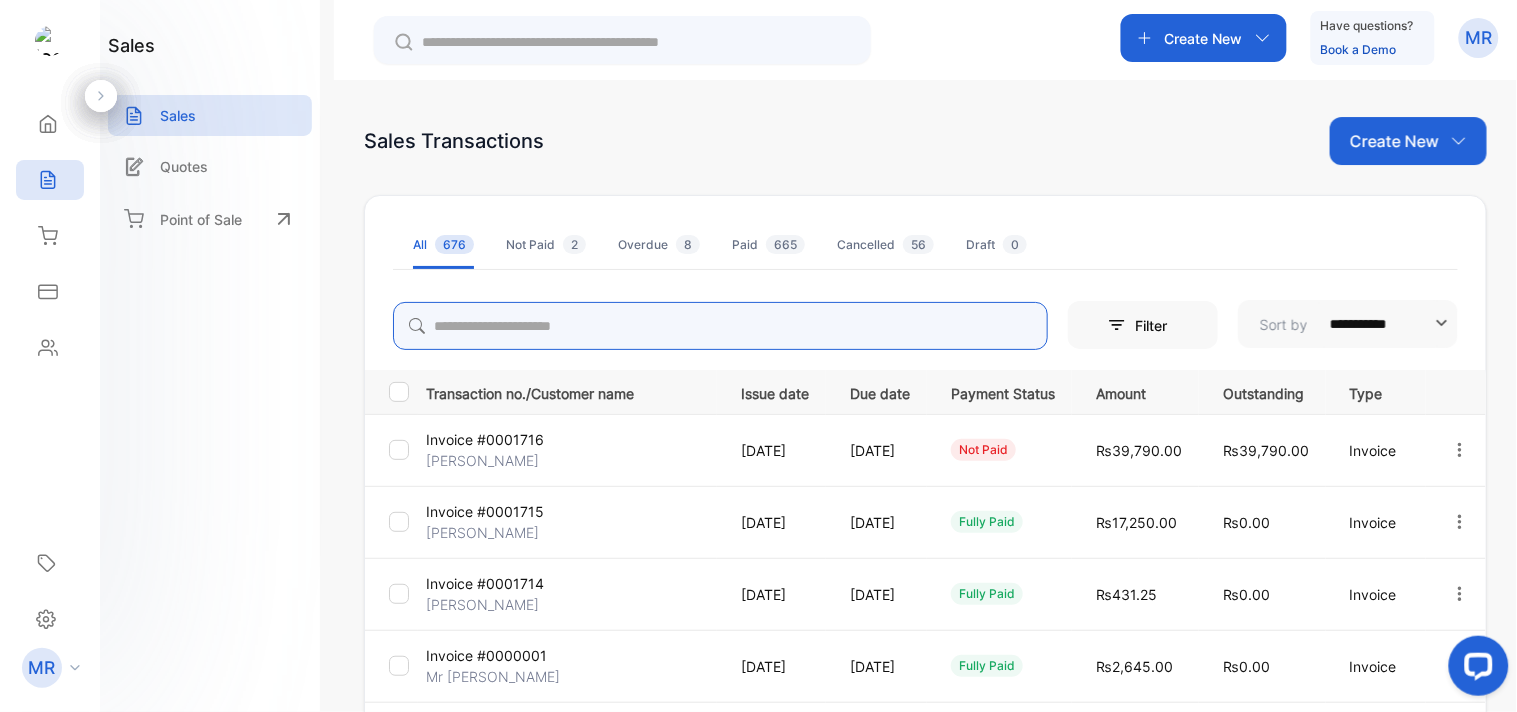 click at bounding box center (720, 326) 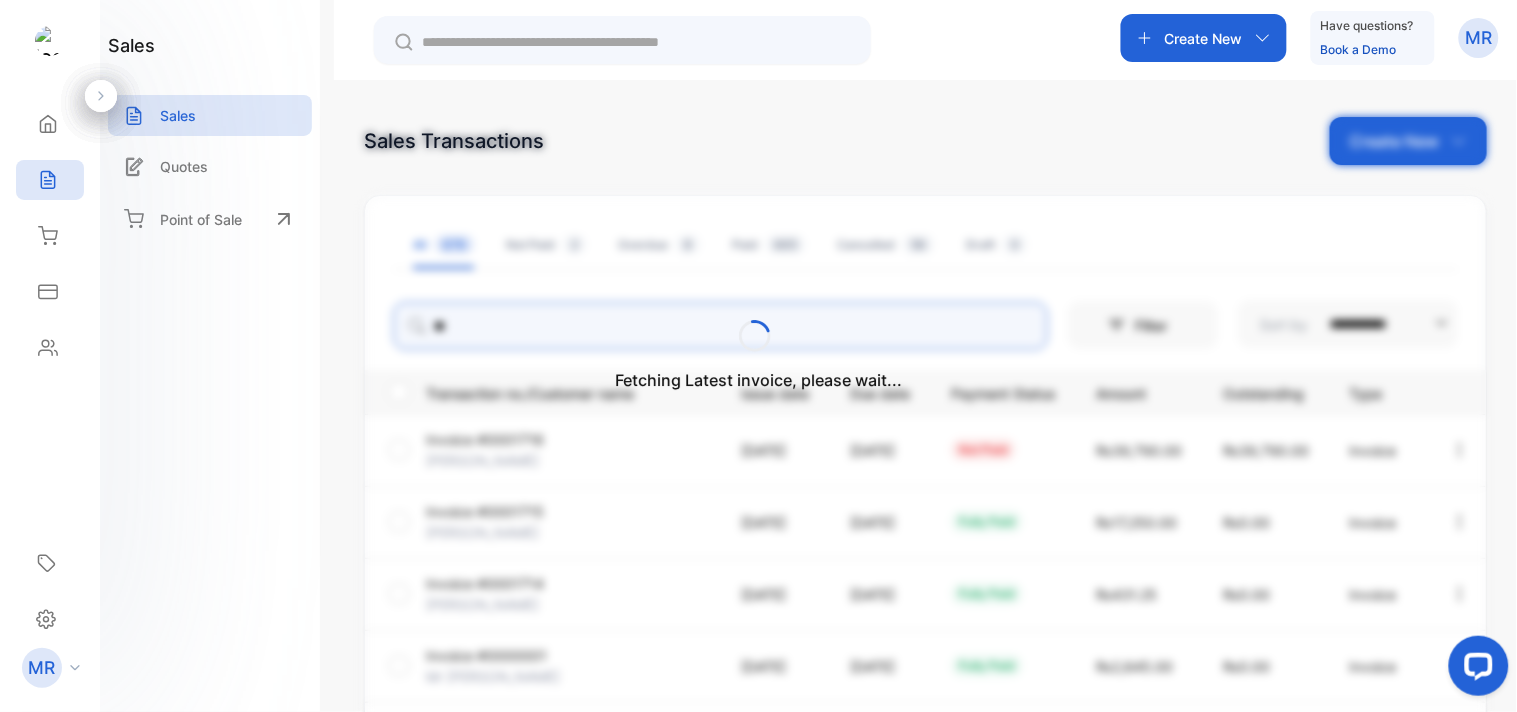 type on "*" 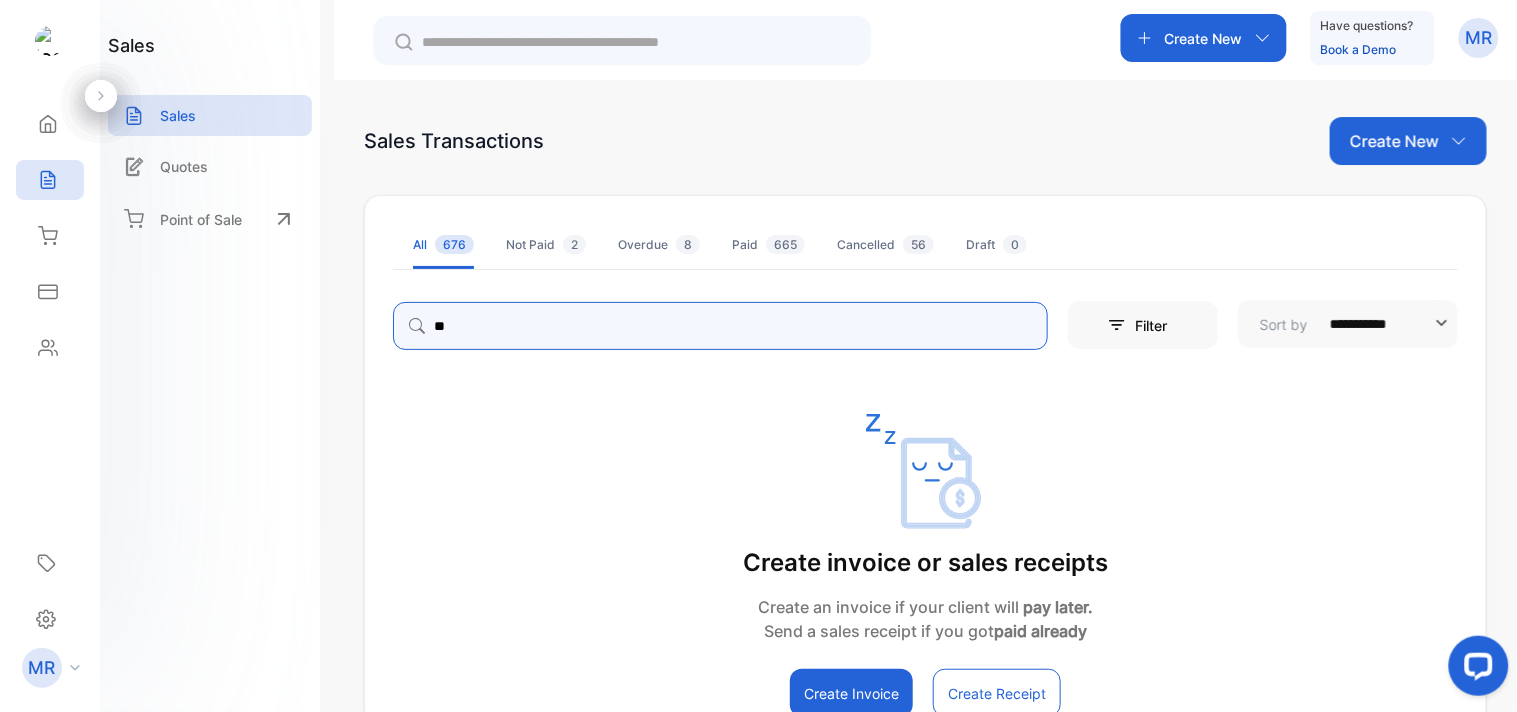 type on "*" 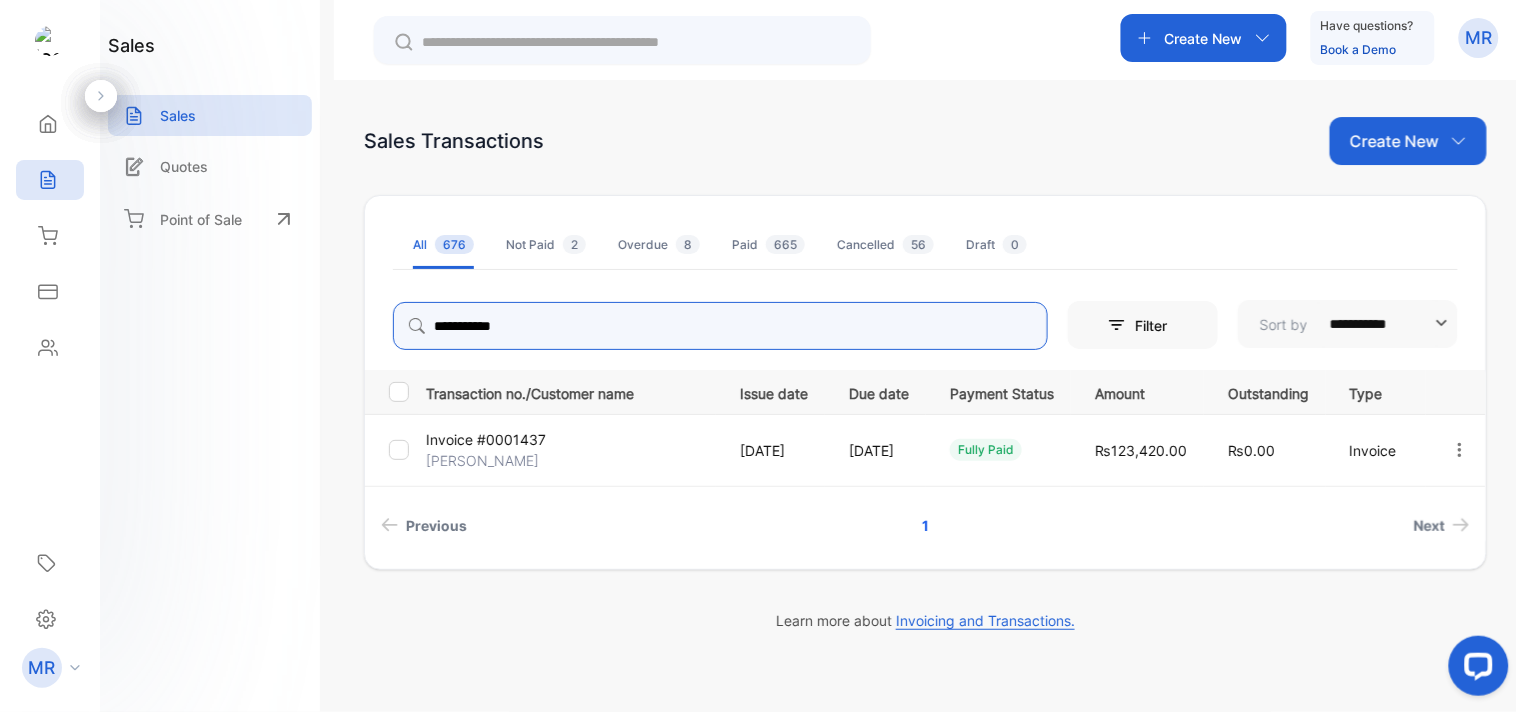 type on "**********" 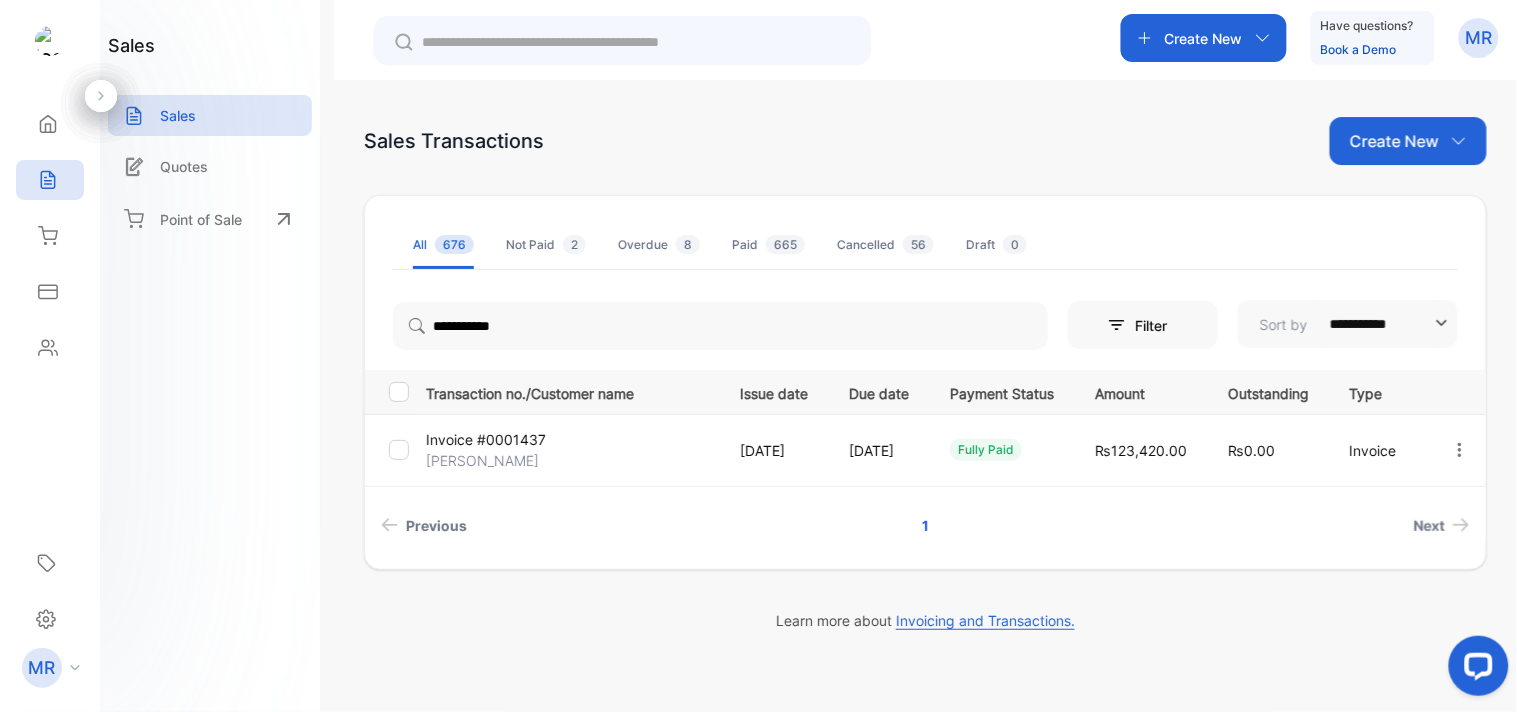 click on "Invoice #0001437" at bounding box center [486, 439] 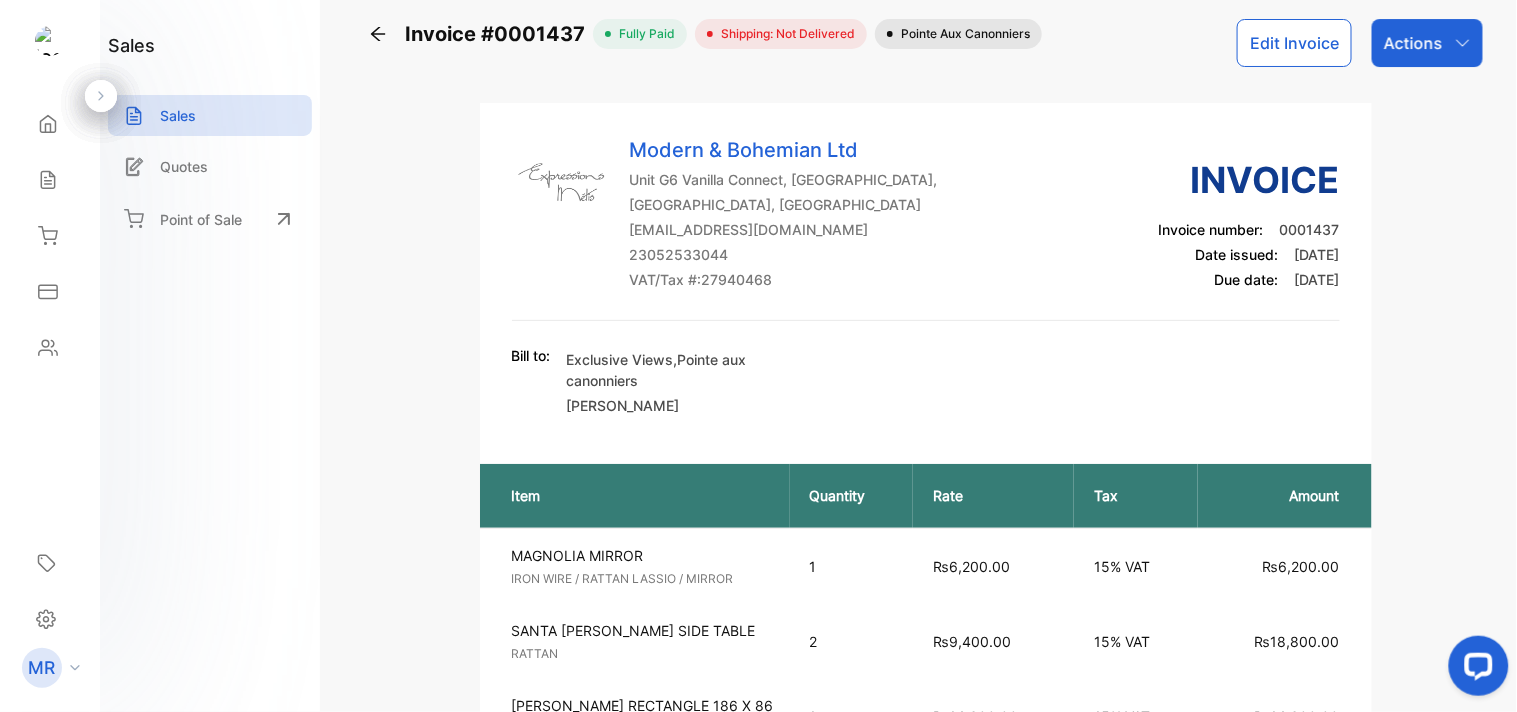 scroll, scrollTop: 0, scrollLeft: 0, axis: both 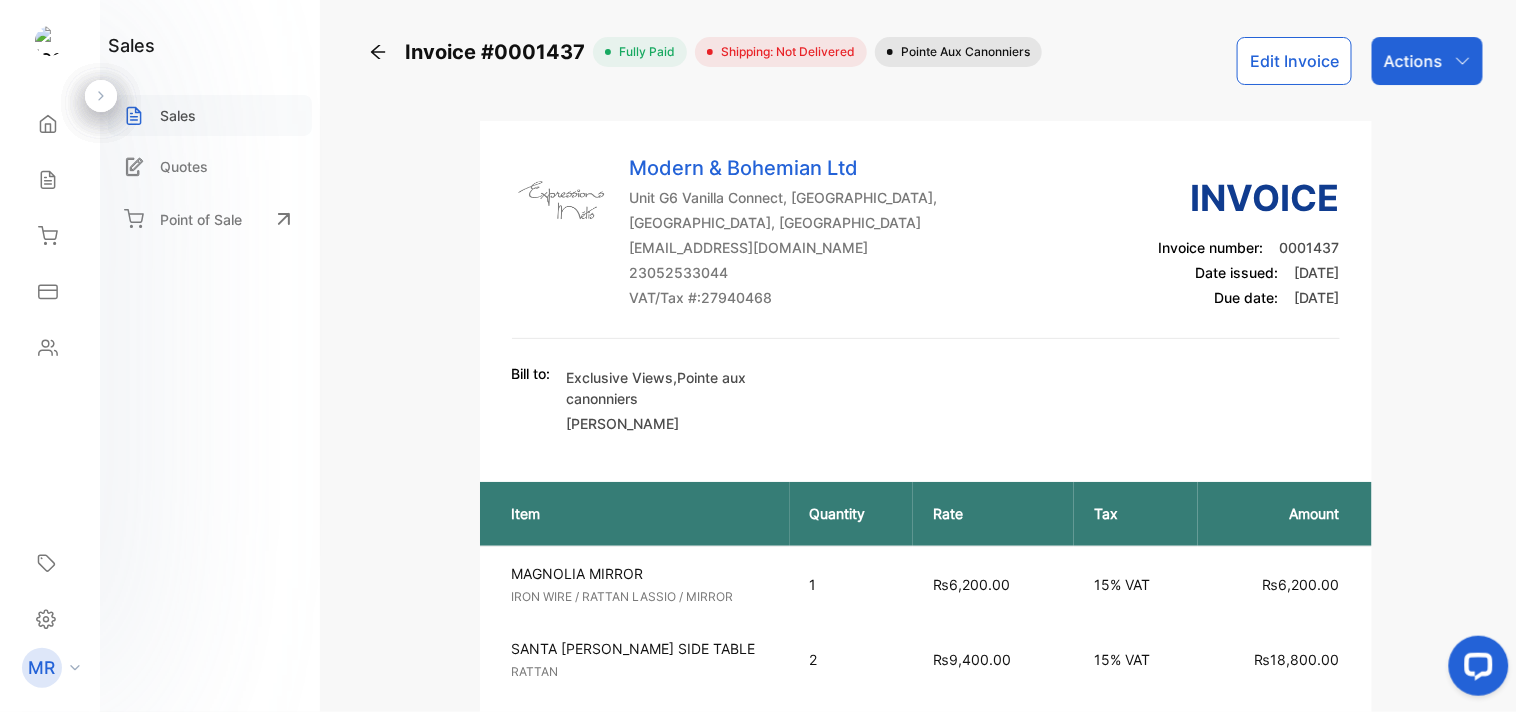 click on "Sales" at bounding box center [178, 115] 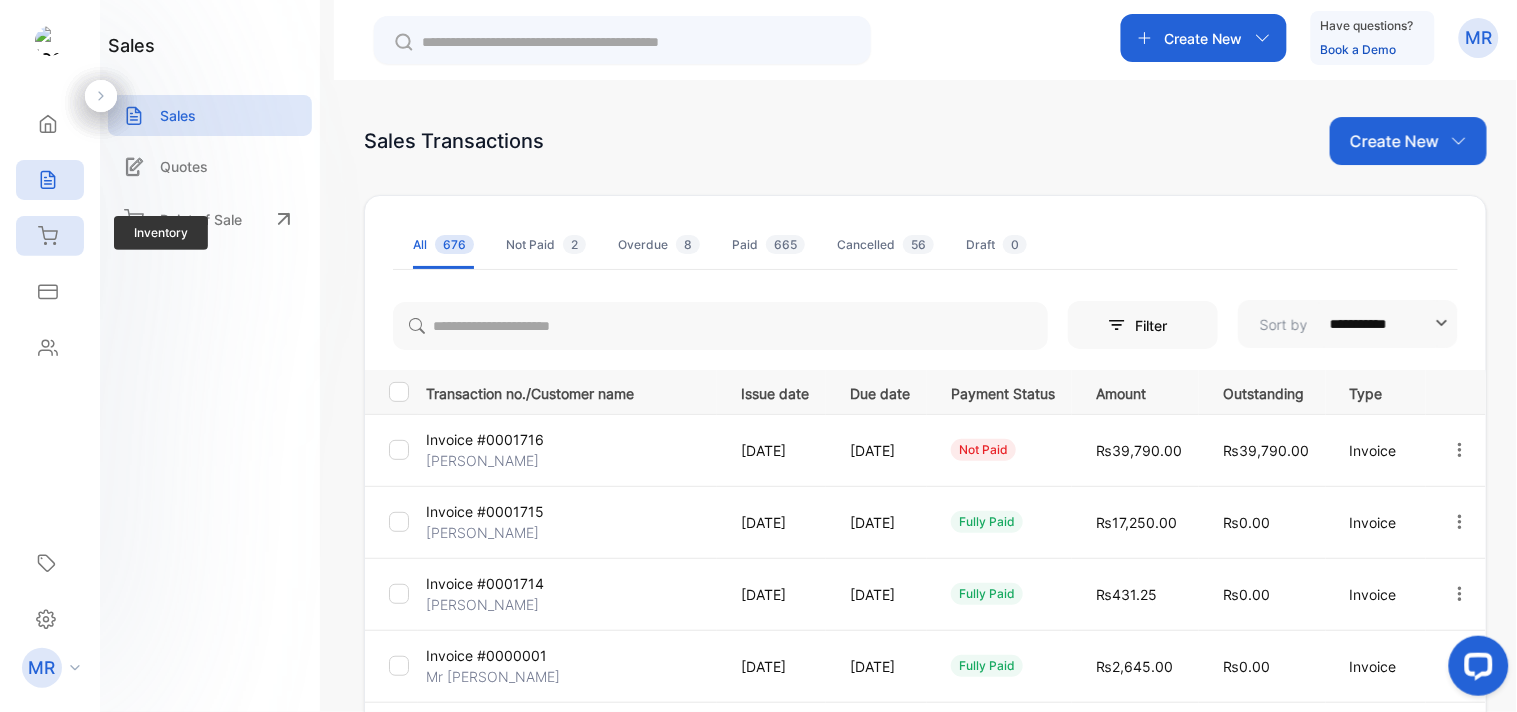 click 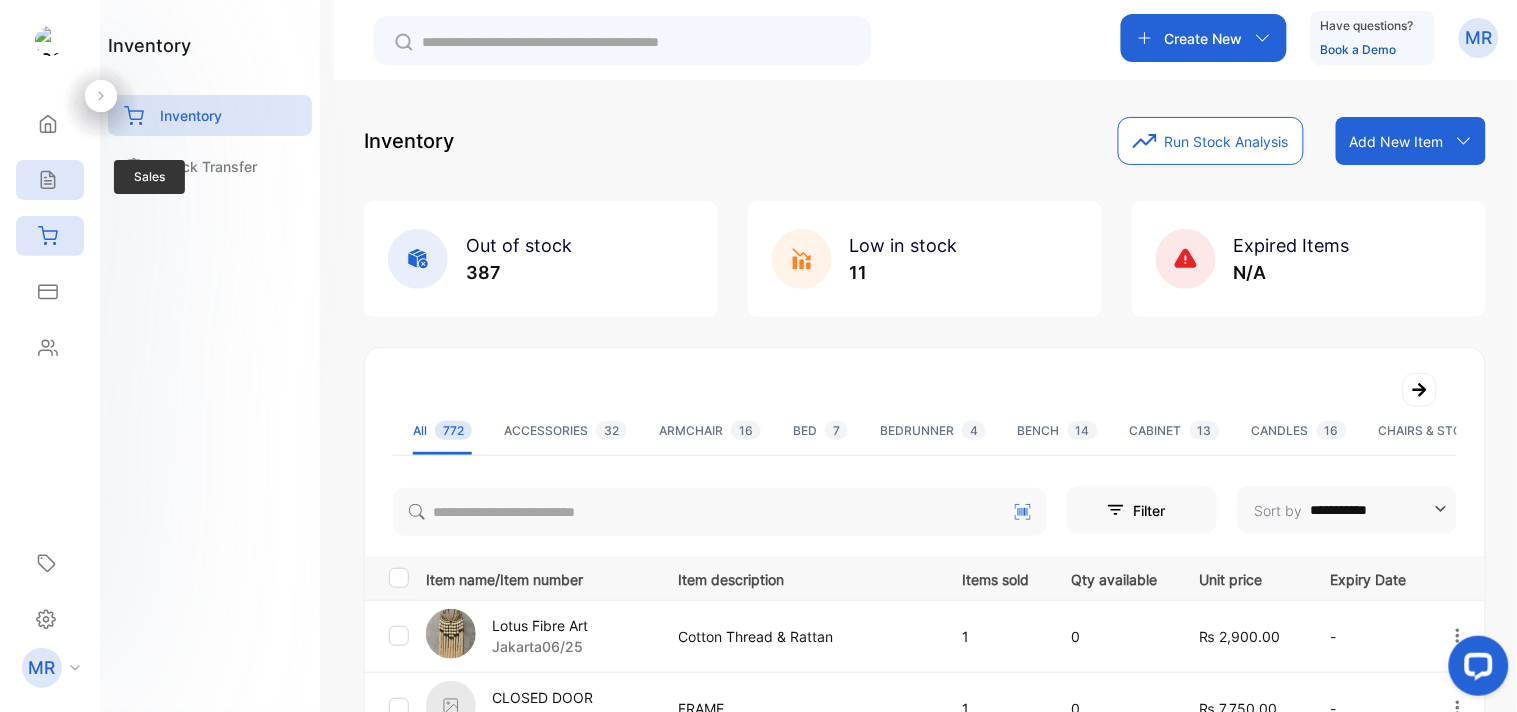 click 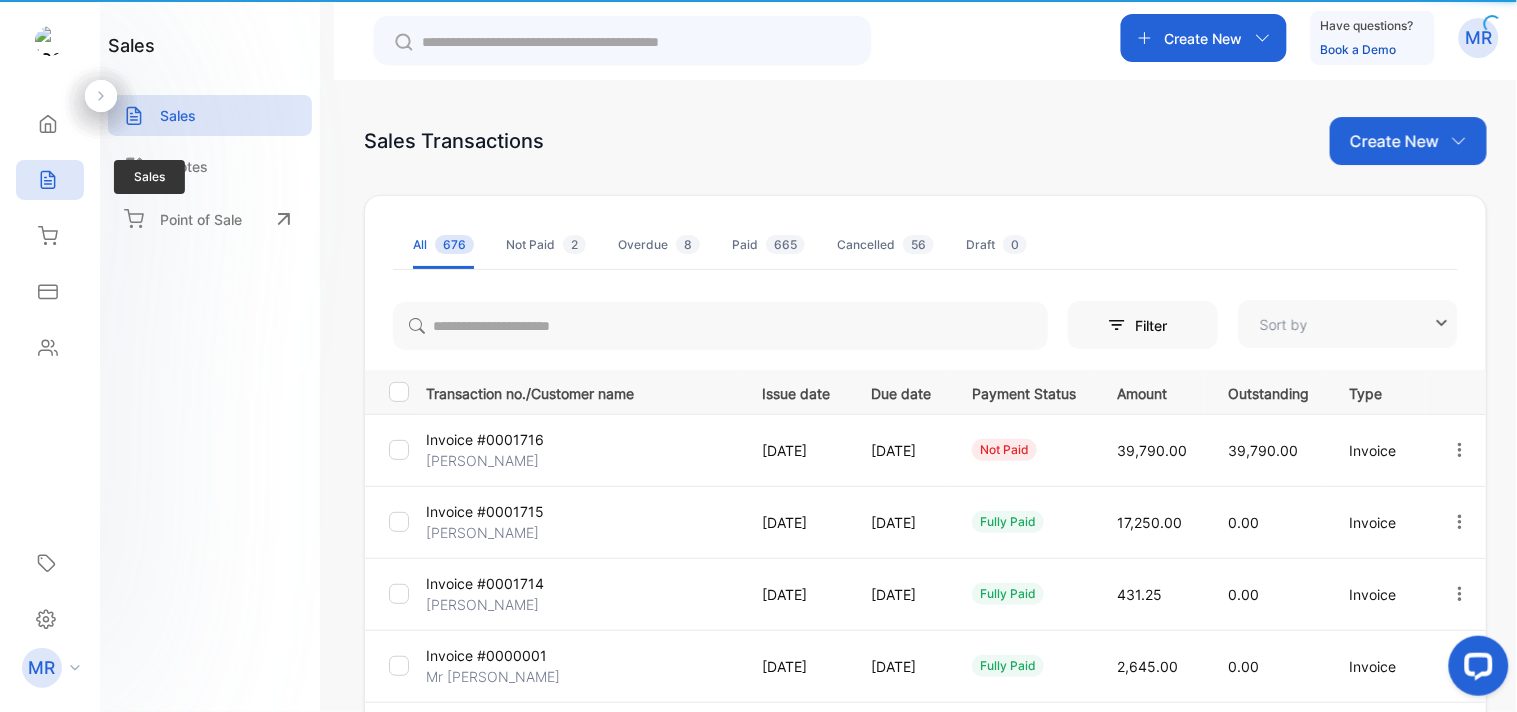 type on "**********" 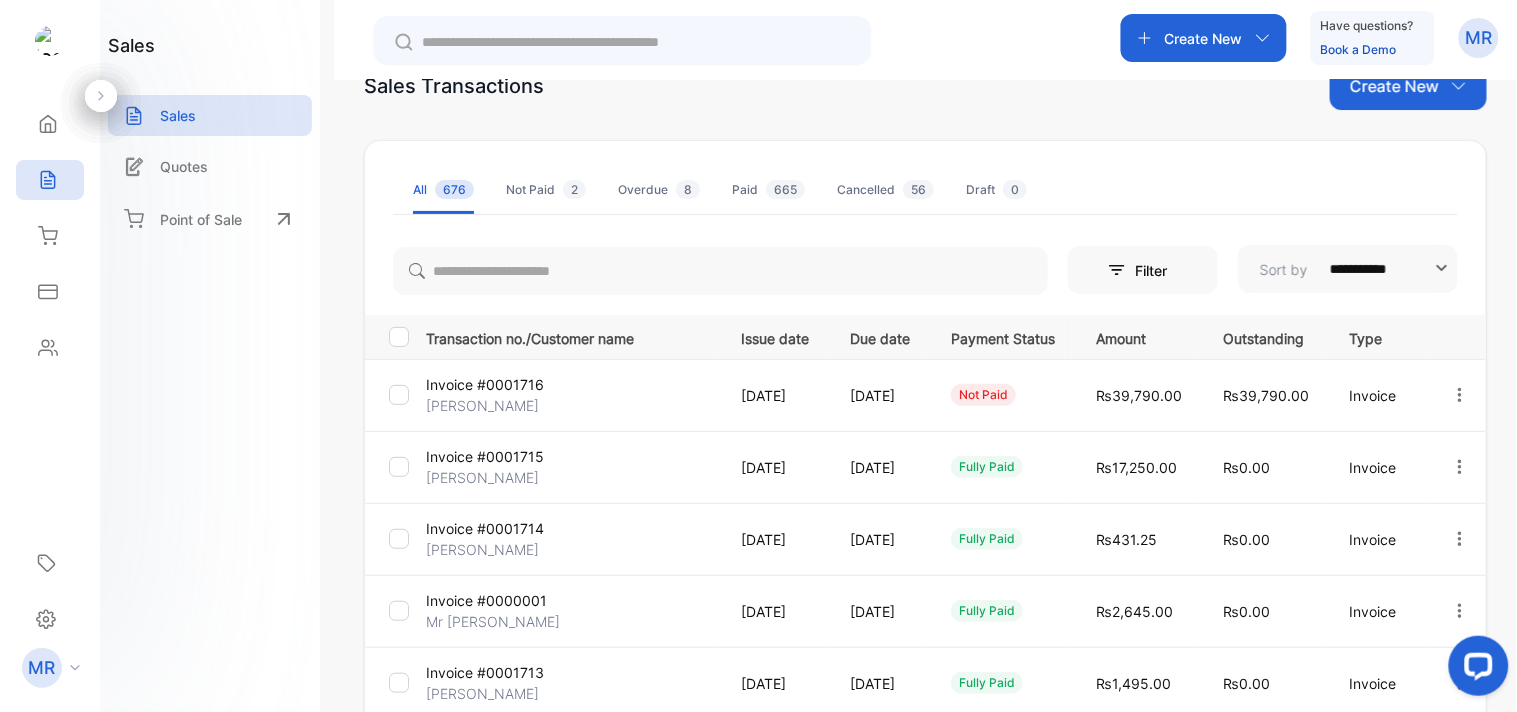 scroll, scrollTop: 0, scrollLeft: 0, axis: both 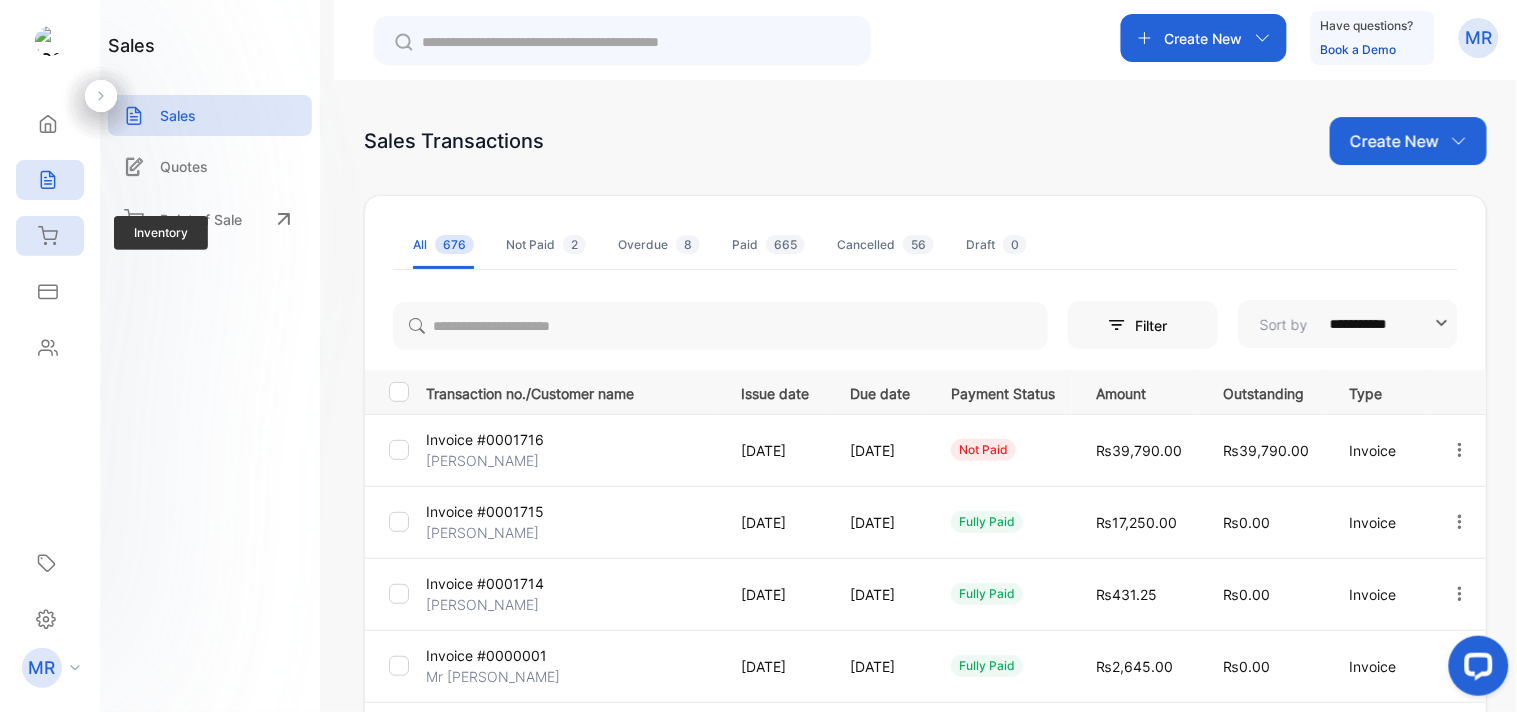 click 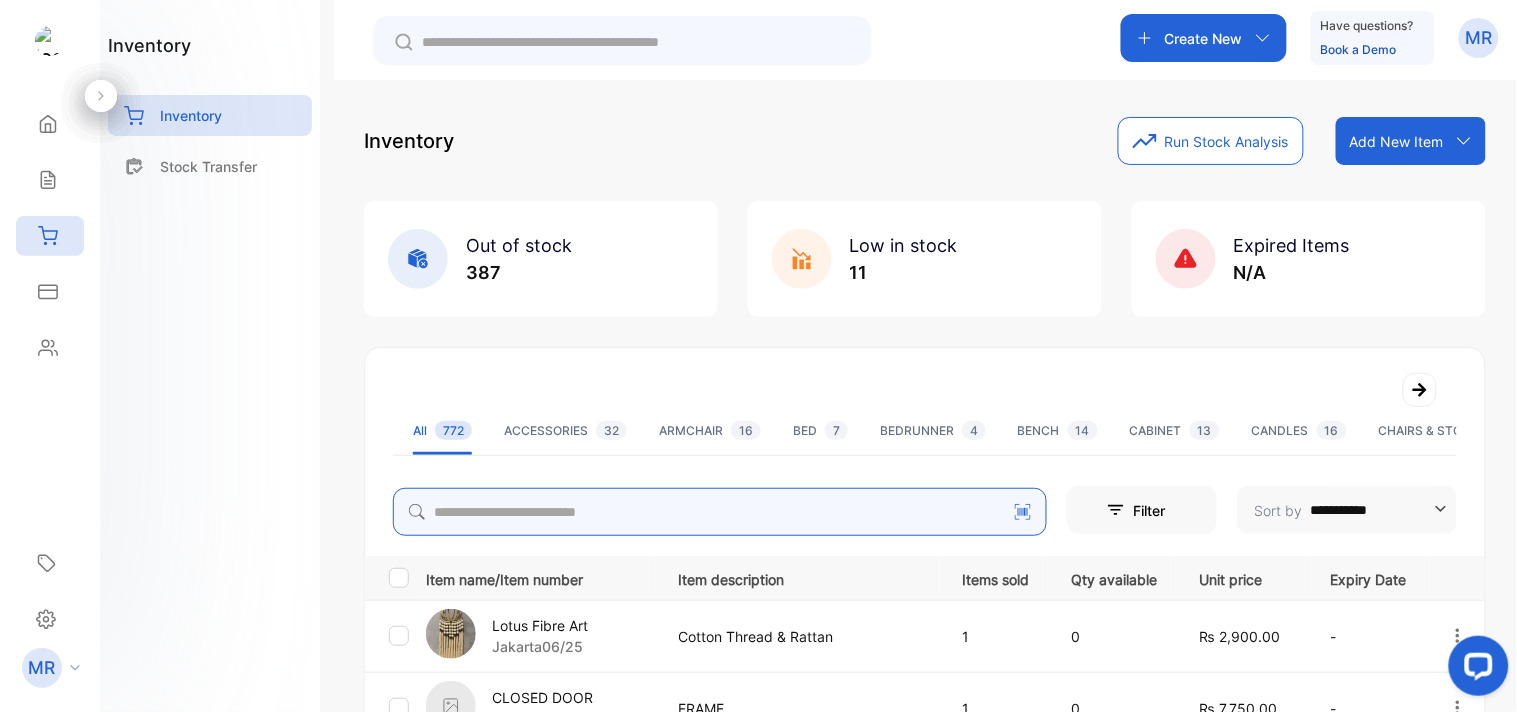 click at bounding box center [720, 512] 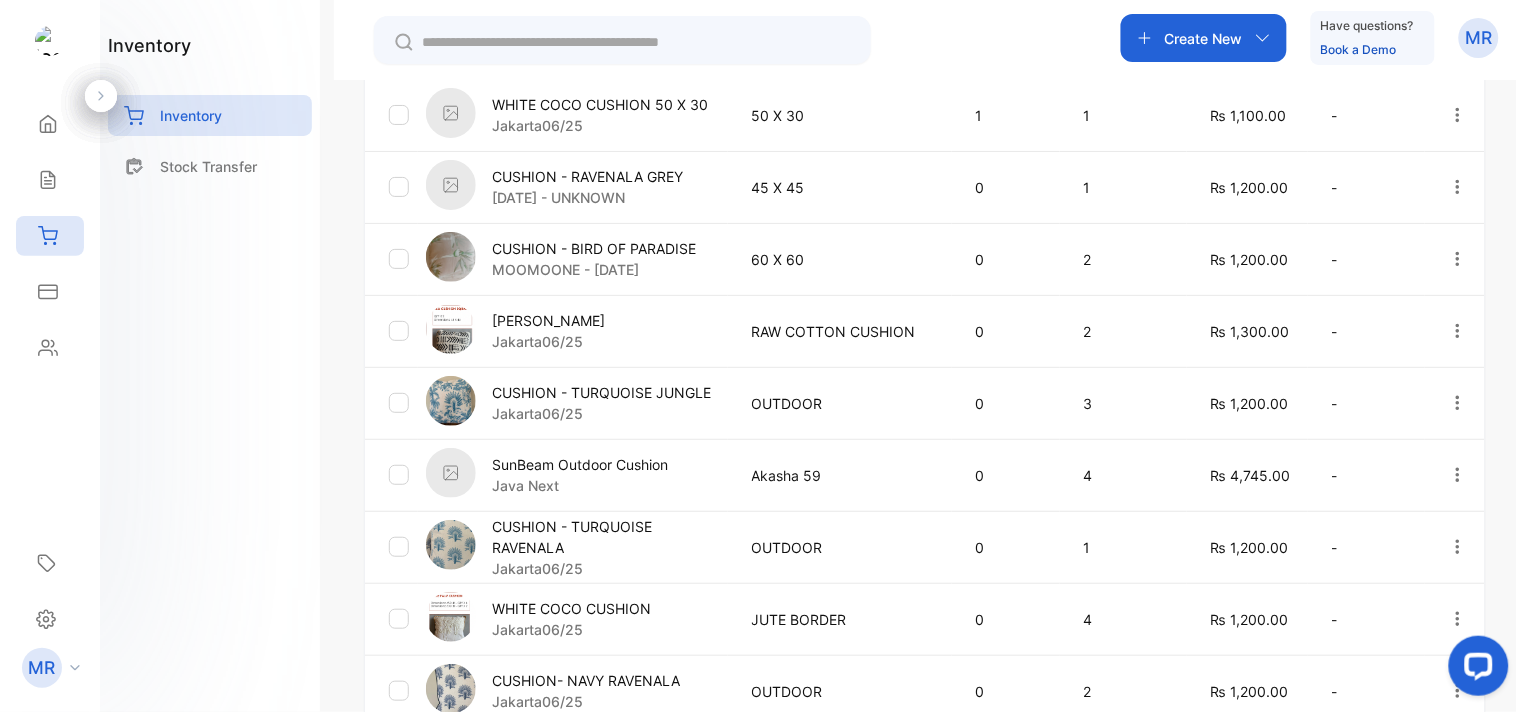 scroll, scrollTop: 776, scrollLeft: 0, axis: vertical 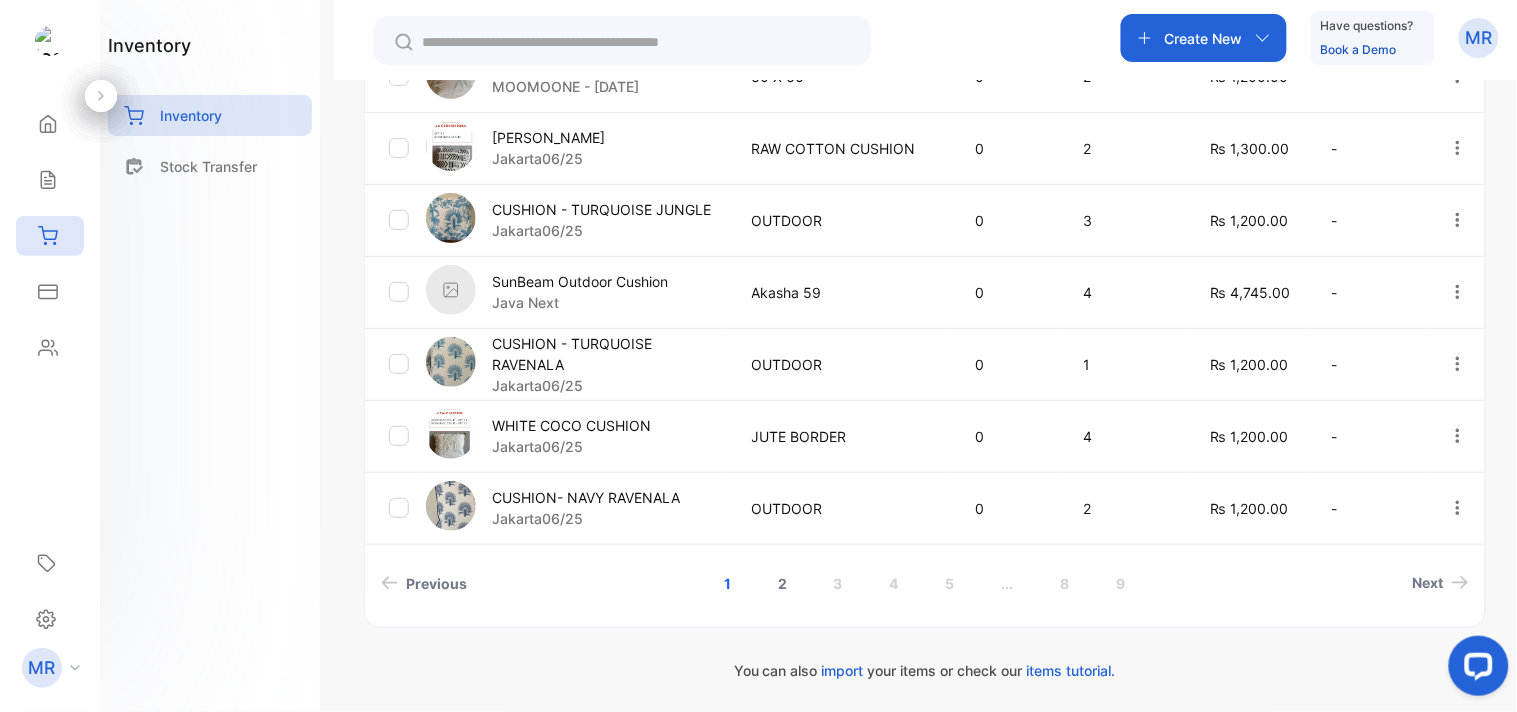 click on "2" at bounding box center (782, 583) 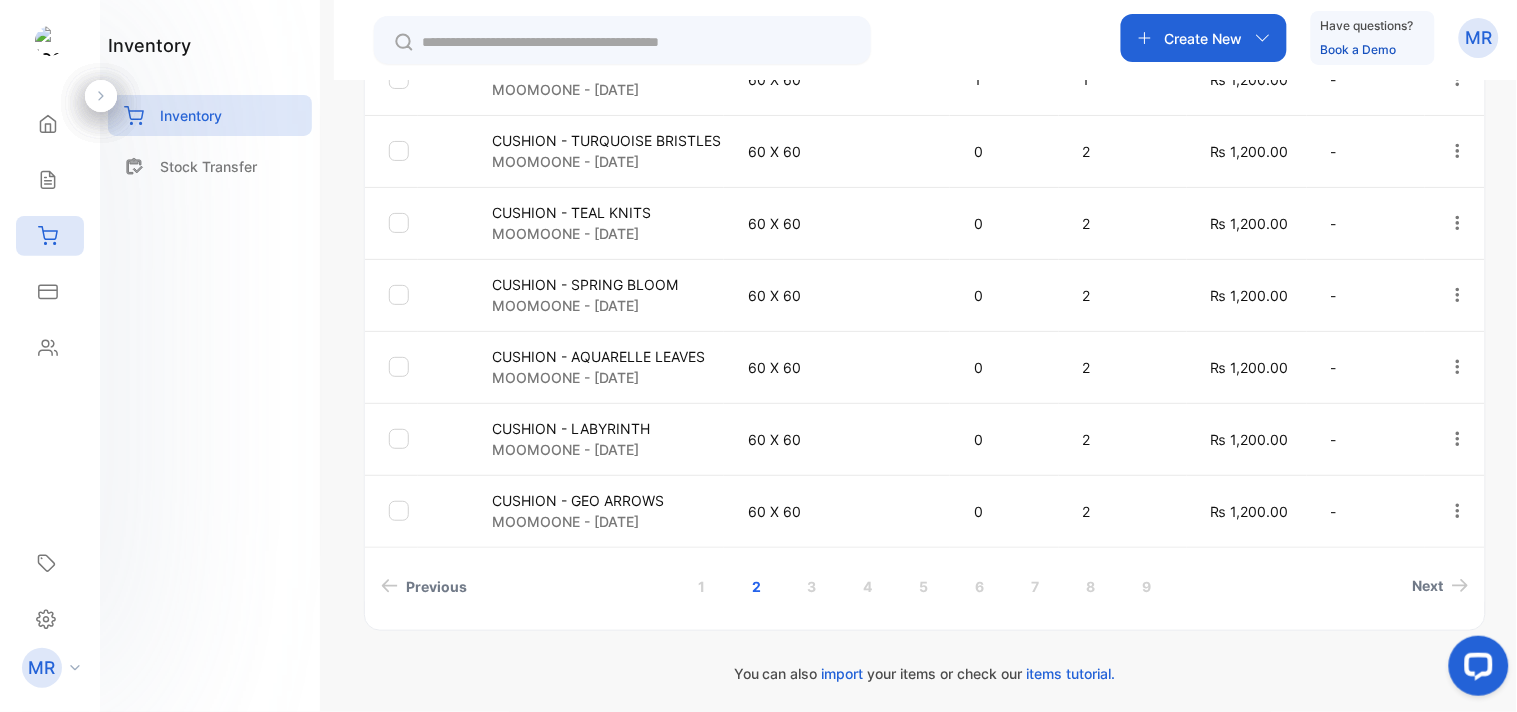 scroll, scrollTop: 776, scrollLeft: 0, axis: vertical 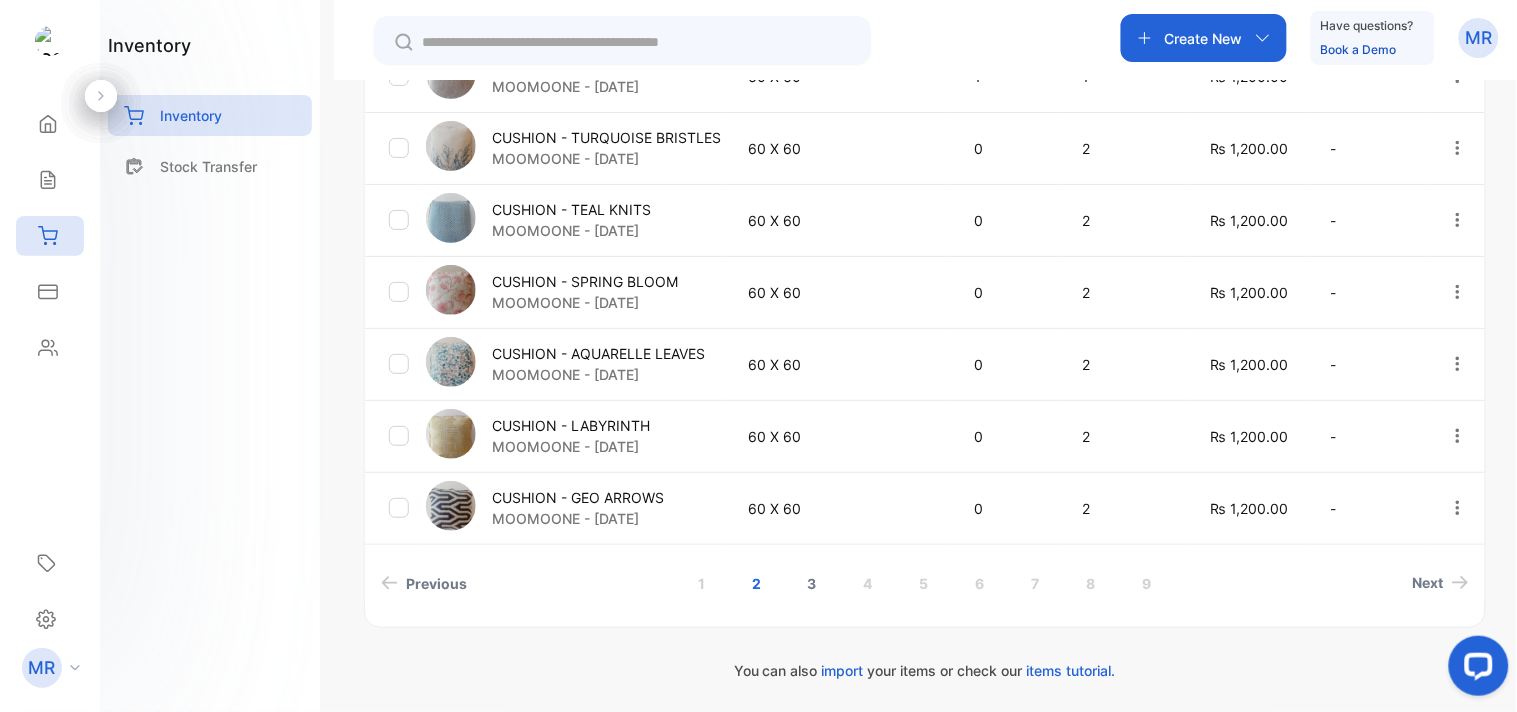 click on "3" at bounding box center [812, 583] 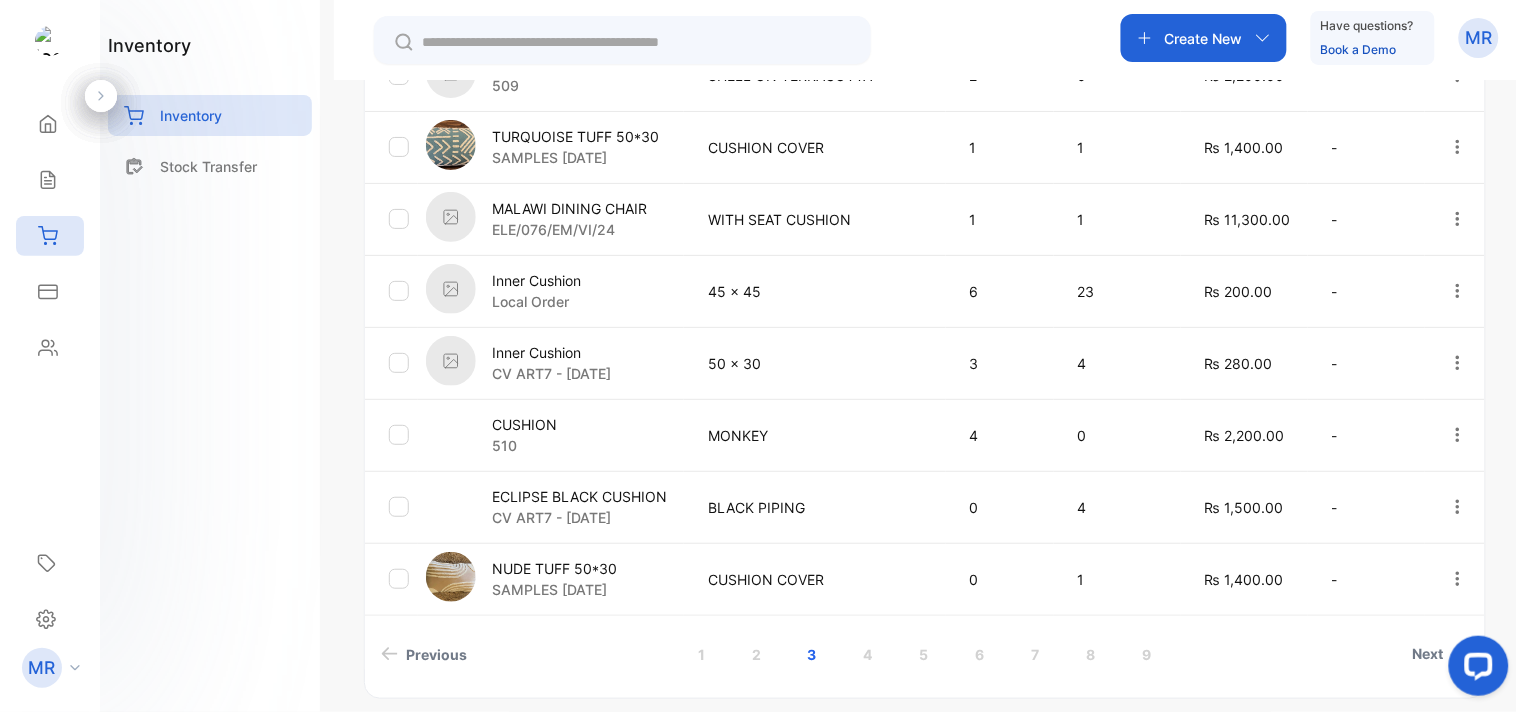 scroll, scrollTop: 792, scrollLeft: 0, axis: vertical 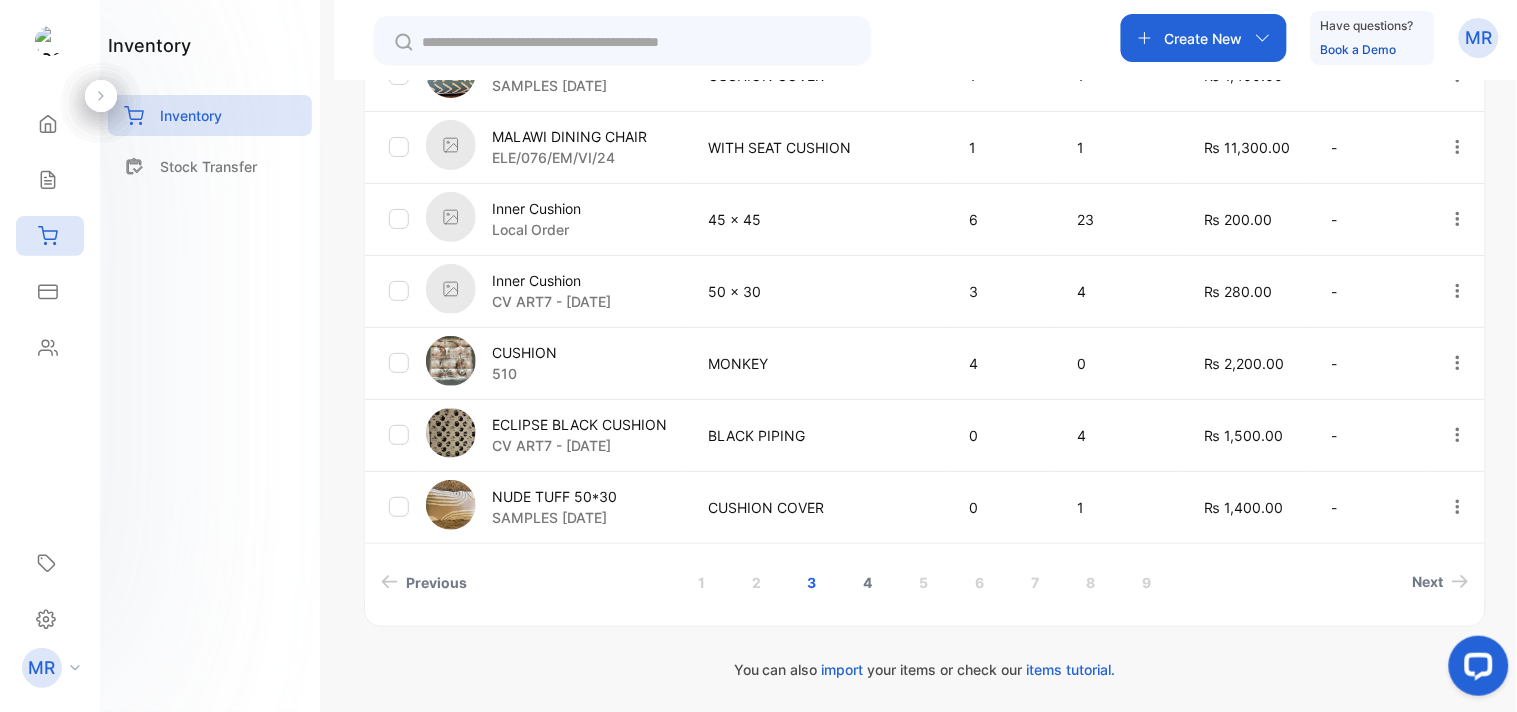 click on "4" at bounding box center (868, 582) 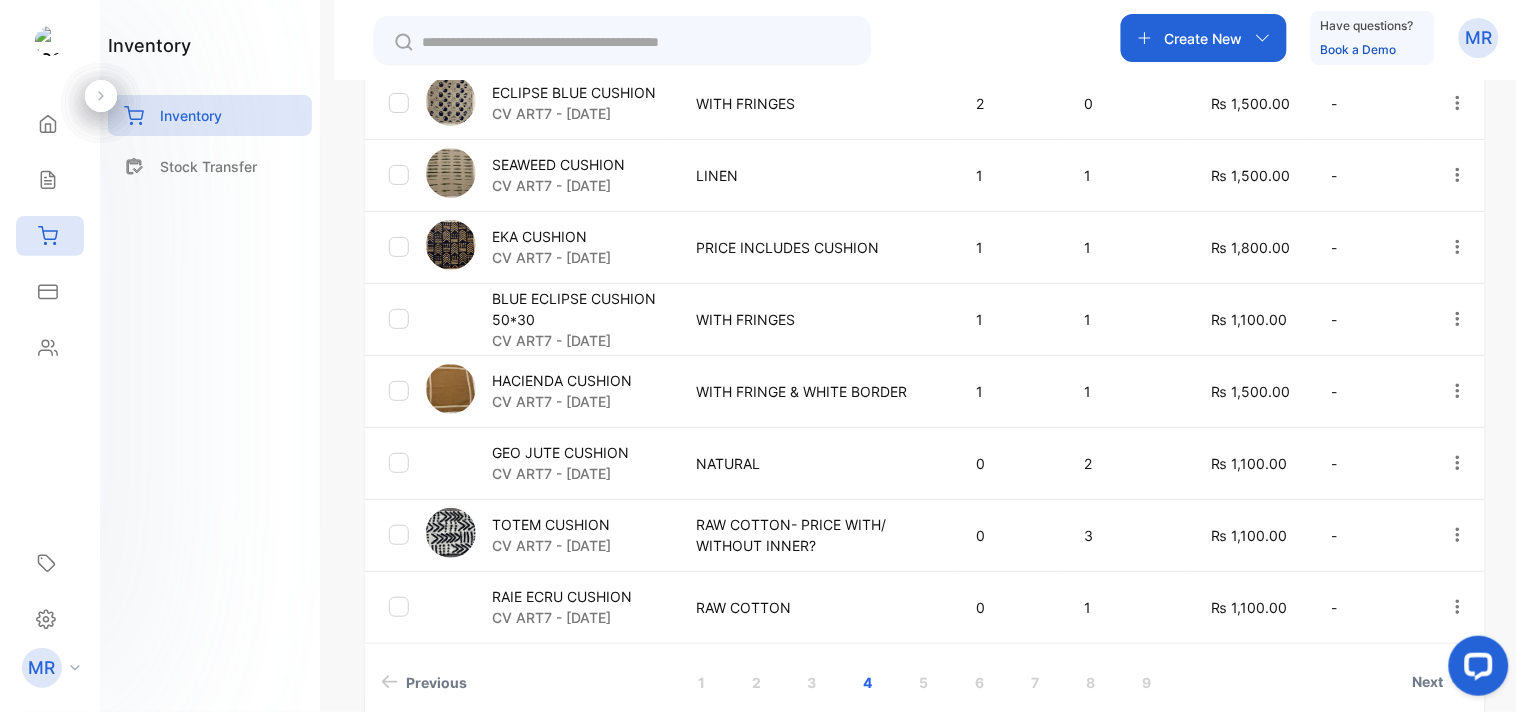 scroll, scrollTop: 776, scrollLeft: 0, axis: vertical 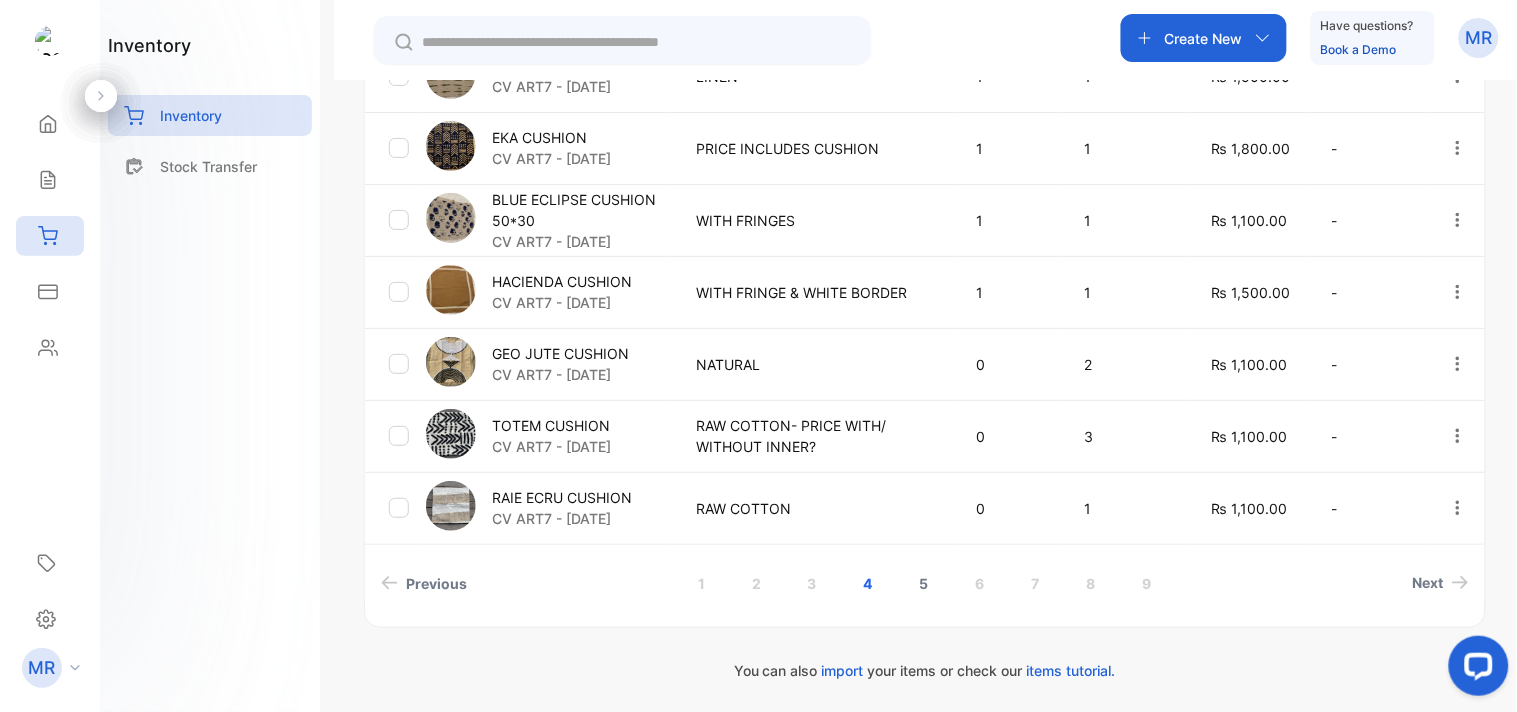 click on "5" at bounding box center (924, 583) 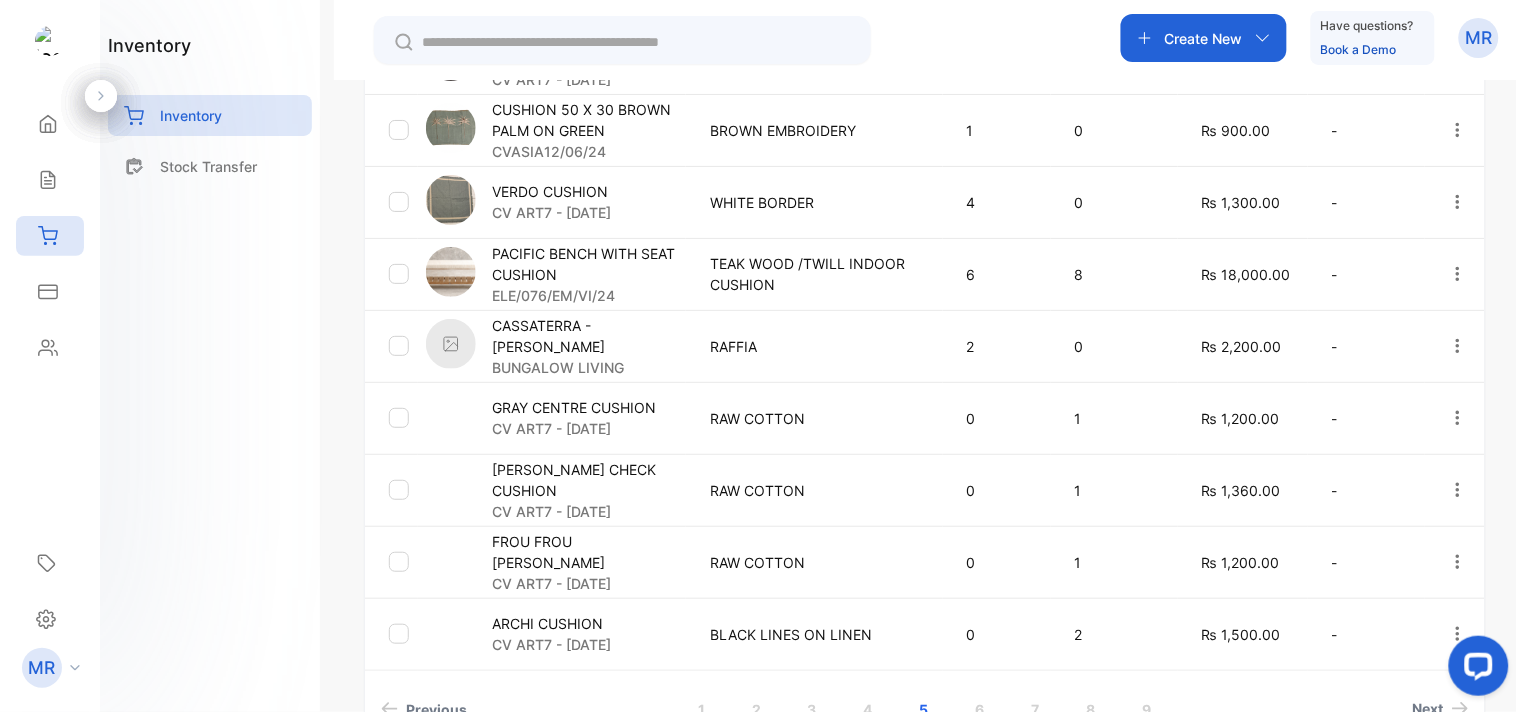 scroll, scrollTop: 776, scrollLeft: 0, axis: vertical 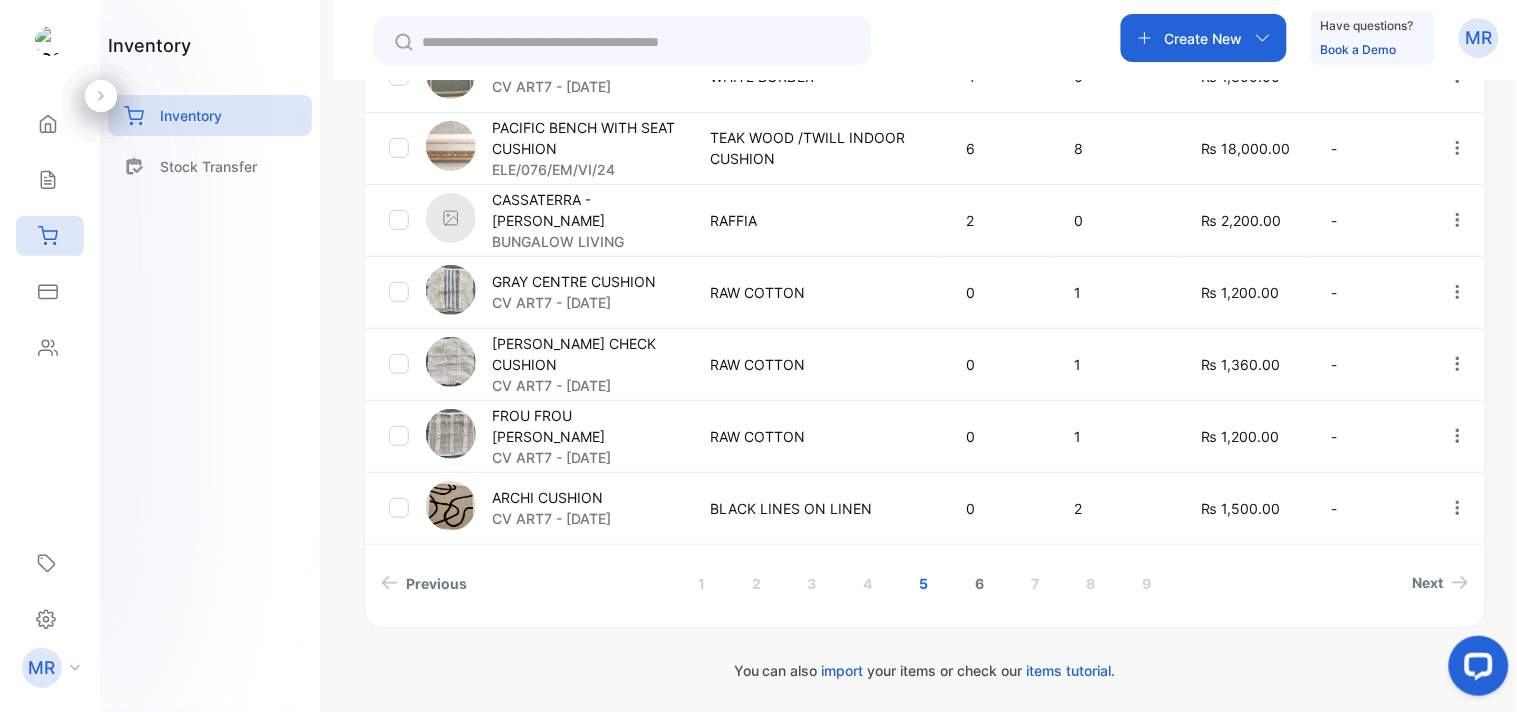 click on "6" at bounding box center (980, 583) 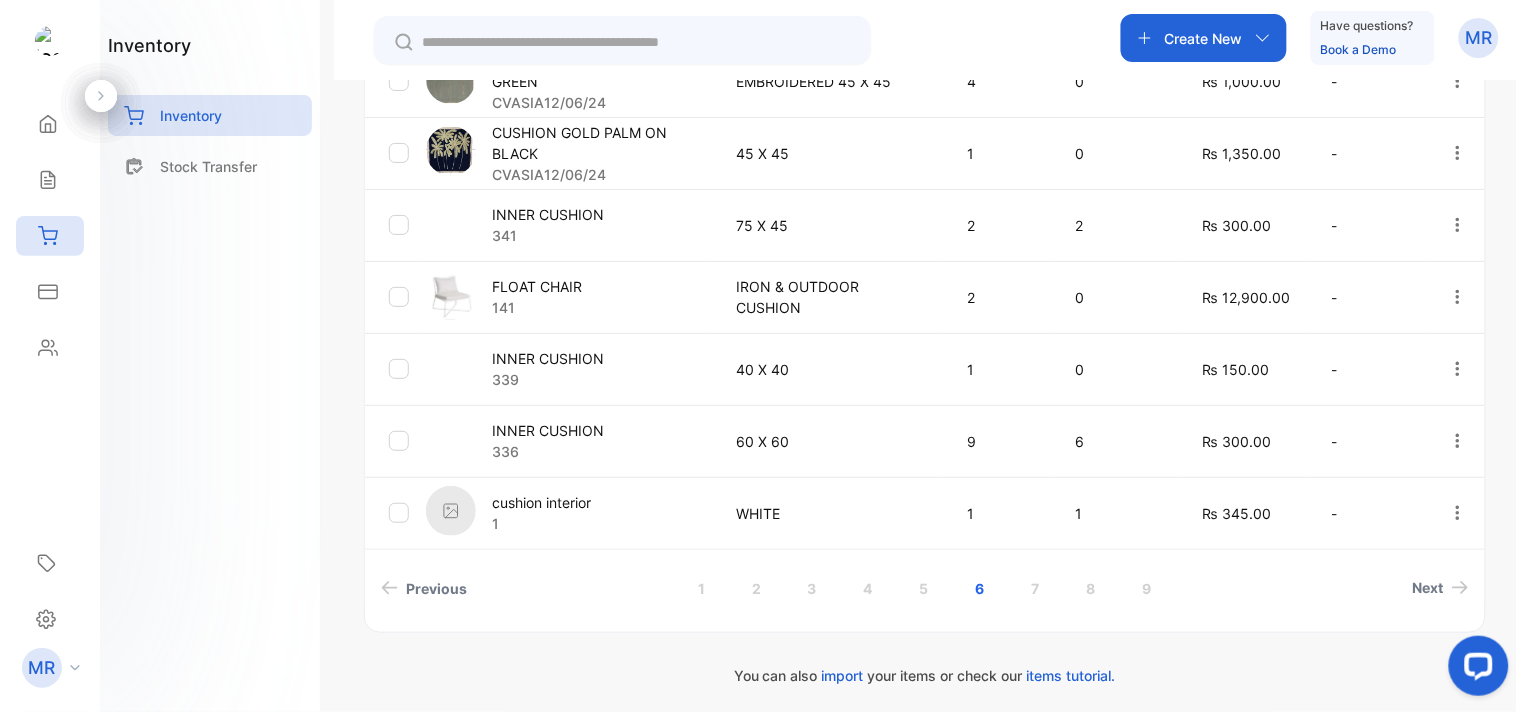 scroll, scrollTop: 776, scrollLeft: 0, axis: vertical 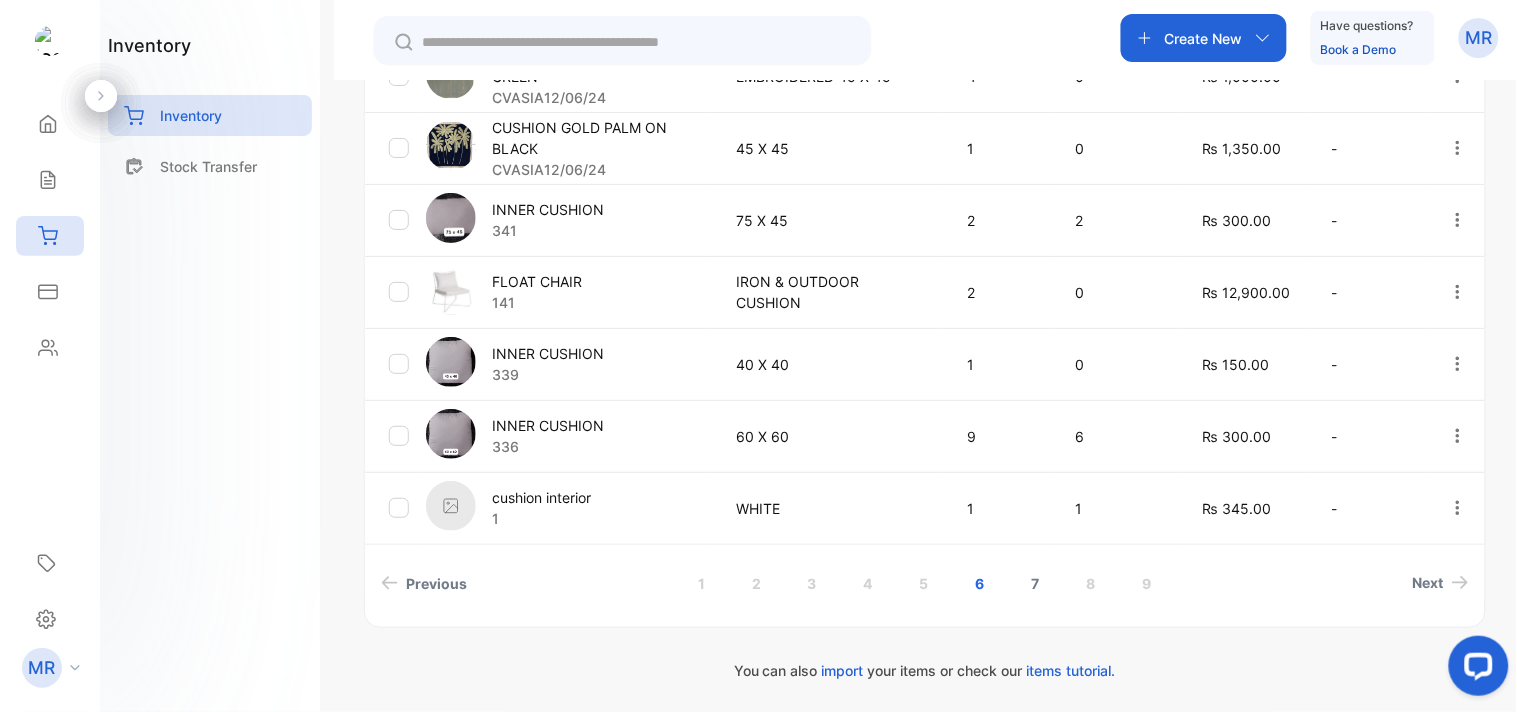 click on "7" at bounding box center (1036, 583) 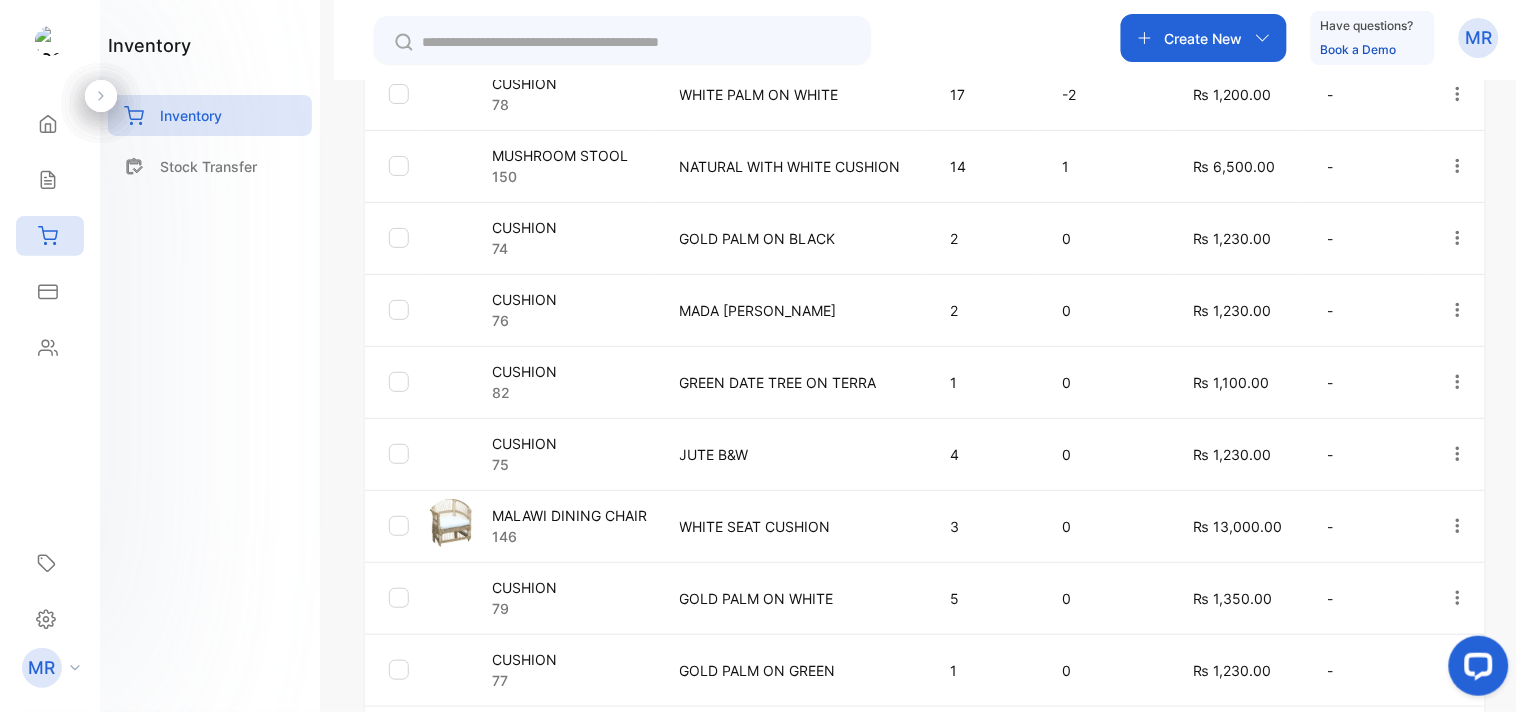 scroll, scrollTop: 776, scrollLeft: 0, axis: vertical 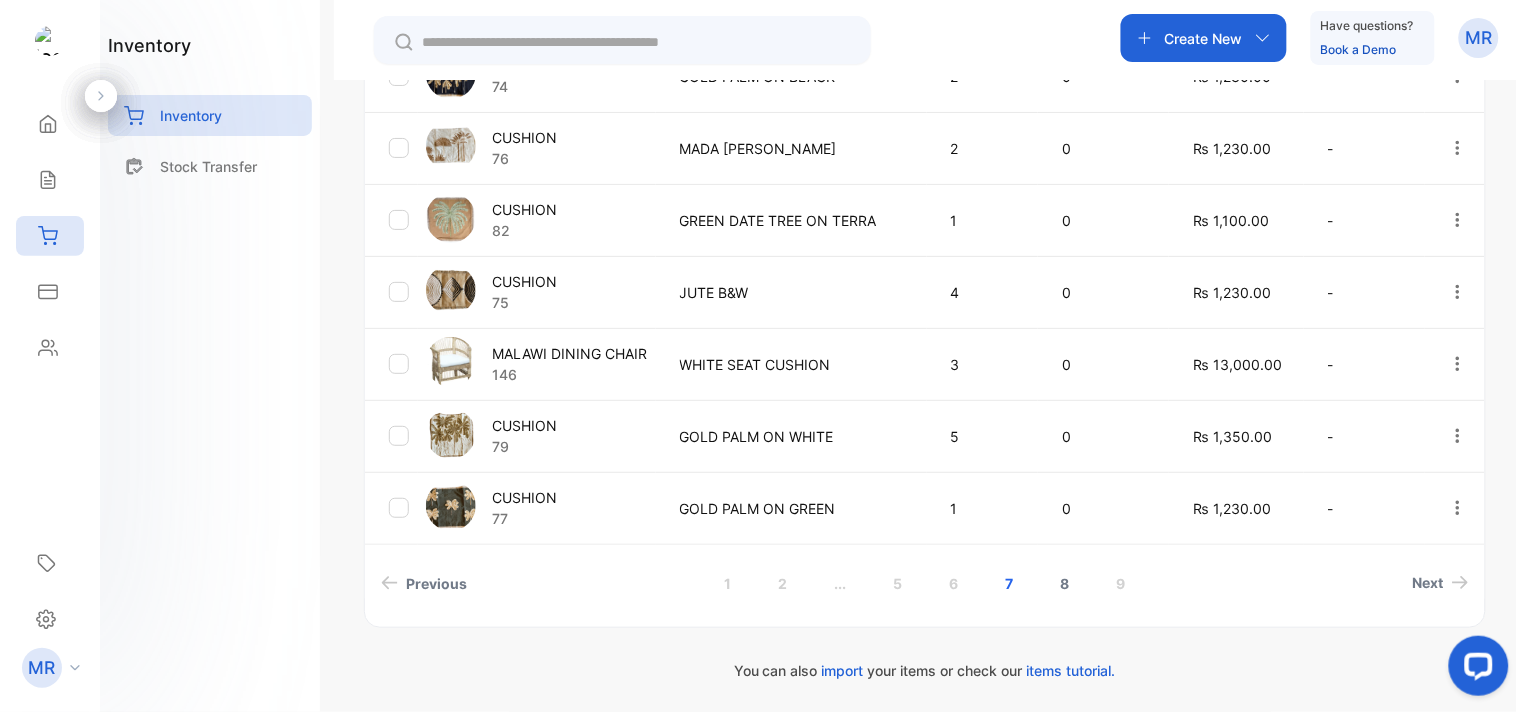 click on "8" at bounding box center [1064, 583] 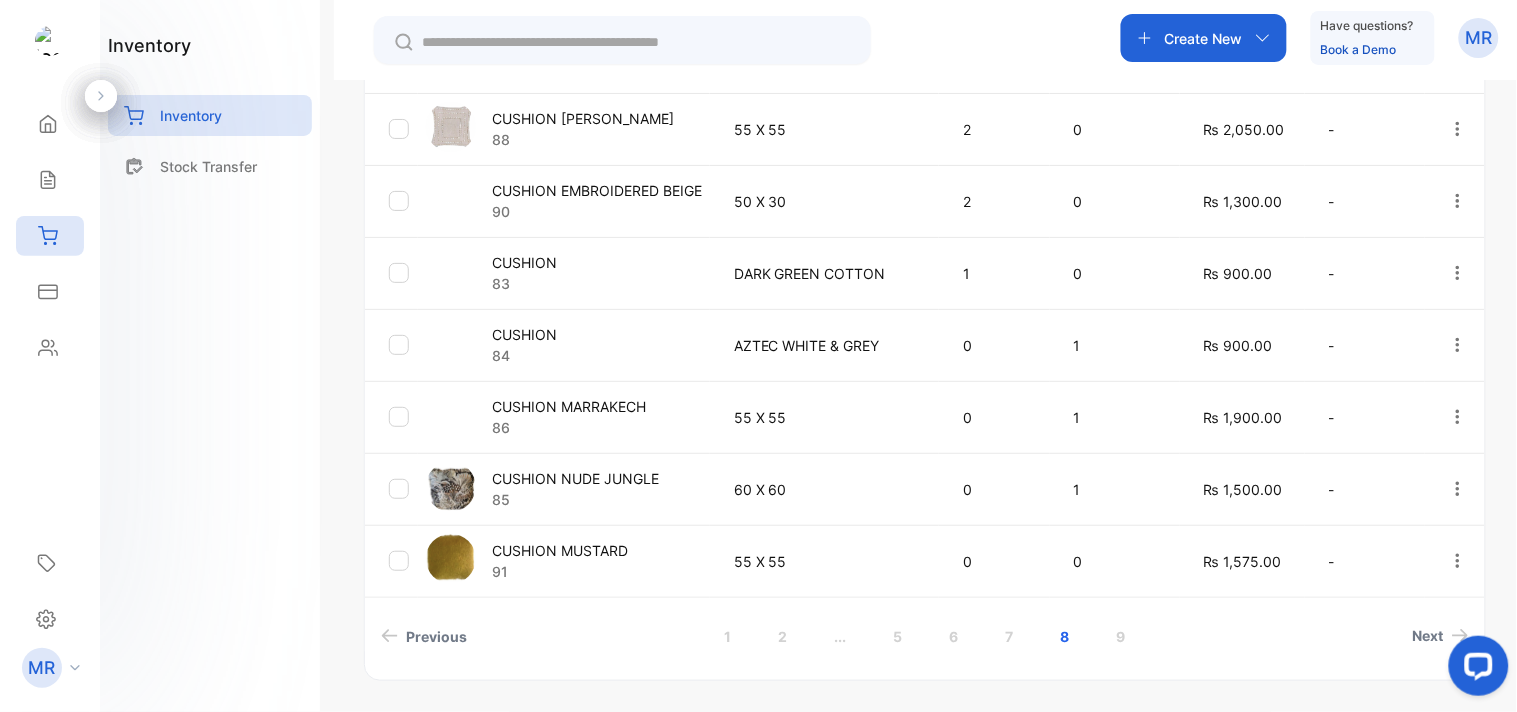 scroll, scrollTop: 776, scrollLeft: 0, axis: vertical 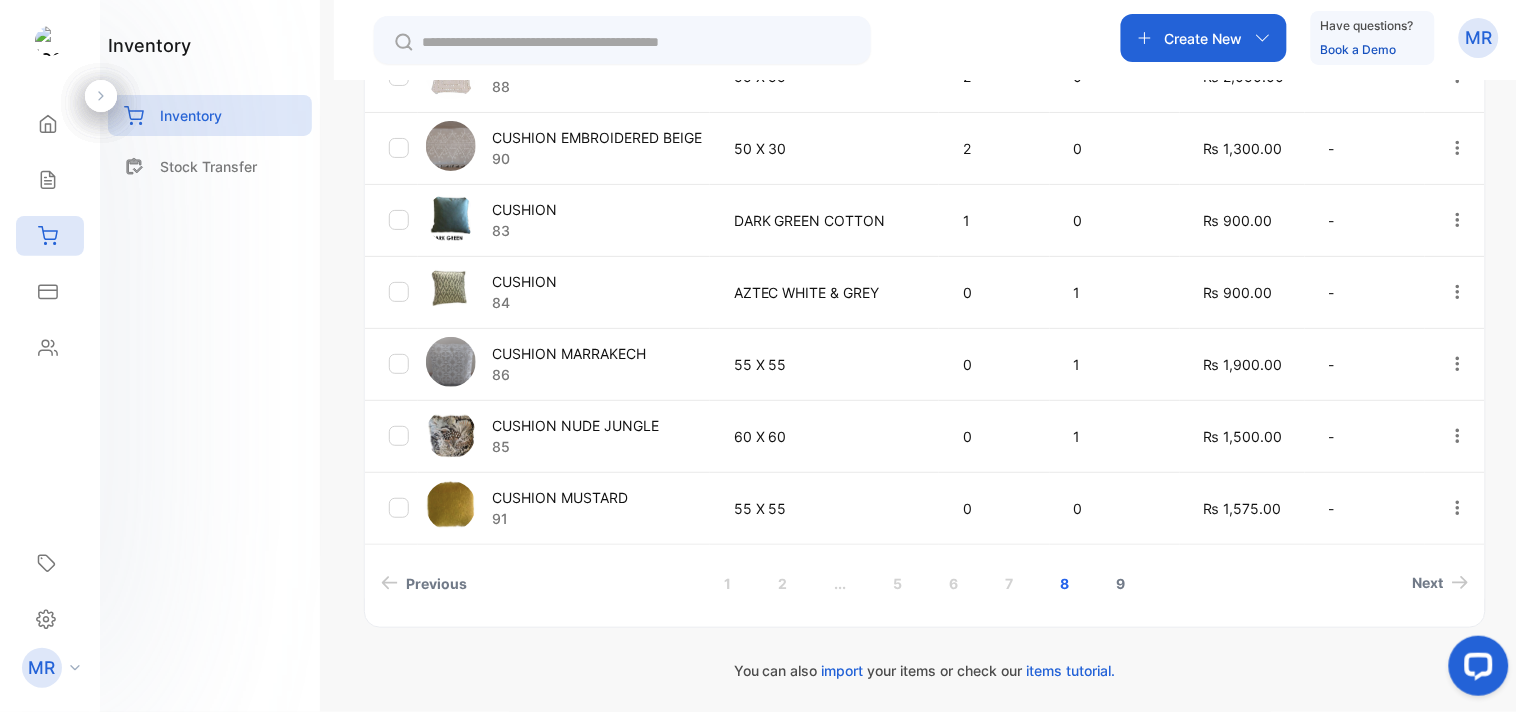 click on "9" at bounding box center [1120, 583] 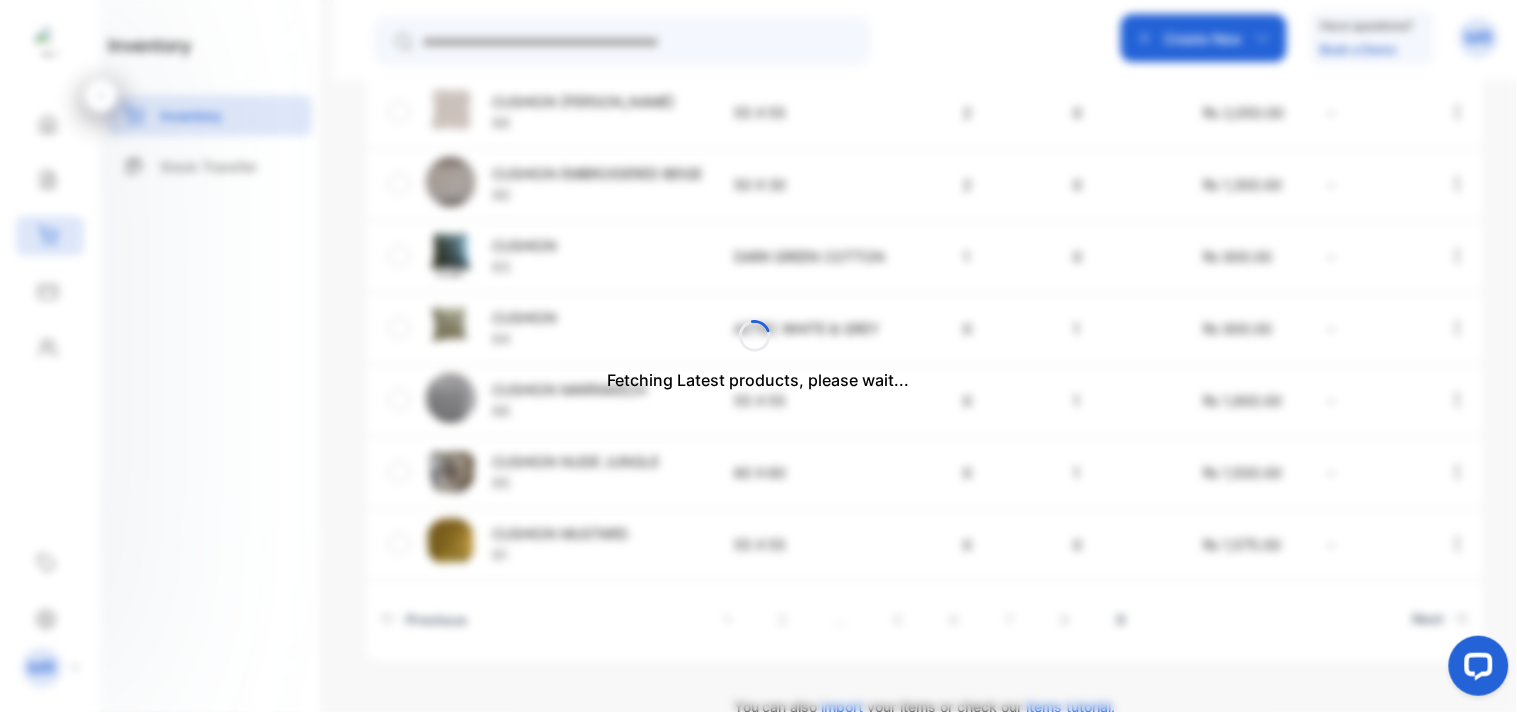 scroll, scrollTop: 201, scrollLeft: 0, axis: vertical 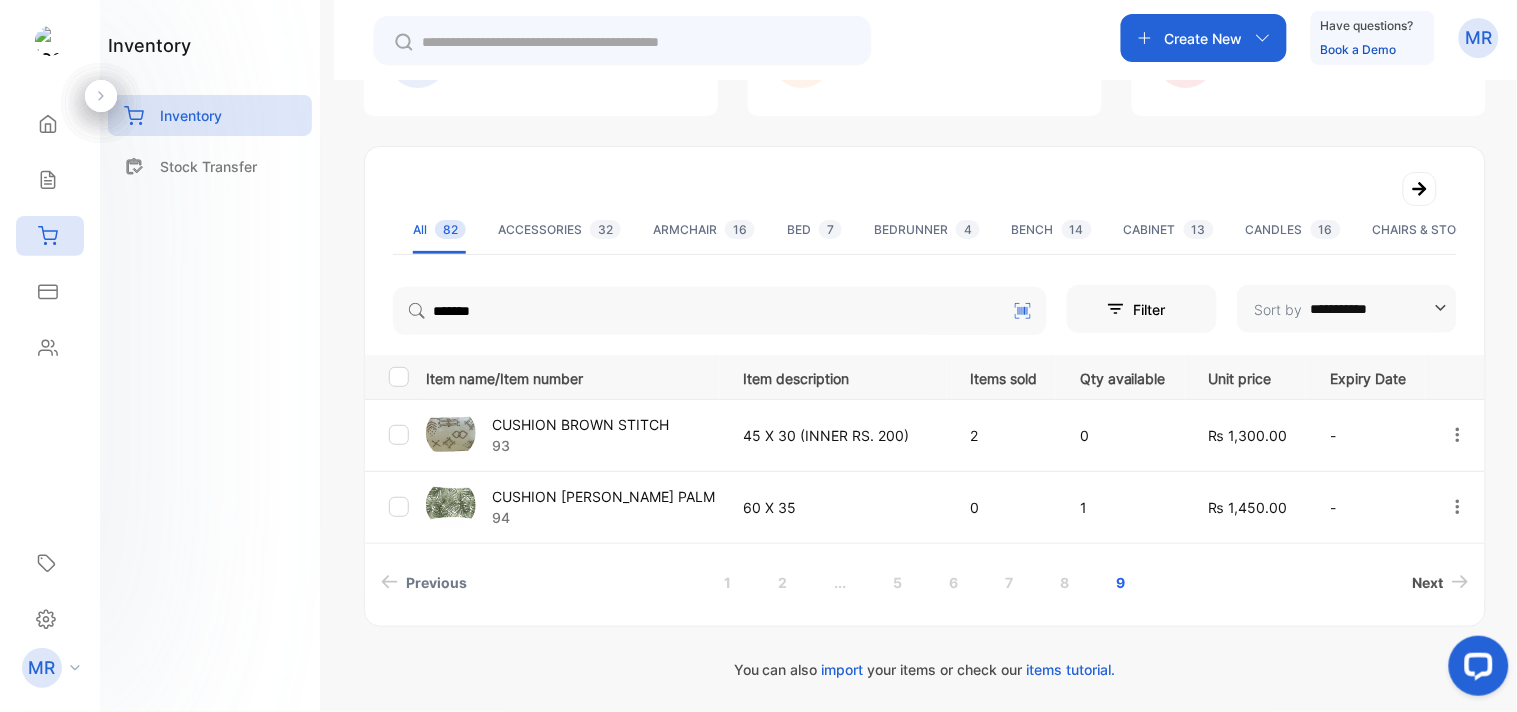 click on "Next" at bounding box center [1428, 582] 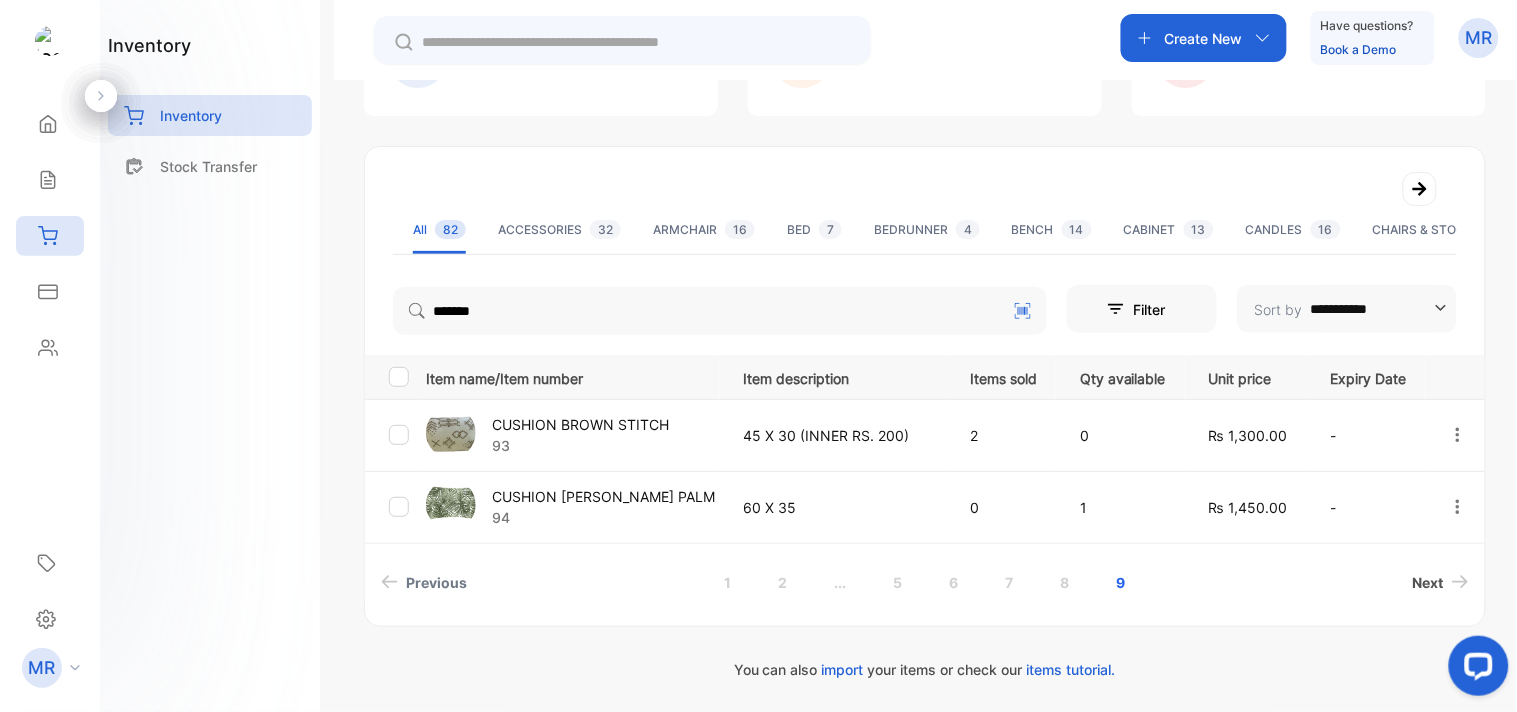 click on "Next" at bounding box center (1428, 582) 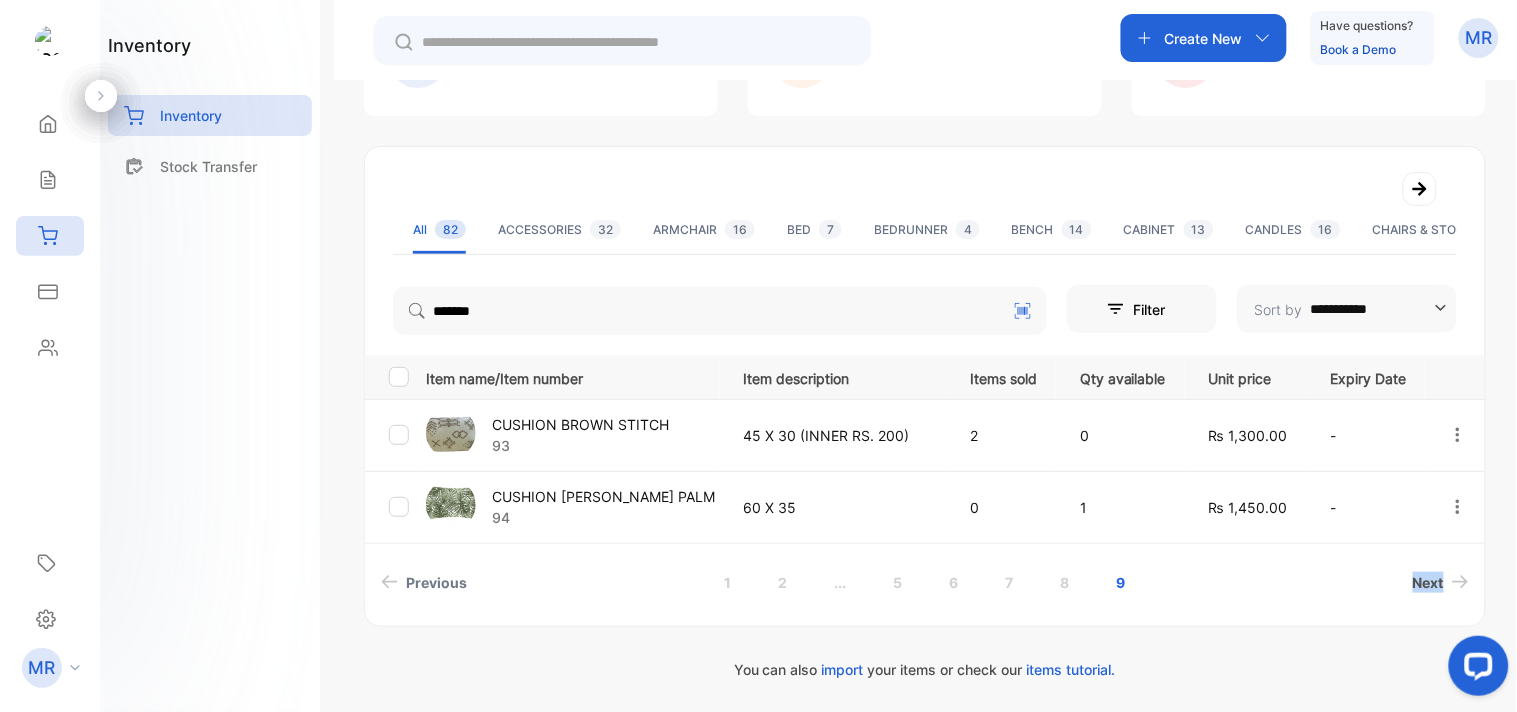 click on "Next" at bounding box center [1428, 582] 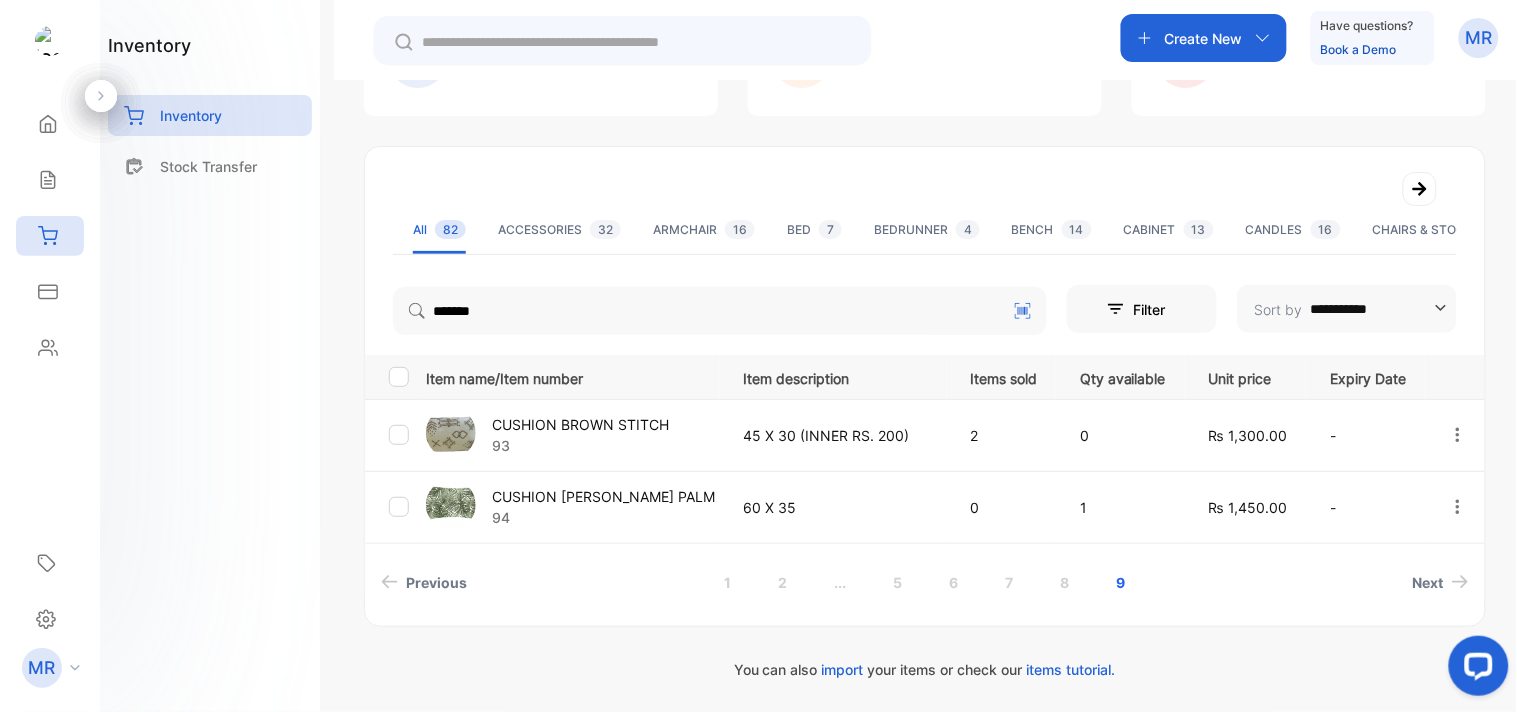click on "Next" at bounding box center [1312, 582] 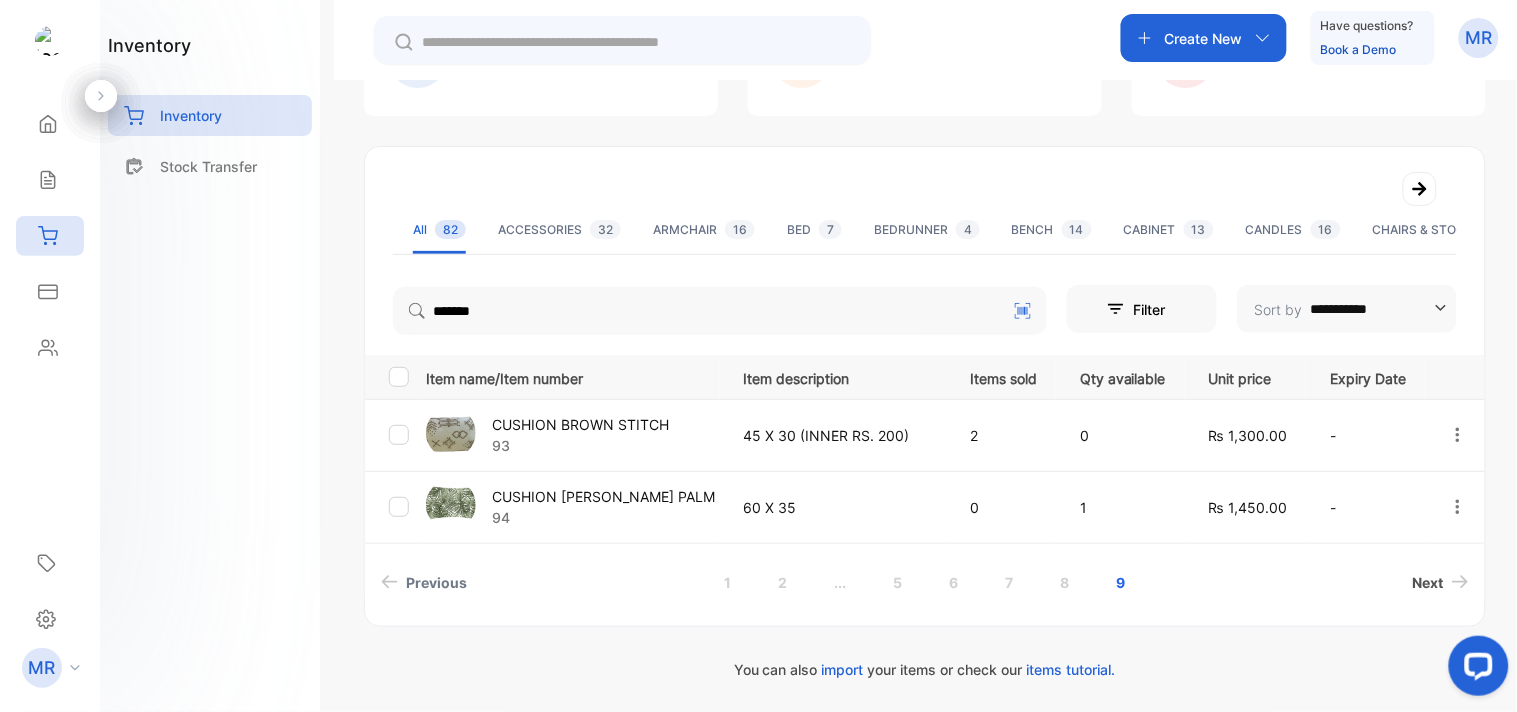 click on "Next" at bounding box center [1428, 582] 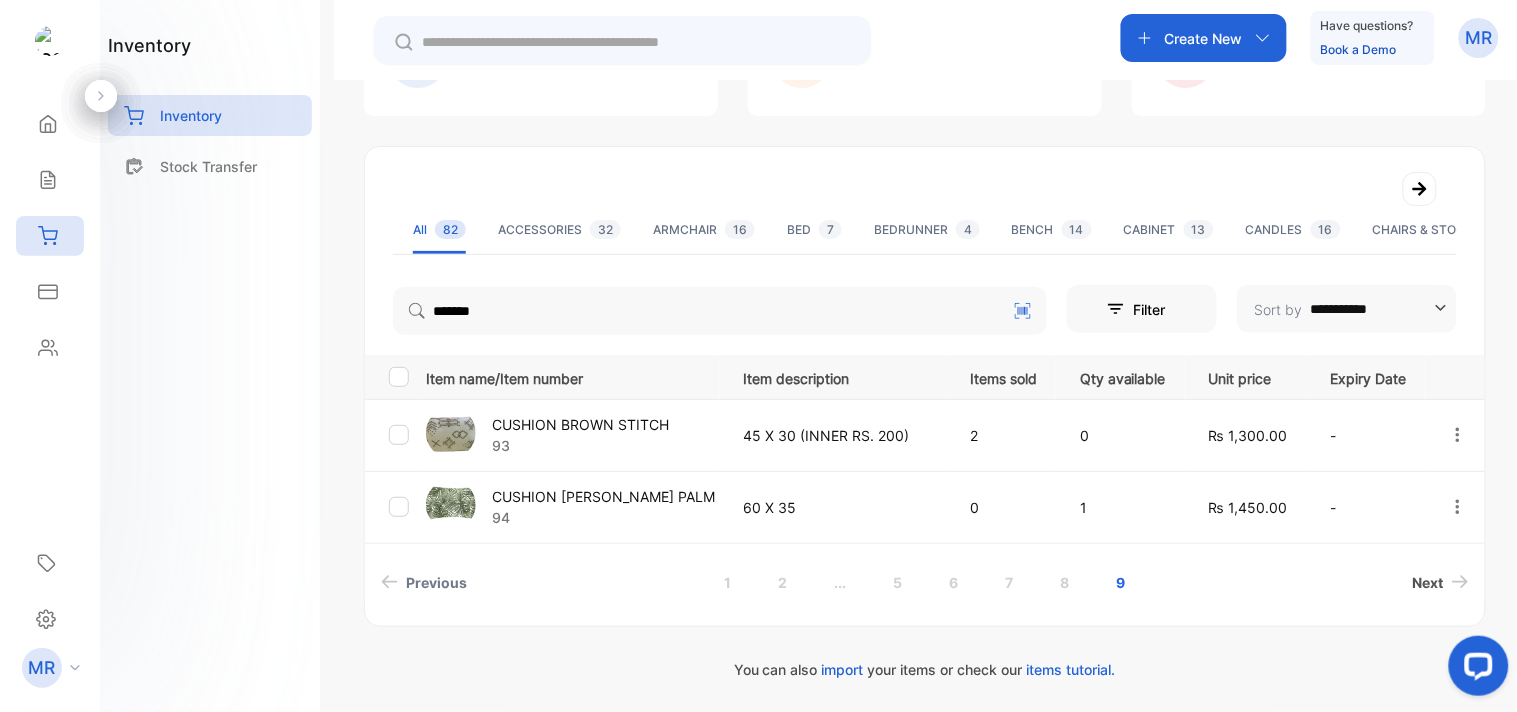 click on "Next" at bounding box center [1428, 582] 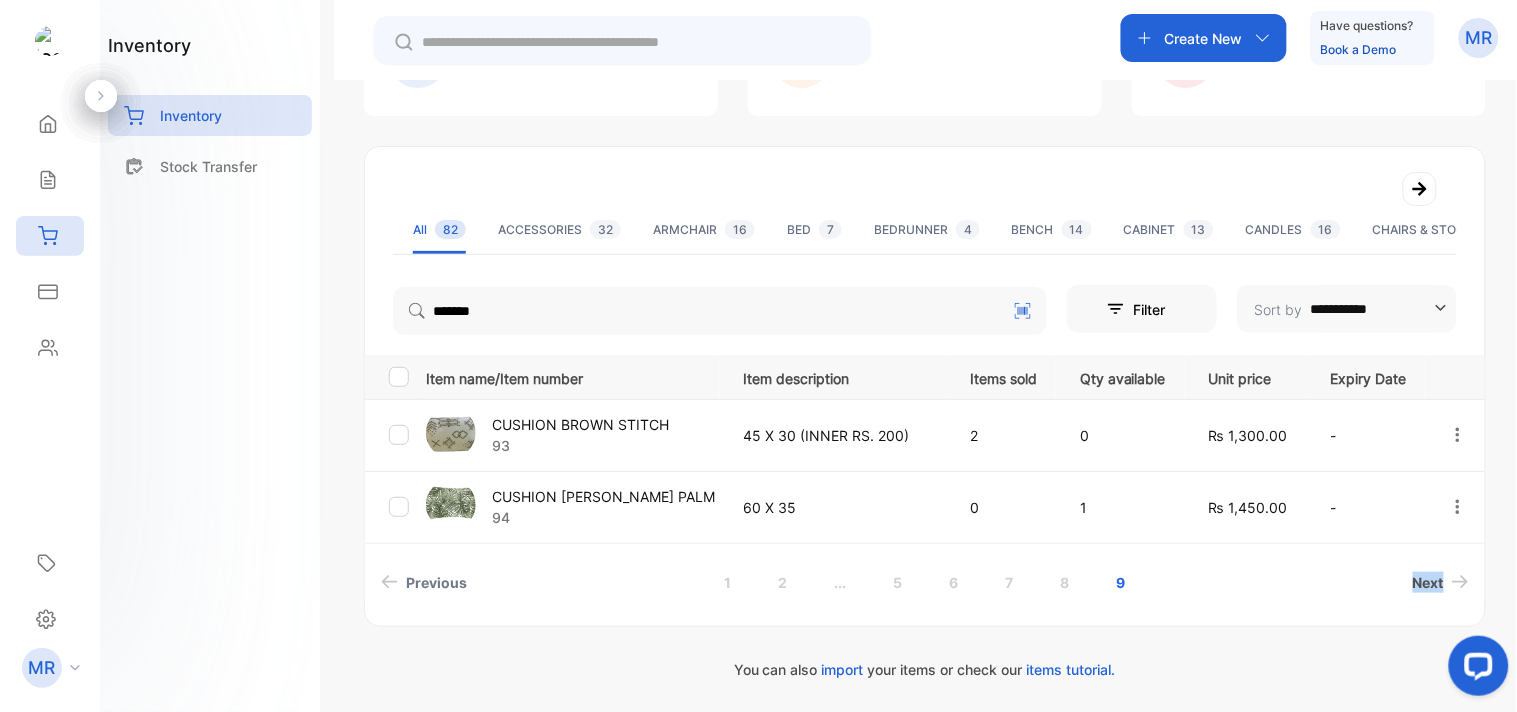 click on "Next" at bounding box center [1428, 582] 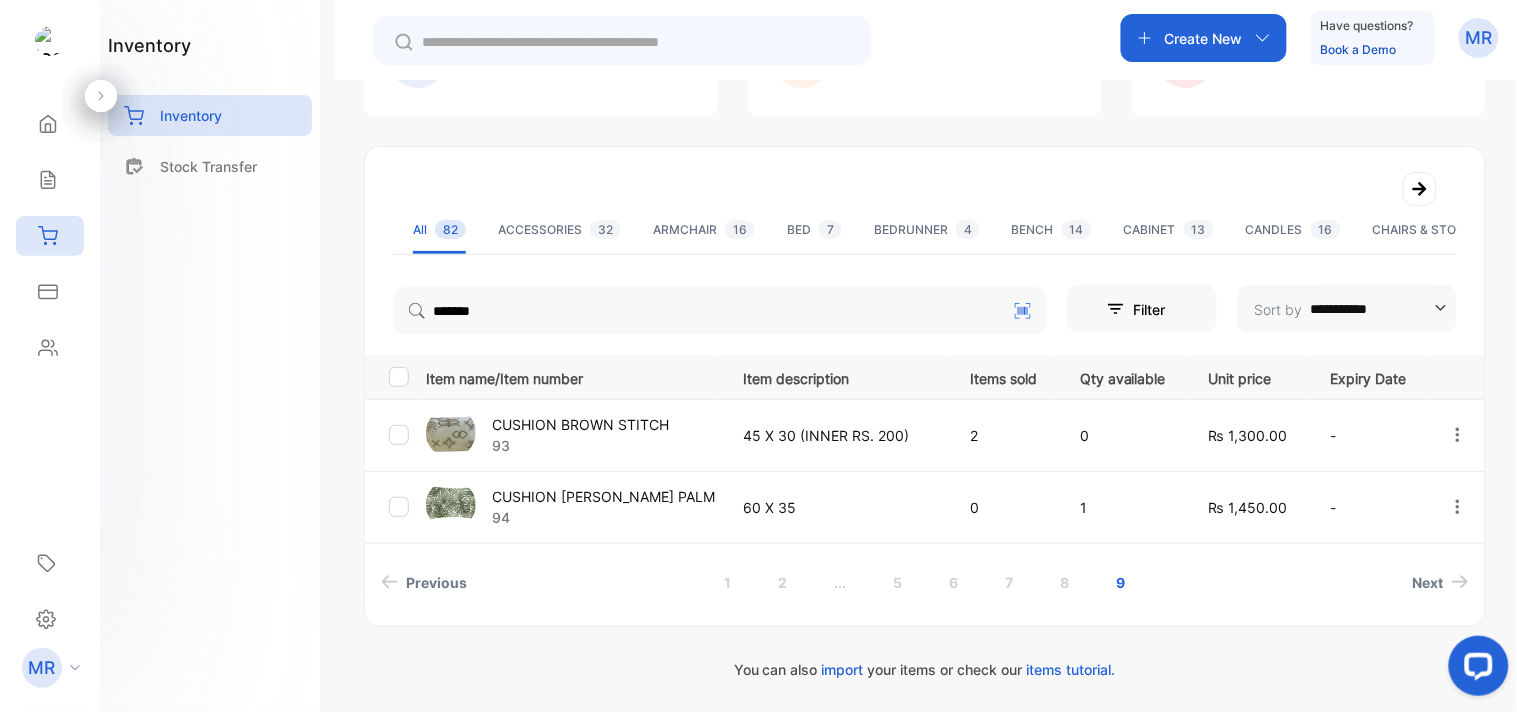 click on "Next" at bounding box center [1312, 582] 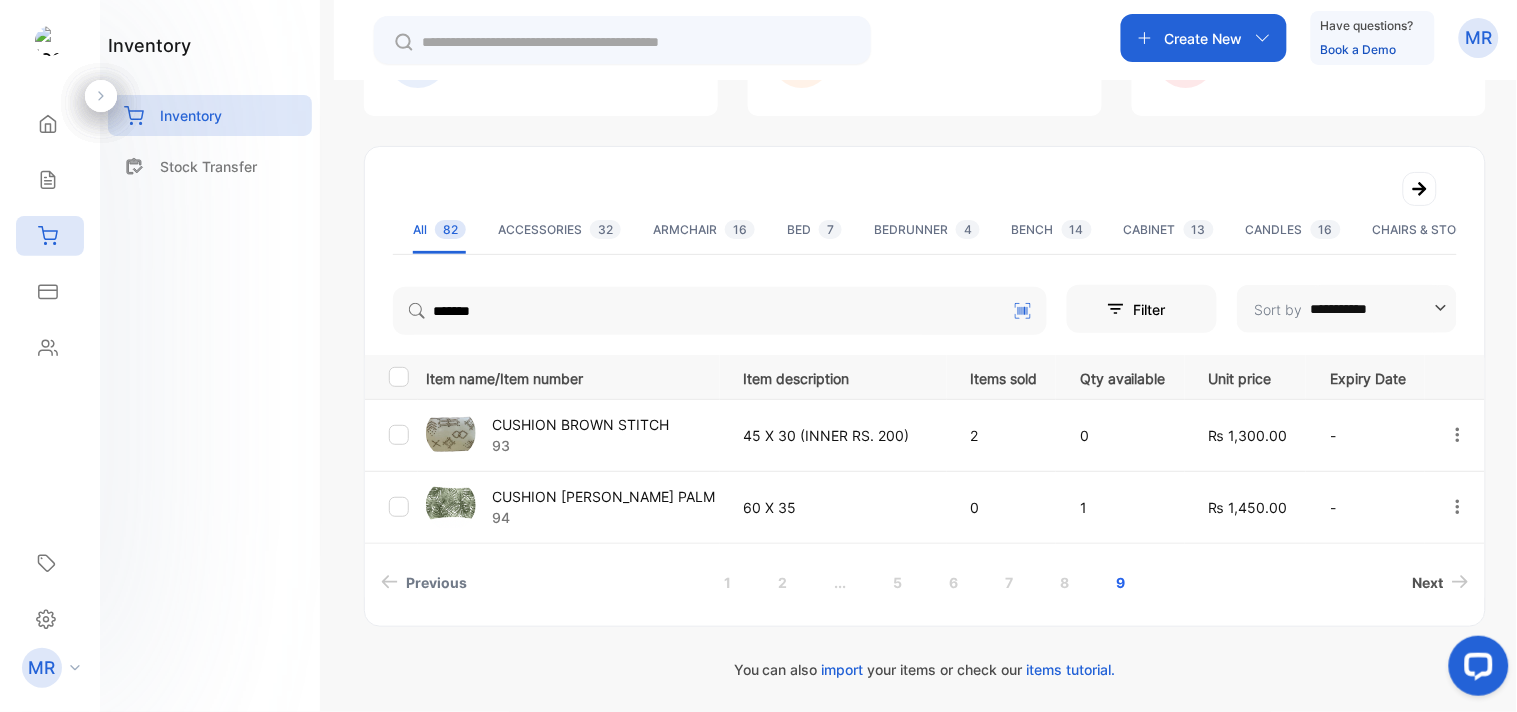 click on "Next" at bounding box center [1428, 582] 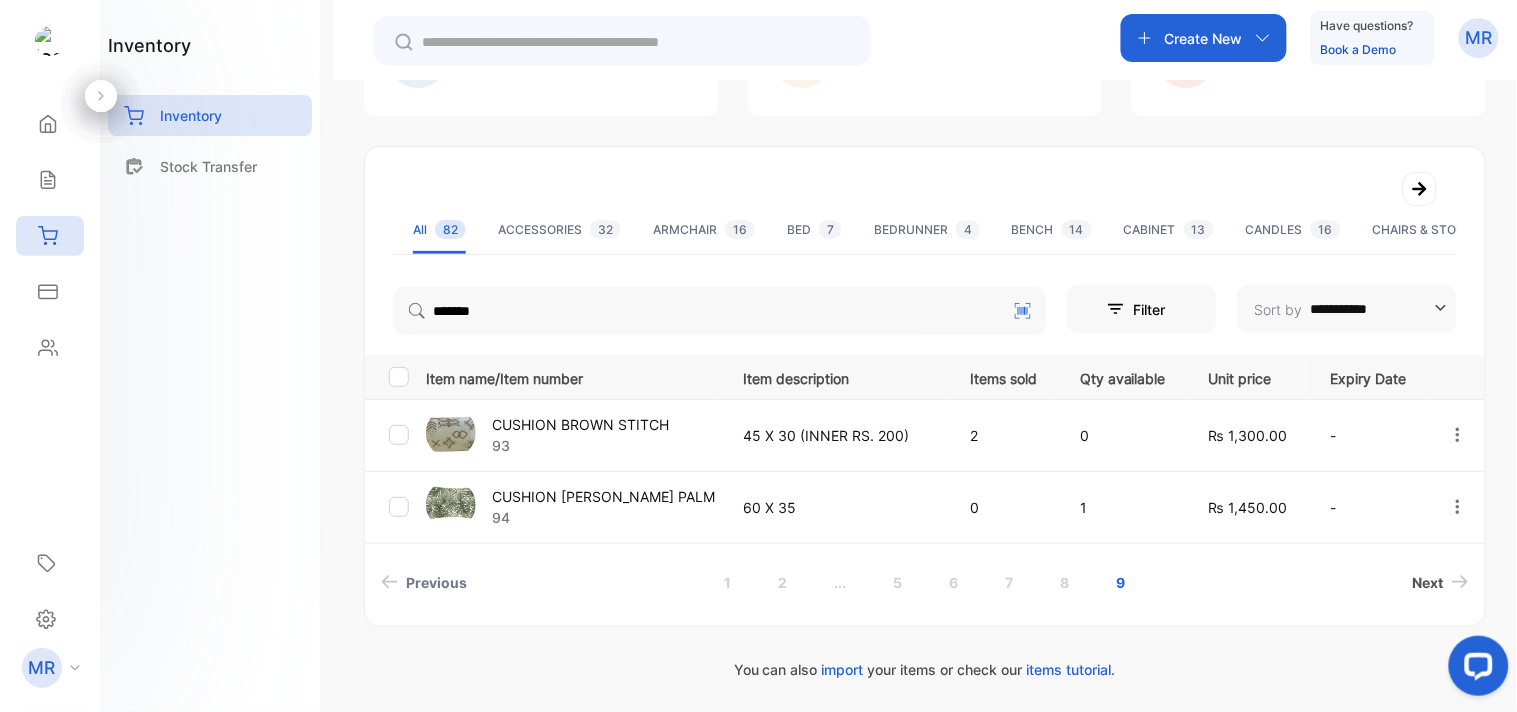 click on "Next" at bounding box center (1428, 582) 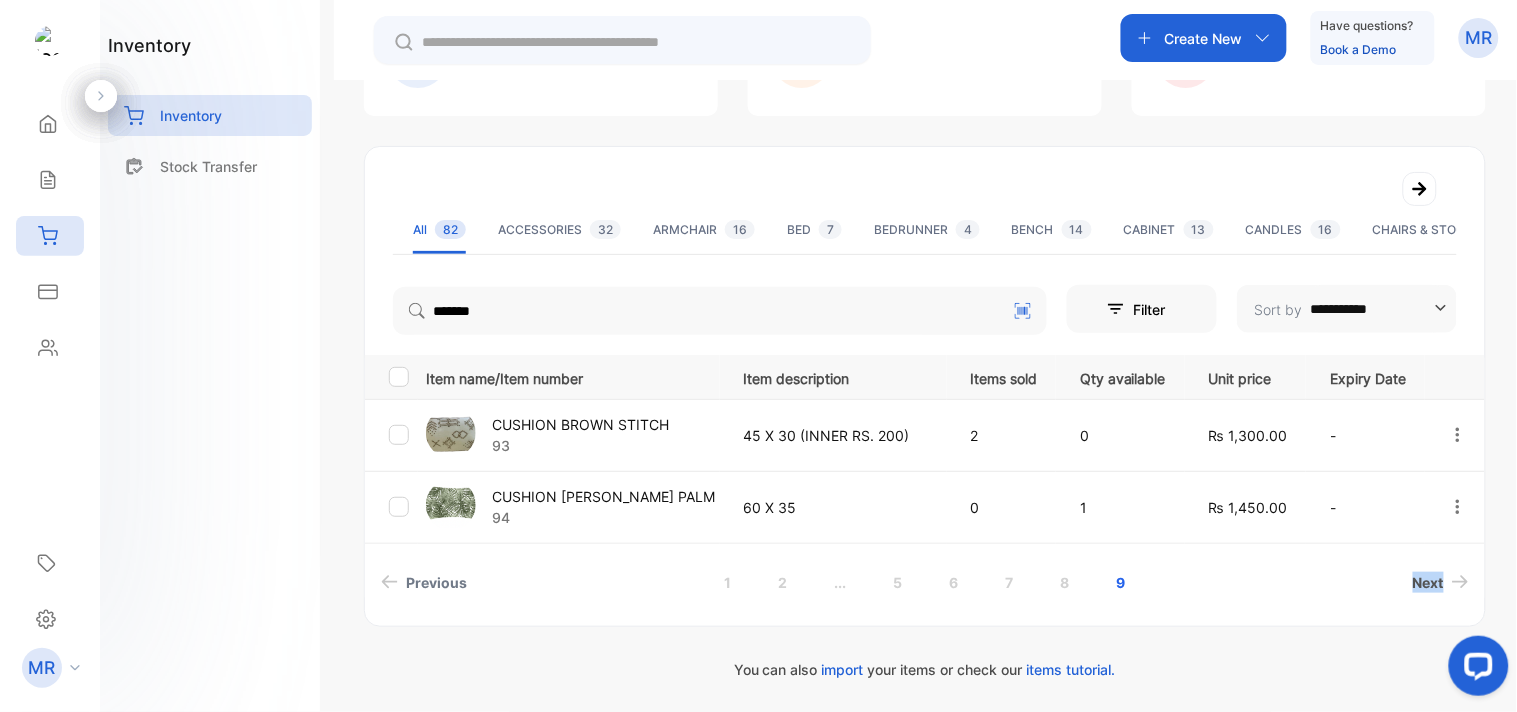 click on "Next" at bounding box center [1428, 582] 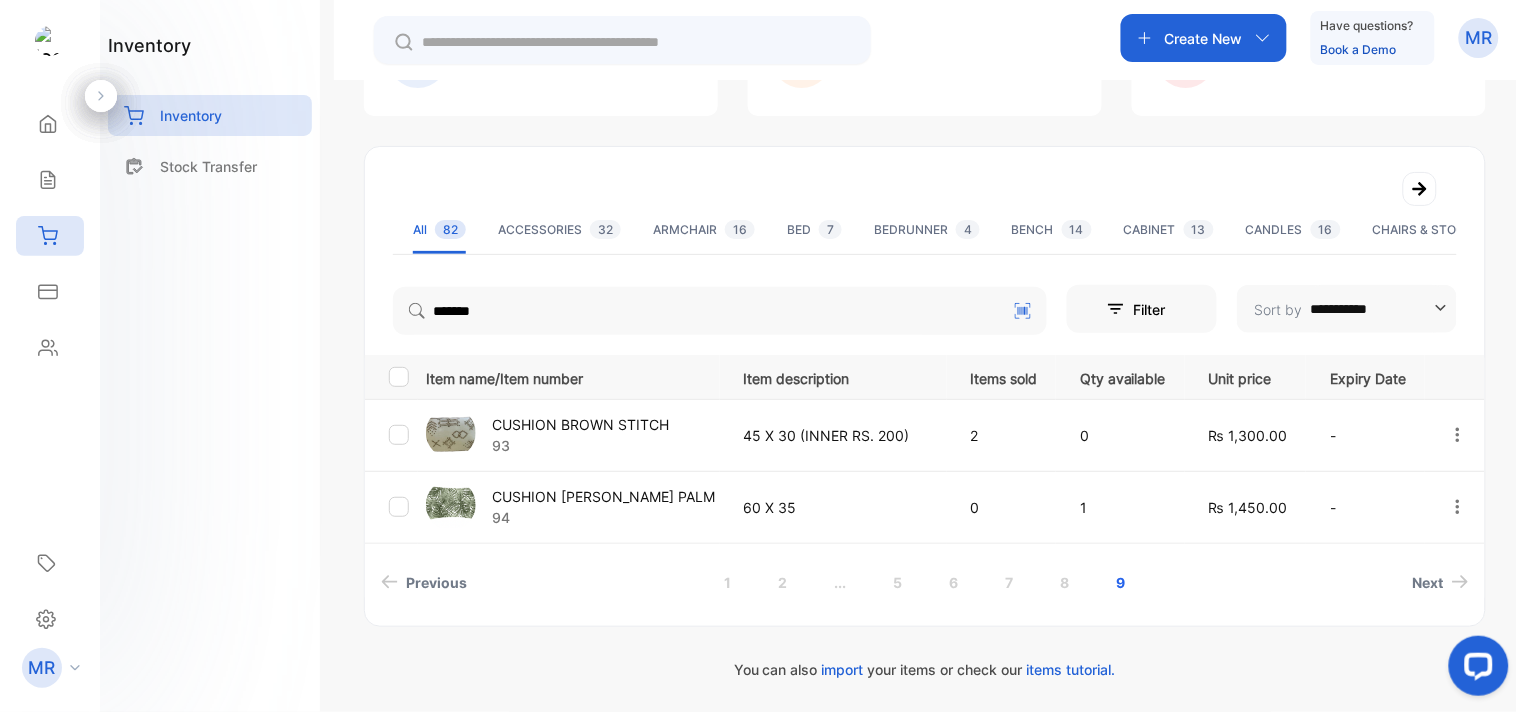 click on "Next" at bounding box center (1312, 582) 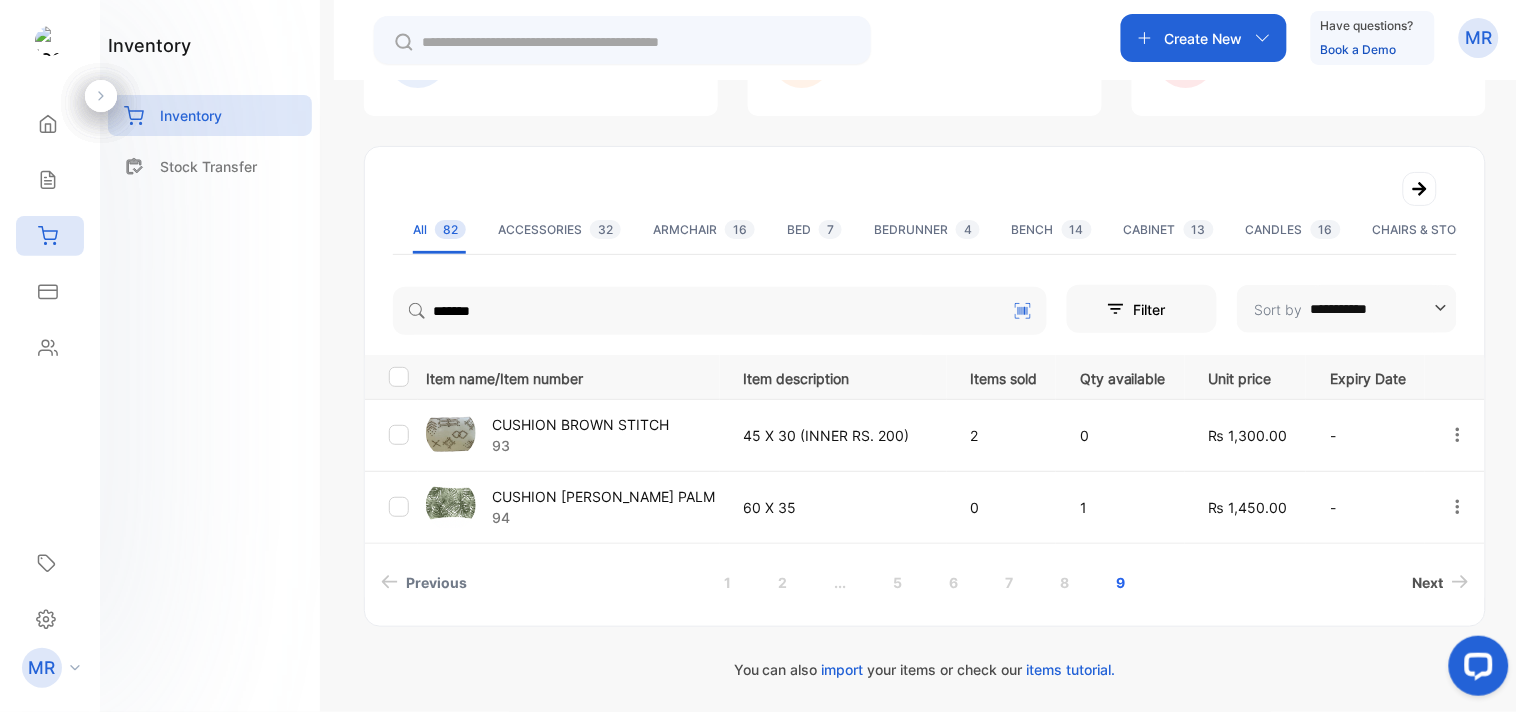 click on "Next" at bounding box center (1428, 582) 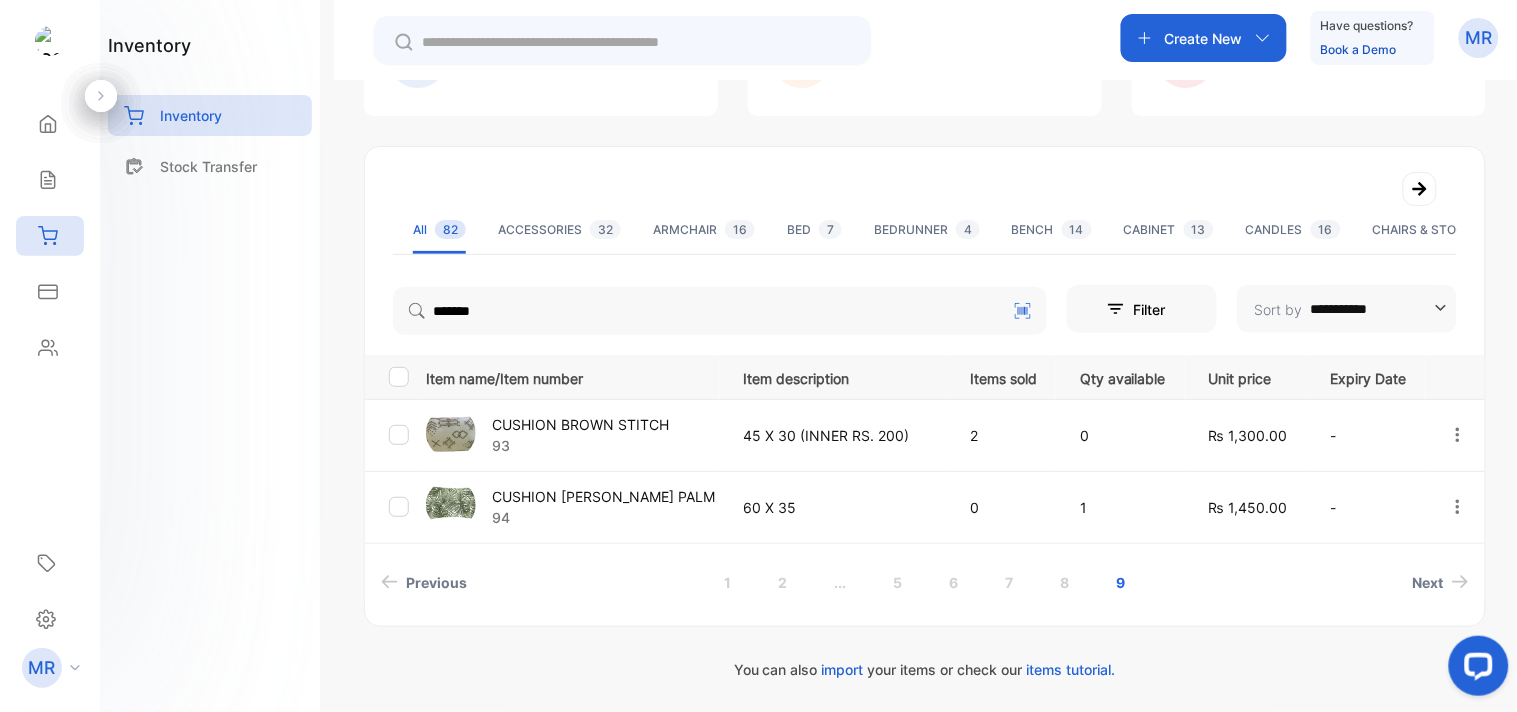 click on "Next" at bounding box center (1312, 582) 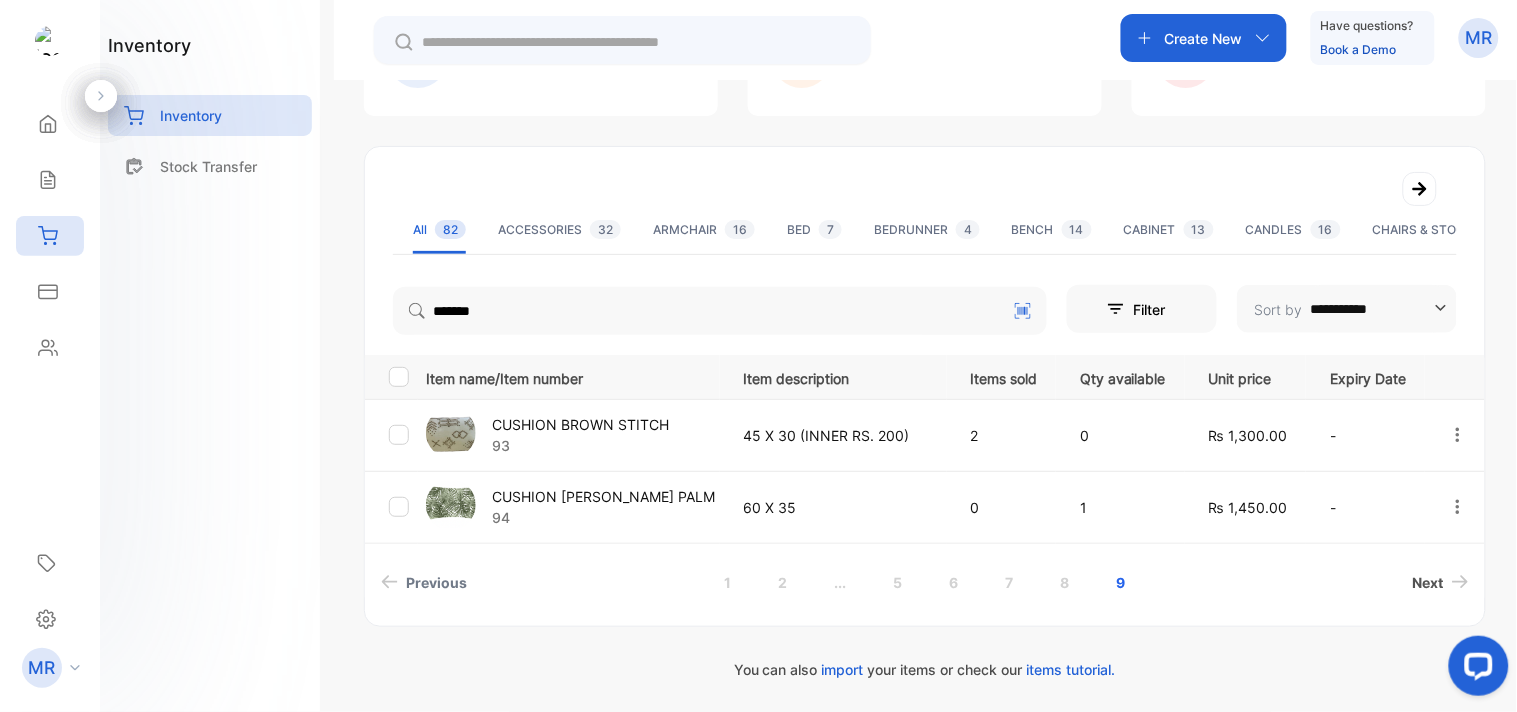 click on "Next" at bounding box center [1428, 582] 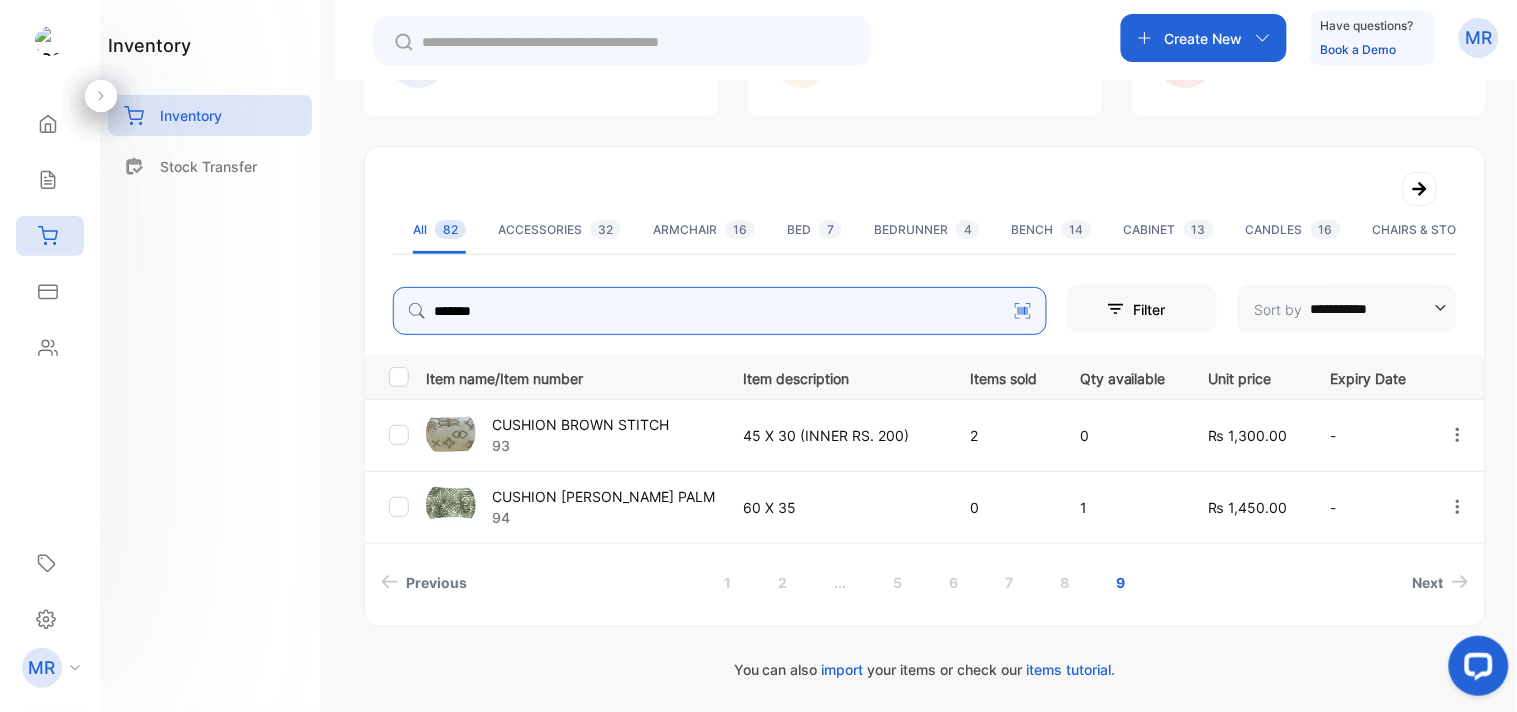 click on "*******" at bounding box center (720, 311) 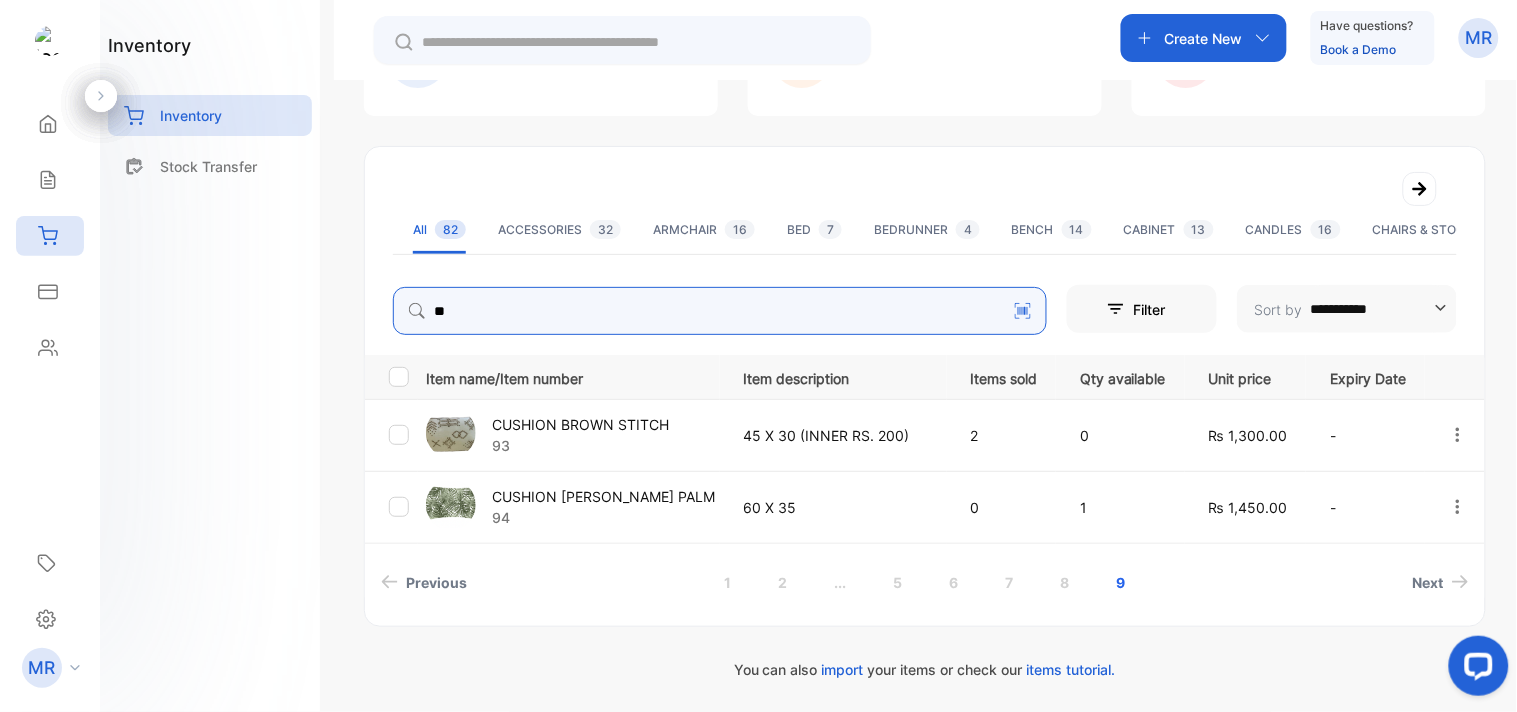 type on "*" 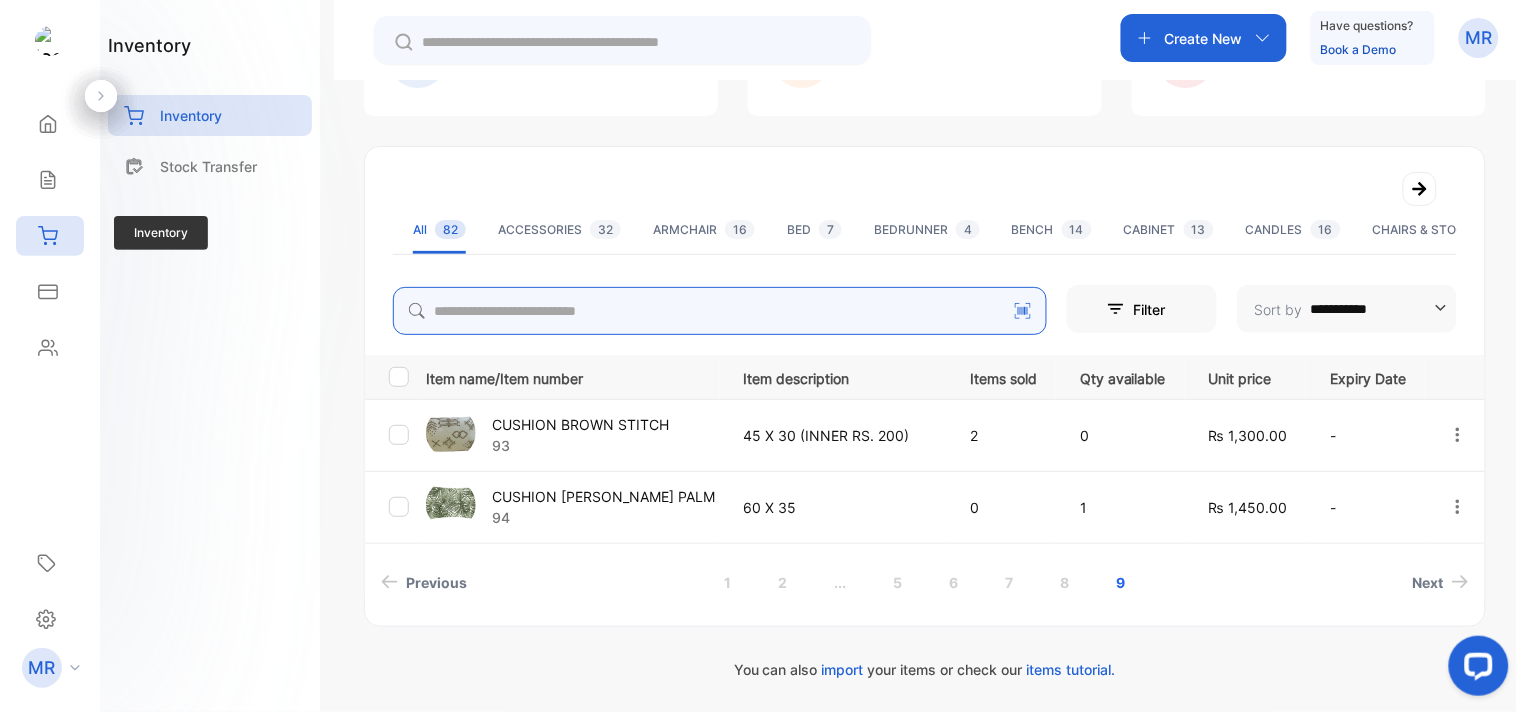 type 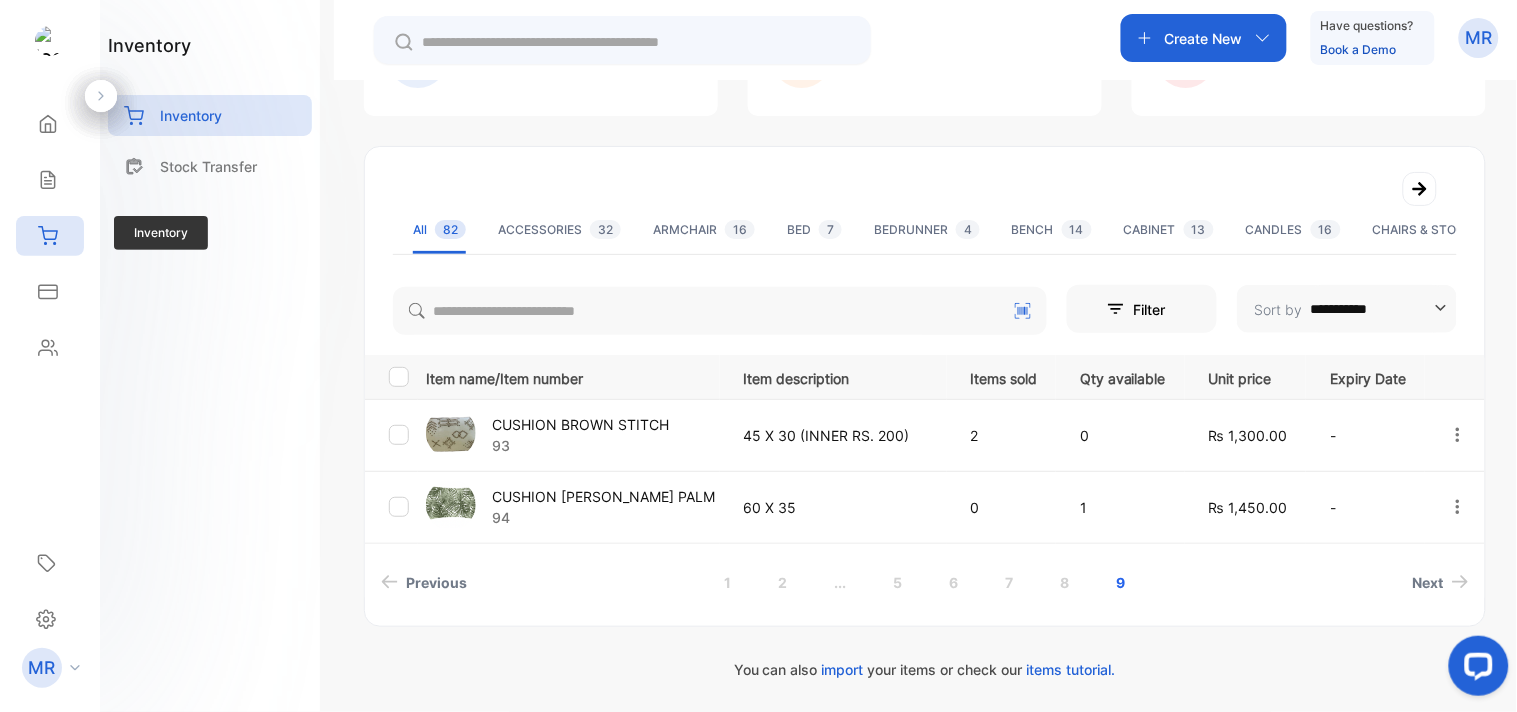 click 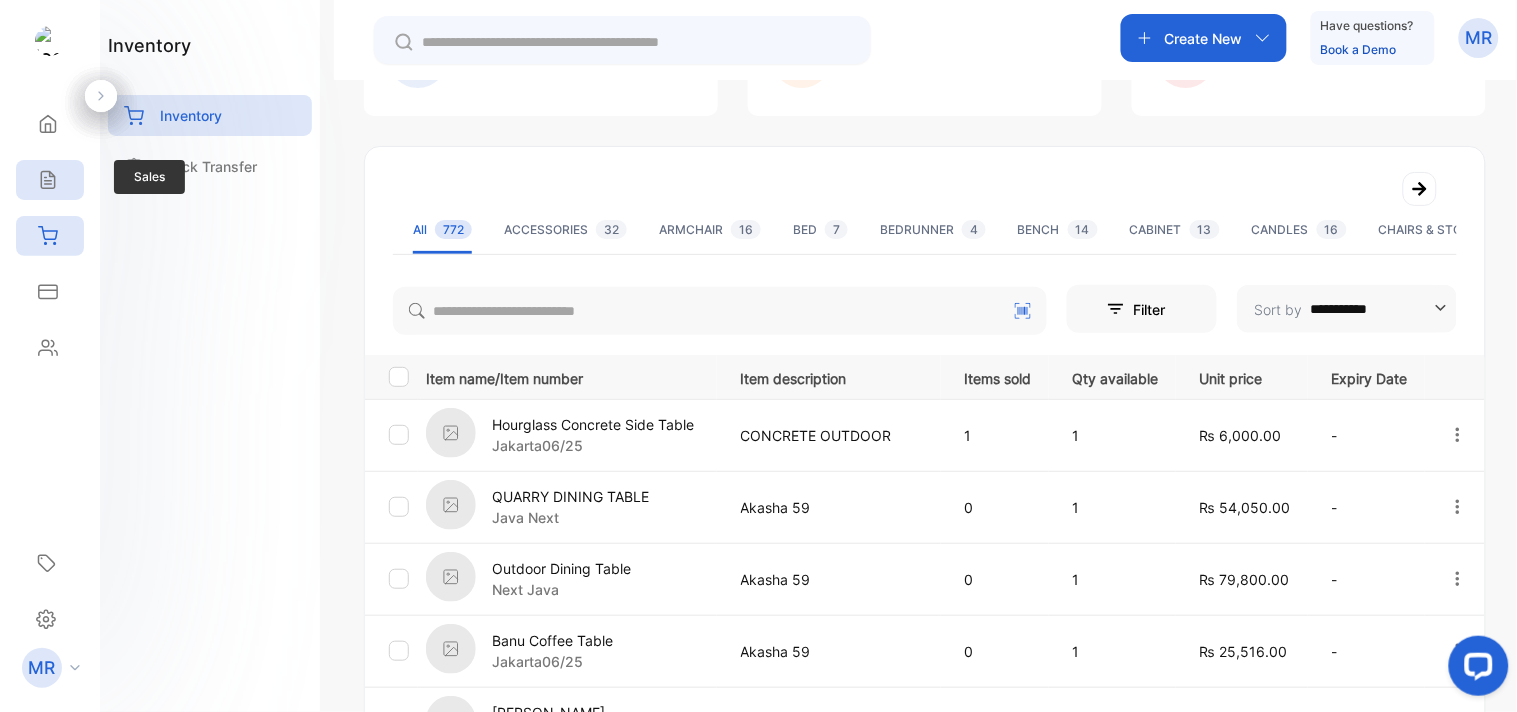 click 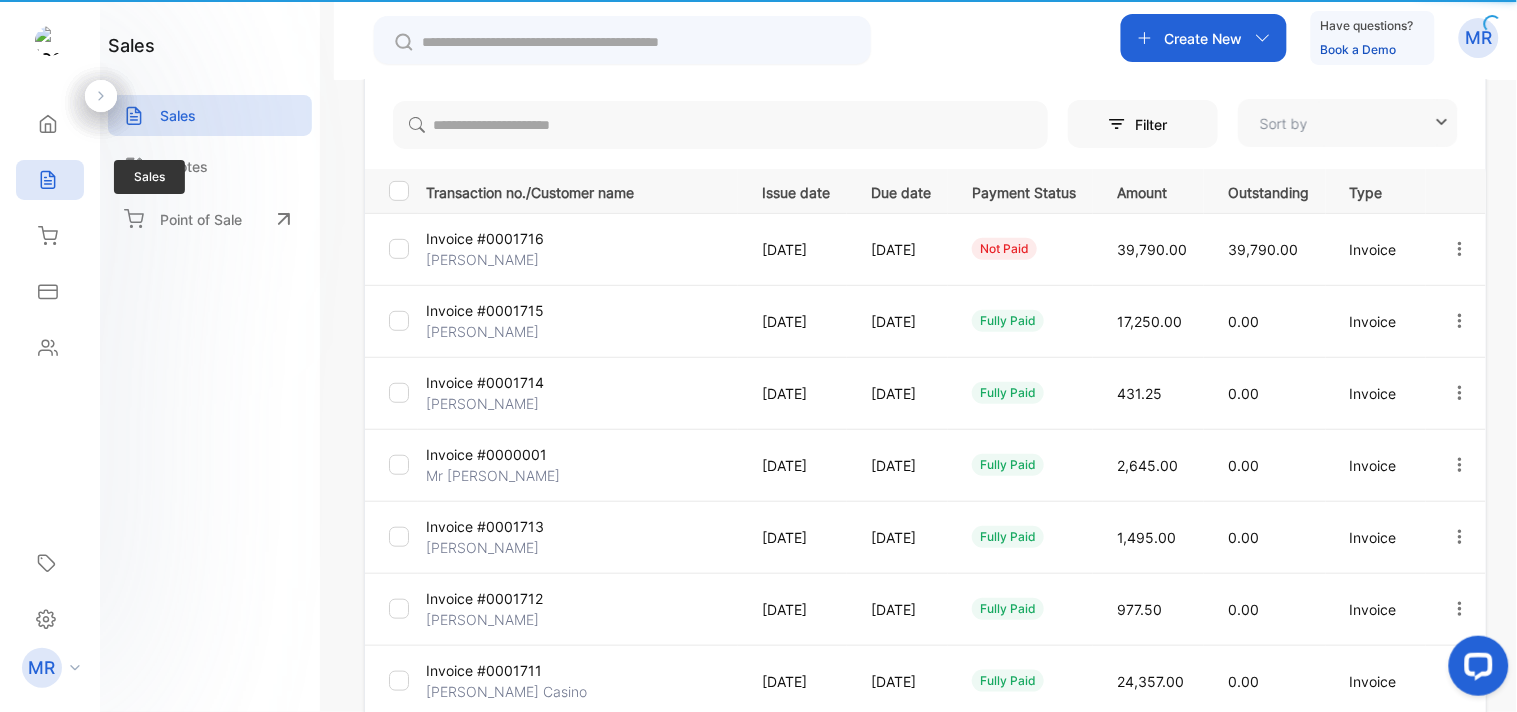 type on "**********" 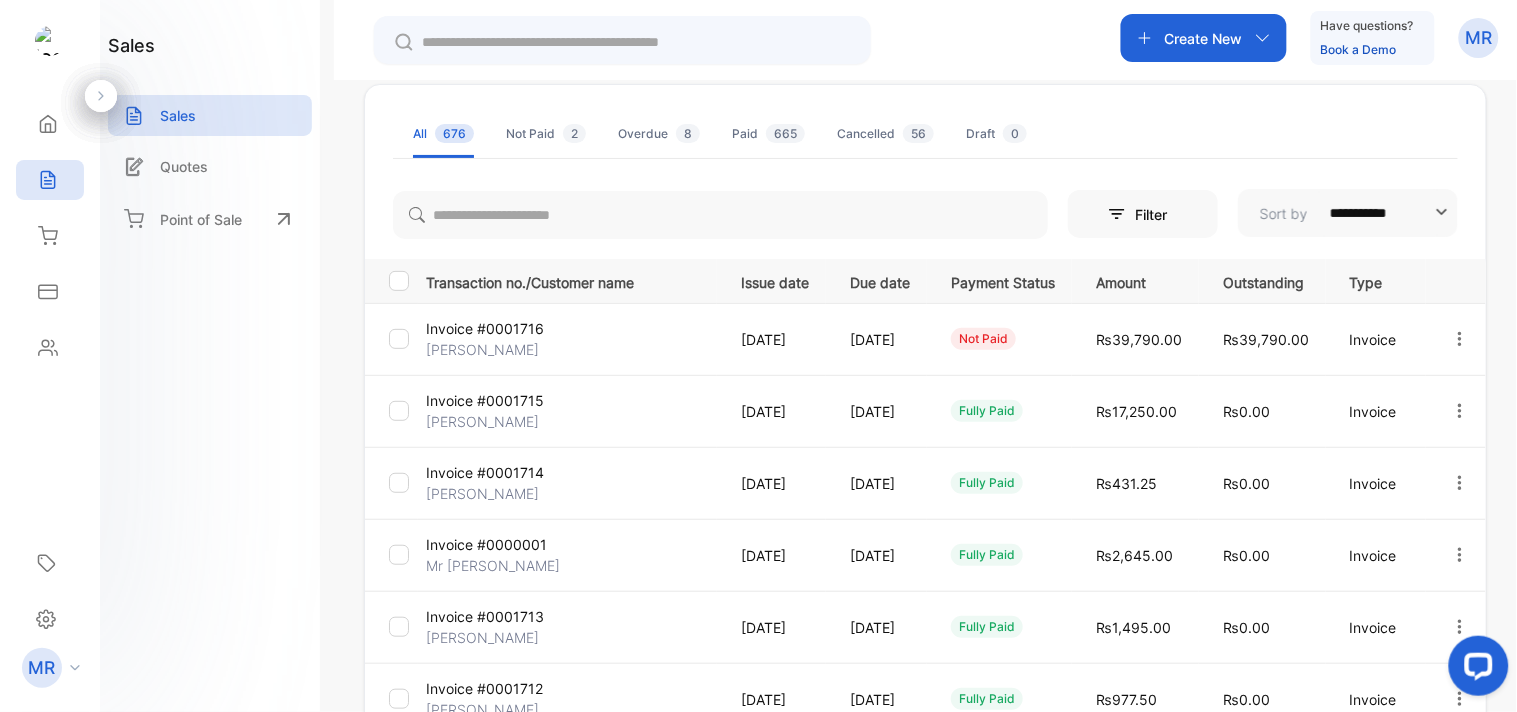 scroll, scrollTop: 0, scrollLeft: 0, axis: both 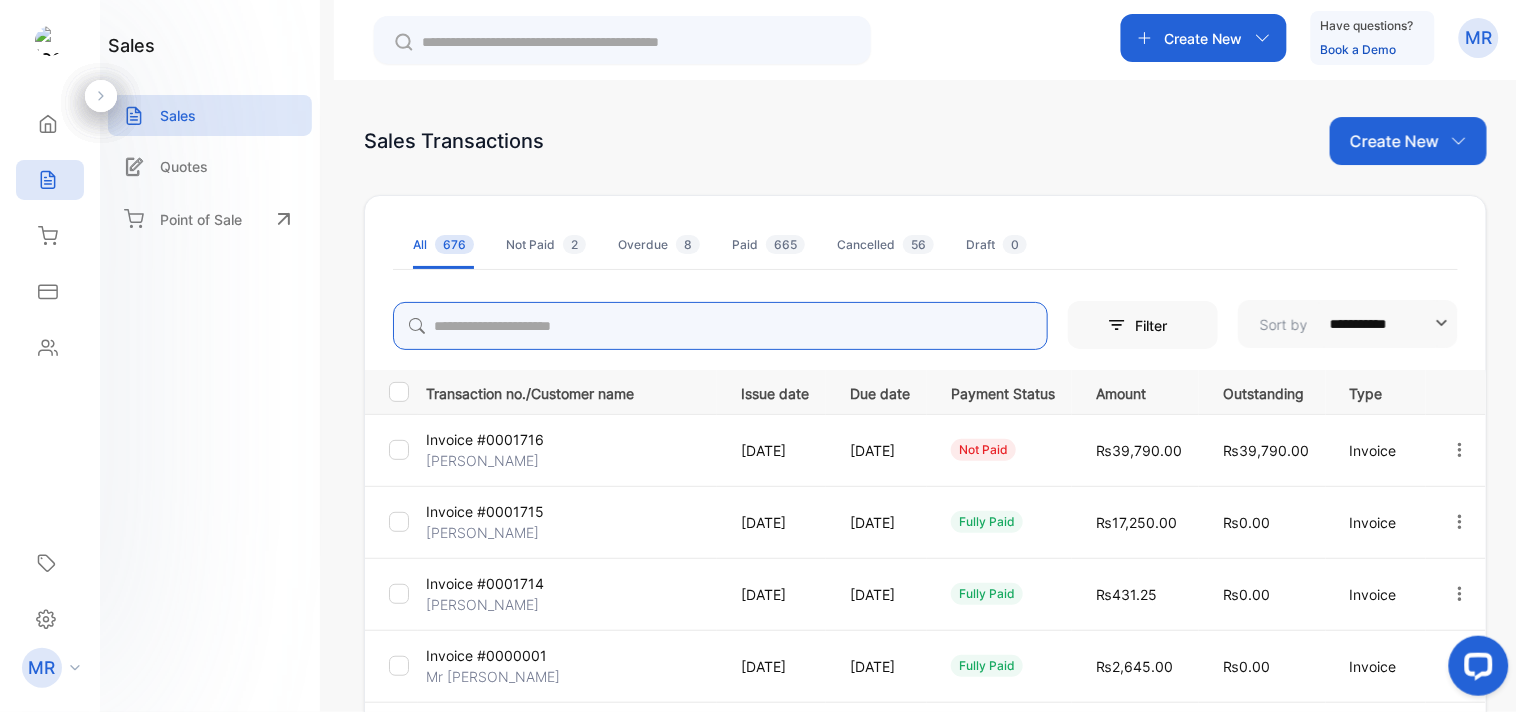 click at bounding box center (720, 326) 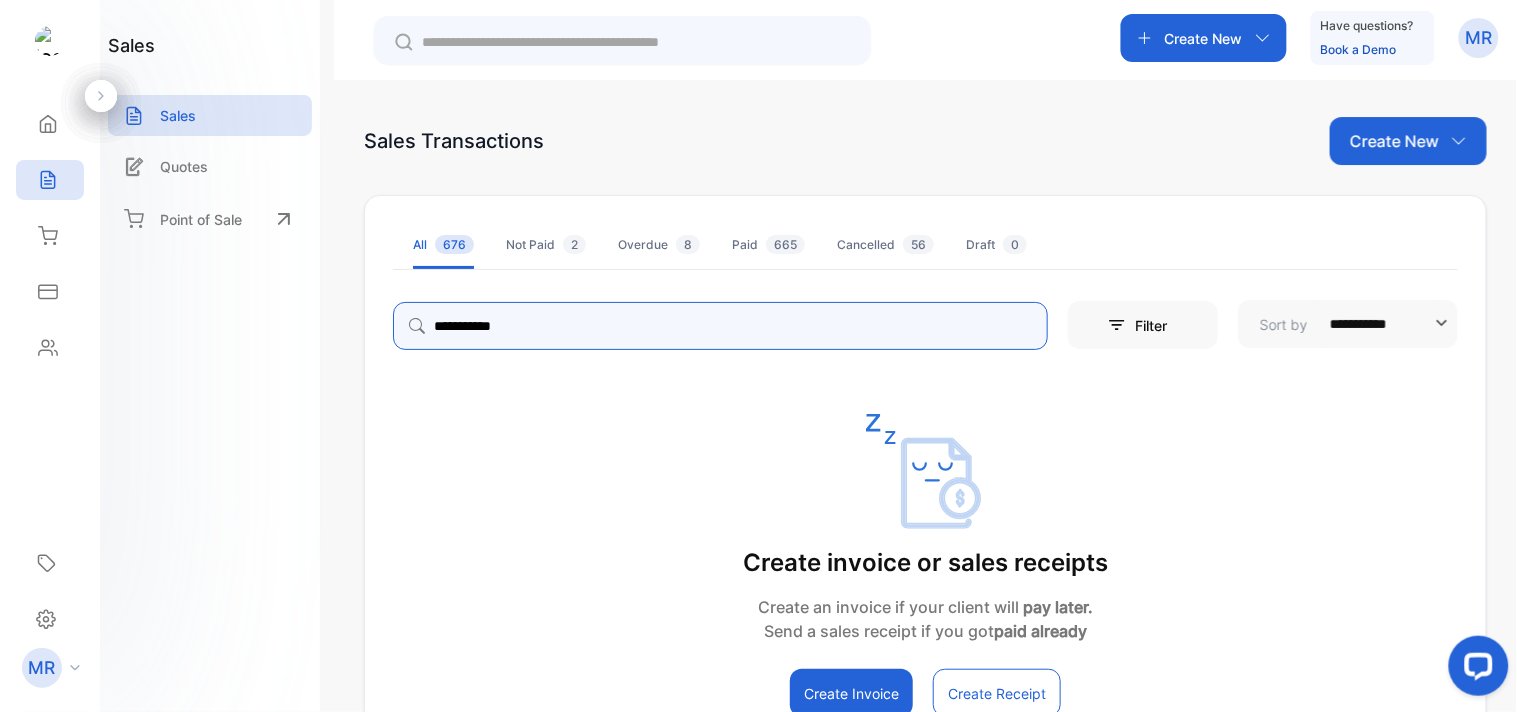 type on "**********" 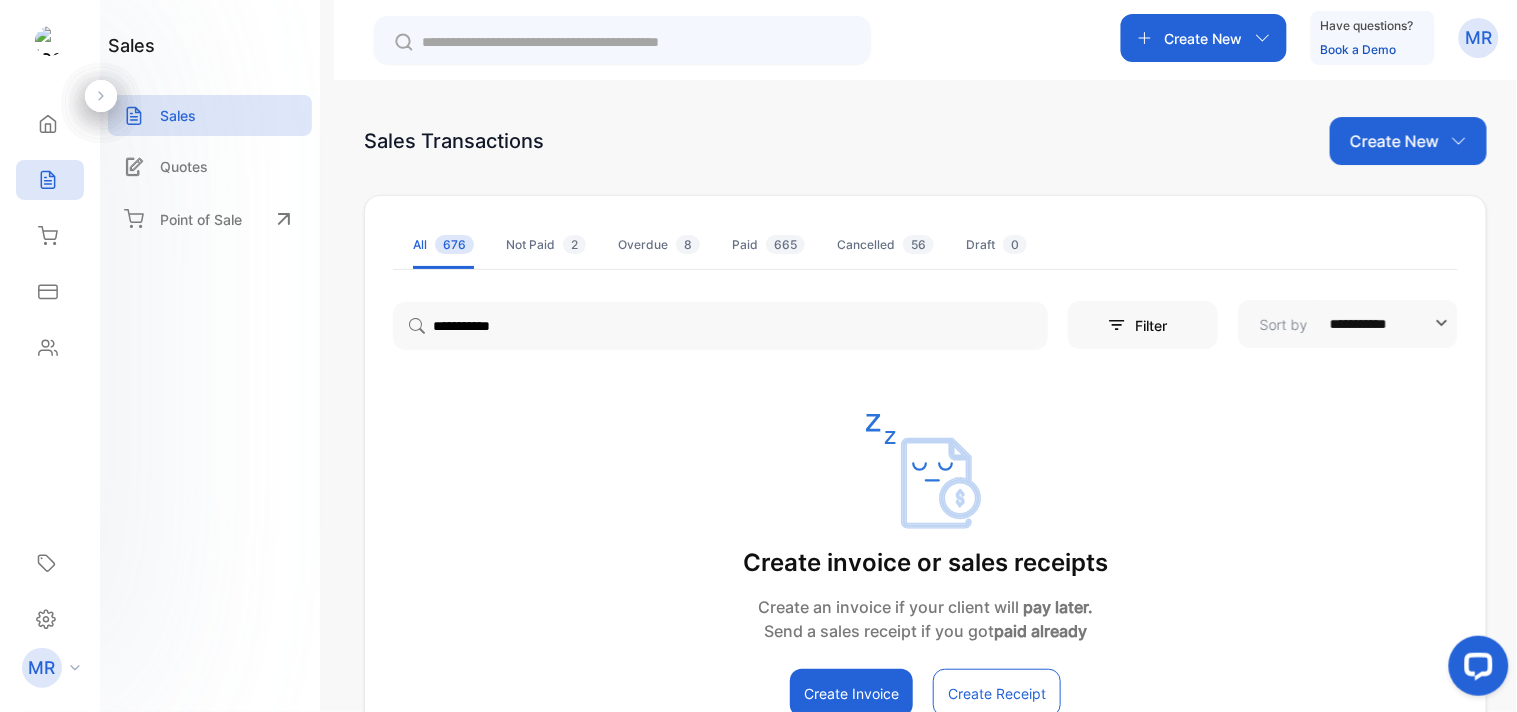 click on "sales Sales Quotes Point of Sale" at bounding box center (210, 356) 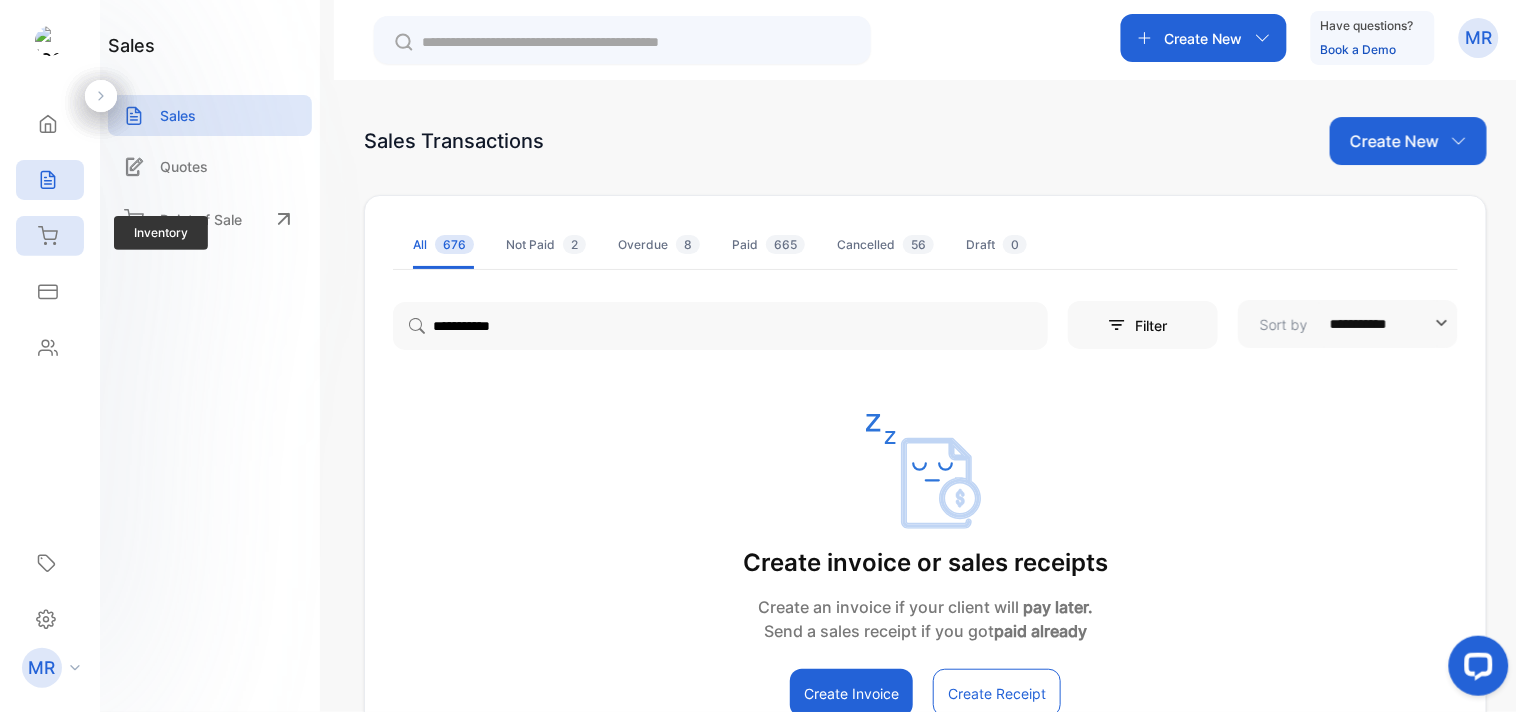 click 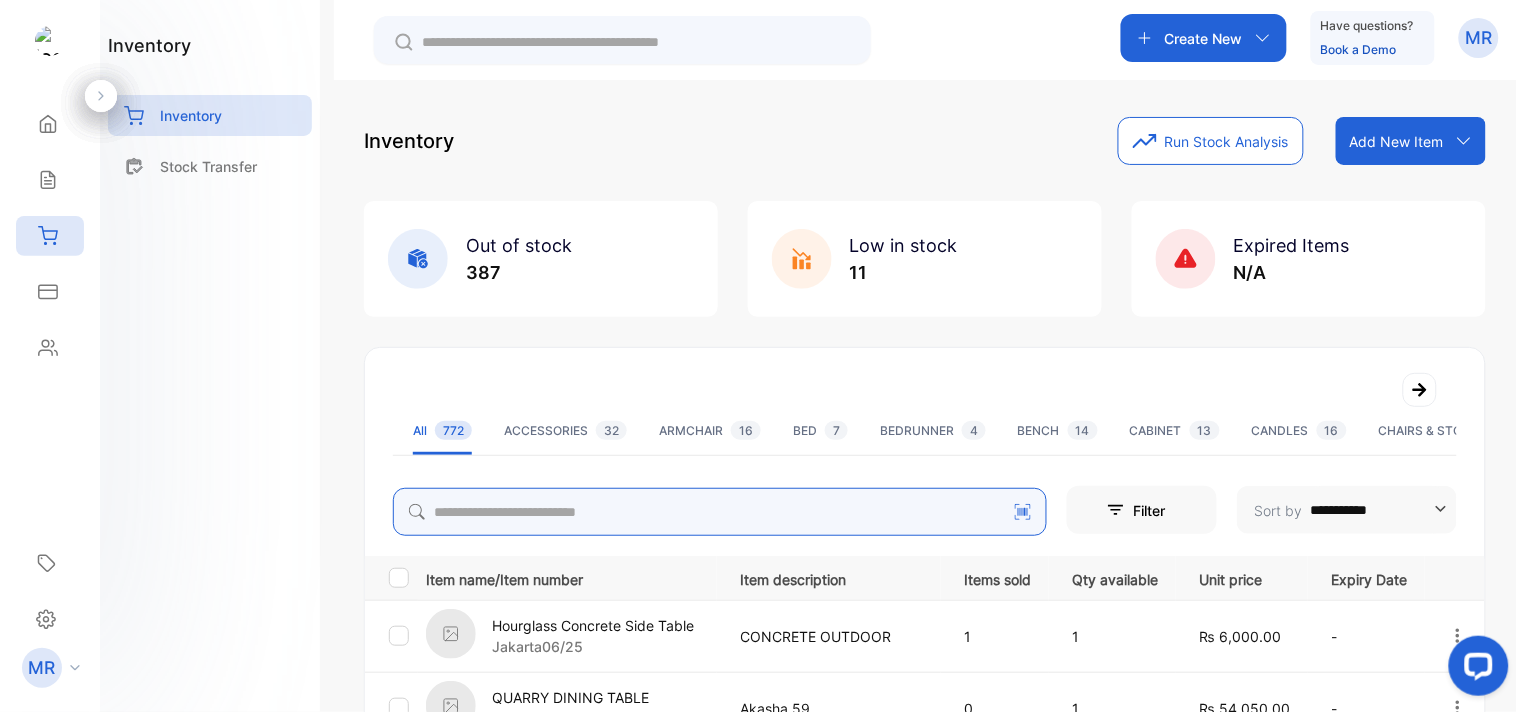 click at bounding box center (720, 512) 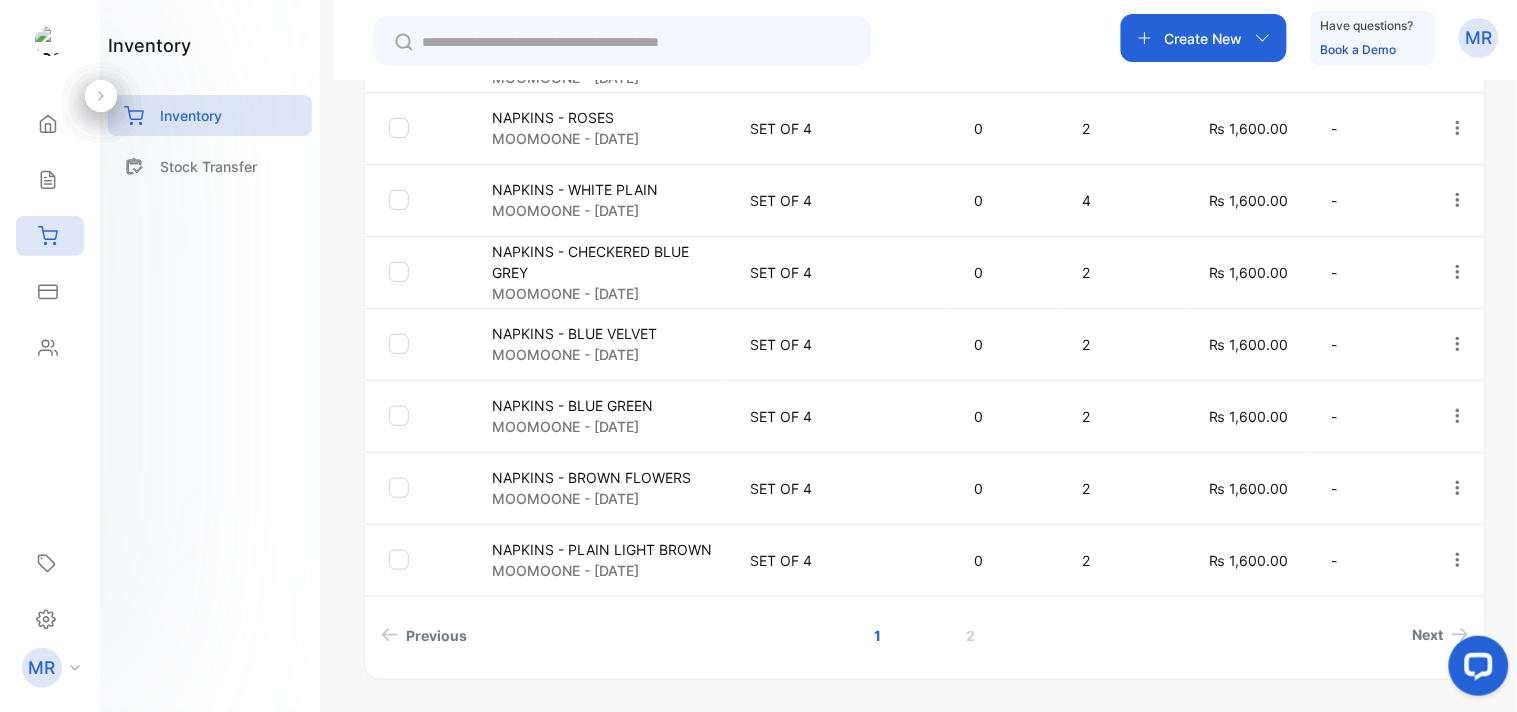 scroll, scrollTop: 776, scrollLeft: 0, axis: vertical 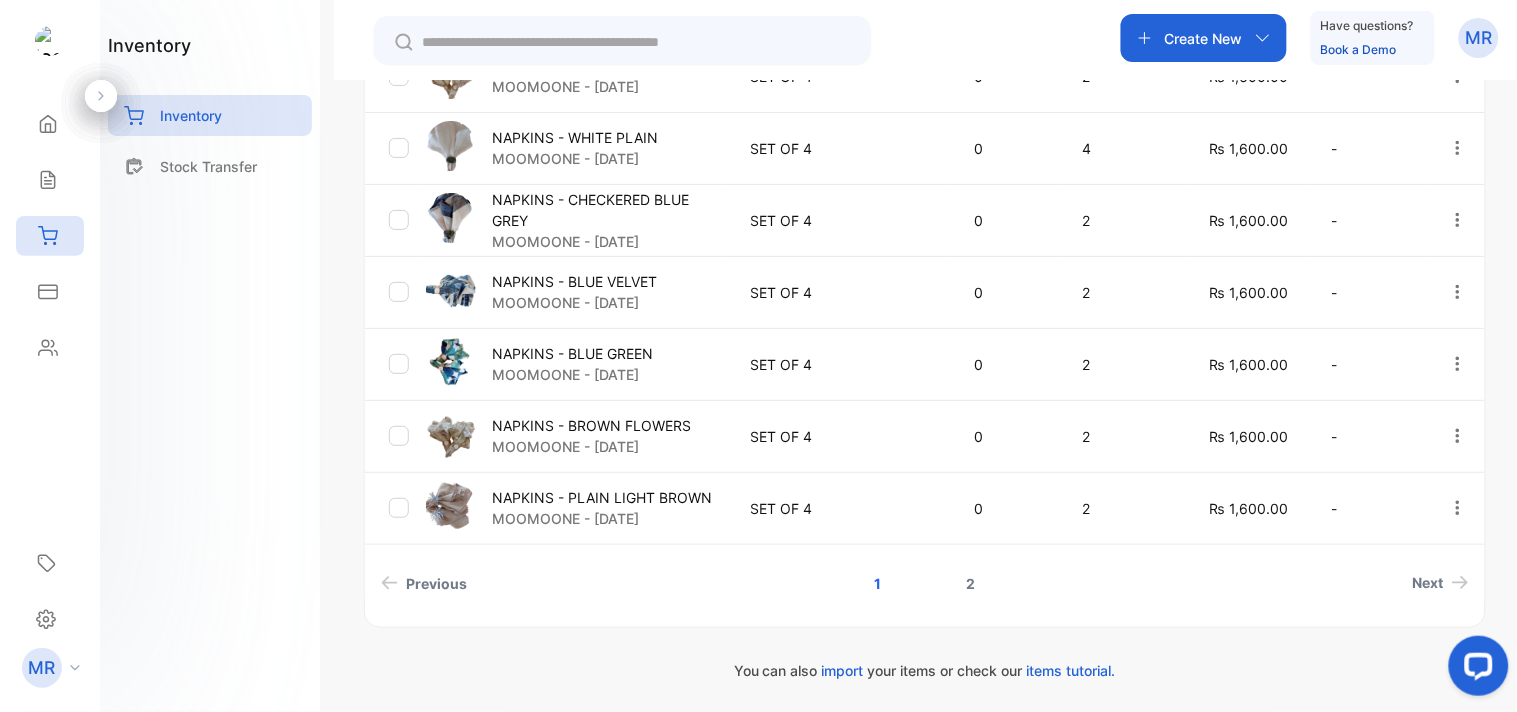 type on "******" 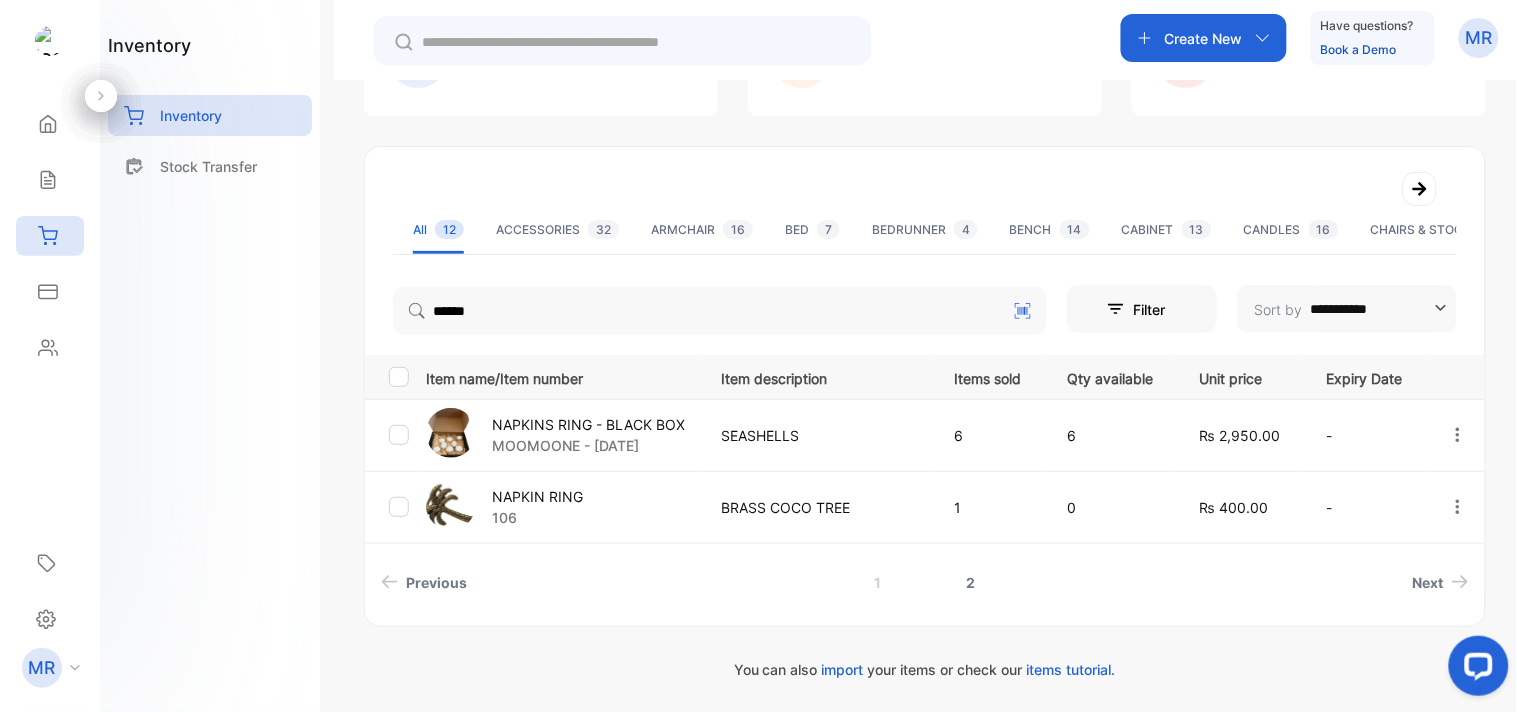 scroll, scrollTop: 201, scrollLeft: 0, axis: vertical 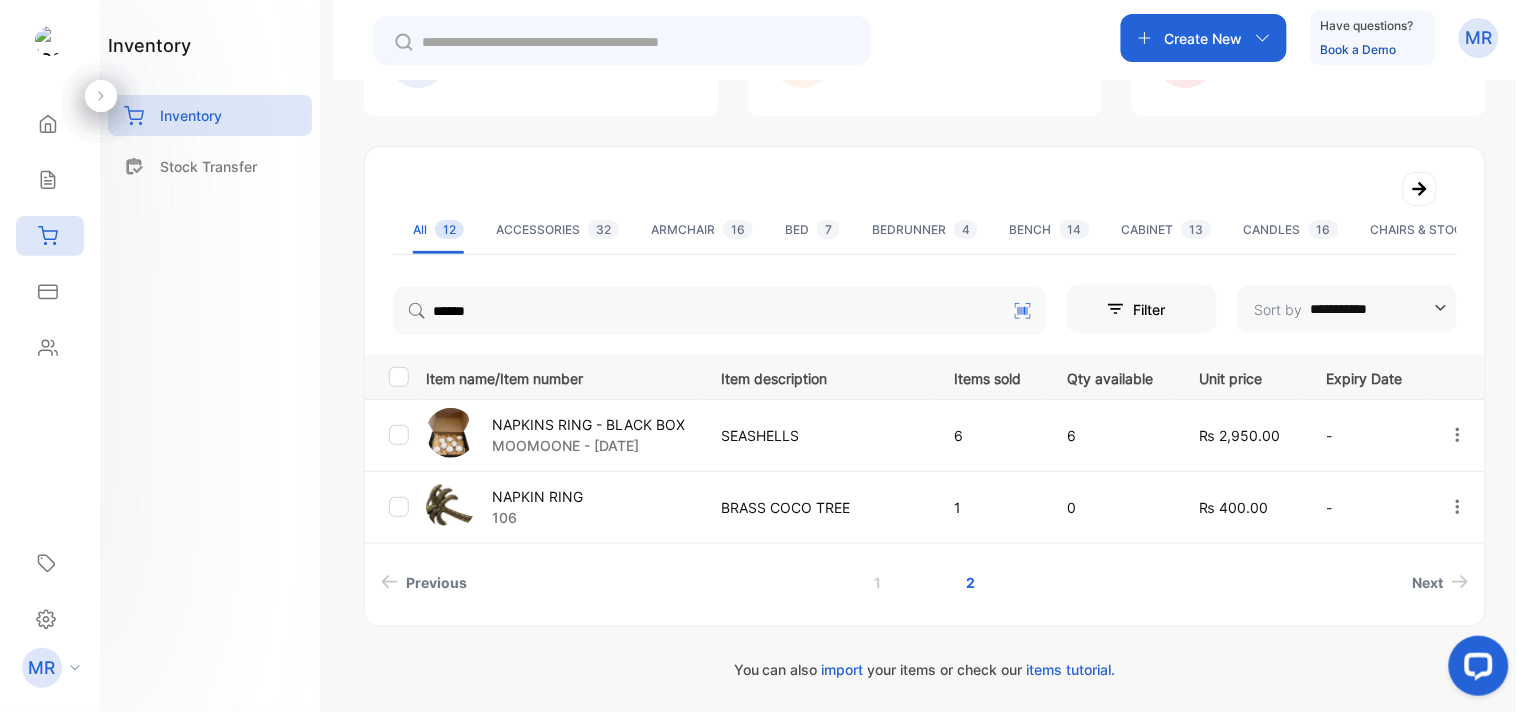 click on "NAPKINS RING - BLACK BOX" at bounding box center (588, 424) 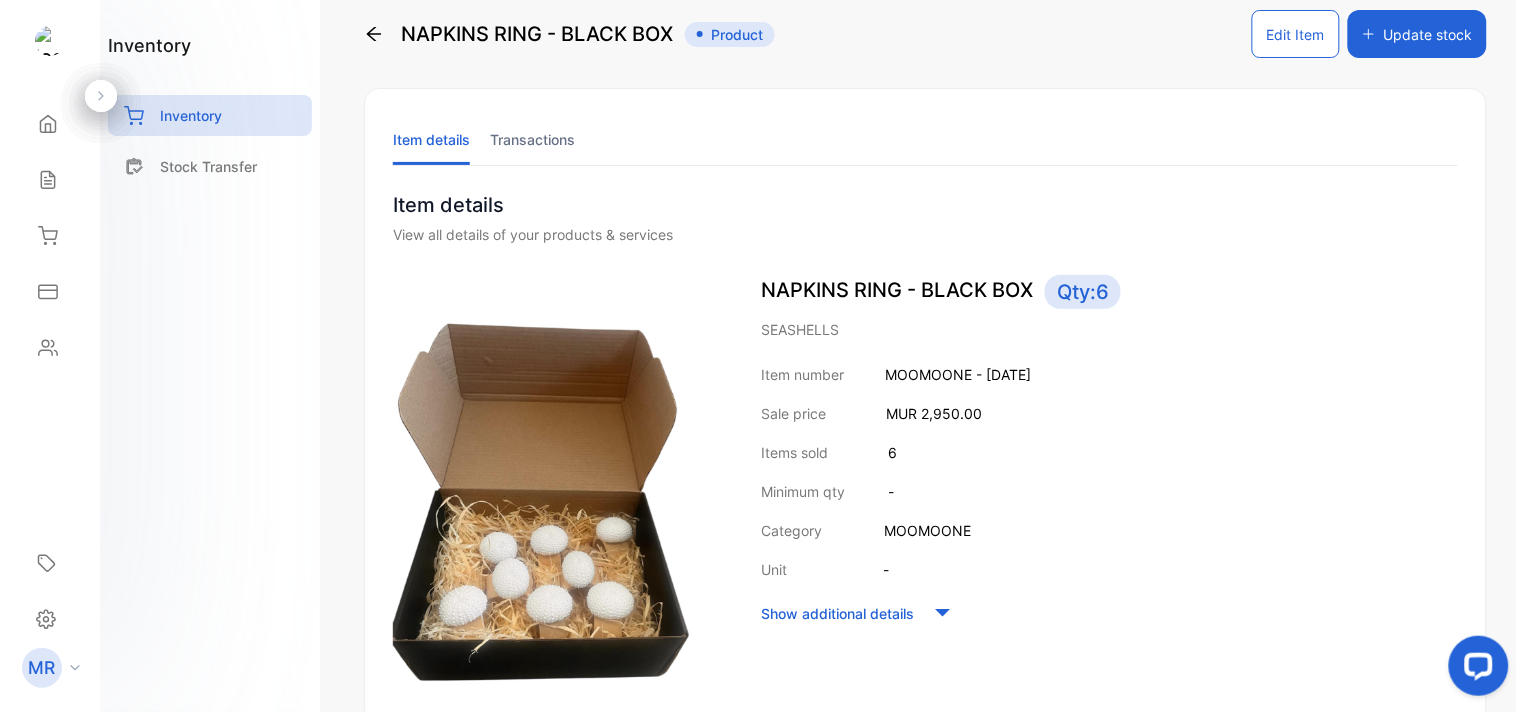 scroll, scrollTop: 26, scrollLeft: 0, axis: vertical 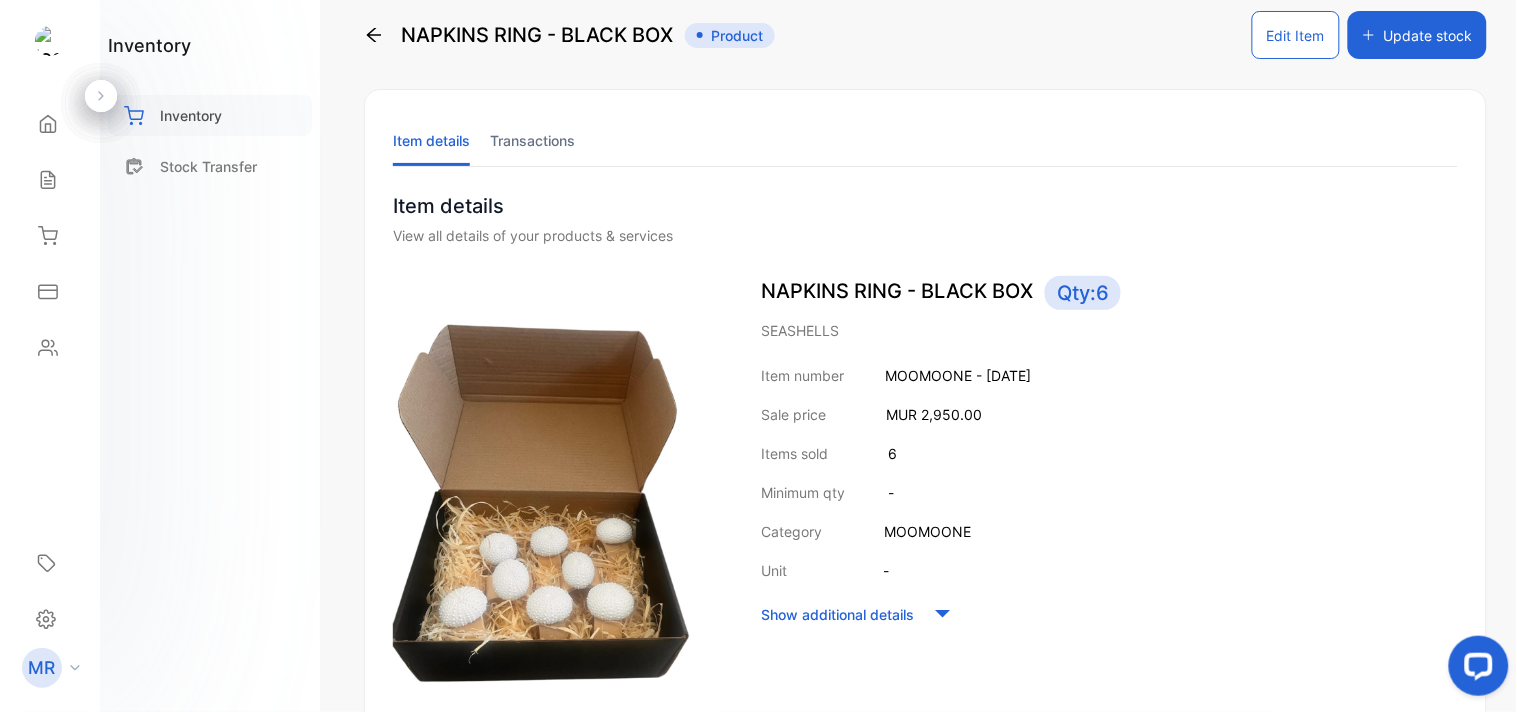 click on "Inventory" at bounding box center [191, 115] 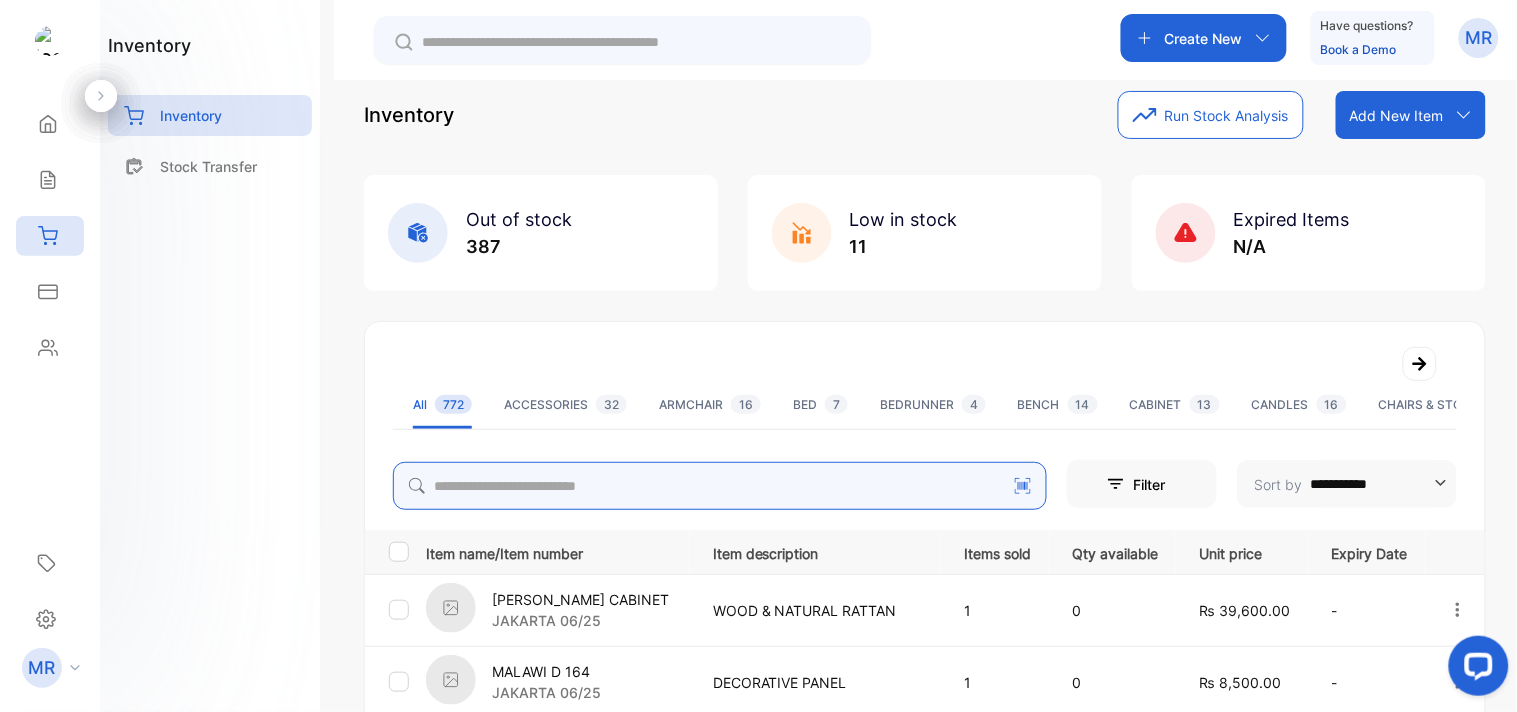 click at bounding box center [720, 486] 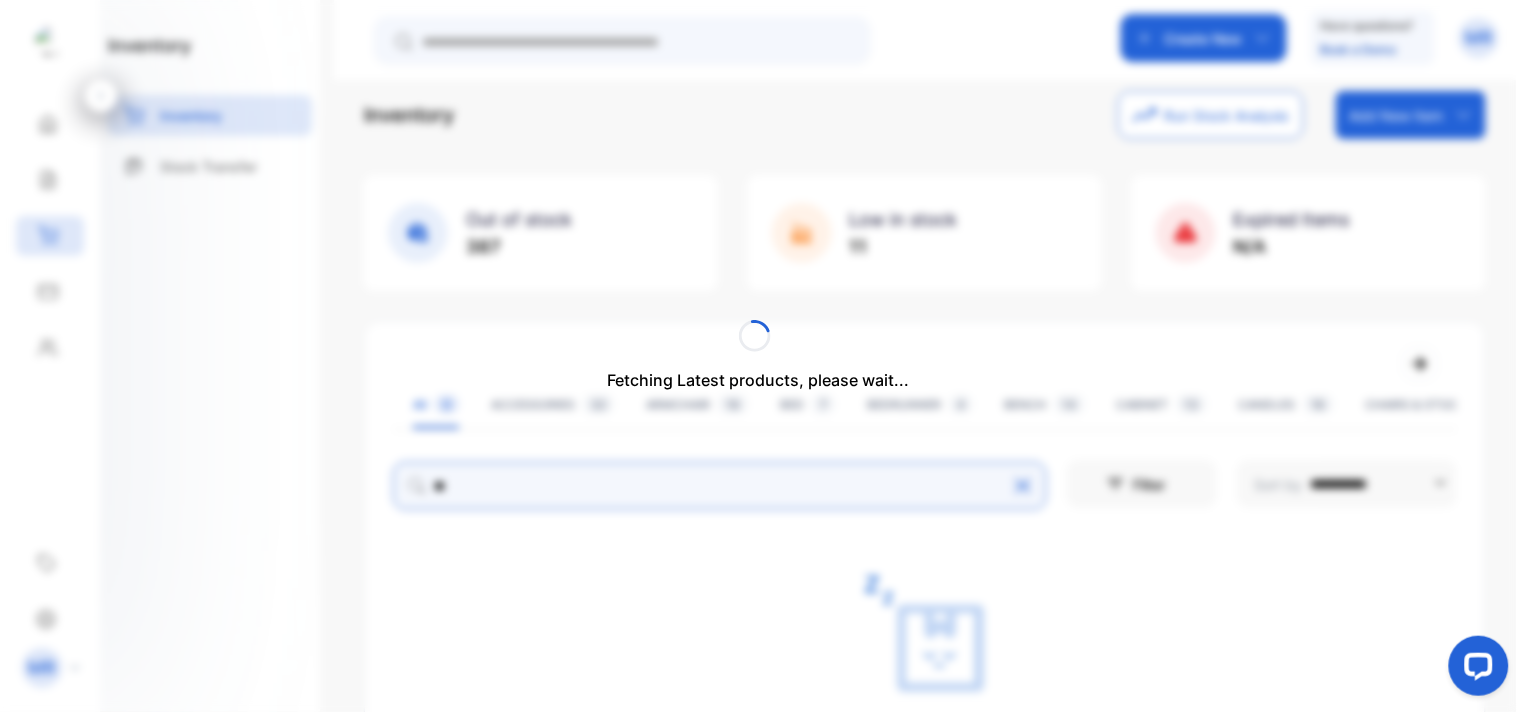 type on "*" 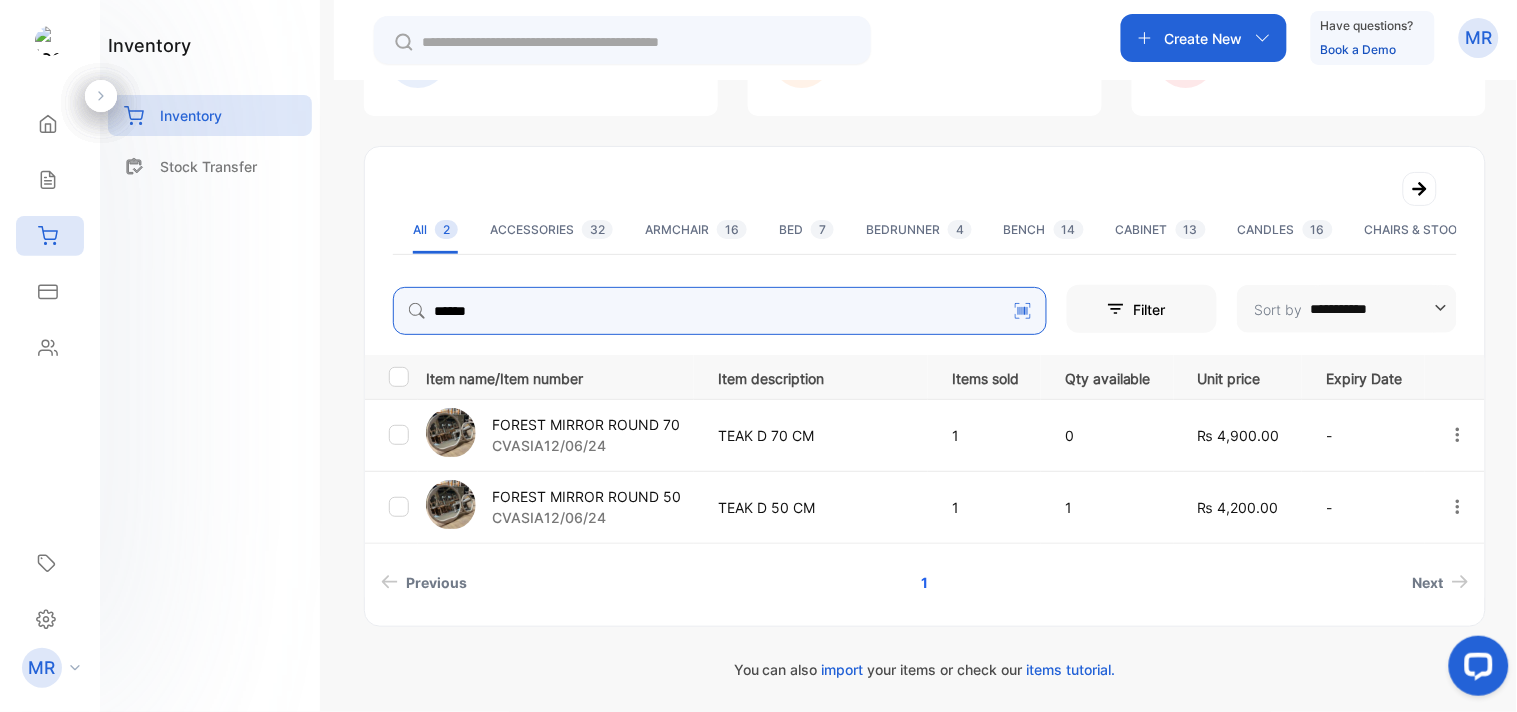 scroll, scrollTop: 0, scrollLeft: 0, axis: both 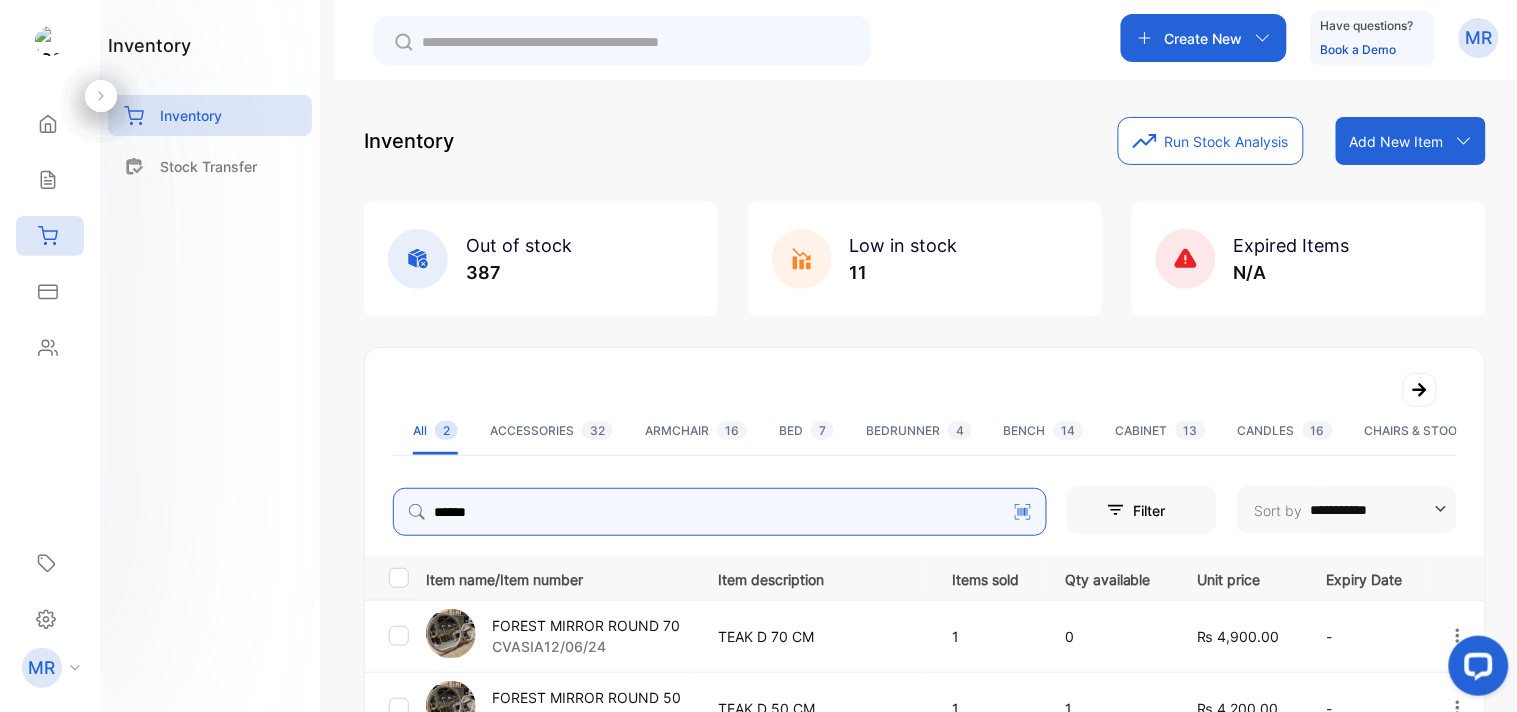 click on "******" at bounding box center (720, 512) 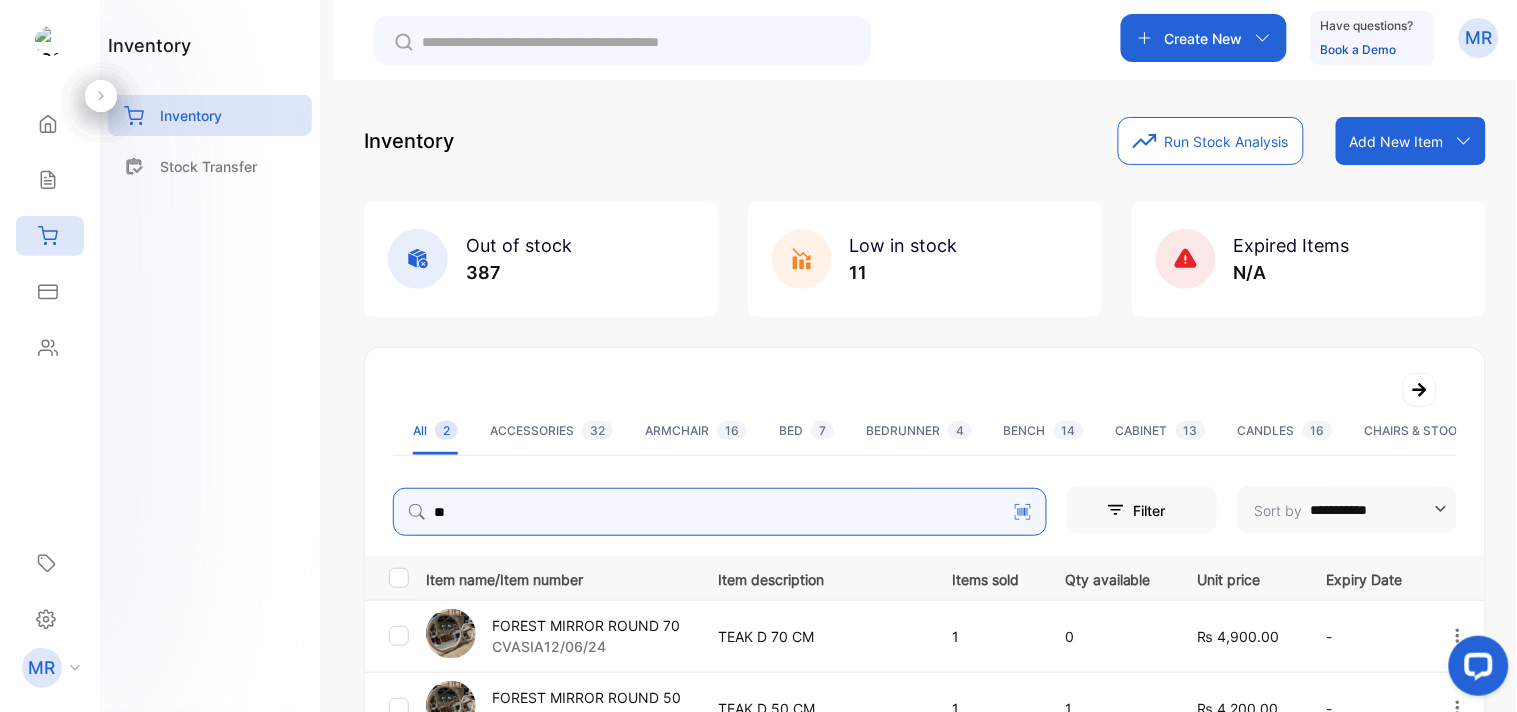 type on "*" 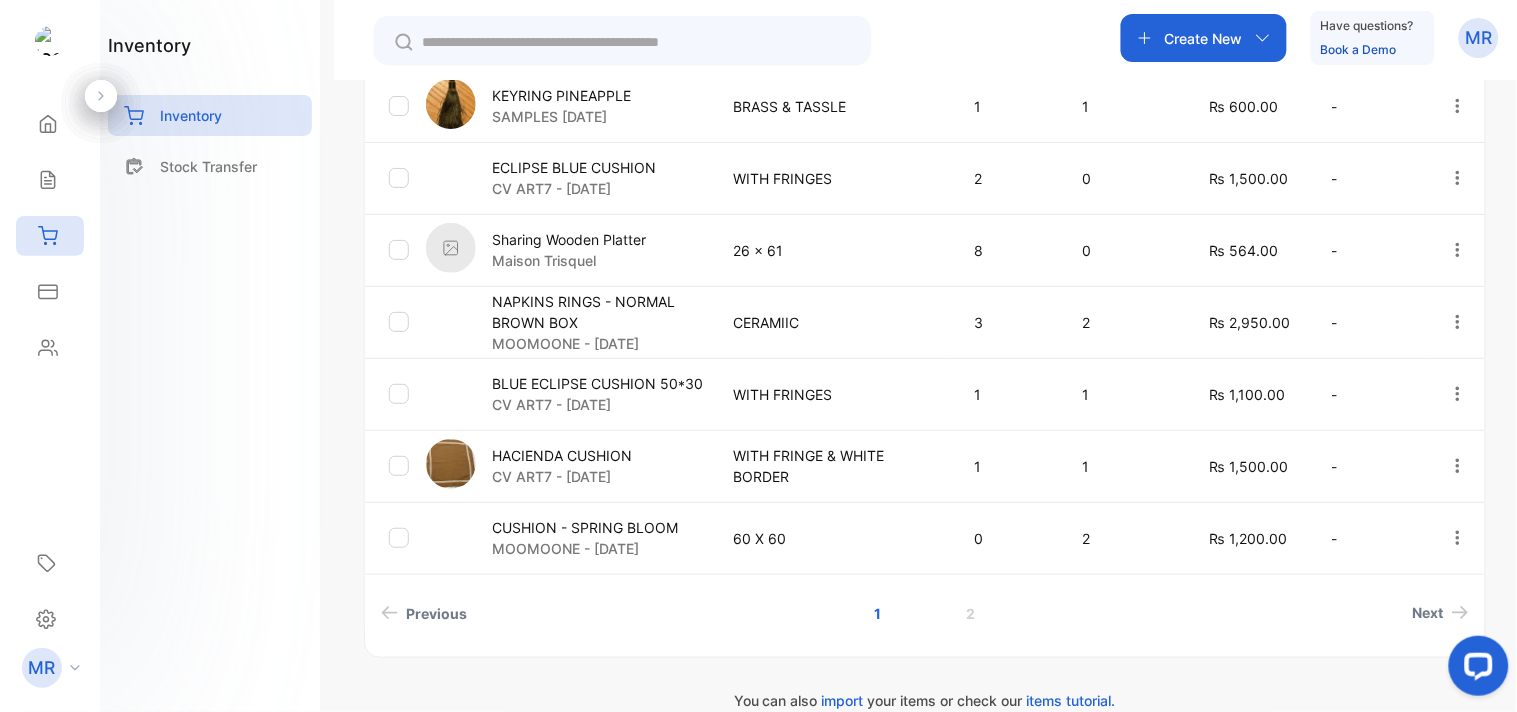 scroll, scrollTop: 745, scrollLeft: 0, axis: vertical 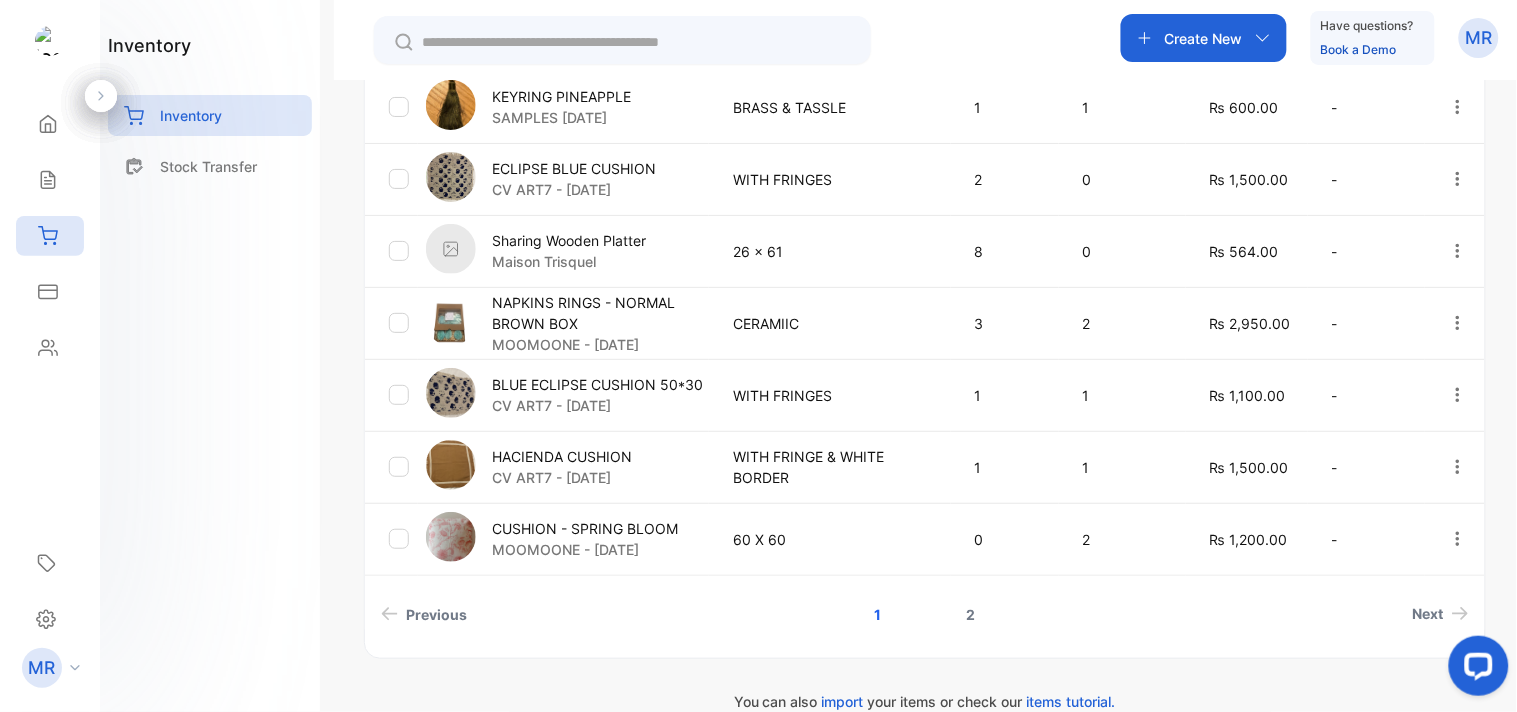 type on "****" 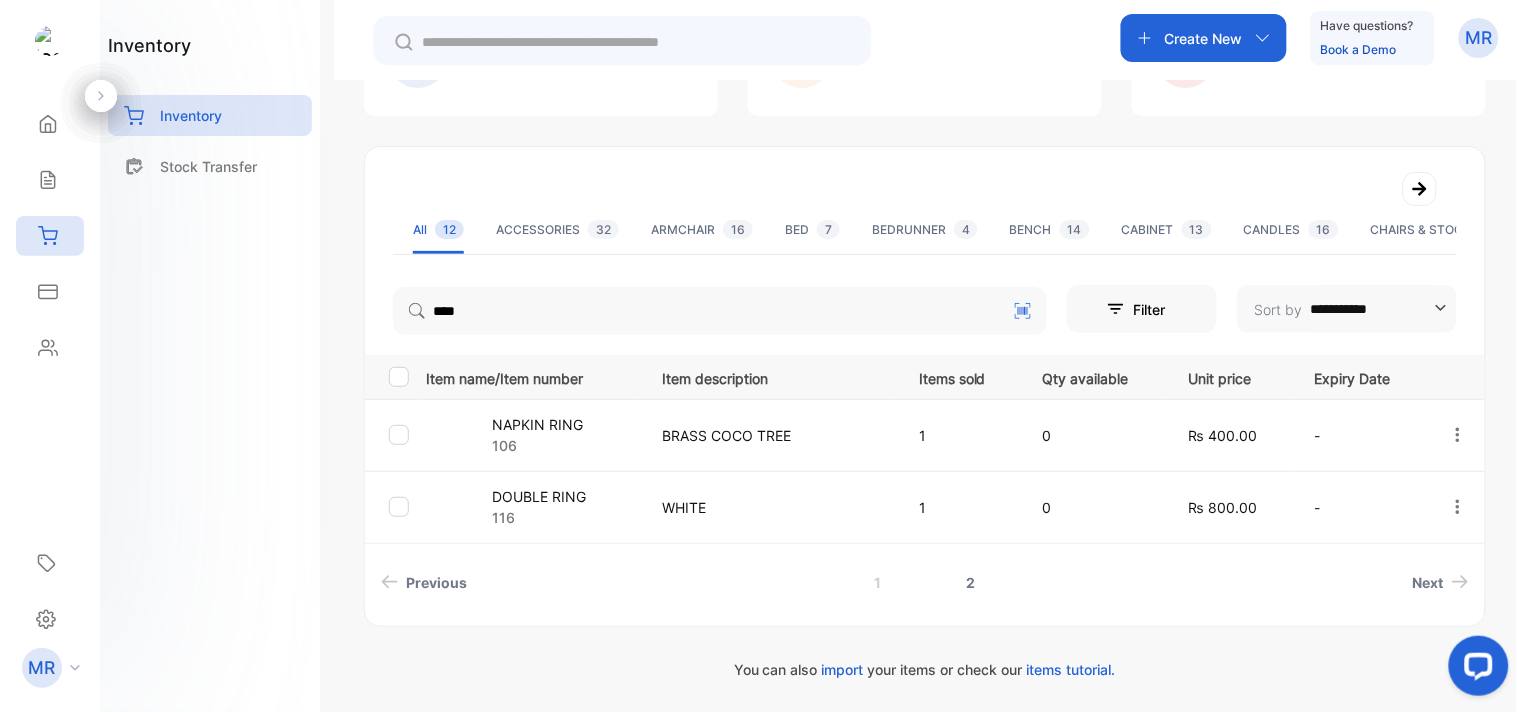 scroll, scrollTop: 201, scrollLeft: 0, axis: vertical 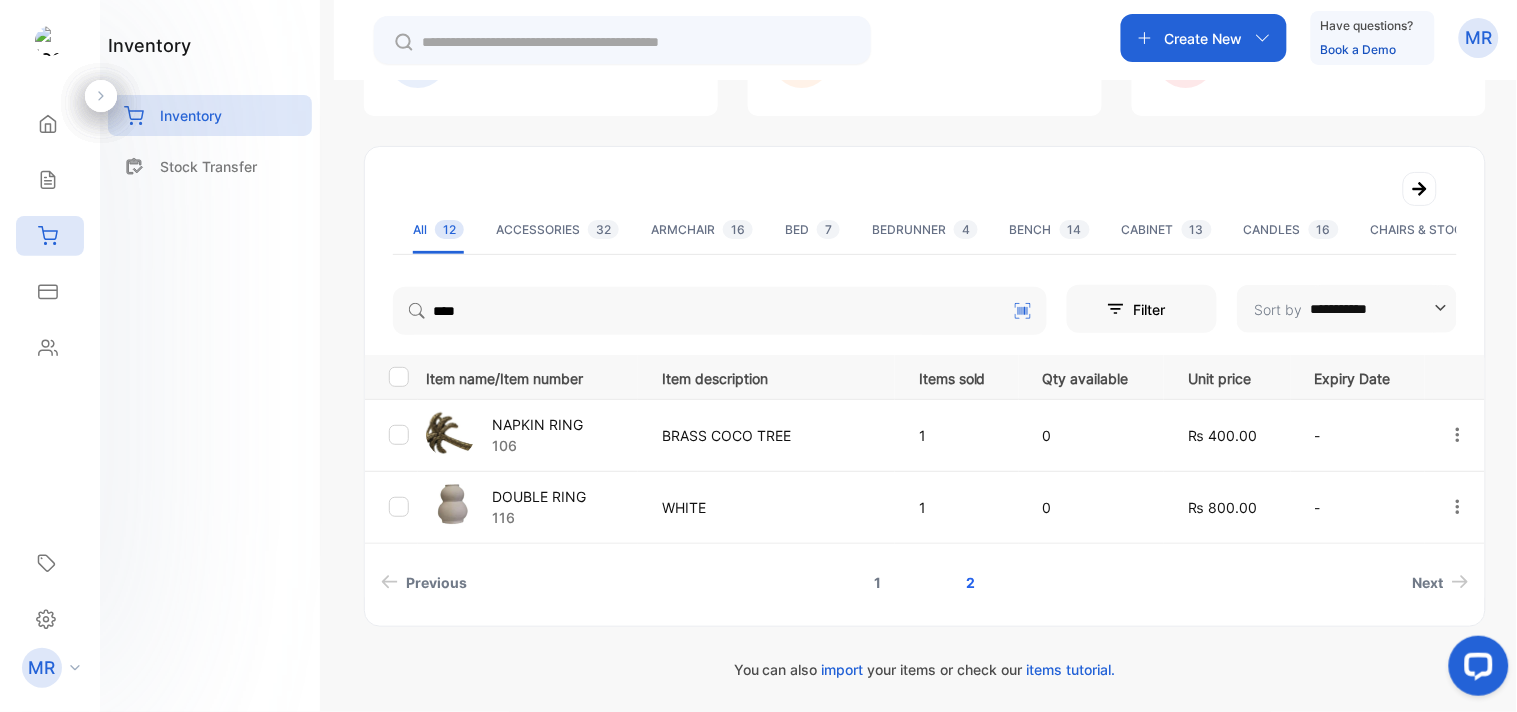 click on "1" at bounding box center [878, 582] 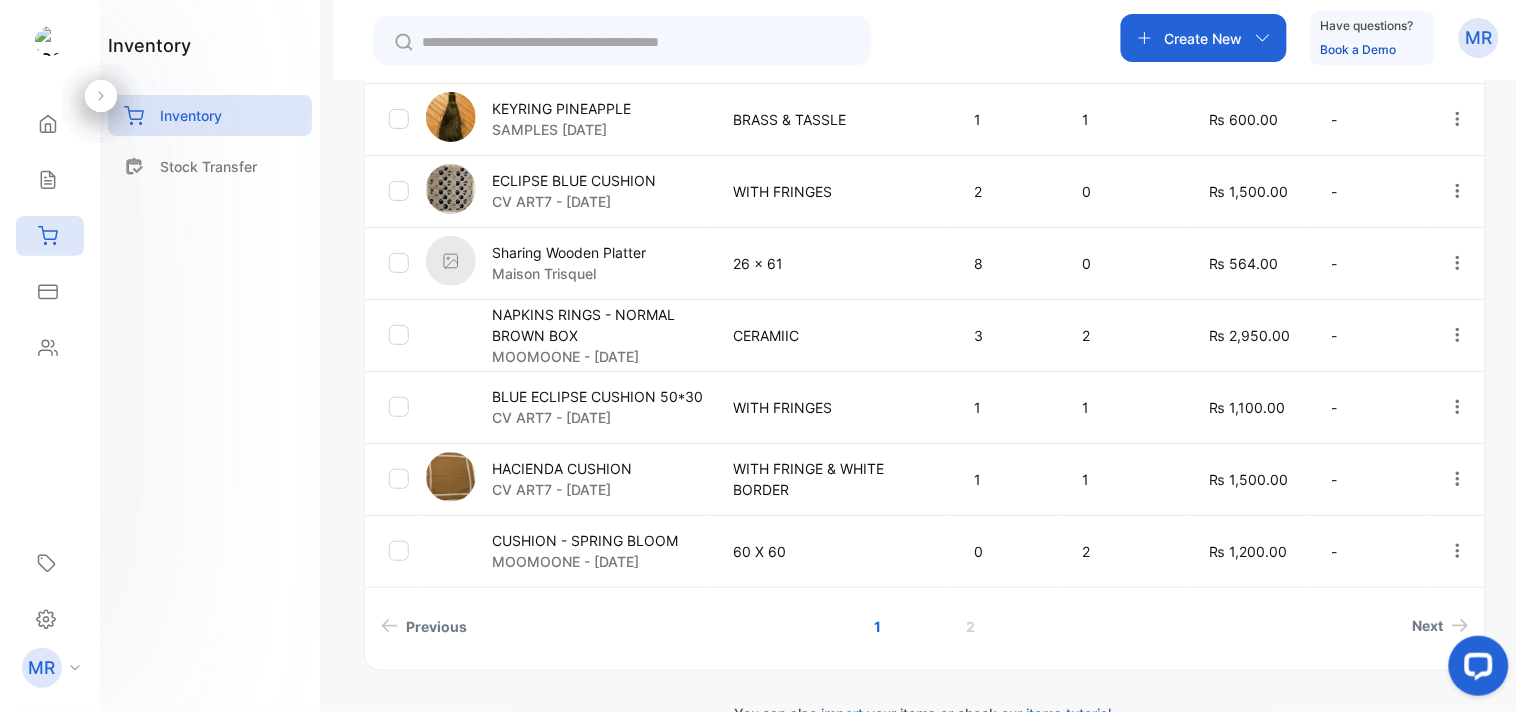 scroll, scrollTop: 734, scrollLeft: 0, axis: vertical 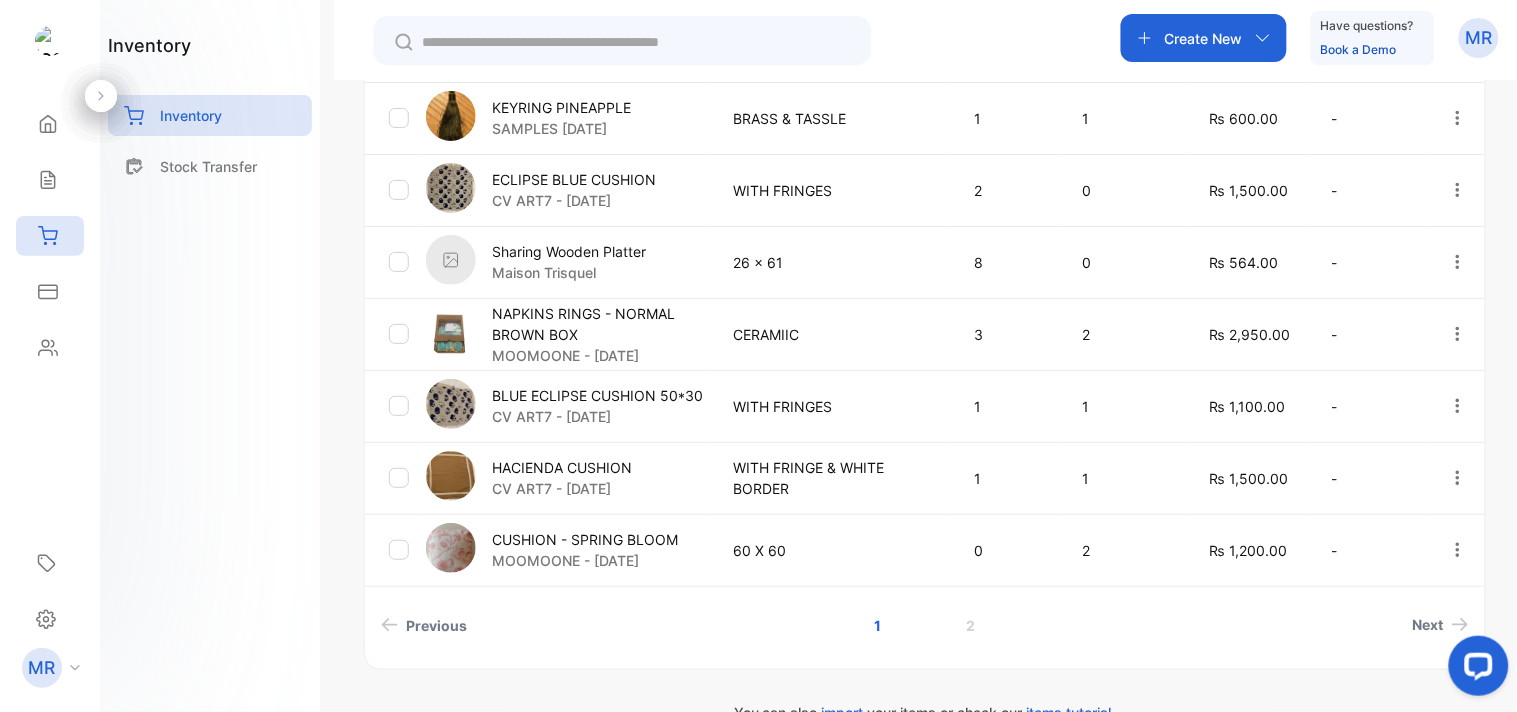 click on "NAPKINS RINGS - NORMAL BROWN BOX" at bounding box center [600, 324] 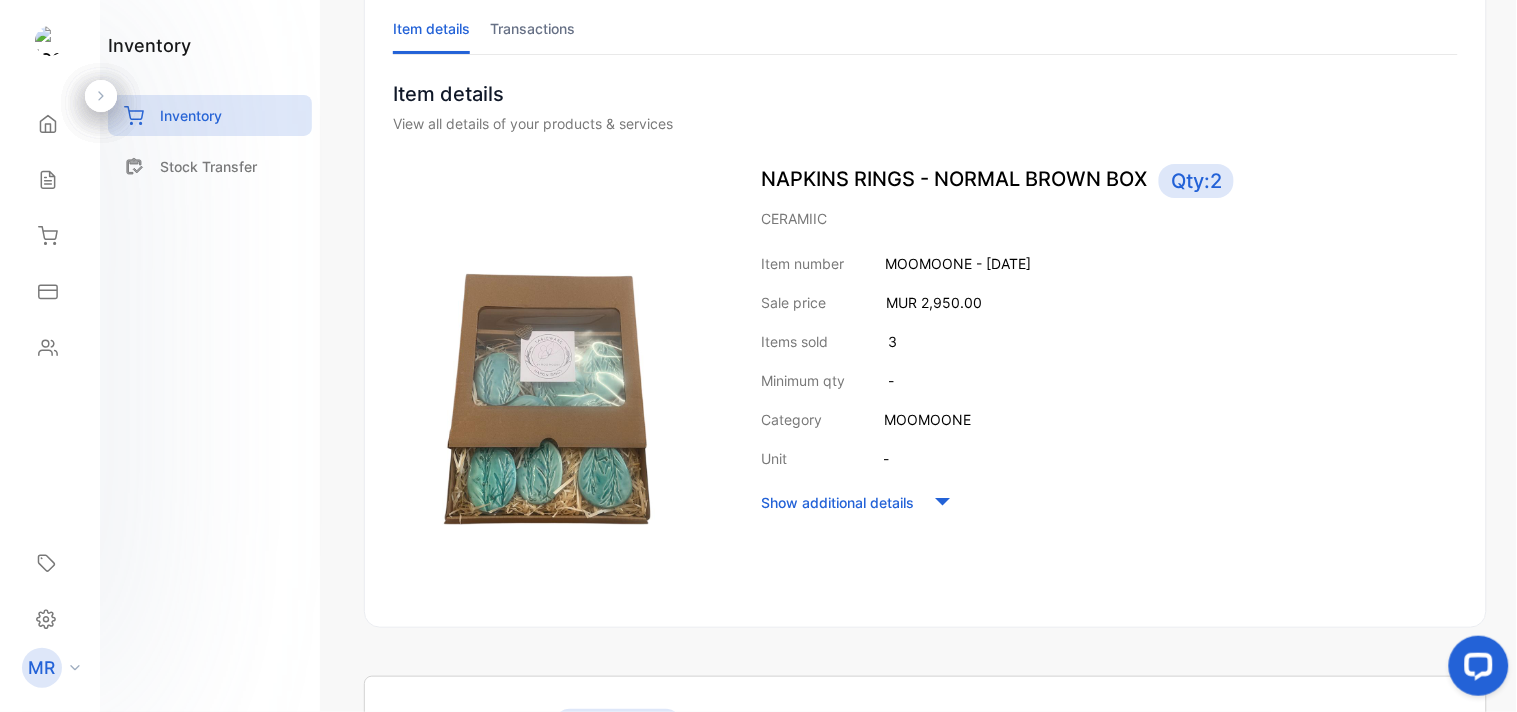 scroll, scrollTop: 137, scrollLeft: 0, axis: vertical 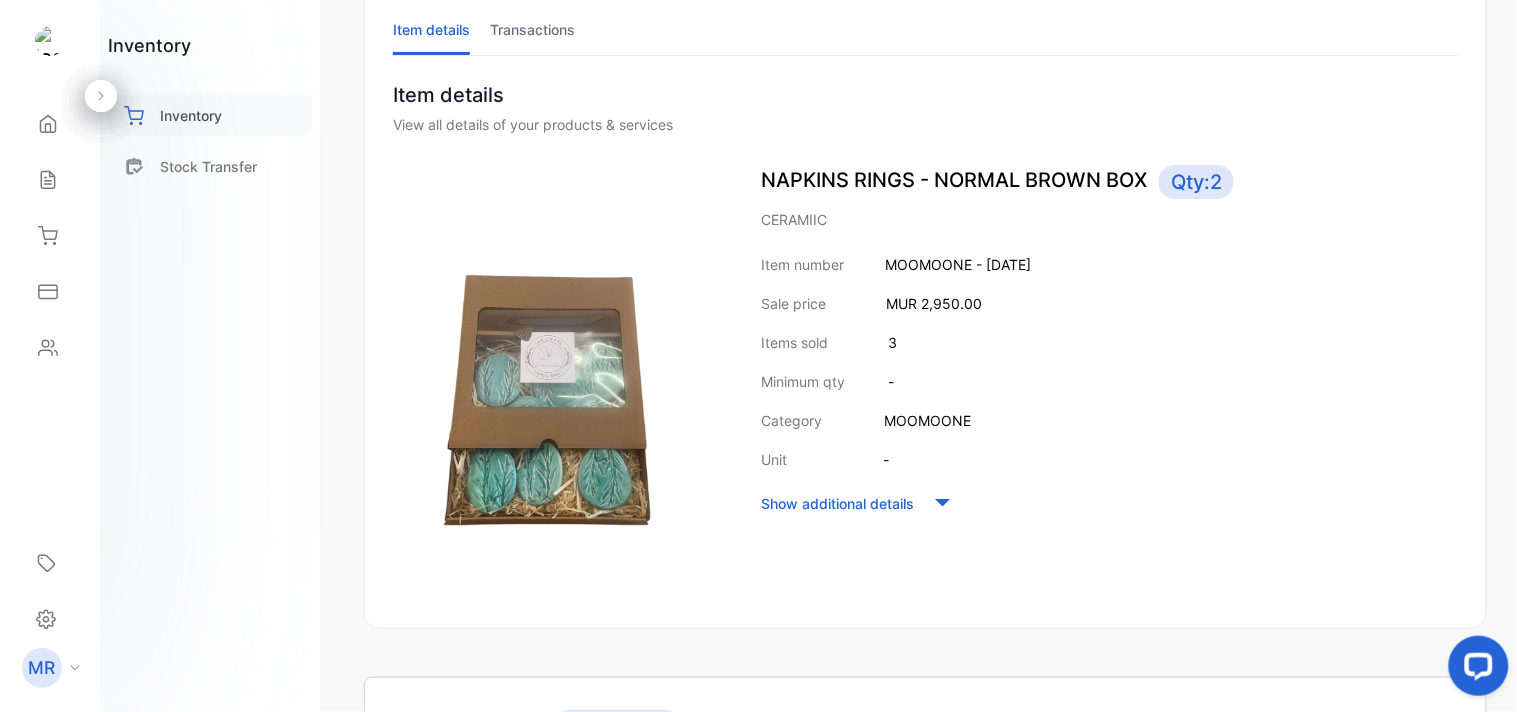 click on "Inventory" at bounding box center [210, 115] 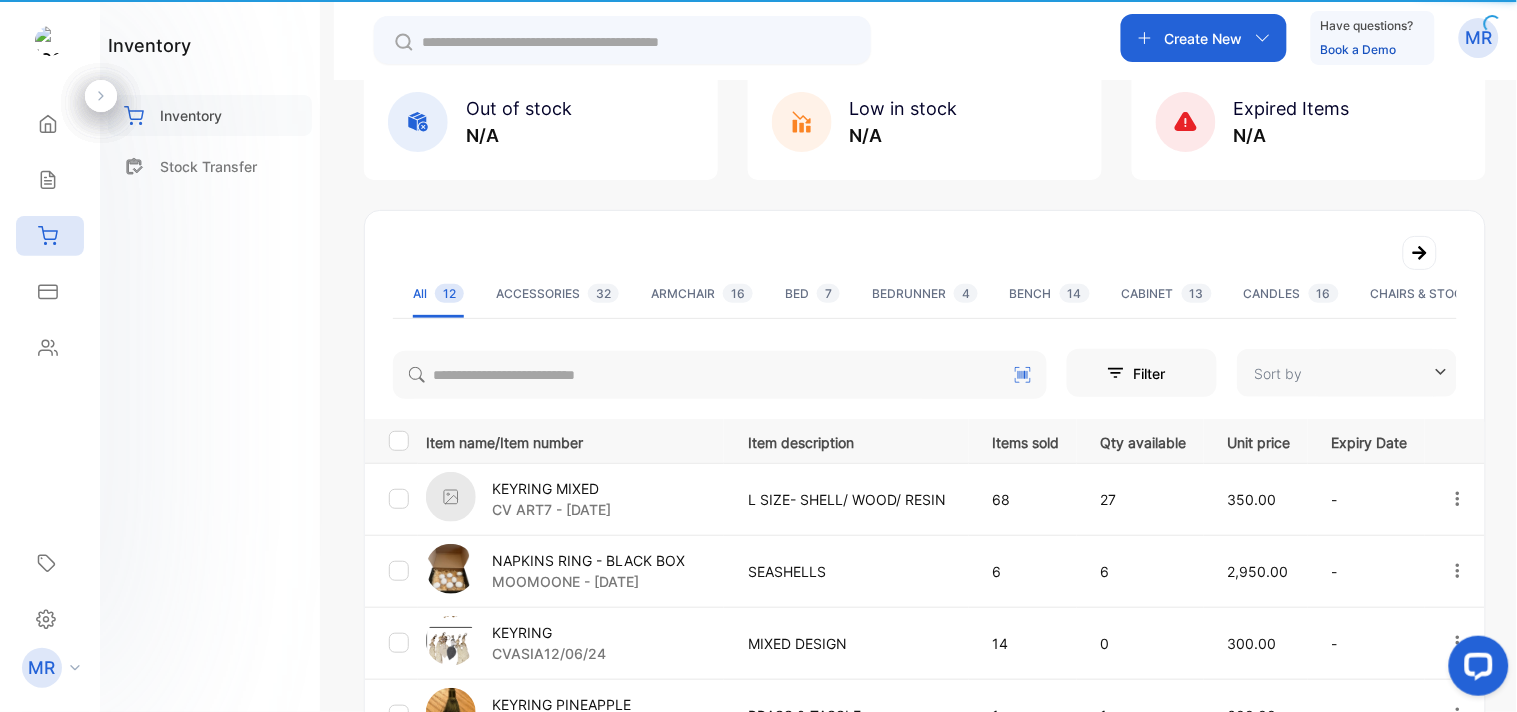 type on "**********" 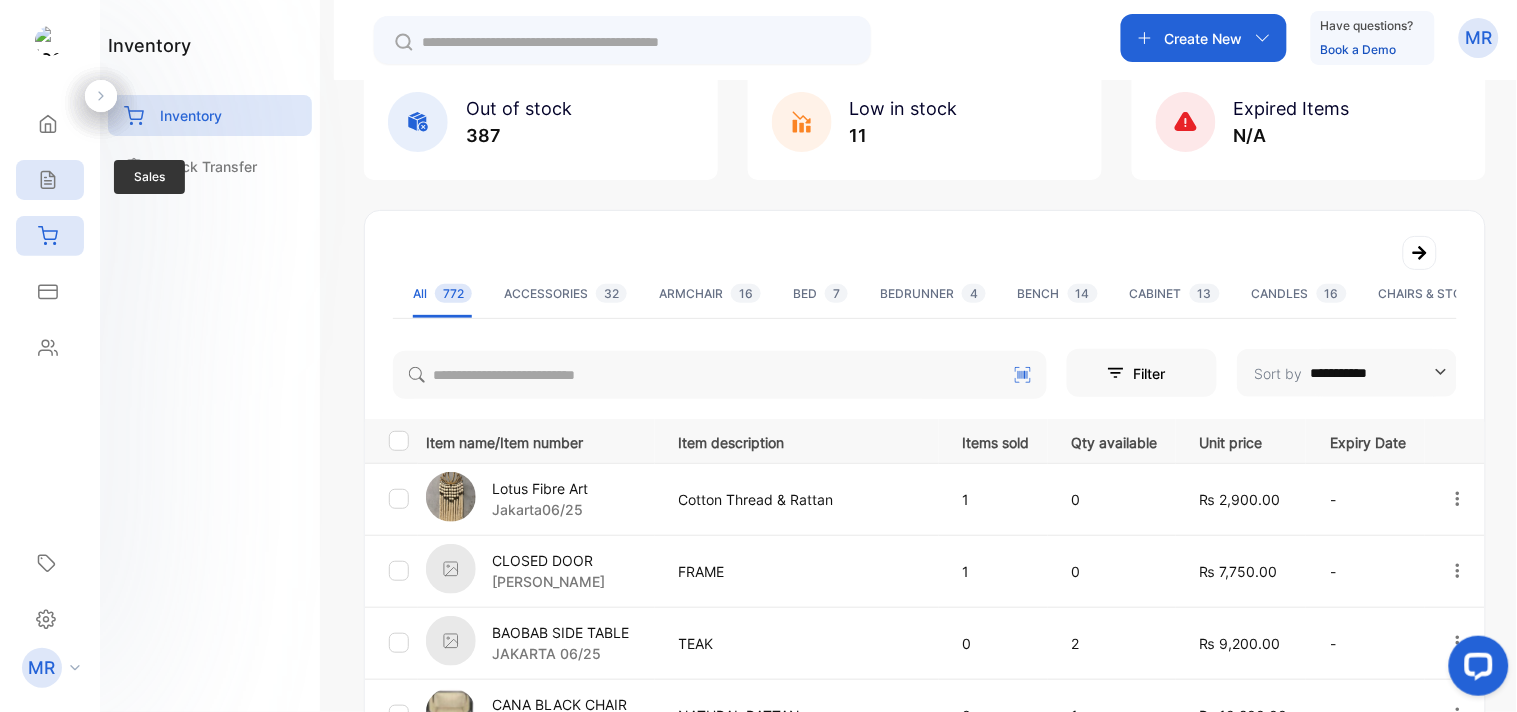 click 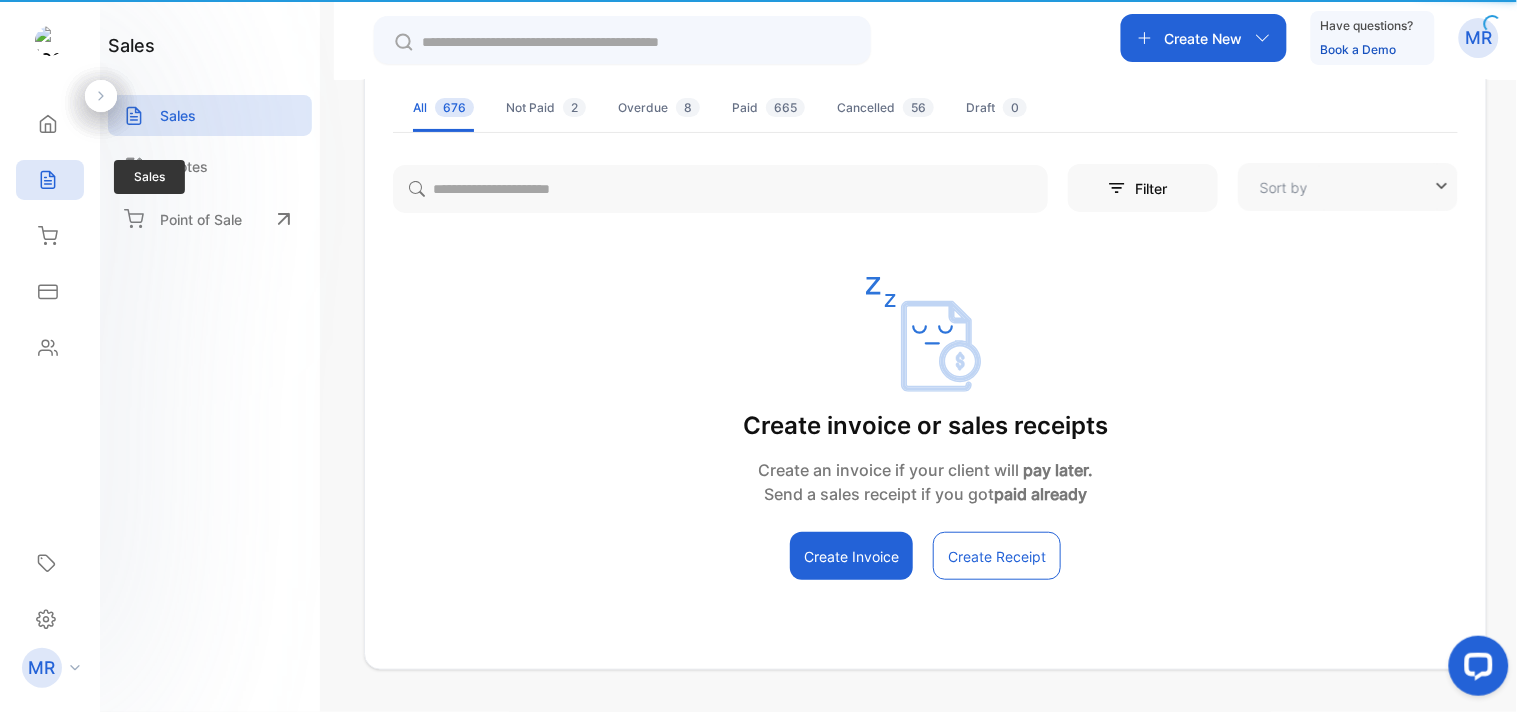 type on "**********" 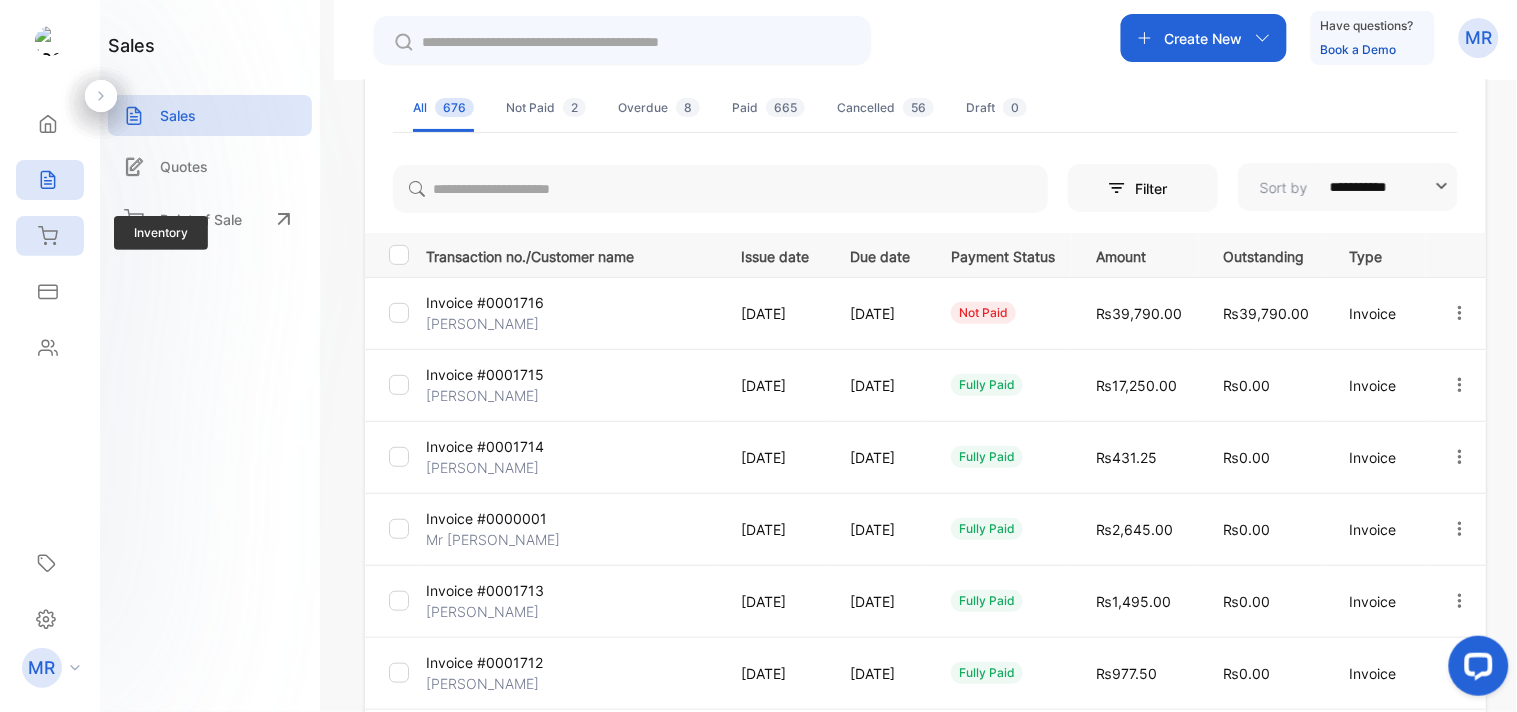 click 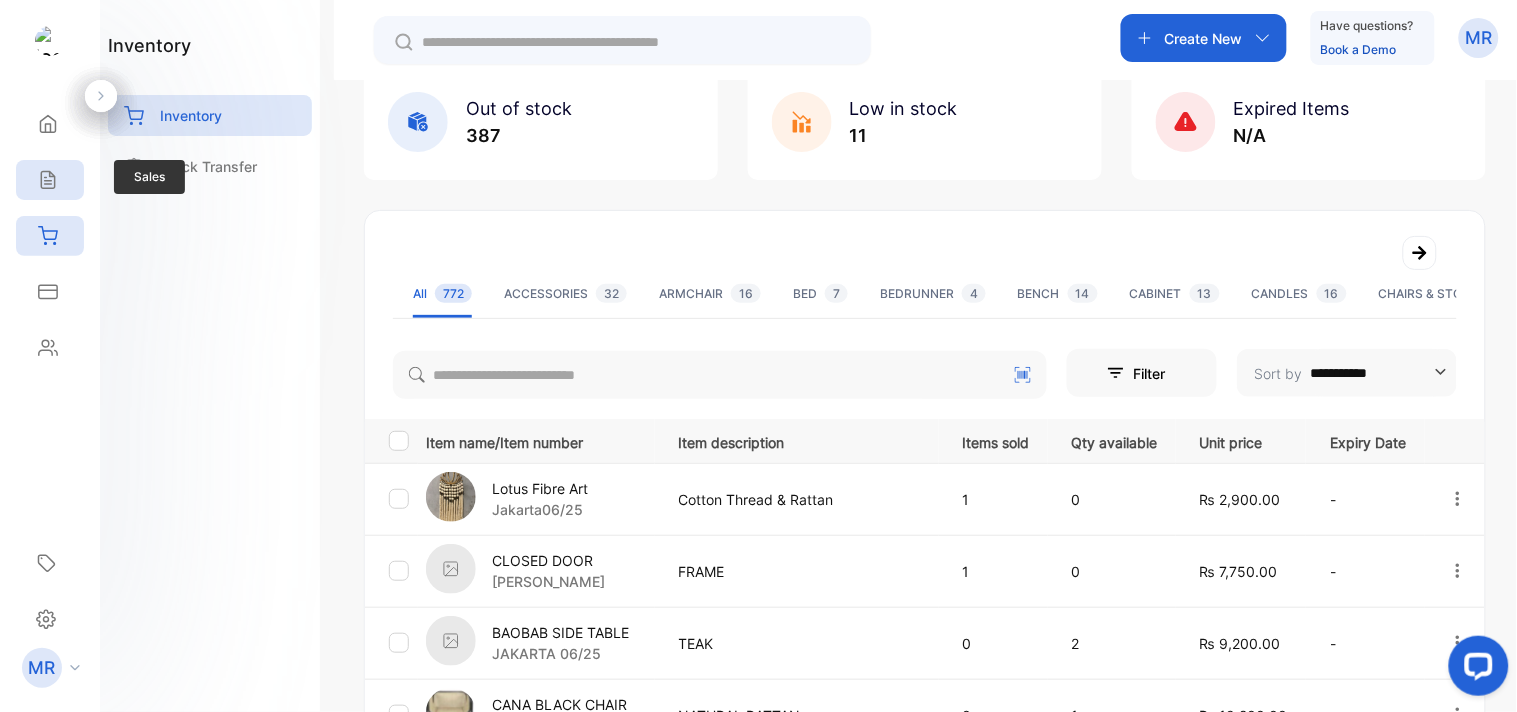 click 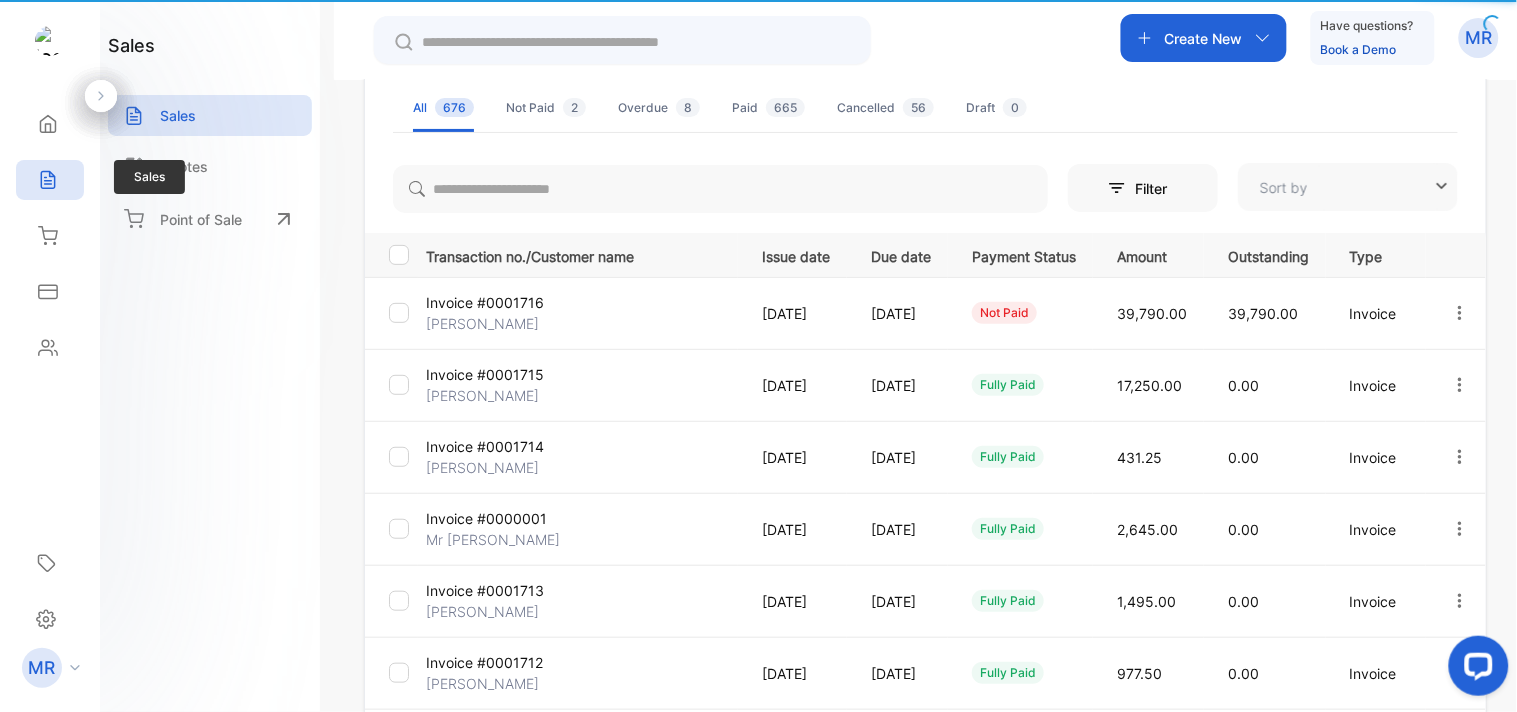type on "**********" 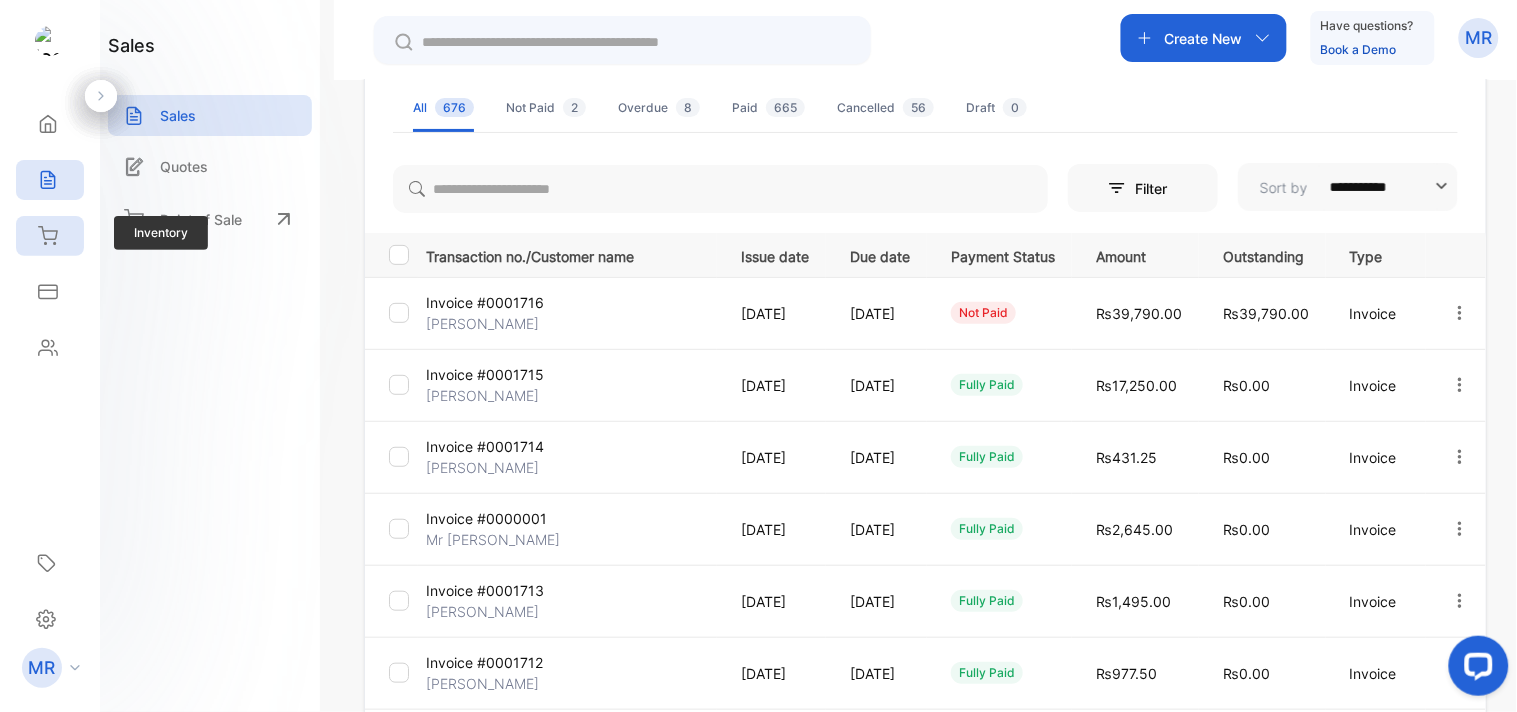click 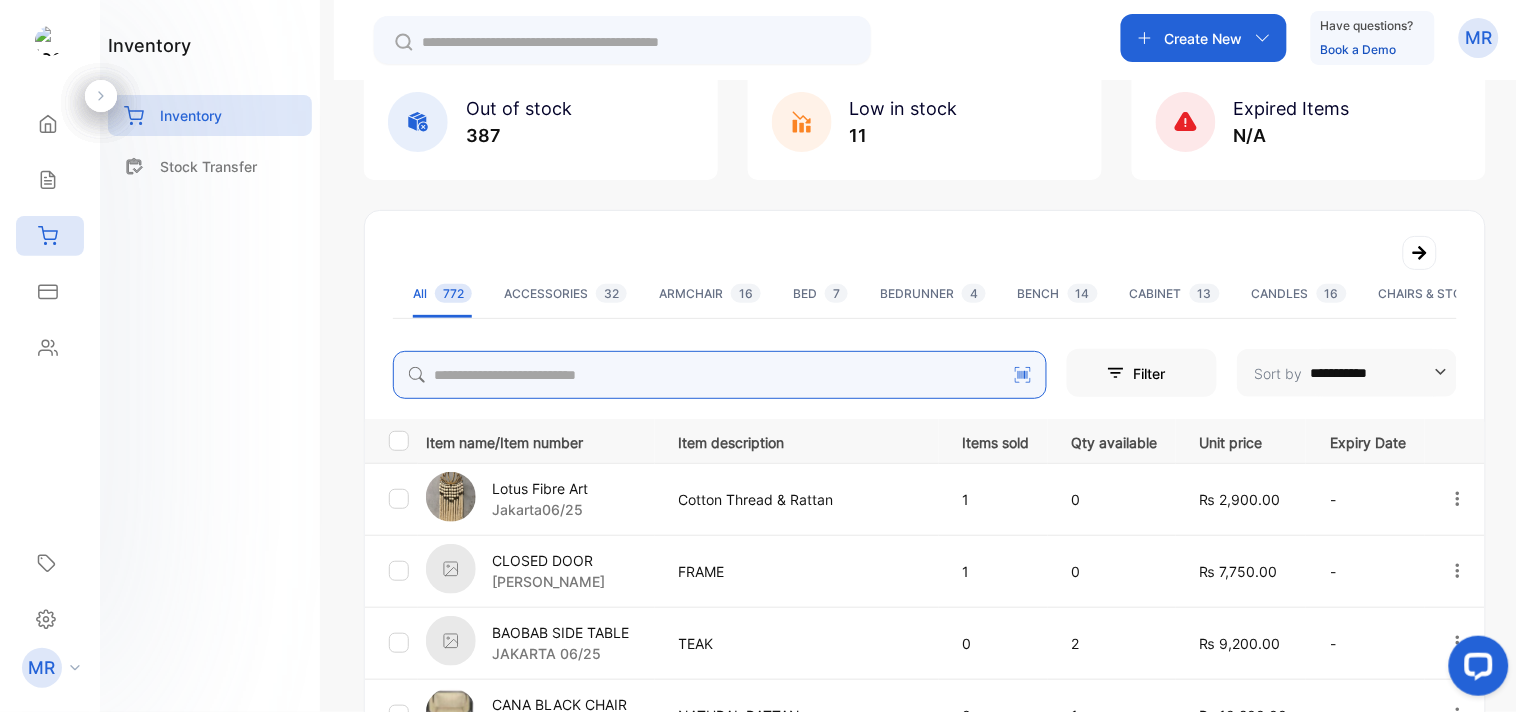 click at bounding box center [720, 375] 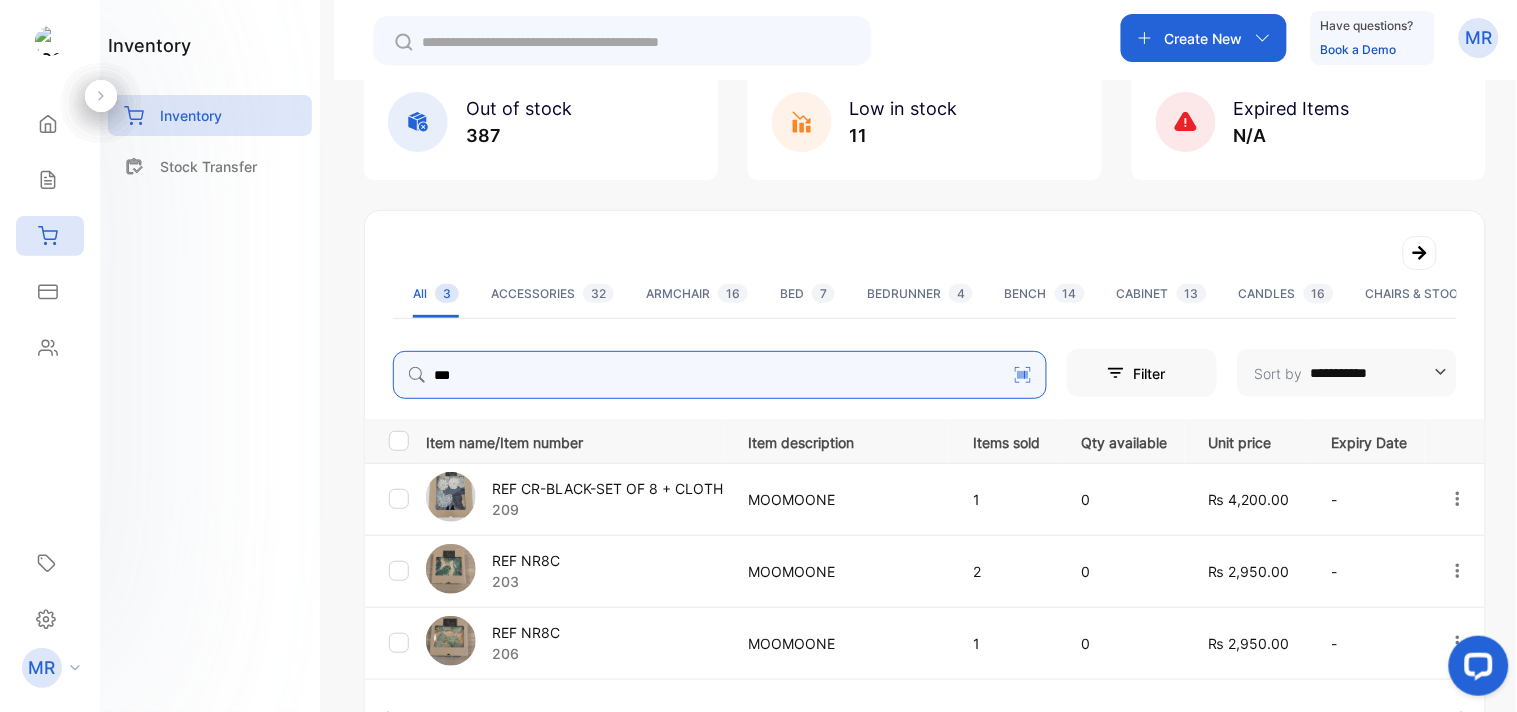 type on "***" 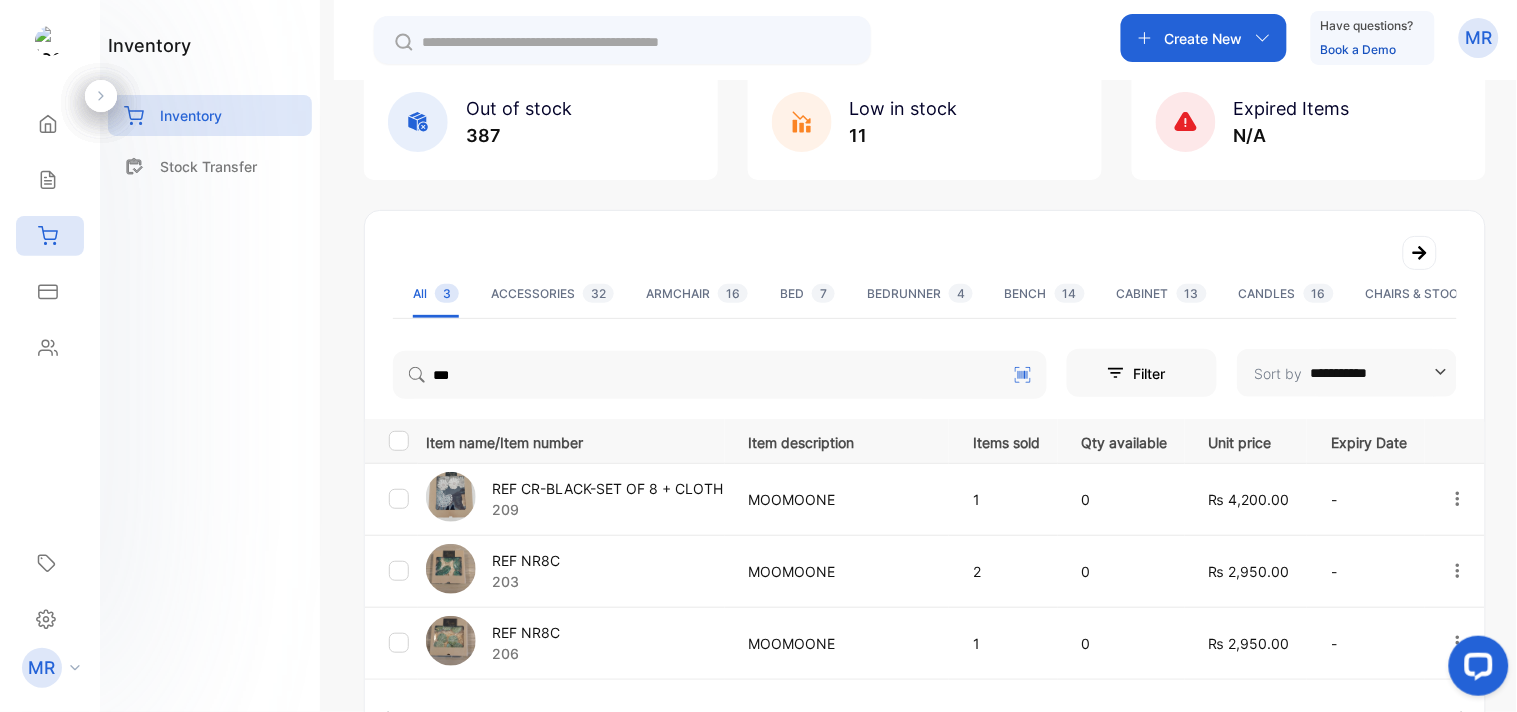 click on "REF CR-BLACK-SET OF 8 + CLOTH 209" at bounding box center [575, 499] 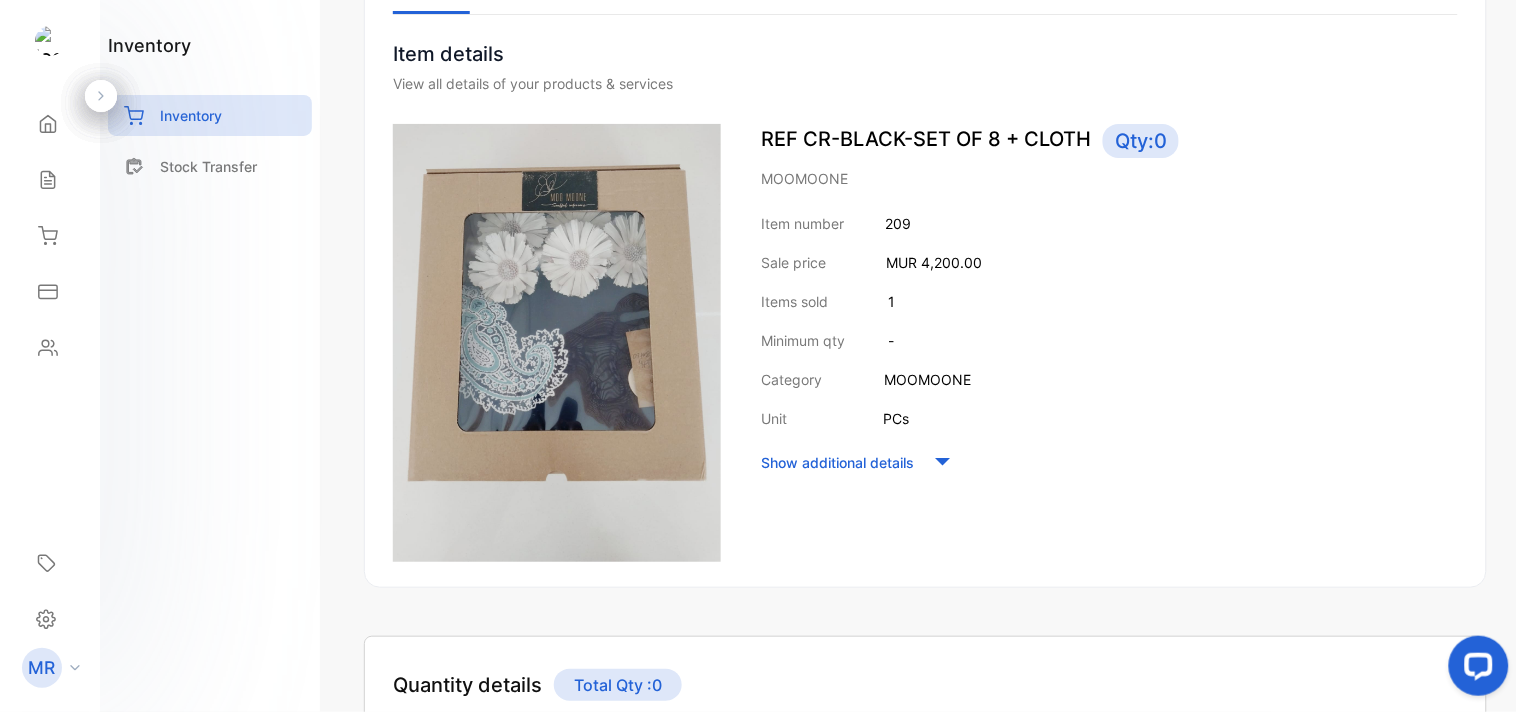 scroll, scrollTop: 177, scrollLeft: 0, axis: vertical 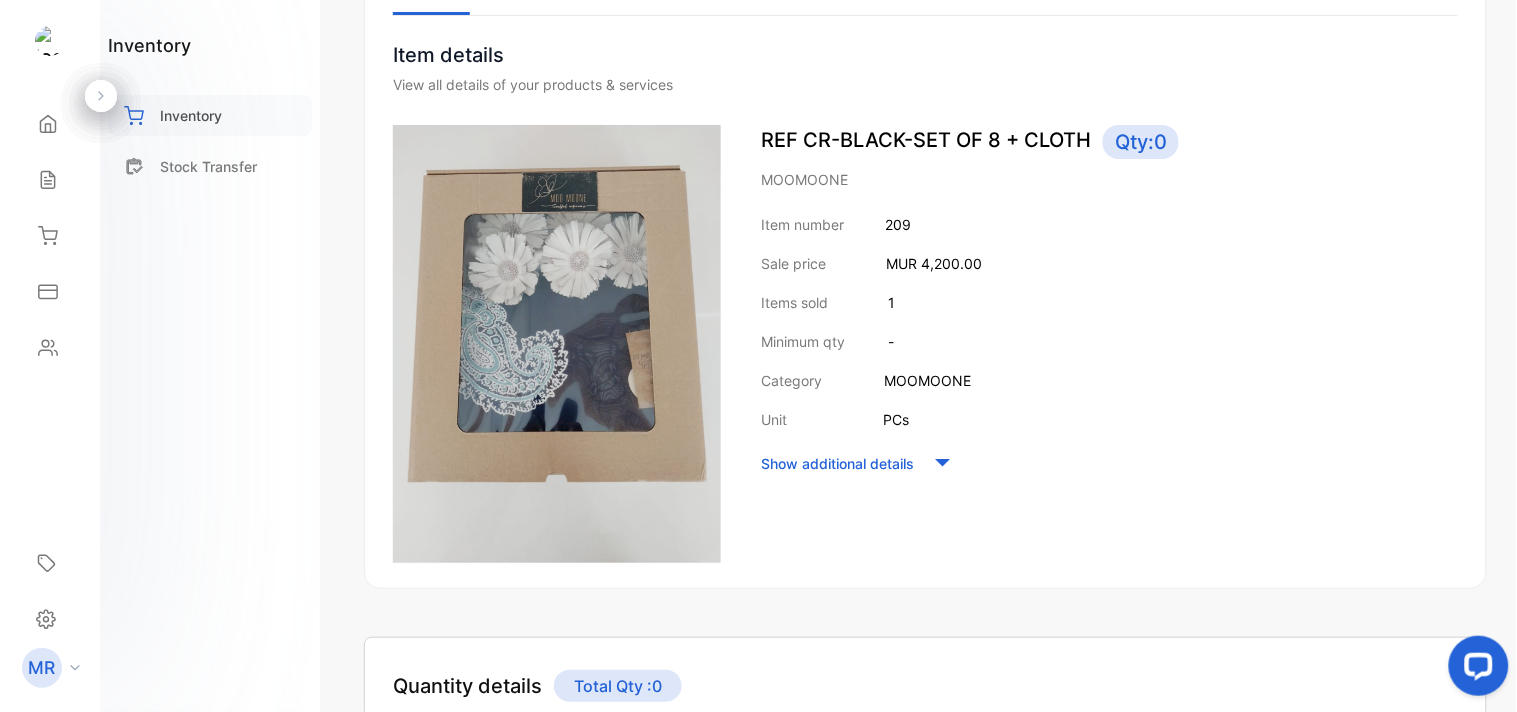 click on "Inventory" at bounding box center (191, 115) 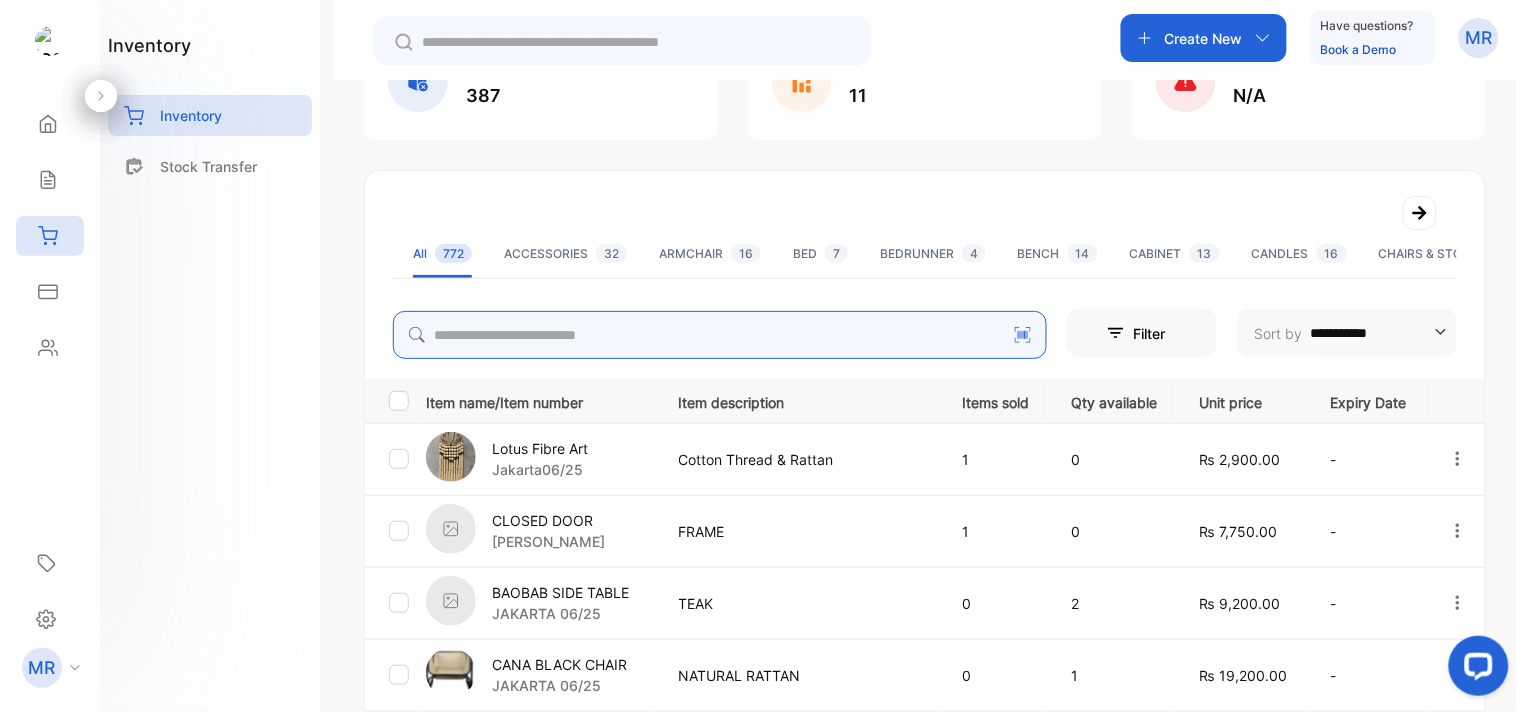 click at bounding box center [720, 335] 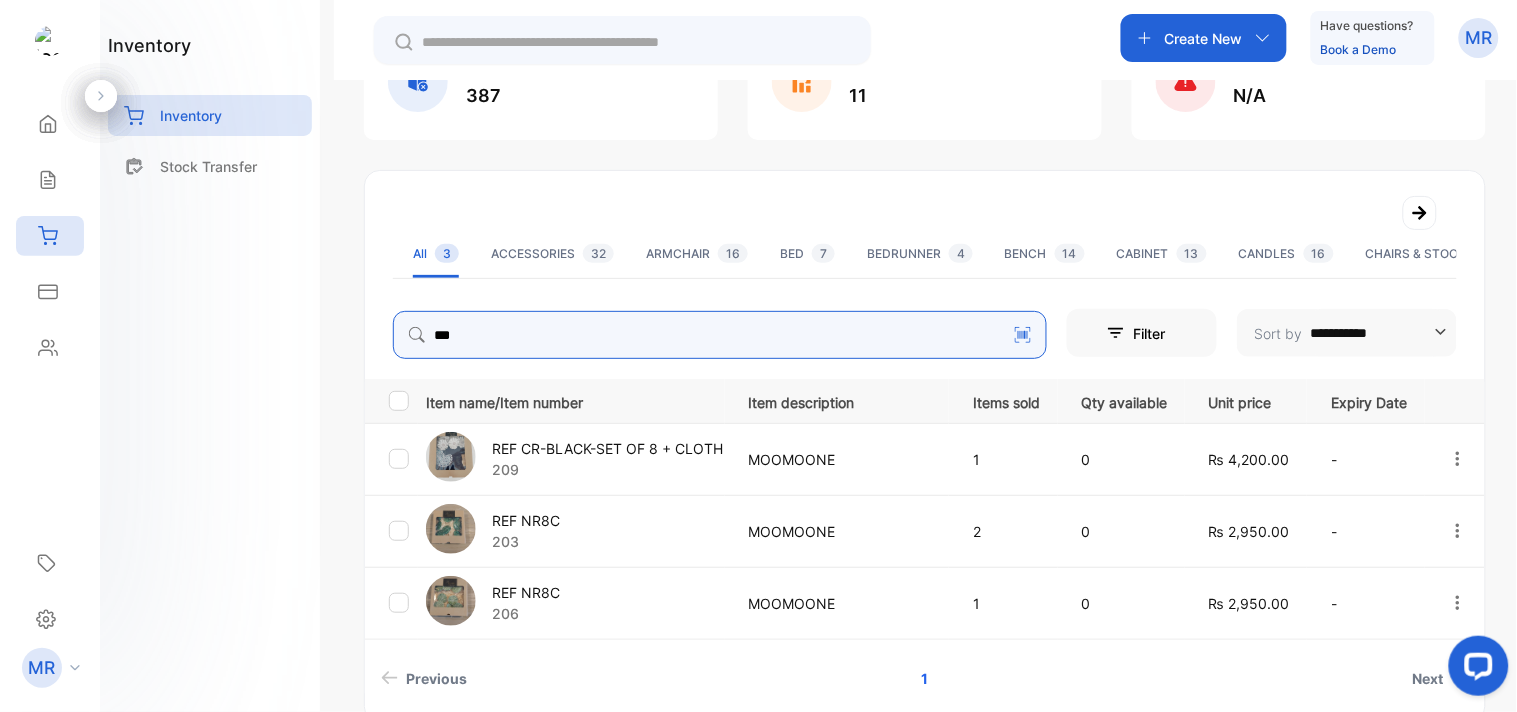 type on "***" 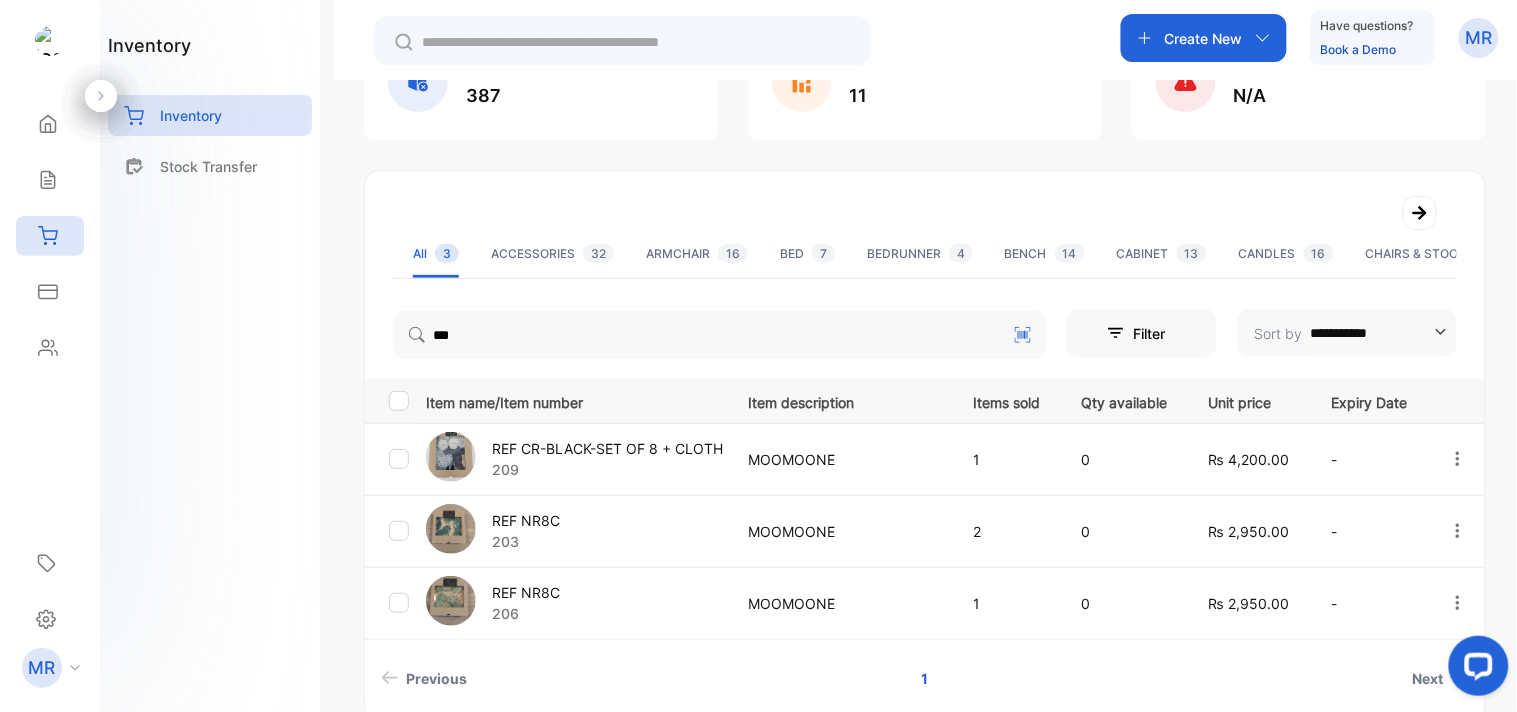 click on "203" at bounding box center (526, 541) 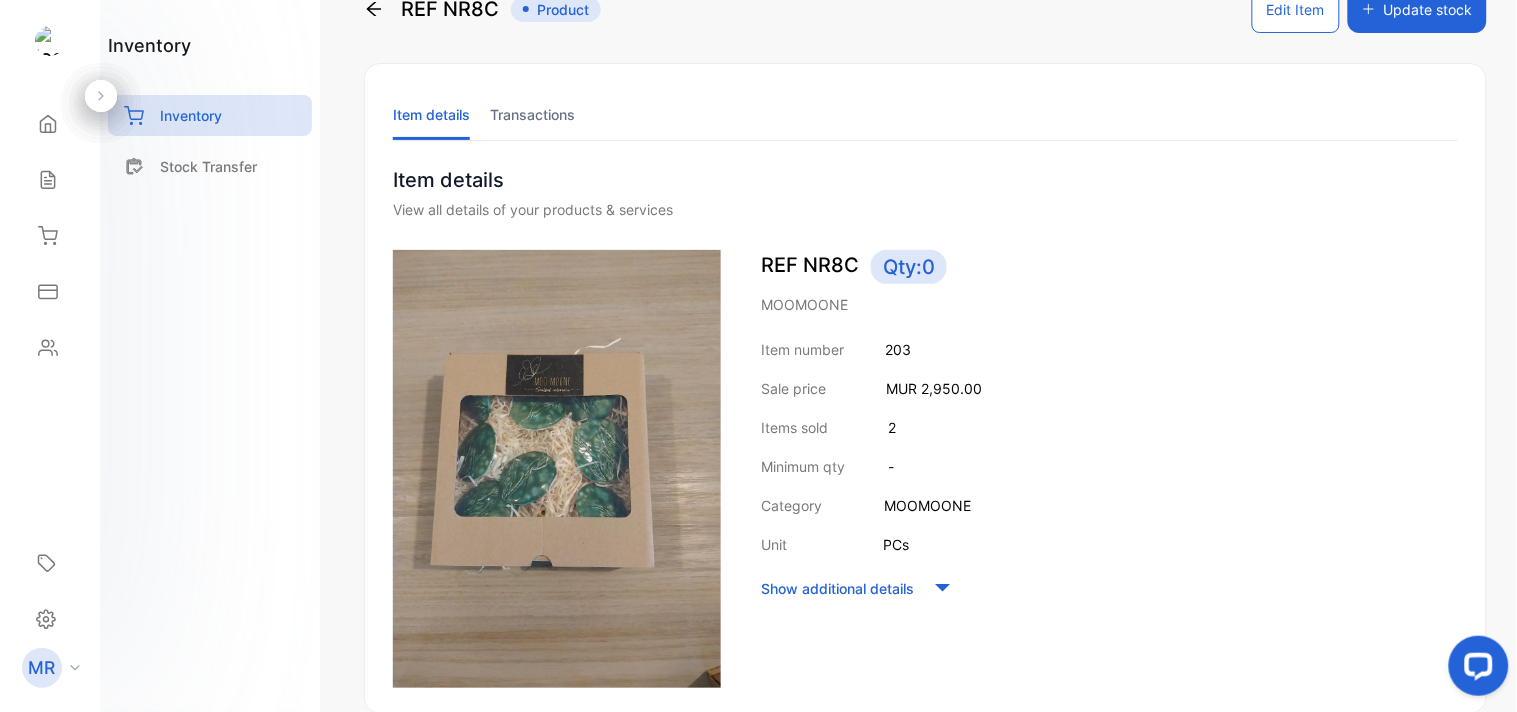 scroll, scrollTop: 50, scrollLeft: 0, axis: vertical 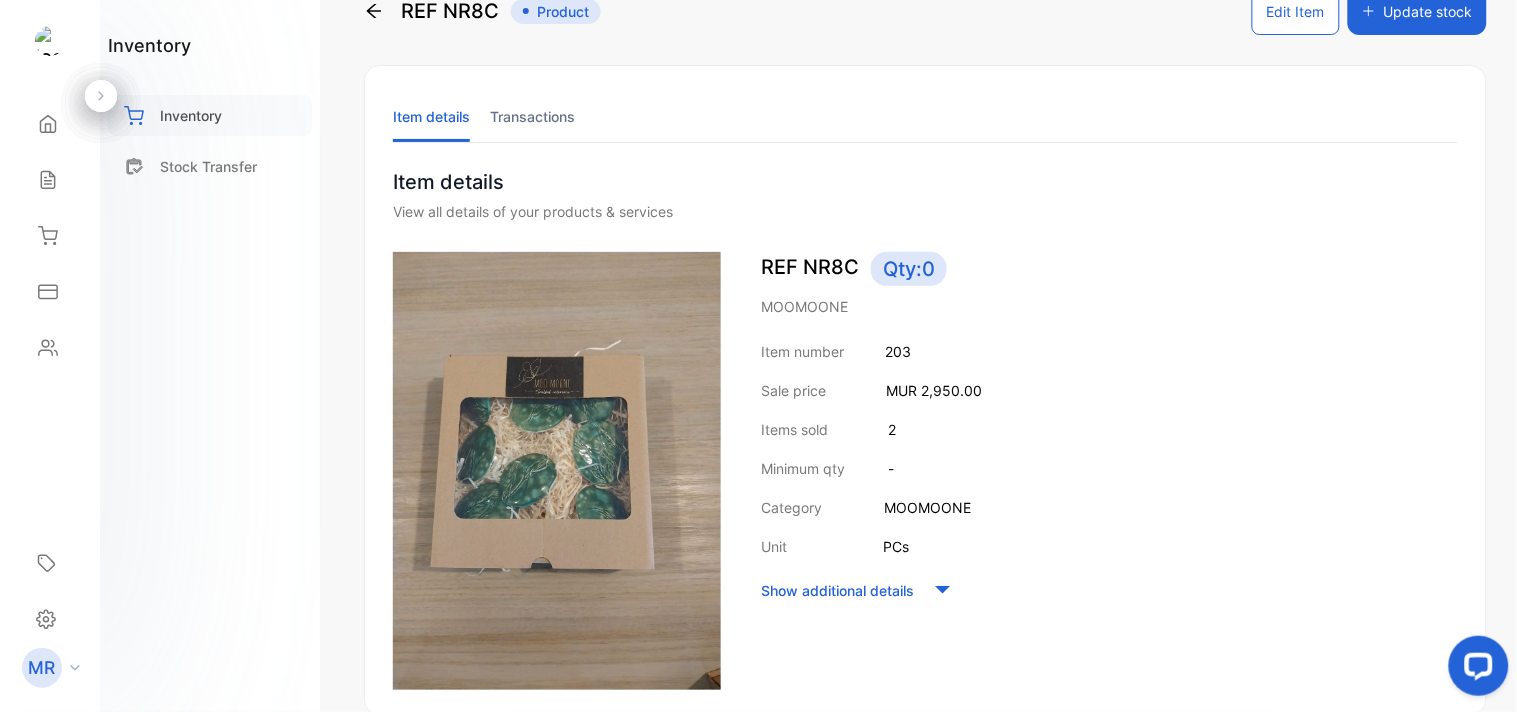click on "Inventory" at bounding box center (191, 115) 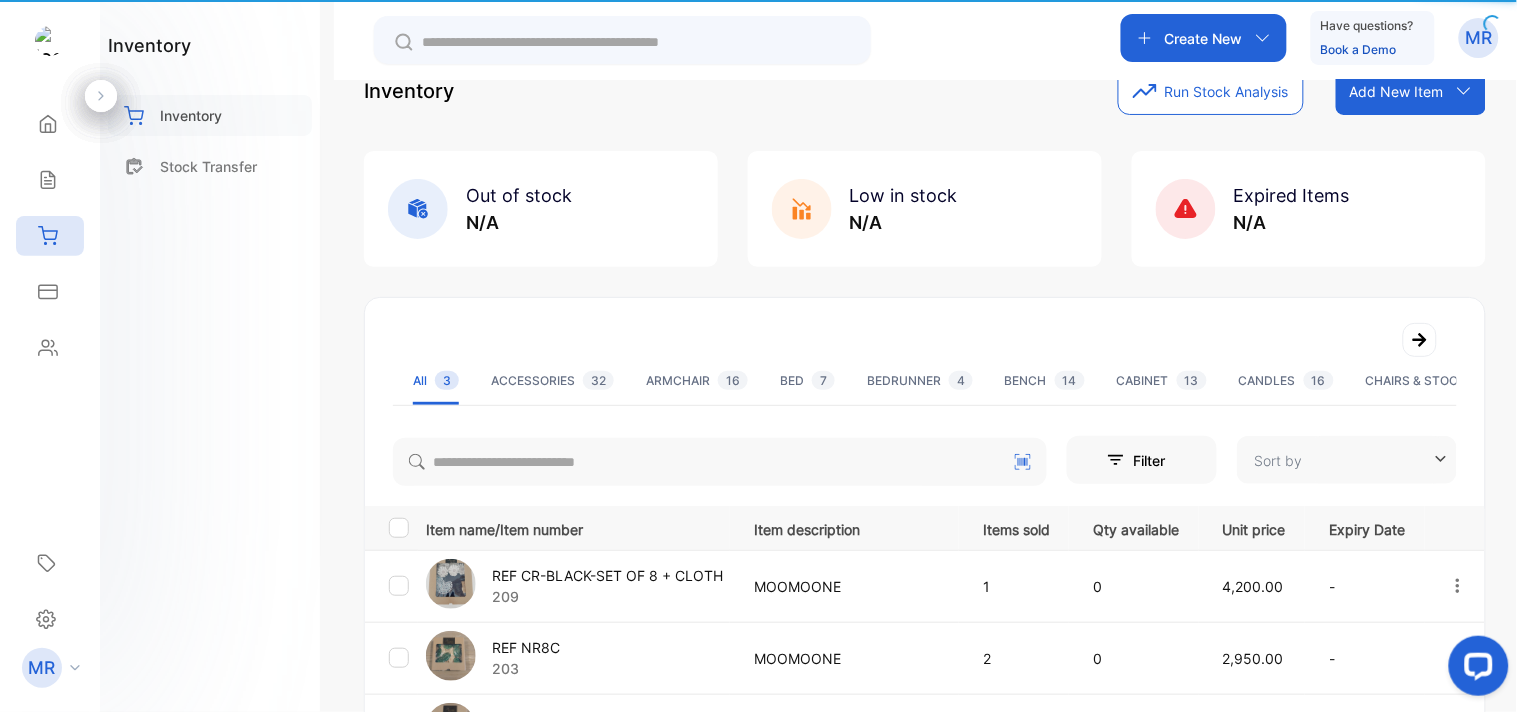 type on "**********" 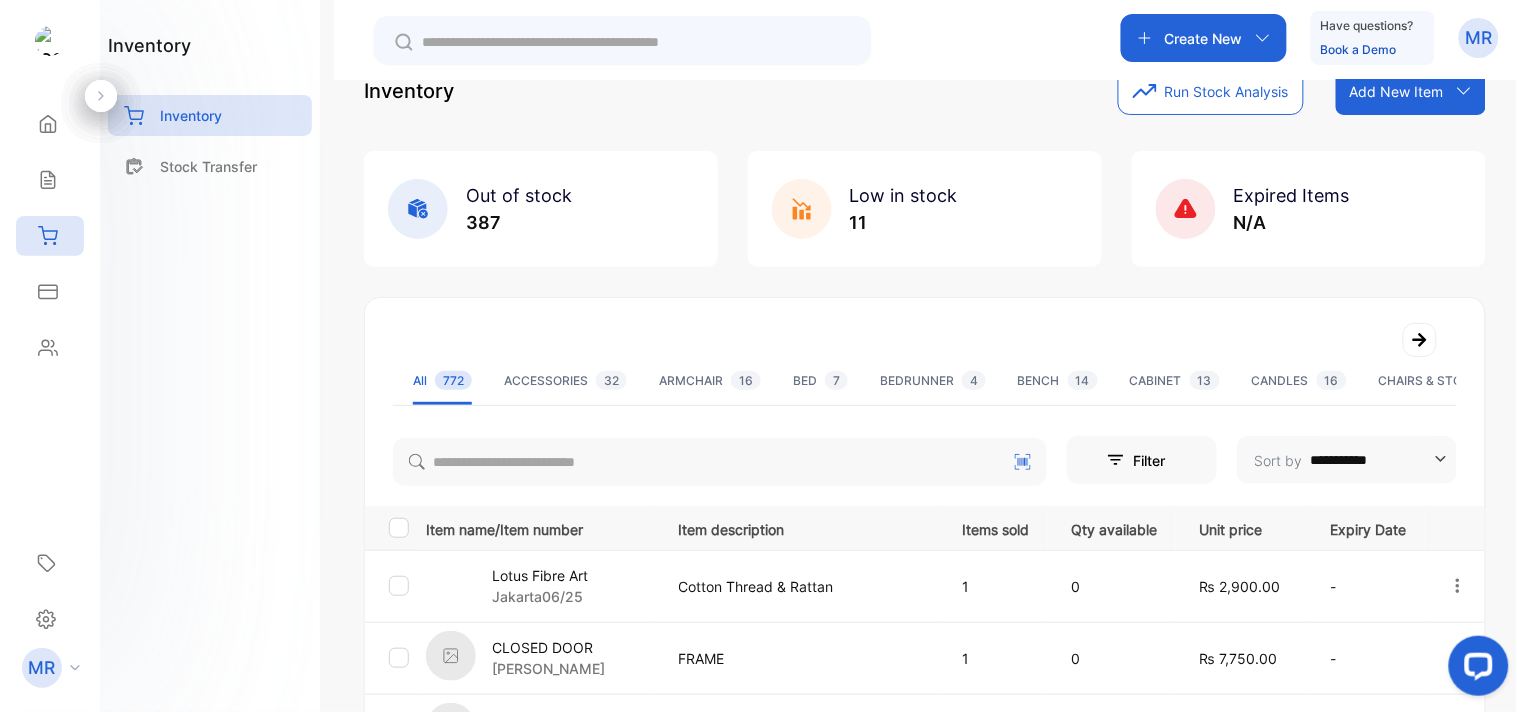 scroll, scrollTop: 198, scrollLeft: 0, axis: vertical 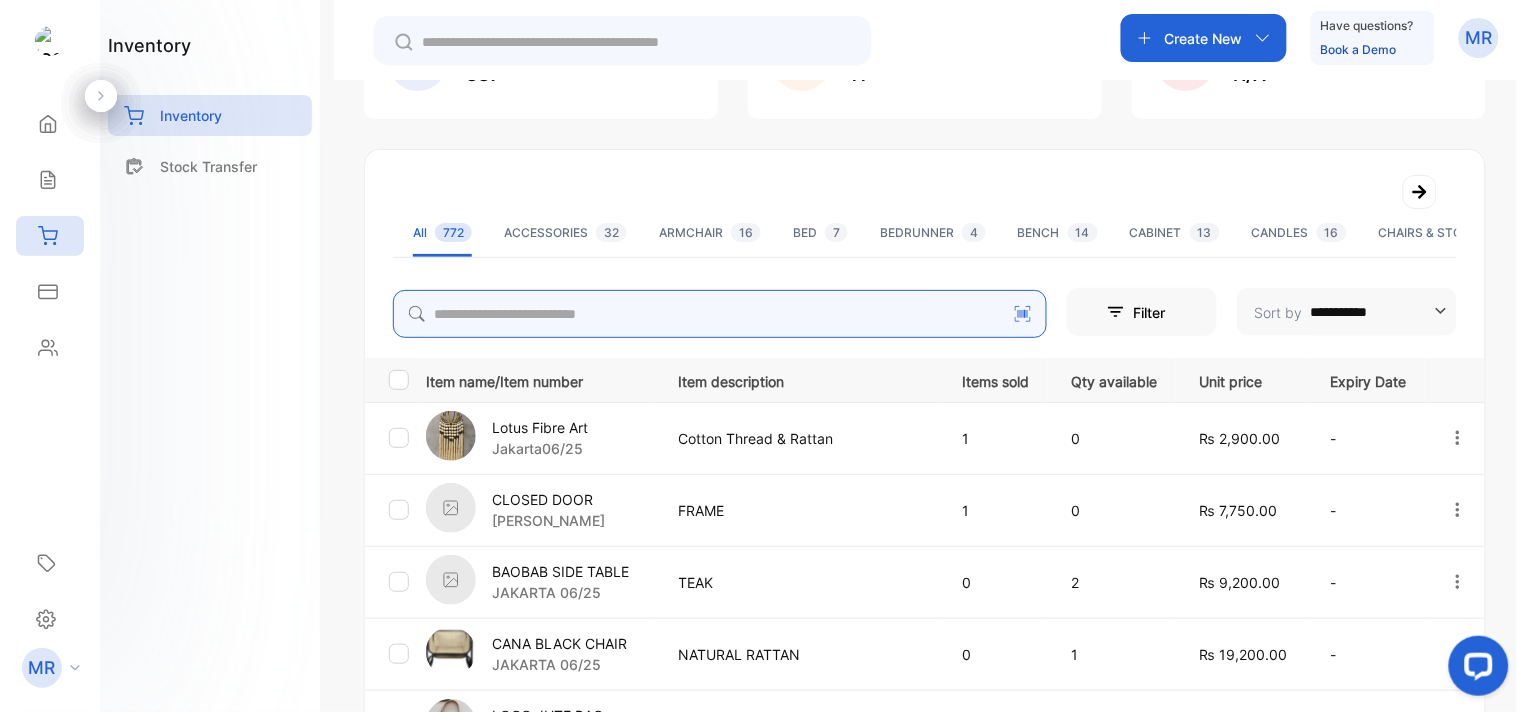 click at bounding box center [720, 314] 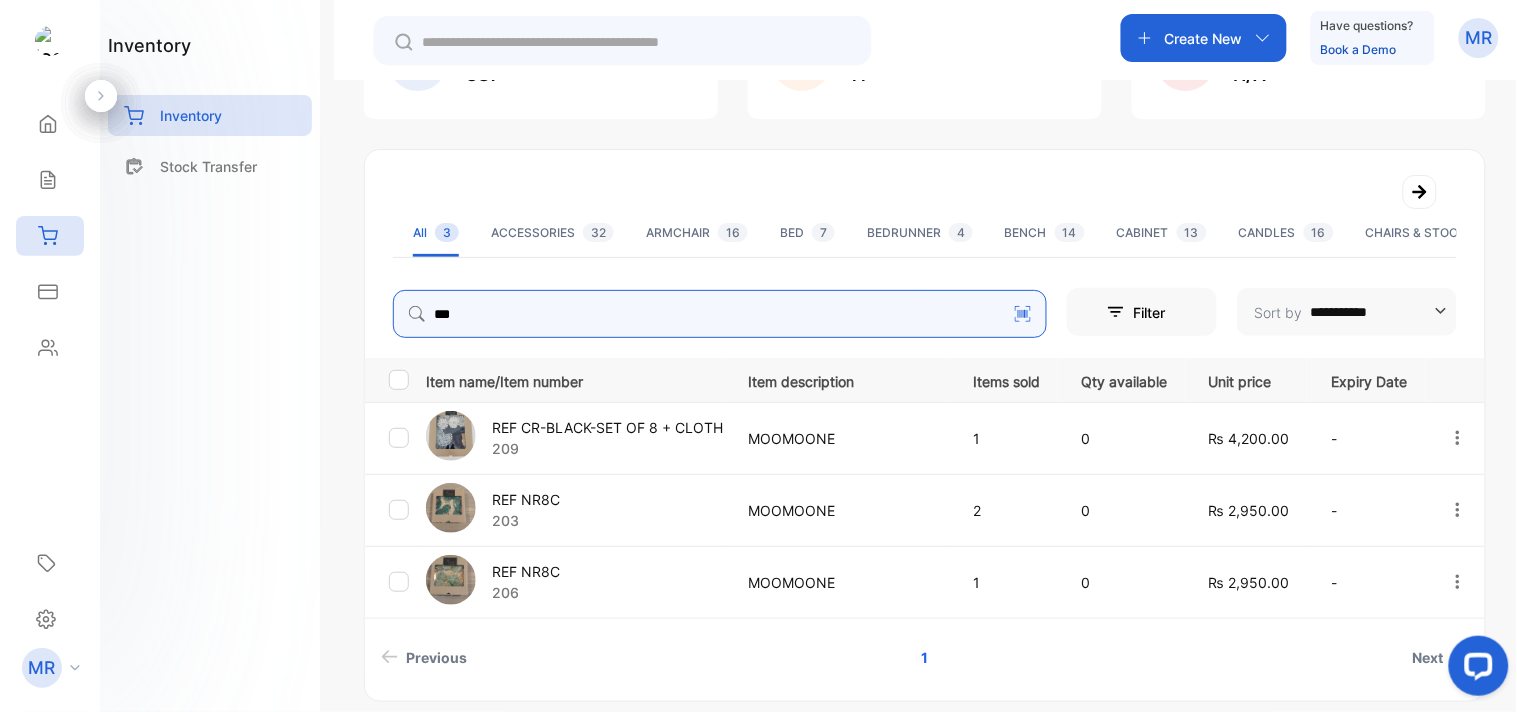 type on "***" 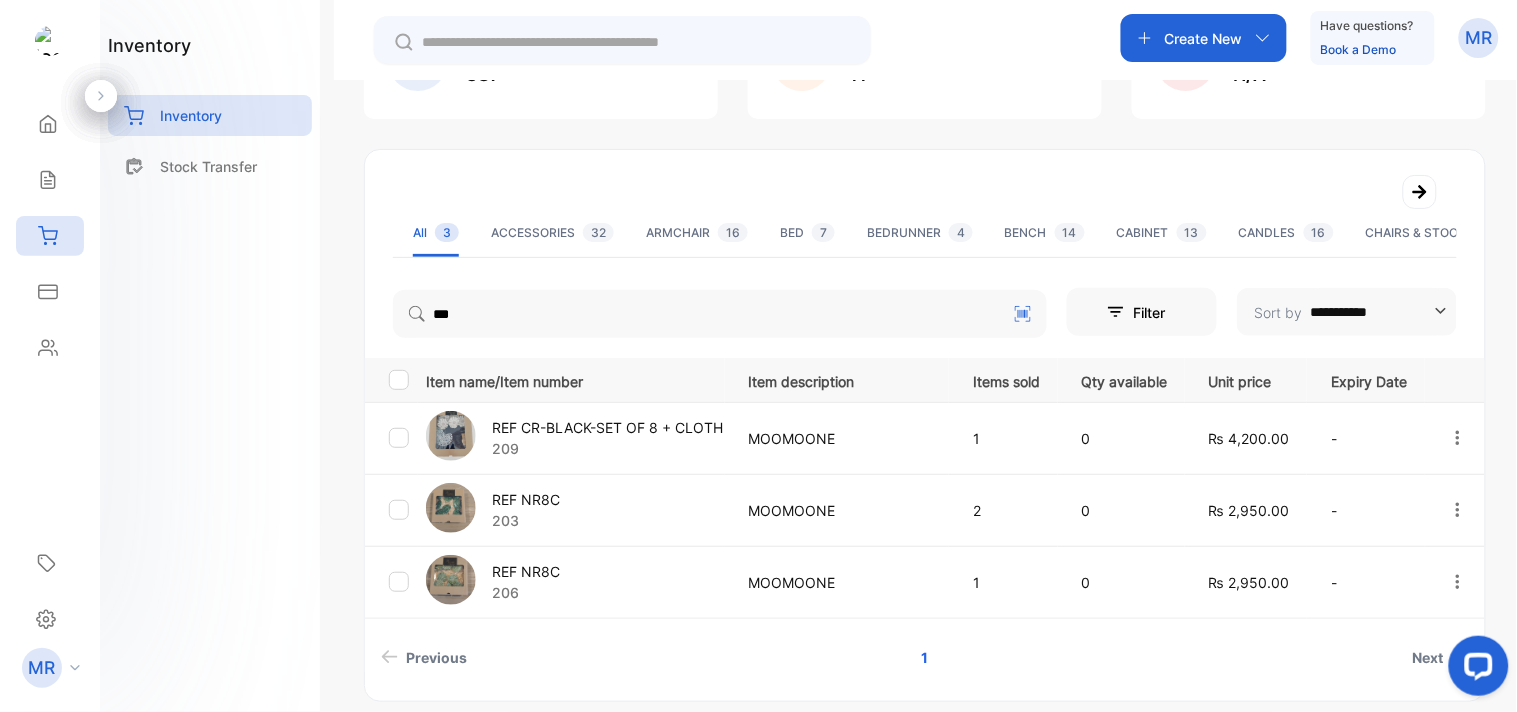 click on "206" at bounding box center [526, 592] 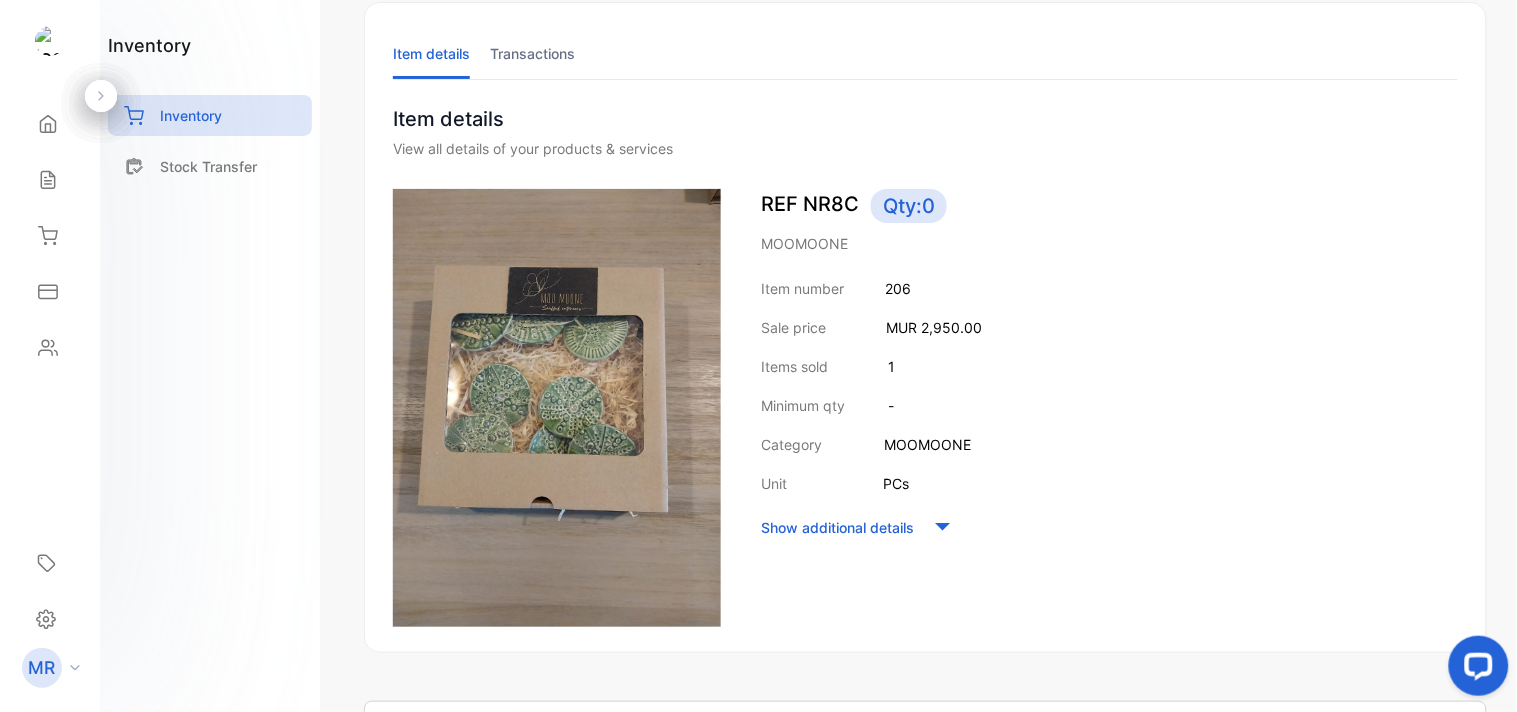 scroll, scrollTop: 0, scrollLeft: 0, axis: both 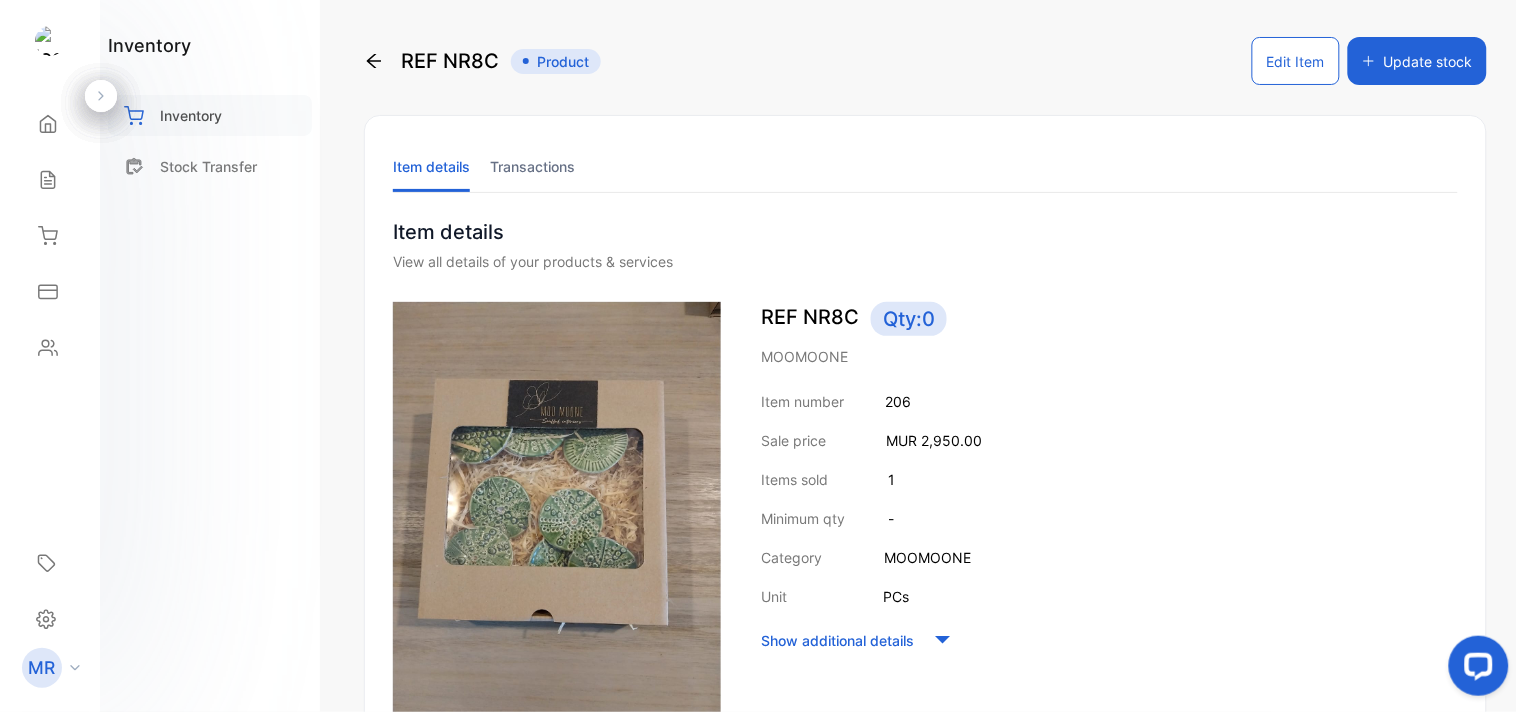 click on "Inventory" at bounding box center (191, 115) 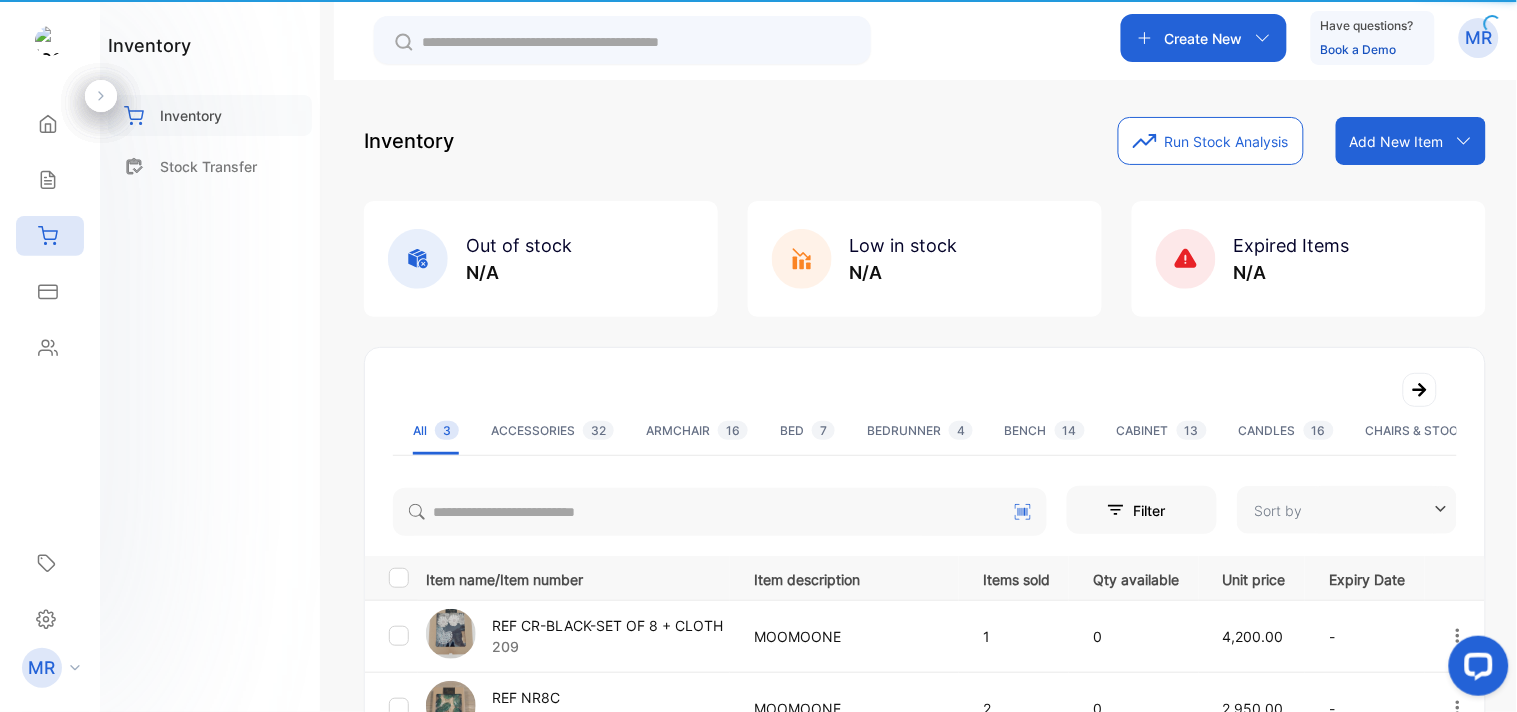 type on "**********" 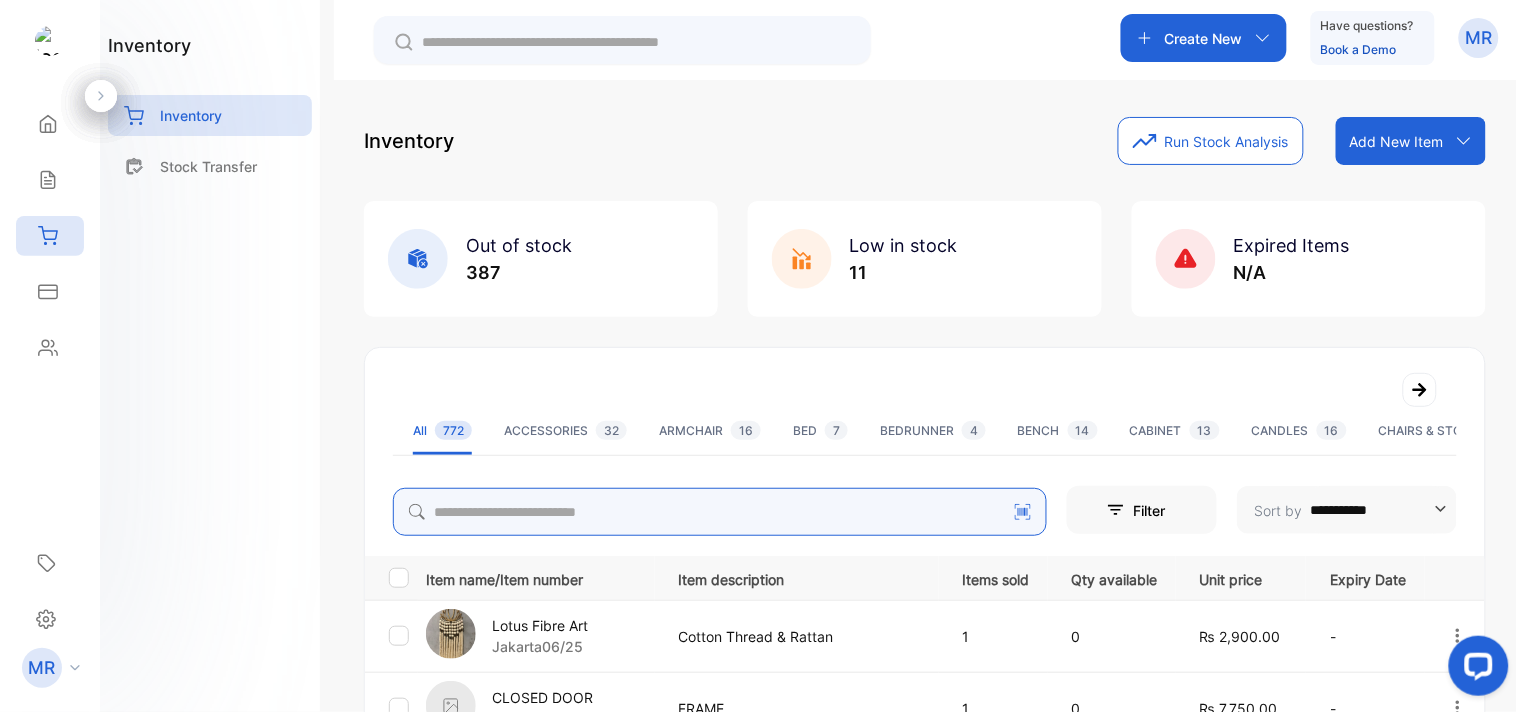 click at bounding box center (720, 512) 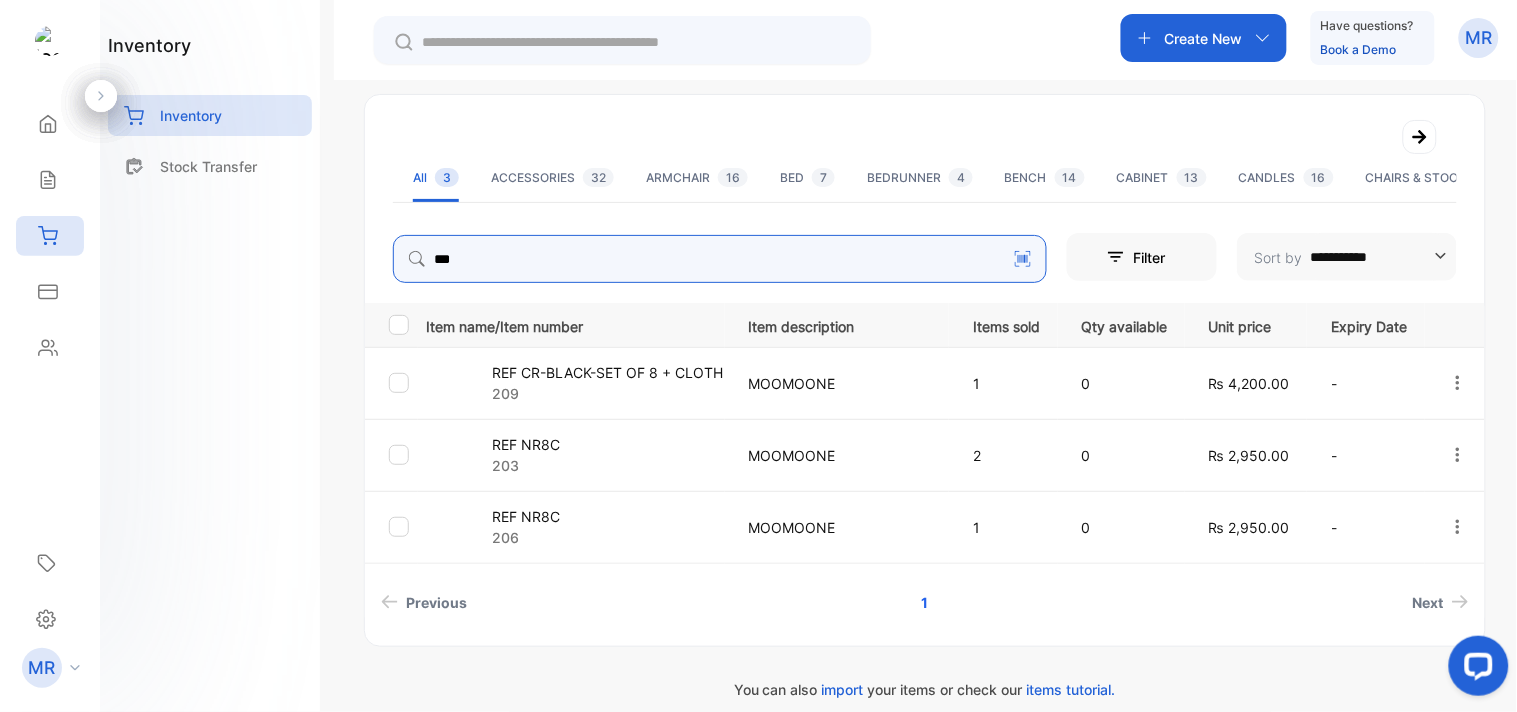 scroll, scrollTop: 272, scrollLeft: 0, axis: vertical 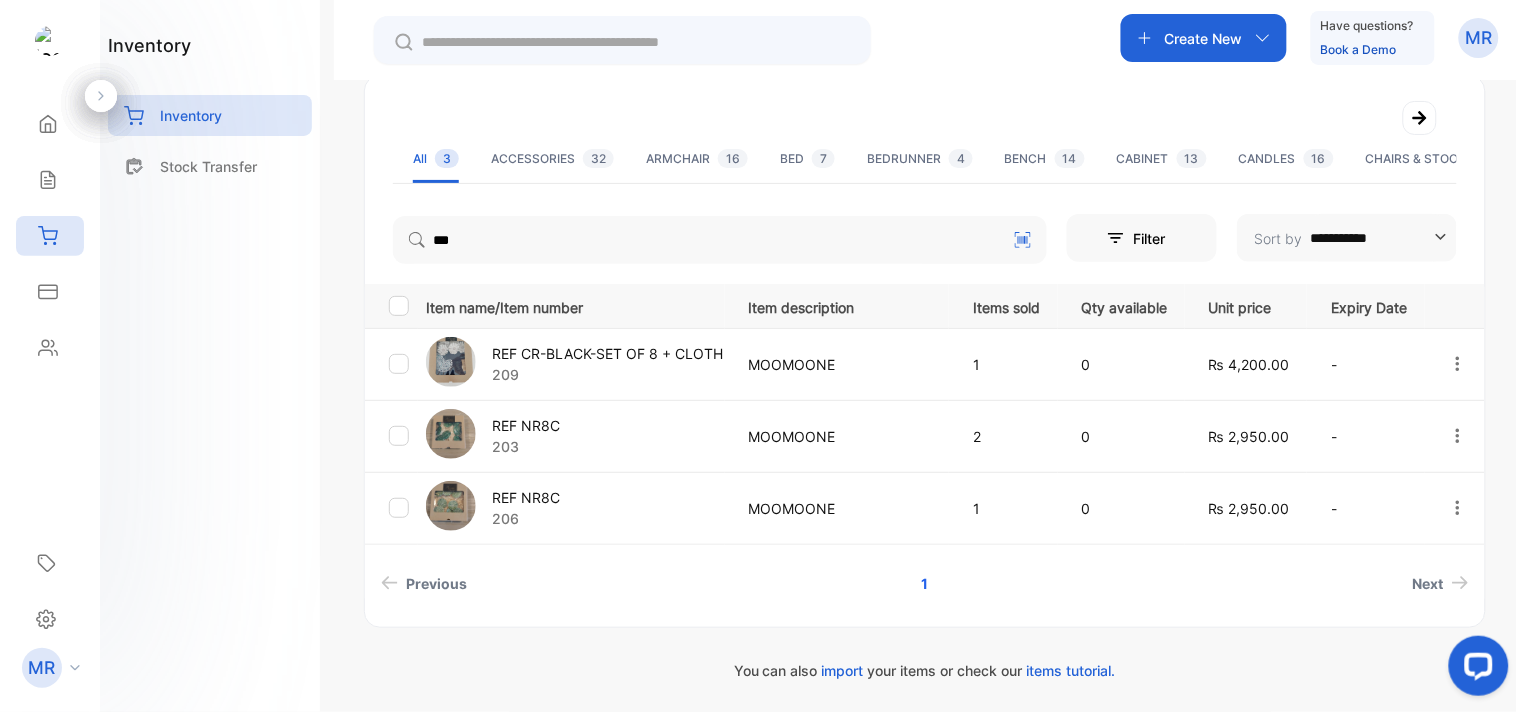 click on "inventory Inventory Stock Transfer" at bounding box center (210, 356) 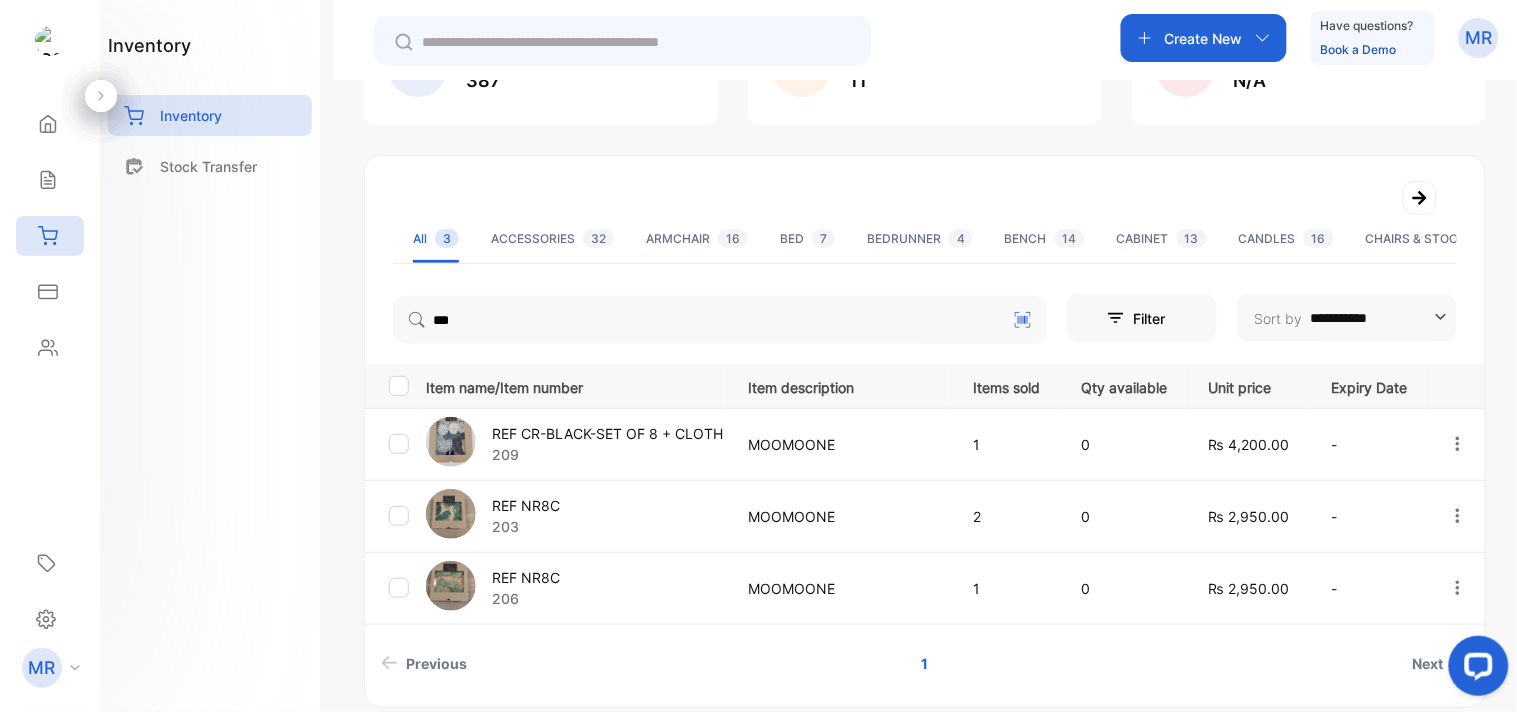 scroll, scrollTop: 272, scrollLeft: 0, axis: vertical 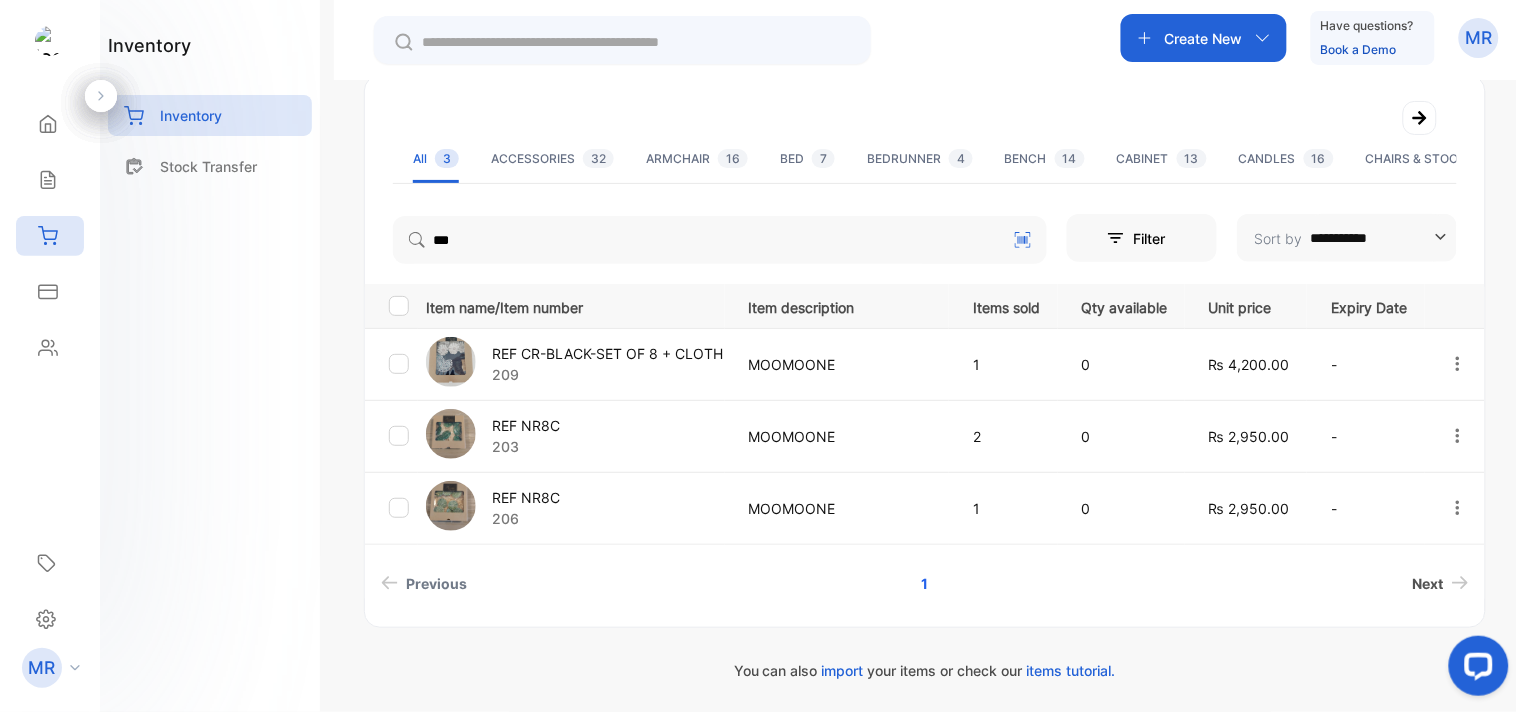 click on "Next" at bounding box center (1428, 583) 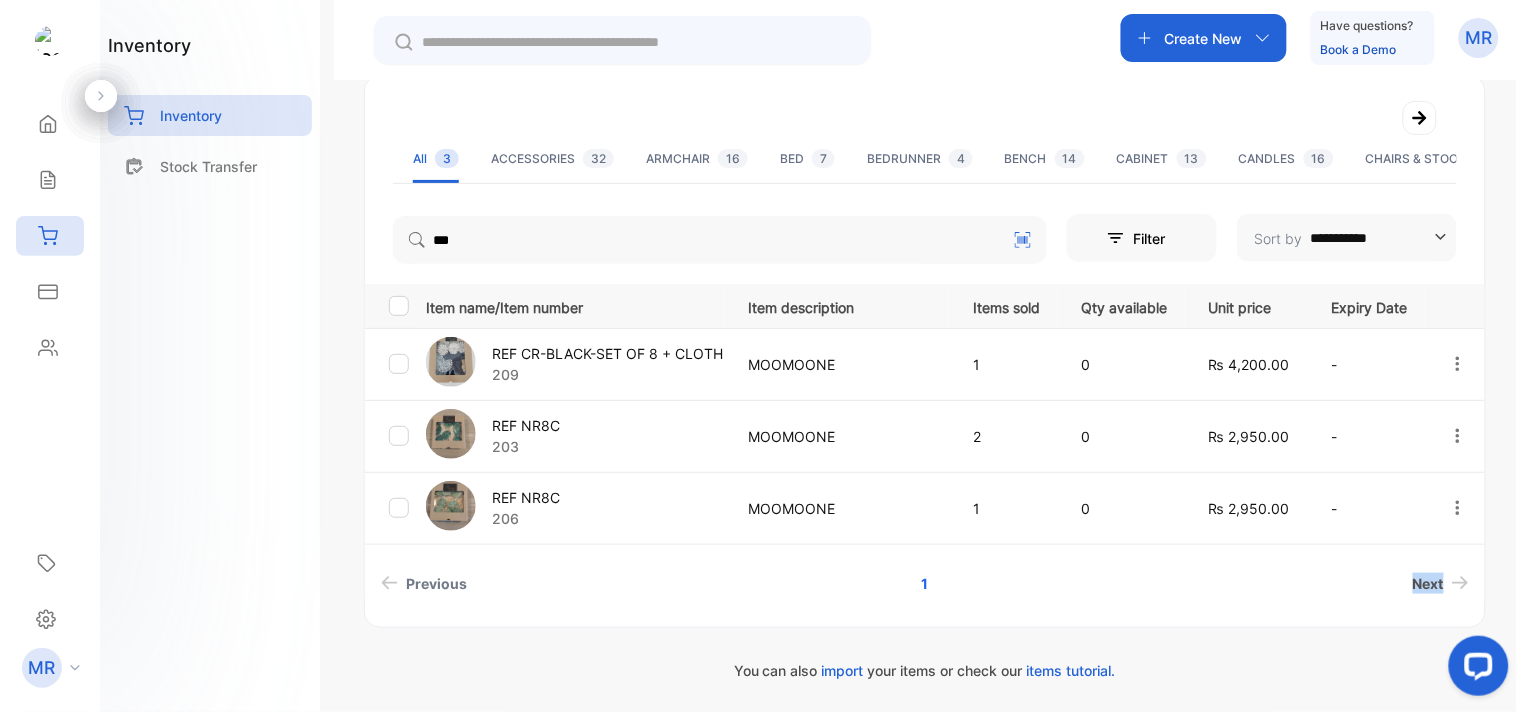 click on "Next" at bounding box center [1428, 583] 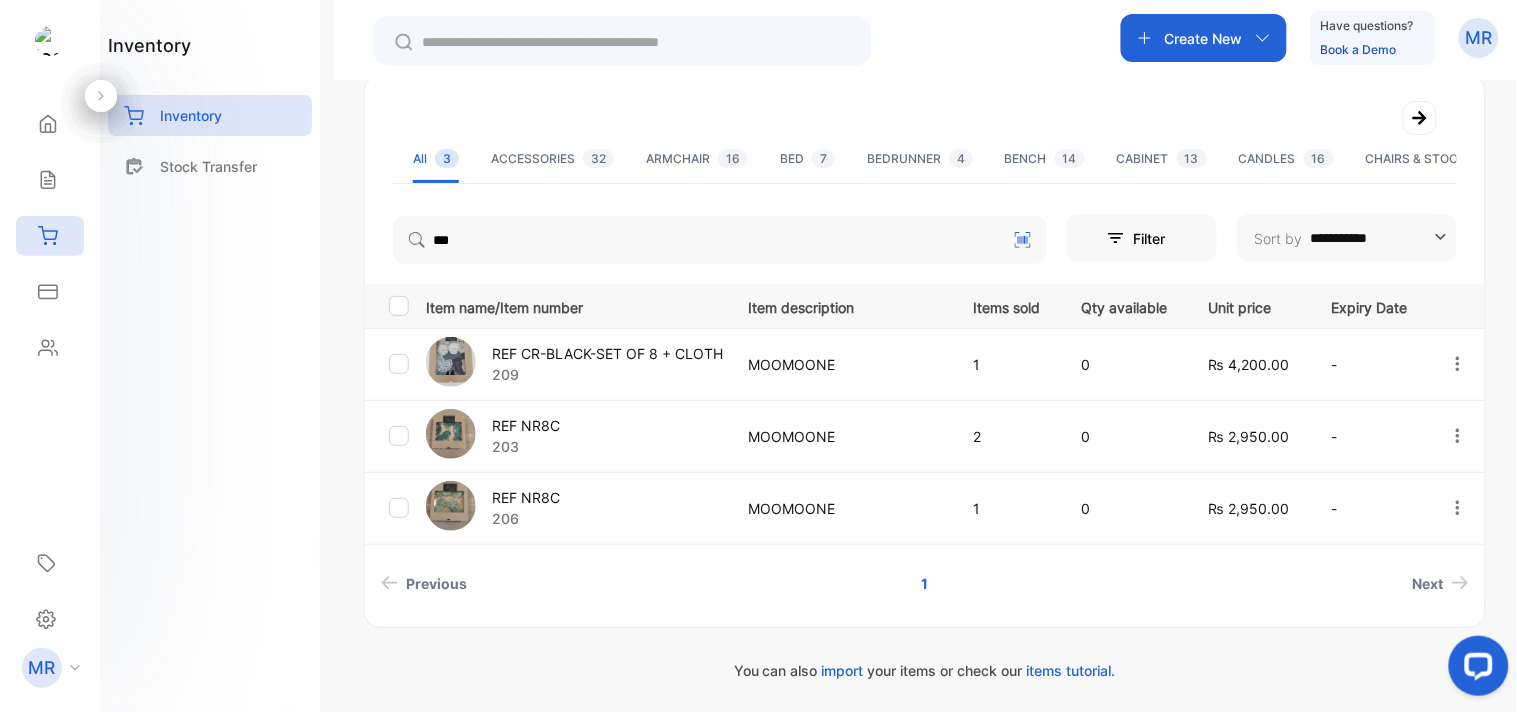 click on "Next" at bounding box center [1256, 583] 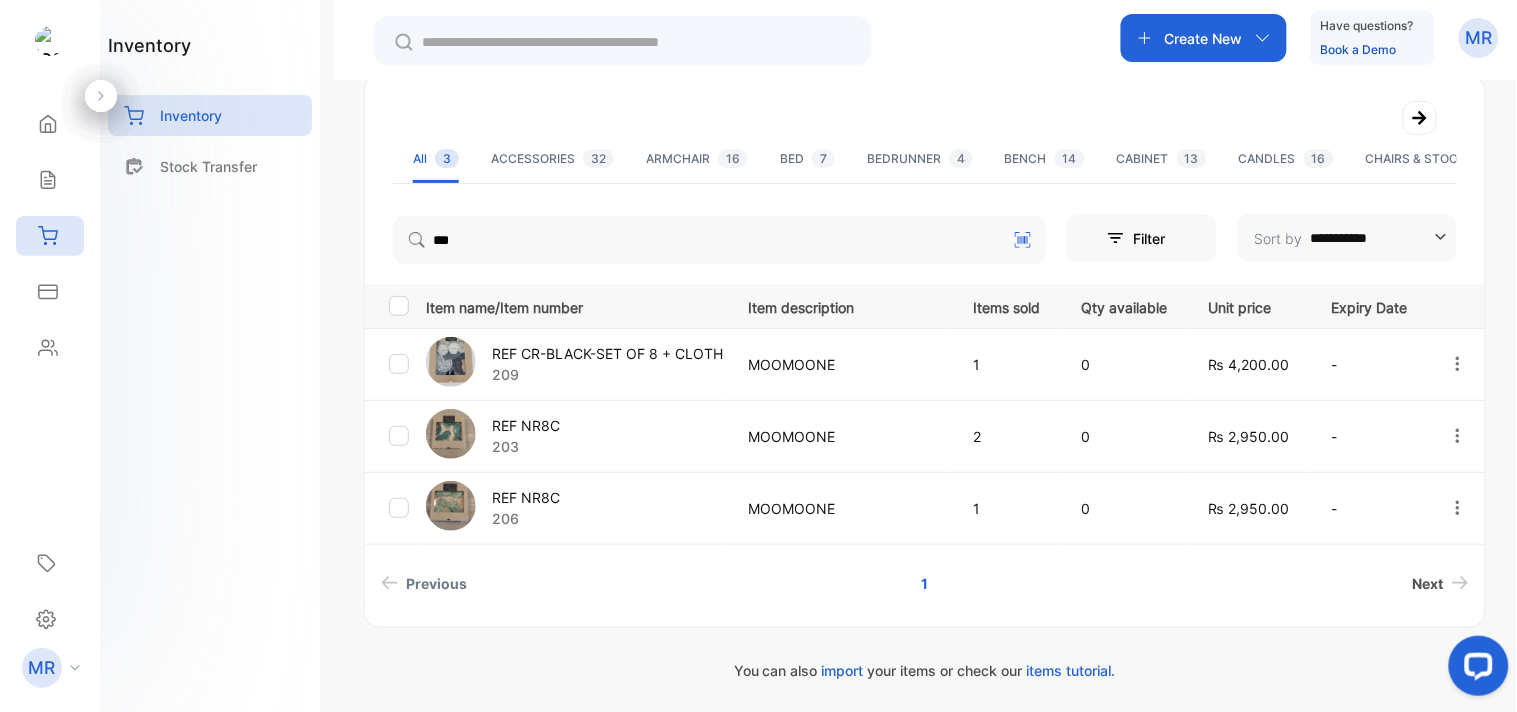 click on "Next" at bounding box center [1428, 583] 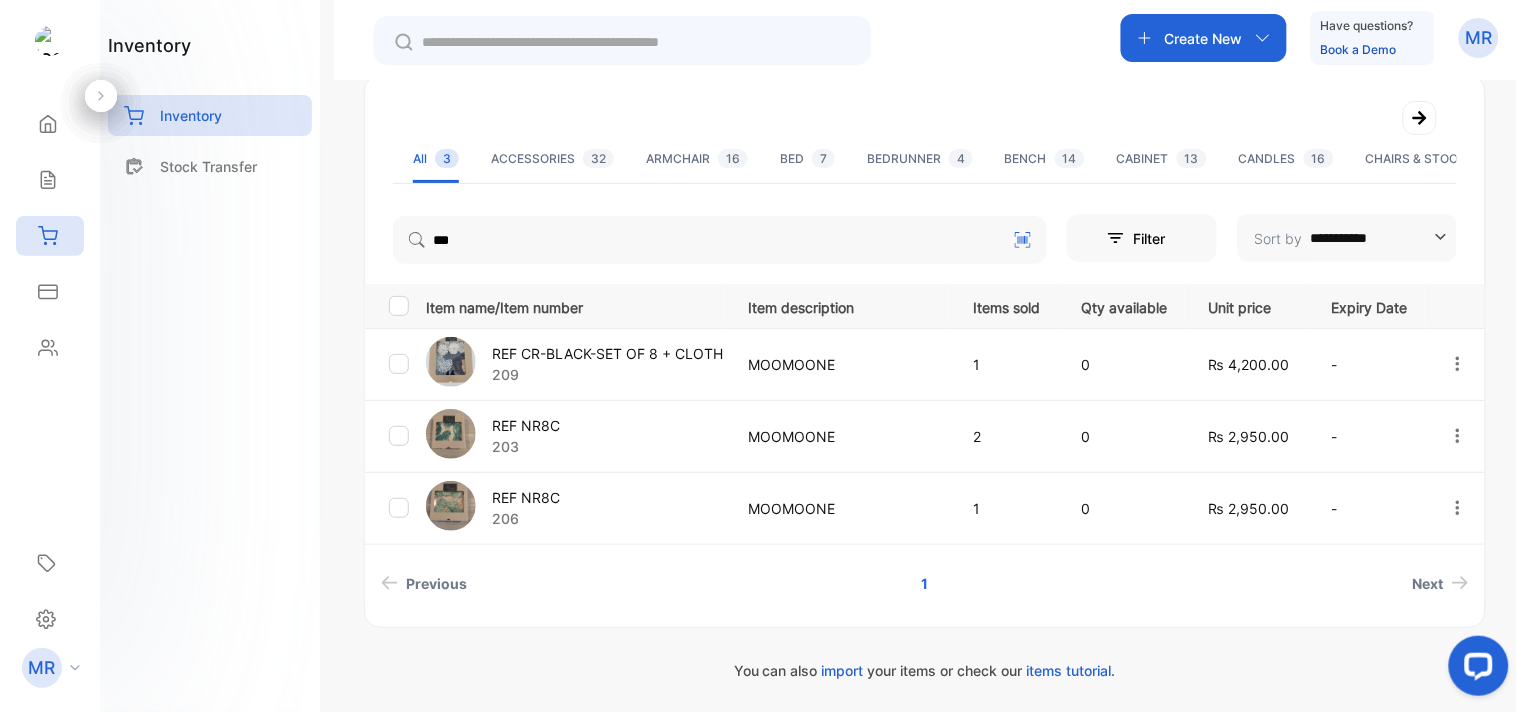 scroll, scrollTop: 0, scrollLeft: 0, axis: both 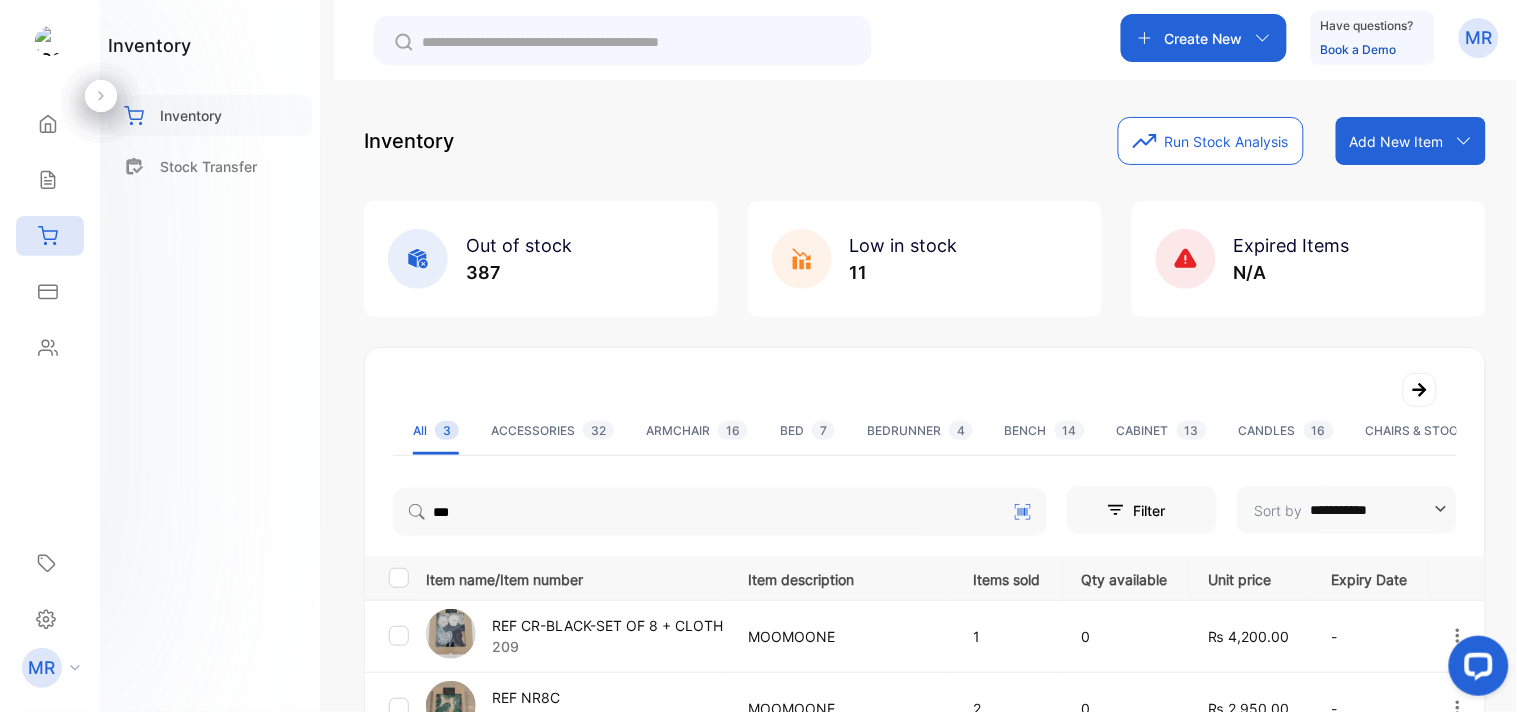 click on "Inventory" at bounding box center [191, 115] 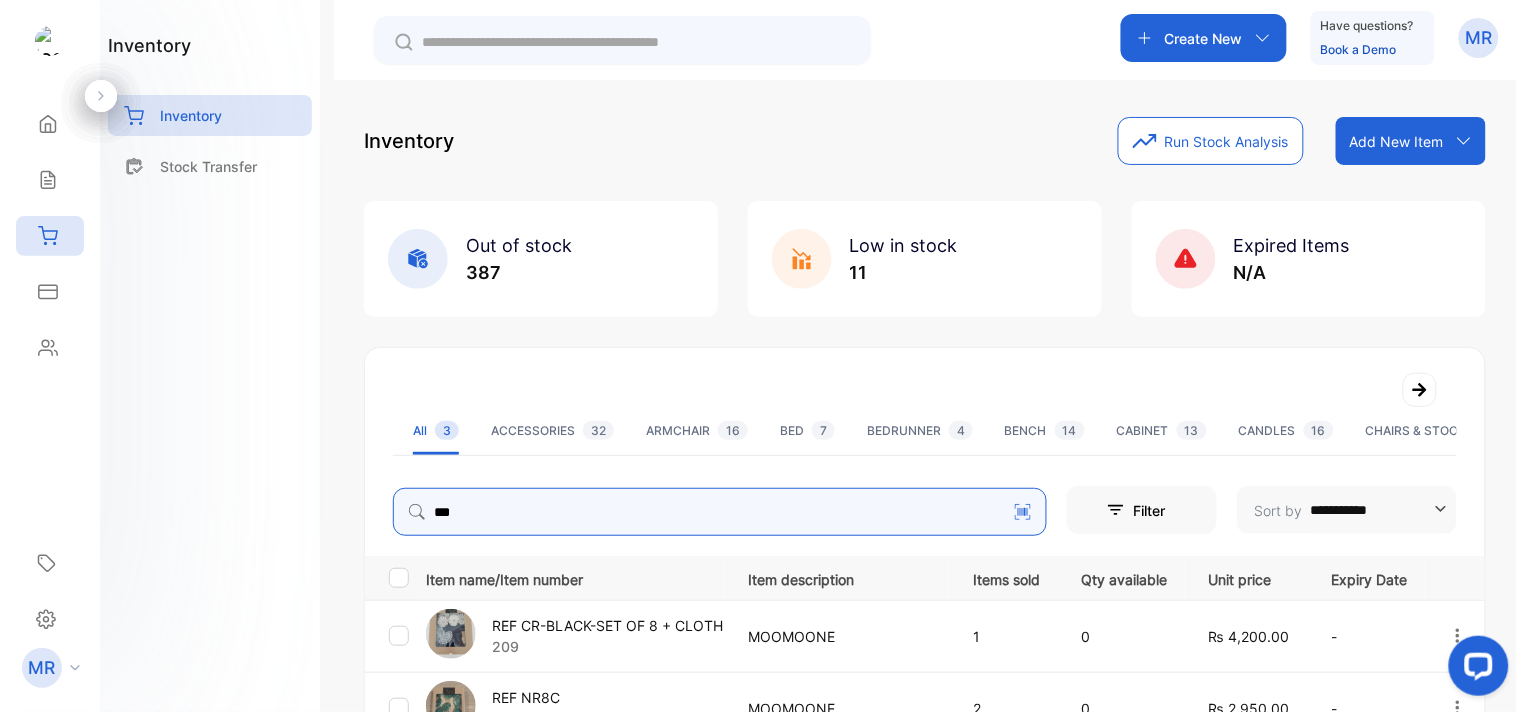 click on "***" at bounding box center [720, 512] 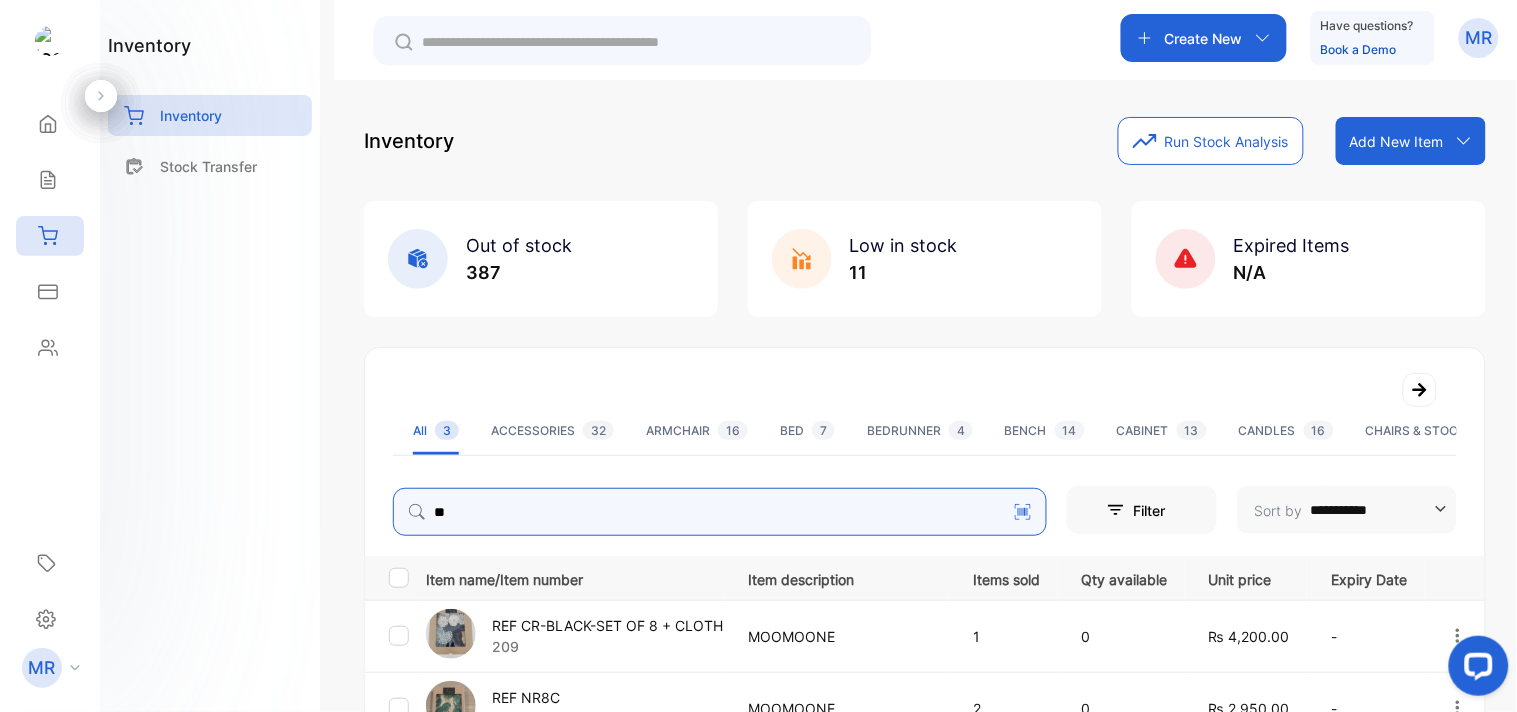 type on "*" 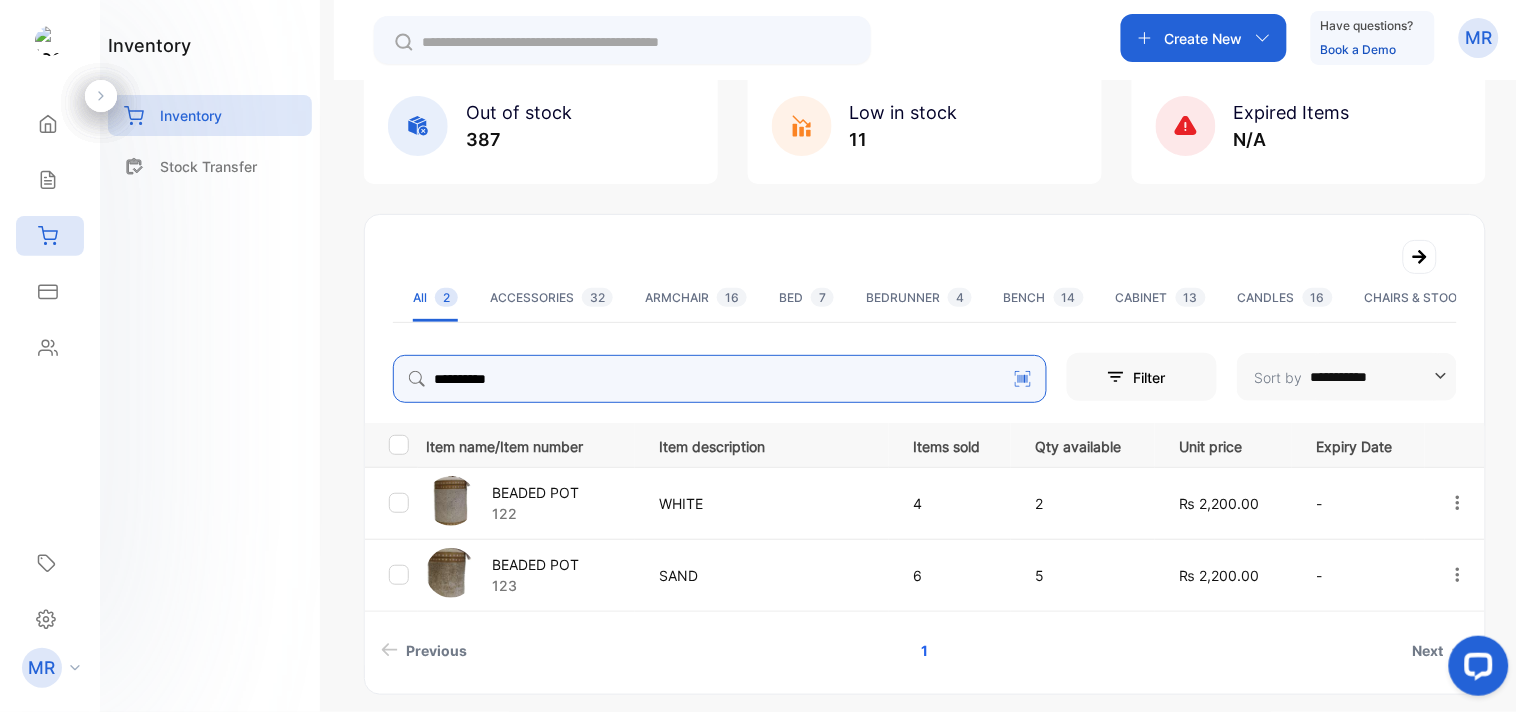 scroll, scrollTop: 201, scrollLeft: 0, axis: vertical 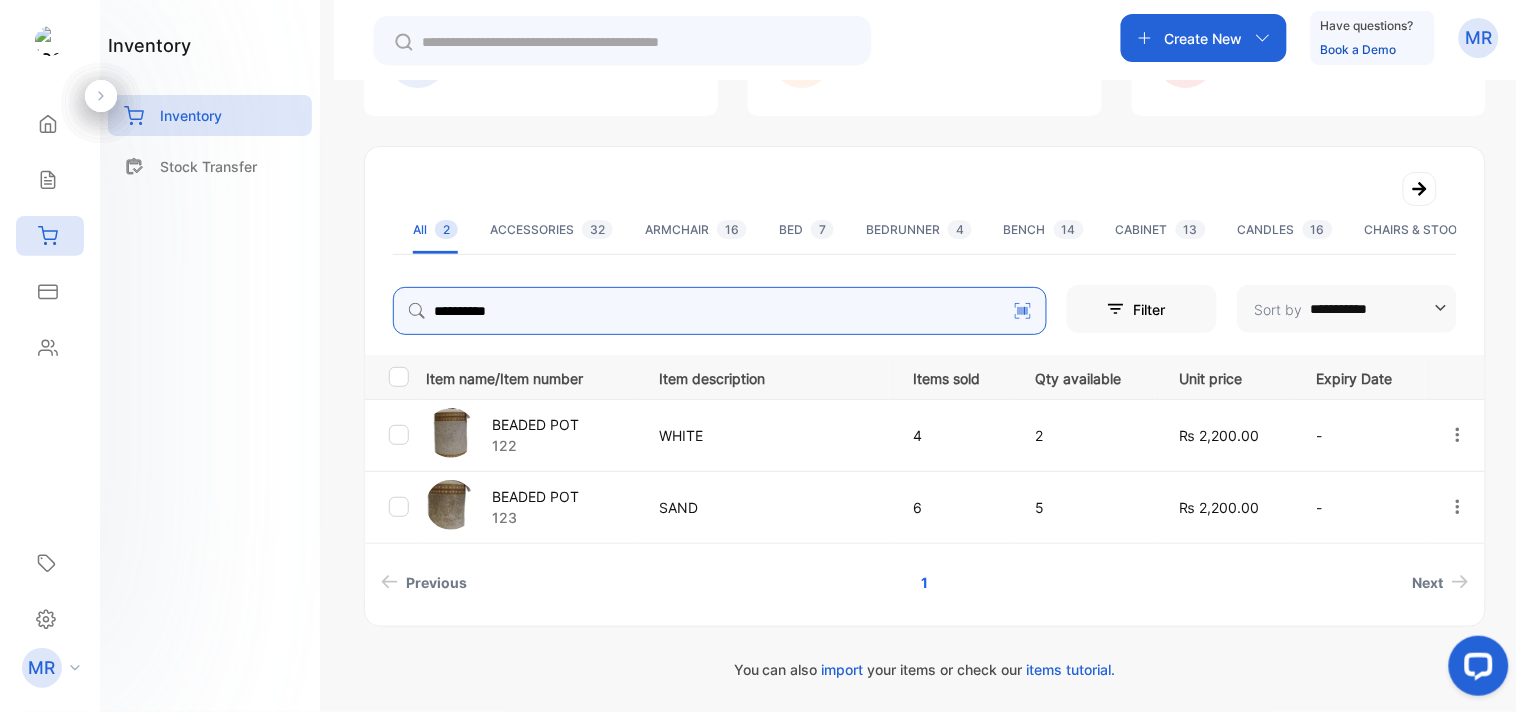 type on "**********" 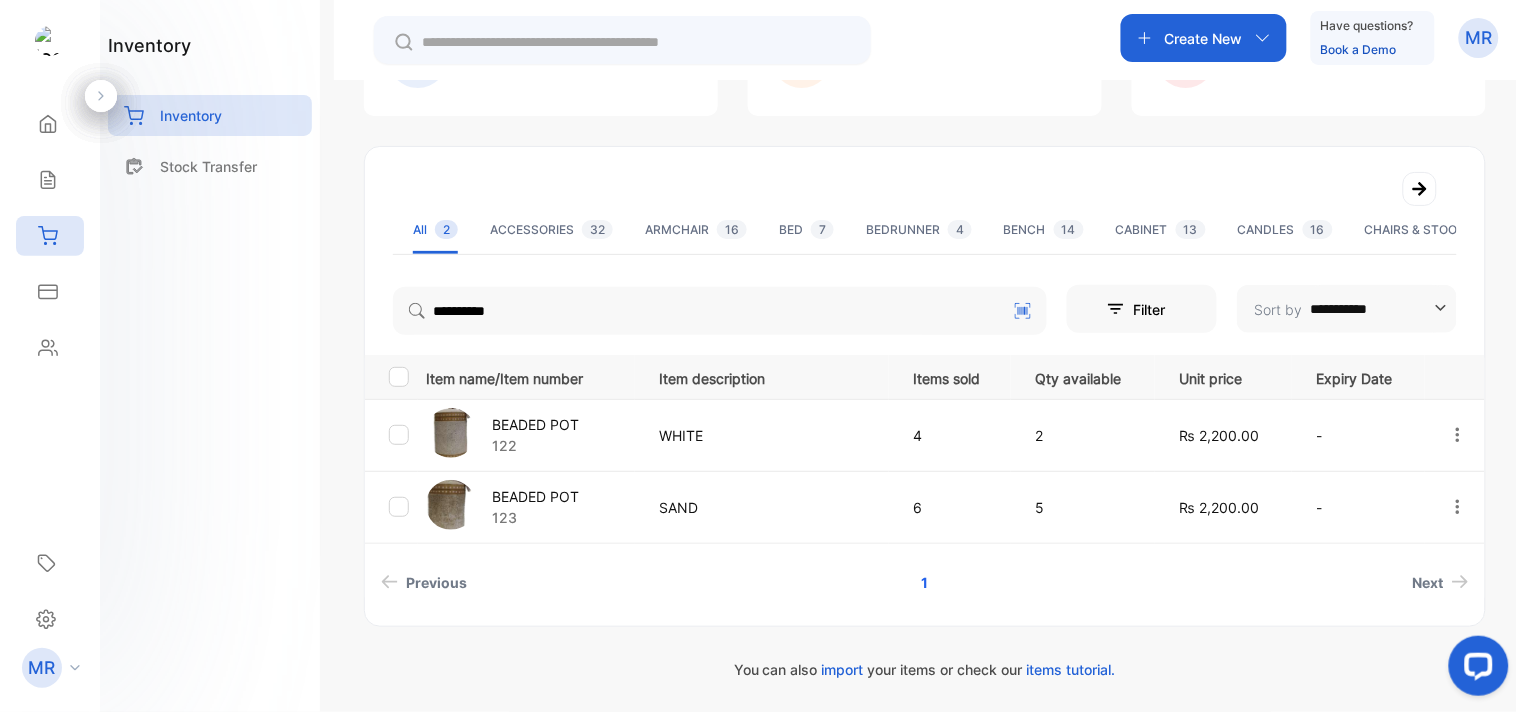click on "SAND" at bounding box center [762, 507] 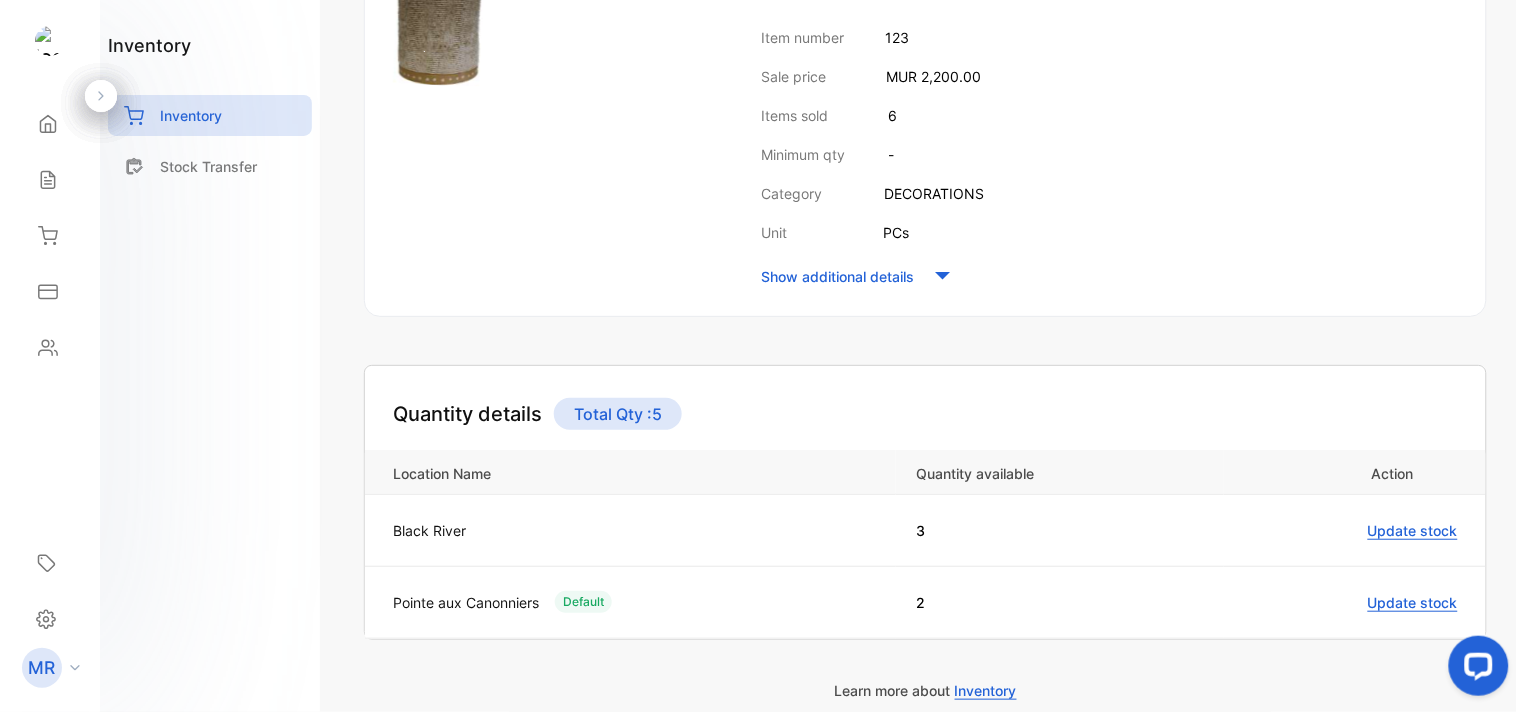 scroll, scrollTop: 0, scrollLeft: 0, axis: both 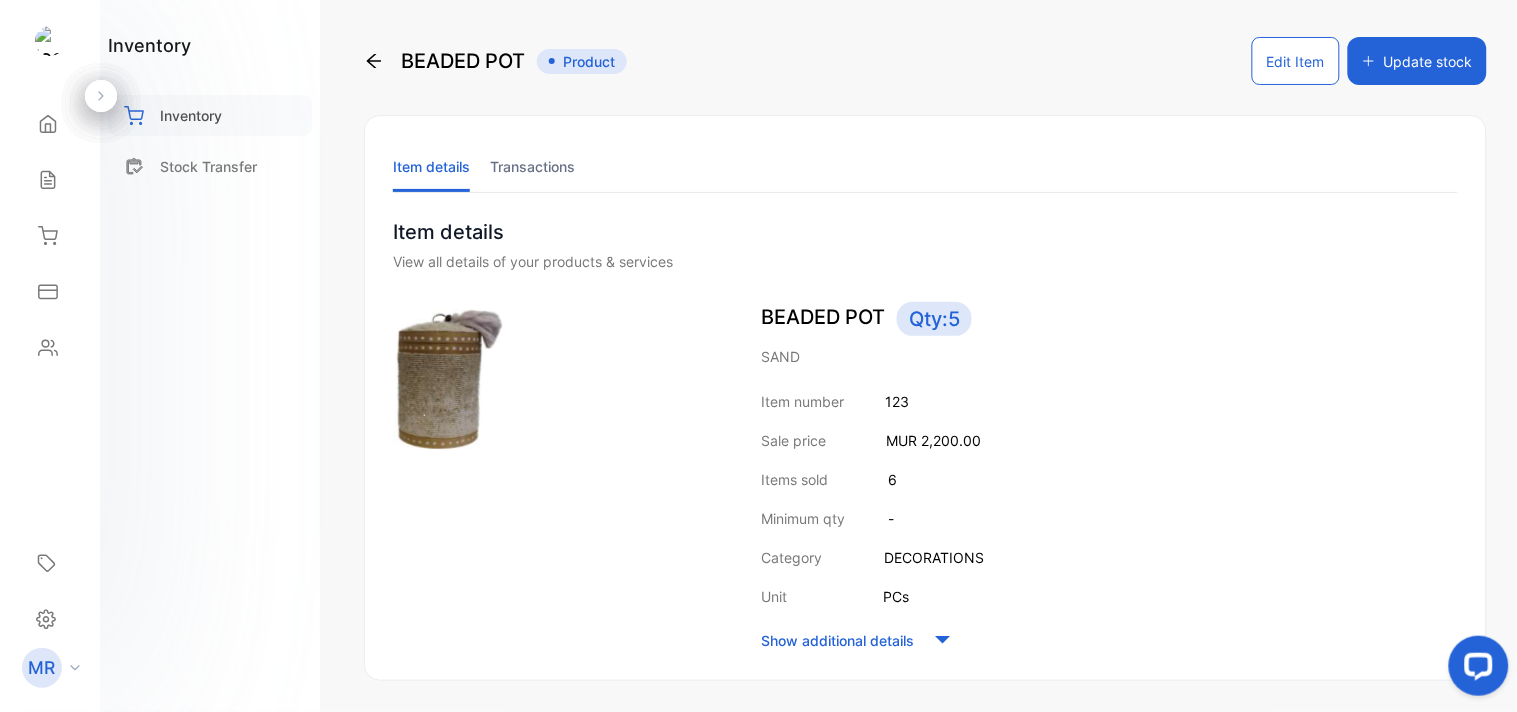 click on "Inventory" at bounding box center [191, 115] 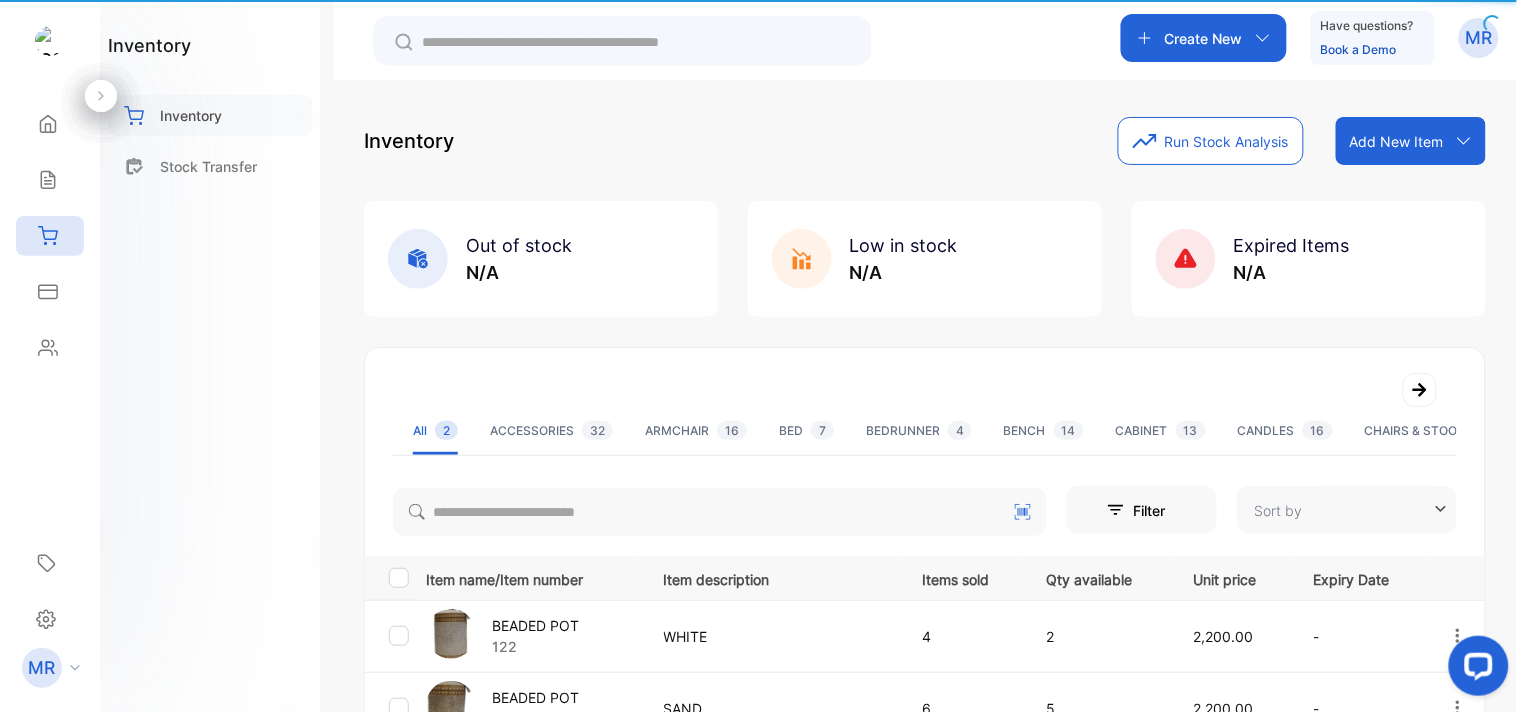 type on "**********" 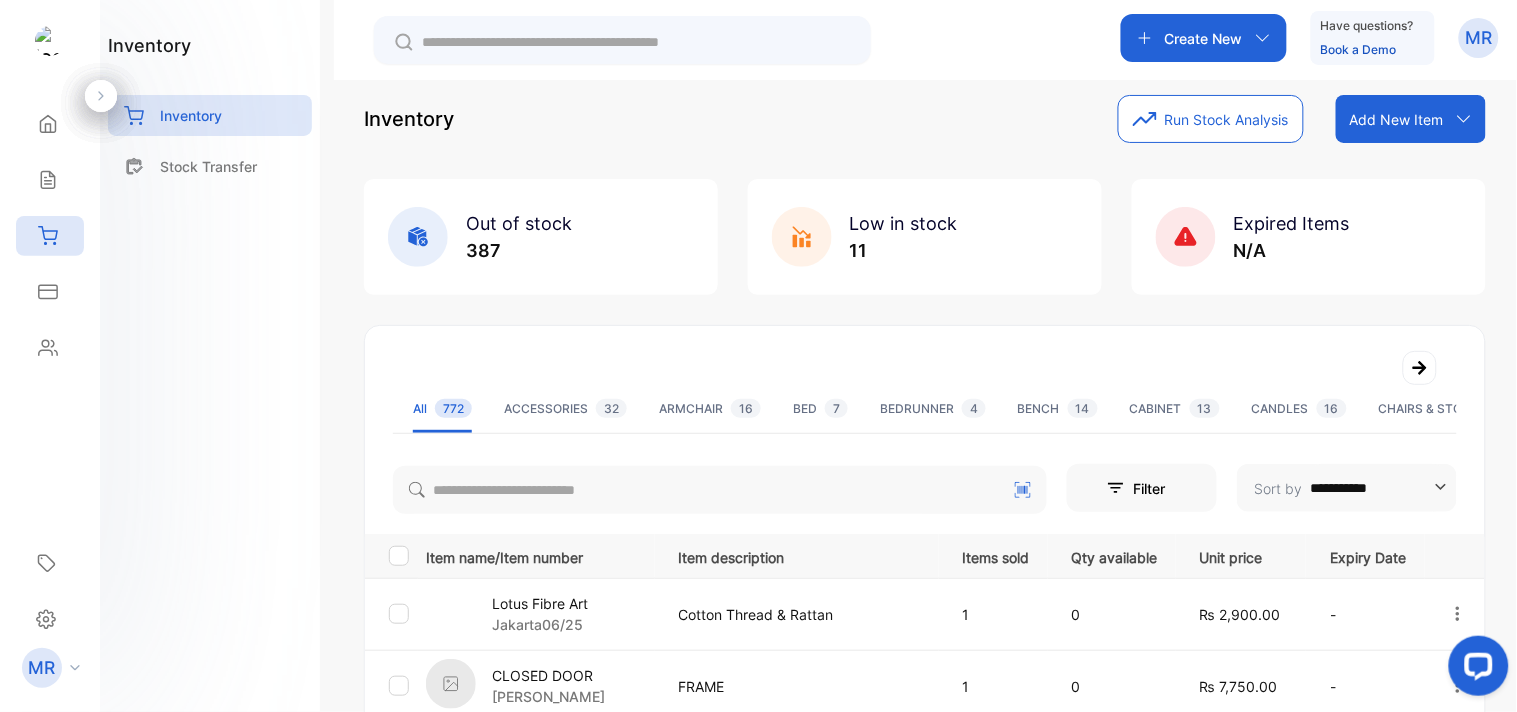 scroll, scrollTop: 0, scrollLeft: 0, axis: both 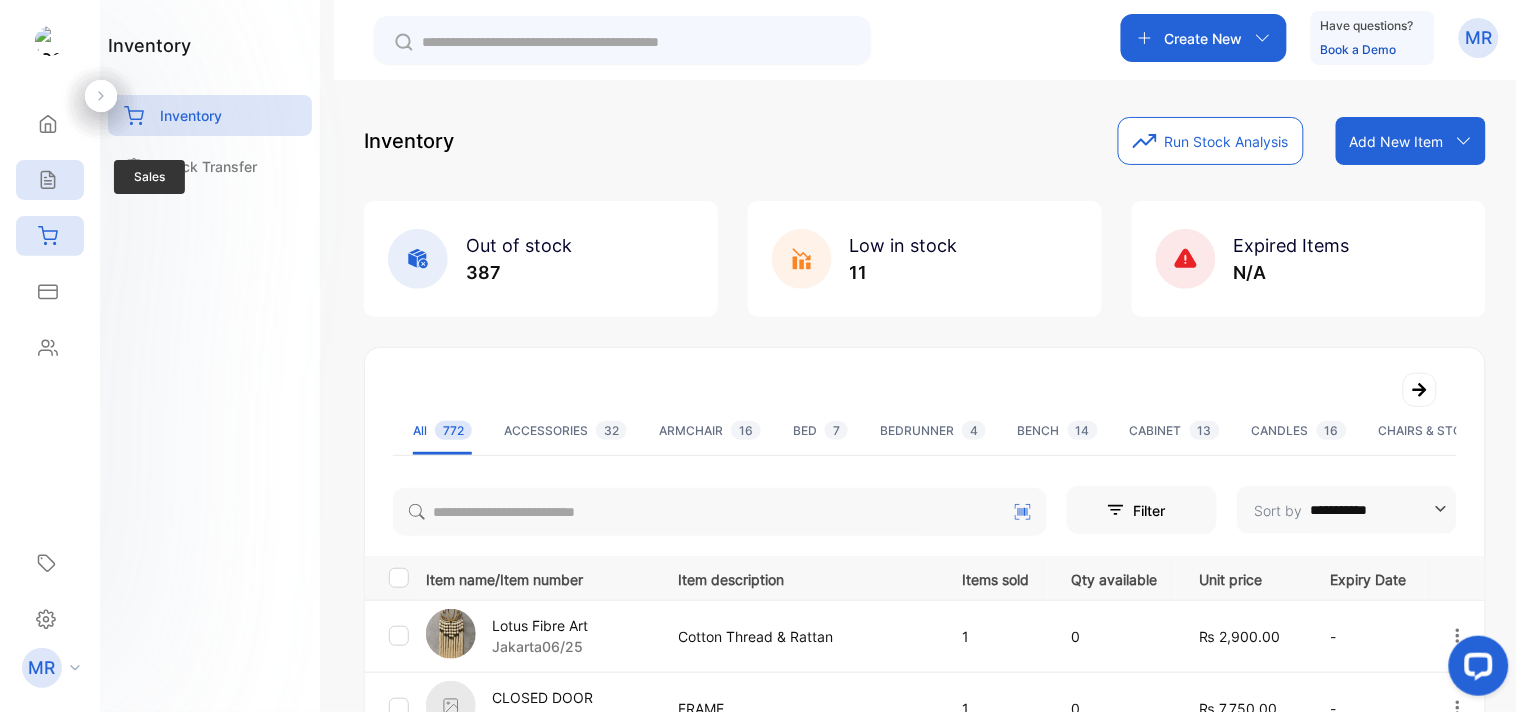 click 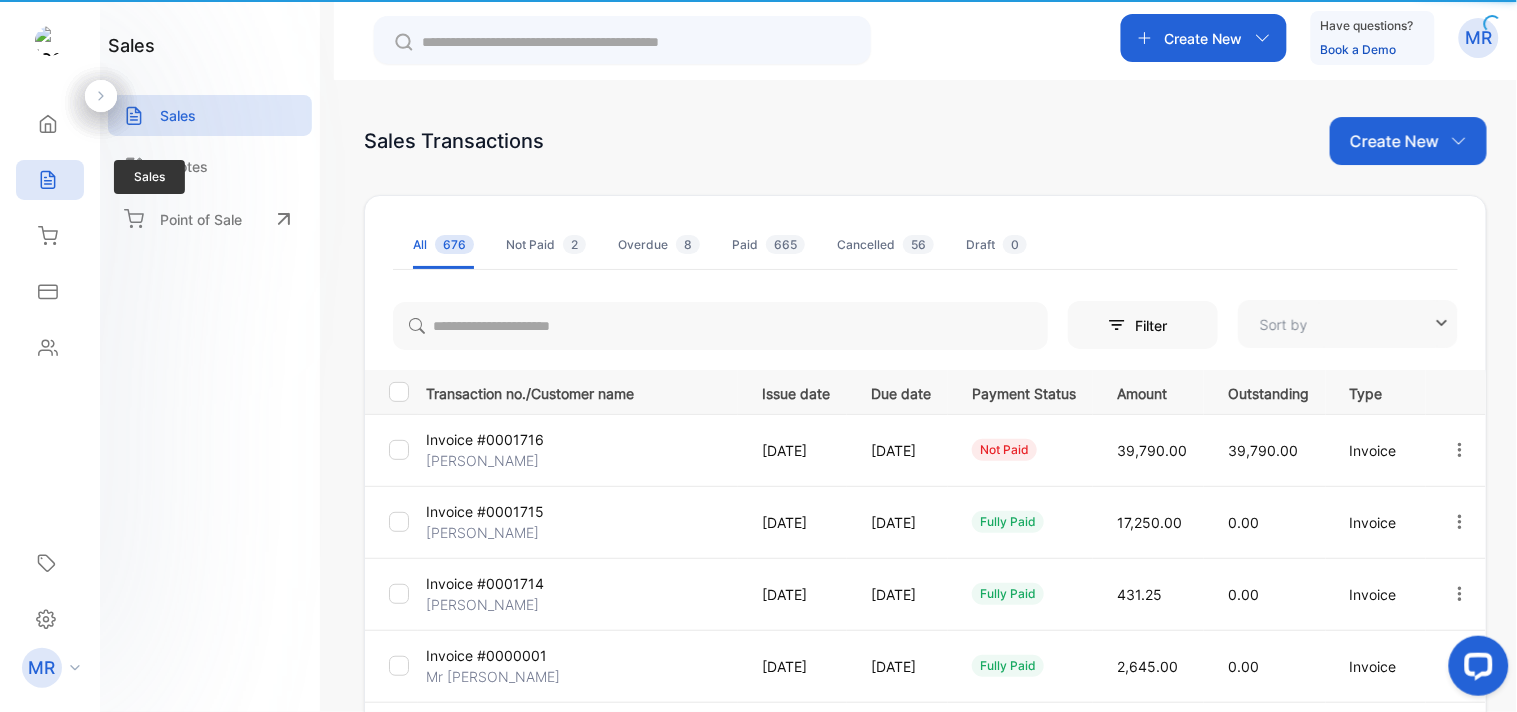 type on "**********" 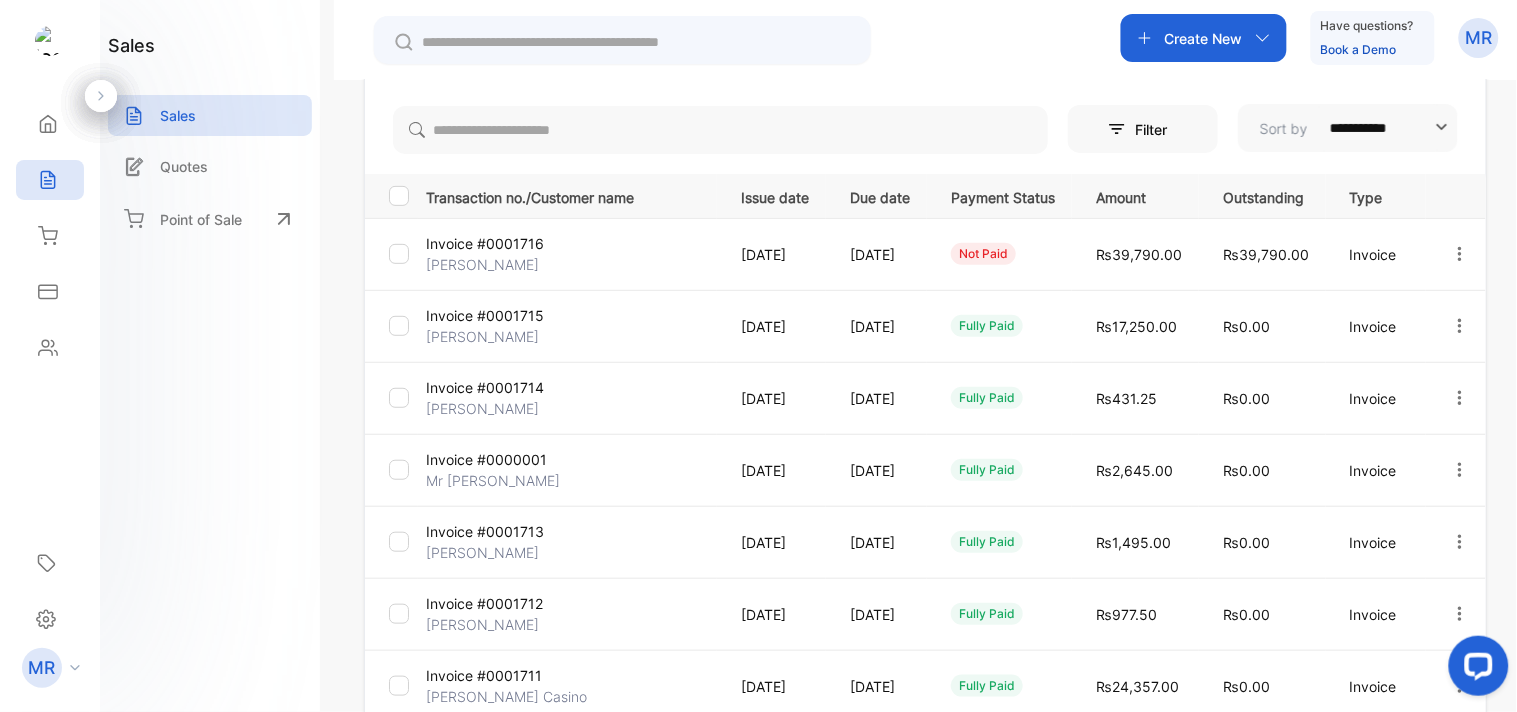 scroll, scrollTop: 0, scrollLeft: 0, axis: both 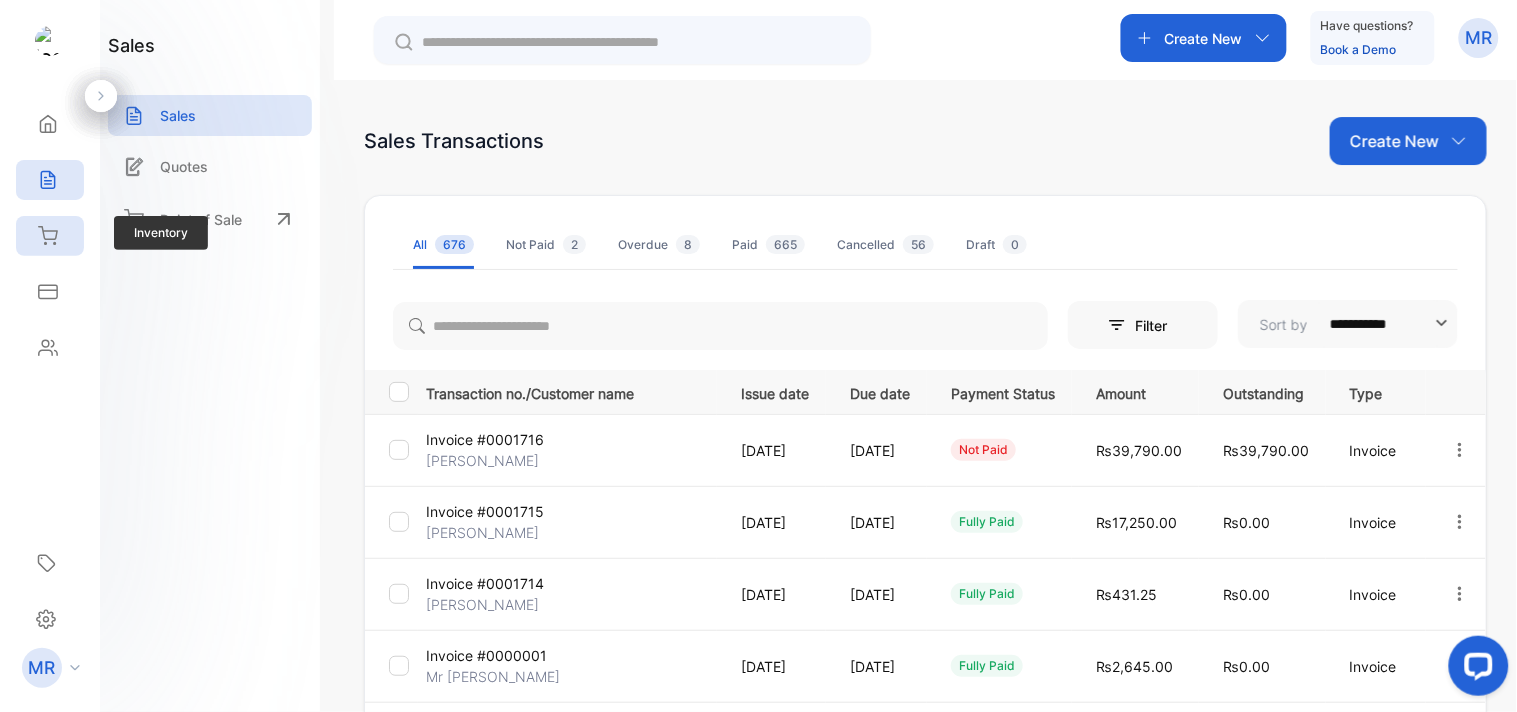 click on "Inventory" at bounding box center (50, 236) 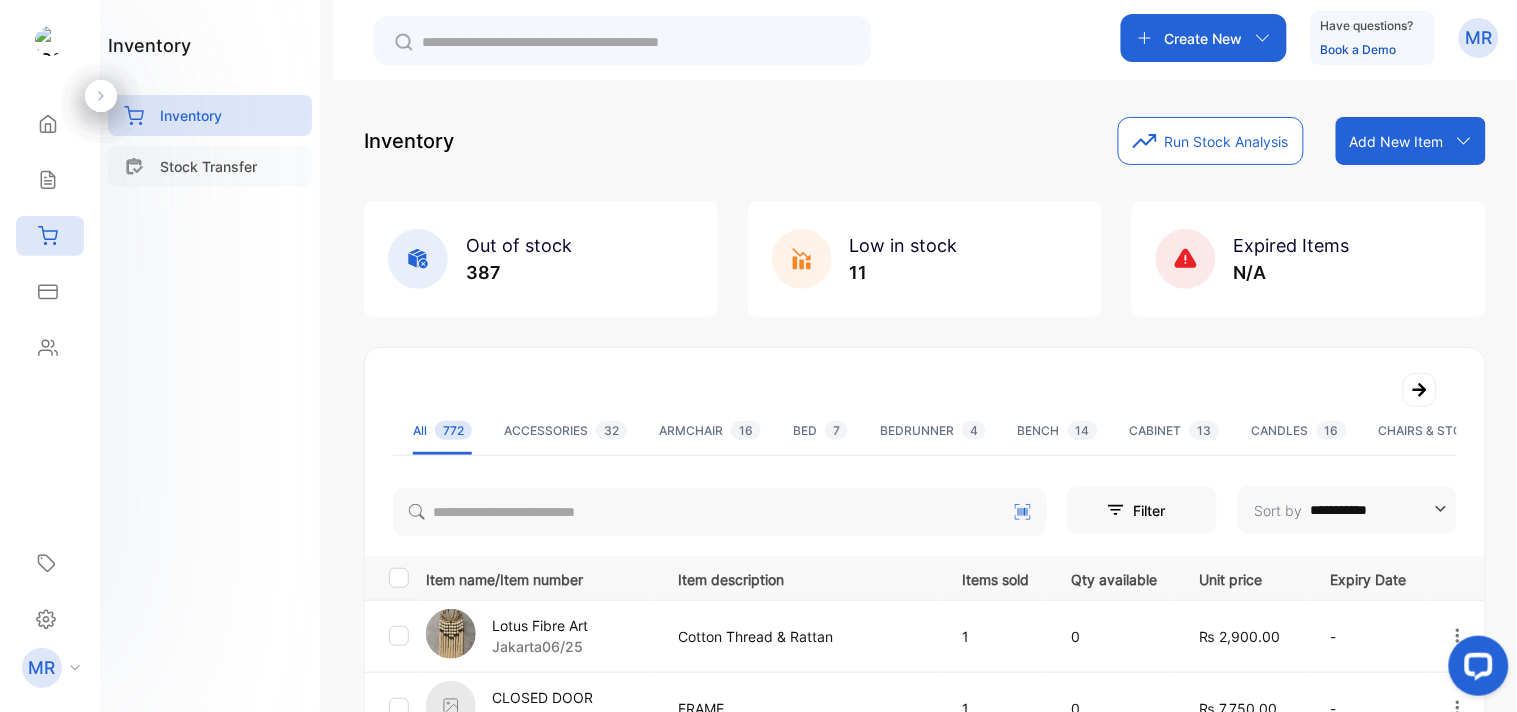 click on "Stock Transfer" at bounding box center [208, 166] 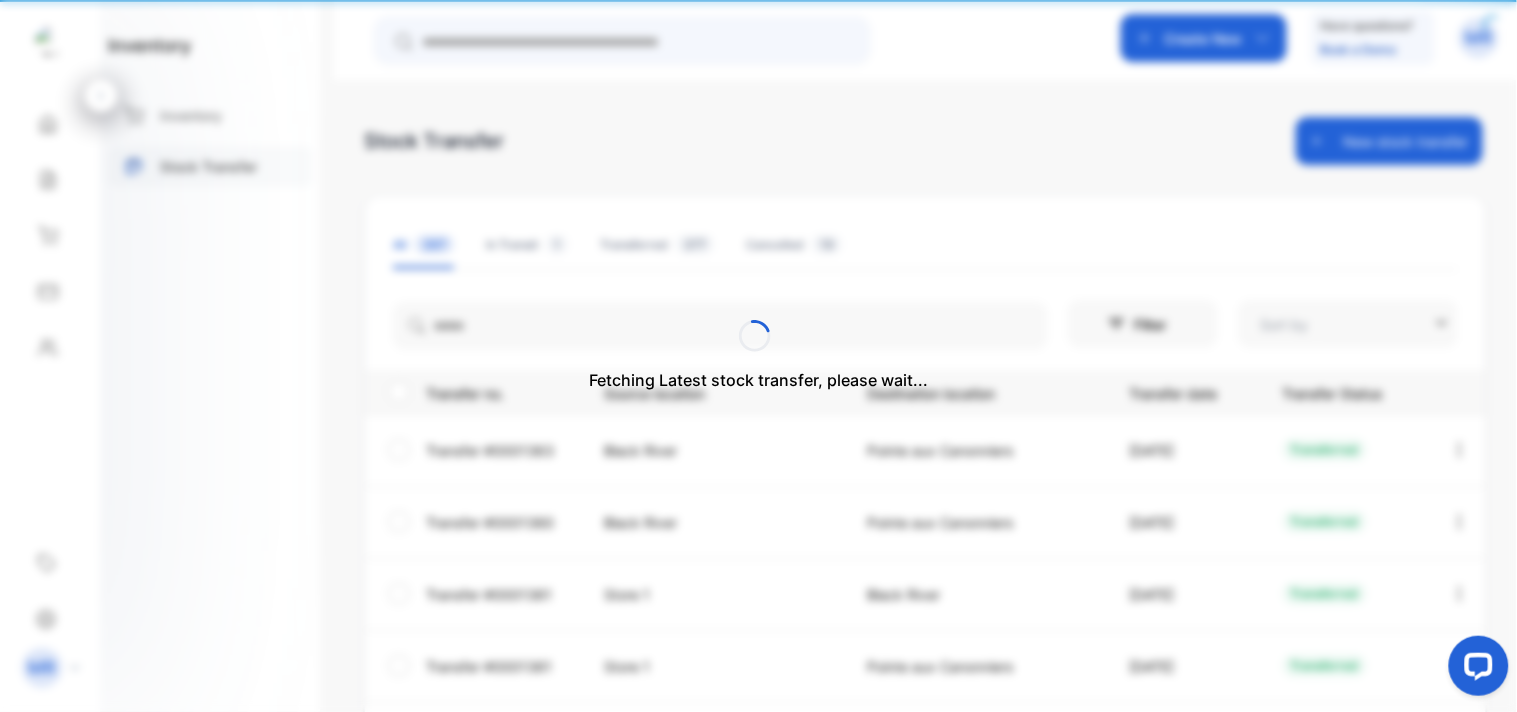type on "**********" 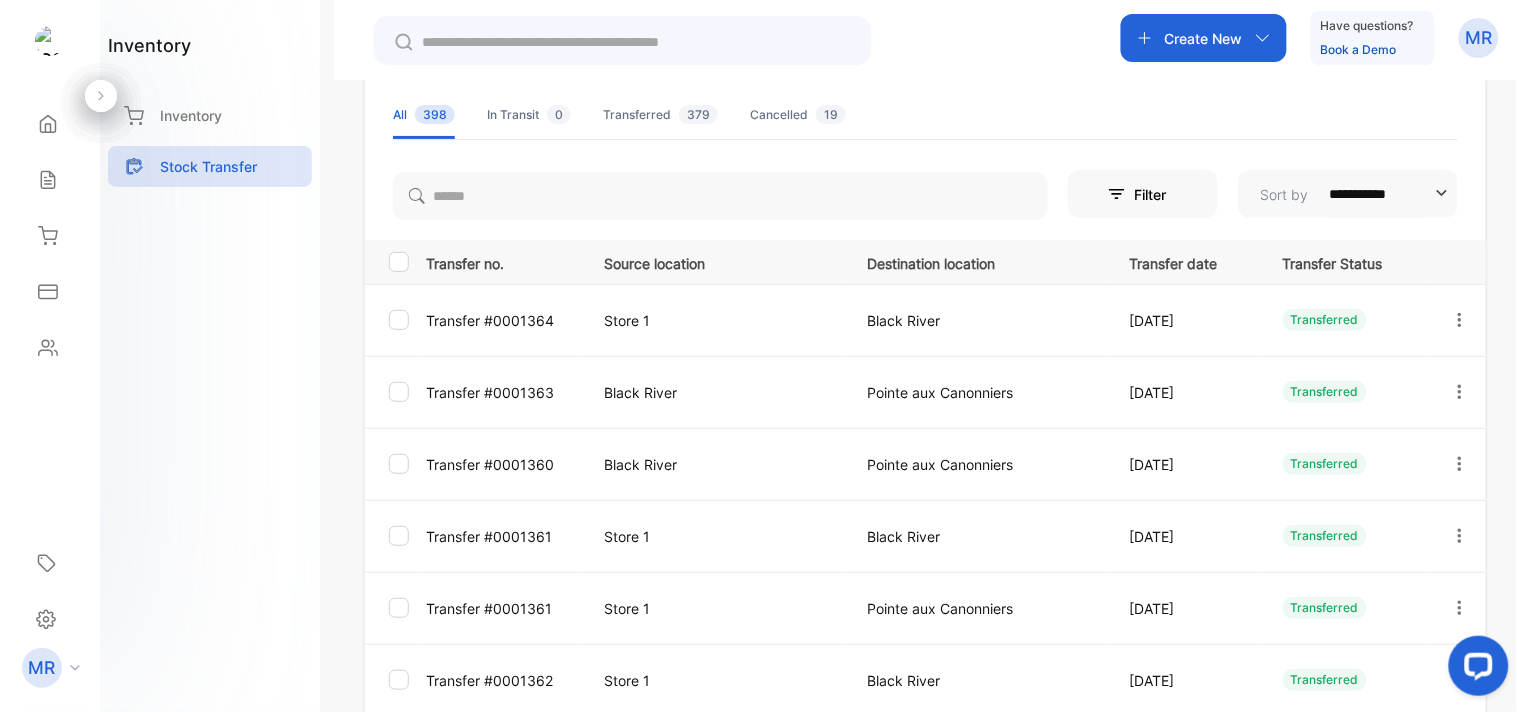 scroll, scrollTop: 140, scrollLeft: 0, axis: vertical 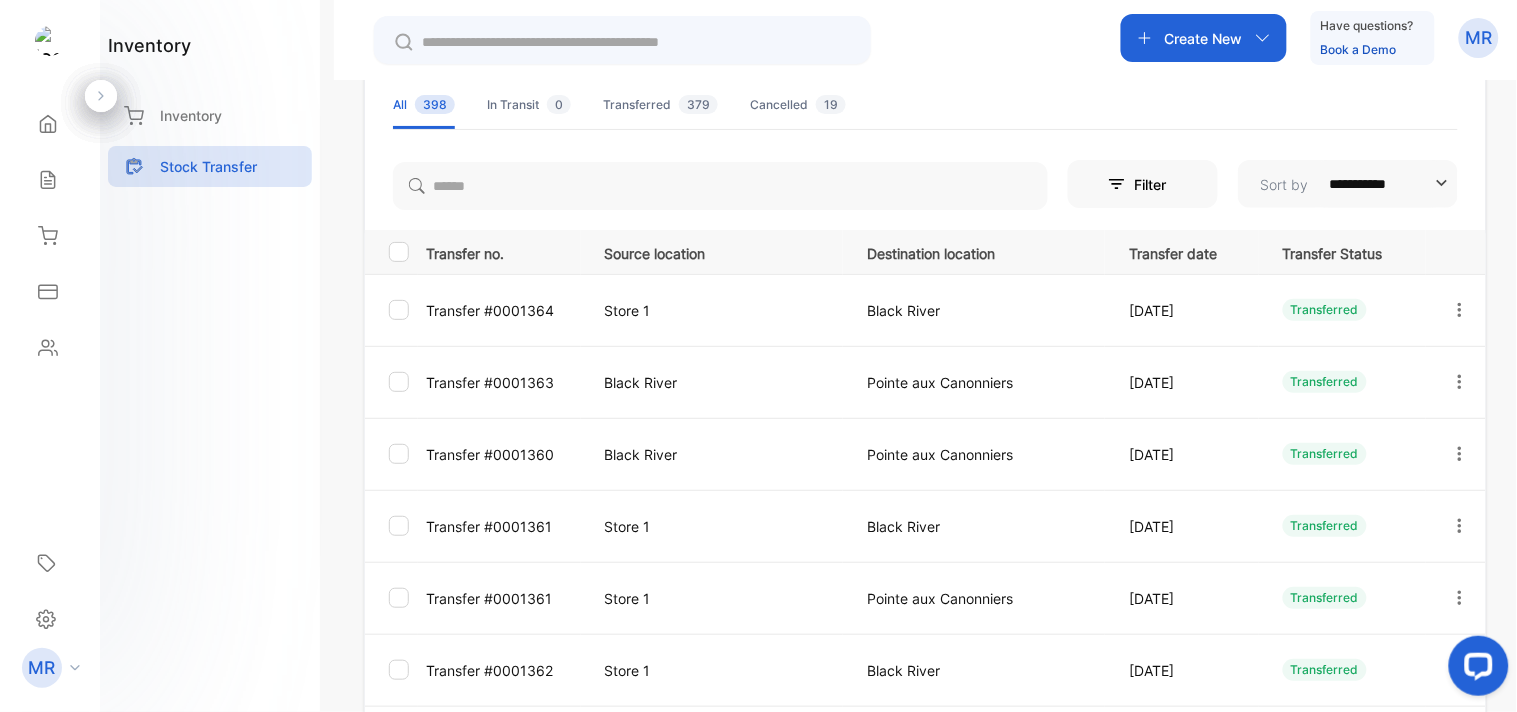 click 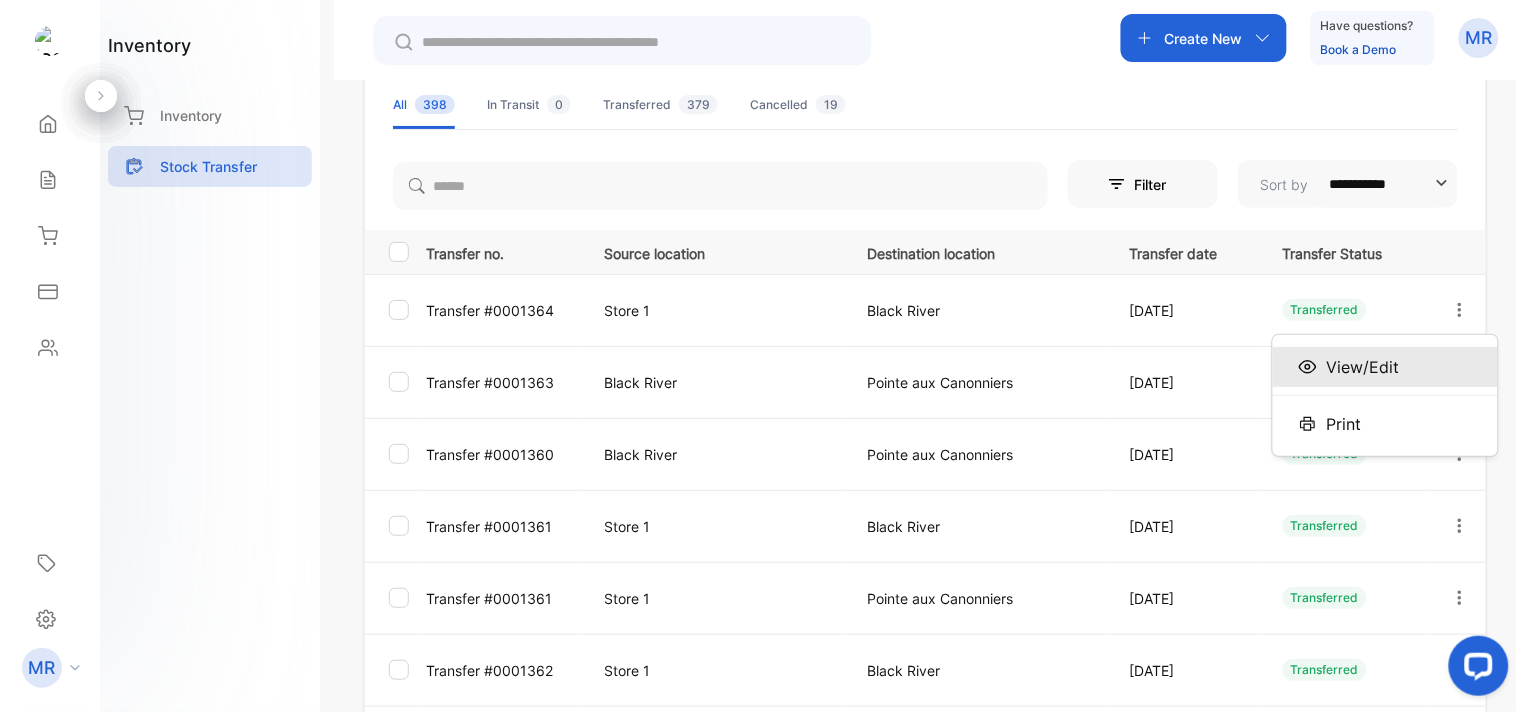 click on "View/Edit" at bounding box center (1385, 367) 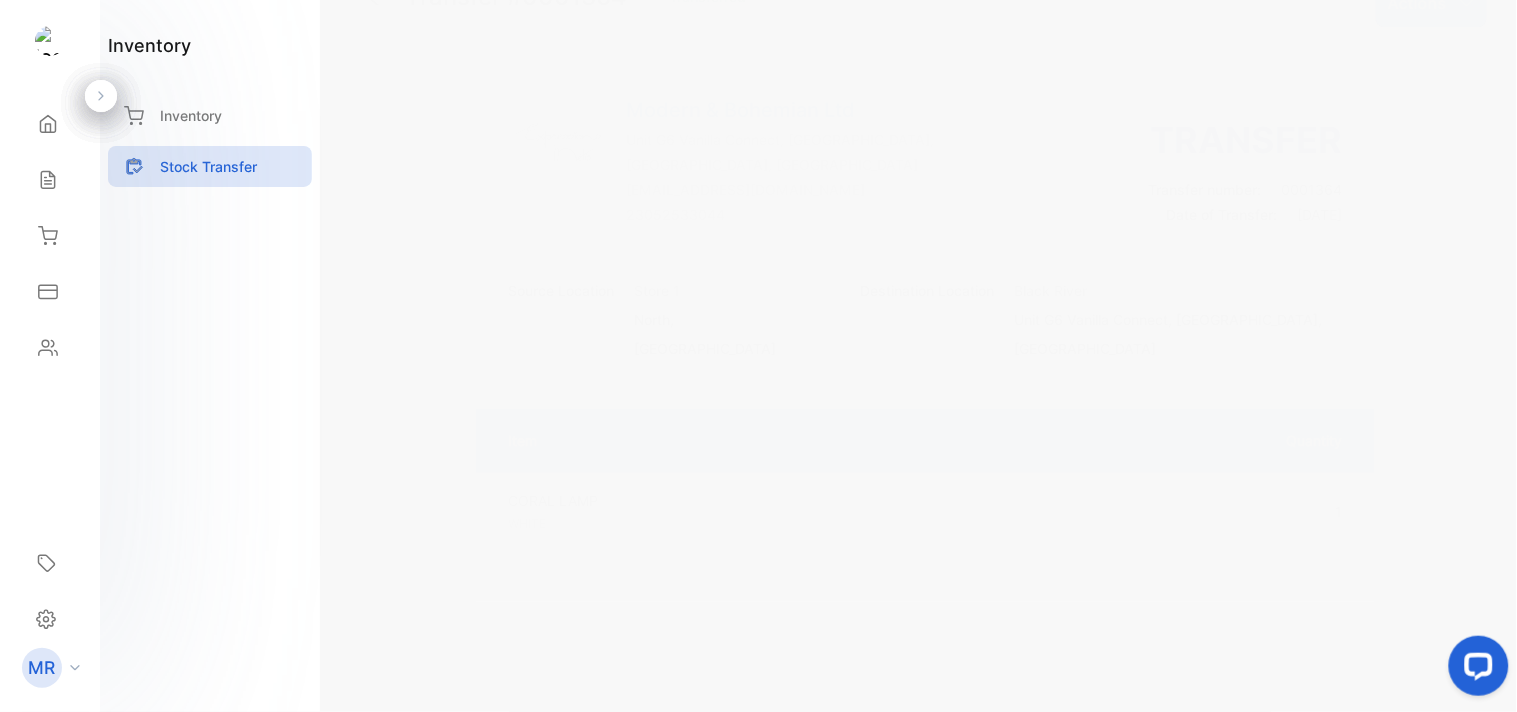 scroll, scrollTop: 0, scrollLeft: 0, axis: both 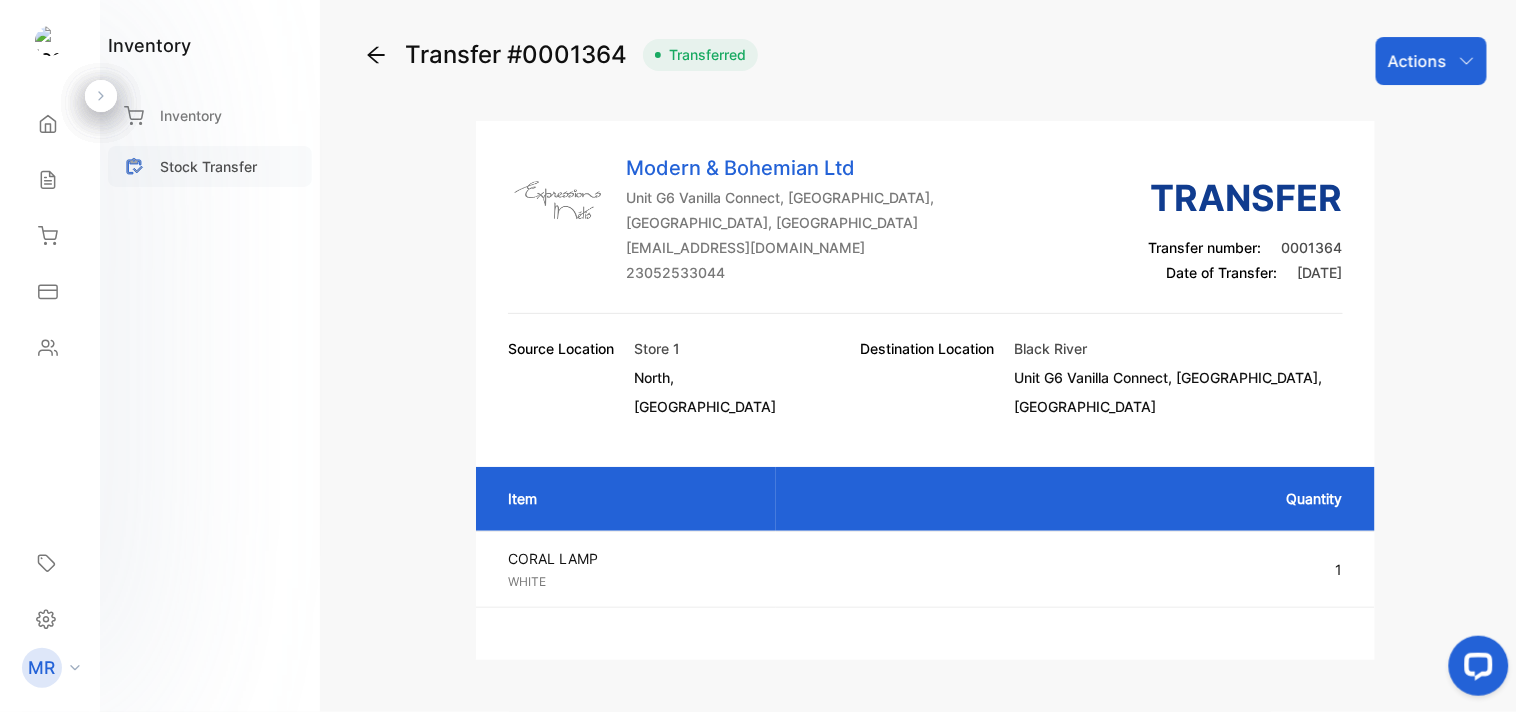 click on "Stock Transfer" at bounding box center [208, 166] 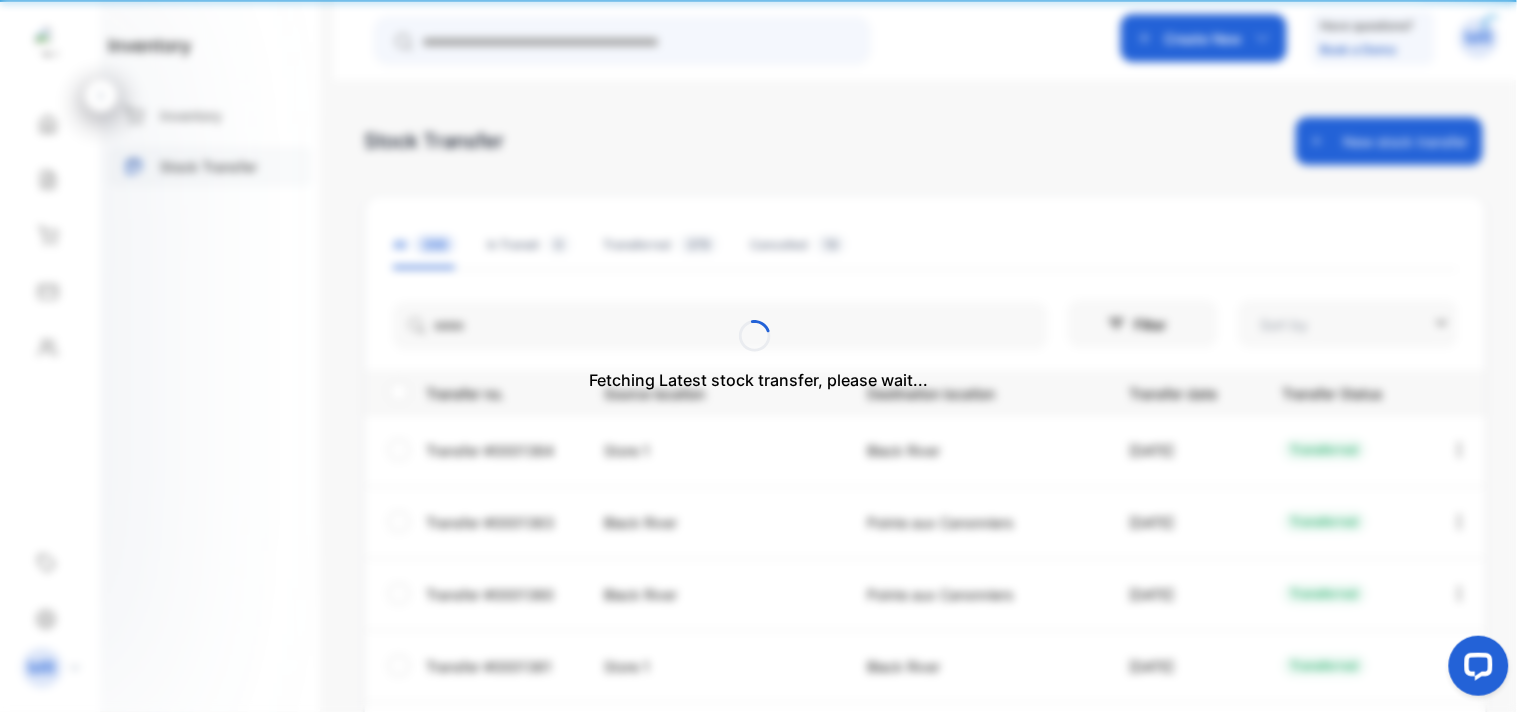 type on "**********" 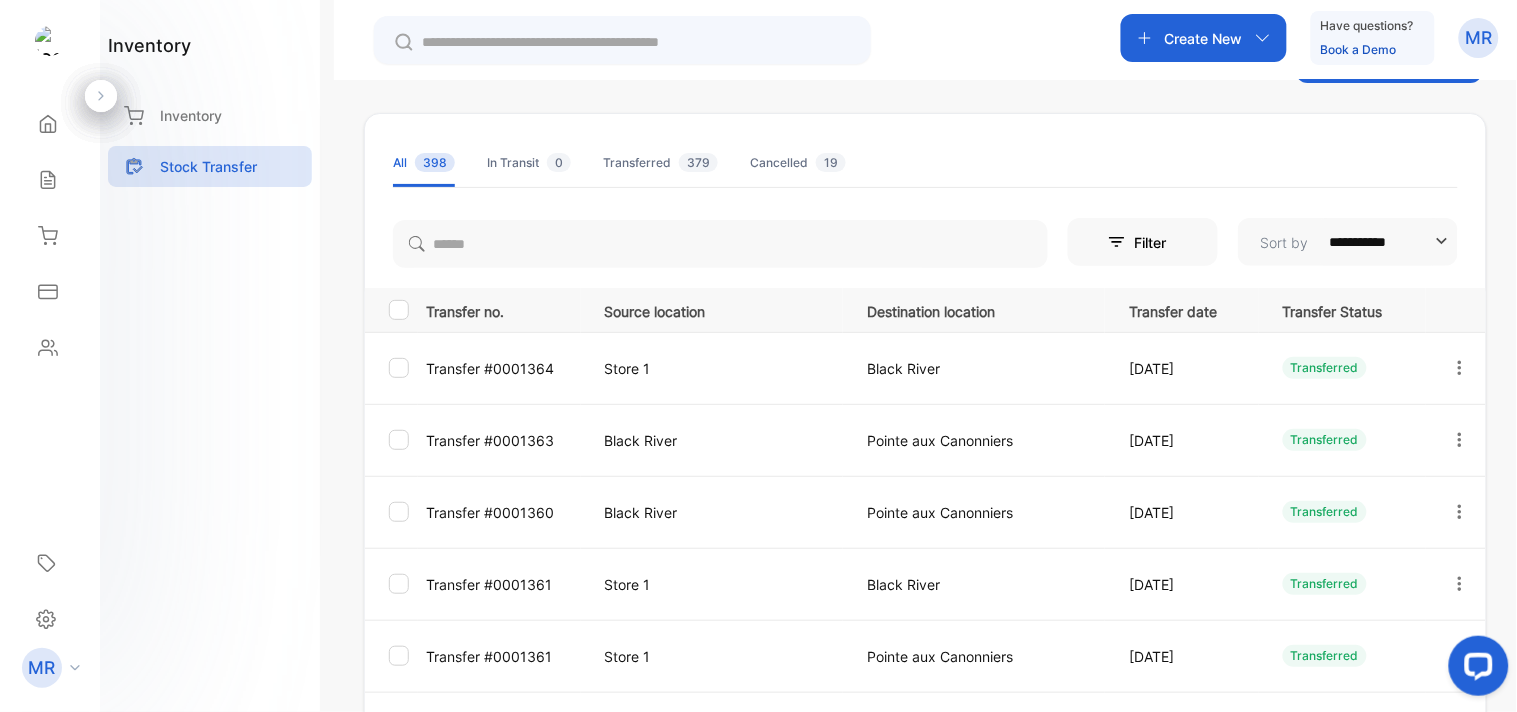 scroll, scrollTop: 0, scrollLeft: 0, axis: both 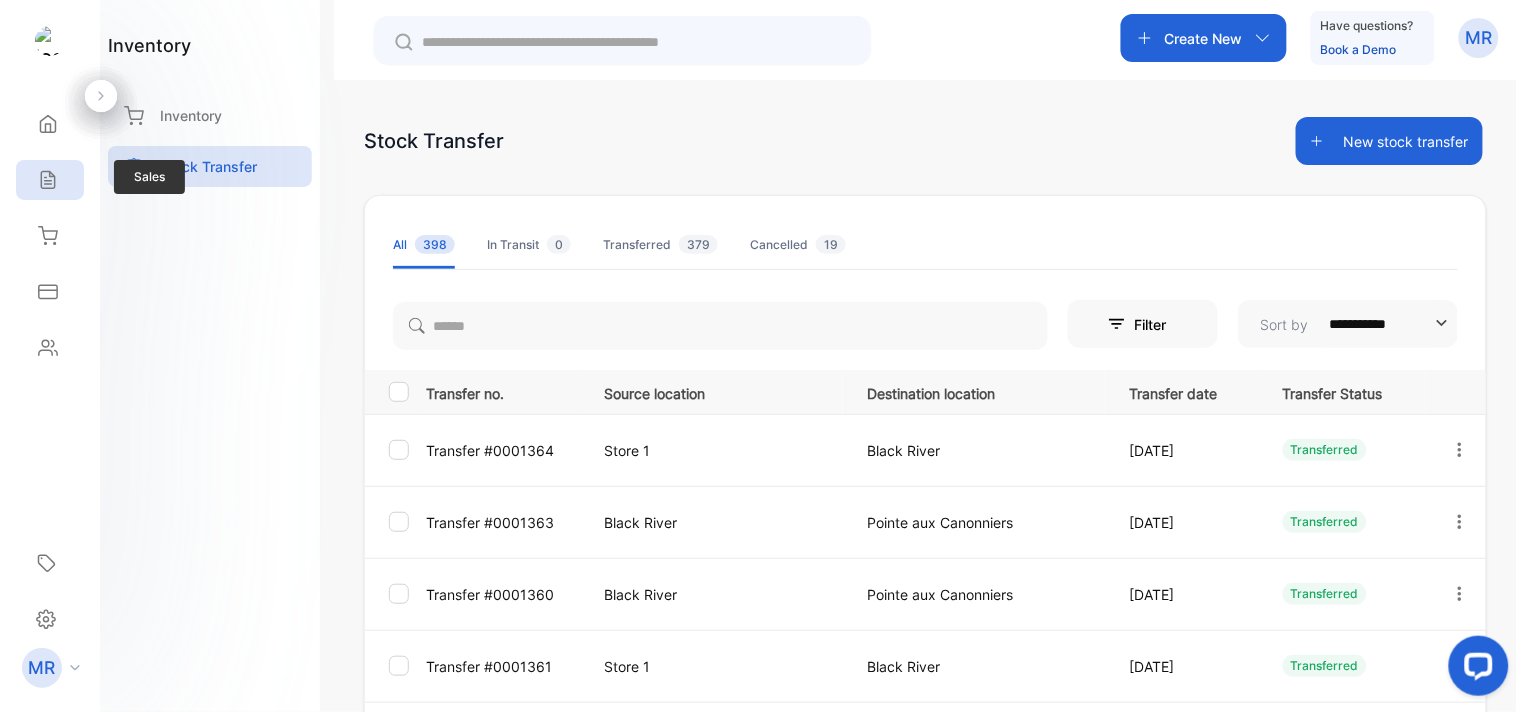 click 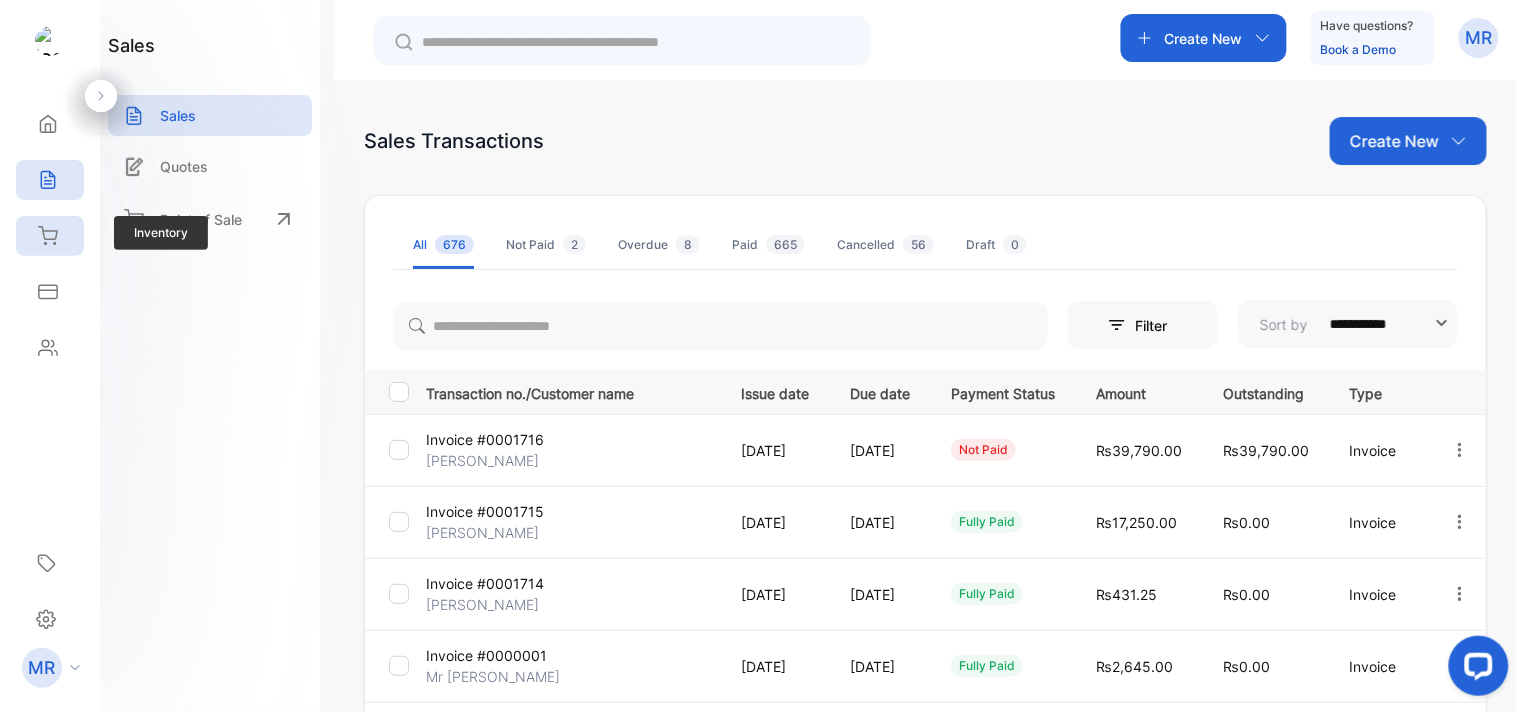 click on "Inventory" at bounding box center [50, 236] 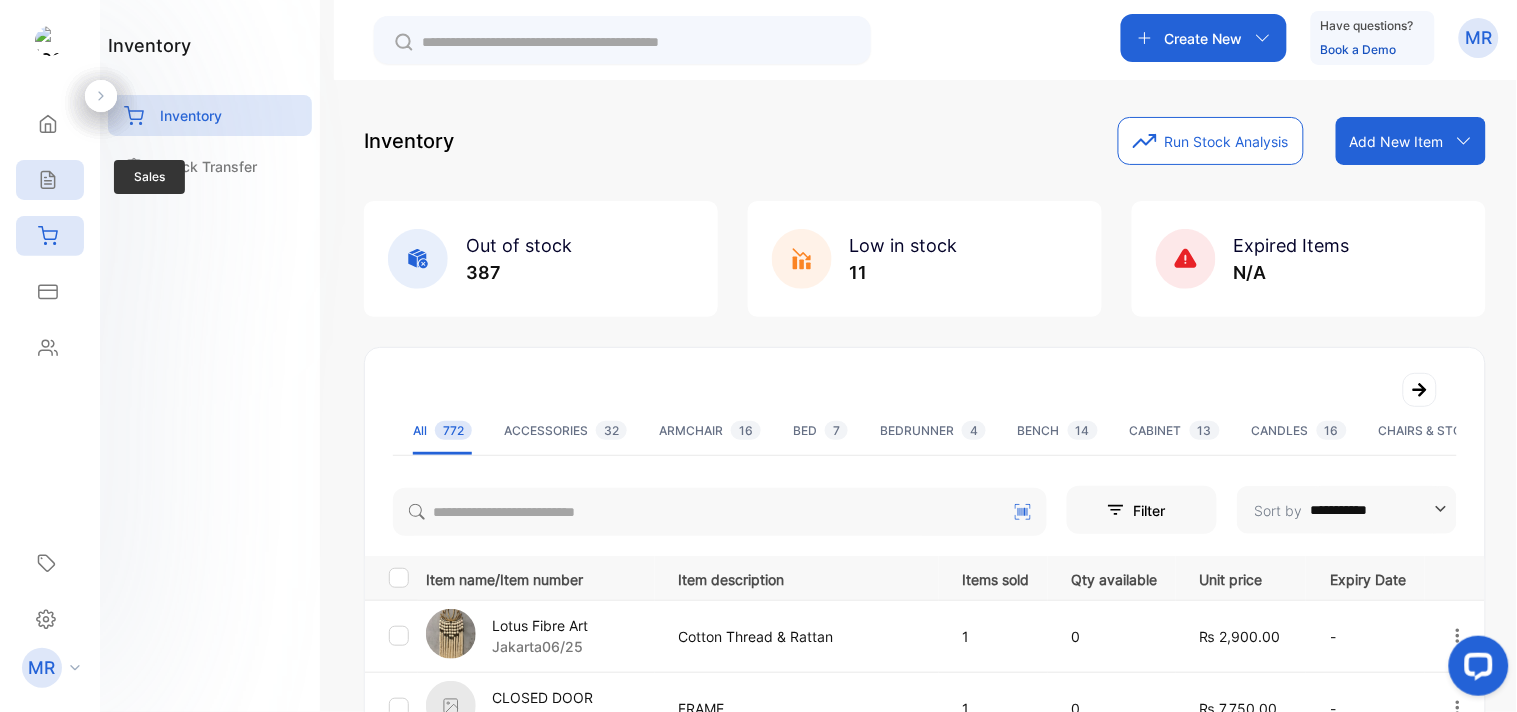 click 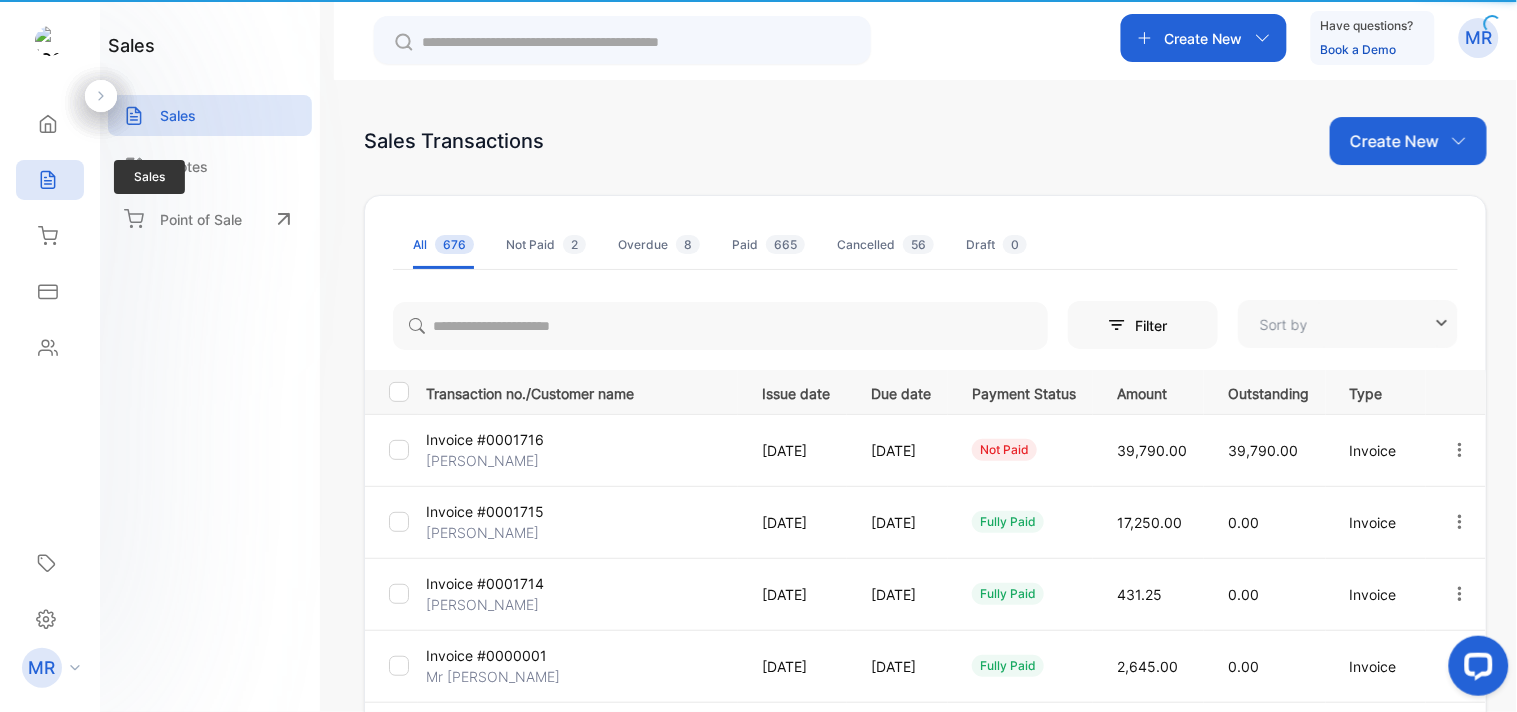 type on "**********" 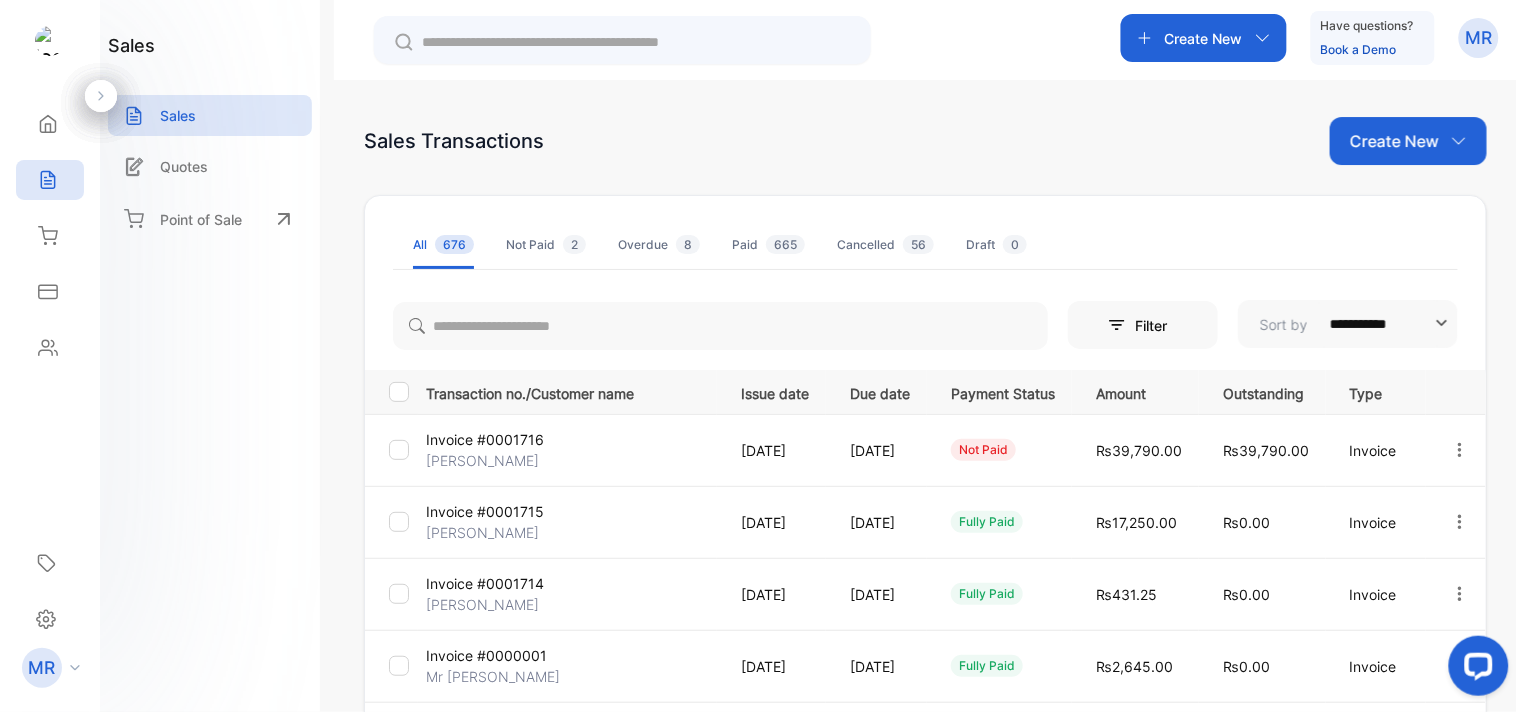 click on "Create New" at bounding box center (1408, 141) 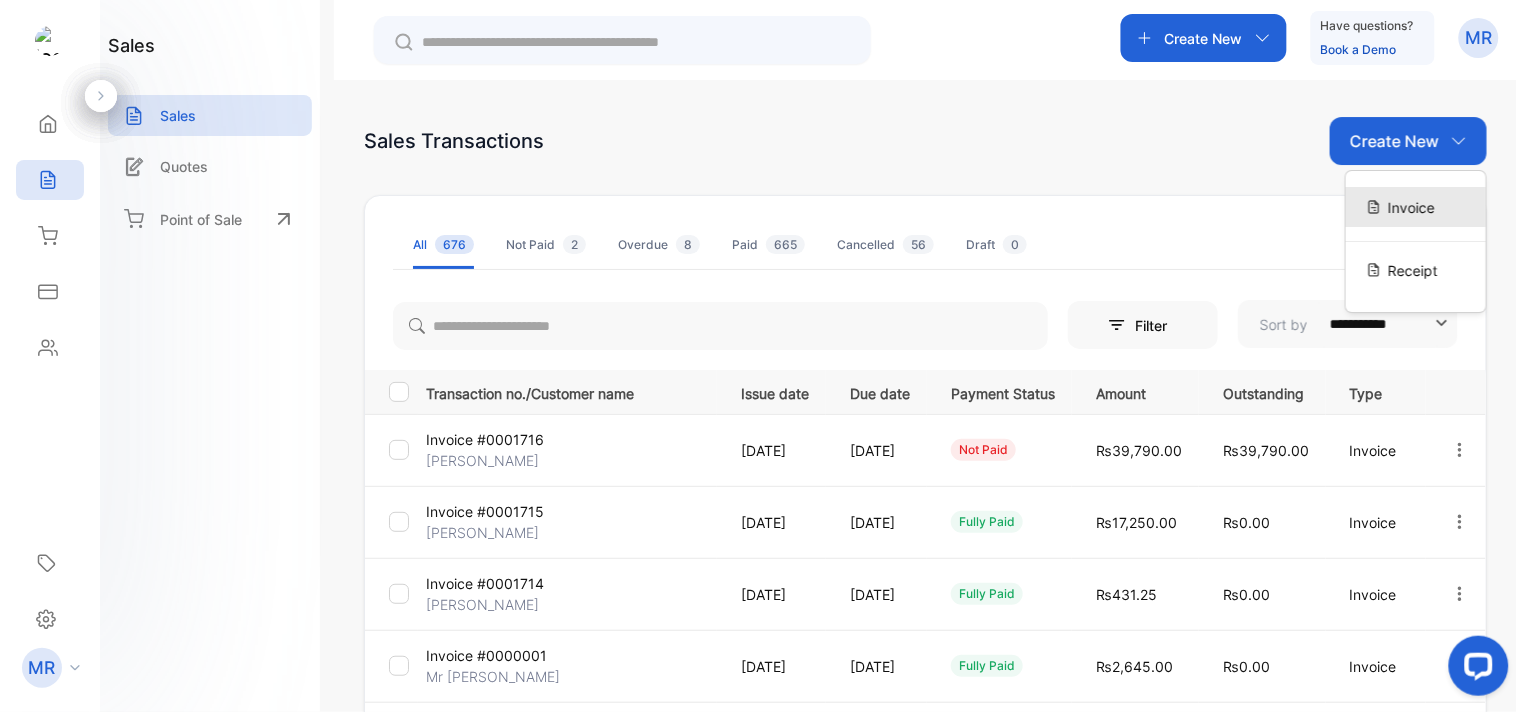 click on "Invoice" at bounding box center [1411, 207] 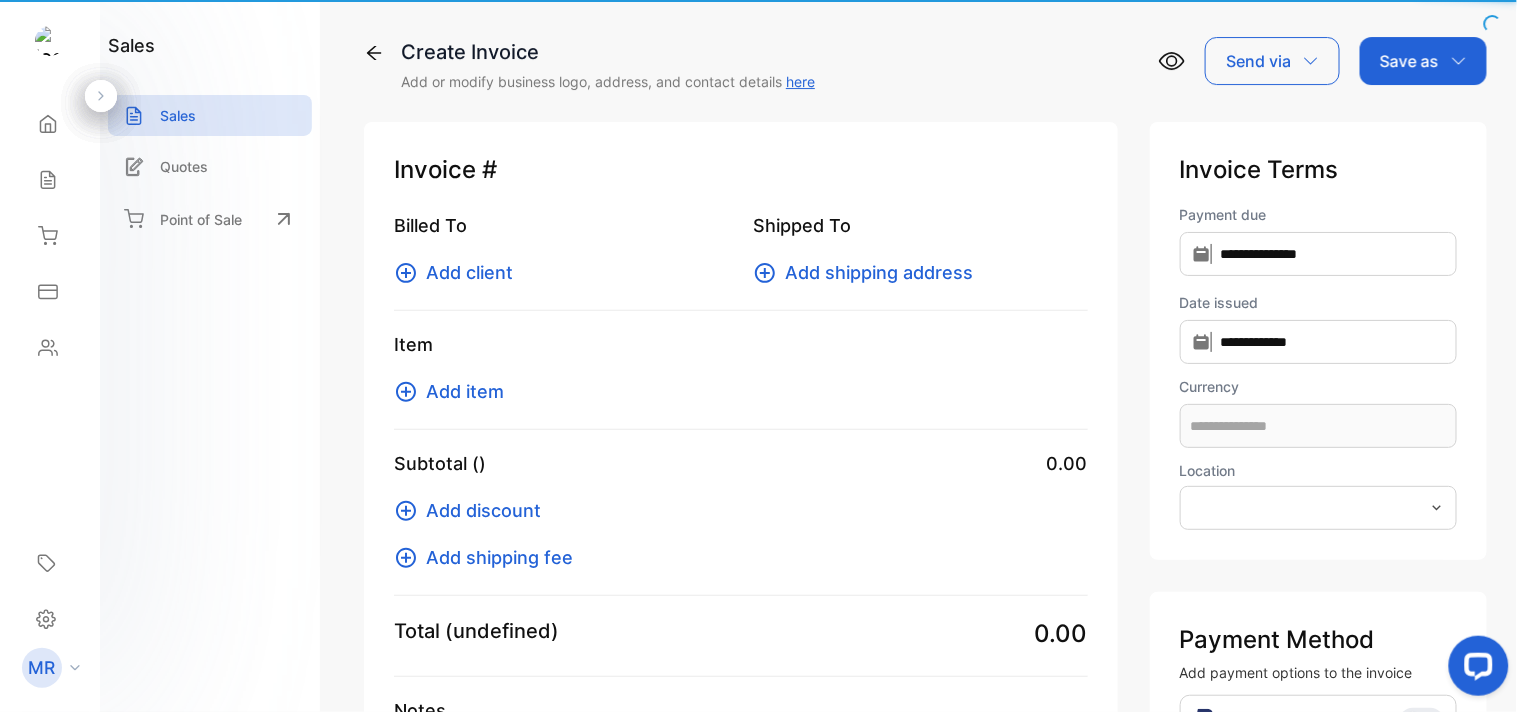 type on "**********" 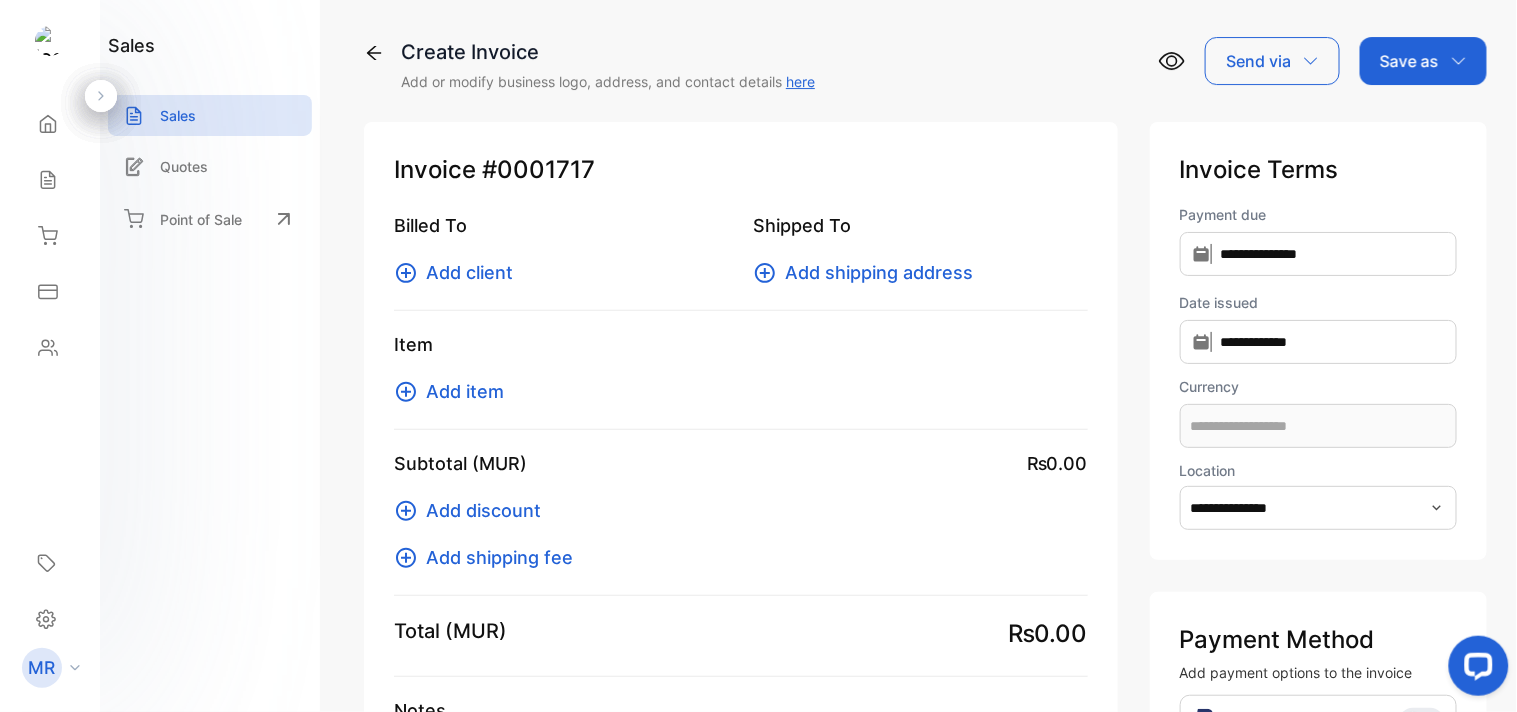 type on "**********" 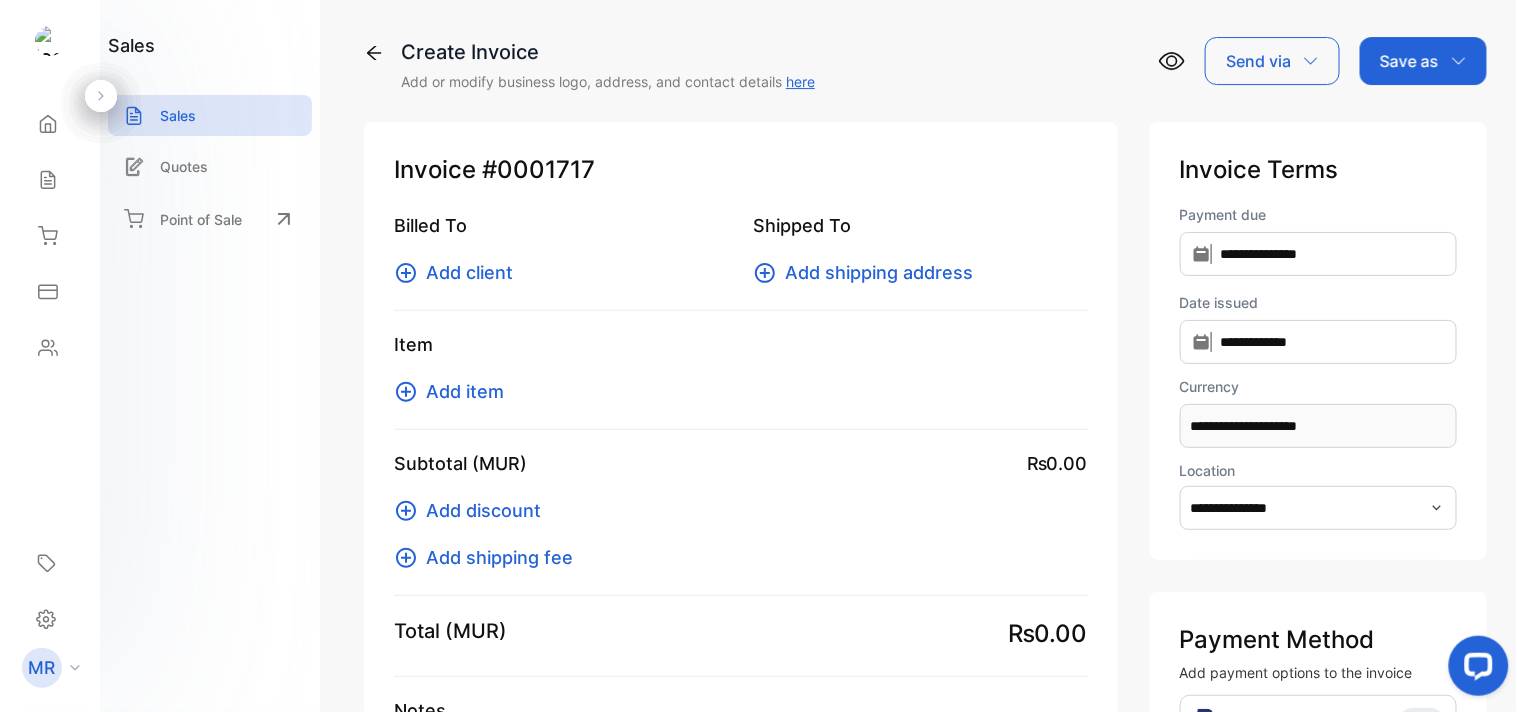 type on "**********" 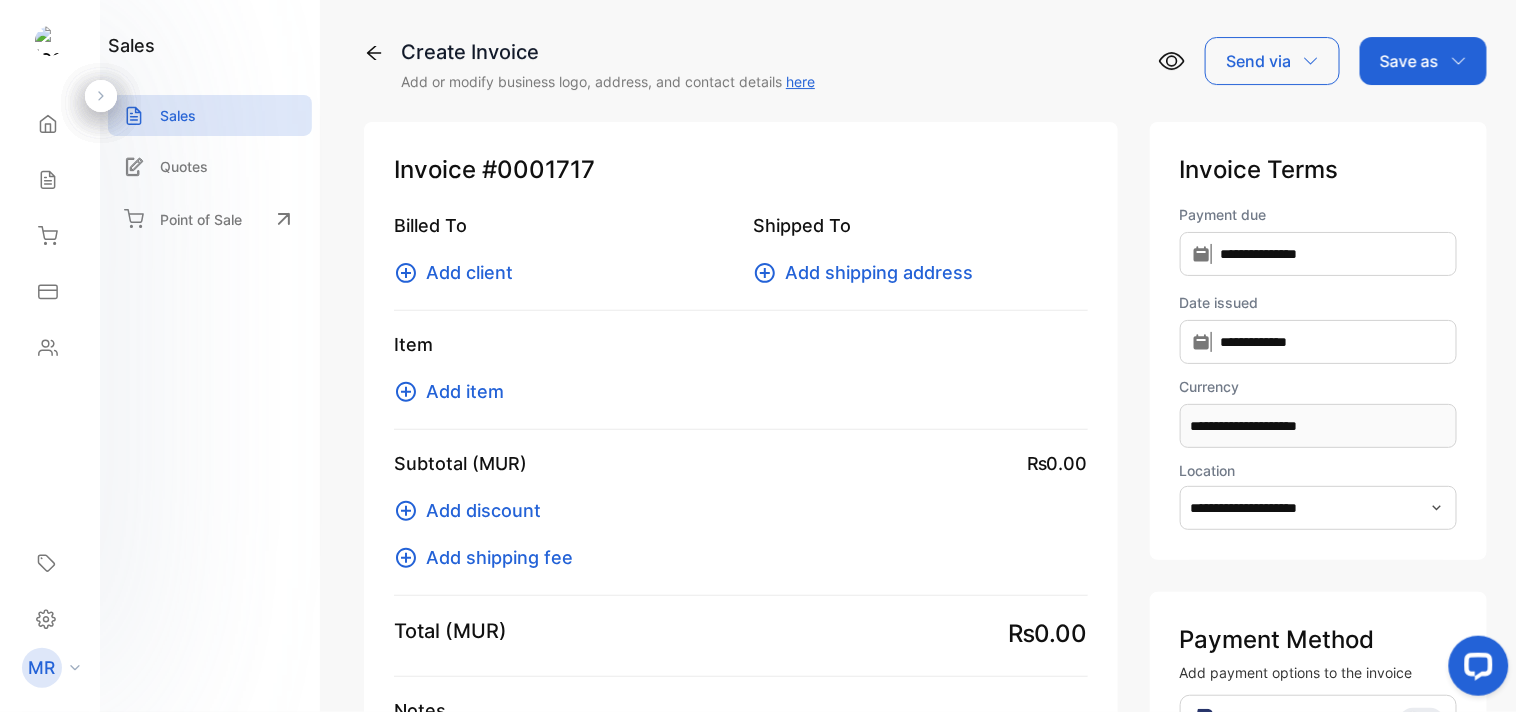 click on "Add item" at bounding box center [465, 391] 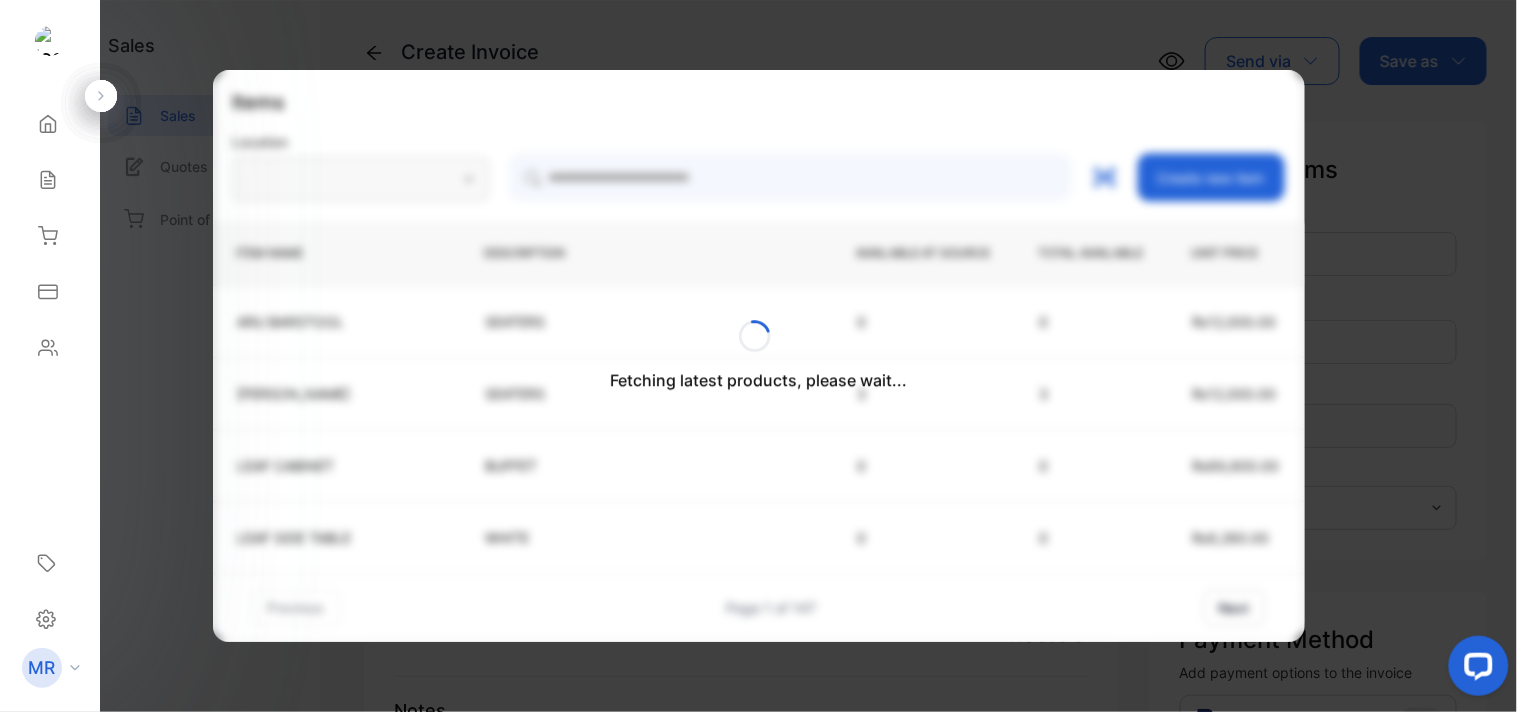 type on "**********" 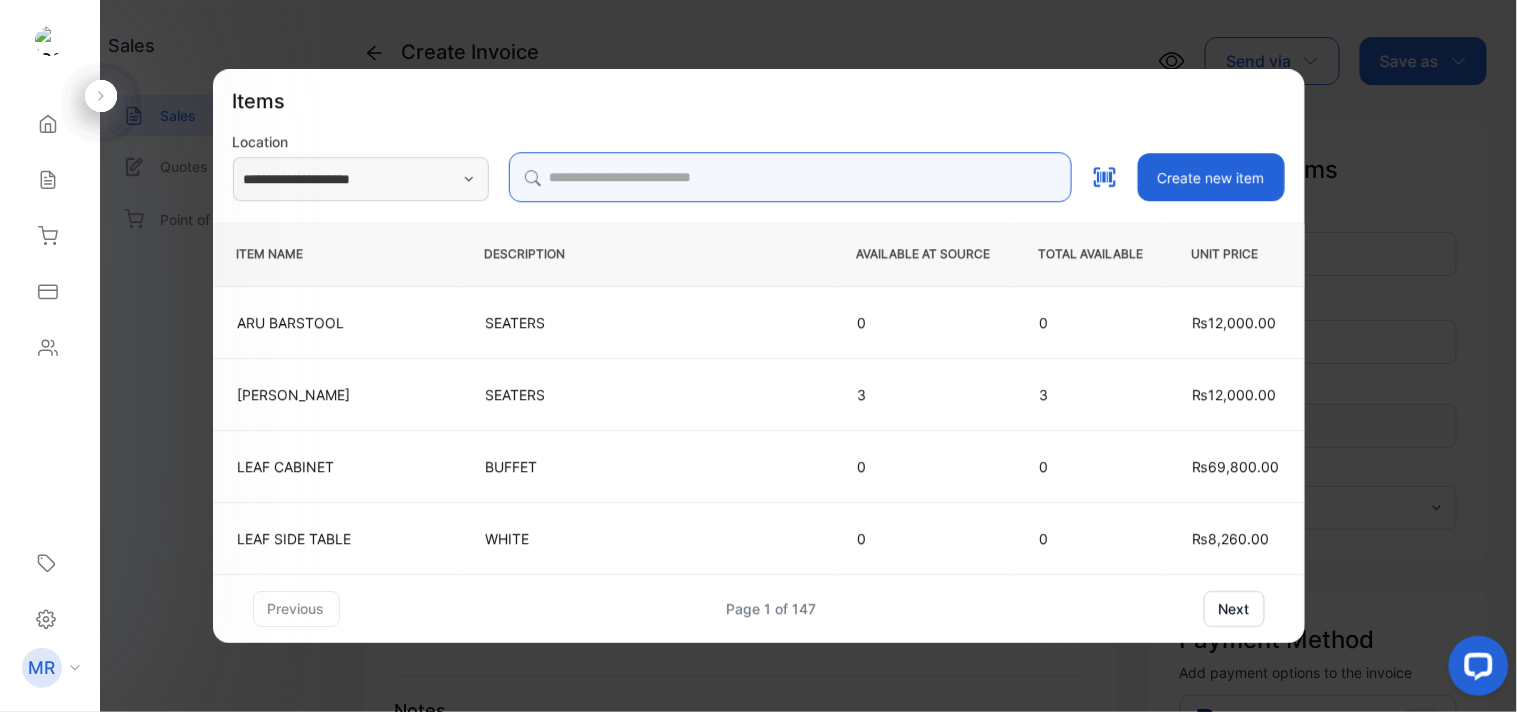 click at bounding box center [790, 177] 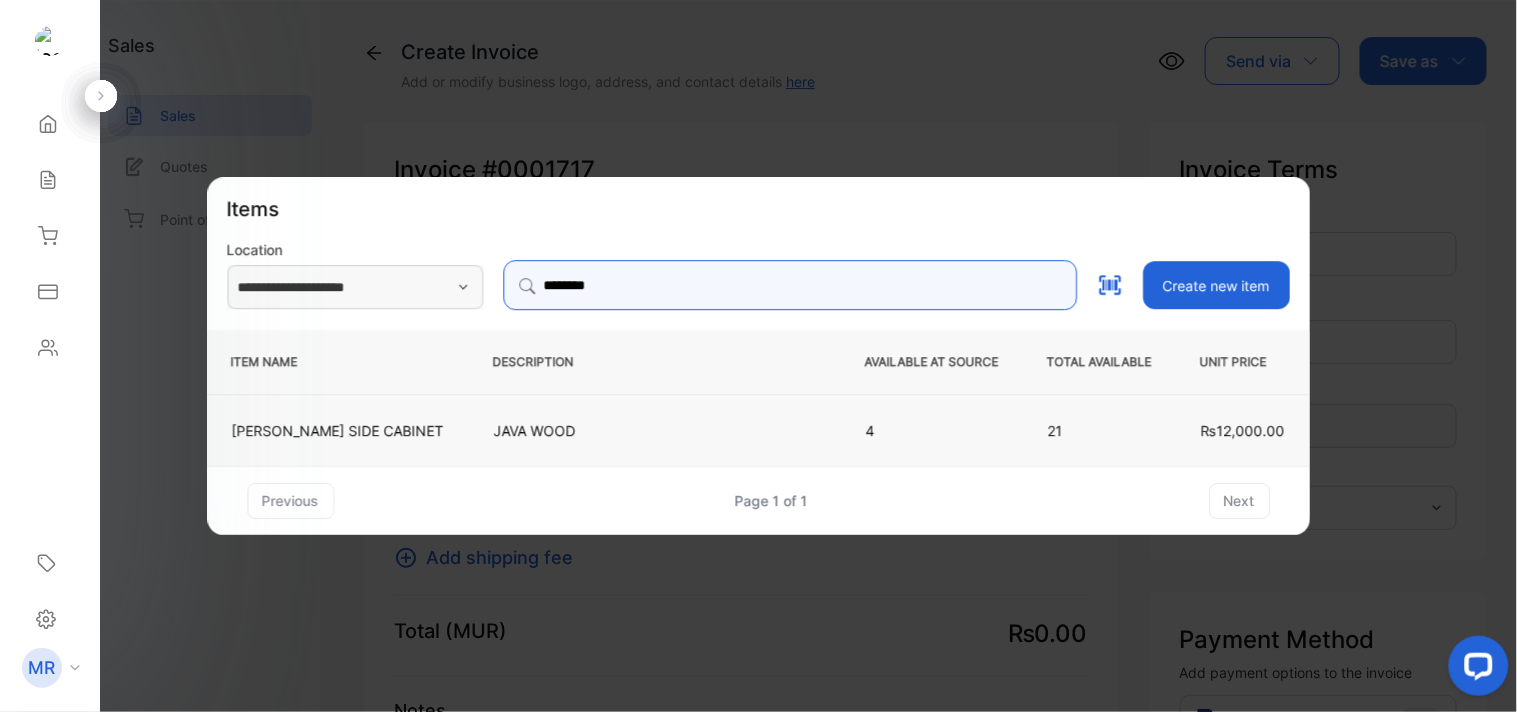 type on "********" 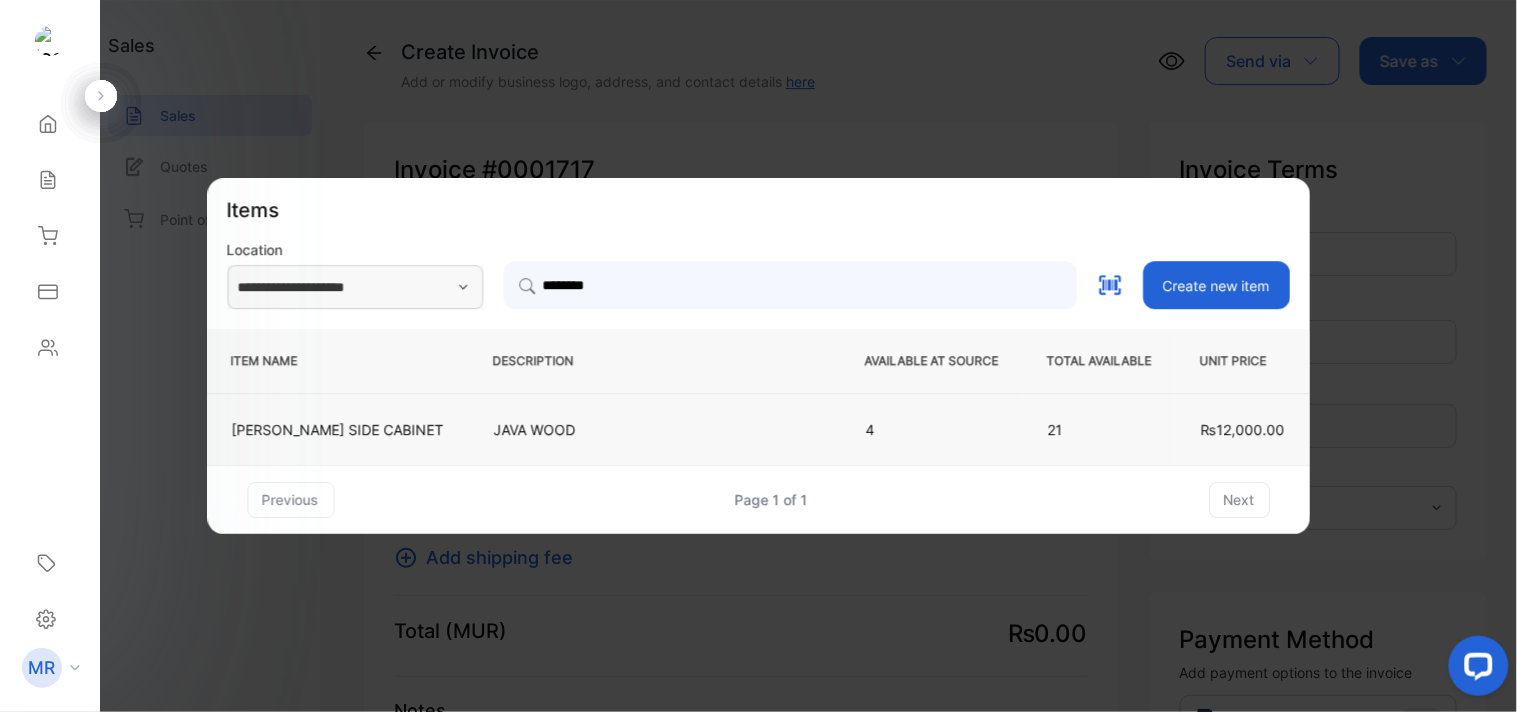 click on "JAVA WOOD" at bounding box center (655, 429) 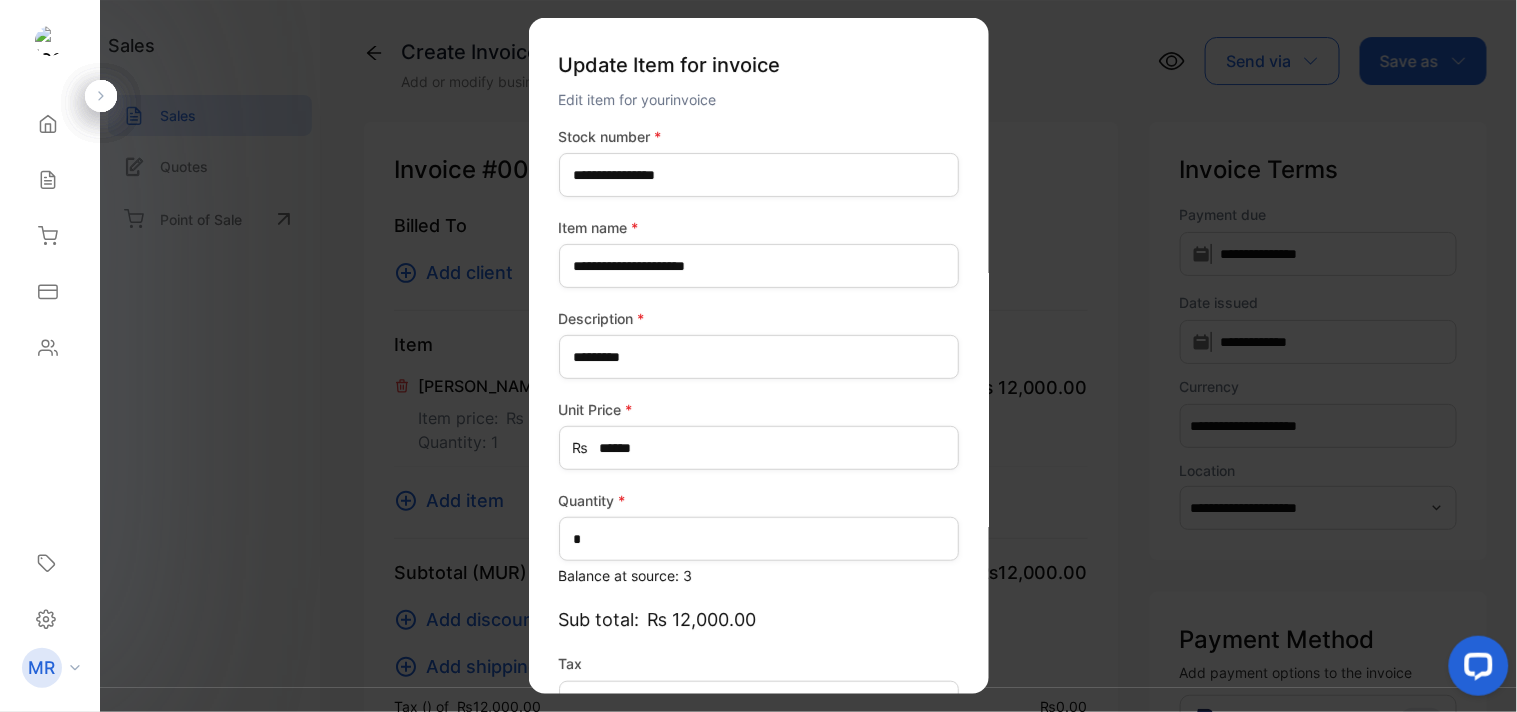 type on "*******" 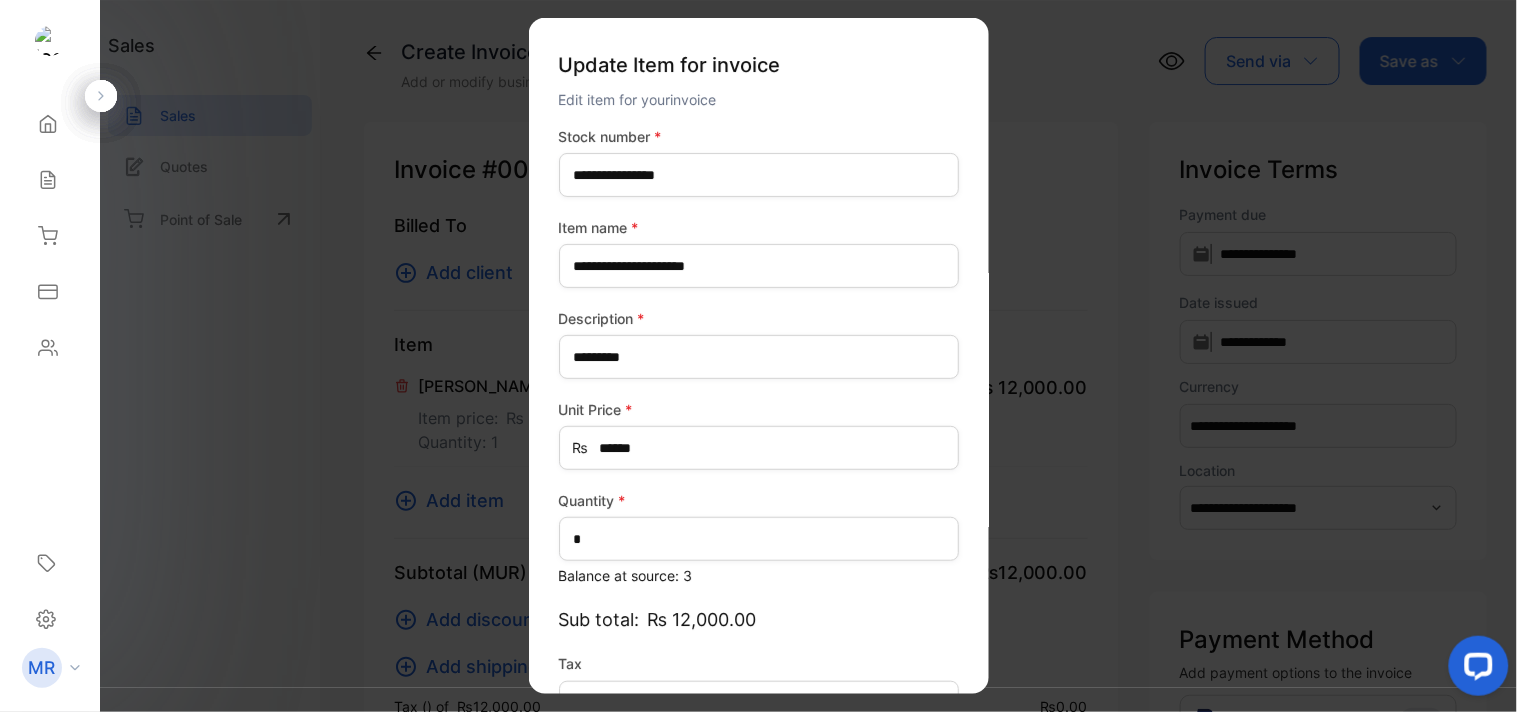 scroll, scrollTop: 130, scrollLeft: 0, axis: vertical 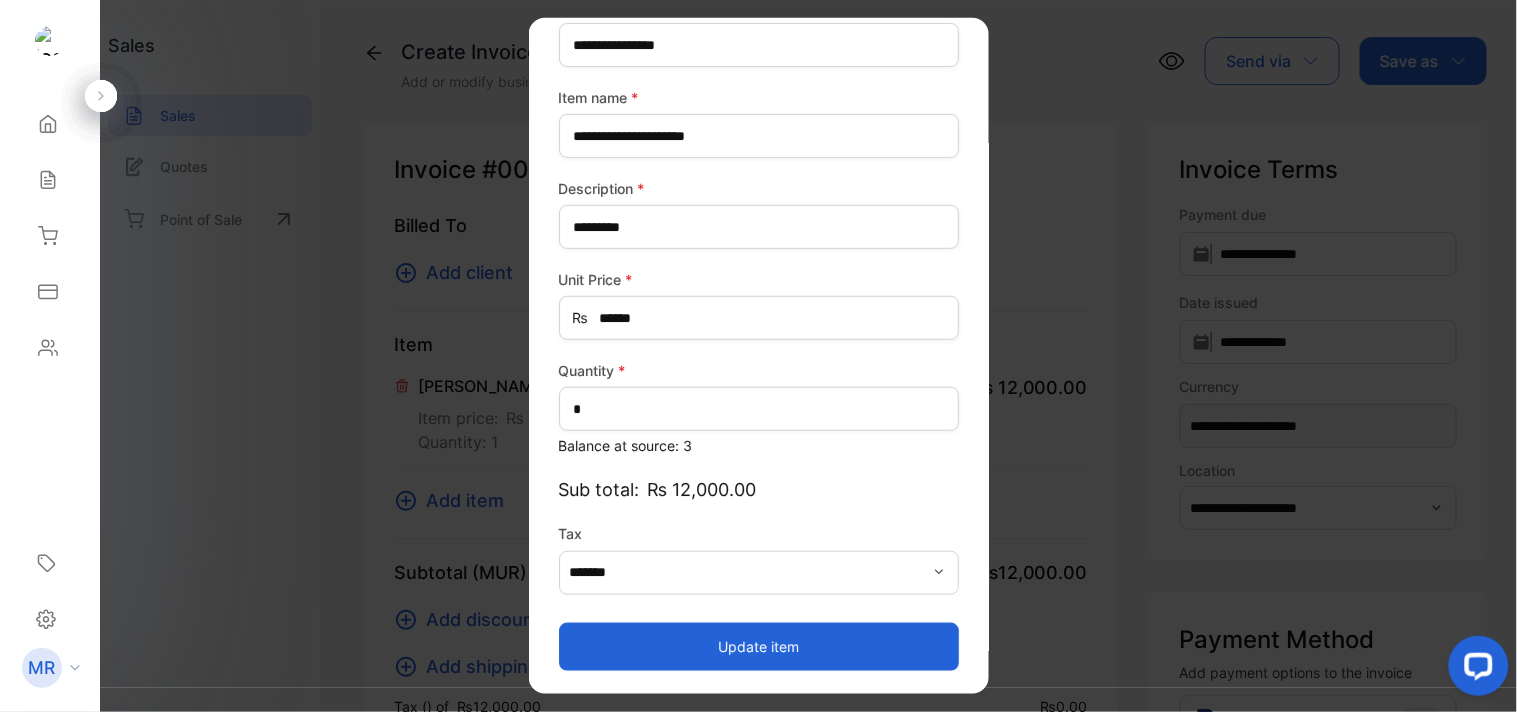 click on "Update item" at bounding box center (759, 646) 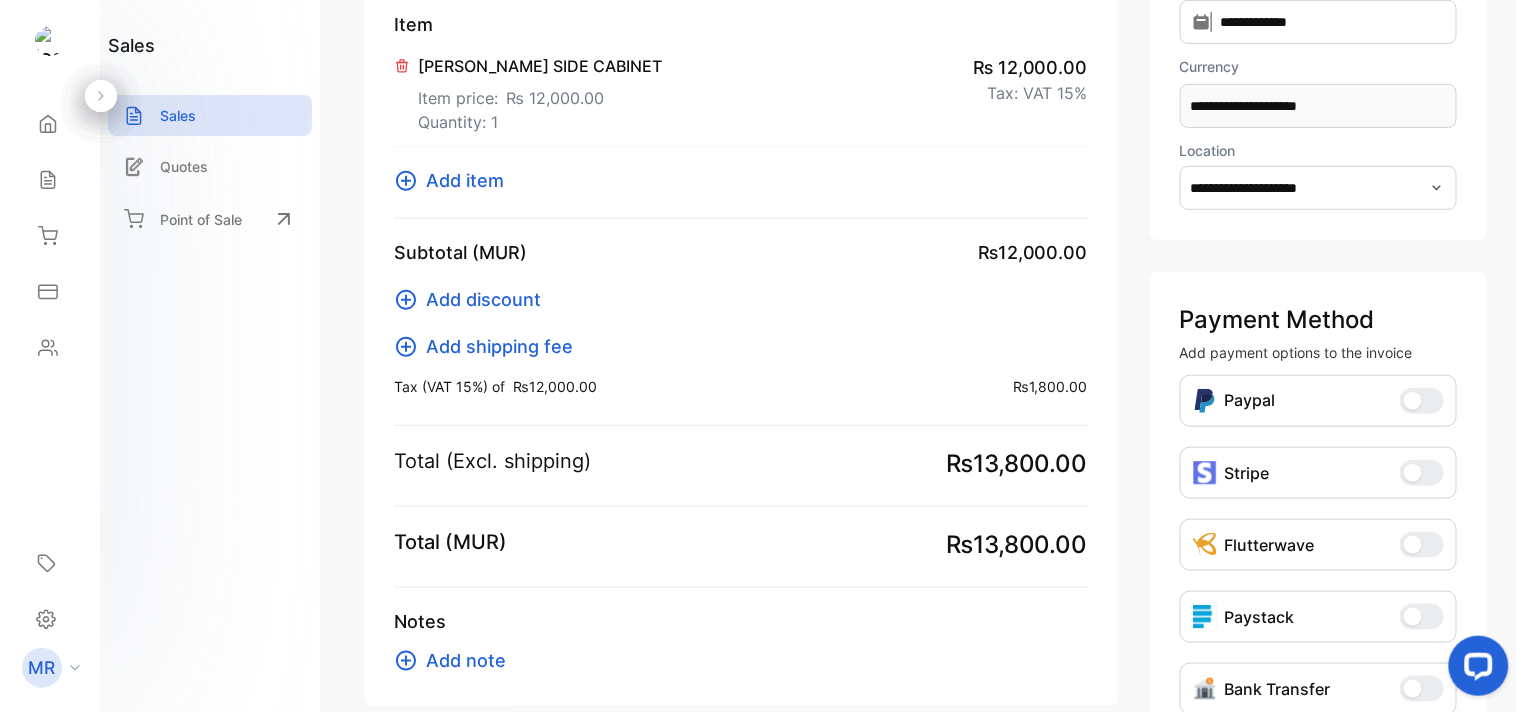 scroll, scrollTop: 245, scrollLeft: 0, axis: vertical 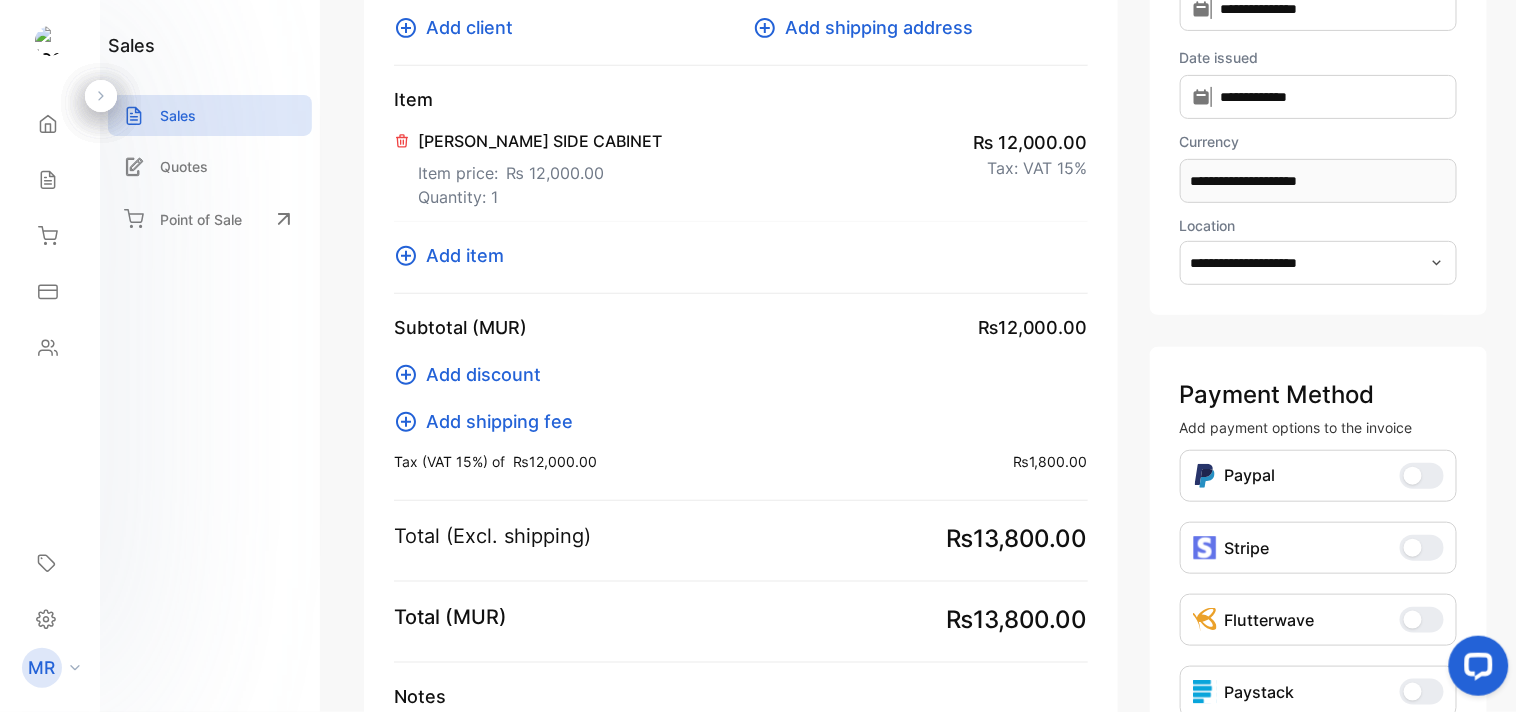click 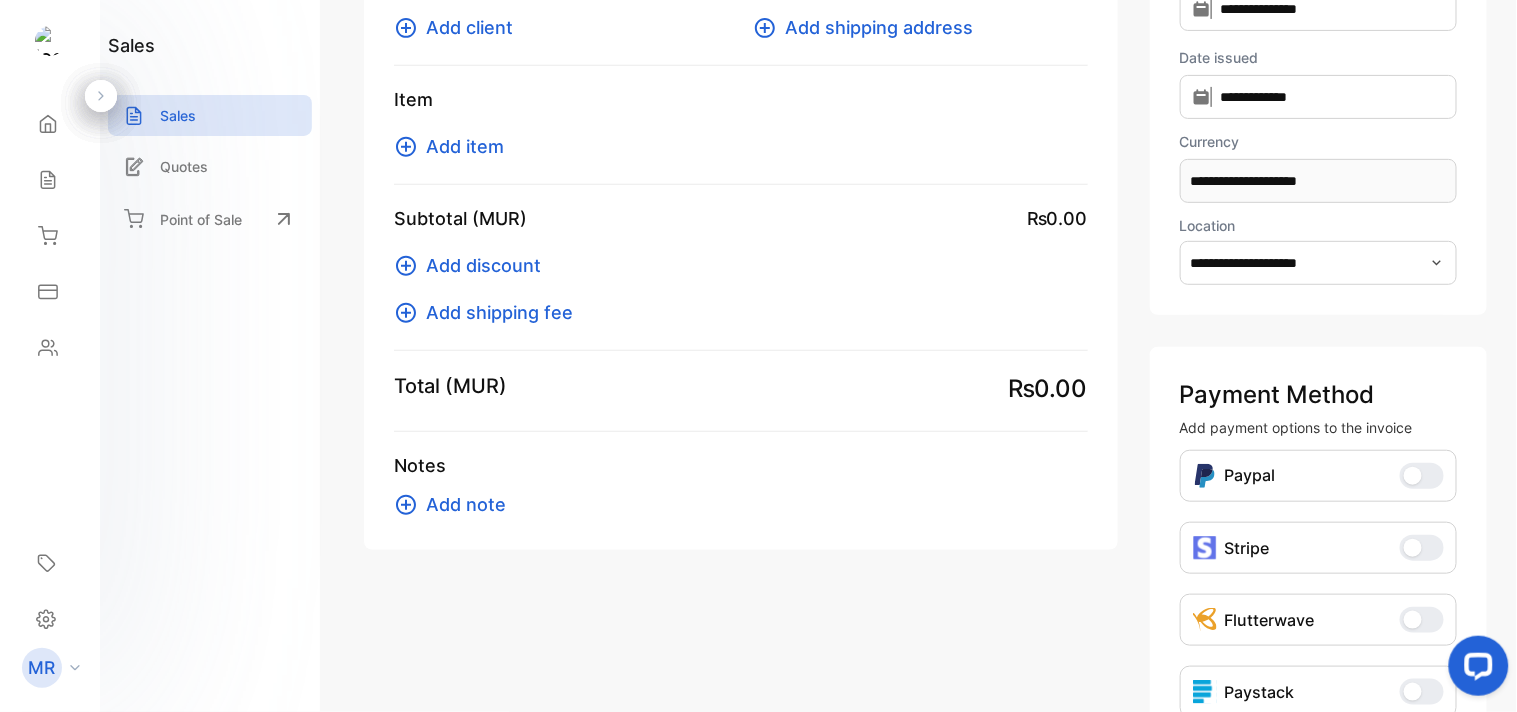 scroll, scrollTop: 0, scrollLeft: 0, axis: both 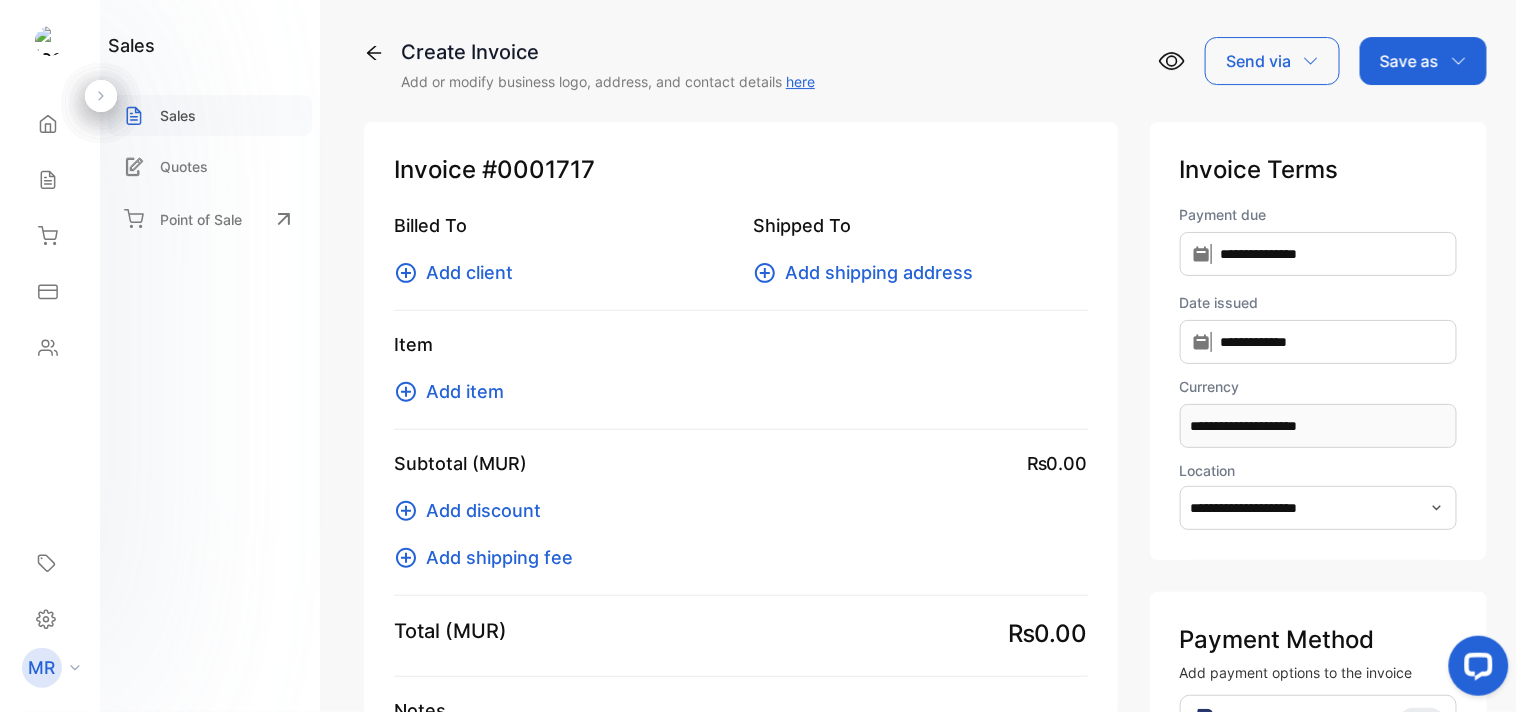 click on "Sales" at bounding box center [178, 115] 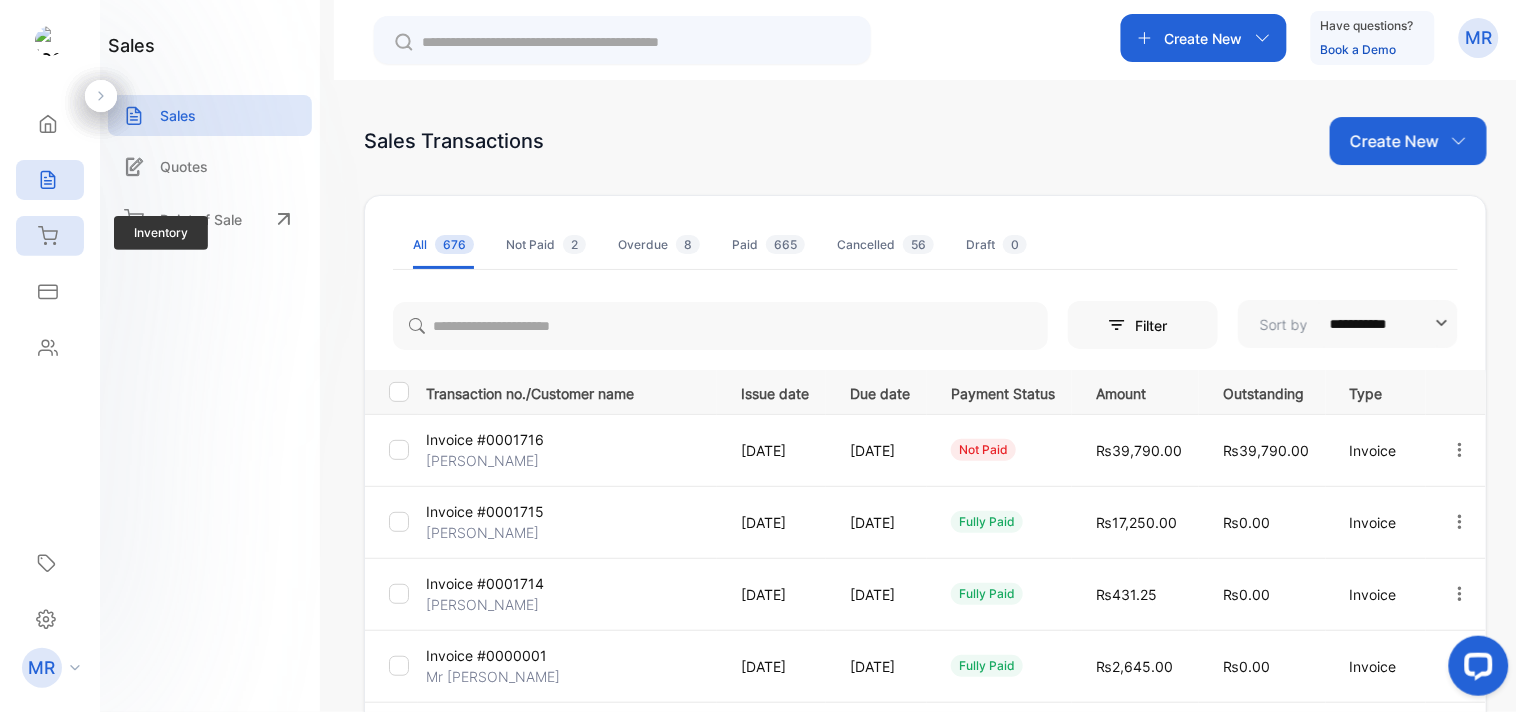 click 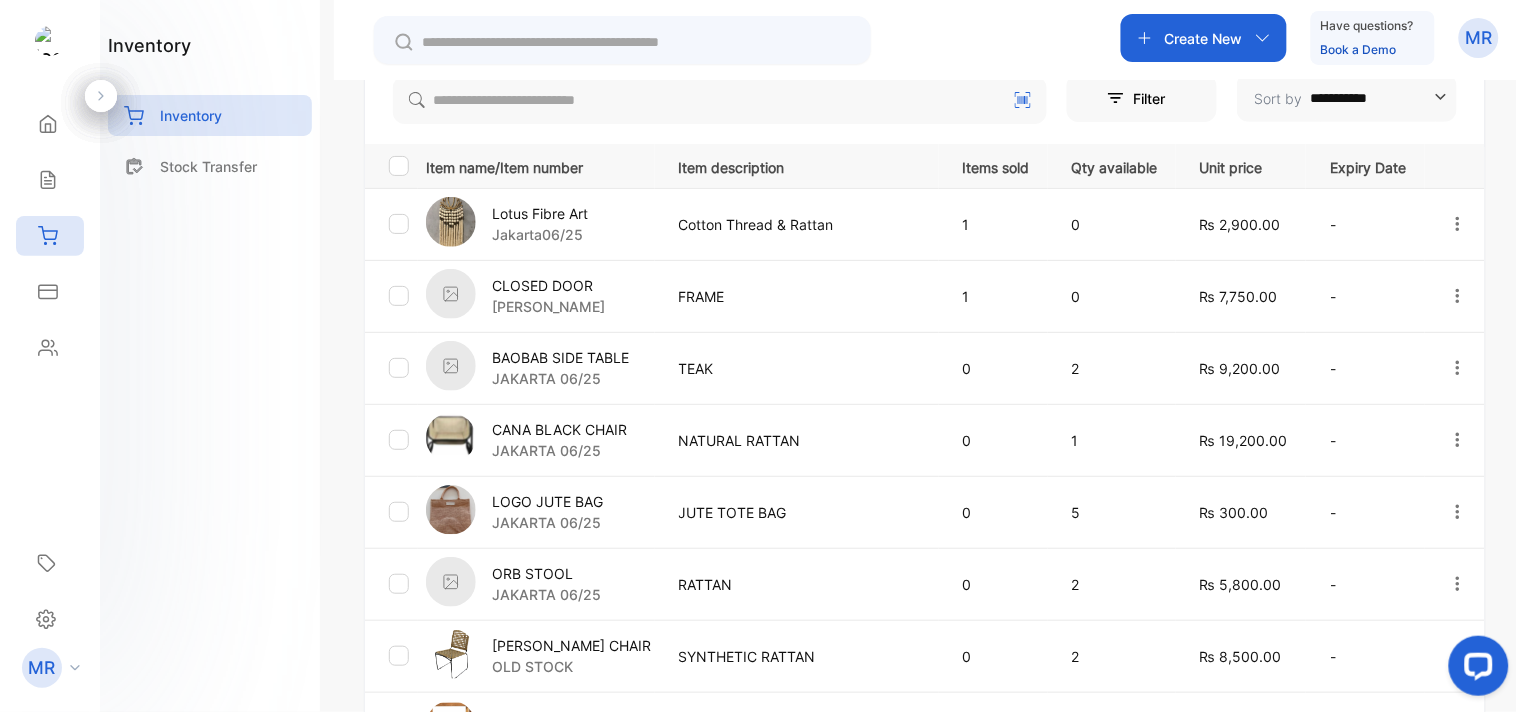 scroll, scrollTop: 414, scrollLeft: 0, axis: vertical 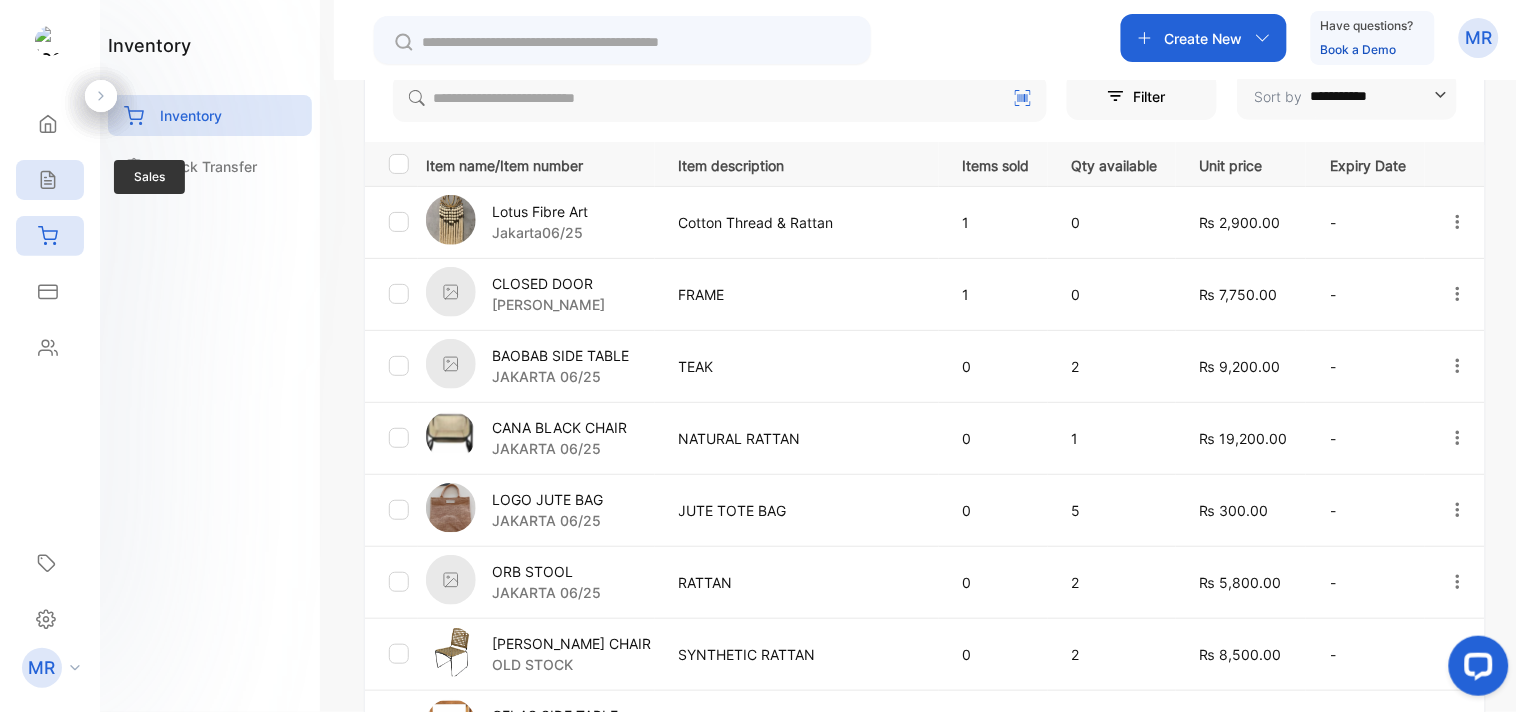 click 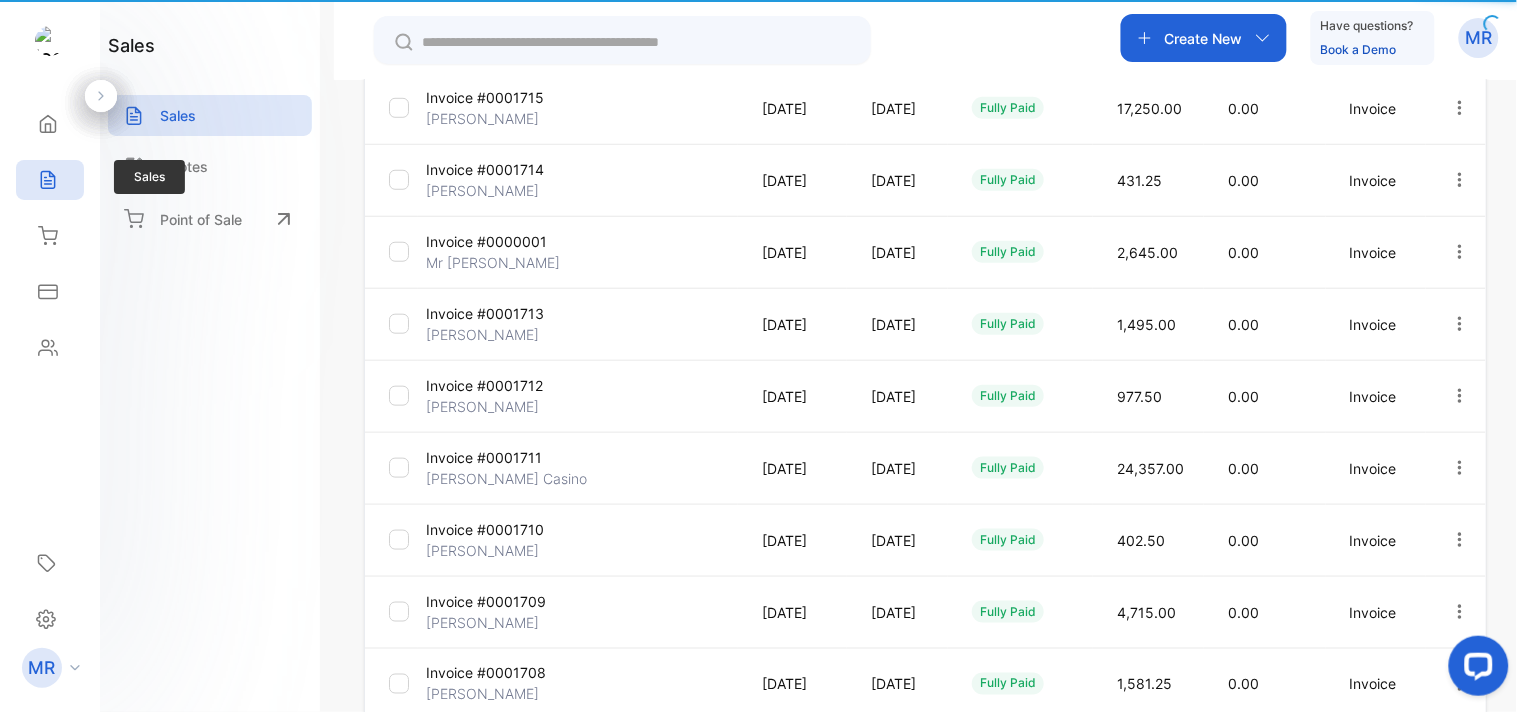 type on "**********" 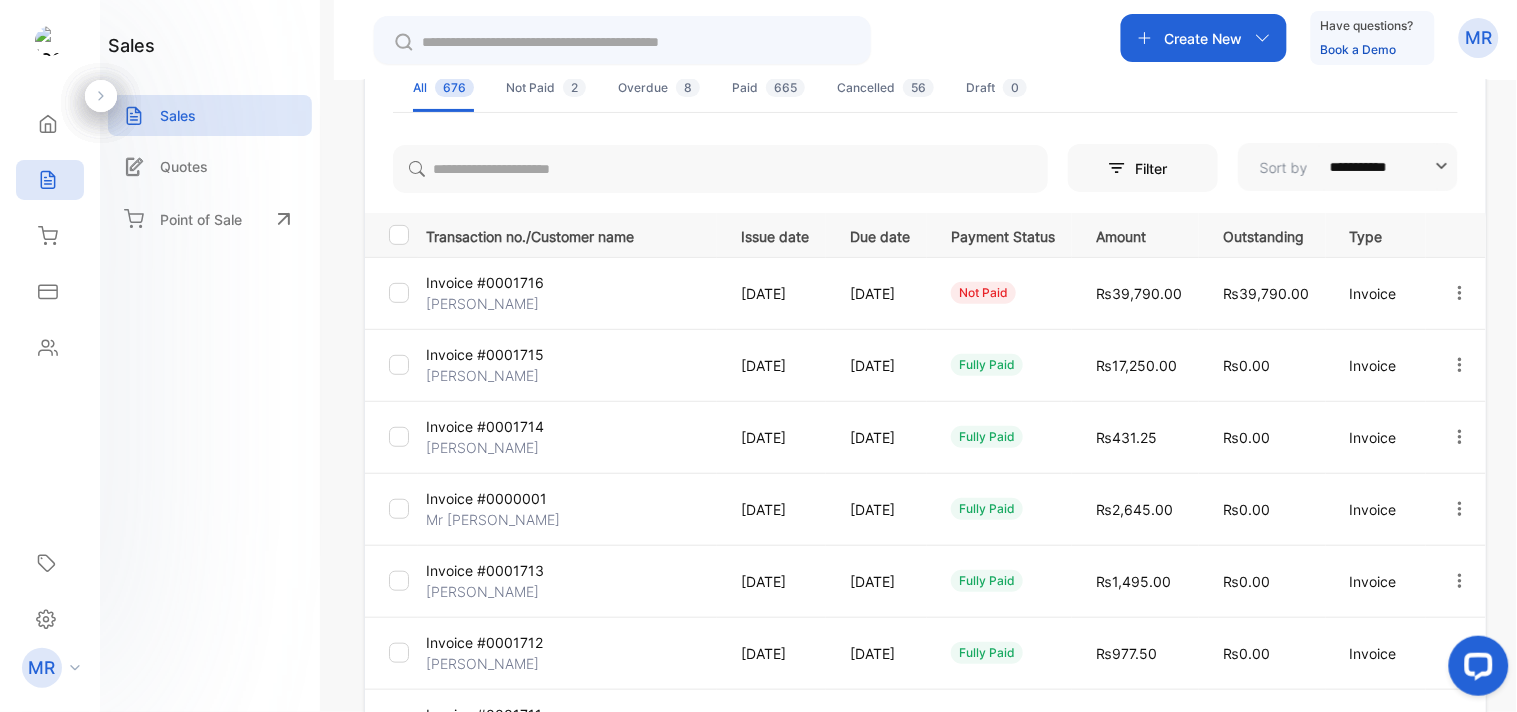 scroll, scrollTop: 0, scrollLeft: 0, axis: both 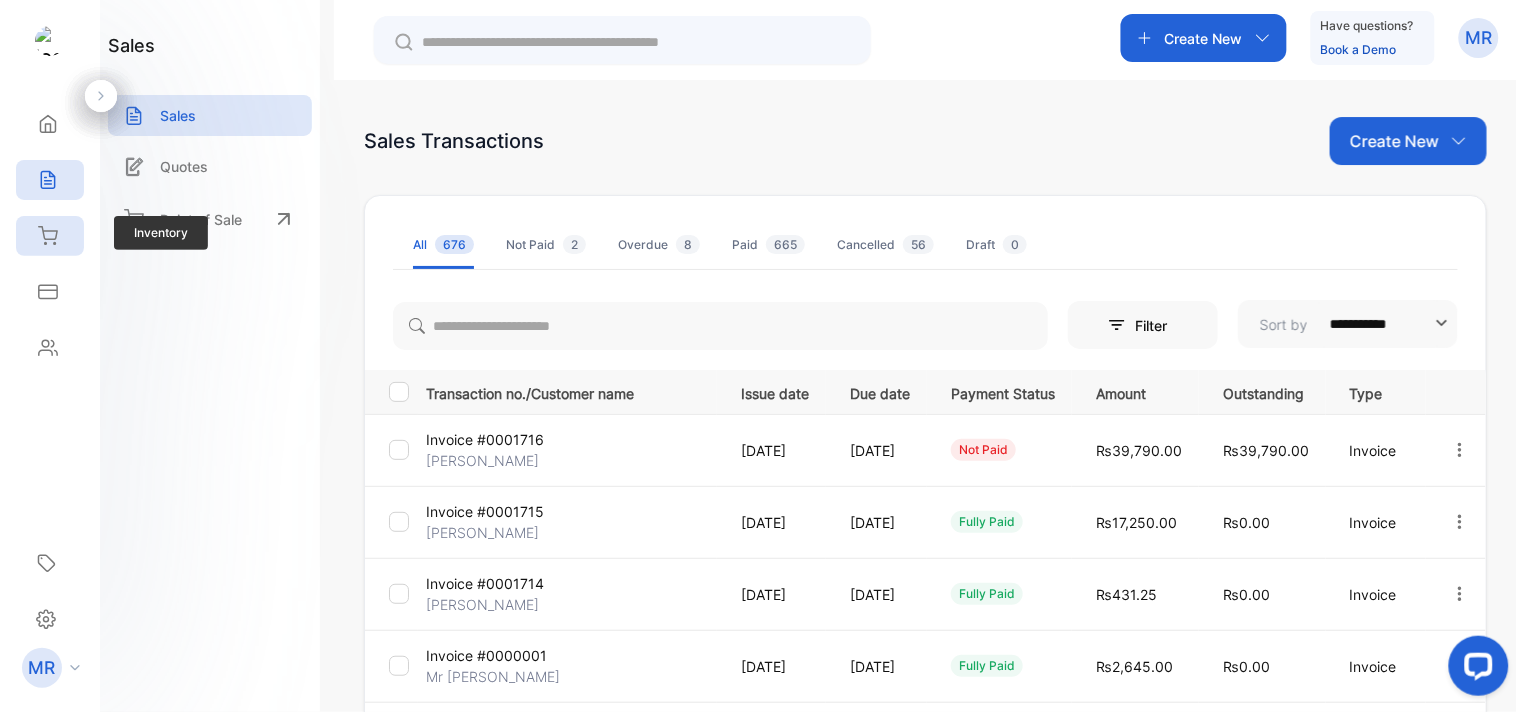 click 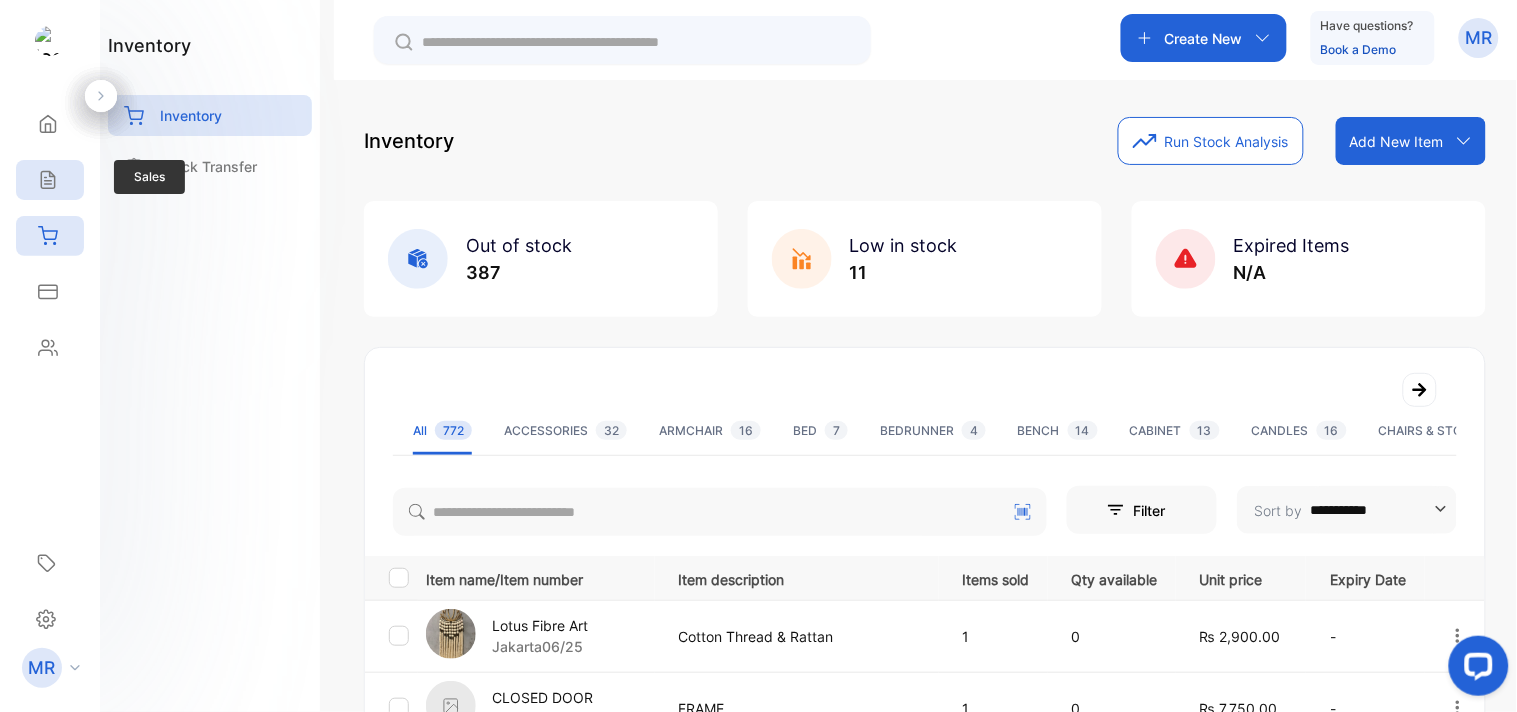 click on "Sales" at bounding box center (50, 180) 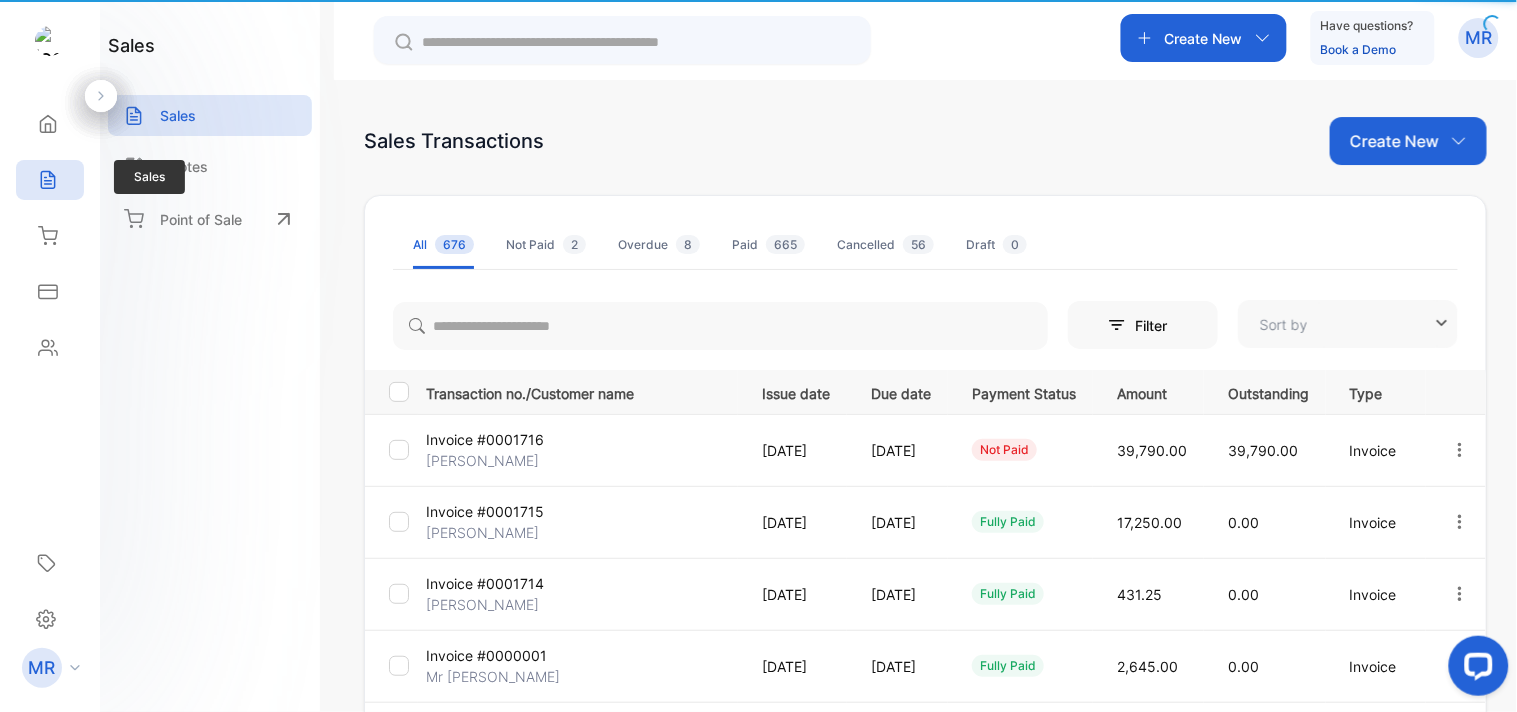 type on "**********" 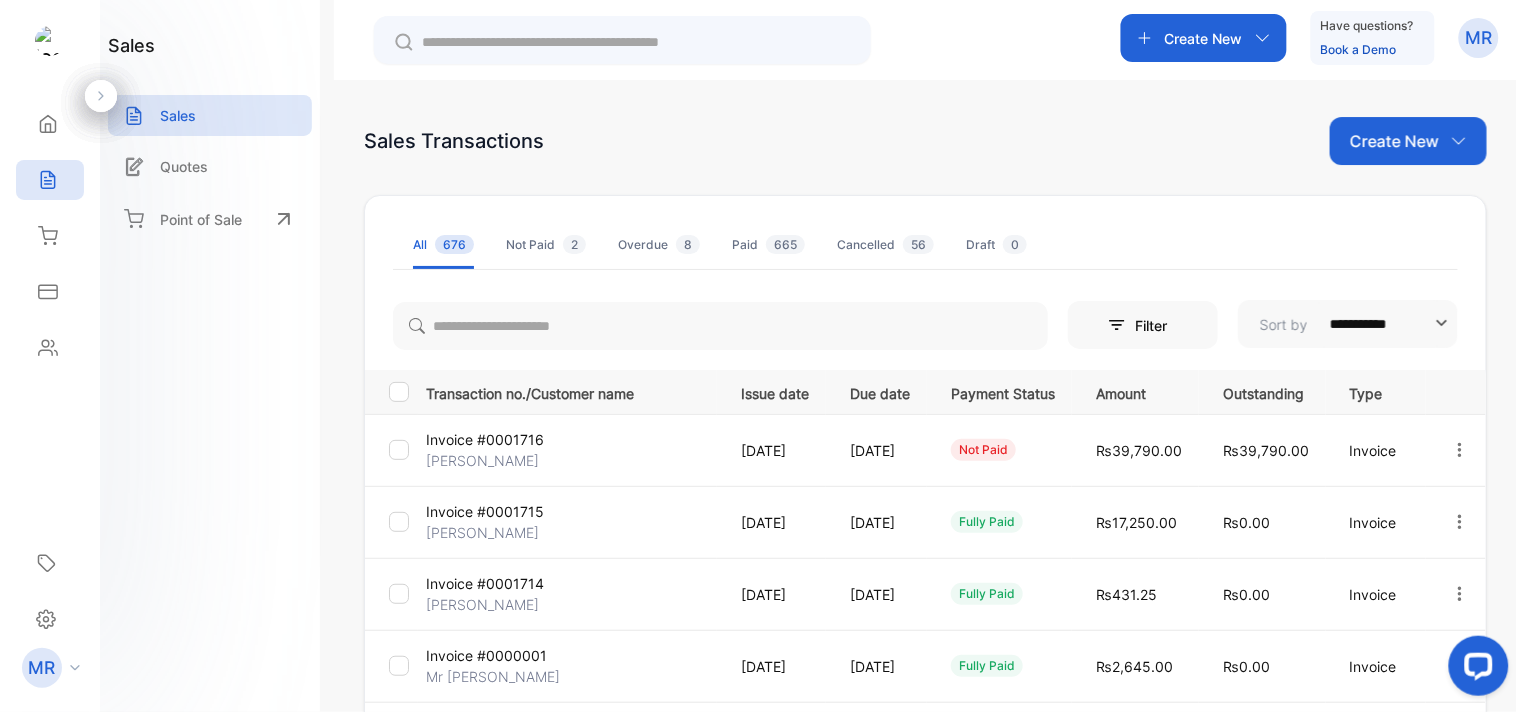 scroll, scrollTop: 0, scrollLeft: 0, axis: both 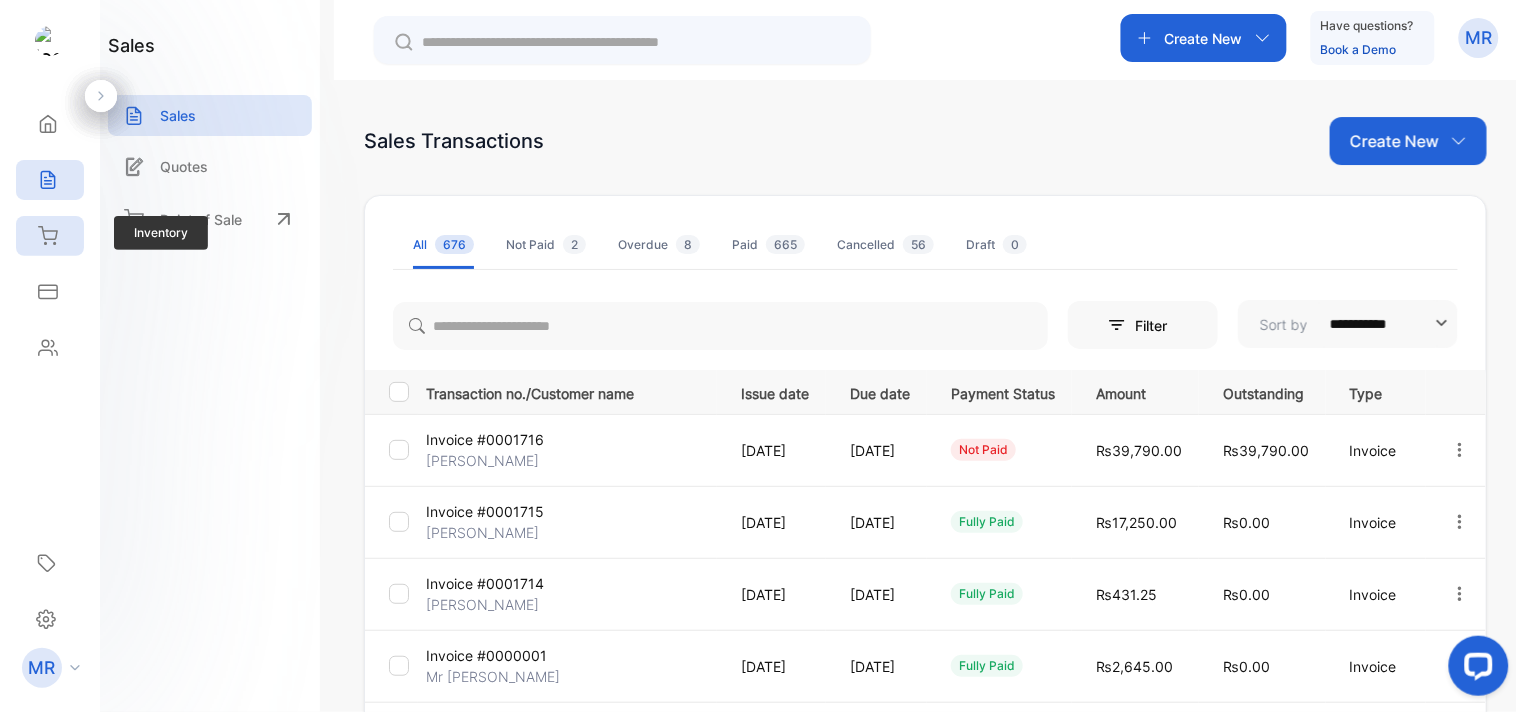click on "Inventory" at bounding box center [50, 236] 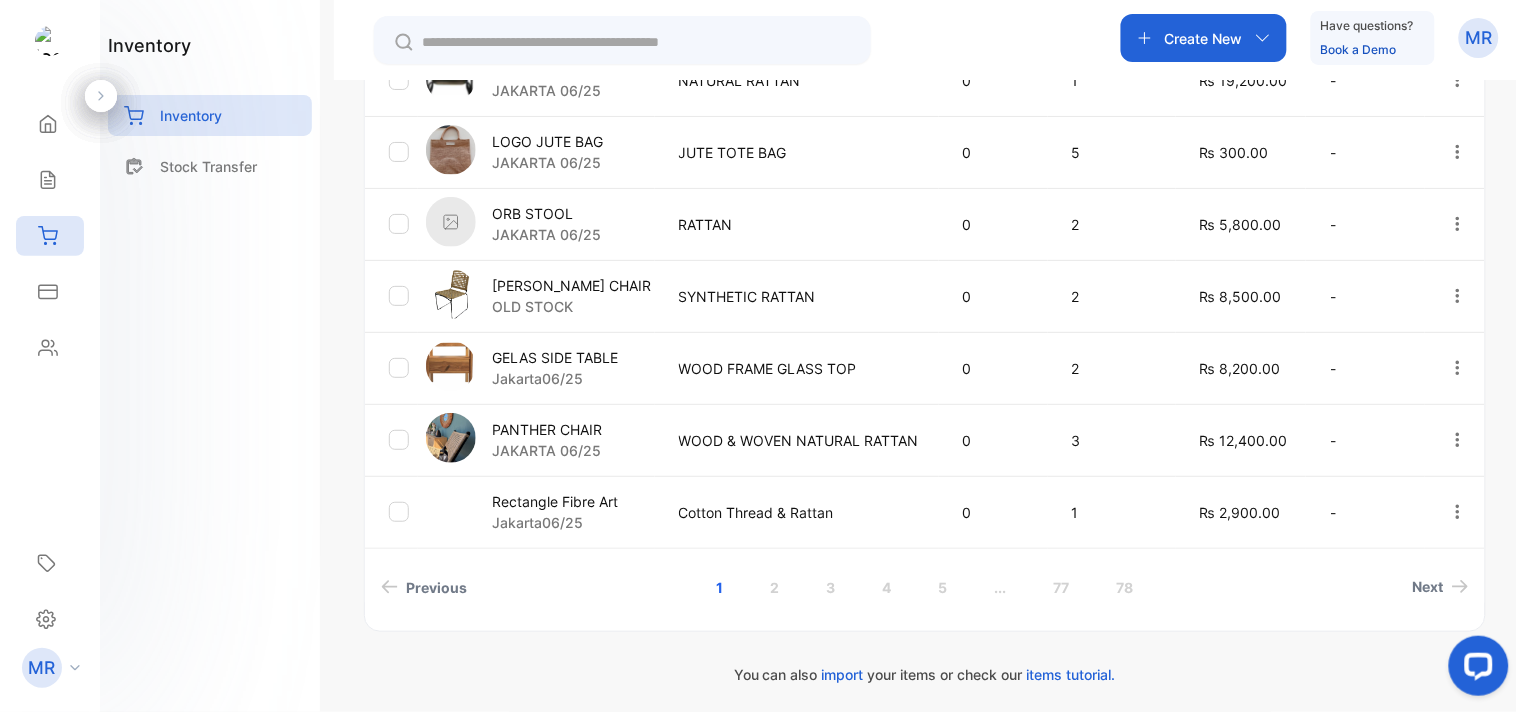 scroll, scrollTop: 773, scrollLeft: 0, axis: vertical 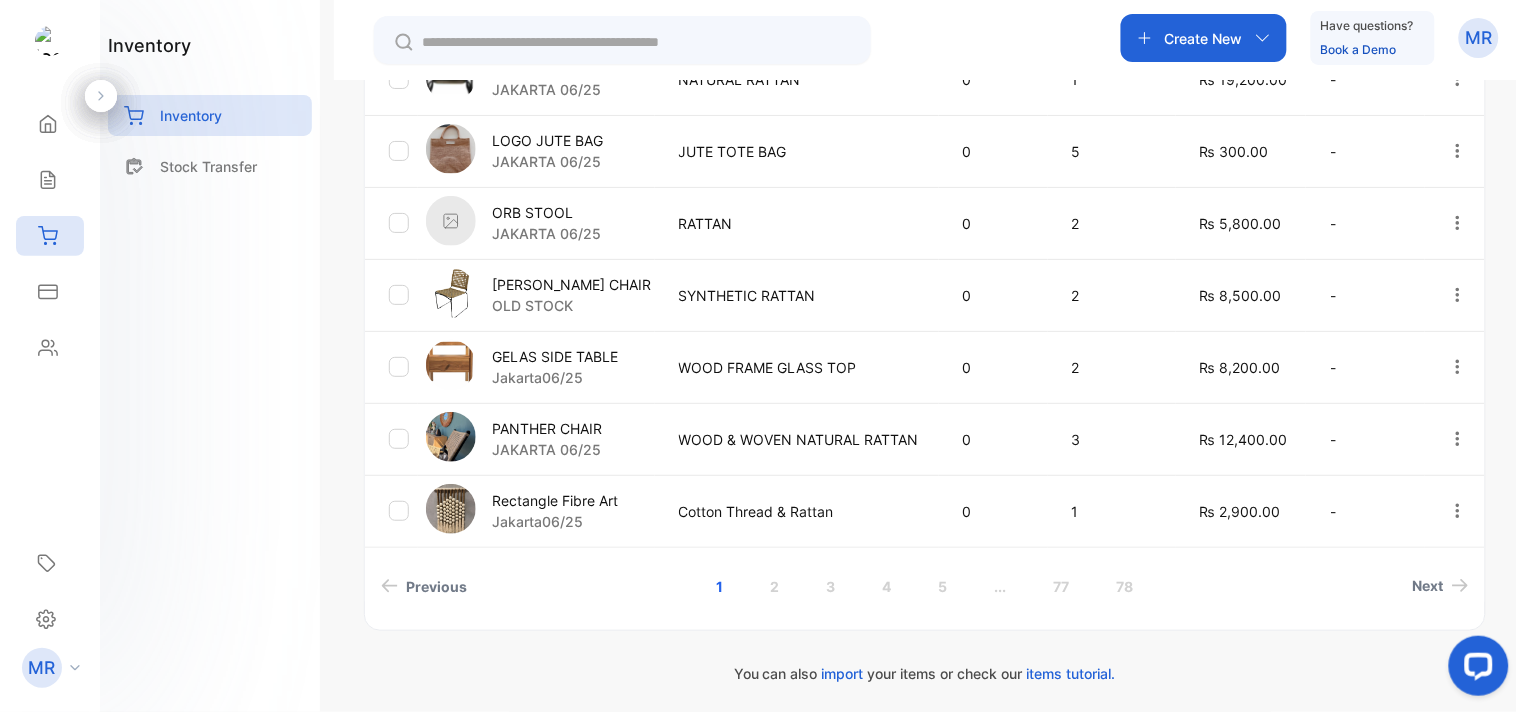 click on "Item name/Item number Item description Items sold Qty available Unit price Expiry Date Lotus Fibre Art Jakarta06/25 Cotton Thread & Rattan 1 0 ₨ 2,900.00 -   CLOSED DOOR  [PERSON_NAME] FRAME 1 0 ₨ 7,750.00 -   BAOBAB SIDE TABLE [GEOGRAPHIC_DATA] 06/25 TEAK 0 2 ₨ 9,200.00 -   CANA BLACK CHAIR  [GEOGRAPHIC_DATA] 06/25 NATURAL RATTAN  0 1 ₨ 19,200.00 -   LOGO JUTE BAG [GEOGRAPHIC_DATA] 06/25 JUTE TOTE BAG 0 5 ₨ 300.00 -   ORB STOOL [GEOGRAPHIC_DATA] 06/25 RATTAN 0 2 ₨ 5,800.00 -   DREW DINING CHAIR OLD STOCK  SYNTHETIC RATTAN 0 2 ₨ 8,500.00 -   GELAS SIDE TABLE [GEOGRAPHIC_DATA]/25 WOOD FRAME GLASS TOP 0 2 ₨ 8,200.00 -   PANTHER CHAIR [GEOGRAPHIC_DATA] 06/25 WOOD & WOVEN NATURAL RATTAN 0 3 ₨ 12,400.00 -   Rectangle Fibre Art Jakarta06/25 Cotton Thread & Rattan 0 1 ₨ 2,900.00 -   Previous 1 2 3 4 5 ... 77 78 Next" at bounding box center [925, 194] 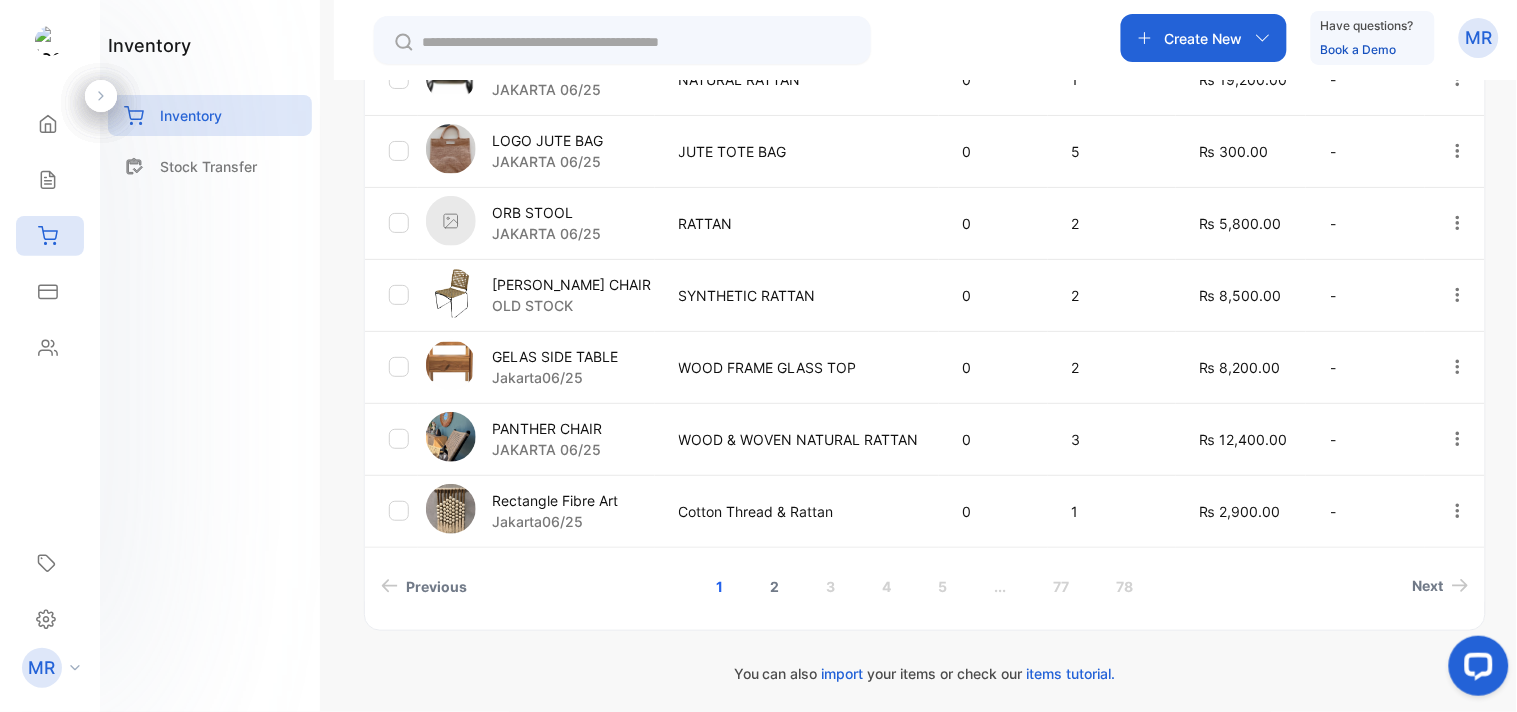click on "2" at bounding box center (774, 586) 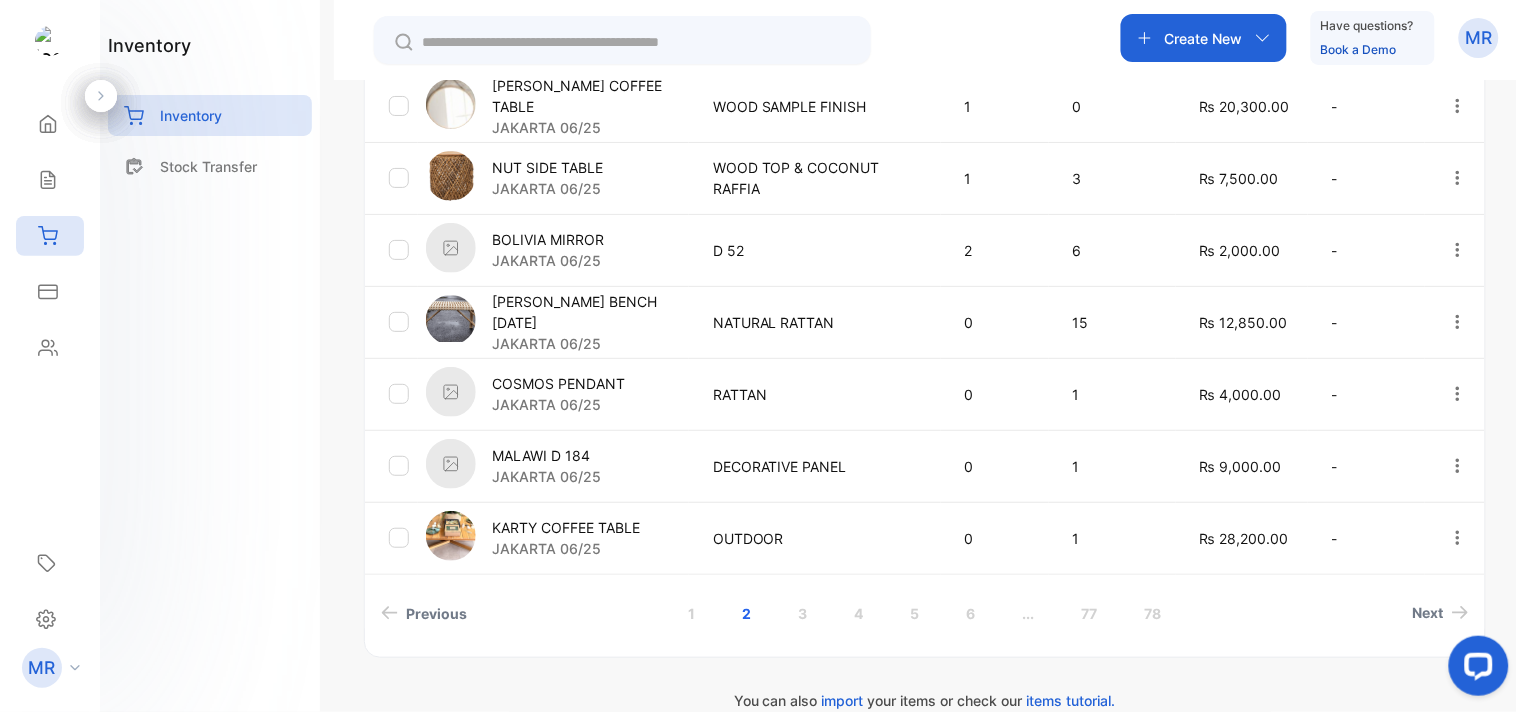 scroll, scrollTop: 747, scrollLeft: 0, axis: vertical 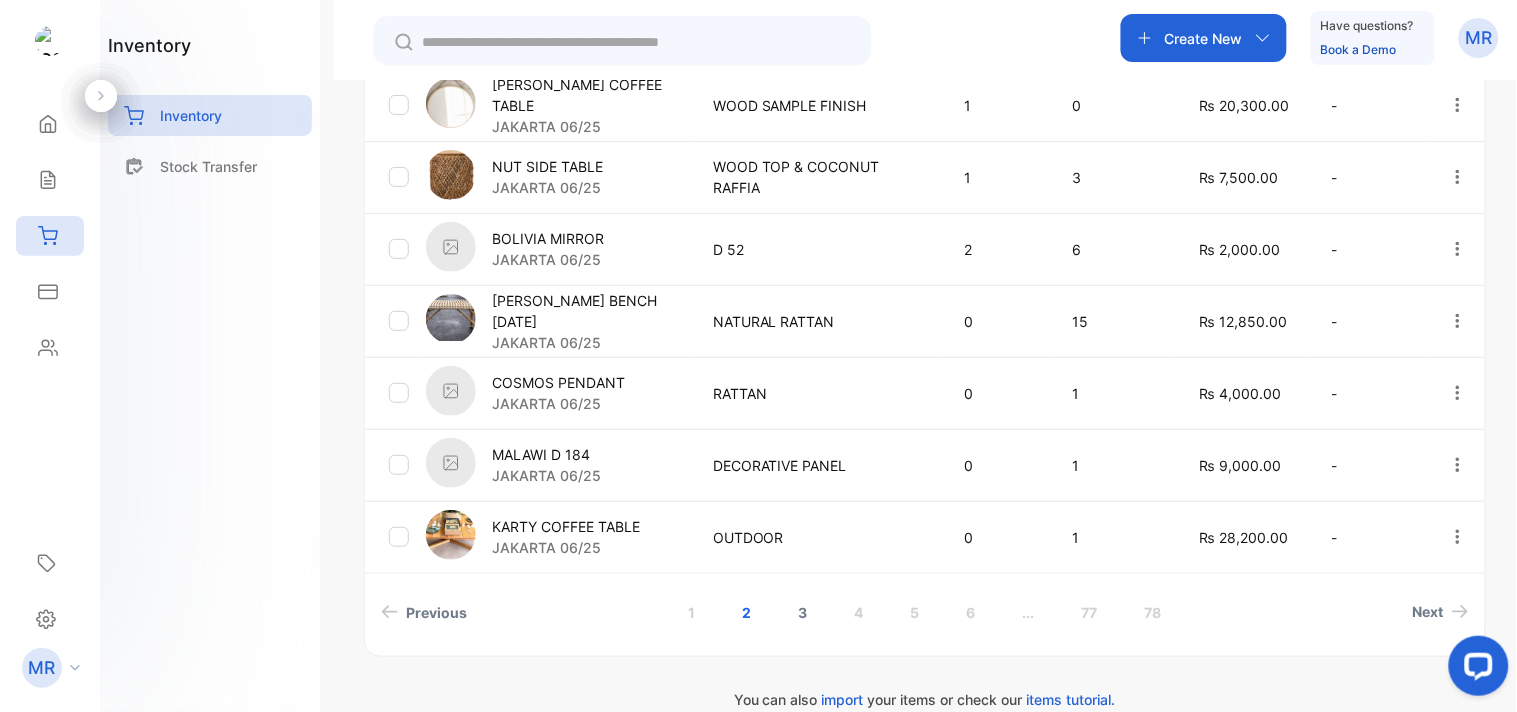 click on "3" at bounding box center [802, 612] 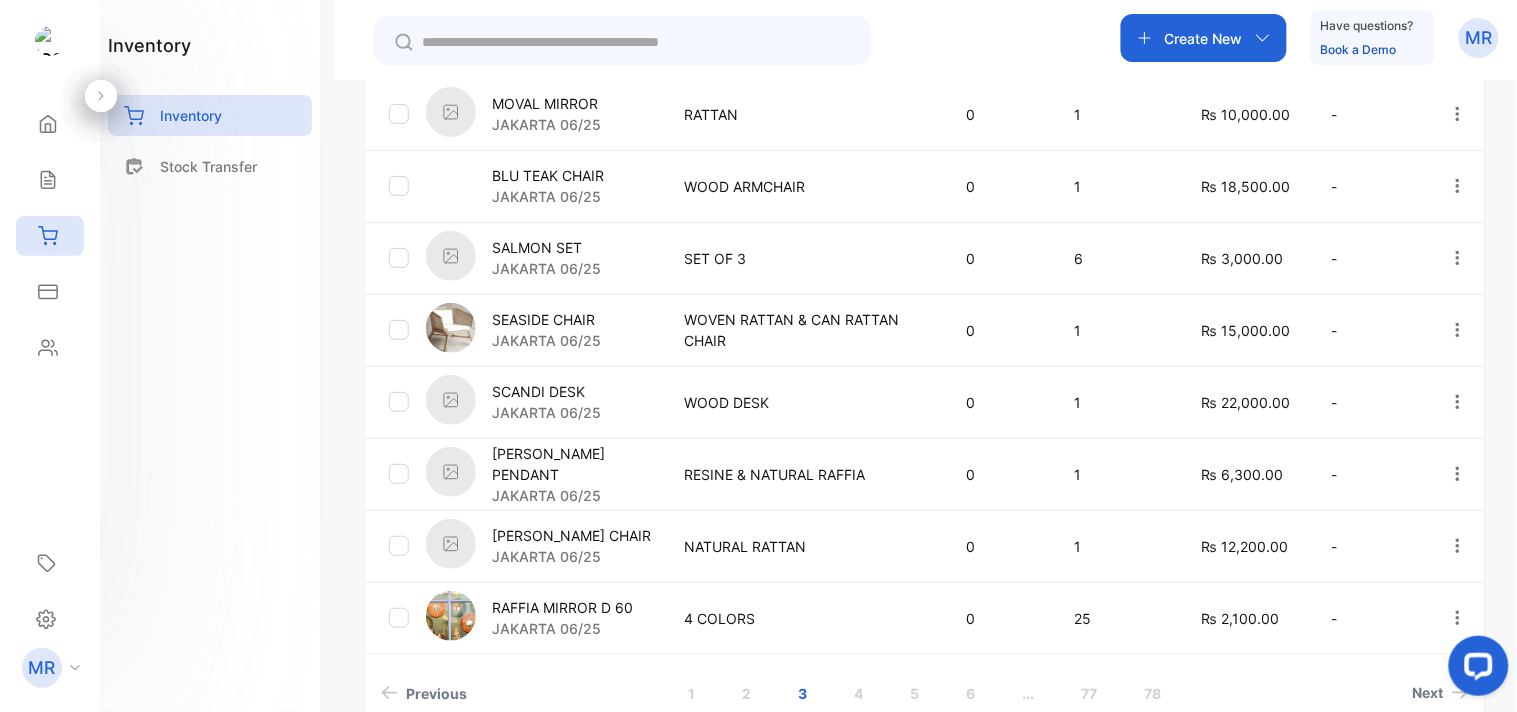 scroll, scrollTop: 776, scrollLeft: 0, axis: vertical 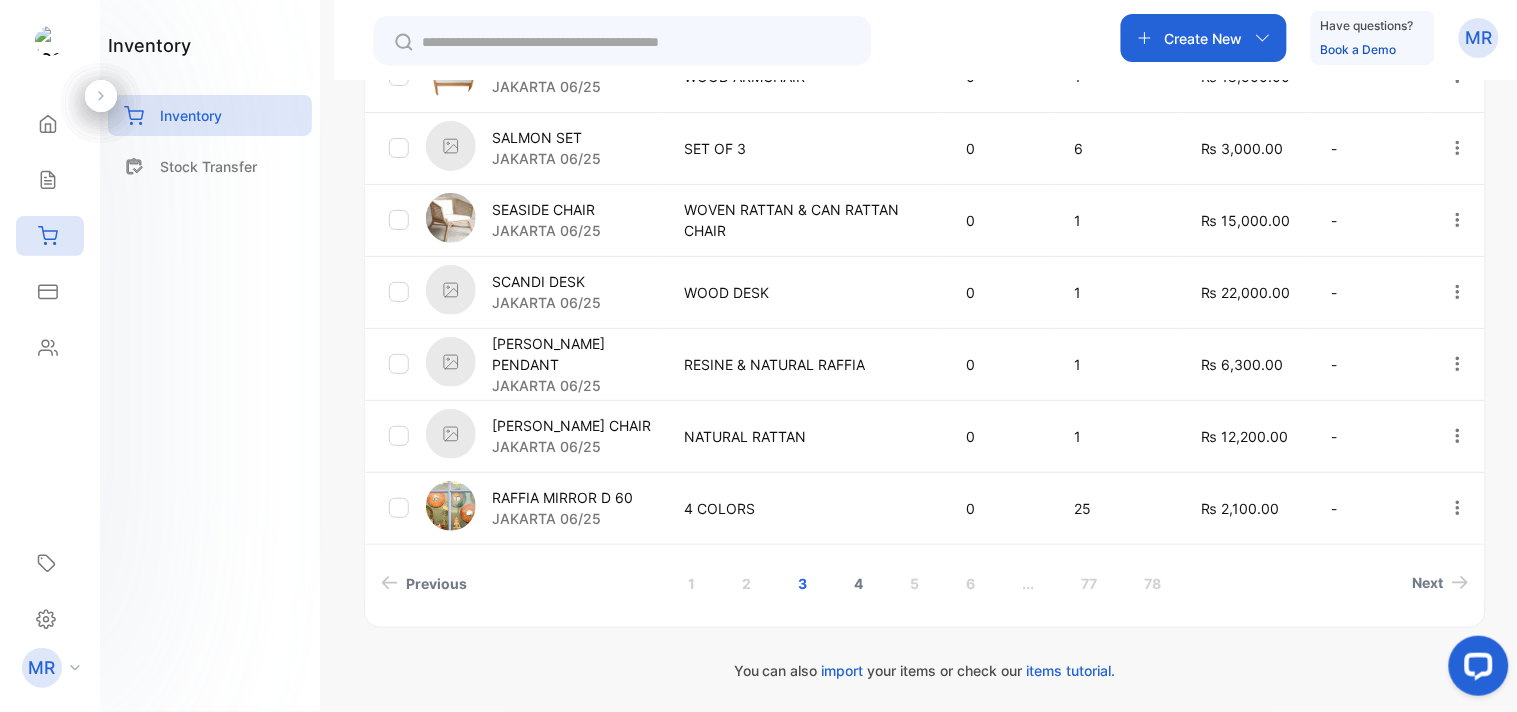 click on "4" at bounding box center [858, 583] 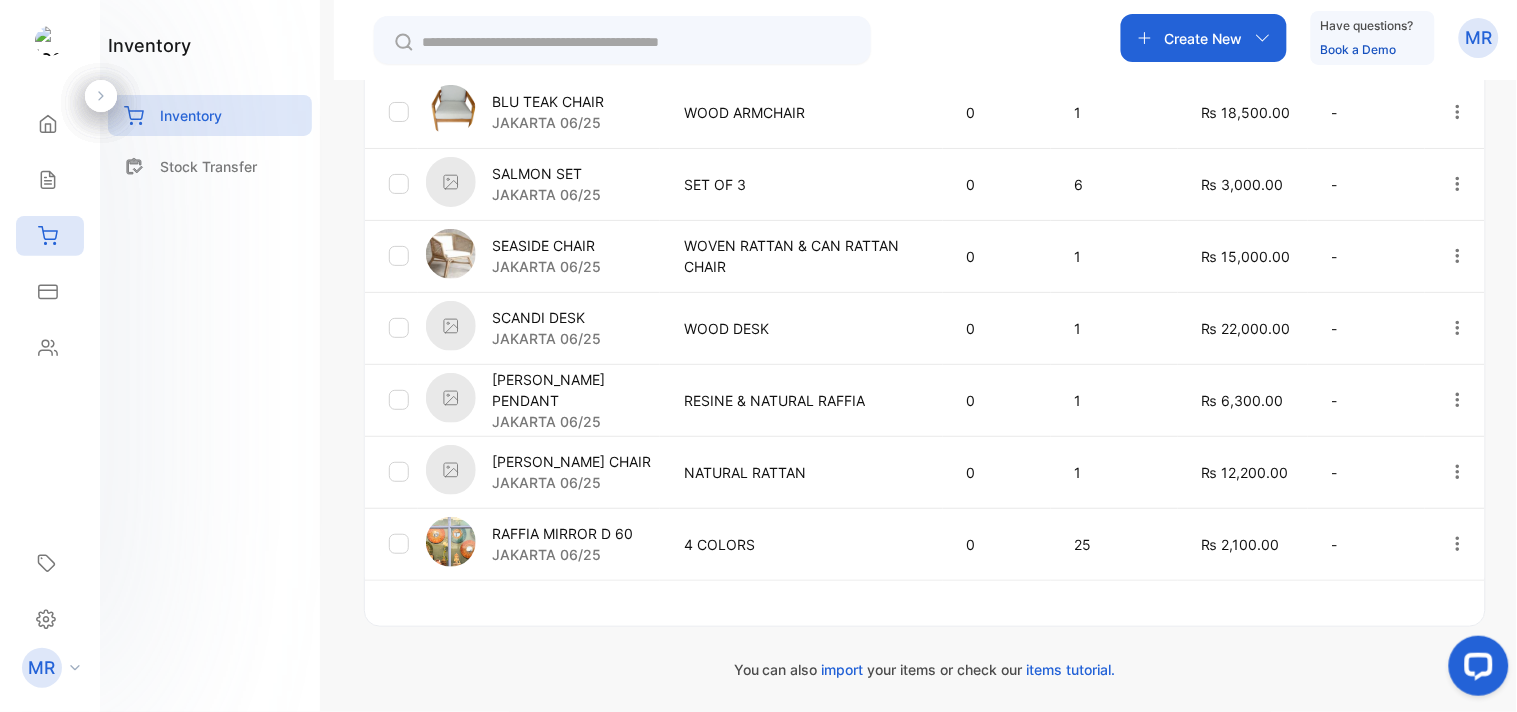 scroll, scrollTop: 740, scrollLeft: 0, axis: vertical 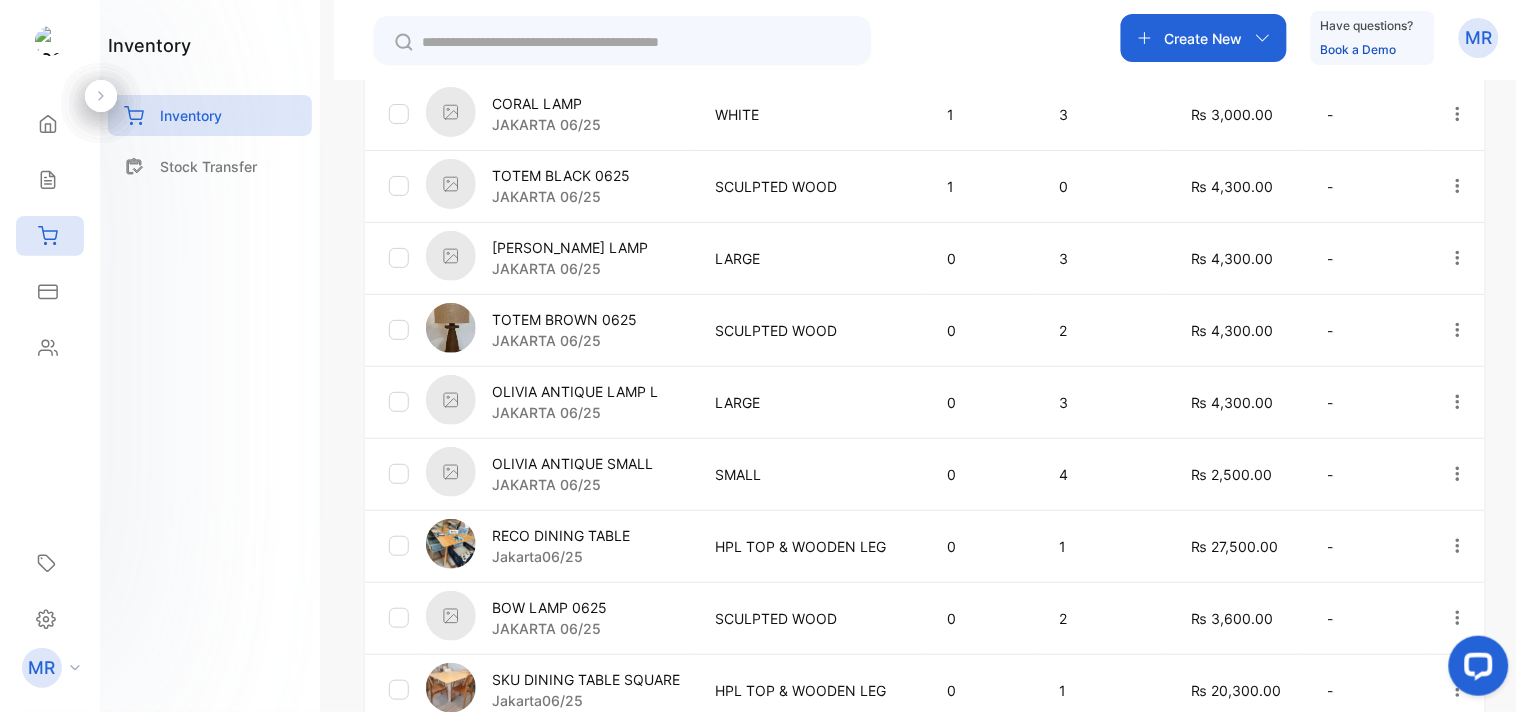 click on "LARGE" at bounding box center [807, 402] 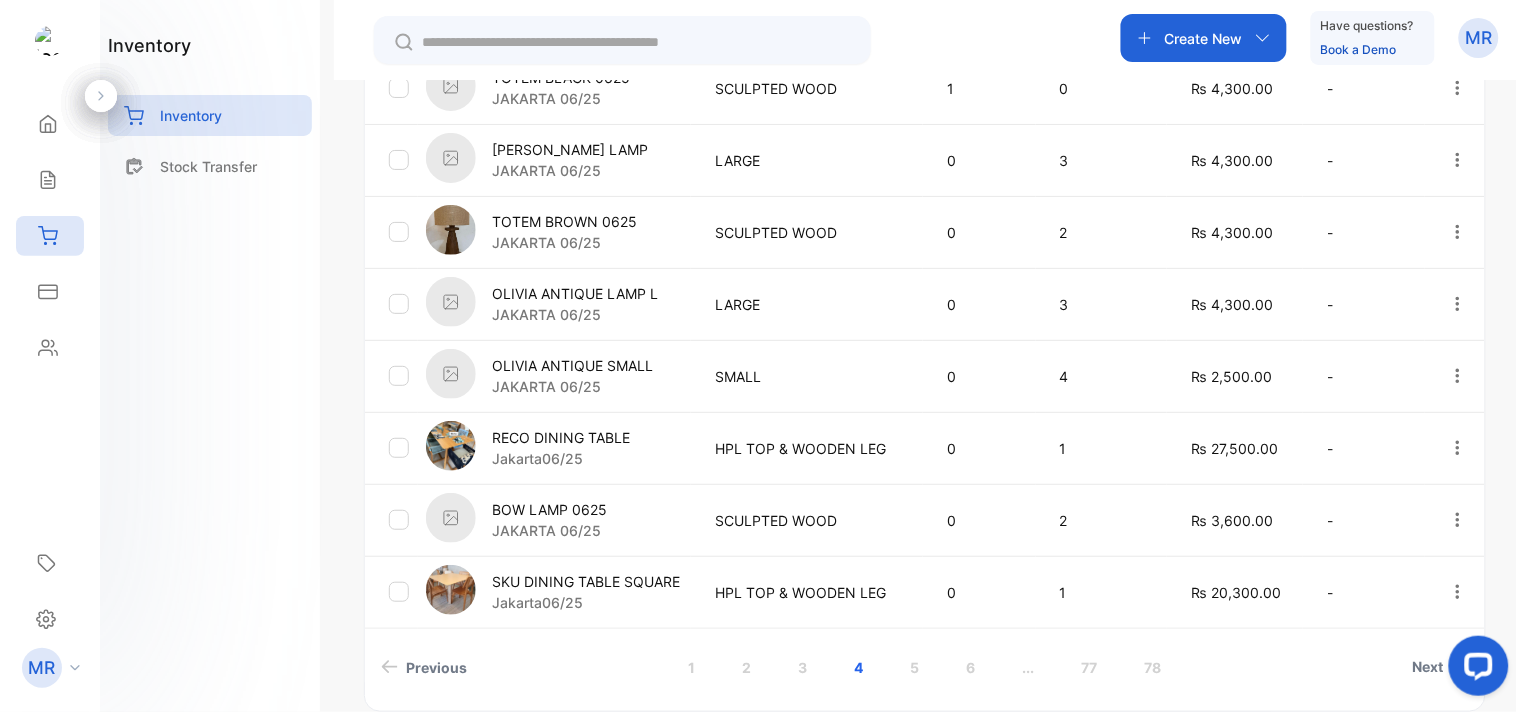 scroll, scrollTop: 776, scrollLeft: 0, axis: vertical 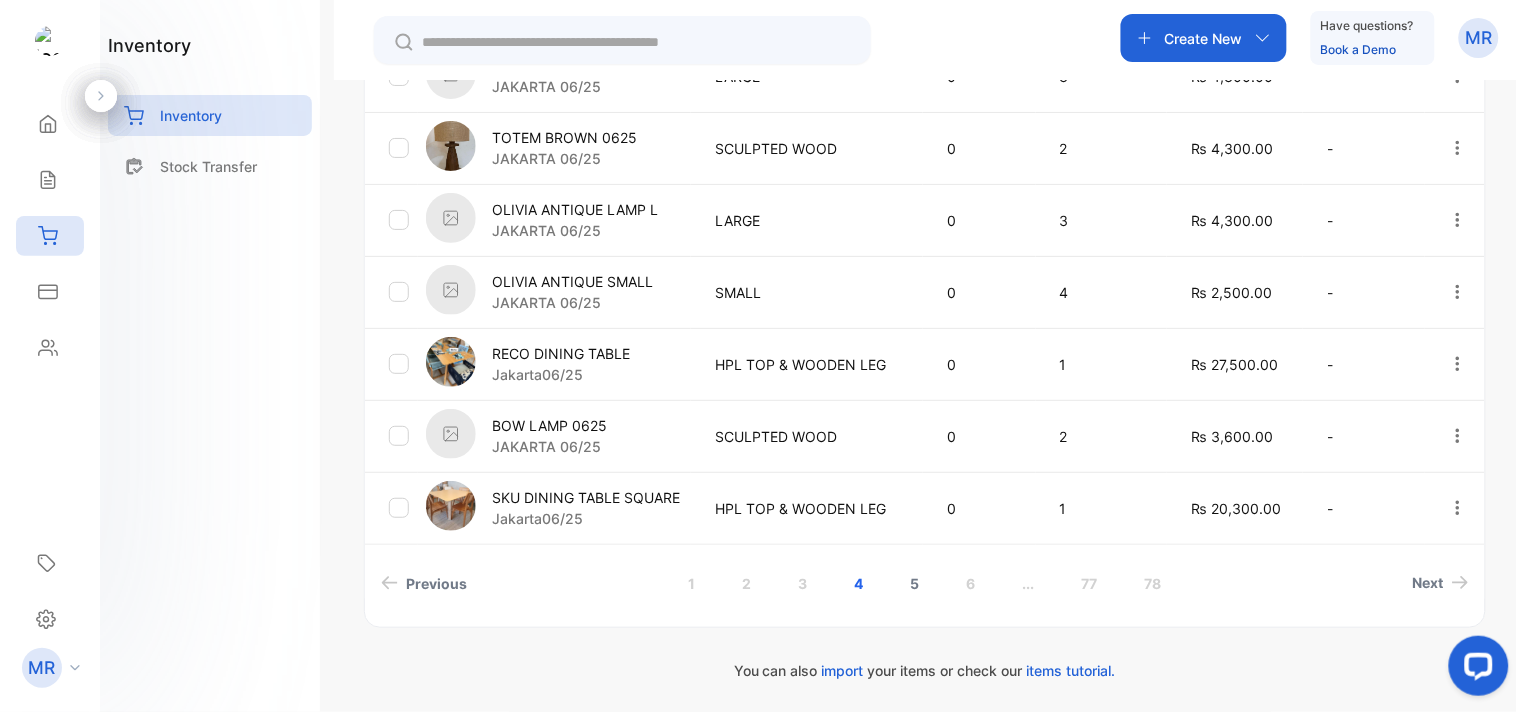 click on "5" at bounding box center (914, 583) 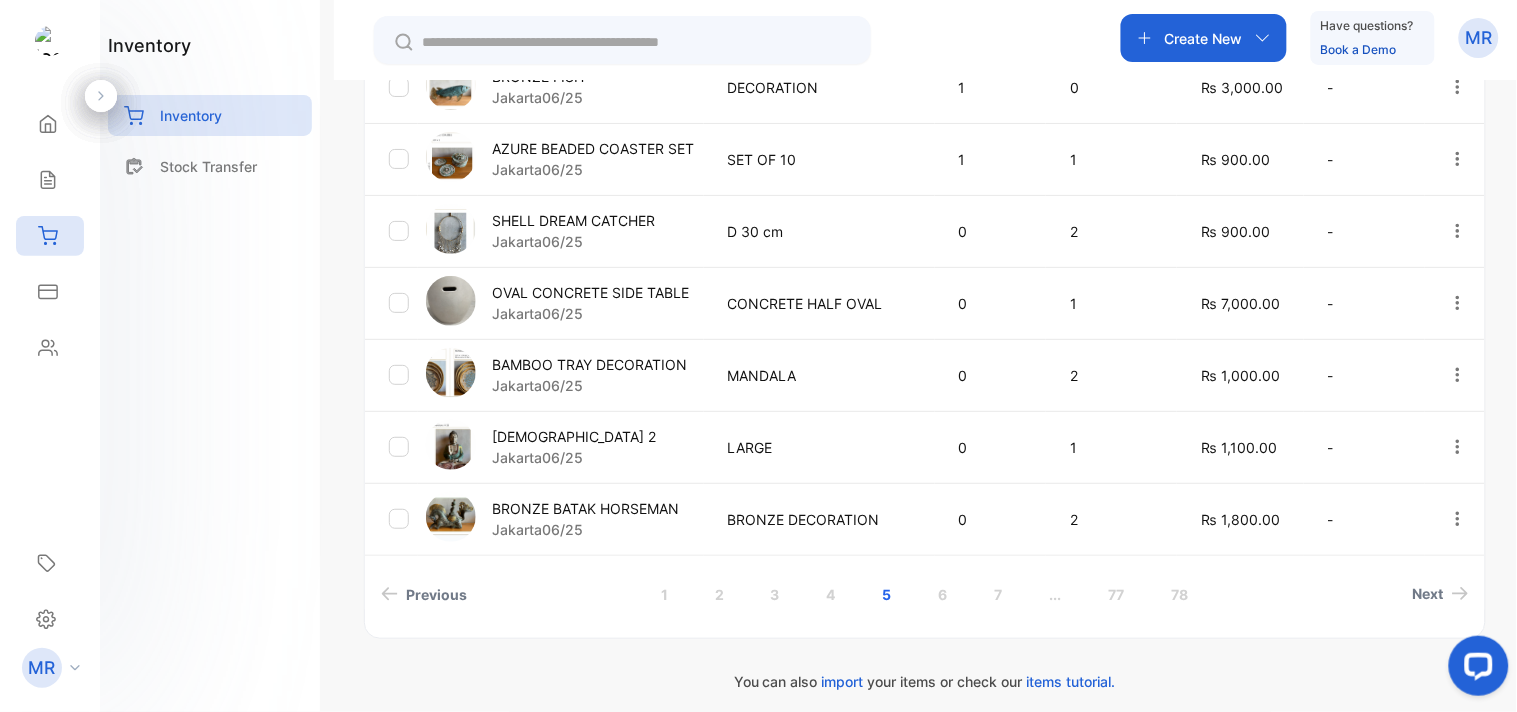 scroll, scrollTop: 766, scrollLeft: 0, axis: vertical 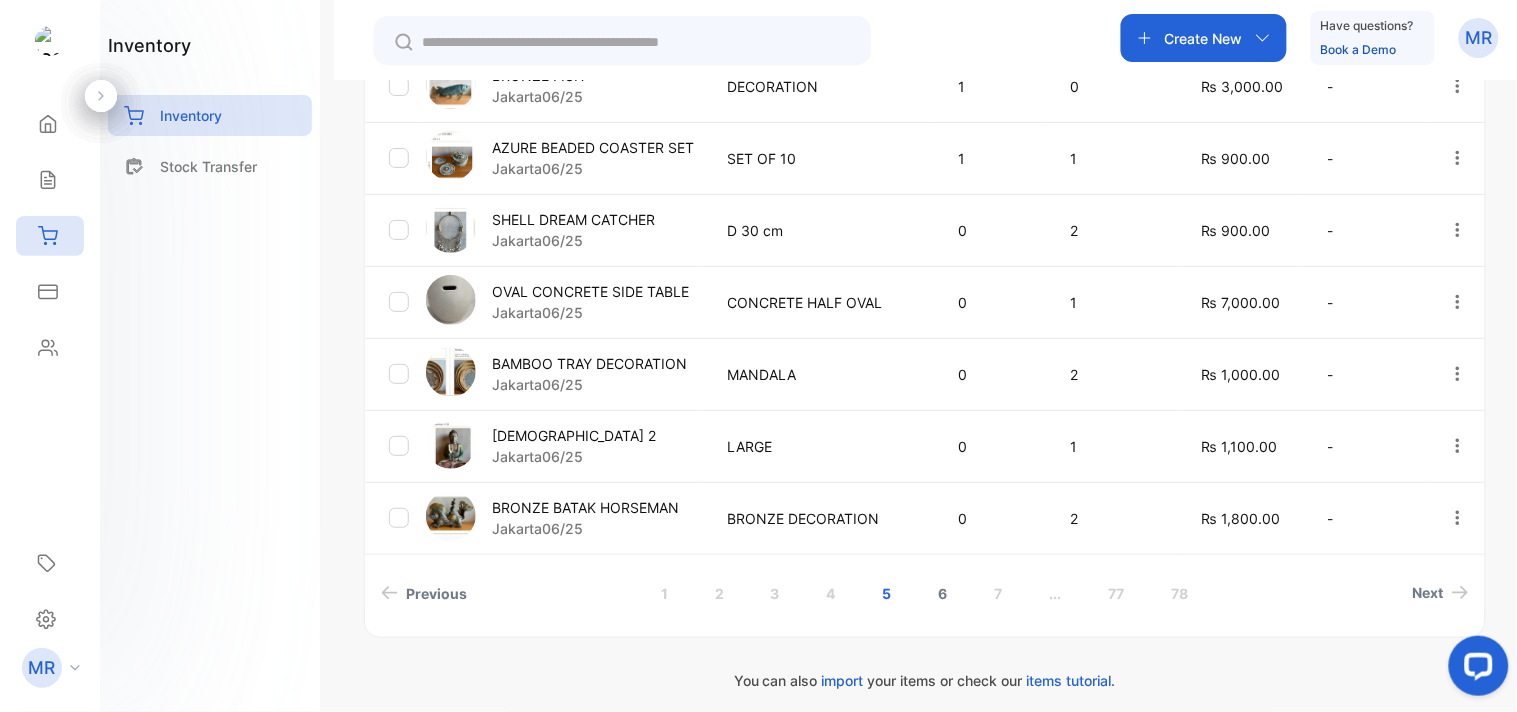 click on "6" at bounding box center [943, 593] 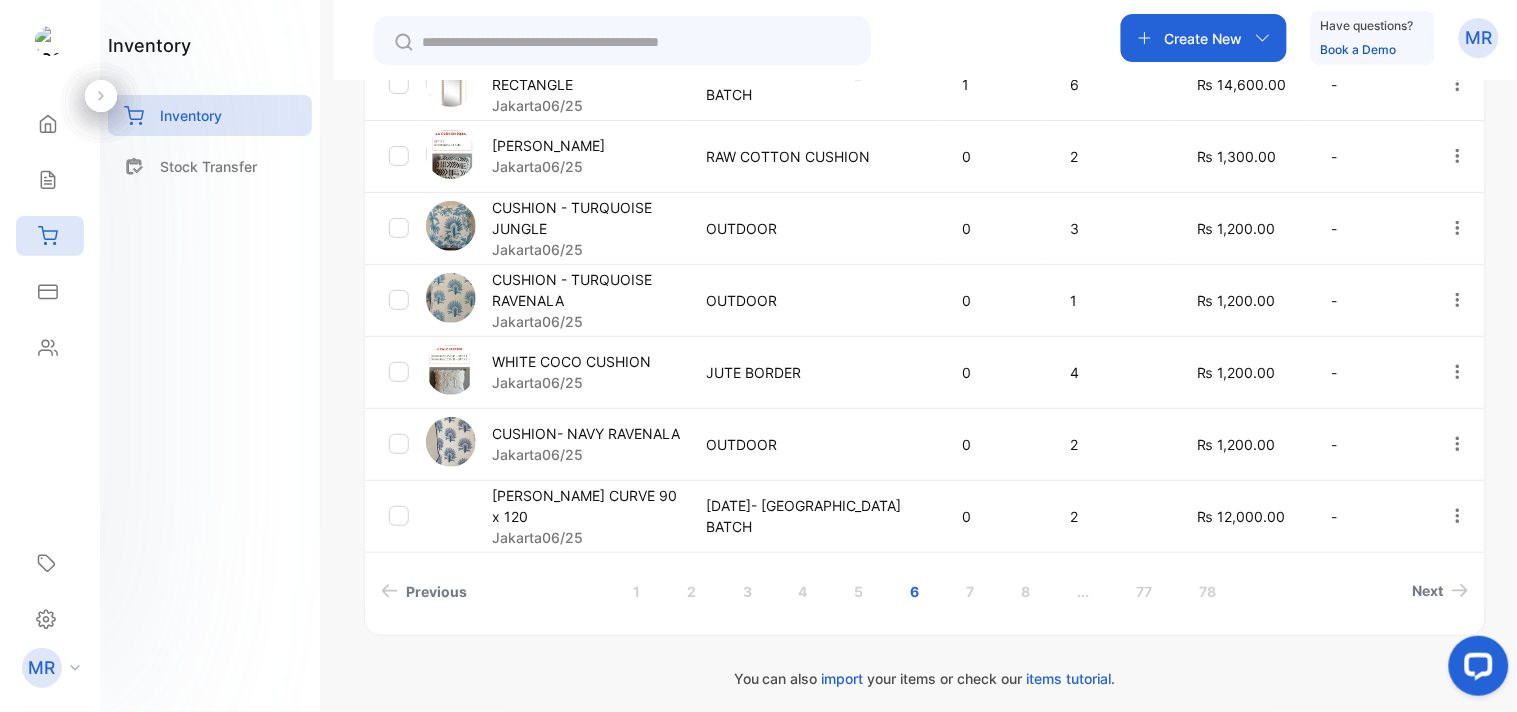 scroll, scrollTop: 776, scrollLeft: 0, axis: vertical 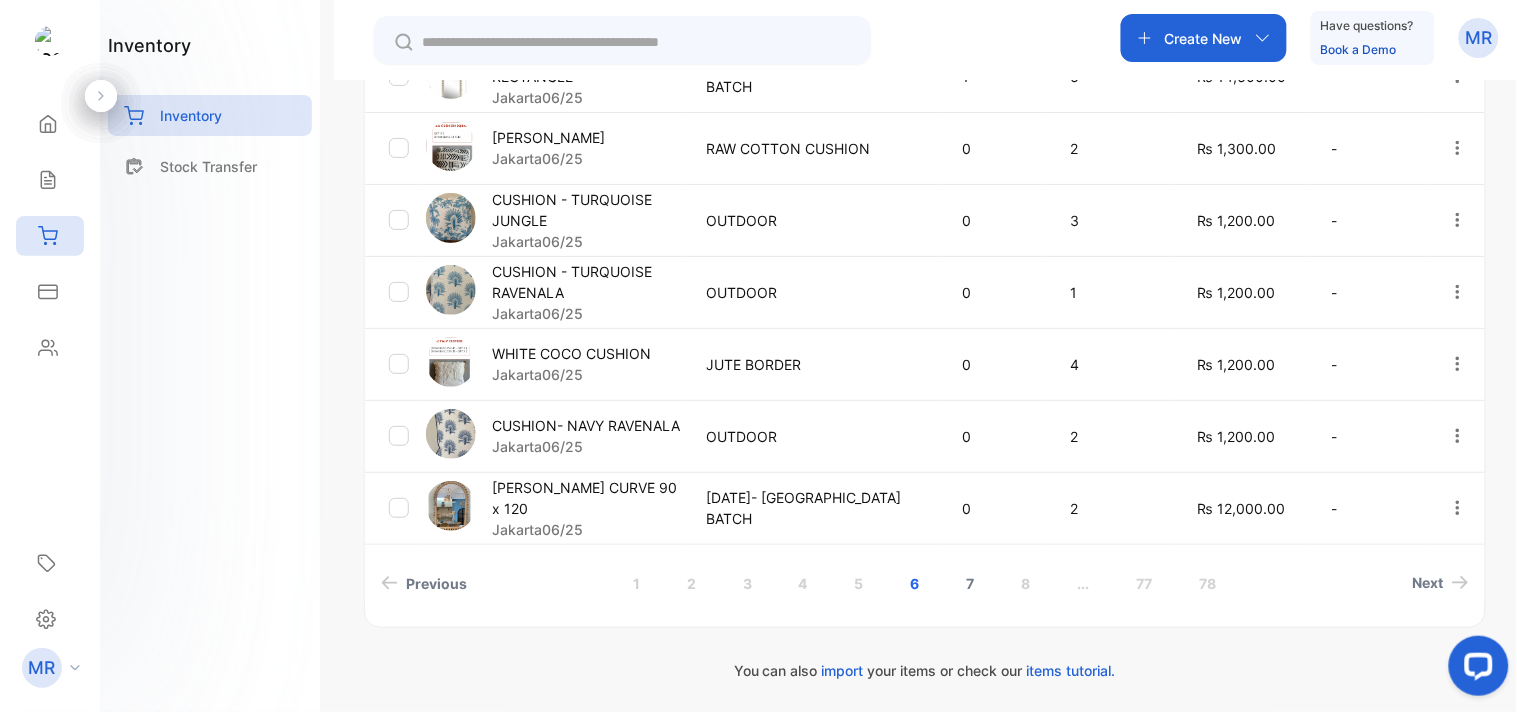 click on "7" at bounding box center (971, 583) 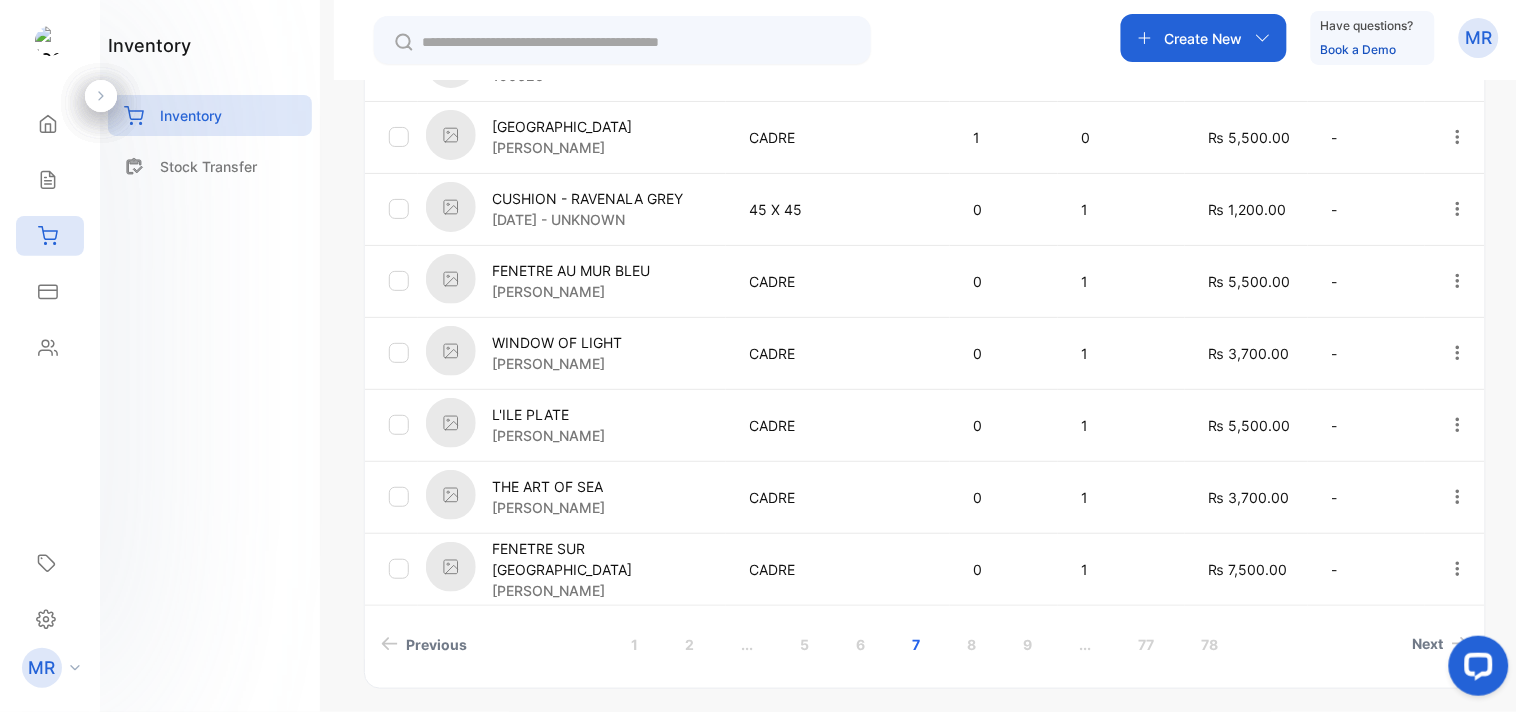 scroll, scrollTop: 771, scrollLeft: 0, axis: vertical 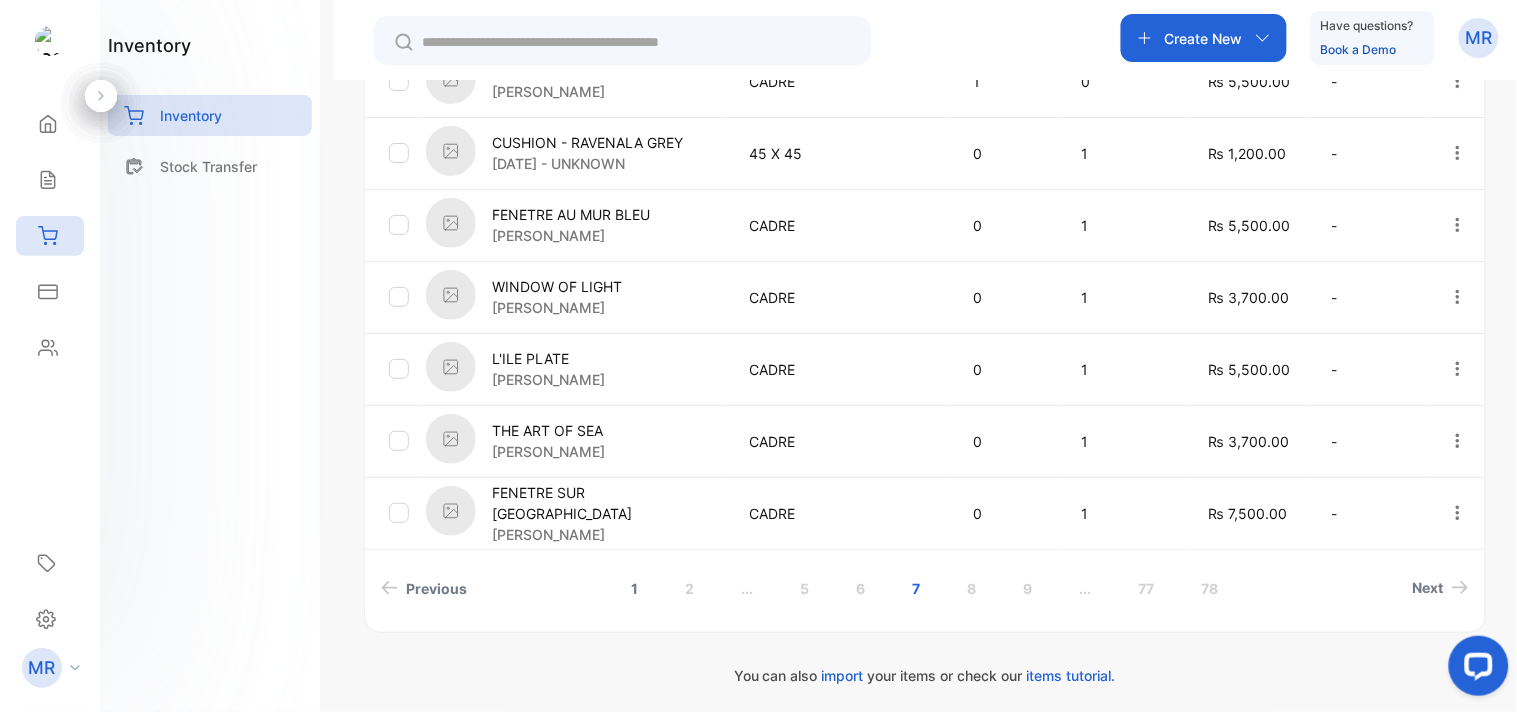 click on "1" at bounding box center [634, 588] 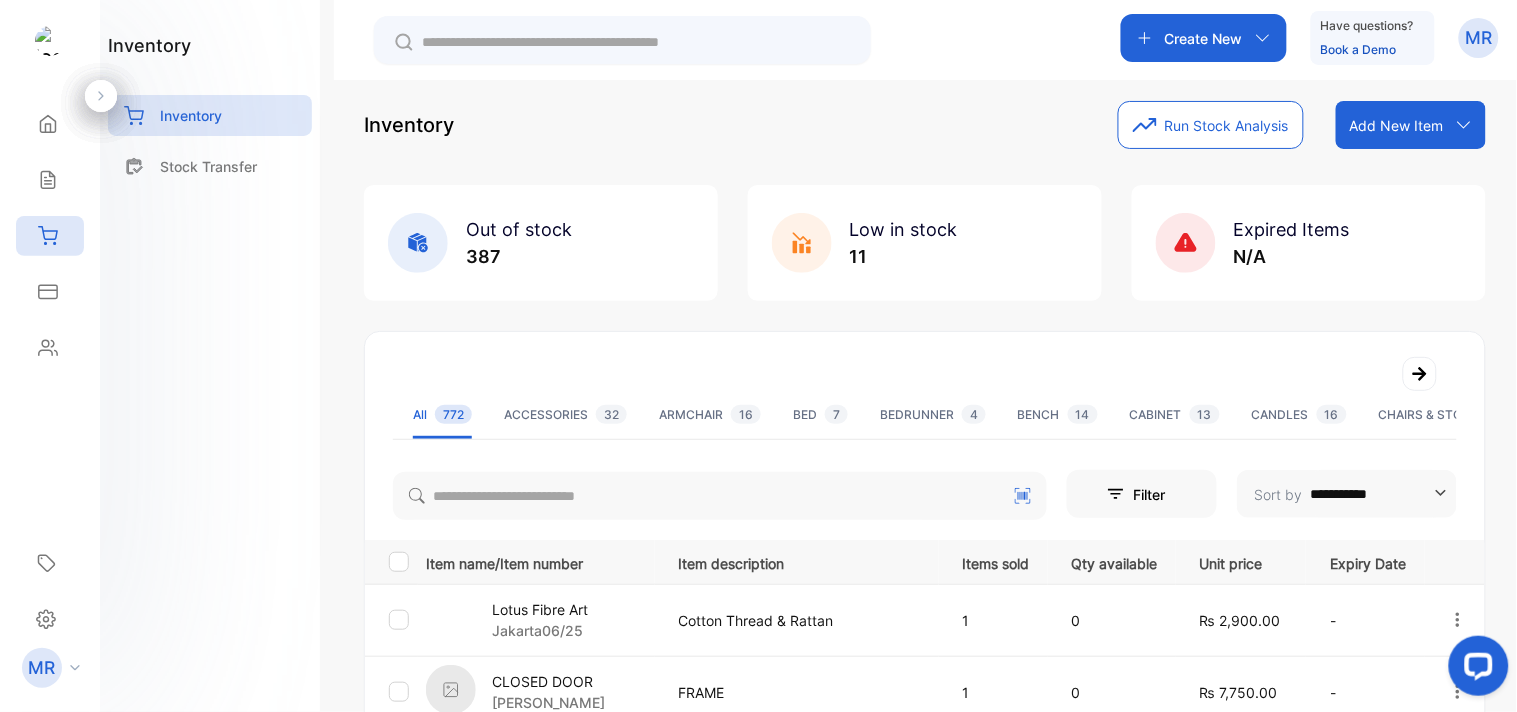 scroll, scrollTop: 0, scrollLeft: 0, axis: both 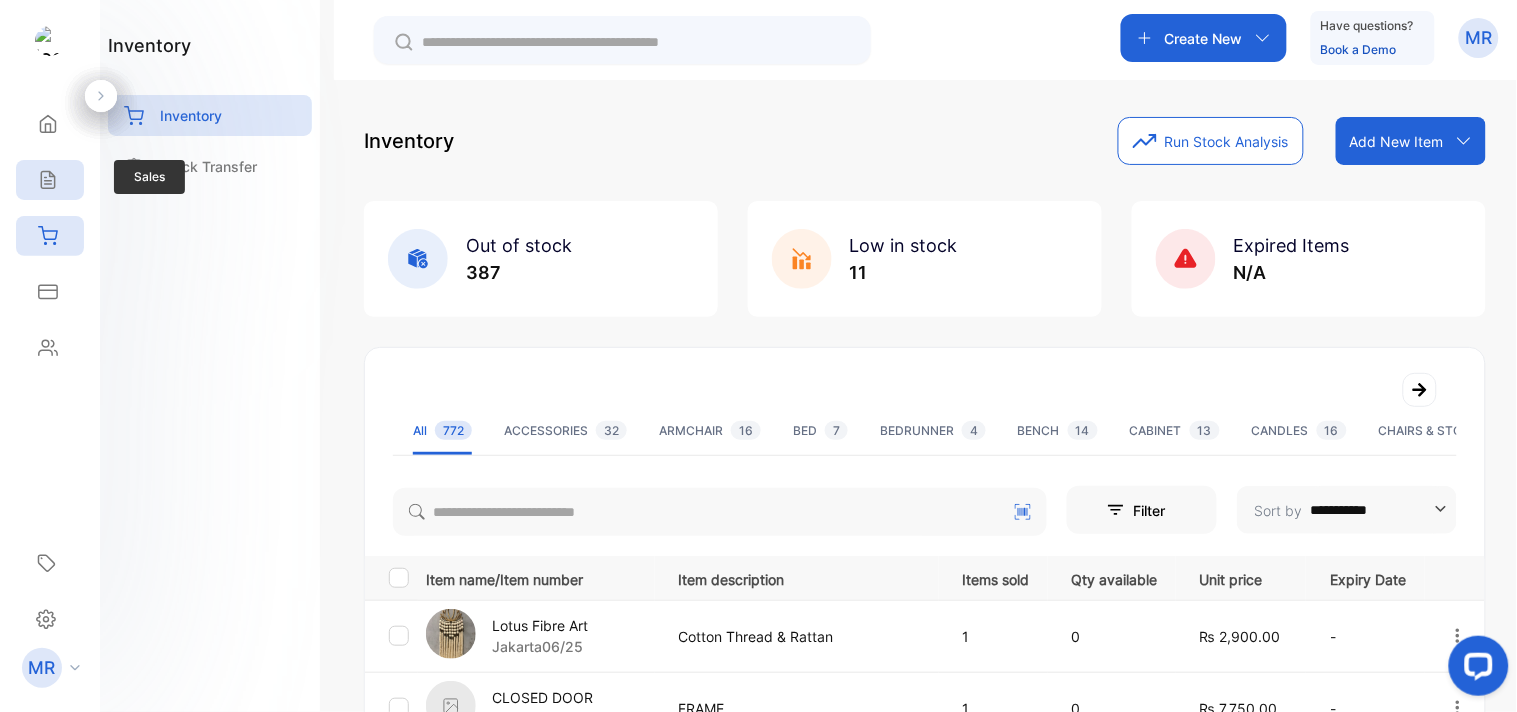click on "Sales" at bounding box center [50, 180] 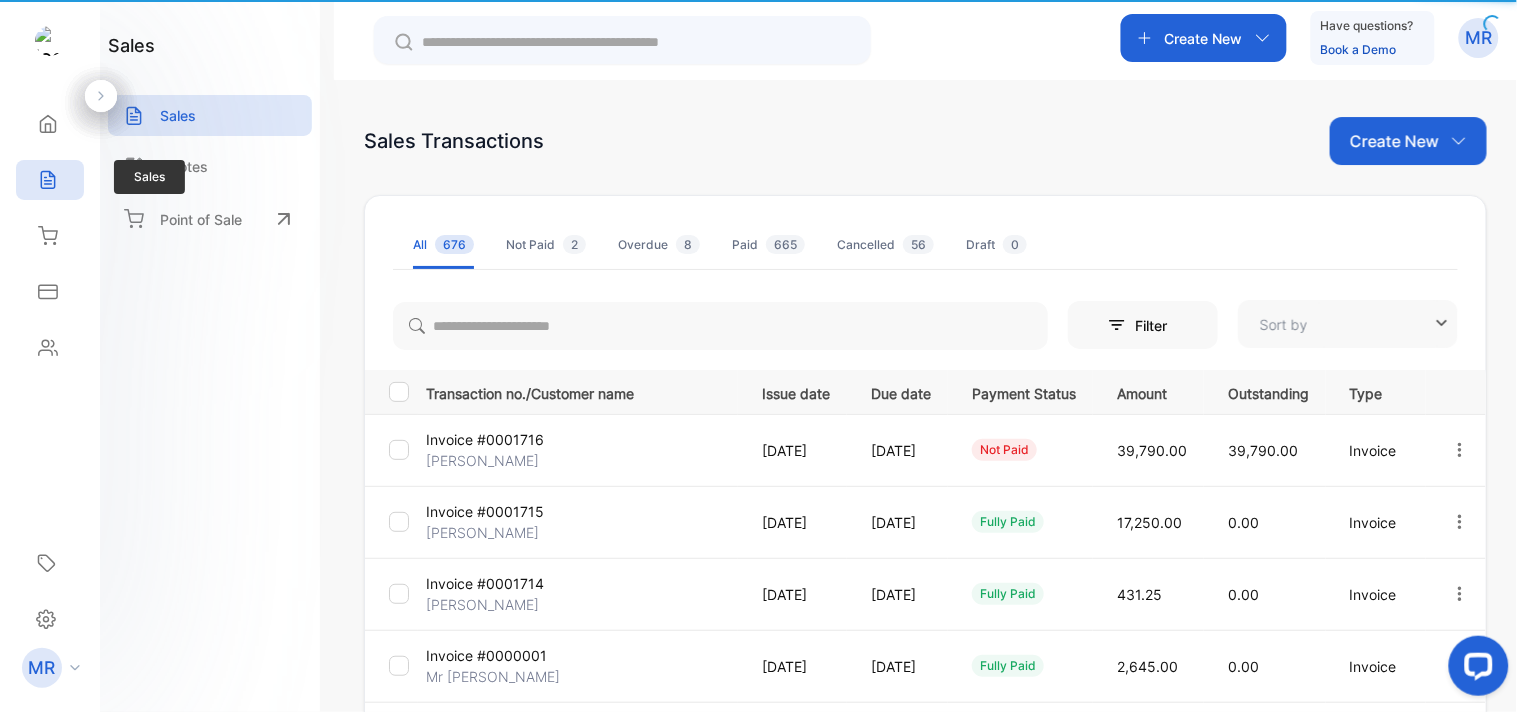 type on "**********" 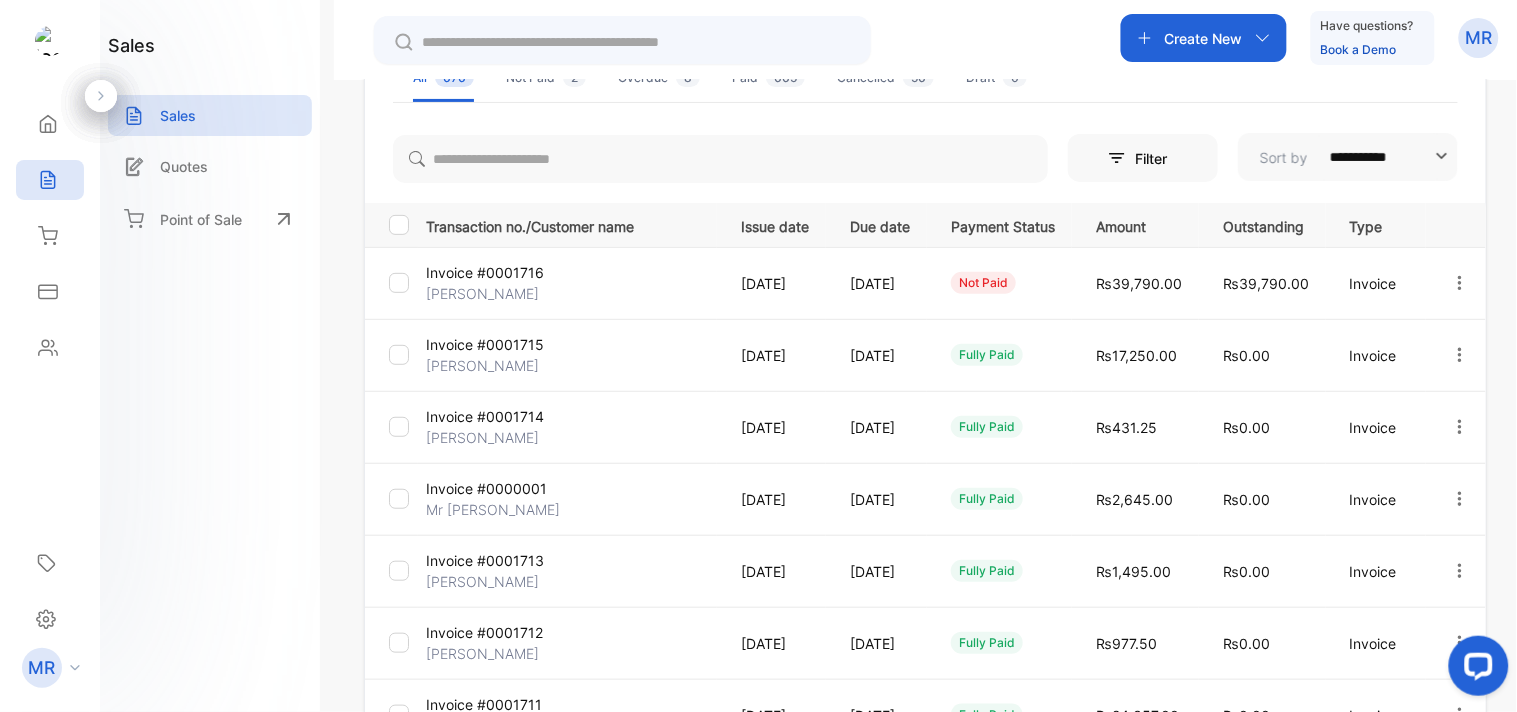 scroll, scrollTop: 198, scrollLeft: 0, axis: vertical 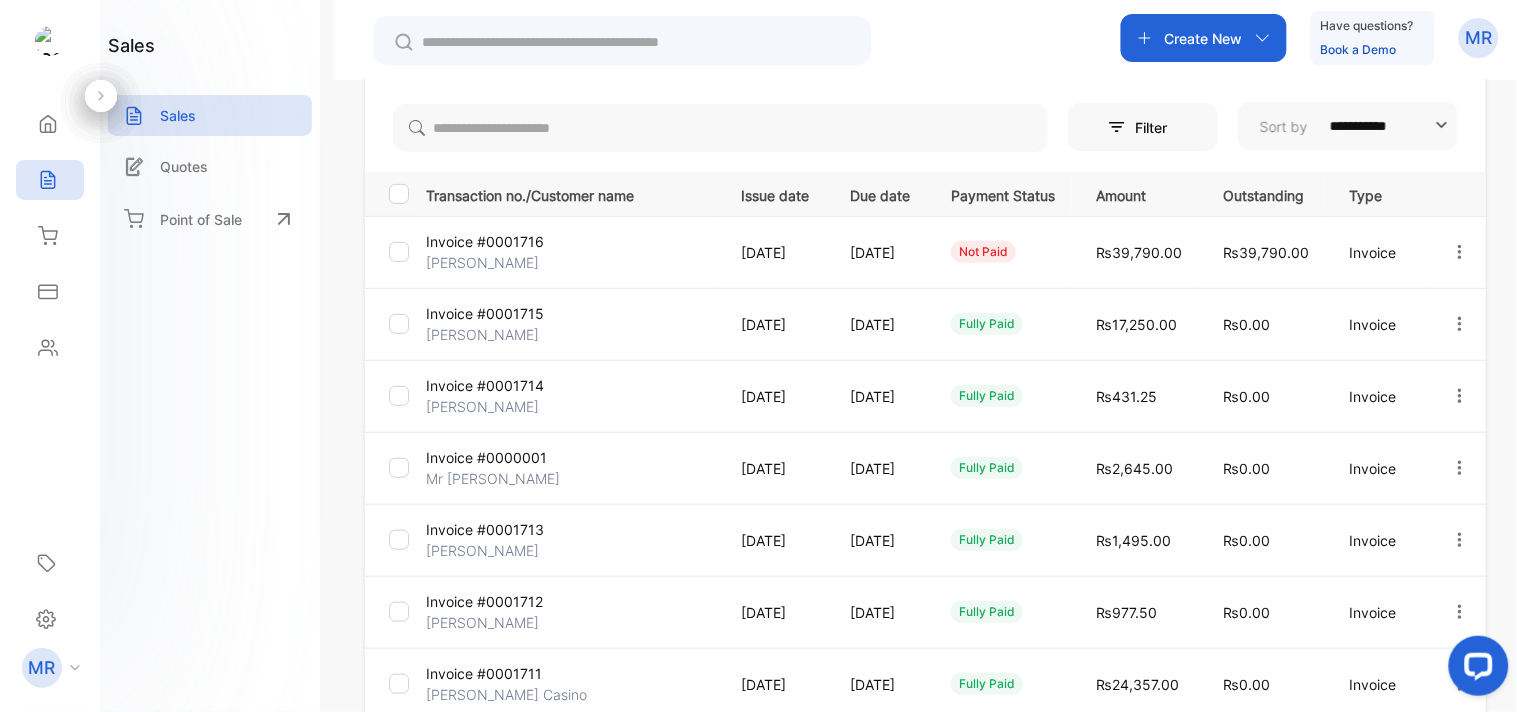 click 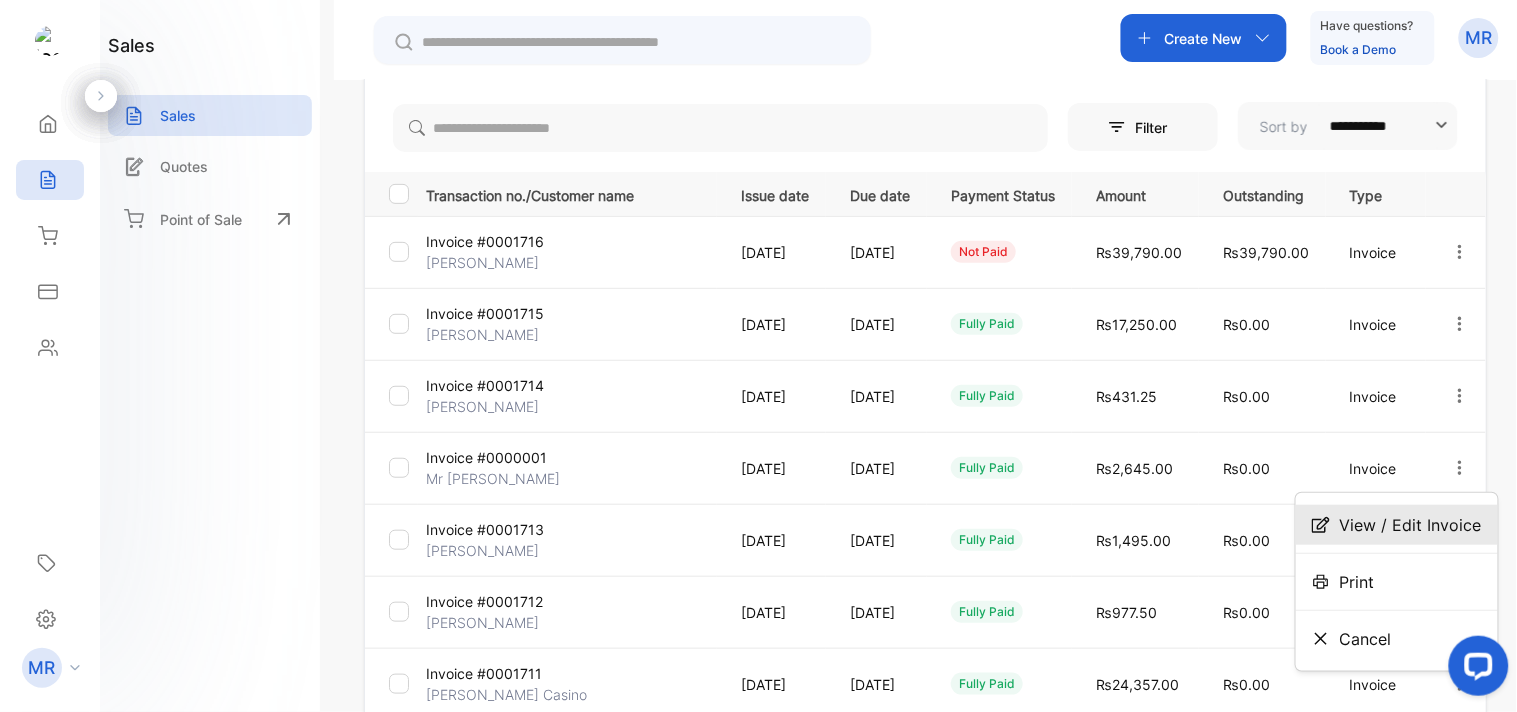 click on "View / Edit Invoice" at bounding box center [1397, 525] 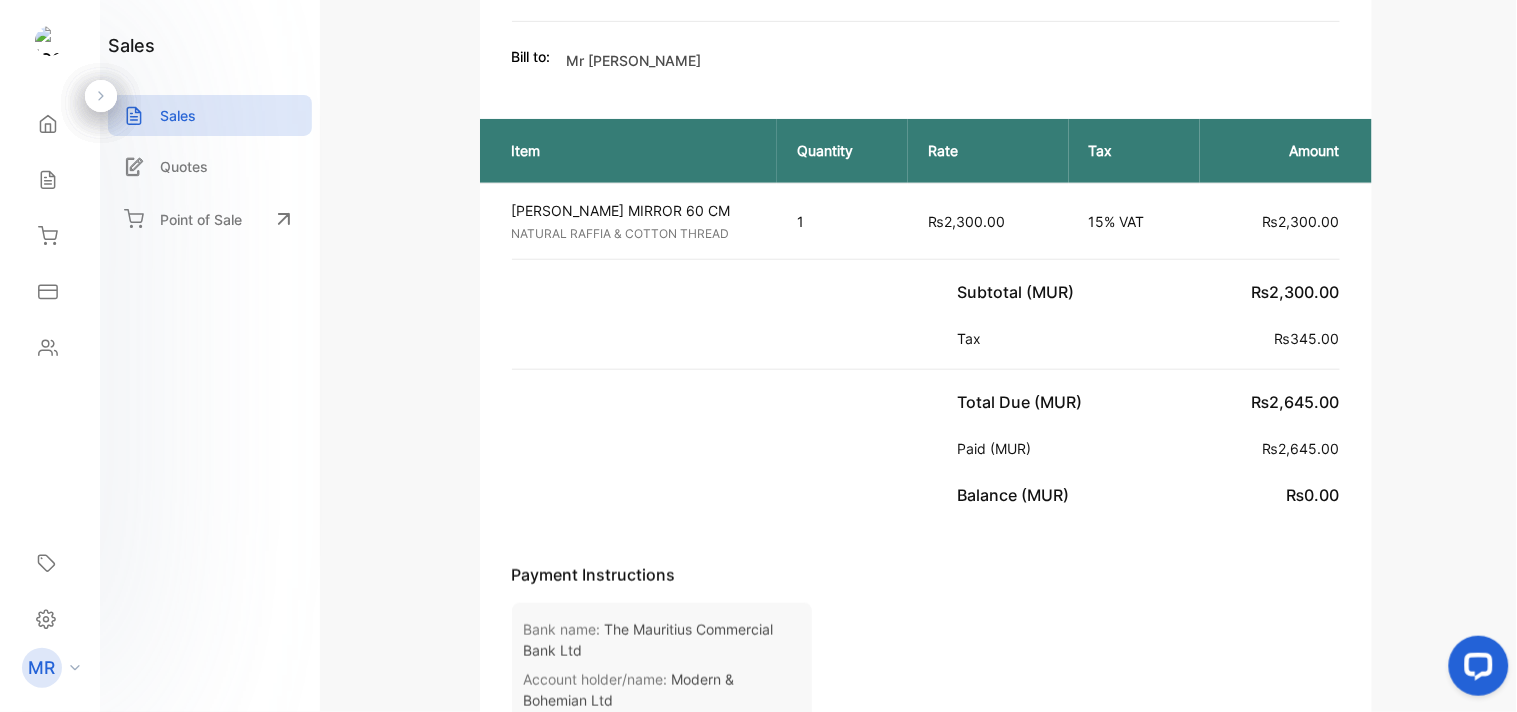 scroll, scrollTop: 0, scrollLeft: 0, axis: both 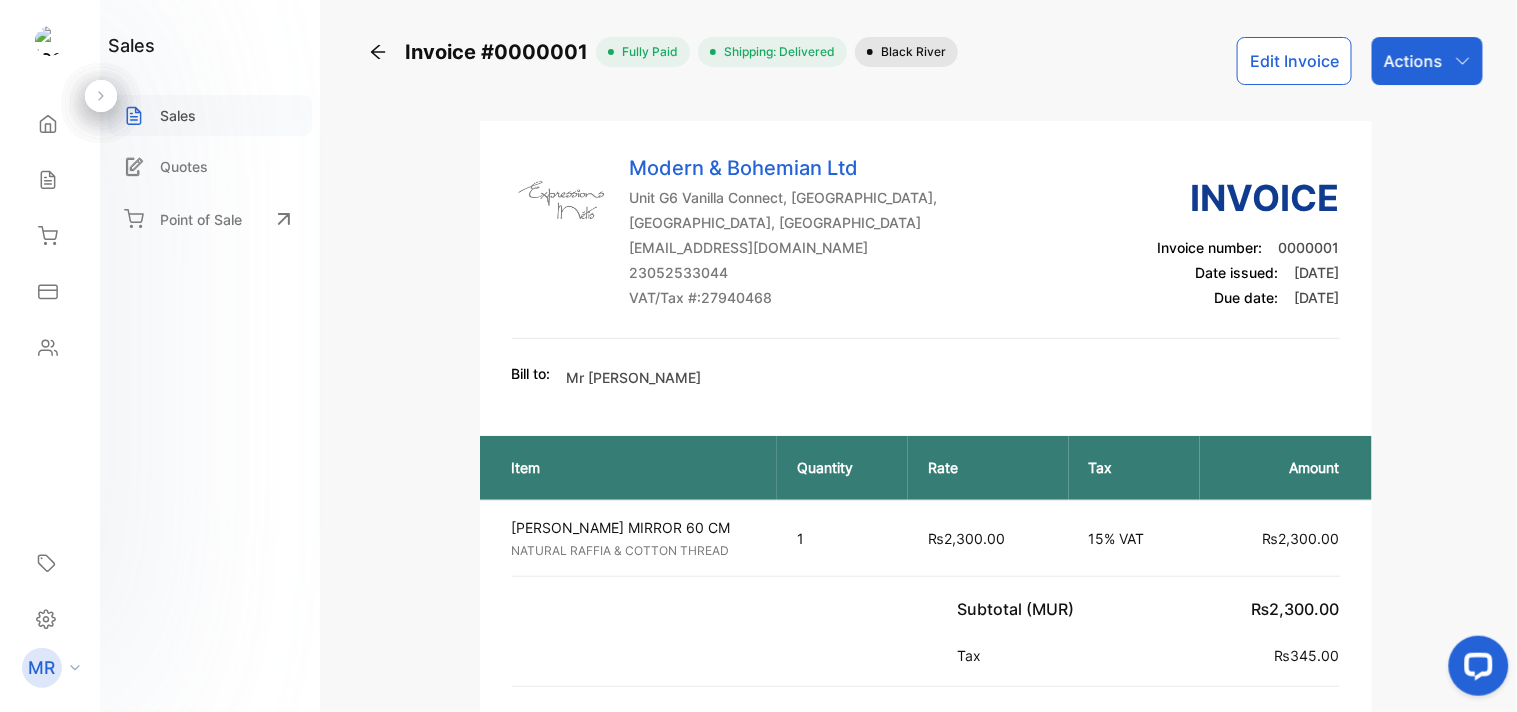 click on "Sales" at bounding box center [210, 115] 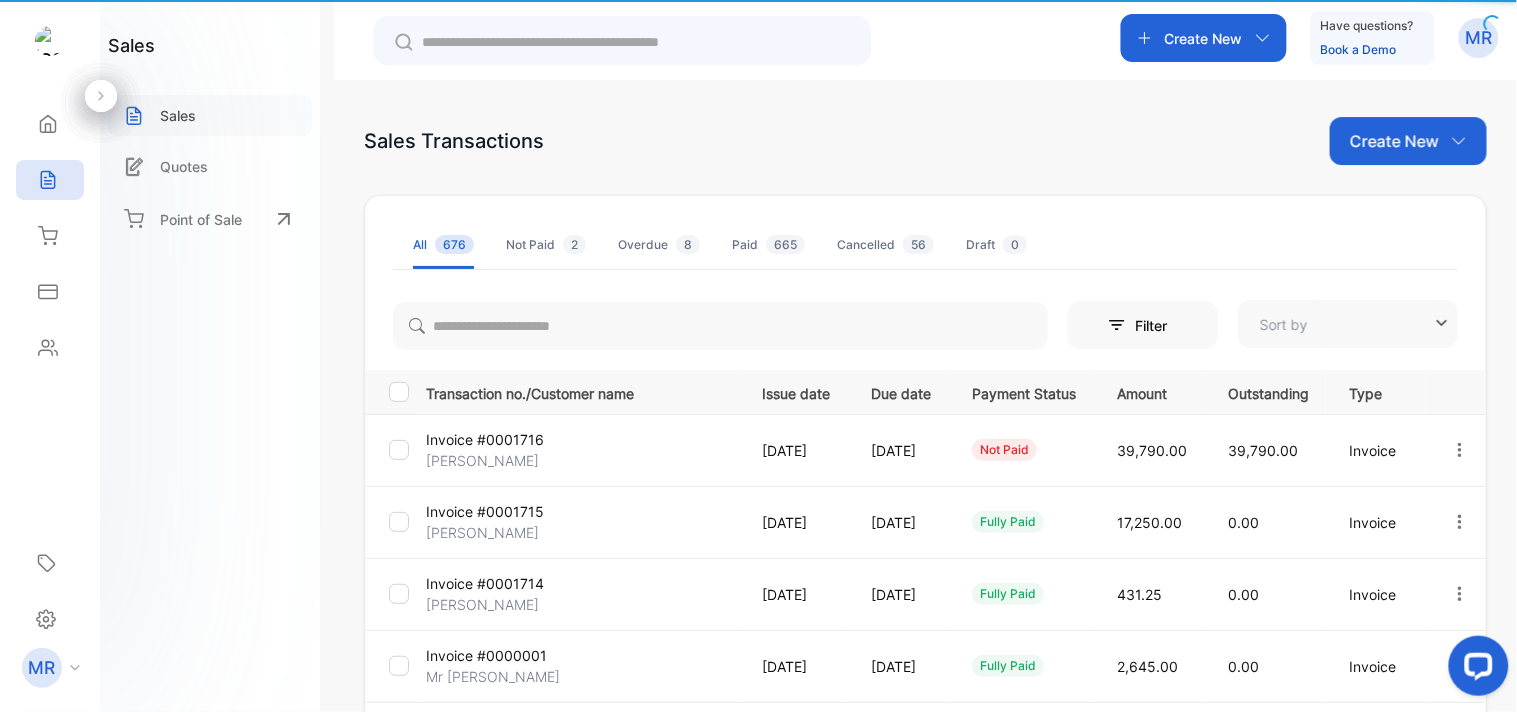 type on "**********" 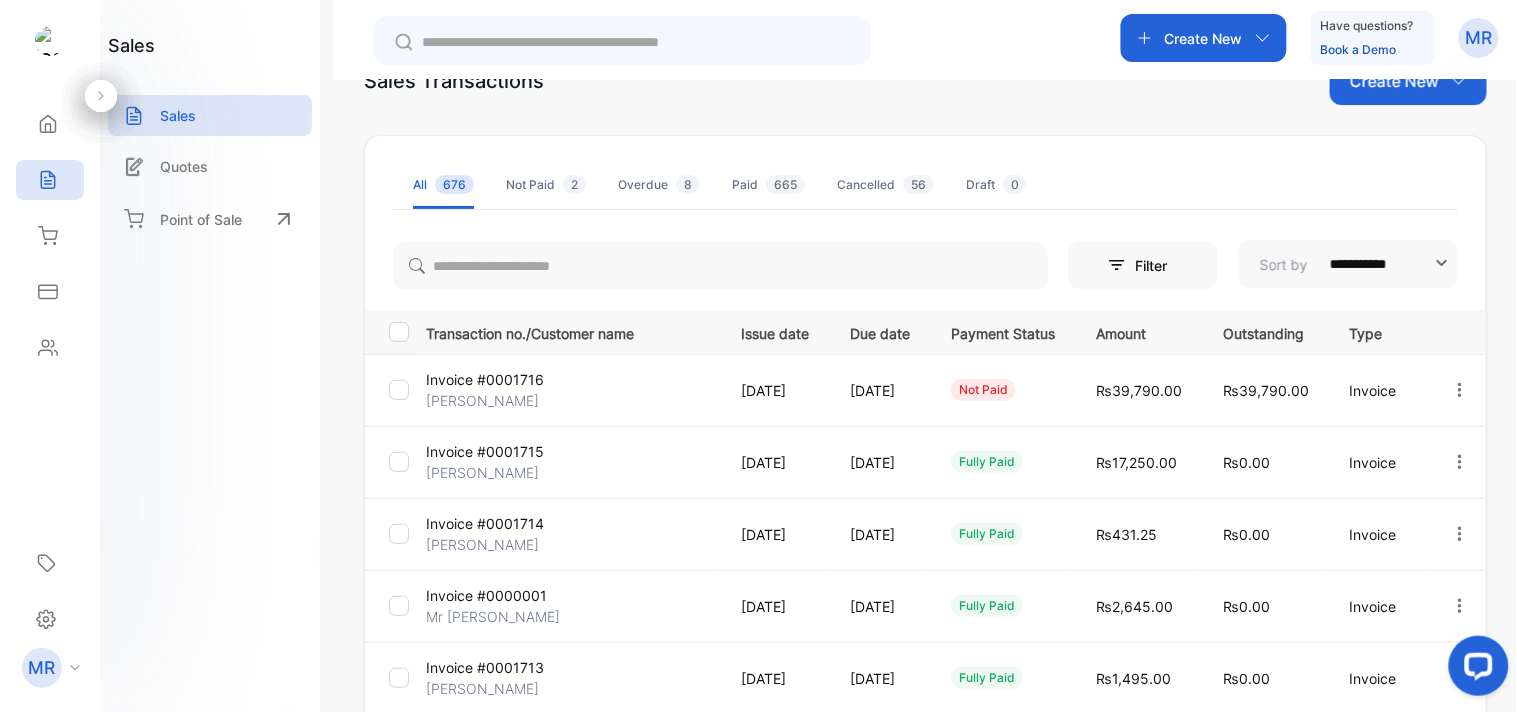 scroll, scrollTop: 0, scrollLeft: 0, axis: both 